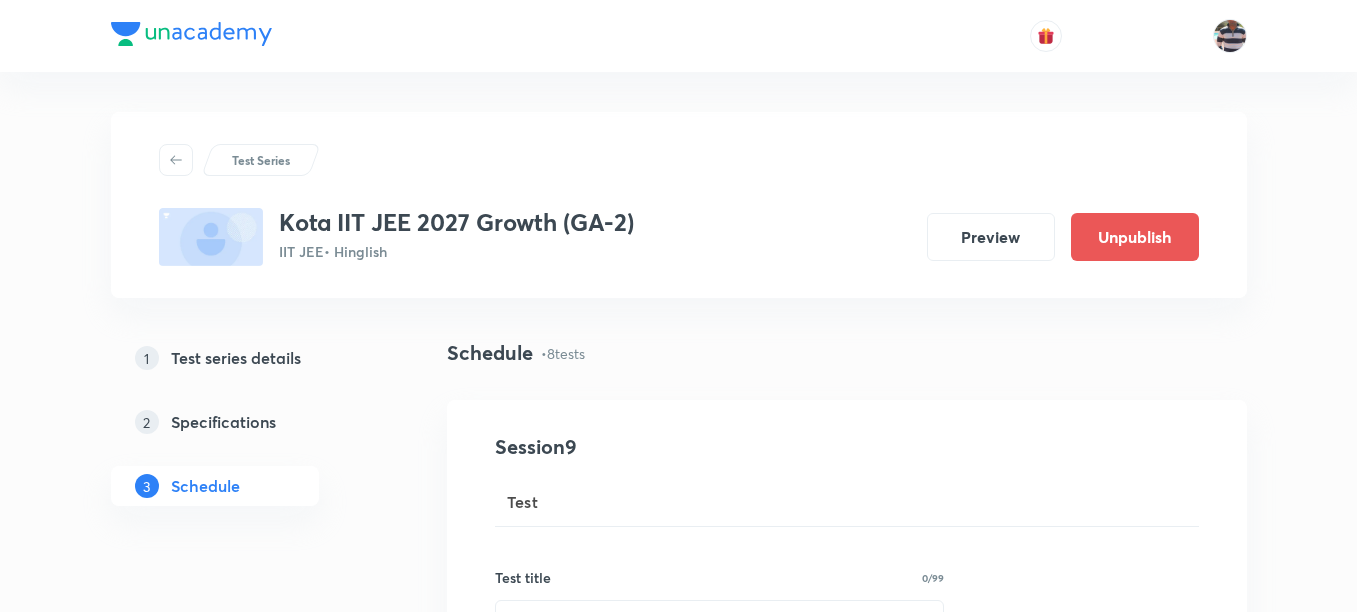 scroll, scrollTop: 0, scrollLeft: 0, axis: both 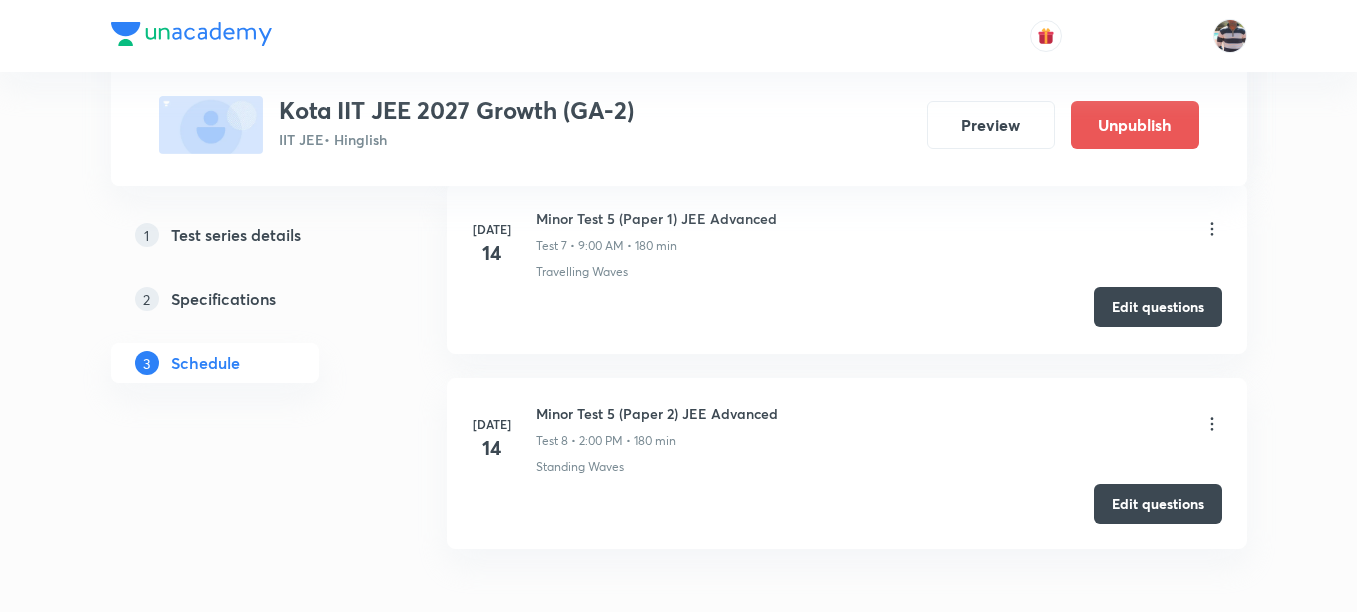 click on "Edit questions" at bounding box center [1158, 307] 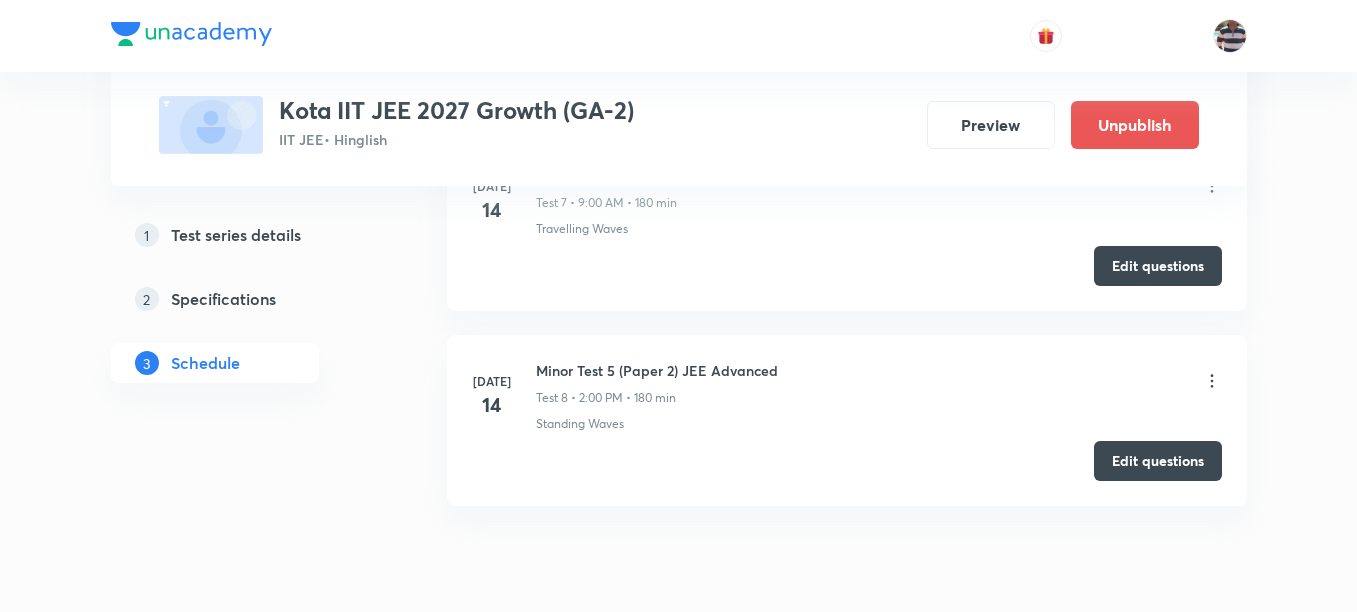 scroll, scrollTop: 2811, scrollLeft: 0, axis: vertical 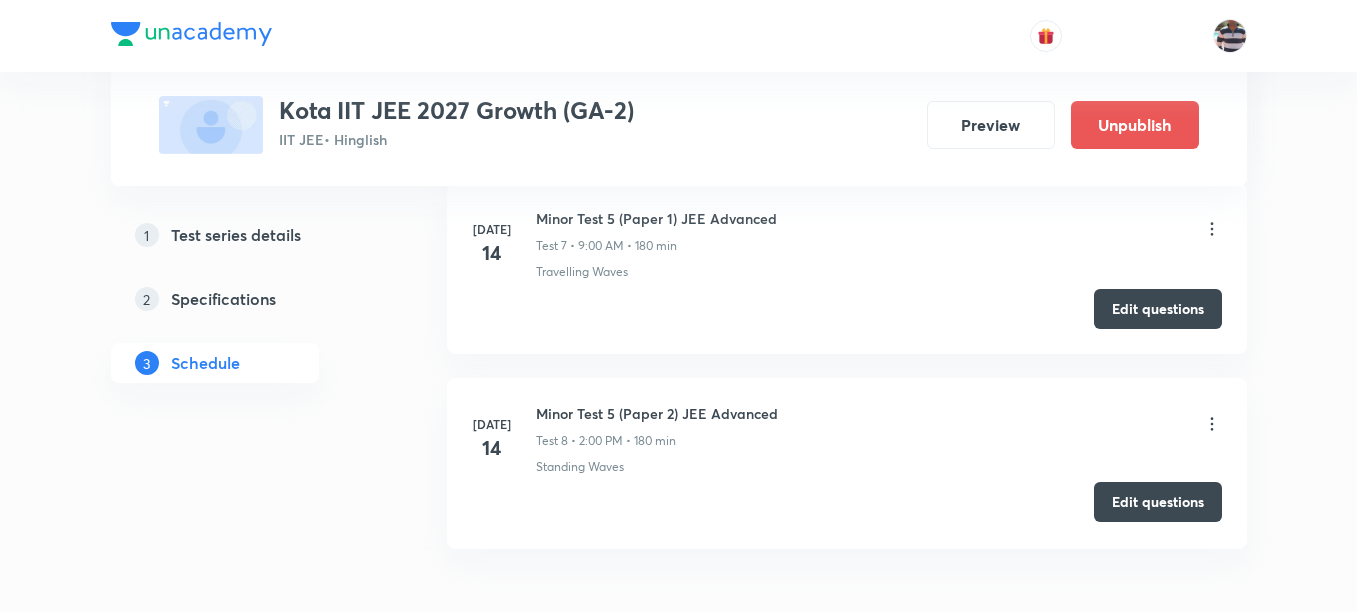 click on "Edit questions" at bounding box center (1158, 502) 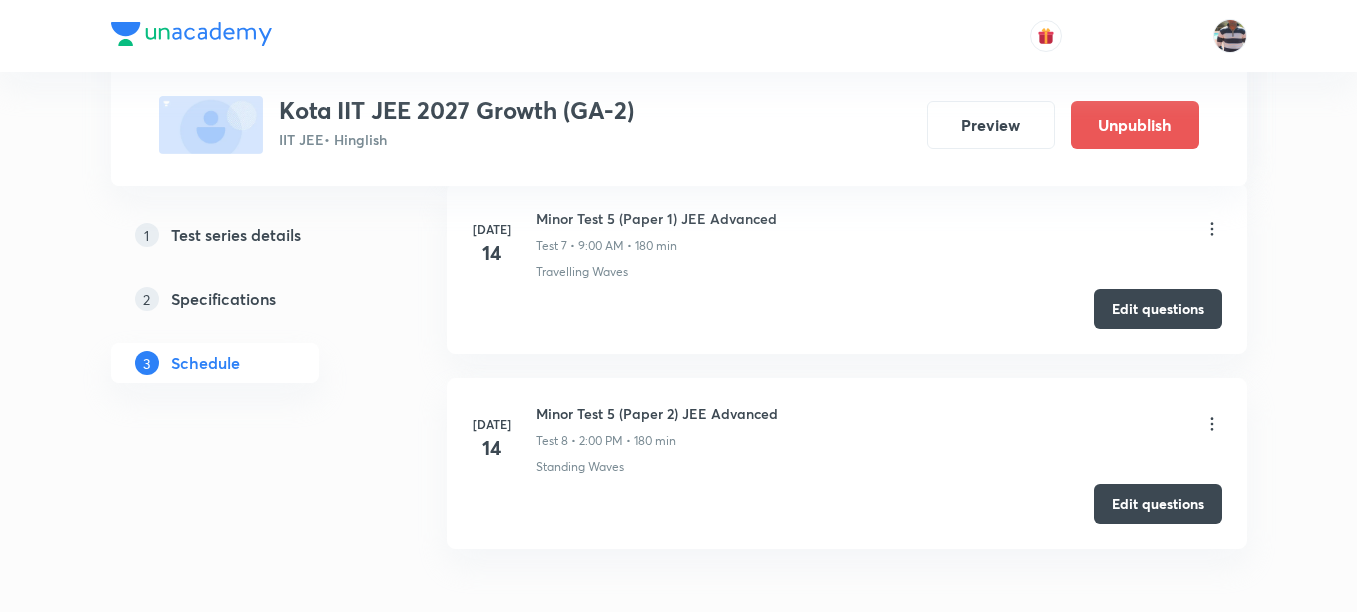 type 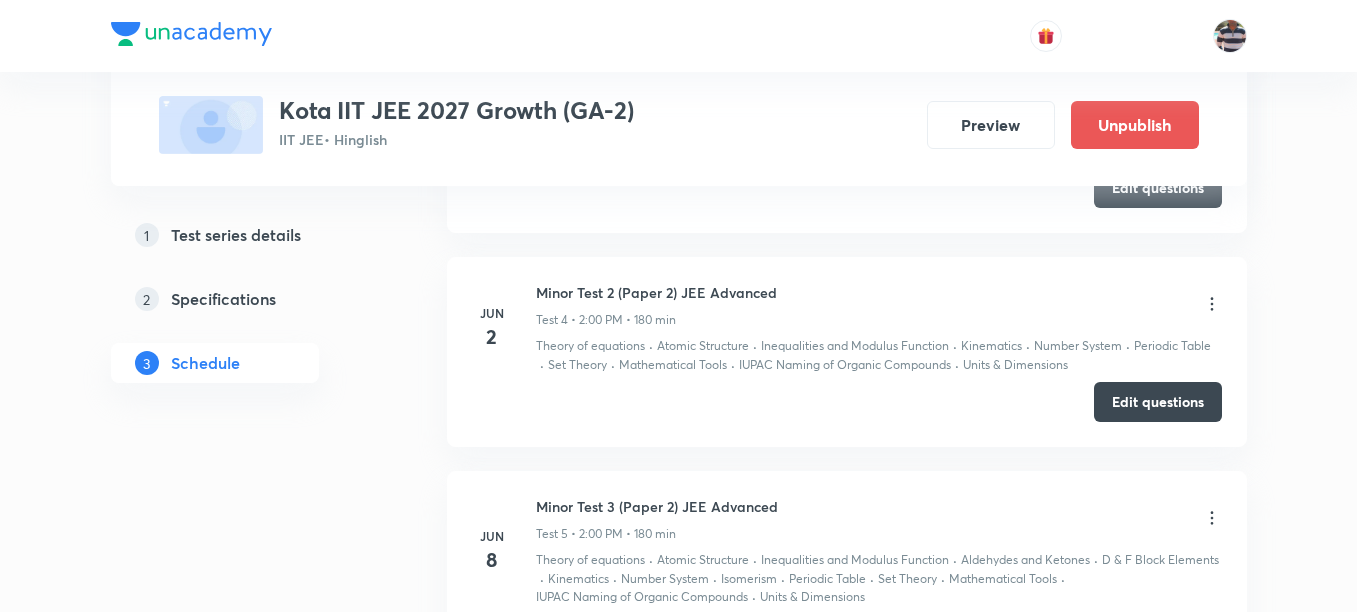 scroll, scrollTop: 2561, scrollLeft: 0, axis: vertical 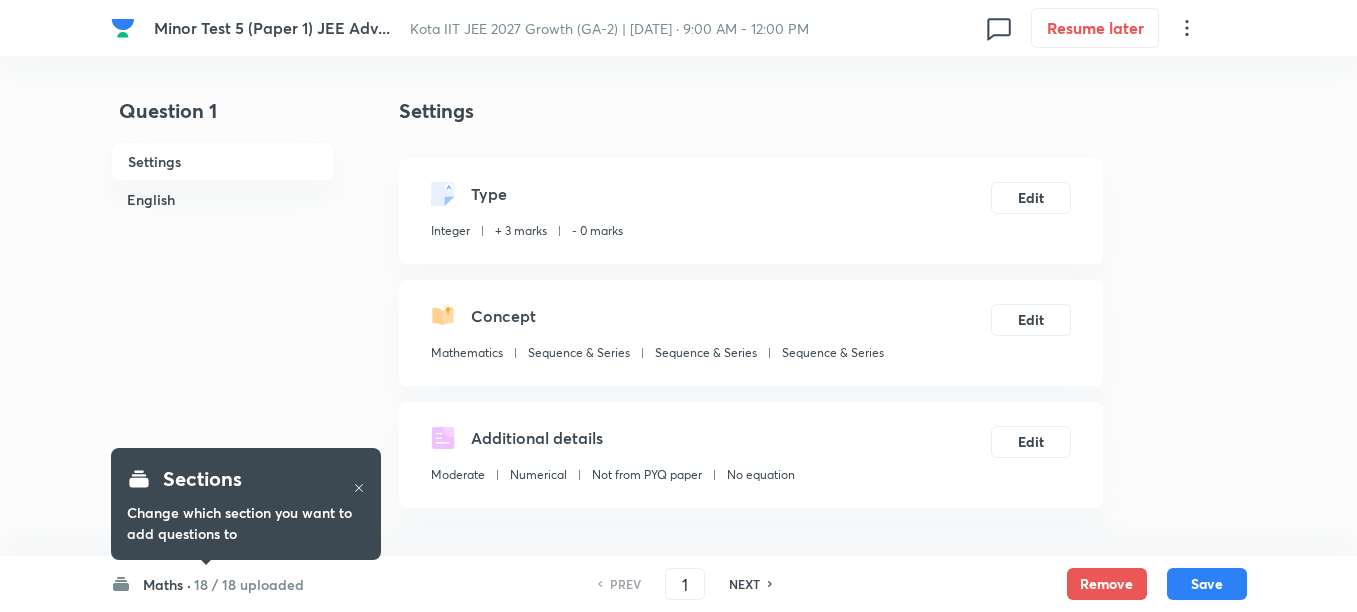 click 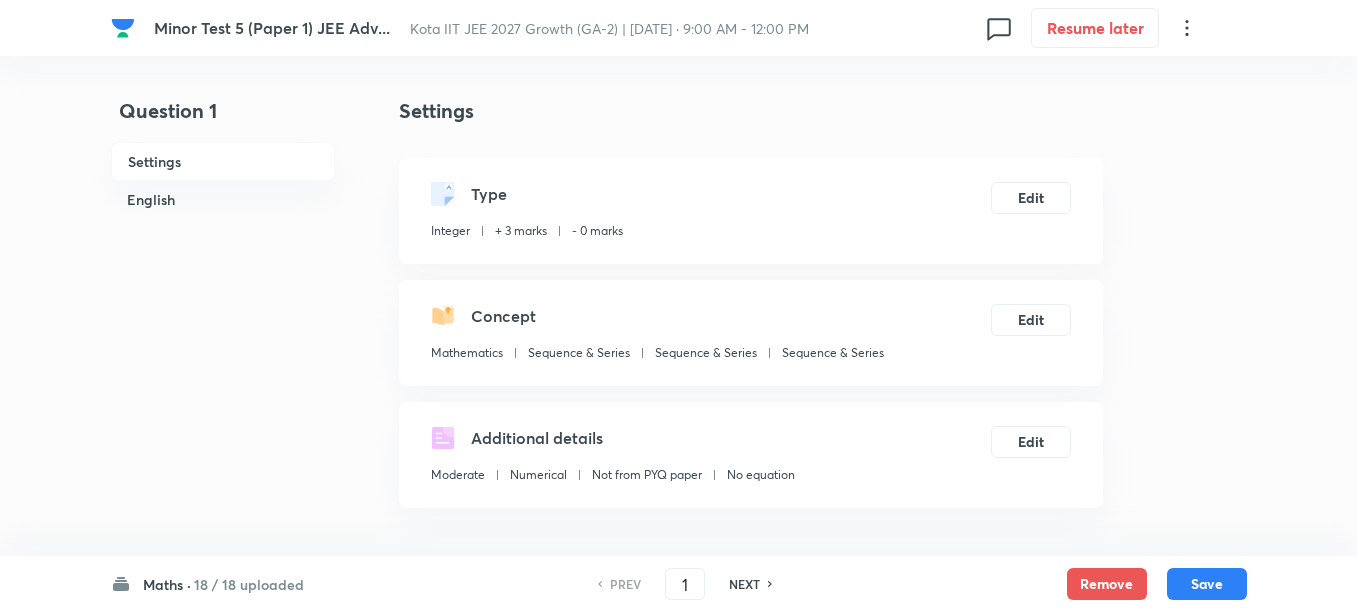 click on "Maths ·" at bounding box center (167, 584) 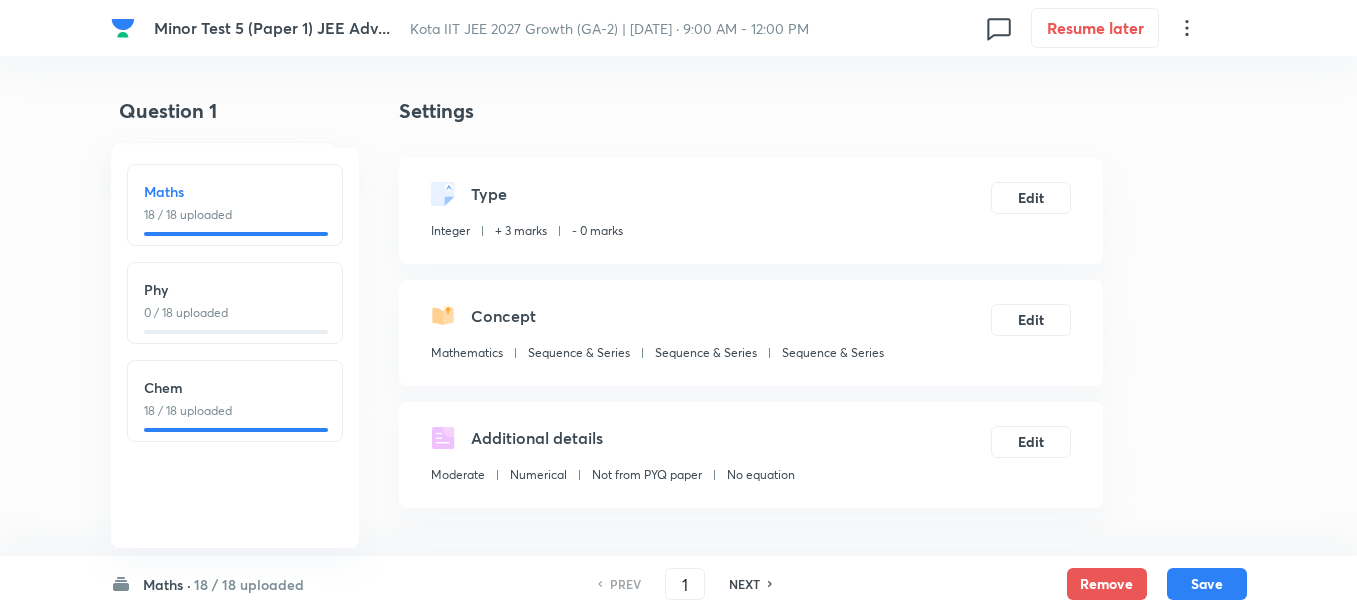 click on "0 / 18 uploaded" at bounding box center (235, 313) 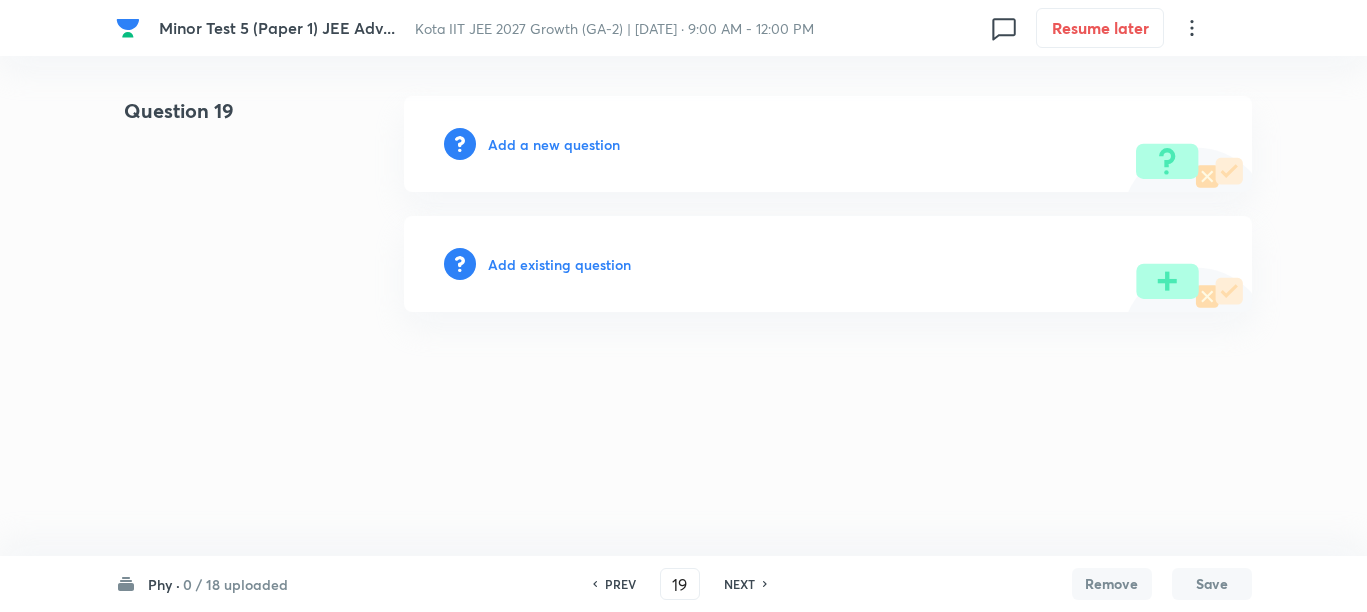 click on "Add a new question" at bounding box center (554, 144) 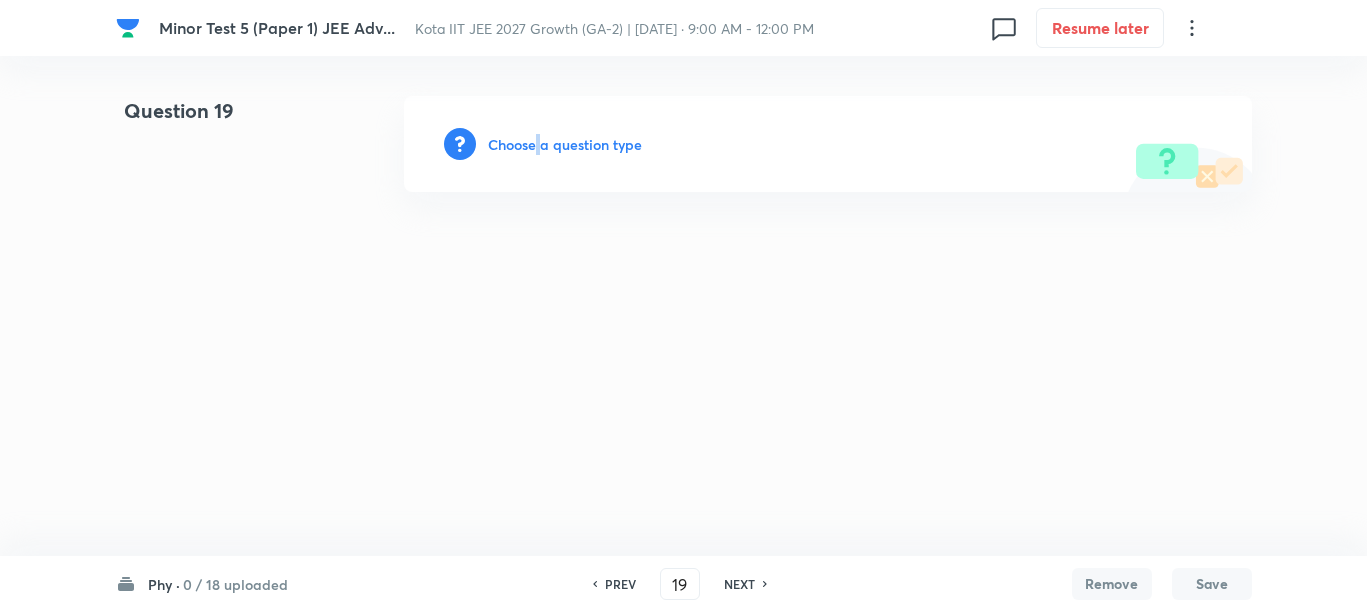 click on "Choose a question type" at bounding box center (565, 144) 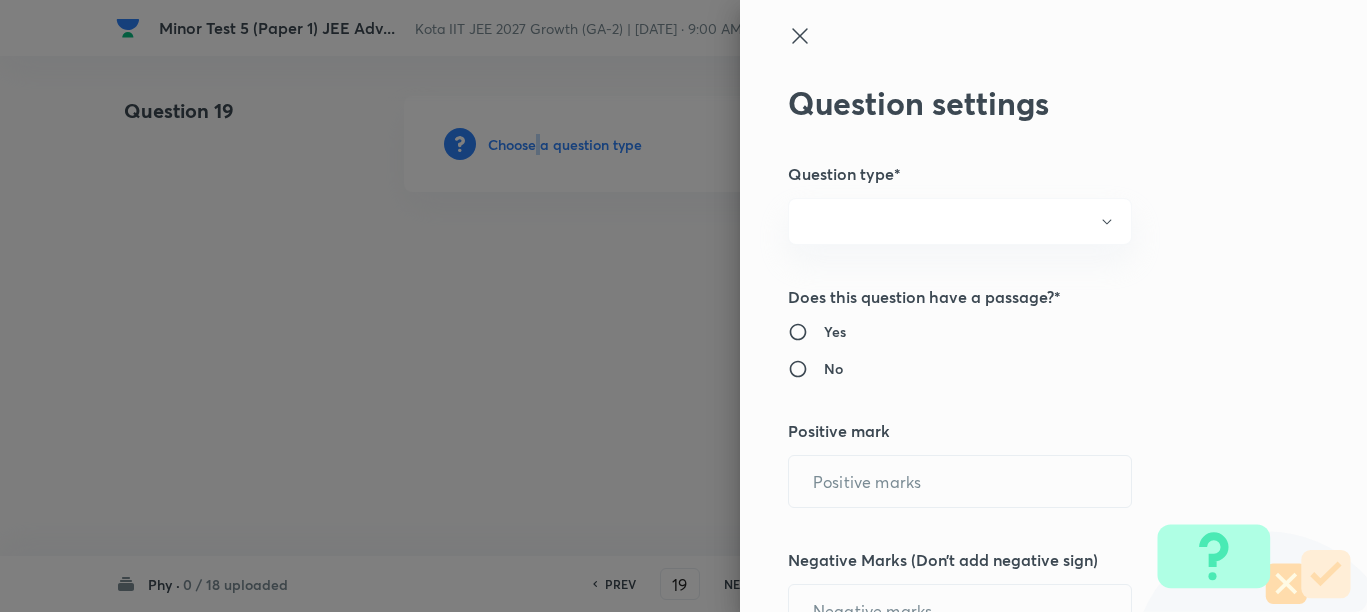 radio on "true" 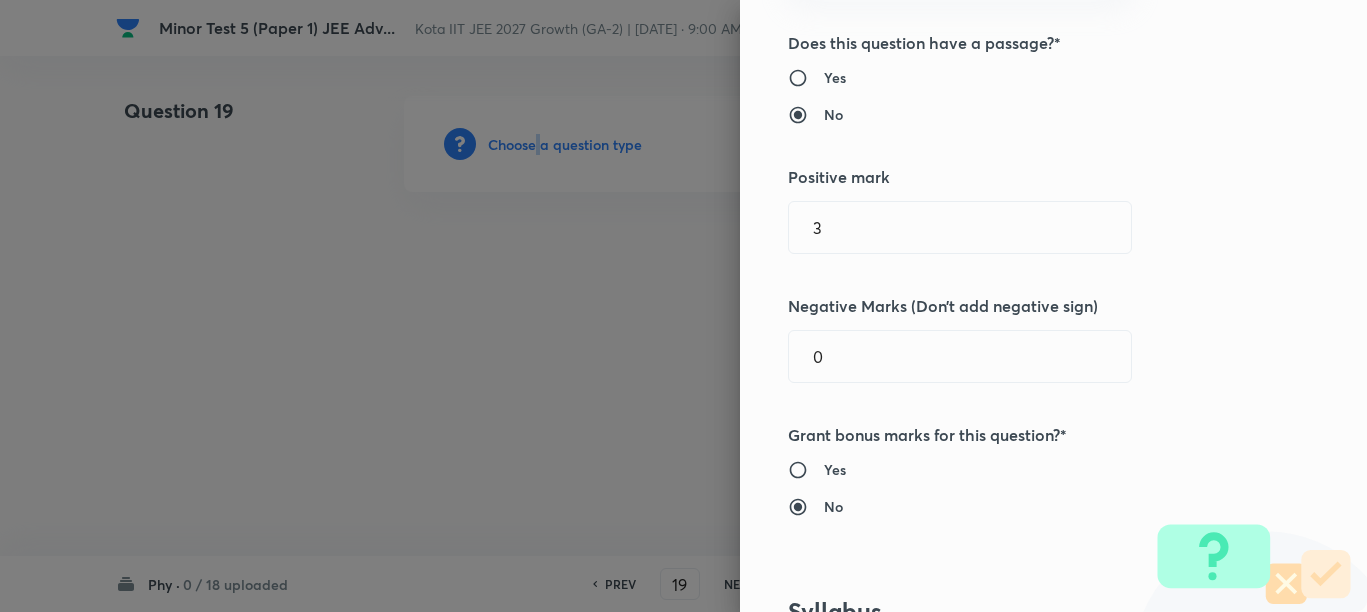 scroll, scrollTop: 0, scrollLeft: 0, axis: both 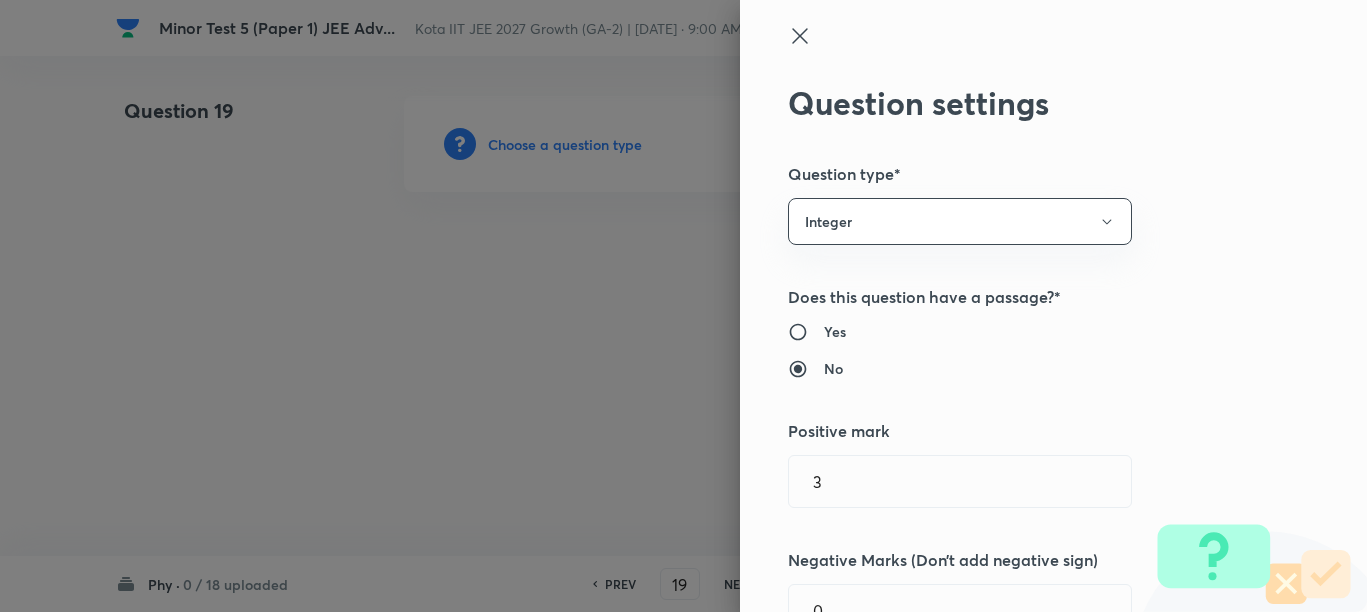 click 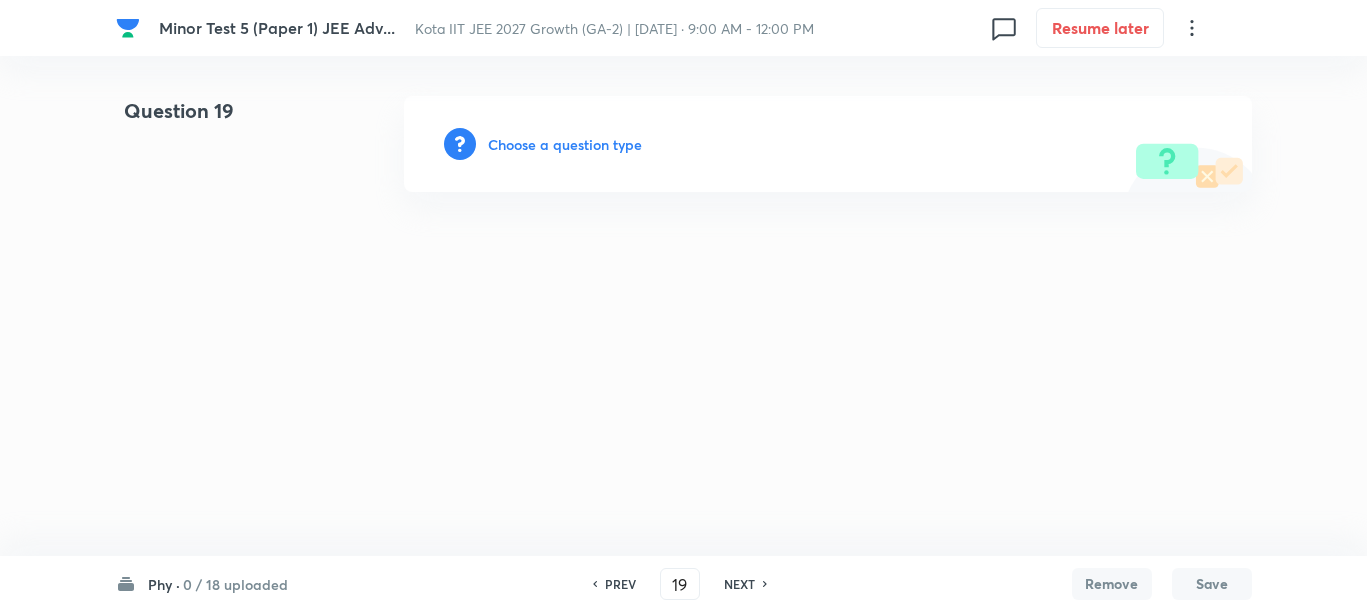 click on "NEXT" at bounding box center [739, 584] 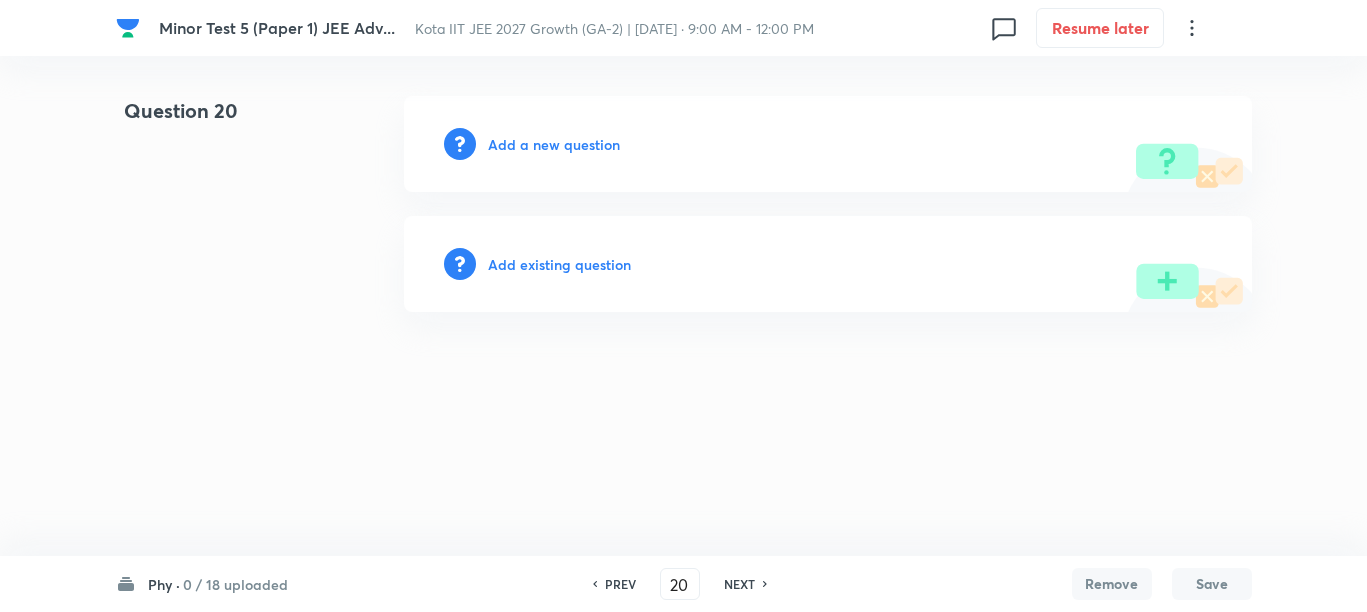 click on "NEXT" at bounding box center (739, 584) 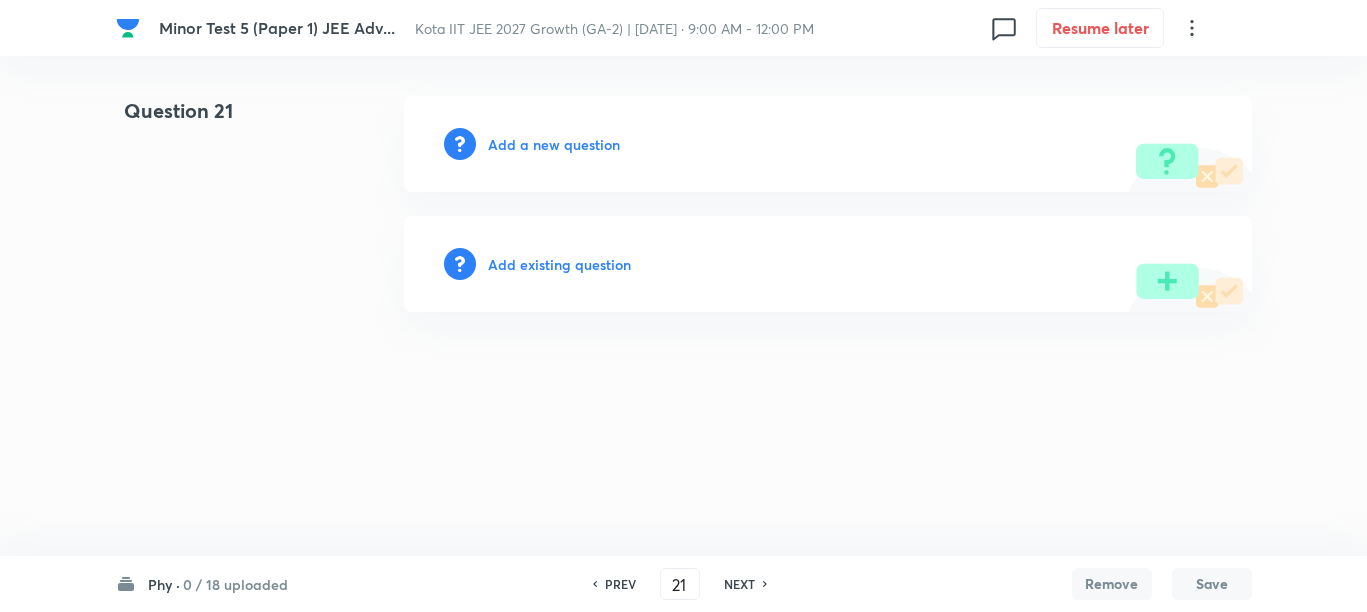 click on "Add a new question" at bounding box center (554, 144) 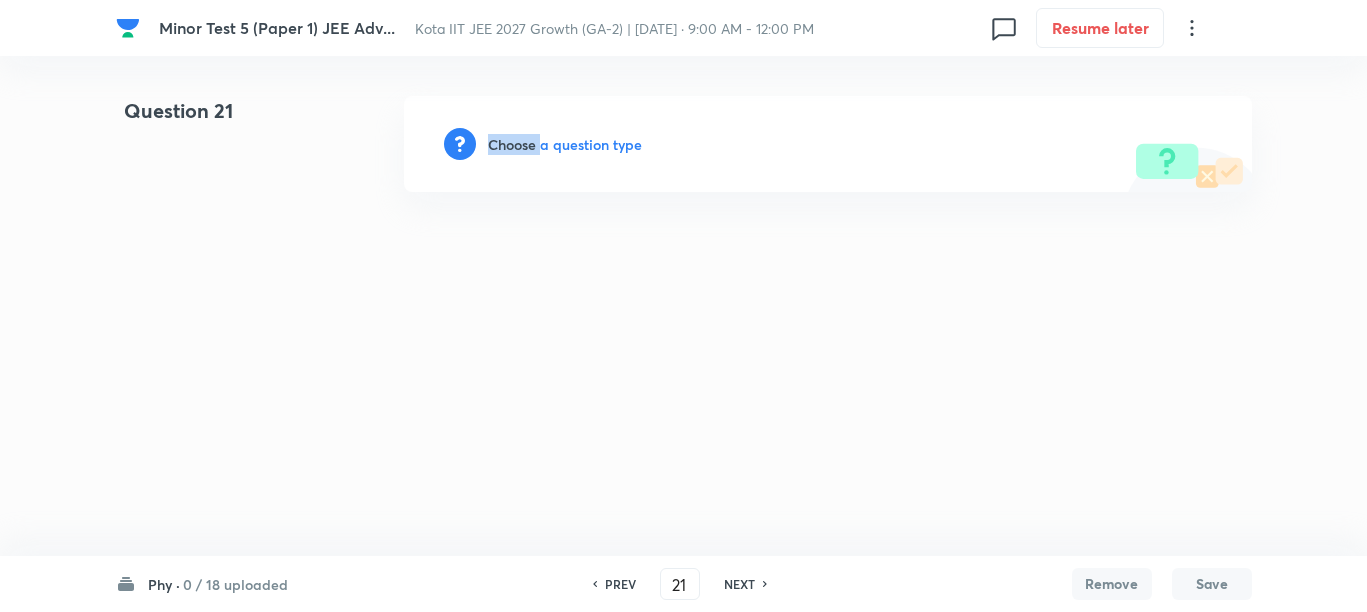 click on "Choose a question type" at bounding box center [565, 144] 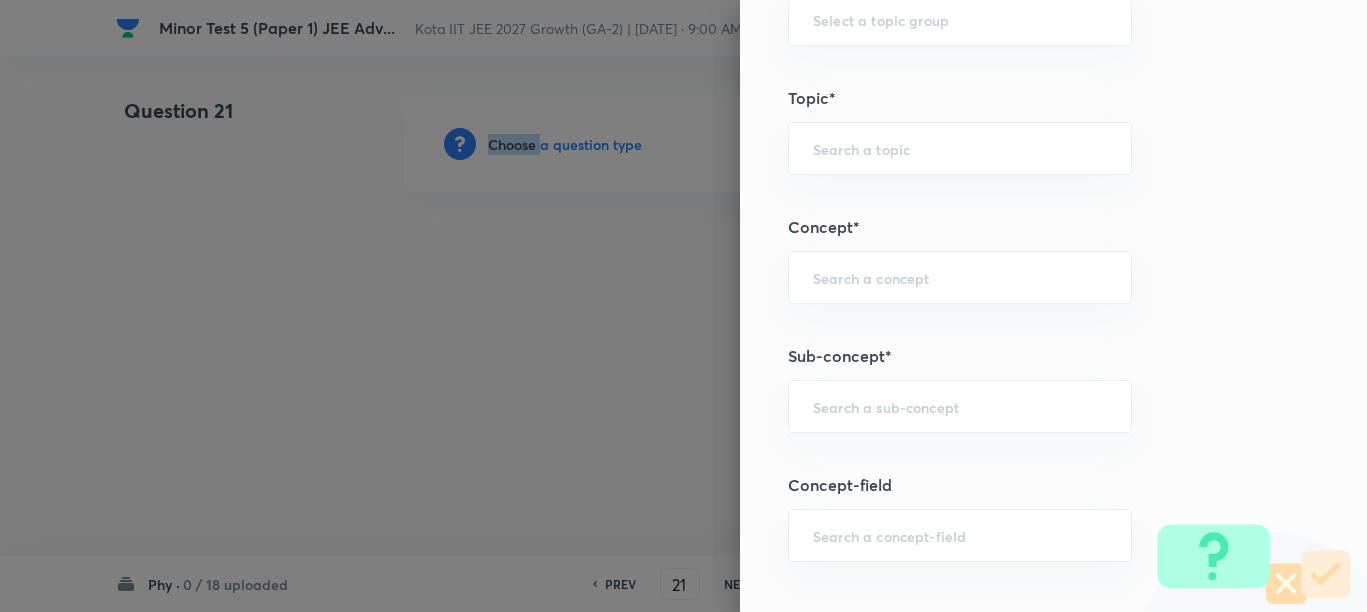 scroll, scrollTop: 1000, scrollLeft: 0, axis: vertical 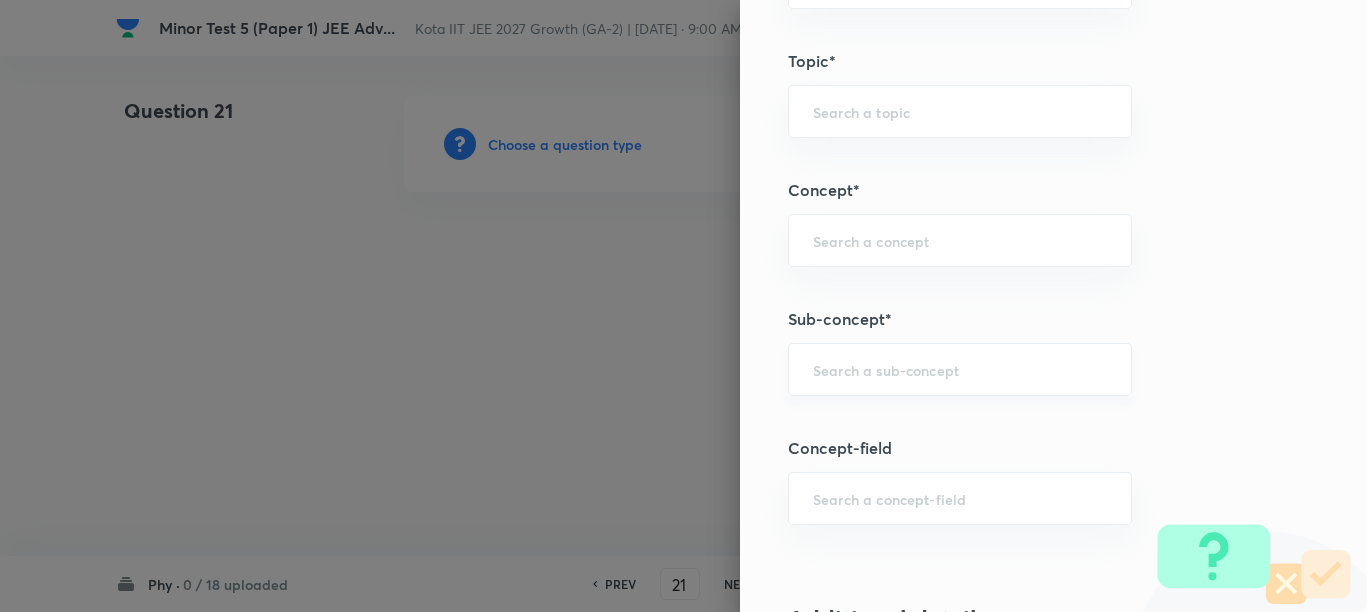 click at bounding box center [960, 369] 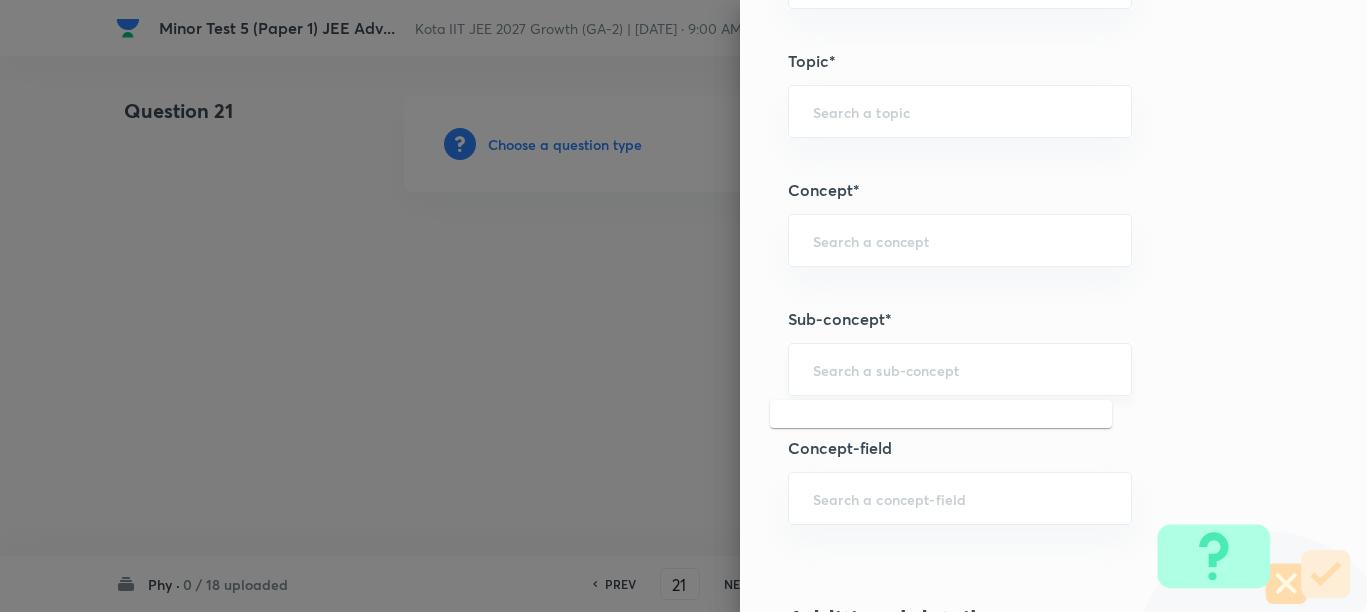 paste on "Motion in a Straight Line" 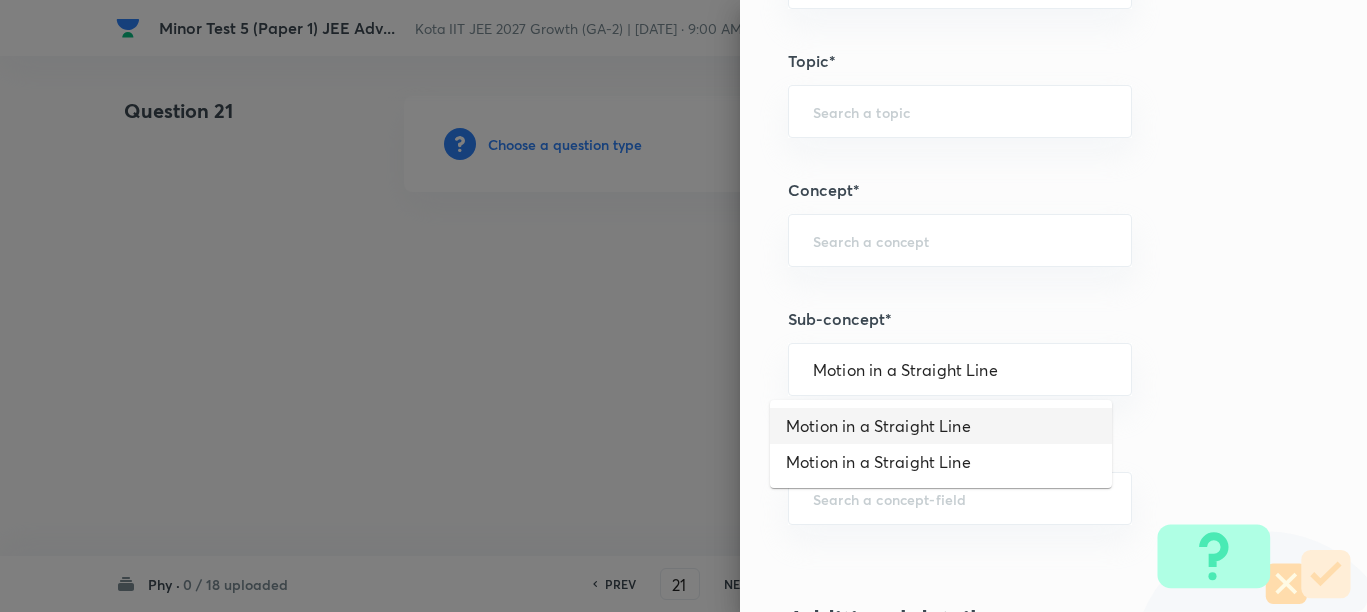 click on "Motion in a Straight Line" at bounding box center [941, 426] 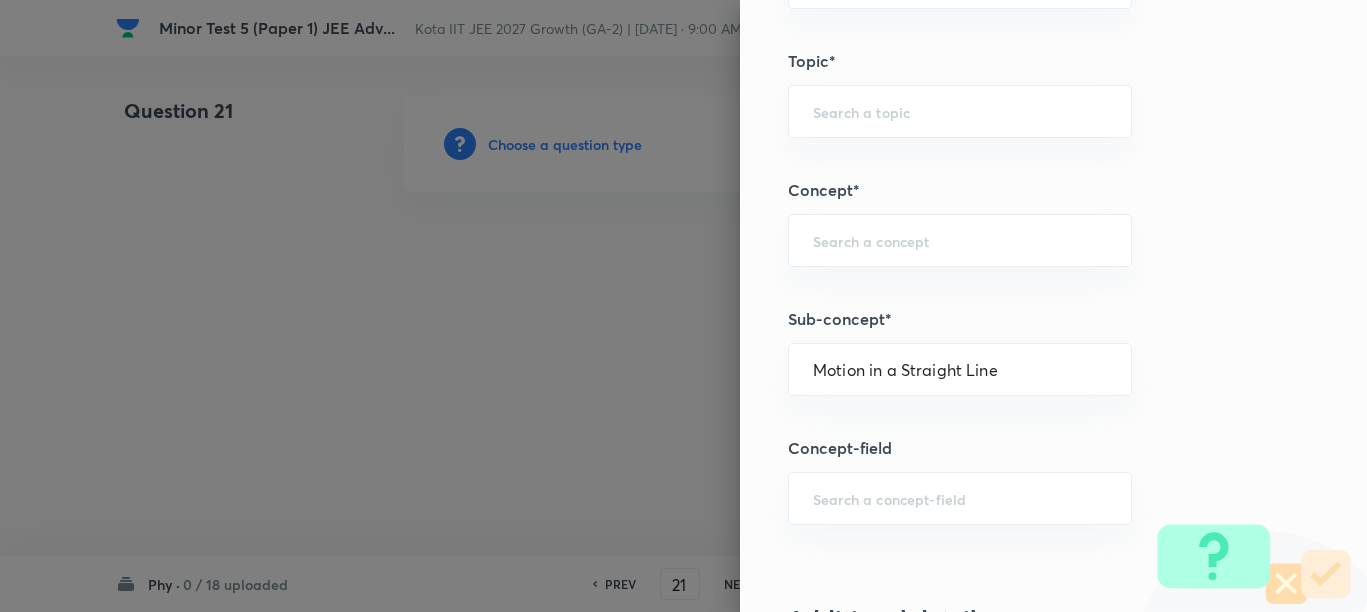type on "Physics" 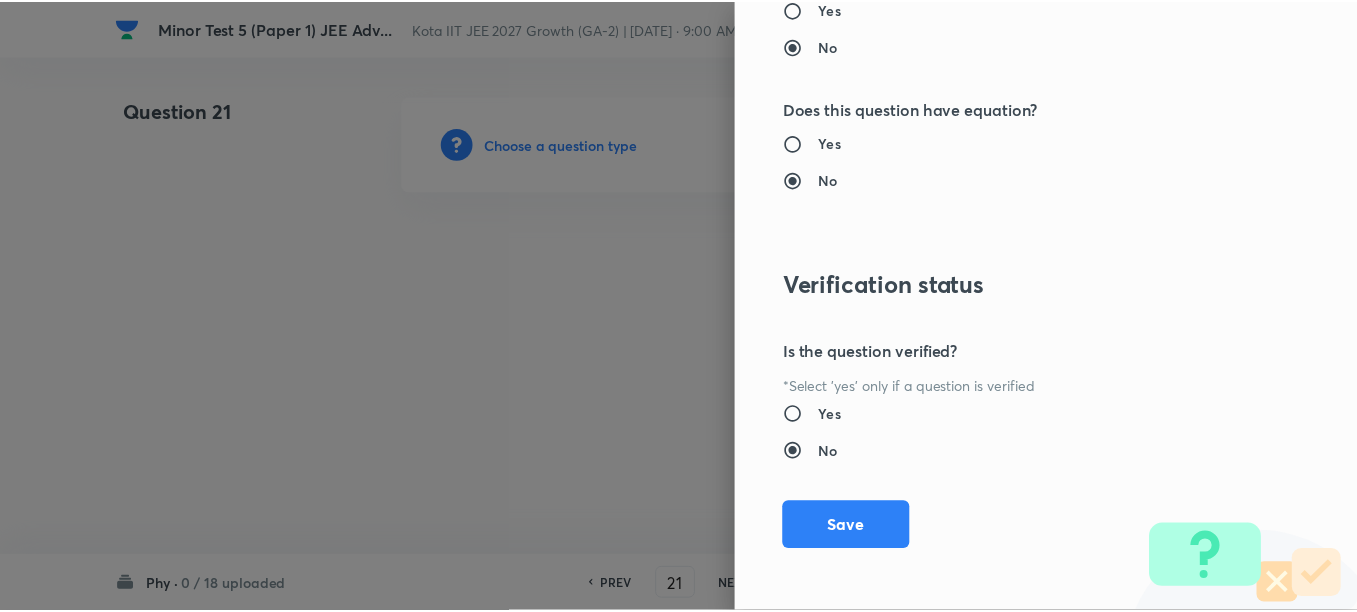 scroll, scrollTop: 2130, scrollLeft: 0, axis: vertical 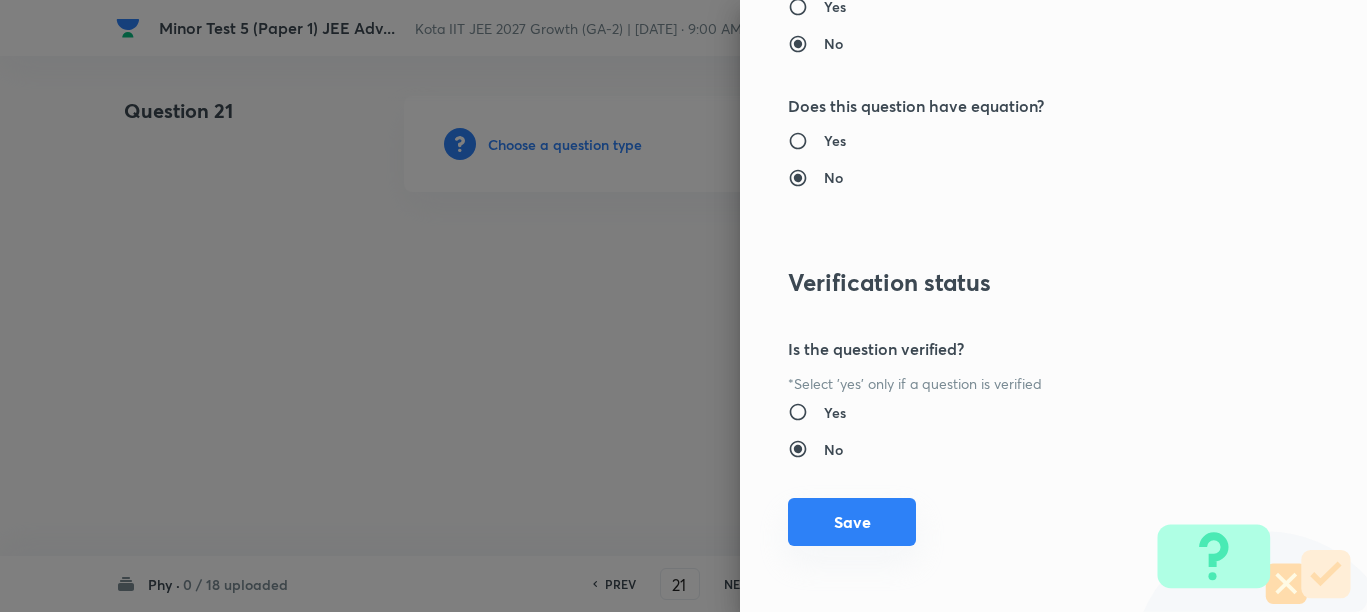 click on "Save" at bounding box center (852, 522) 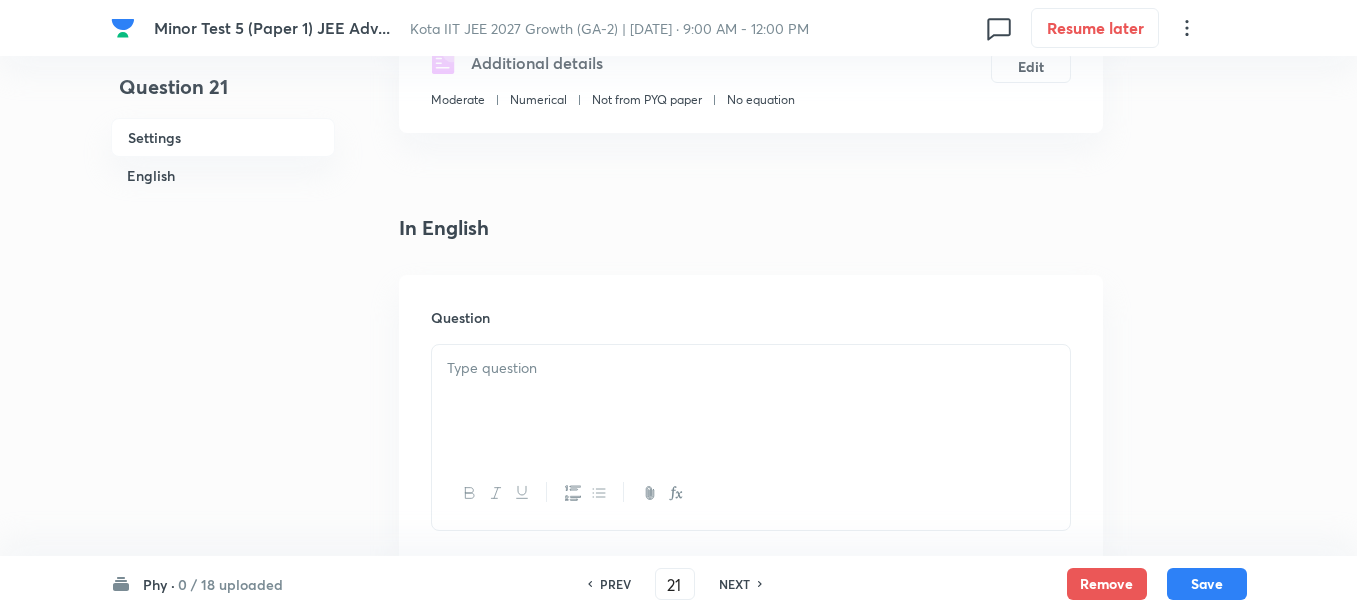 scroll, scrollTop: 500, scrollLeft: 0, axis: vertical 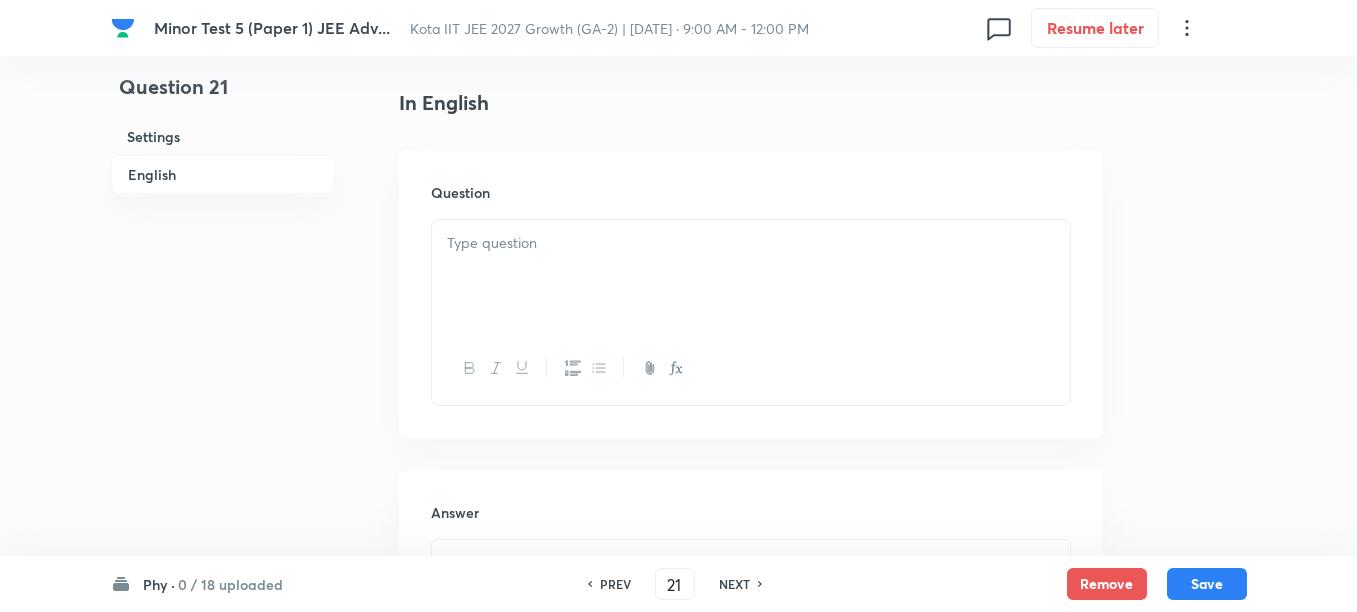 click at bounding box center [751, 276] 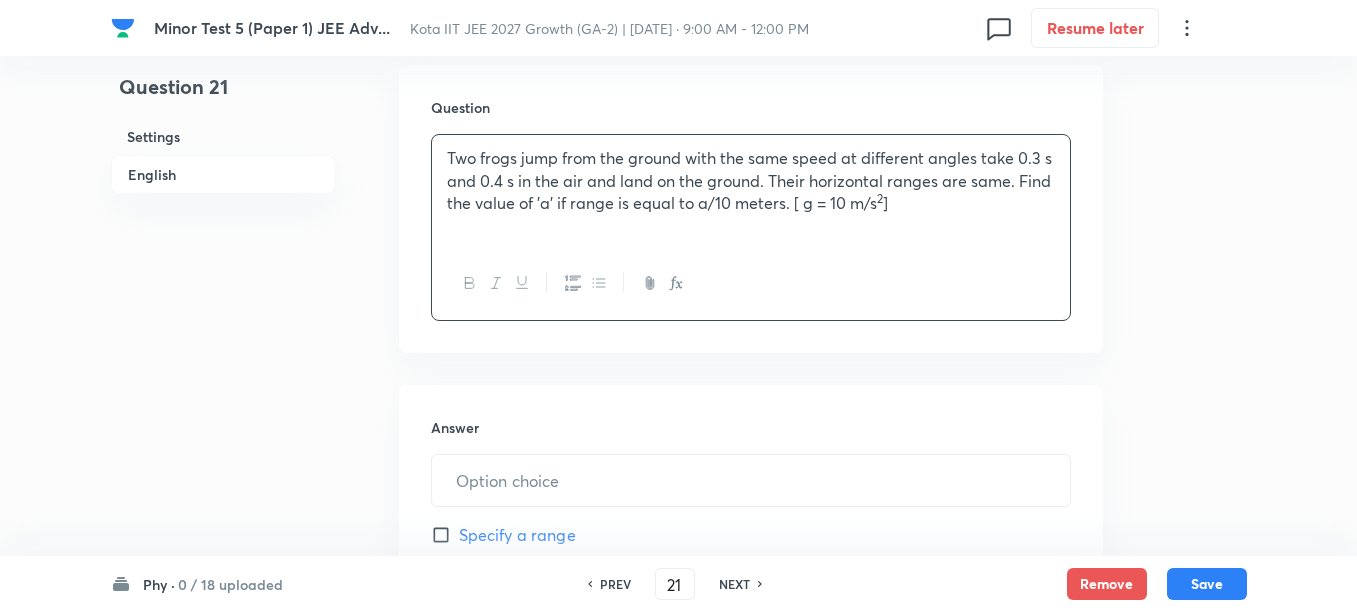scroll, scrollTop: 625, scrollLeft: 0, axis: vertical 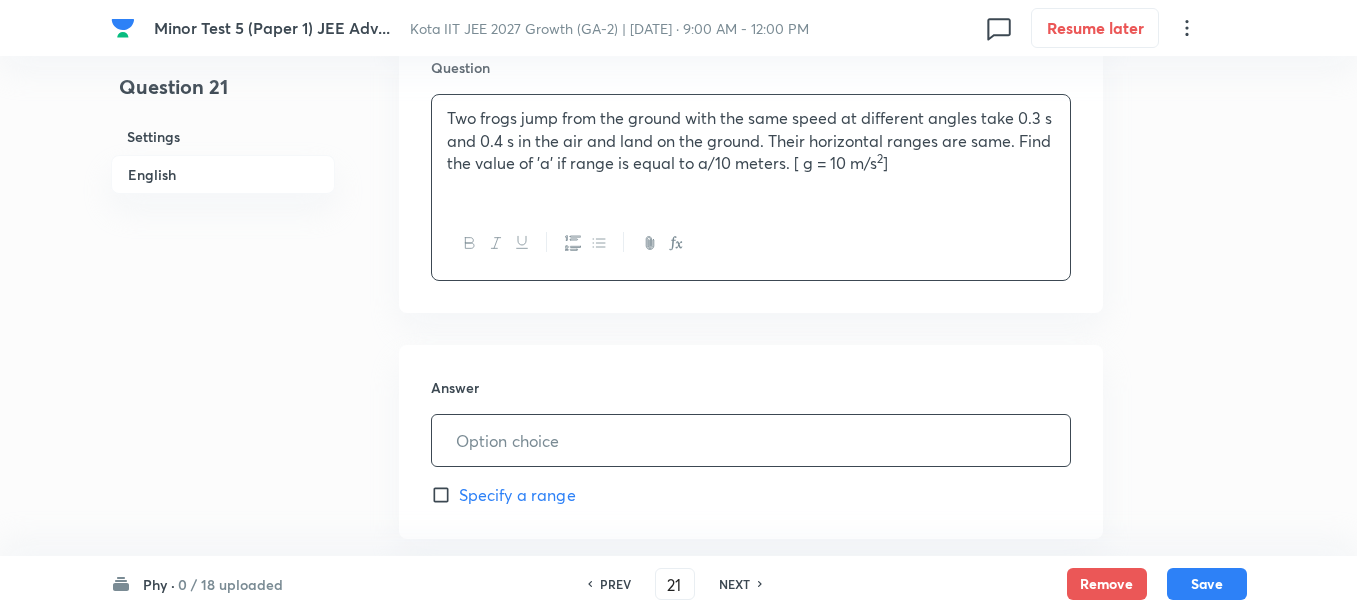 click at bounding box center [751, 440] 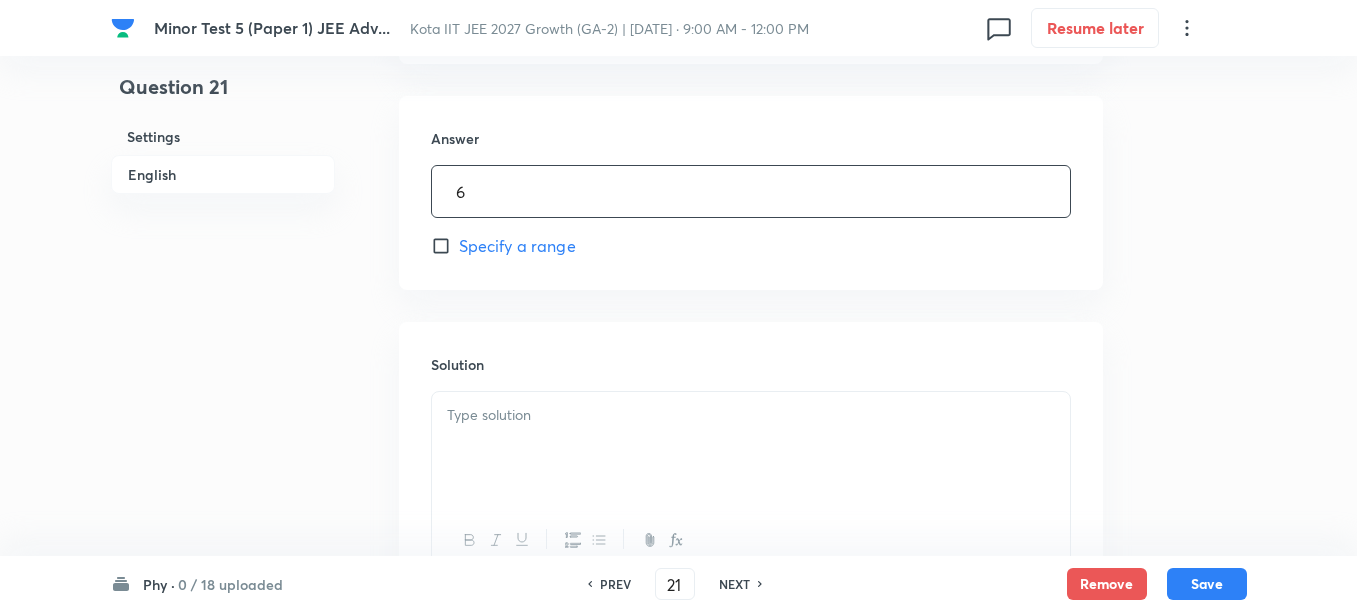 scroll, scrollTop: 875, scrollLeft: 0, axis: vertical 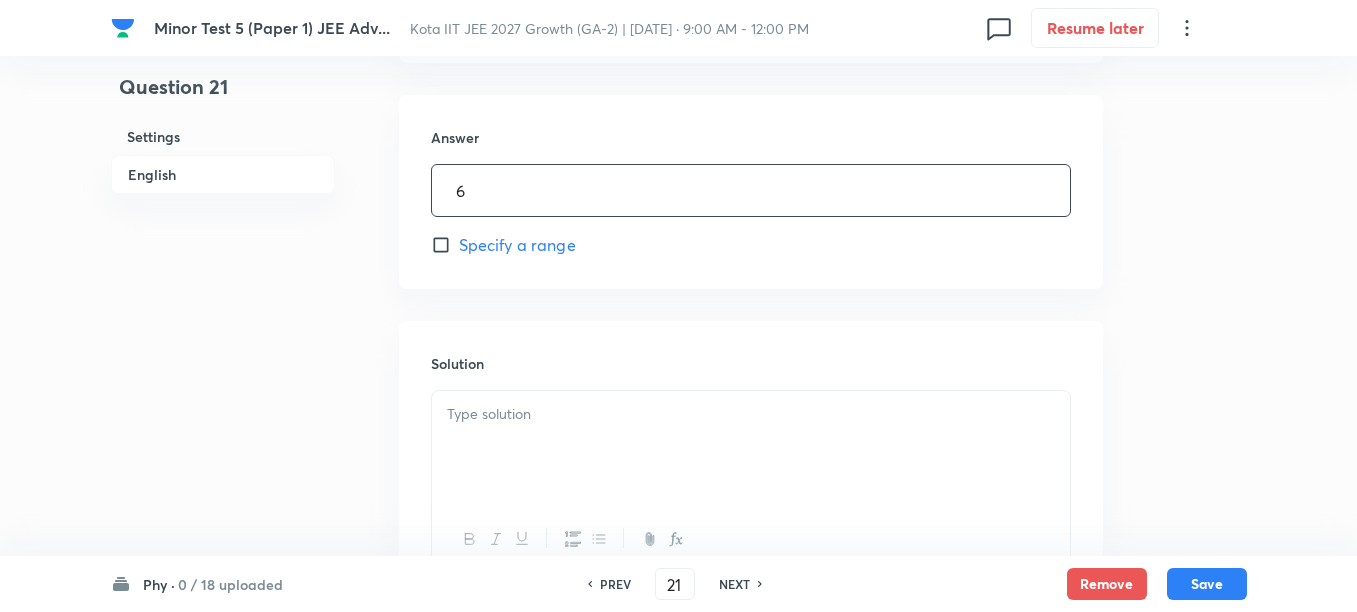 type on "6" 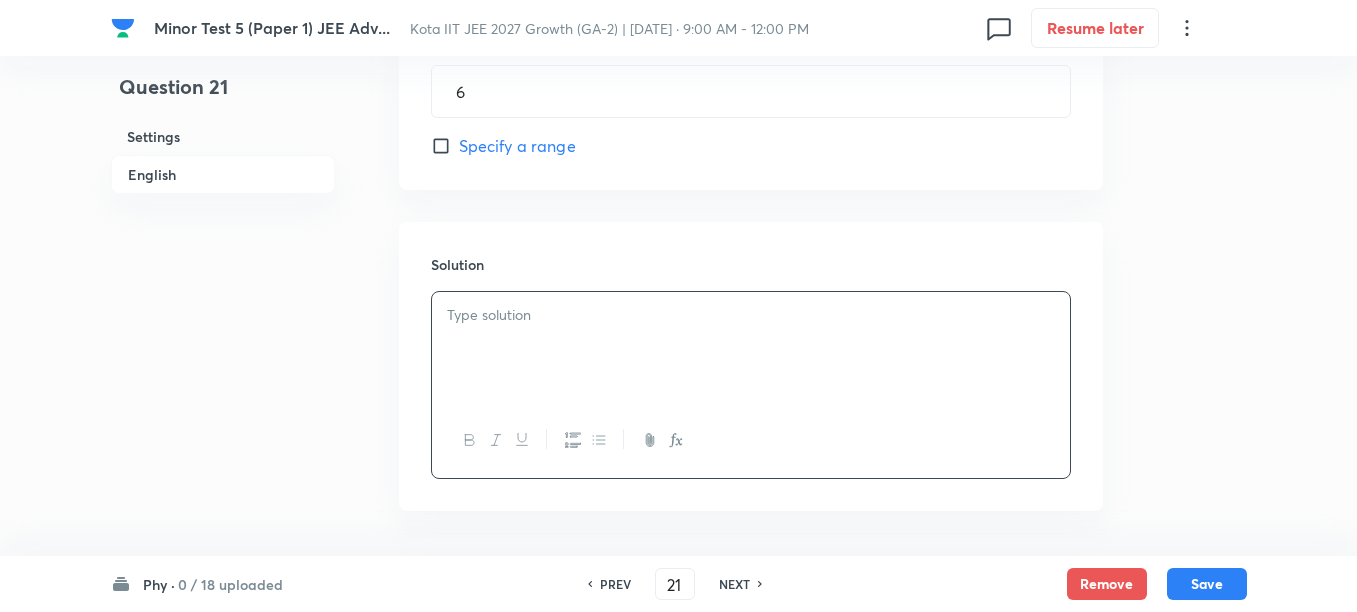 scroll, scrollTop: 1000, scrollLeft: 0, axis: vertical 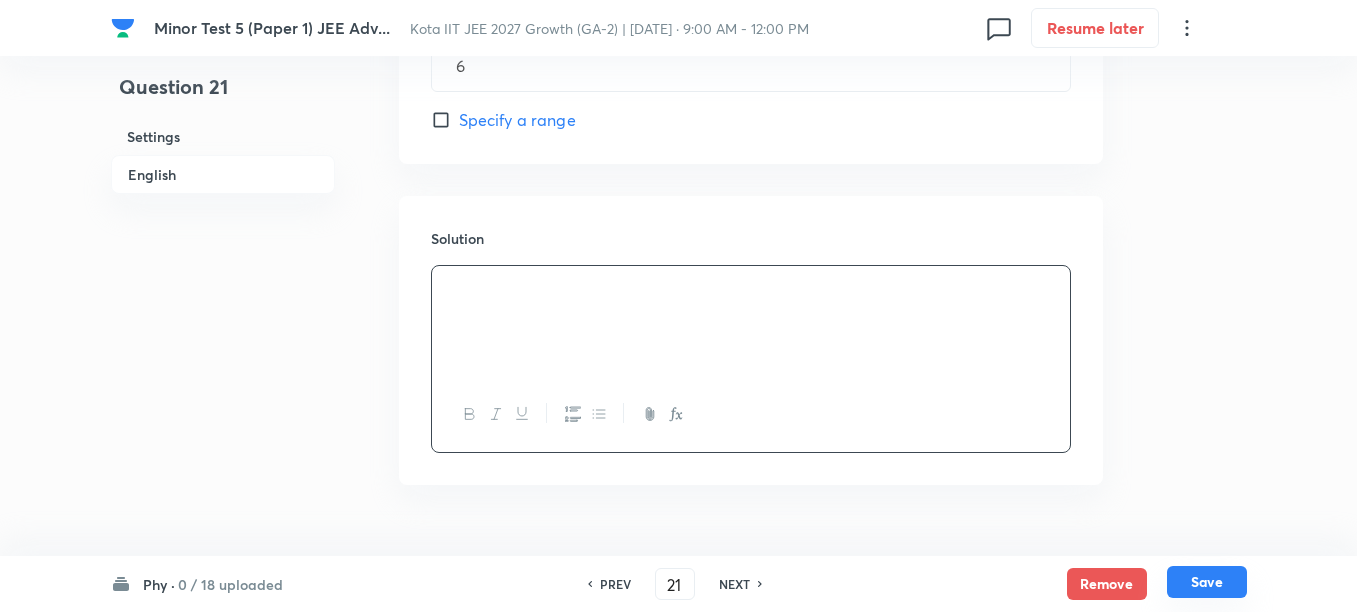 click on "Save" at bounding box center [1207, 582] 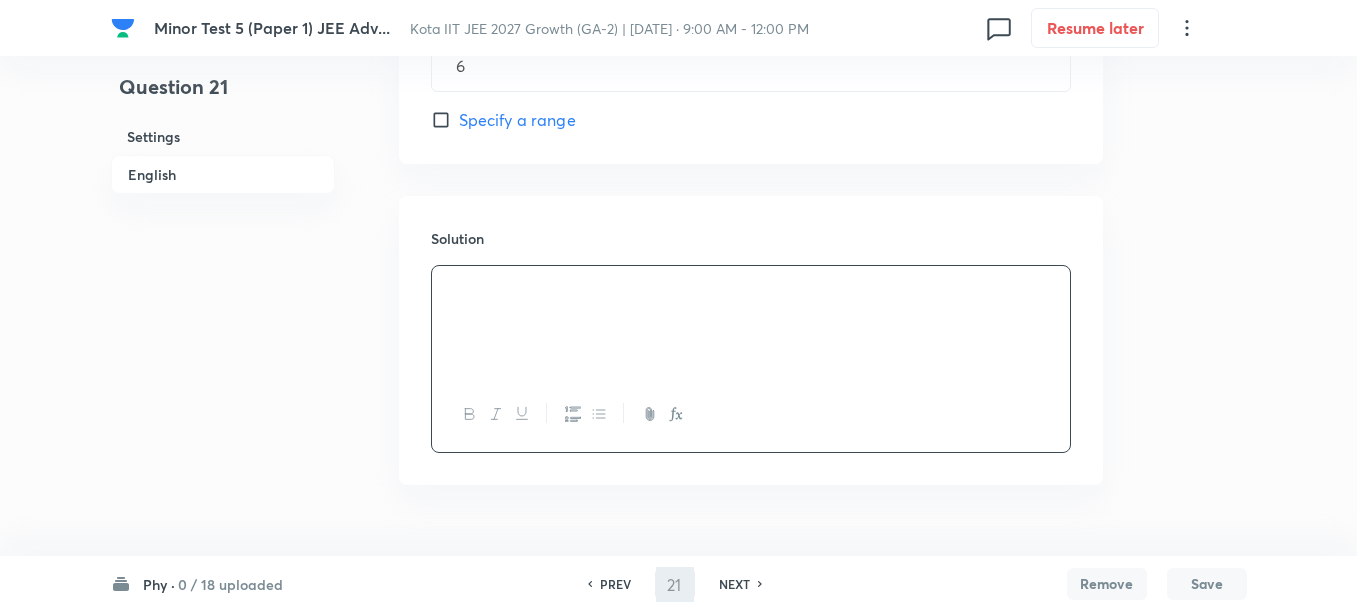 type on "22" 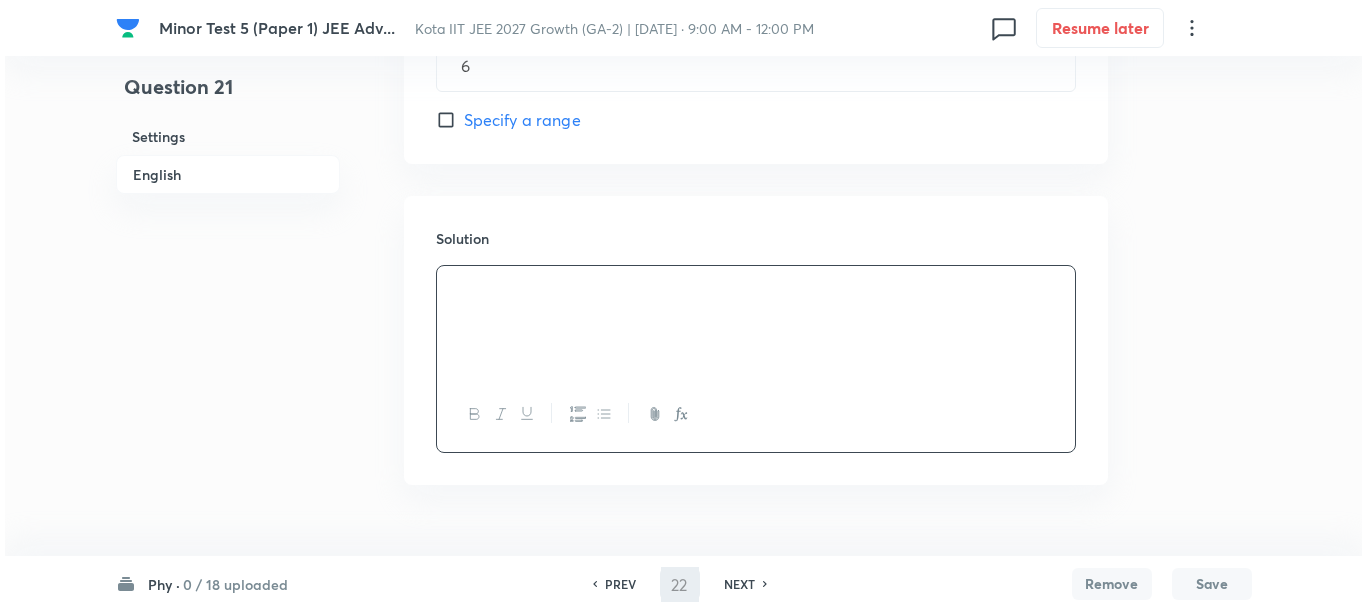 scroll, scrollTop: 0, scrollLeft: 0, axis: both 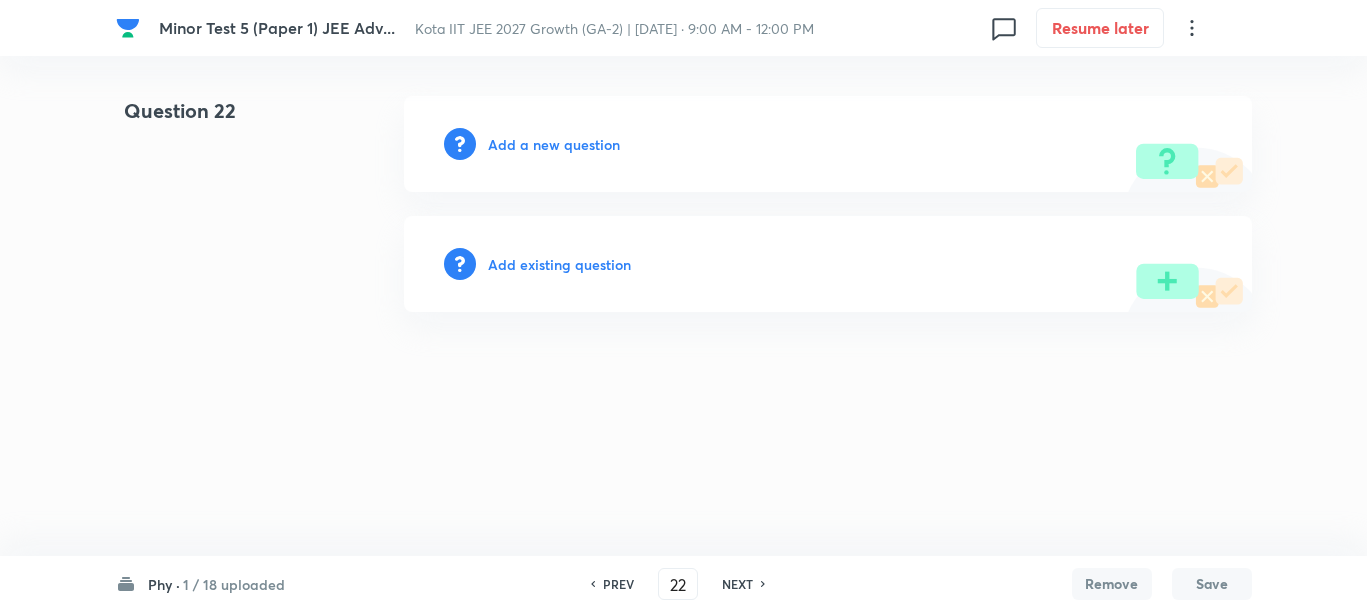 click on "Add a new question" at bounding box center [554, 144] 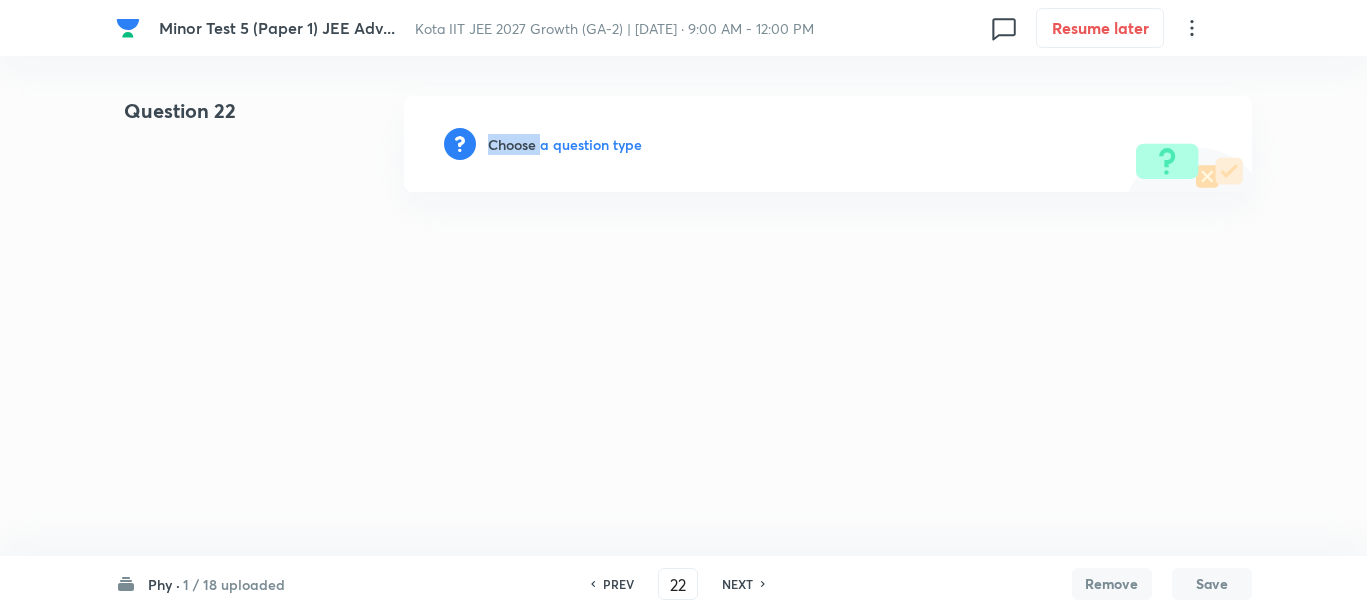 click on "Choose a question type" at bounding box center (565, 144) 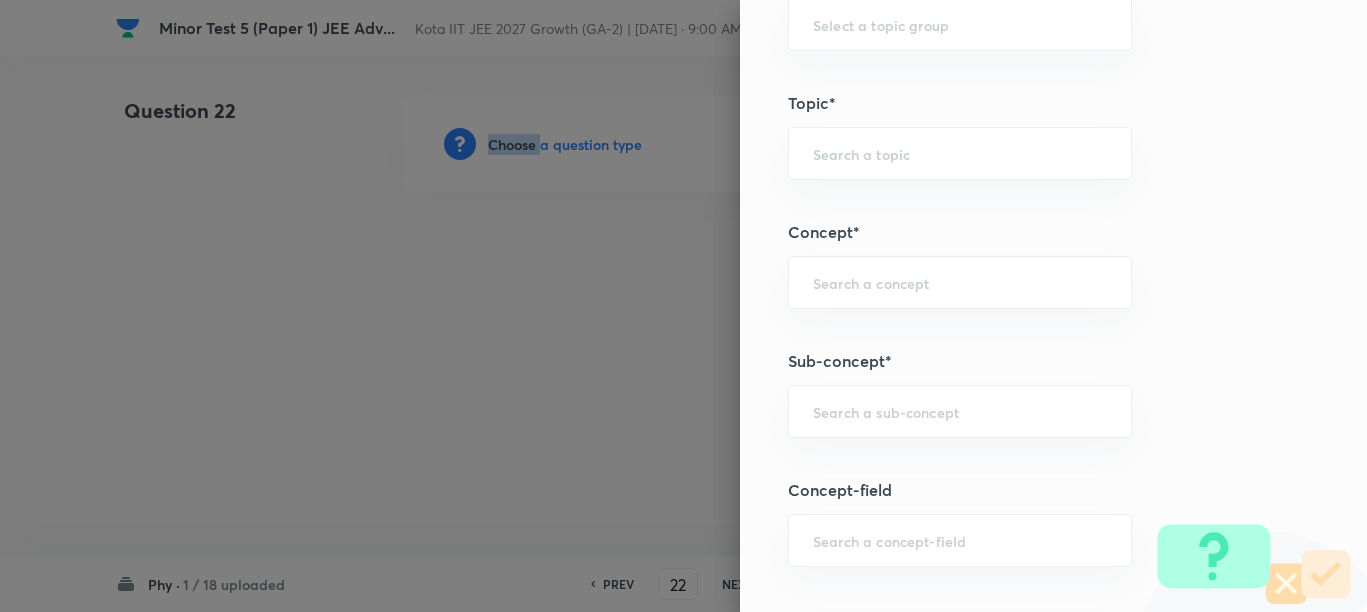 scroll, scrollTop: 1000, scrollLeft: 0, axis: vertical 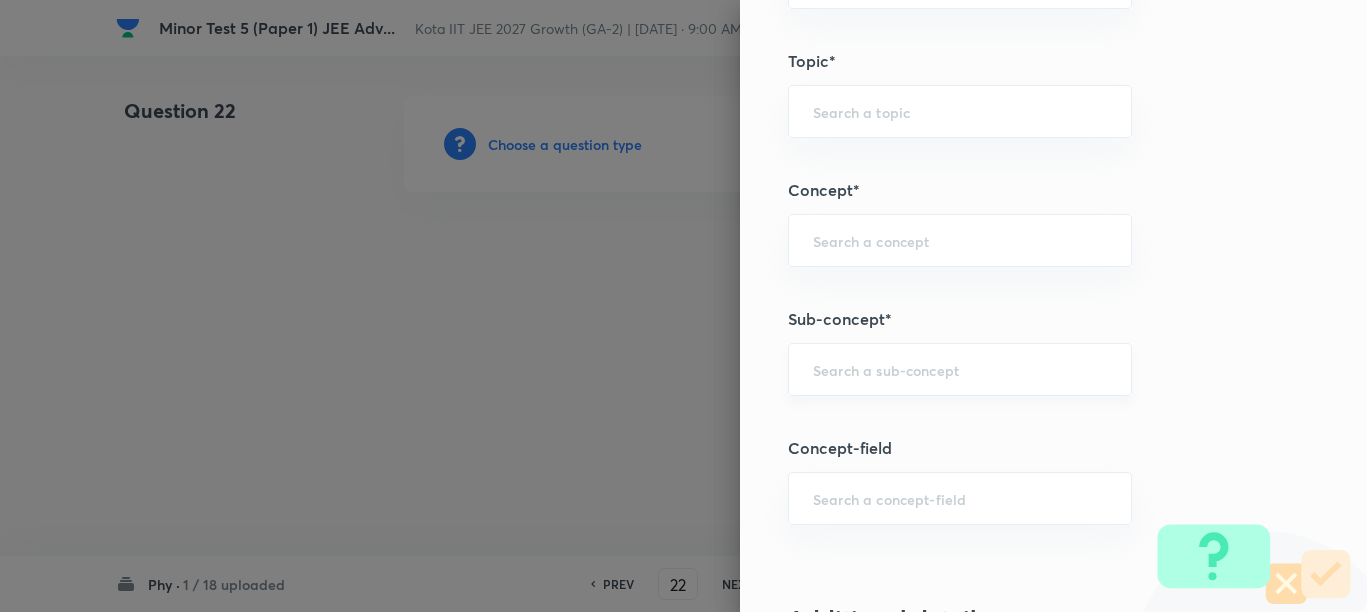 click at bounding box center (960, 369) 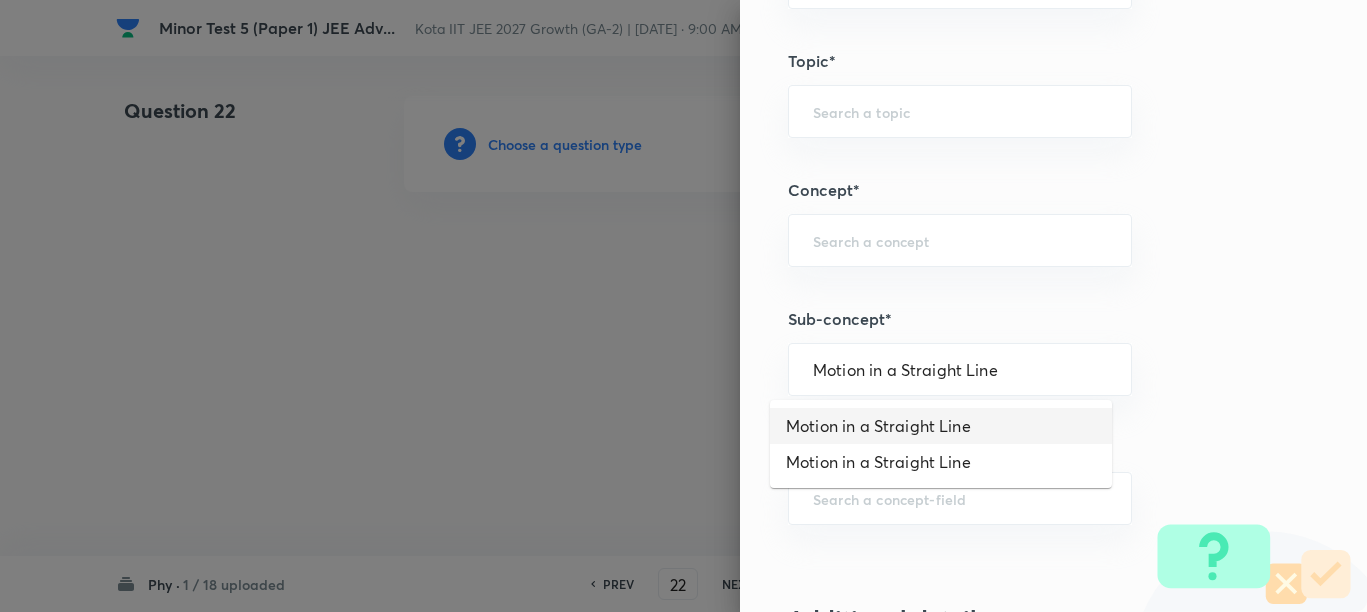 click on "Motion in a Straight Line" at bounding box center (941, 426) 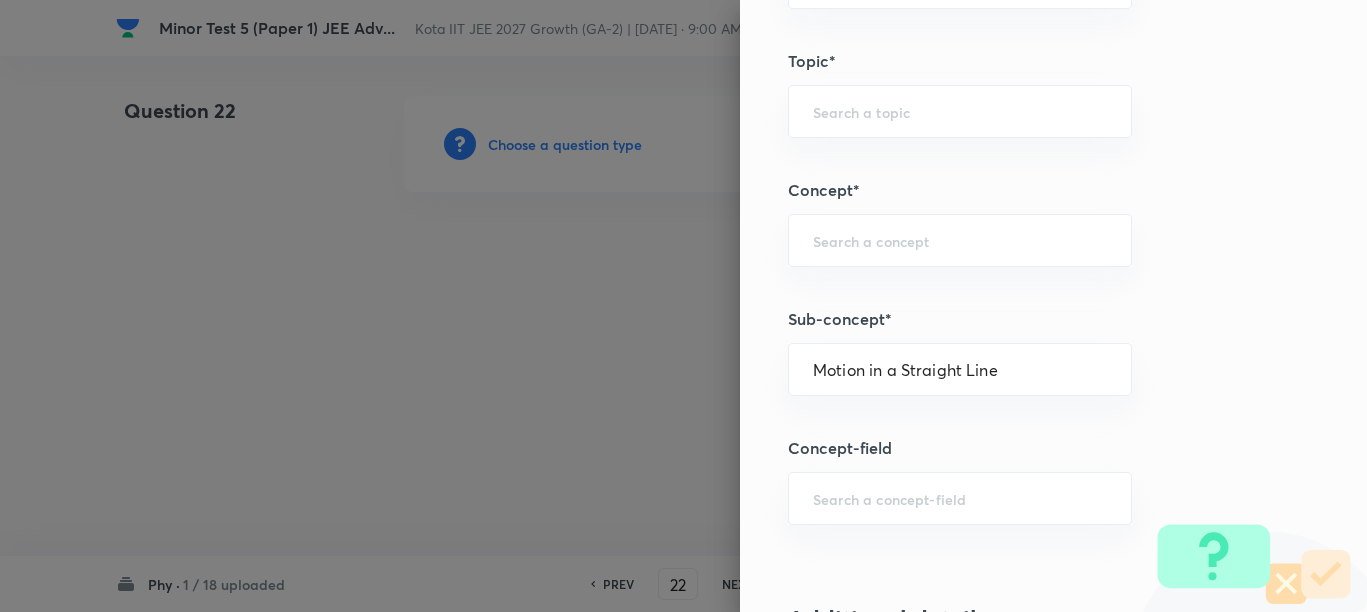 type on "Physics" 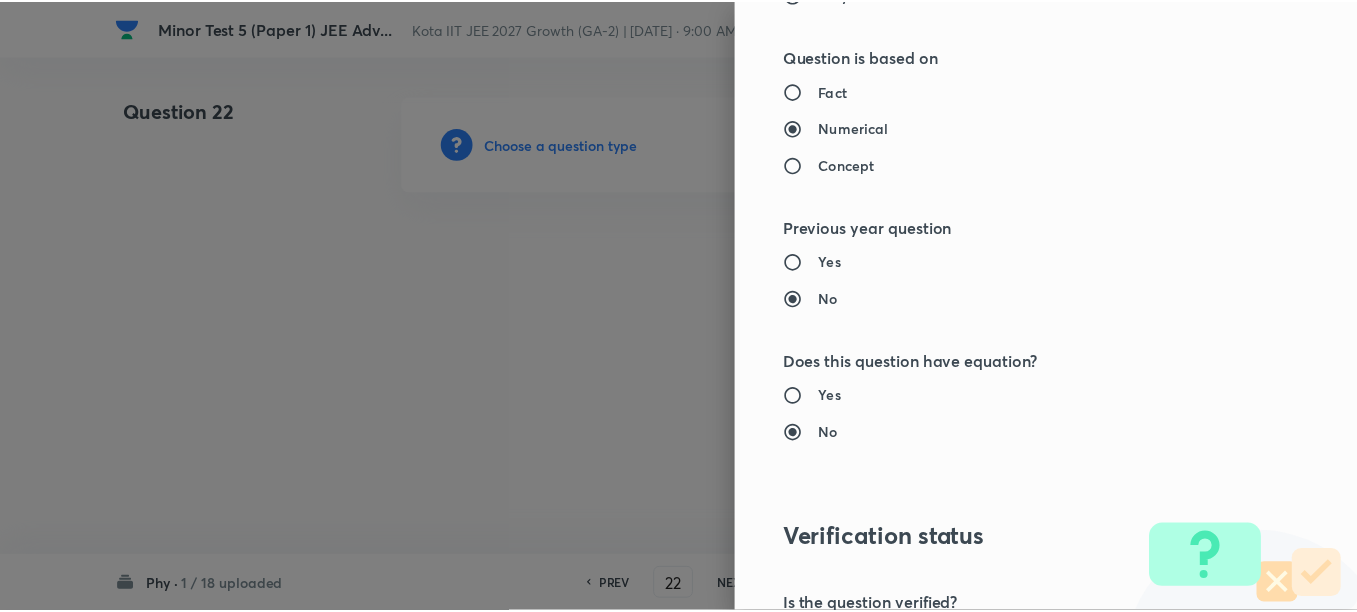 scroll, scrollTop: 2130, scrollLeft: 0, axis: vertical 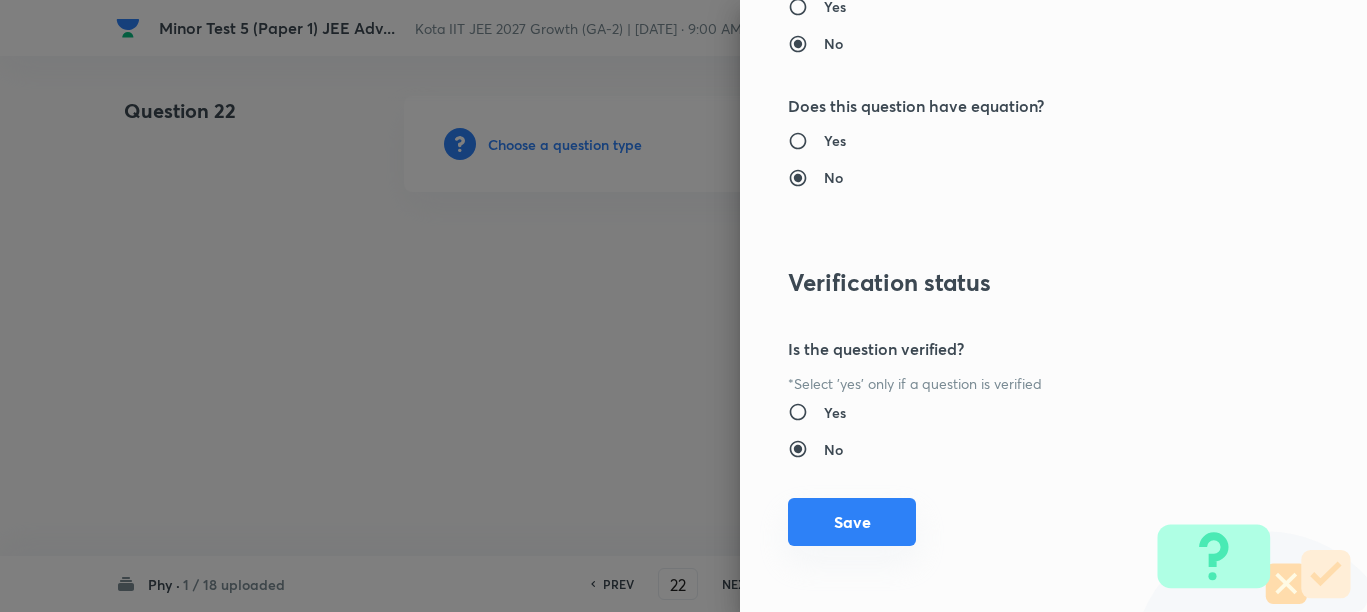 click on "Save" at bounding box center (852, 522) 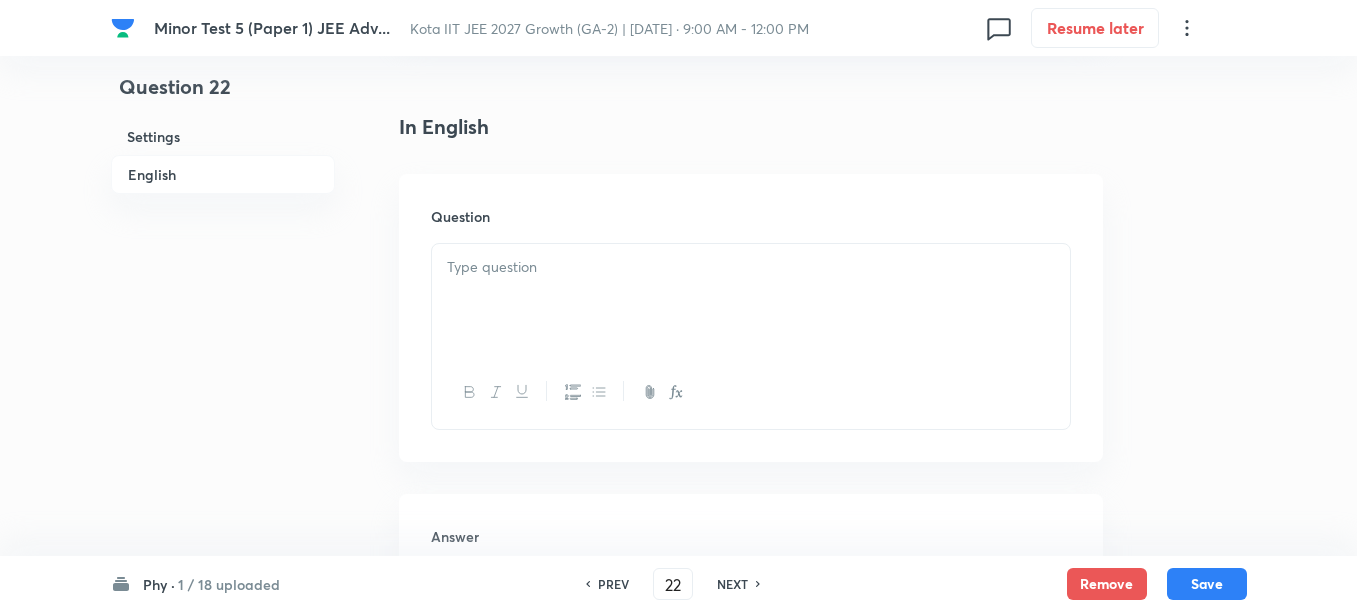 scroll, scrollTop: 500, scrollLeft: 0, axis: vertical 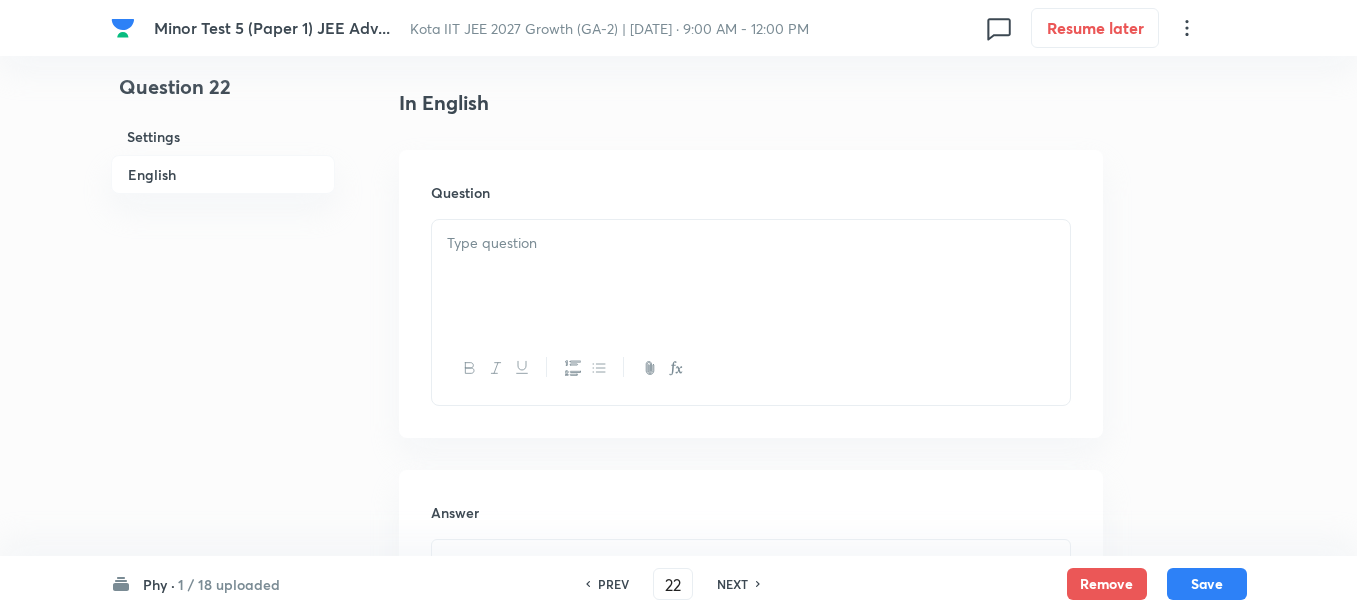 click at bounding box center [751, 276] 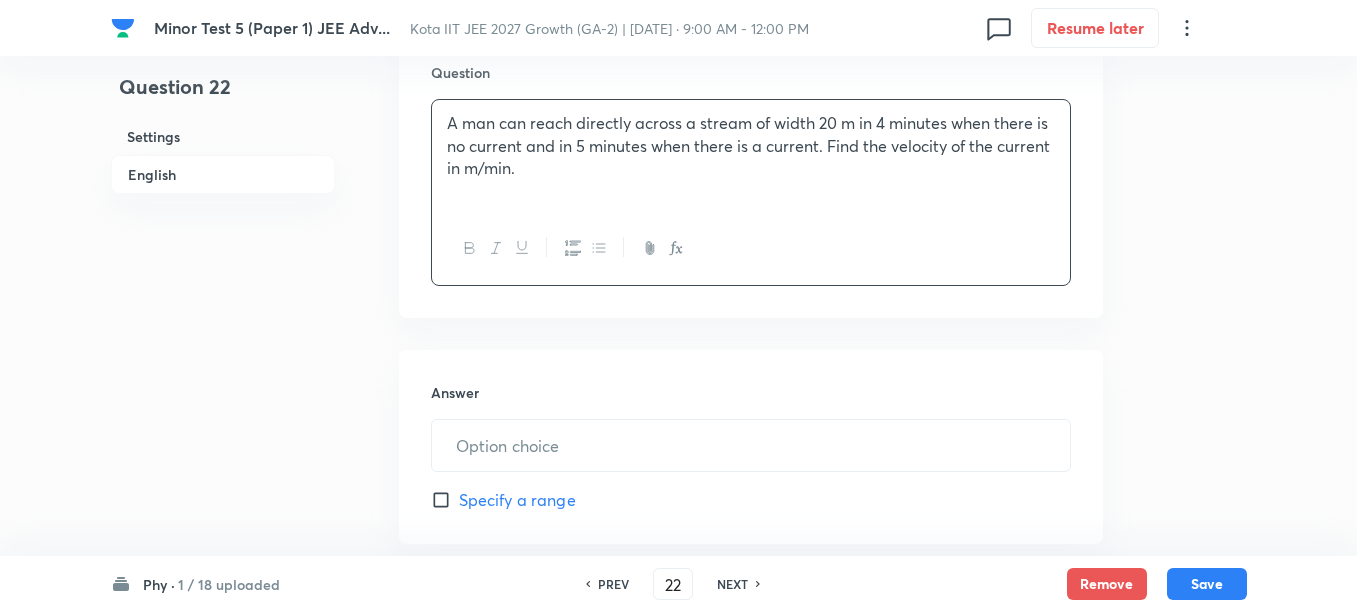 scroll, scrollTop: 875, scrollLeft: 0, axis: vertical 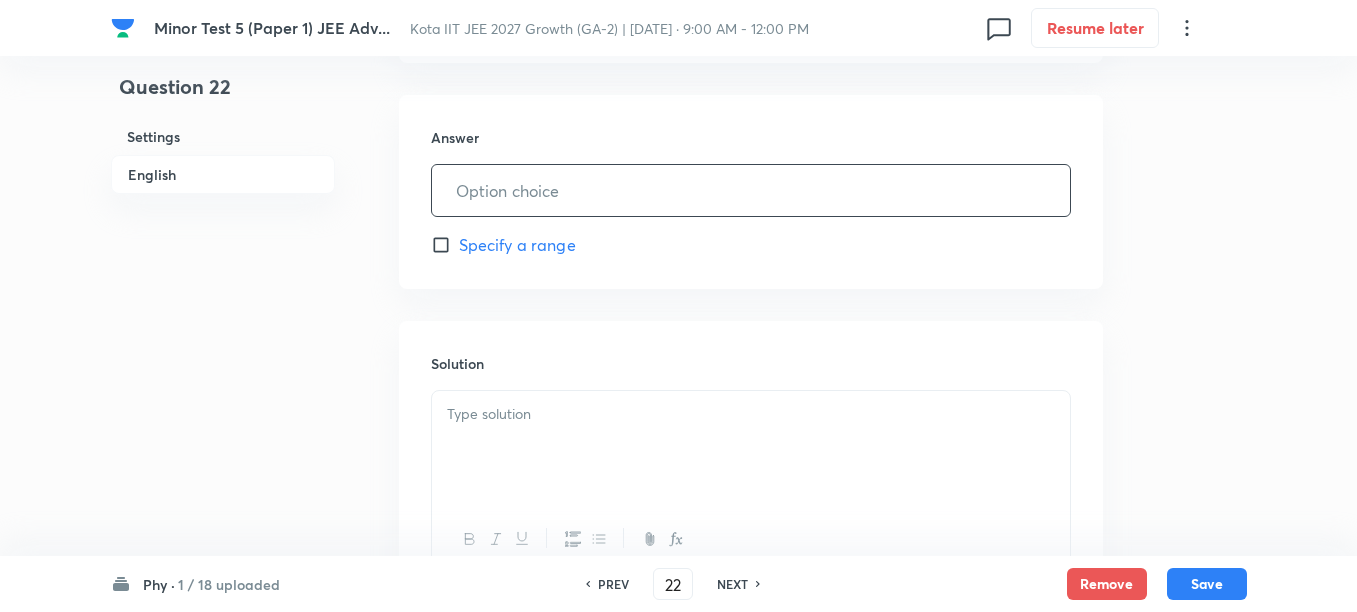 click at bounding box center [751, 190] 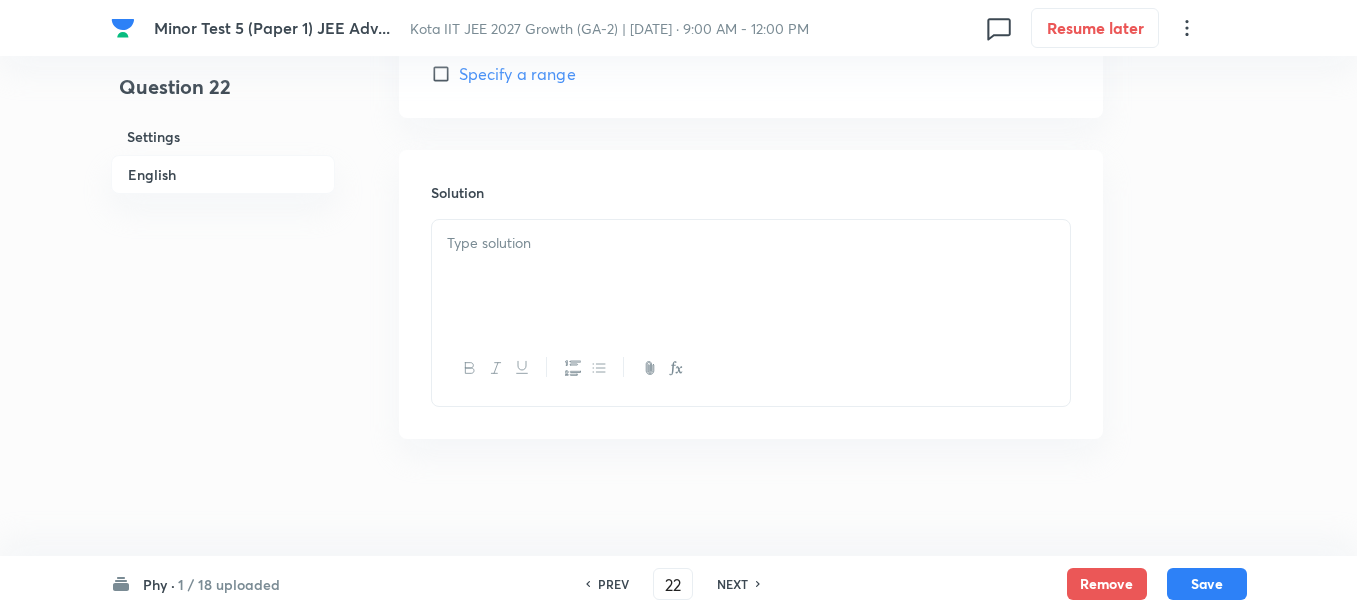scroll, scrollTop: 1049, scrollLeft: 0, axis: vertical 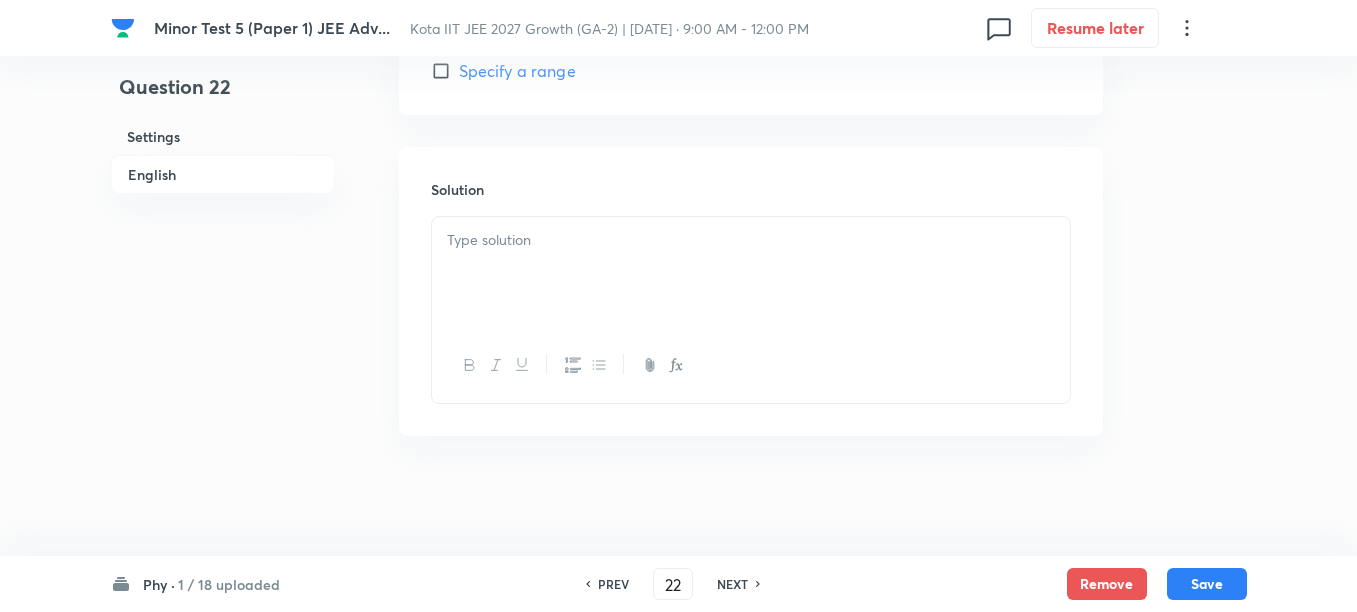 type on "3" 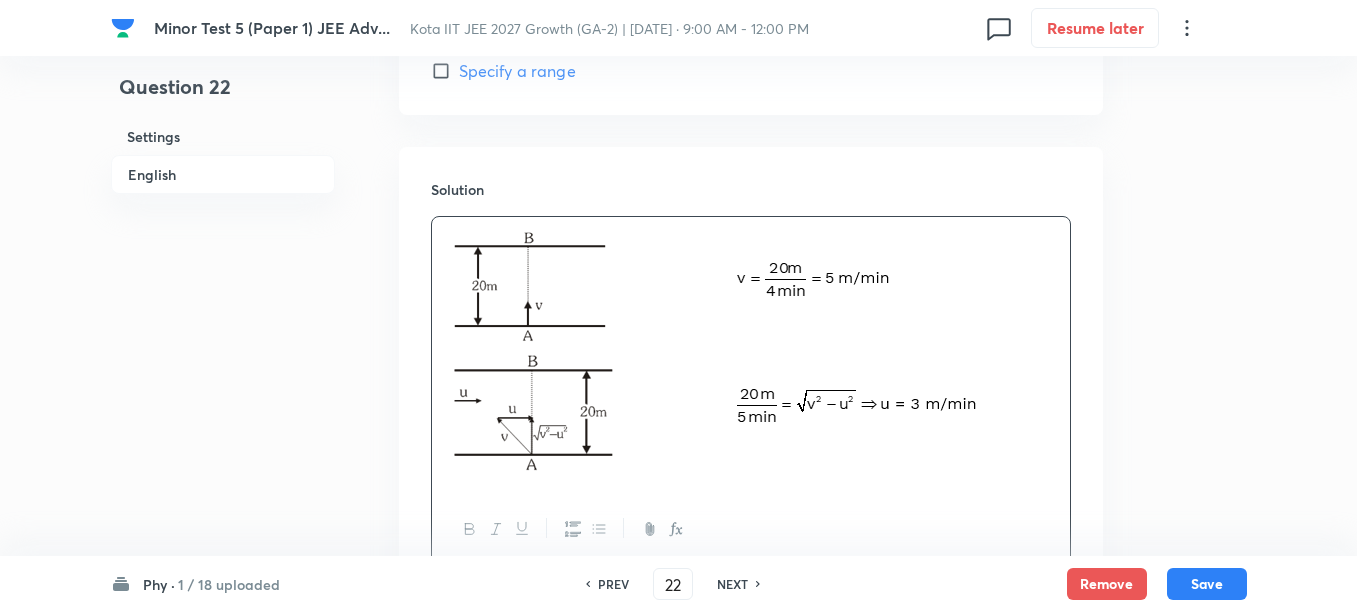 scroll, scrollTop: 1174, scrollLeft: 0, axis: vertical 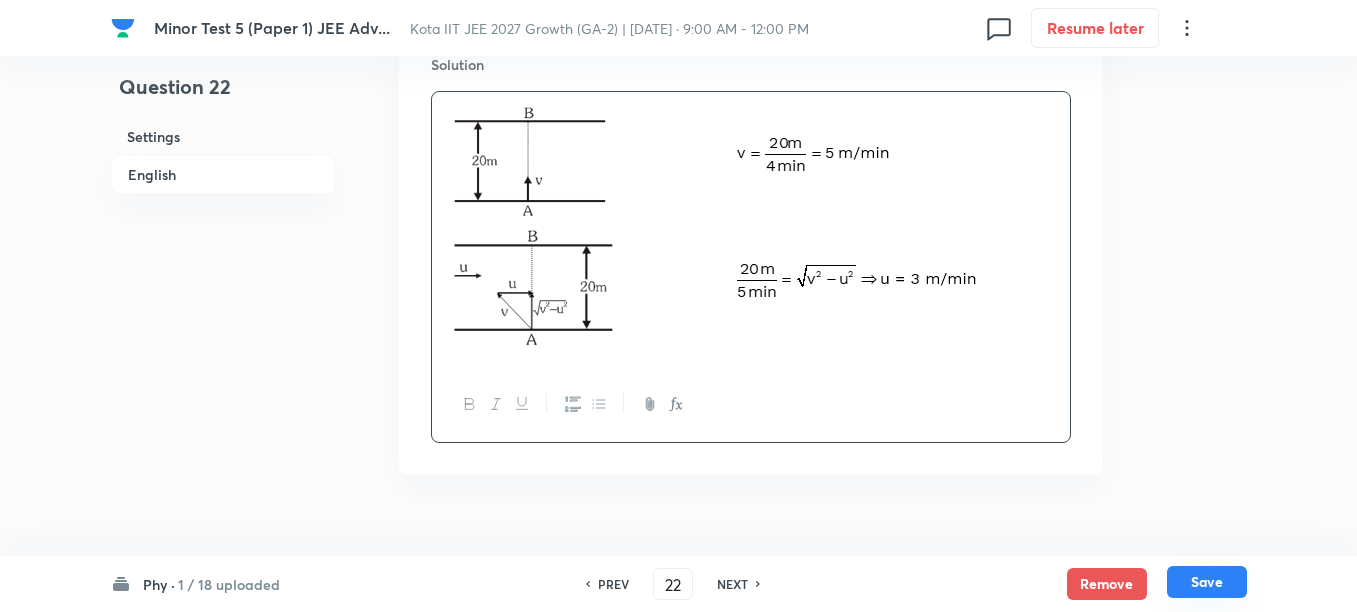 click on "Save" at bounding box center (1207, 582) 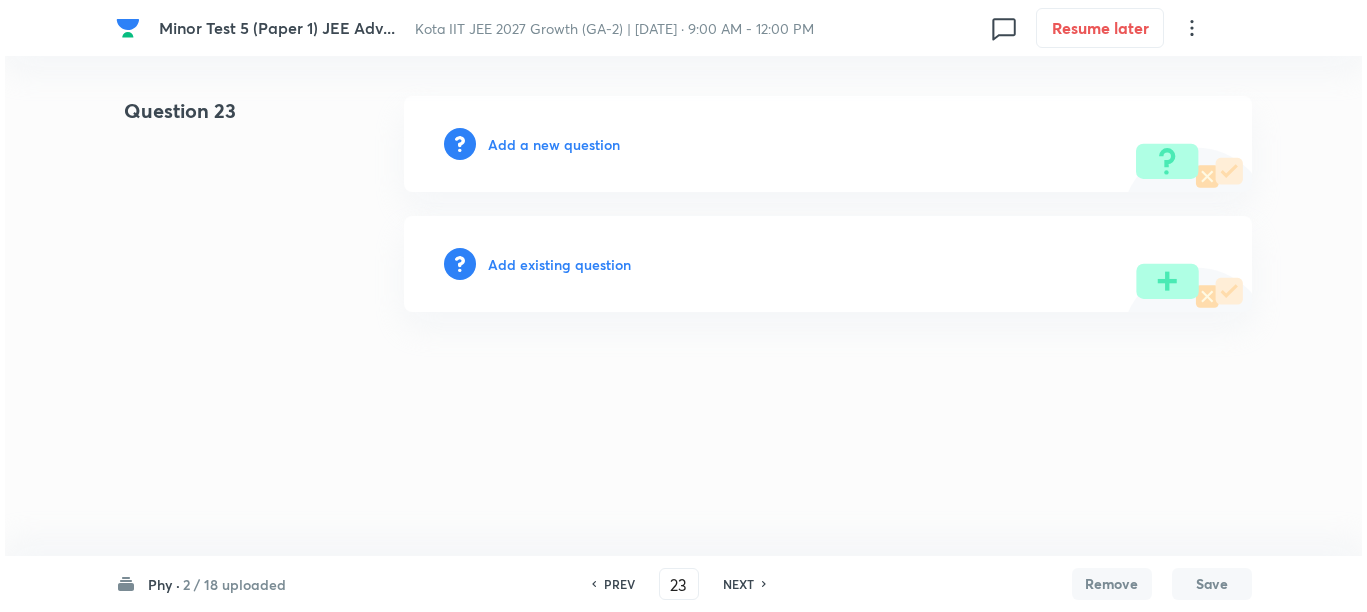 scroll, scrollTop: 0, scrollLeft: 0, axis: both 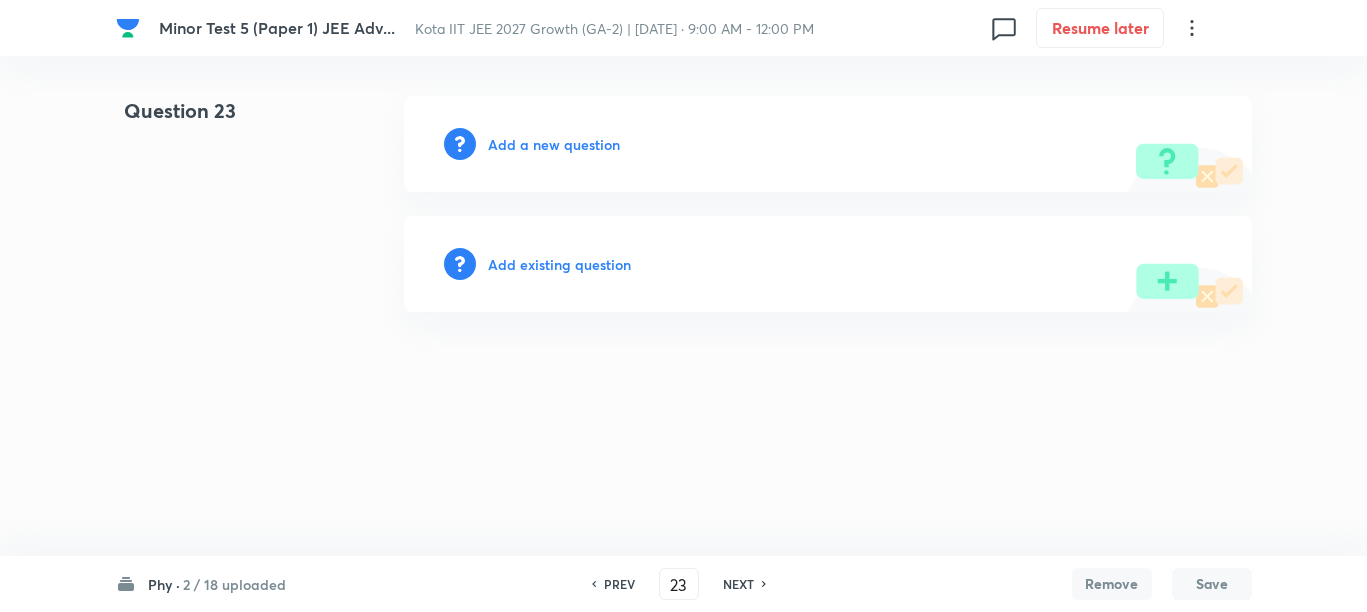 click on "NEXT" at bounding box center [738, 584] 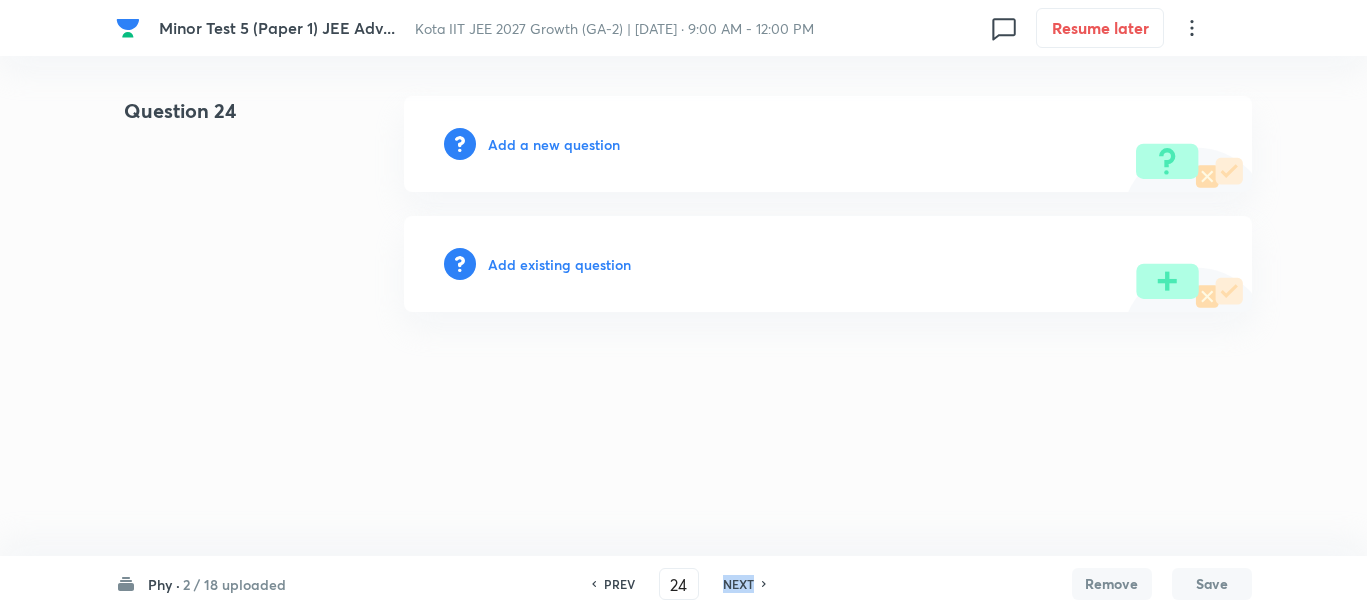 click on "NEXT" at bounding box center (738, 584) 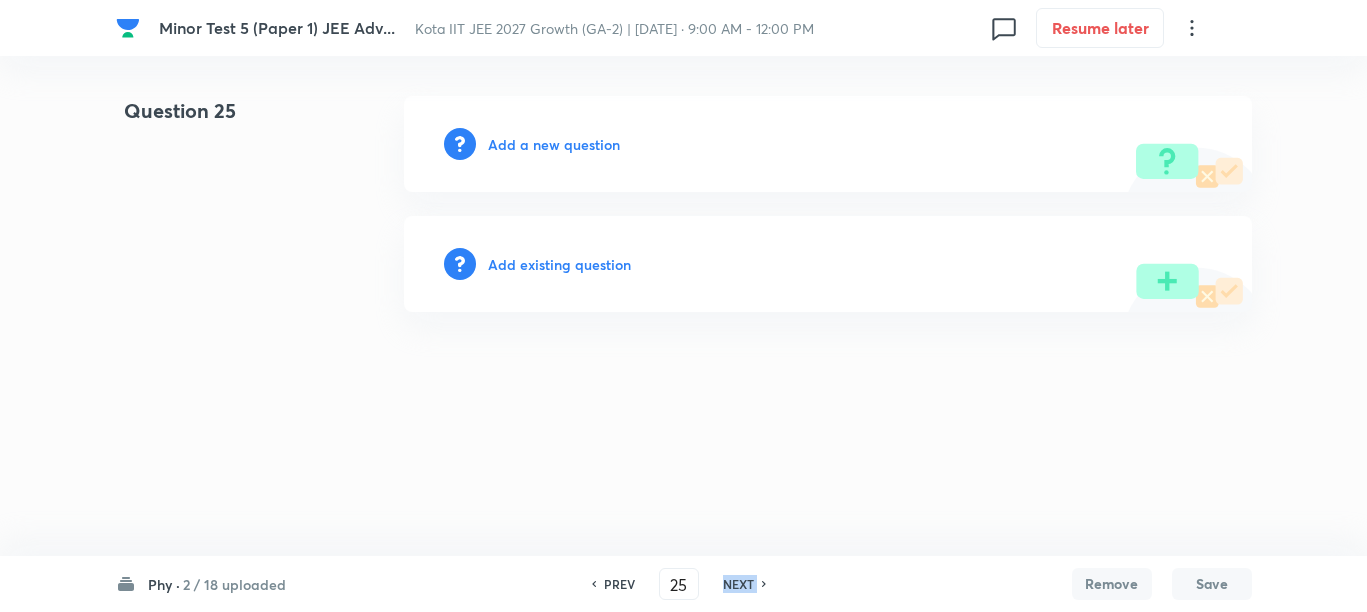 click on "NEXT" at bounding box center [738, 584] 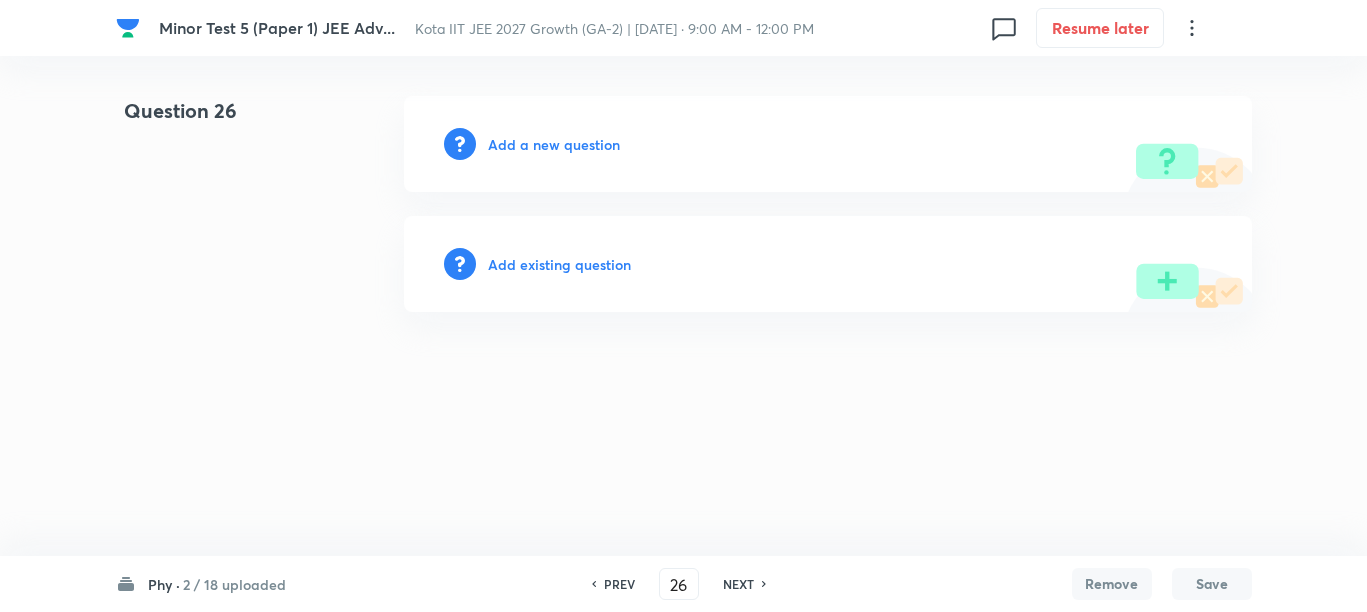 click on "Add a new question" at bounding box center (554, 144) 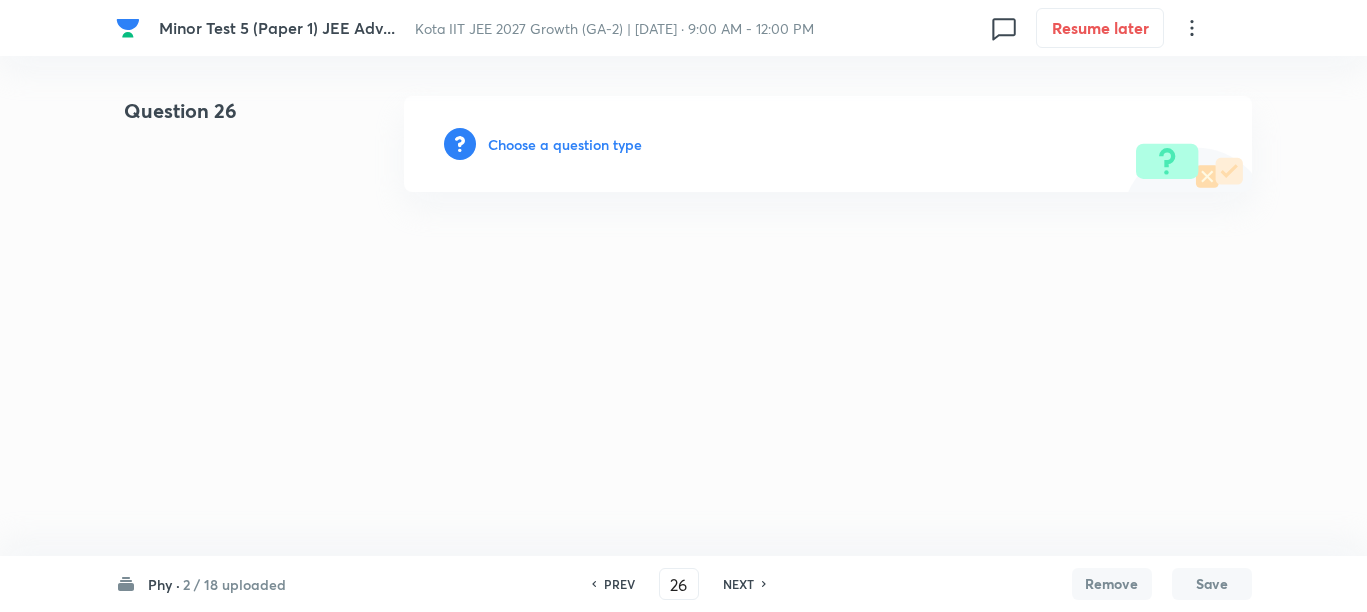 click on "Choose a question type" at bounding box center [565, 144] 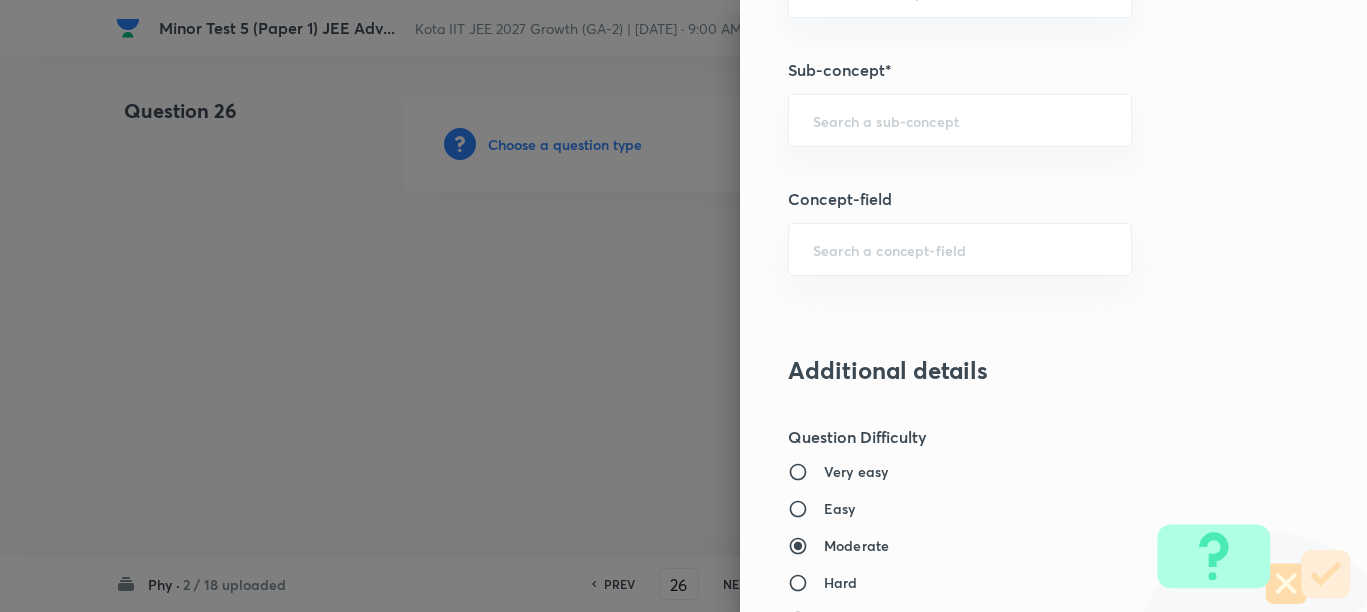 scroll, scrollTop: 1250, scrollLeft: 0, axis: vertical 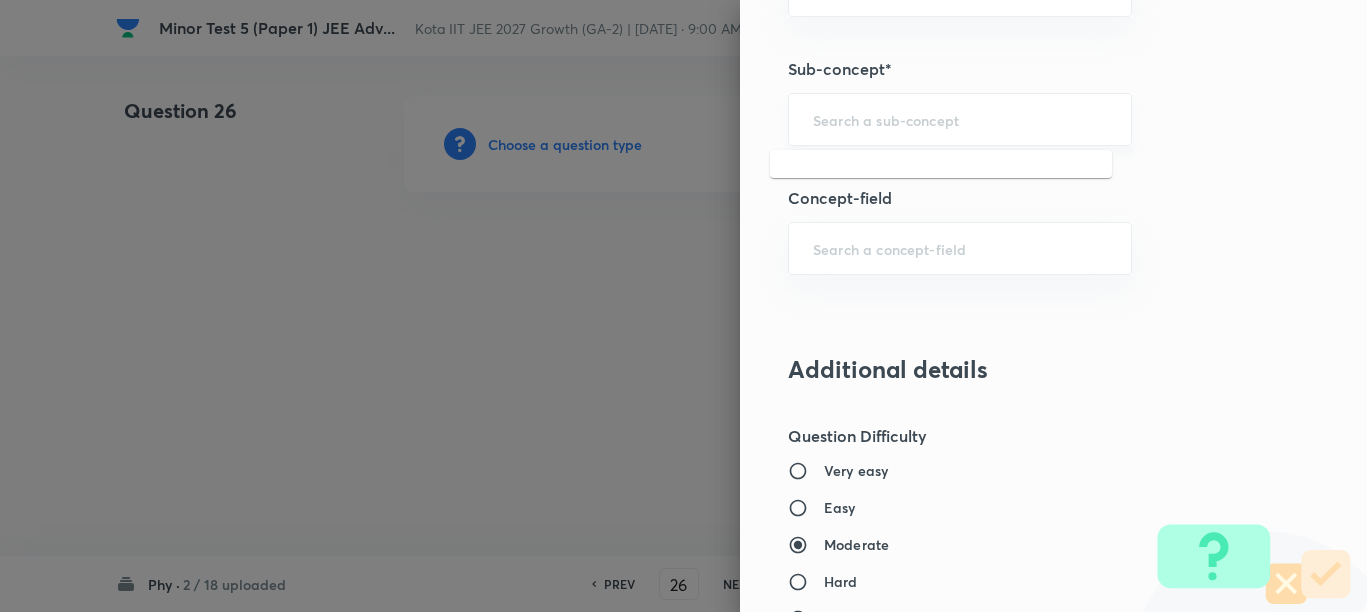 click at bounding box center [960, 119] 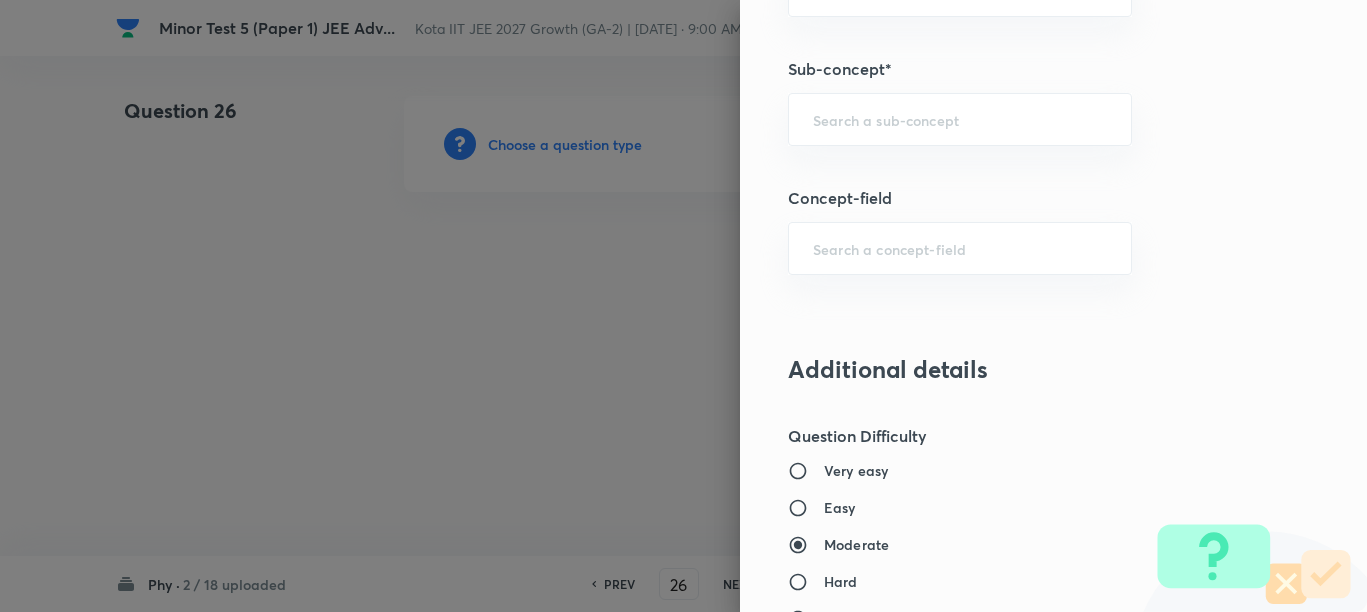 paste on "Motion in a Straight Line" 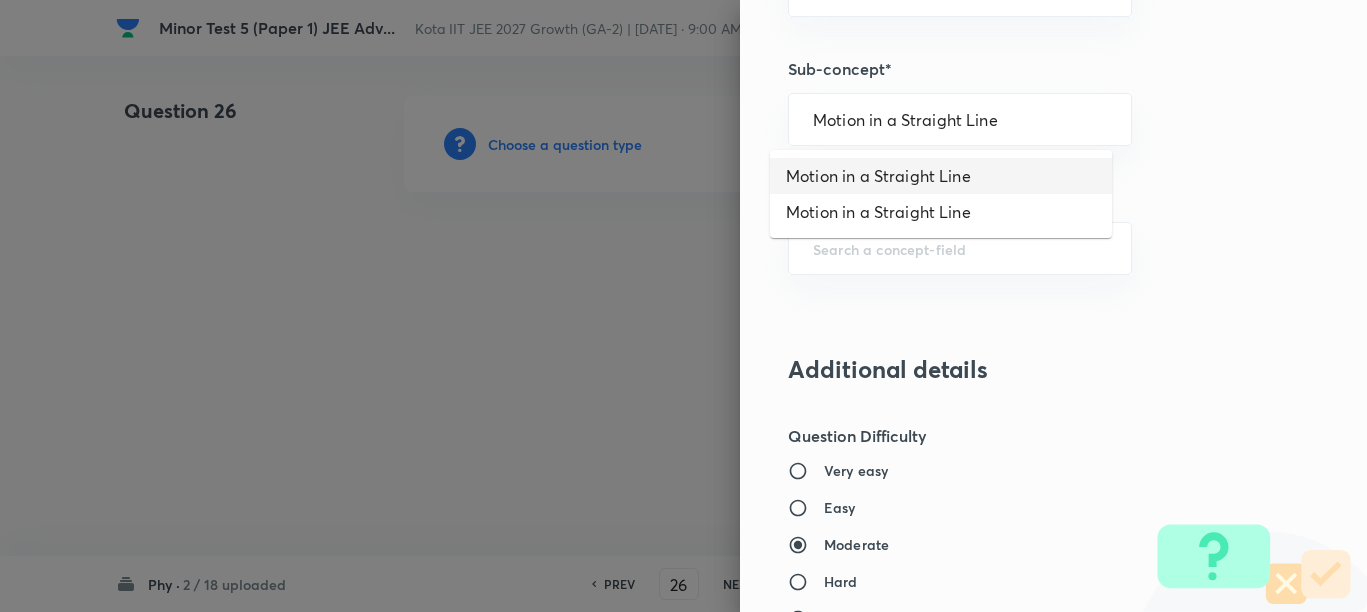 click on "Motion in a Straight Line" at bounding box center (941, 176) 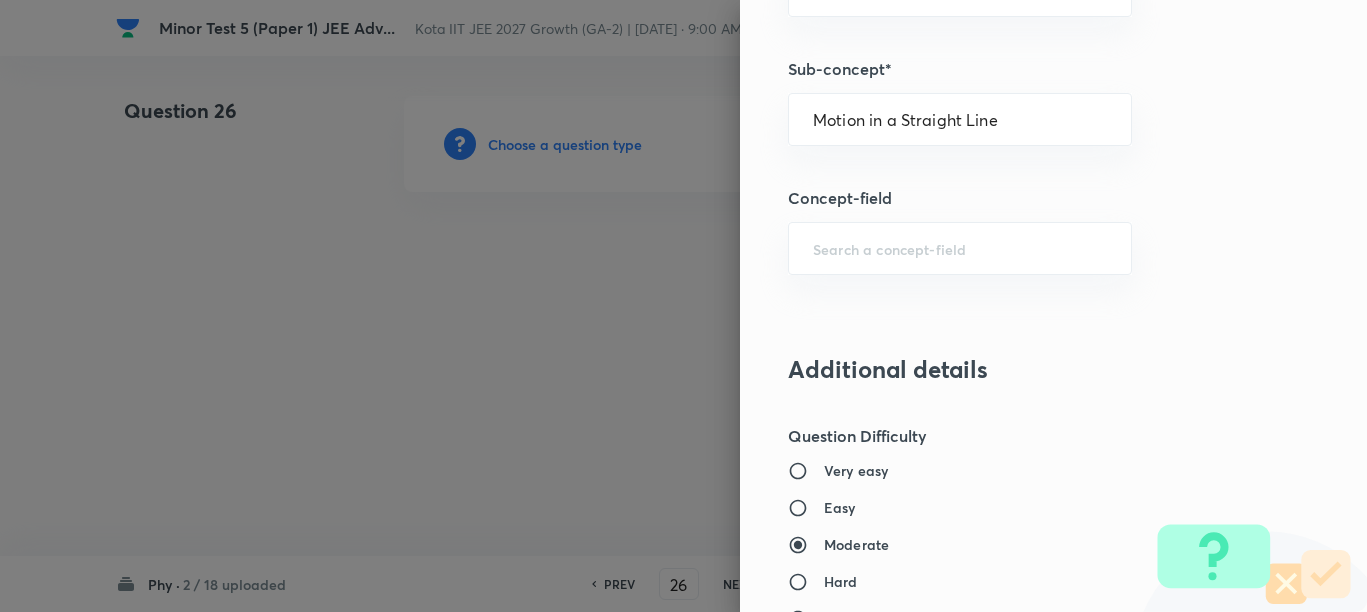 type on "Physics" 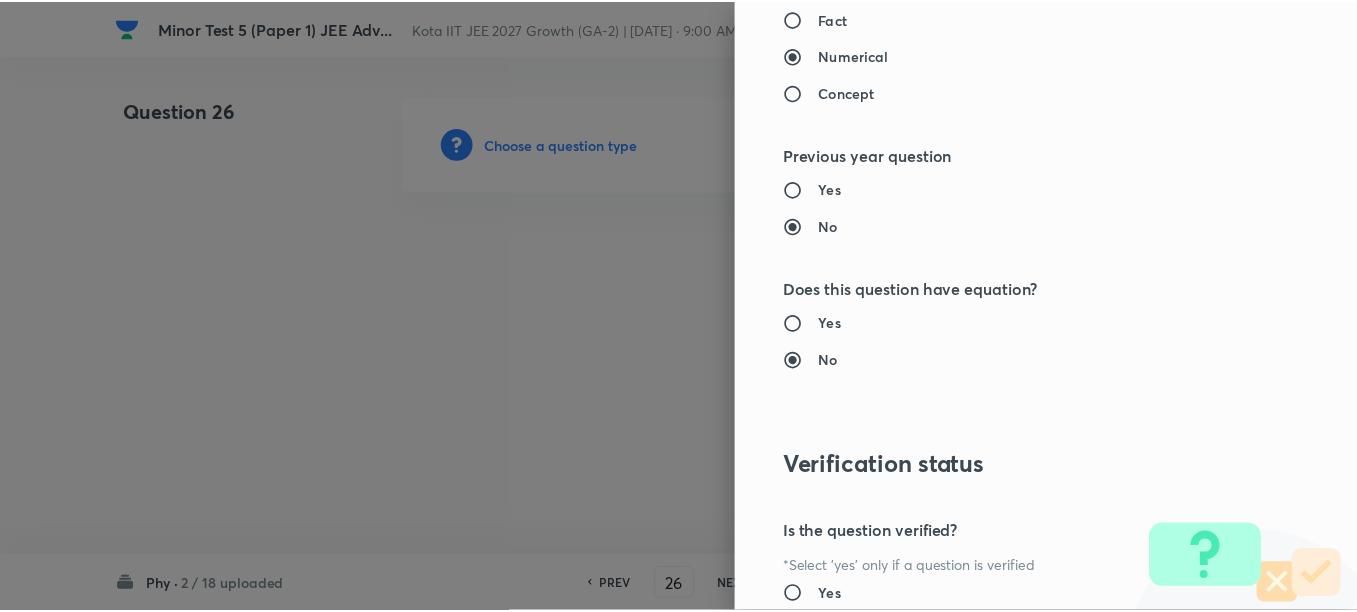 scroll, scrollTop: 2130, scrollLeft: 0, axis: vertical 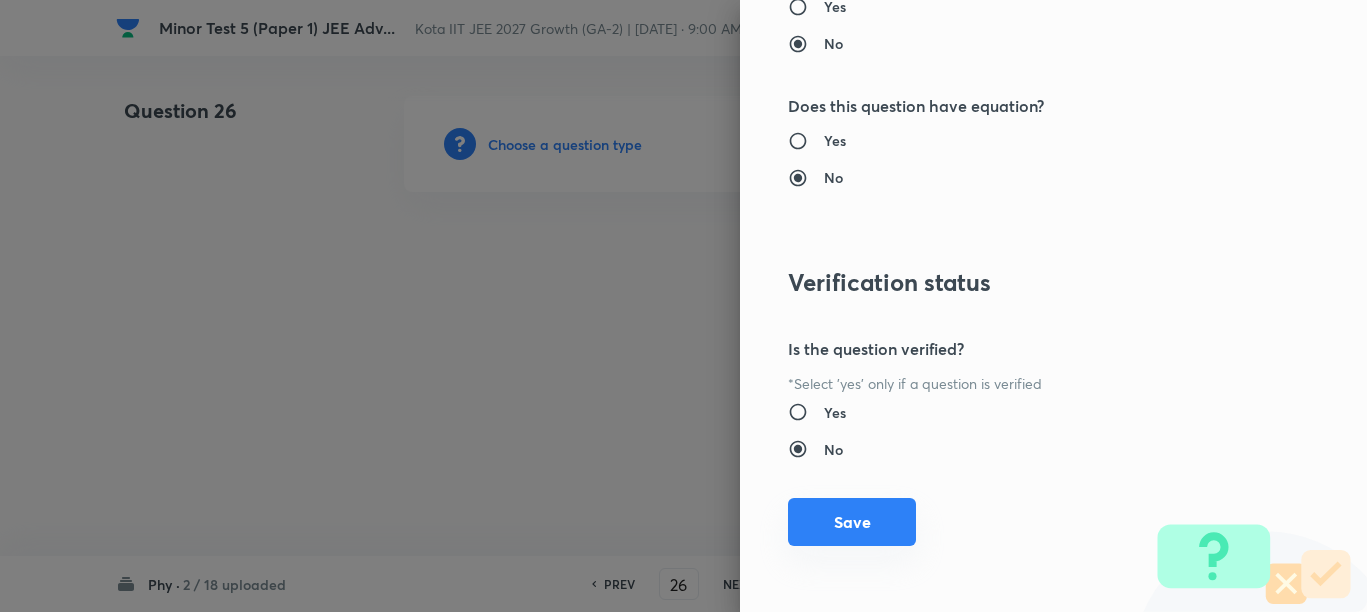 click on "Save" at bounding box center [852, 522] 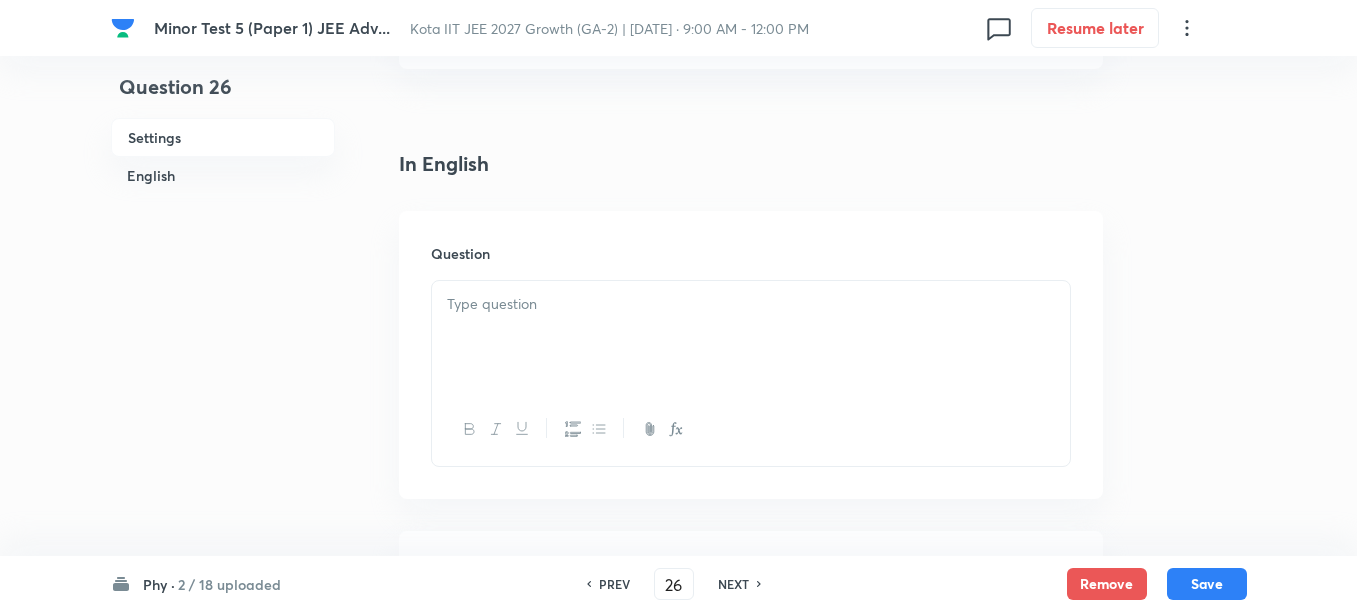 scroll, scrollTop: 500, scrollLeft: 0, axis: vertical 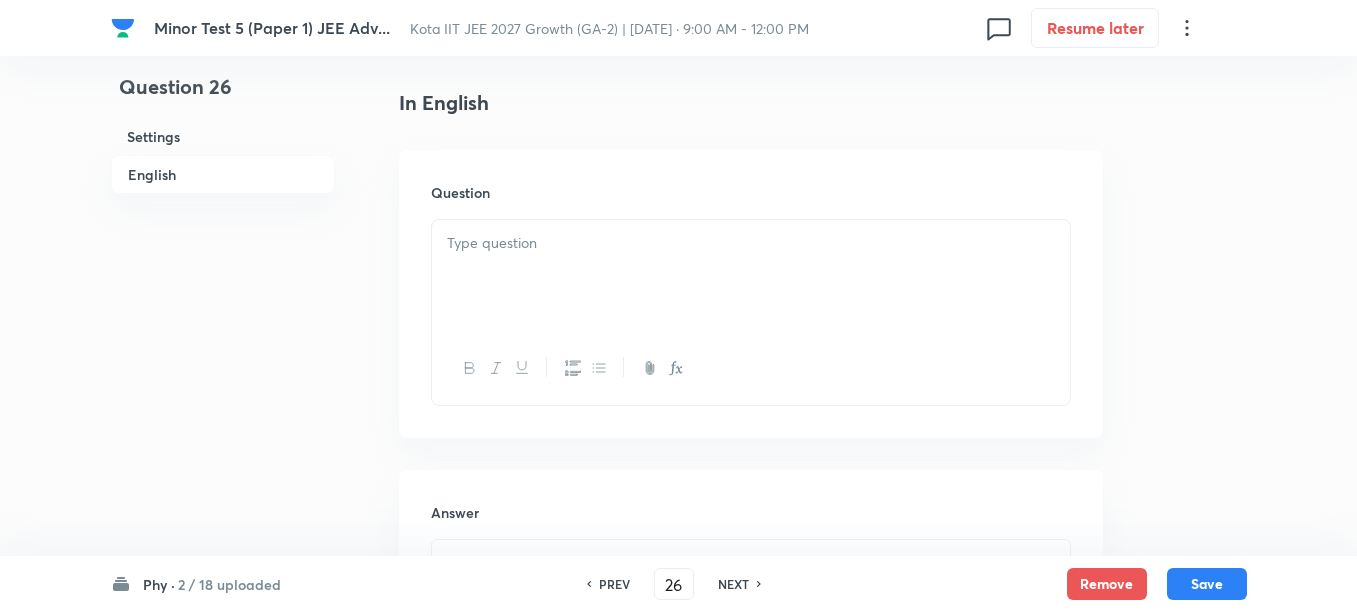 click at bounding box center [751, 276] 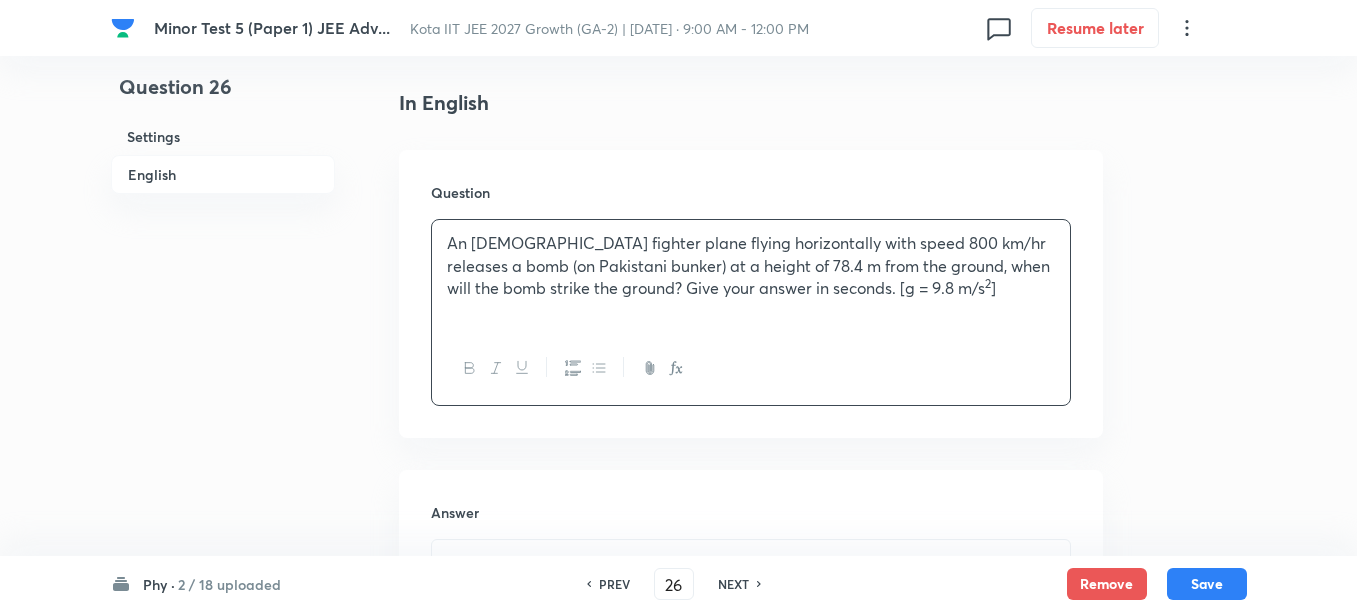 scroll, scrollTop: 875, scrollLeft: 0, axis: vertical 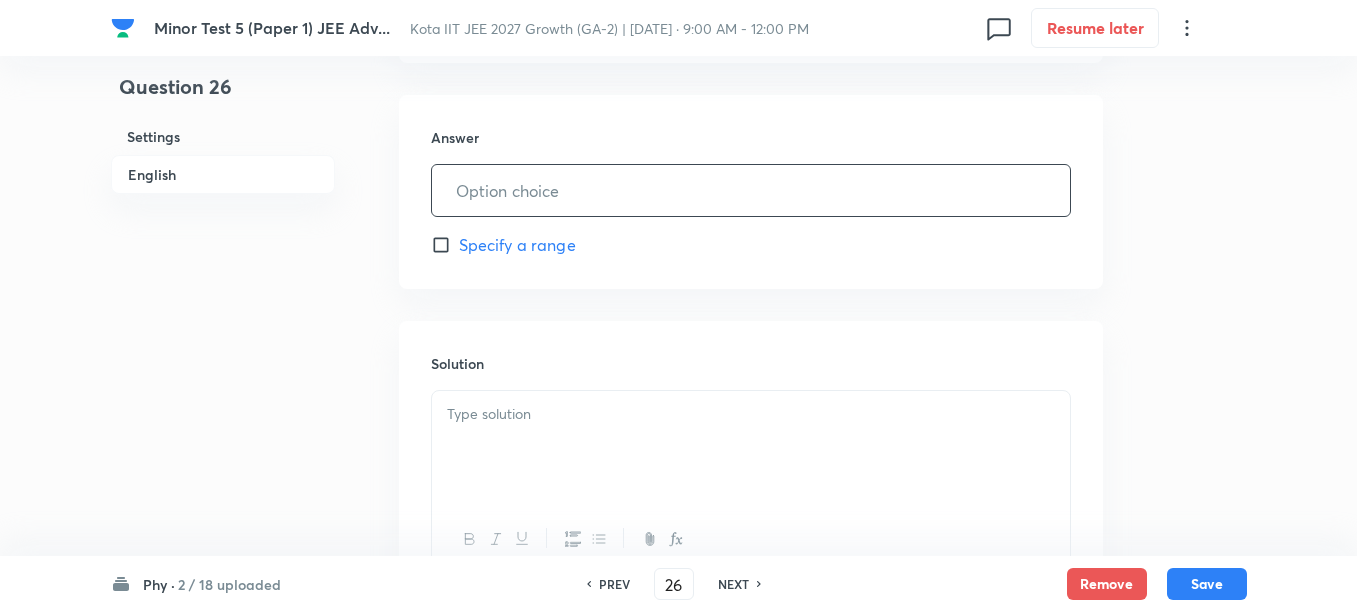 click at bounding box center (751, 190) 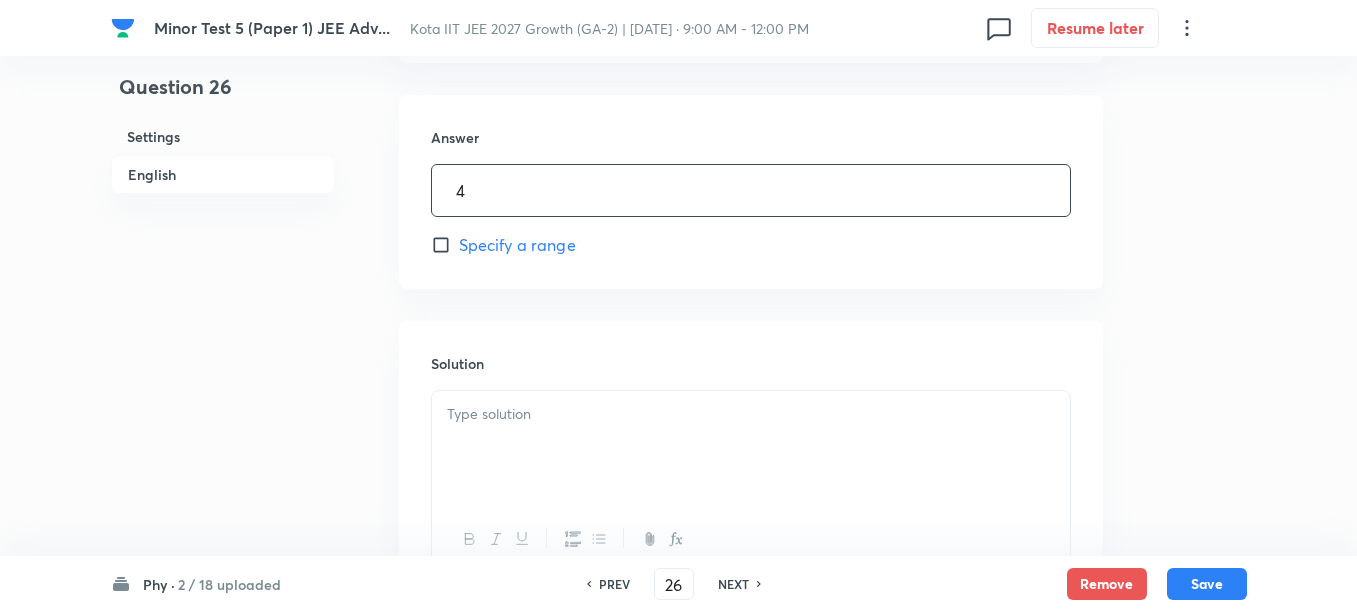 scroll, scrollTop: 1000, scrollLeft: 0, axis: vertical 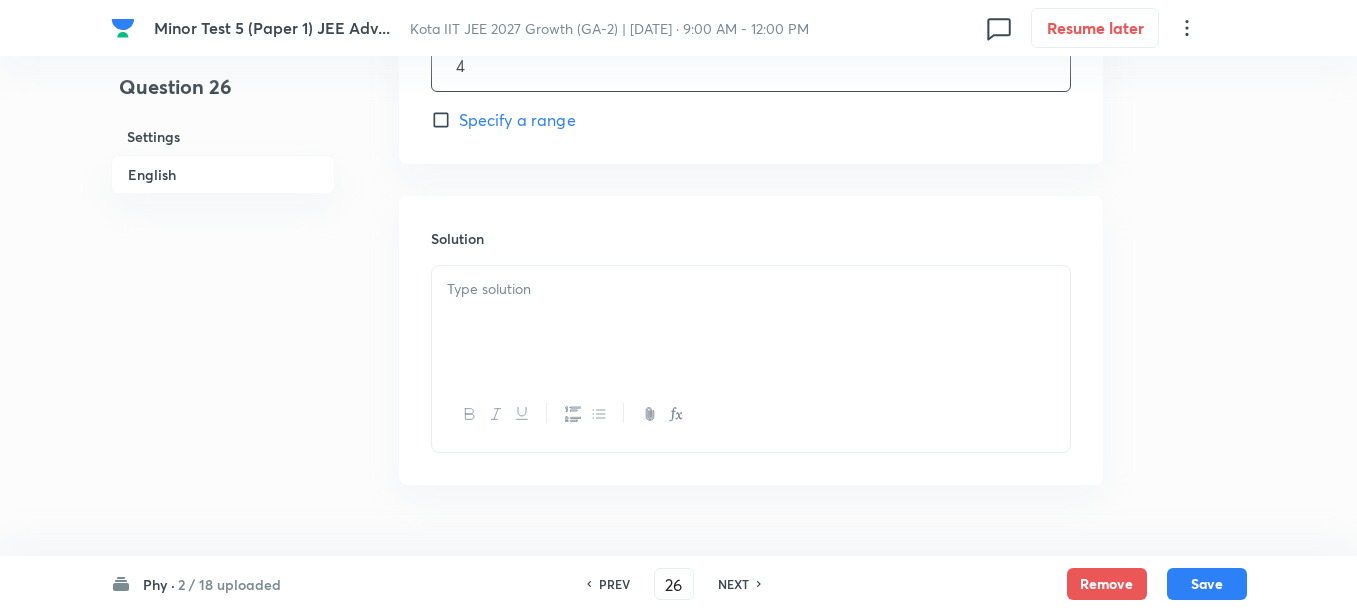 type on "4" 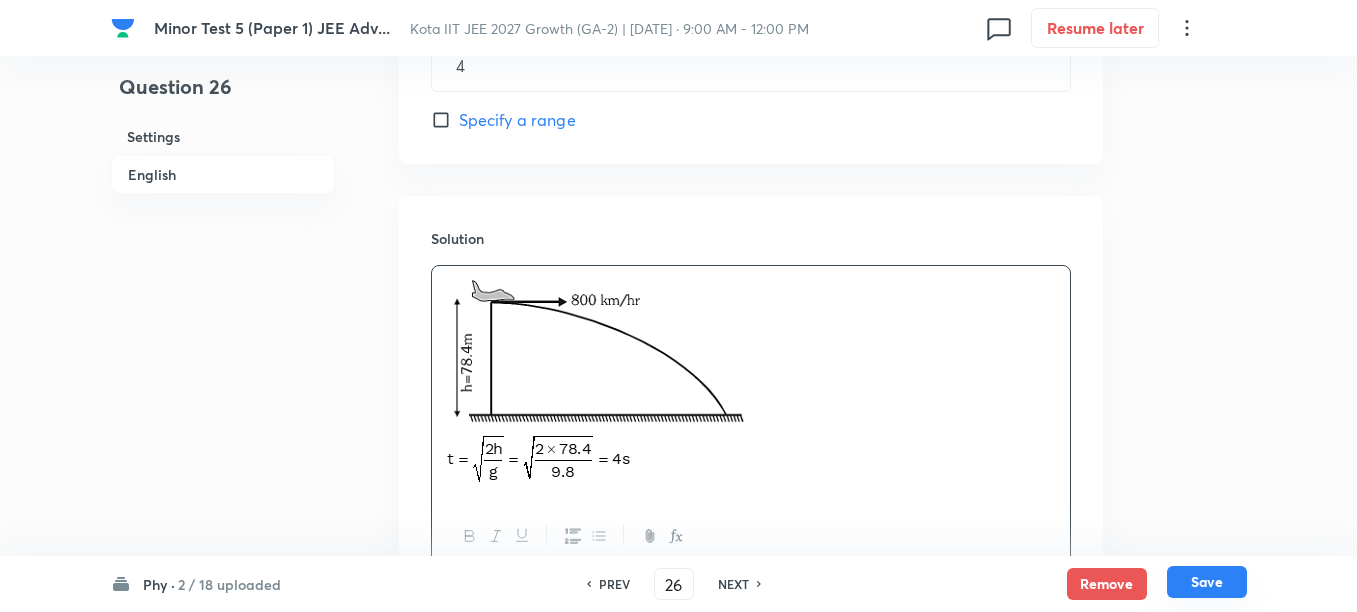 click on "Save" at bounding box center (1207, 582) 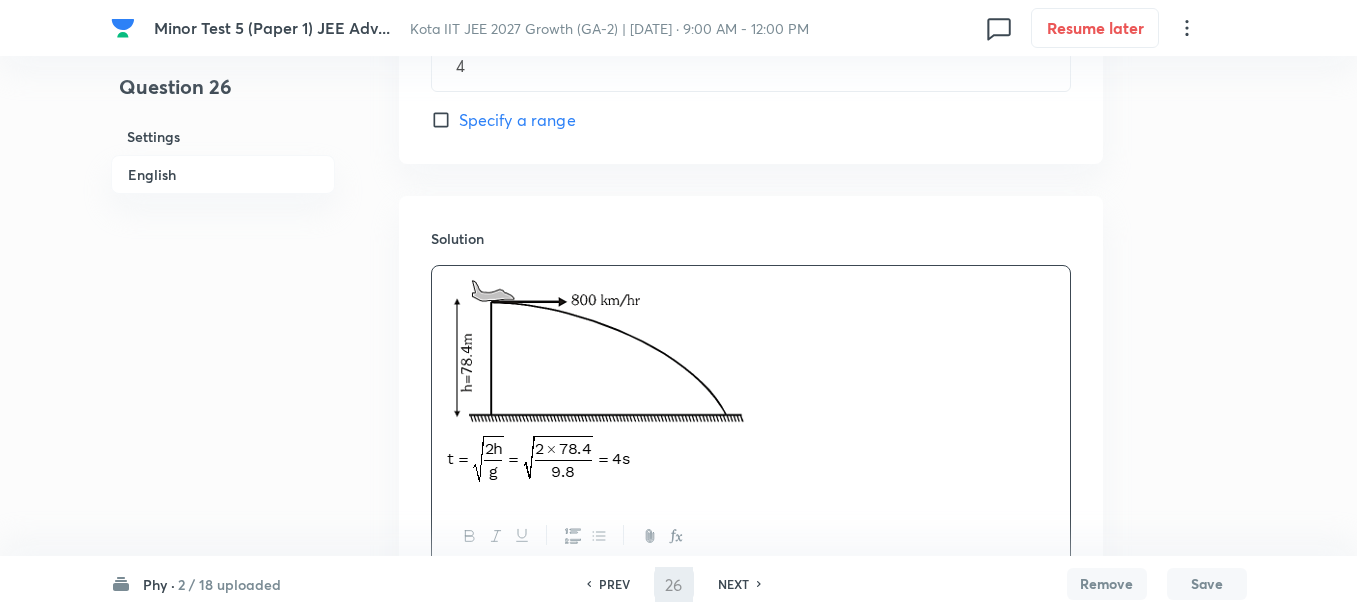 type on "27" 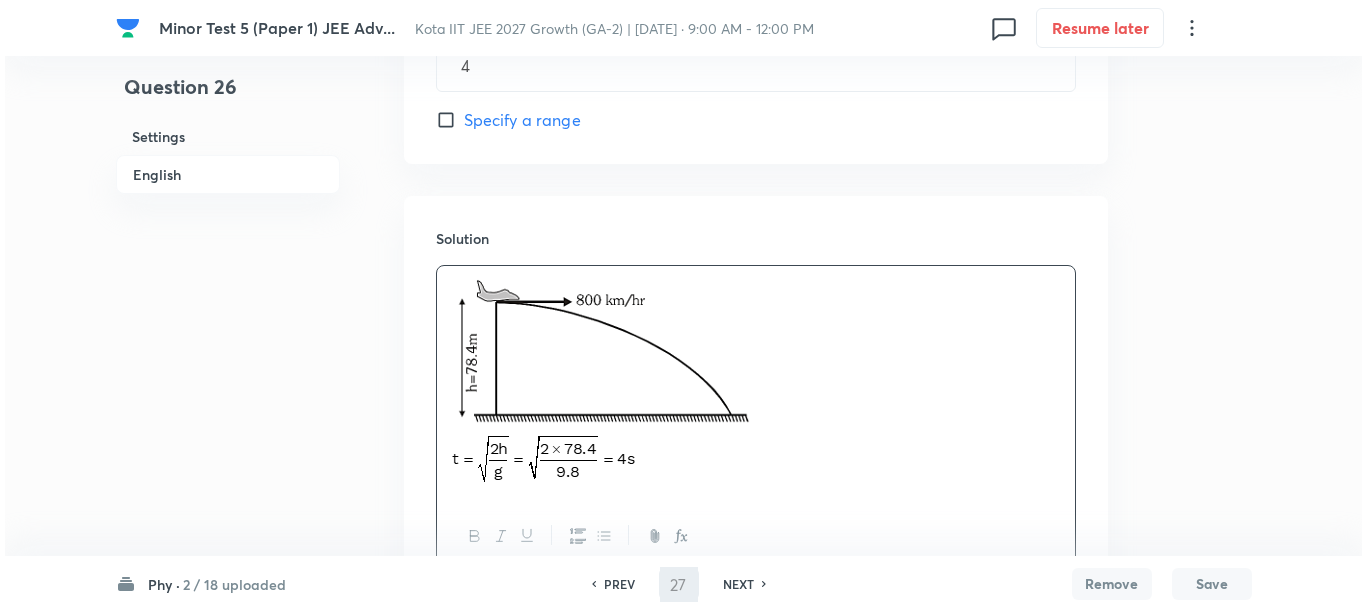 scroll, scrollTop: 0, scrollLeft: 0, axis: both 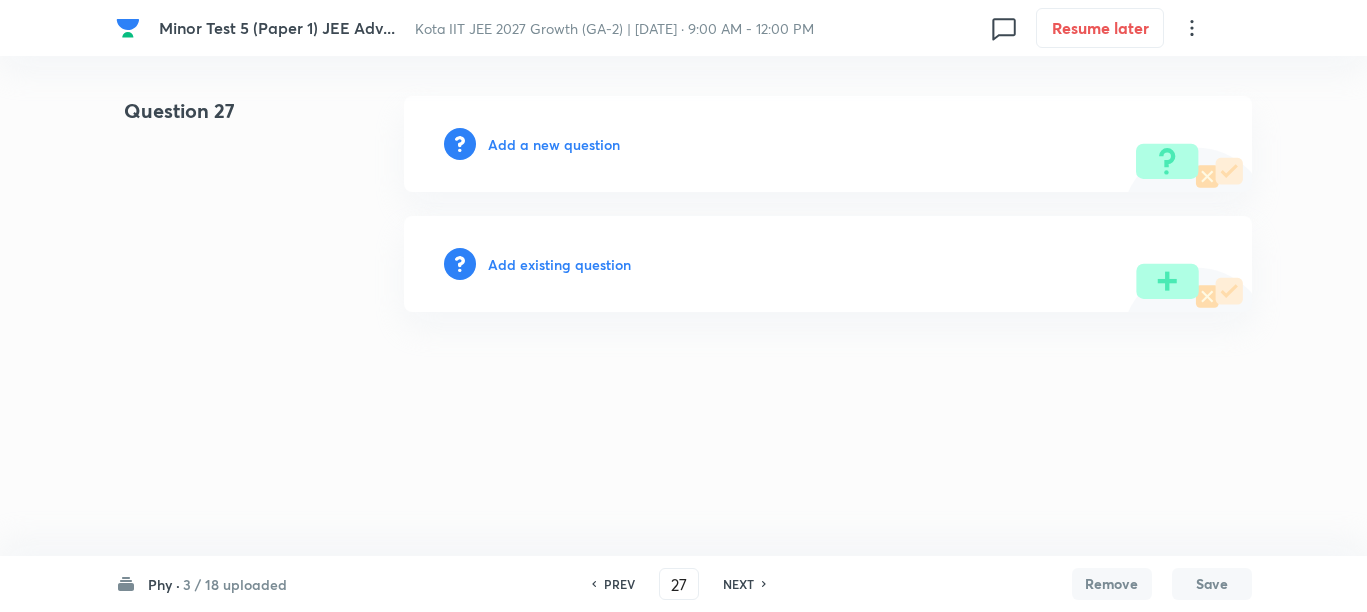type 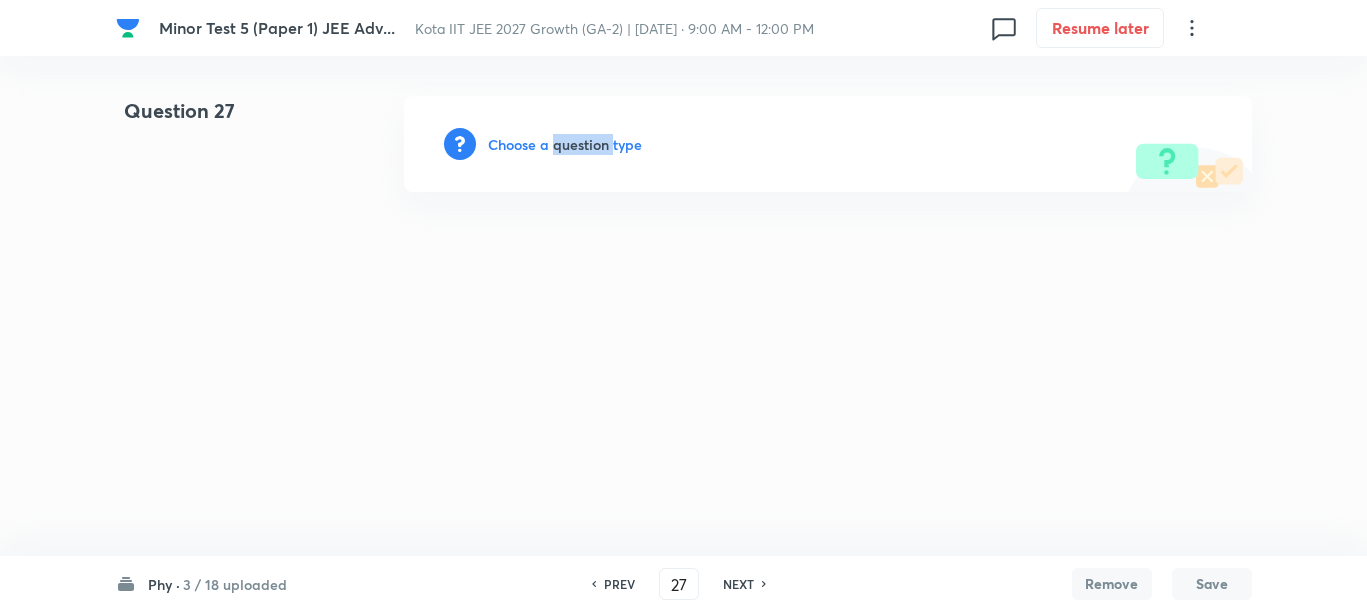 click on "Choose a question type" at bounding box center (565, 144) 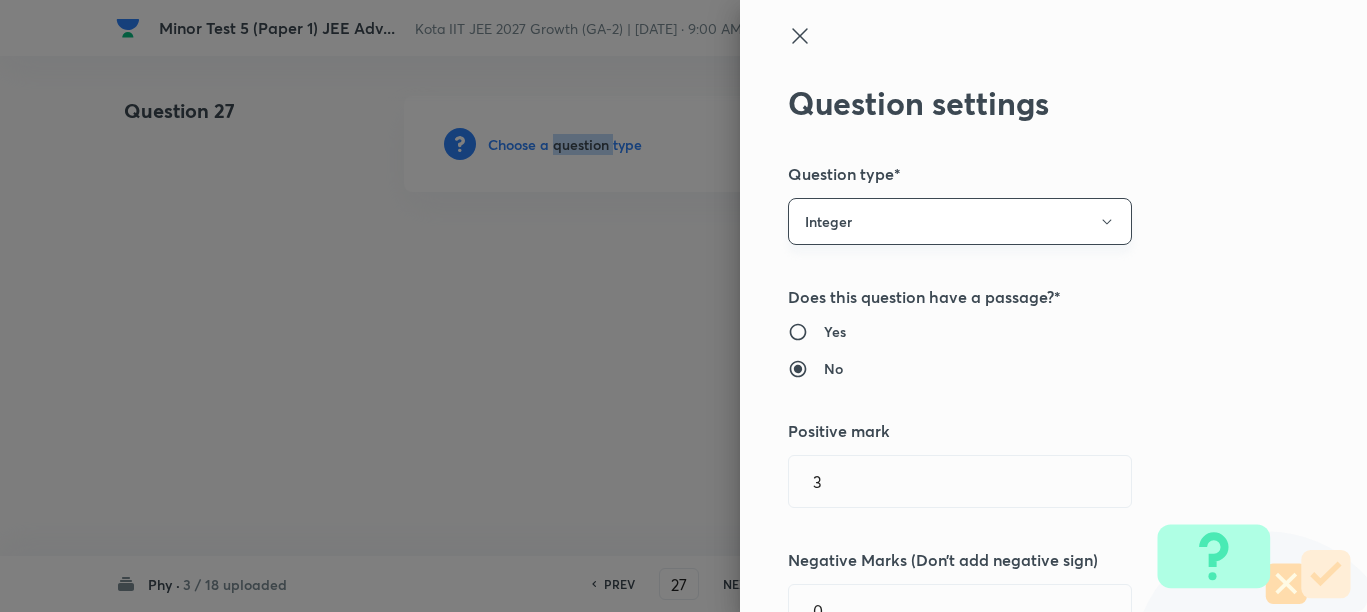 click on "Integer" at bounding box center (960, 221) 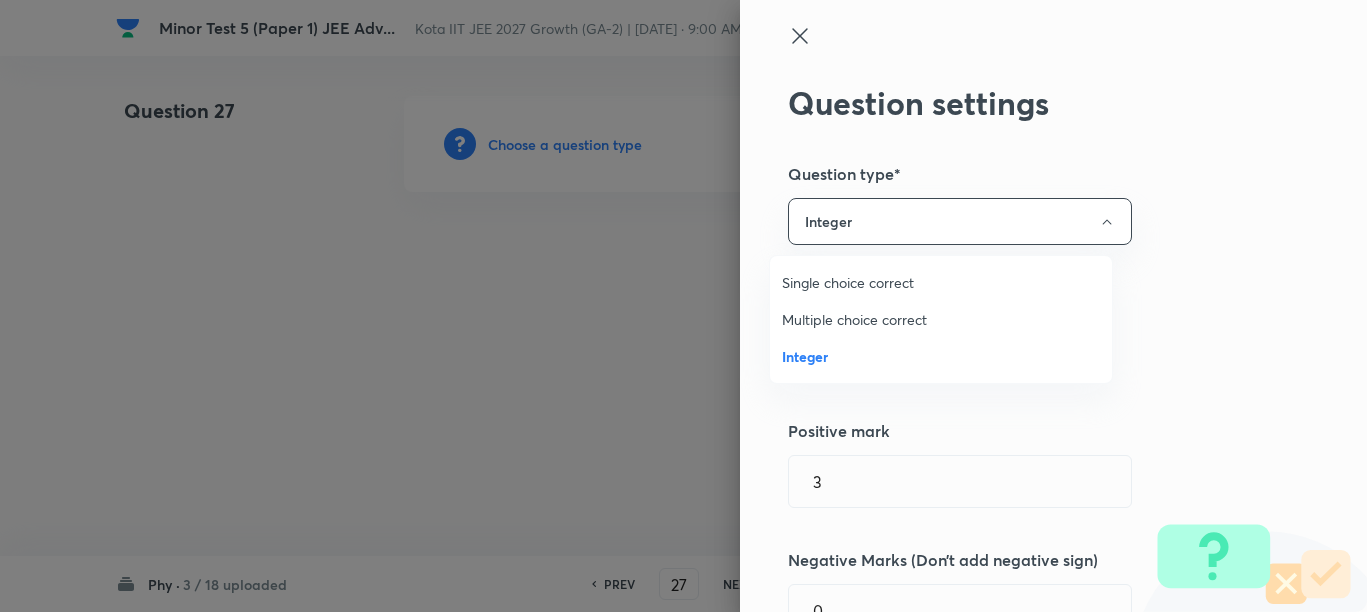 click on "Multiple choice correct" at bounding box center (941, 319) 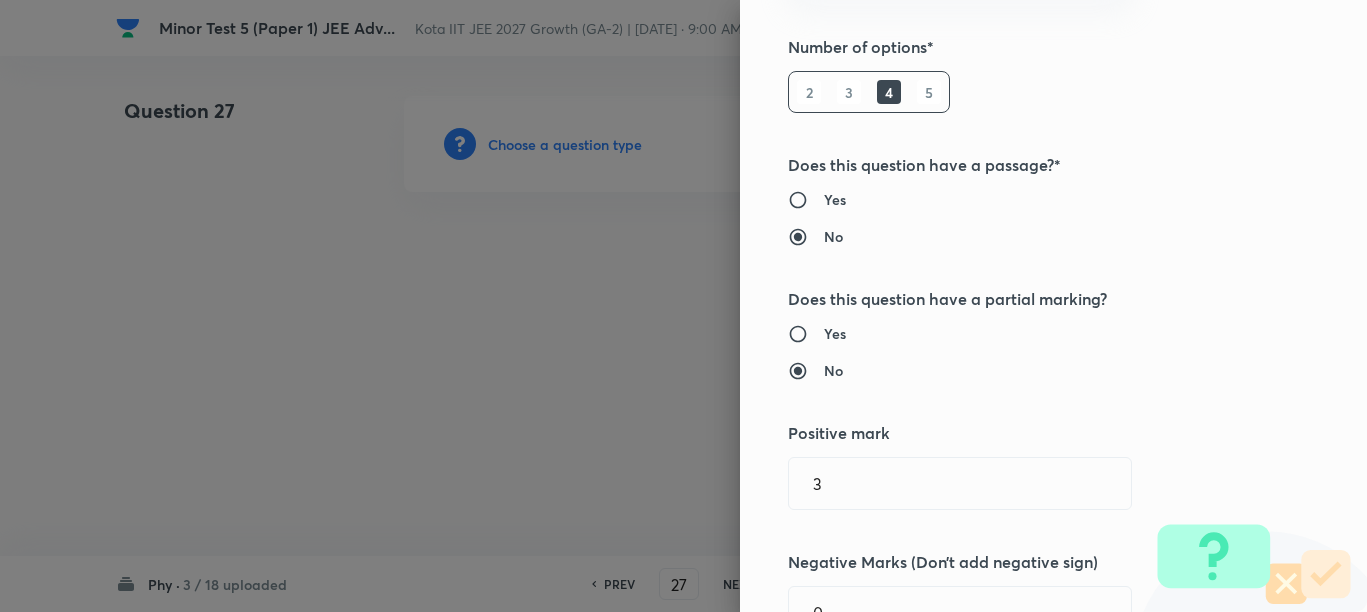 scroll, scrollTop: 375, scrollLeft: 0, axis: vertical 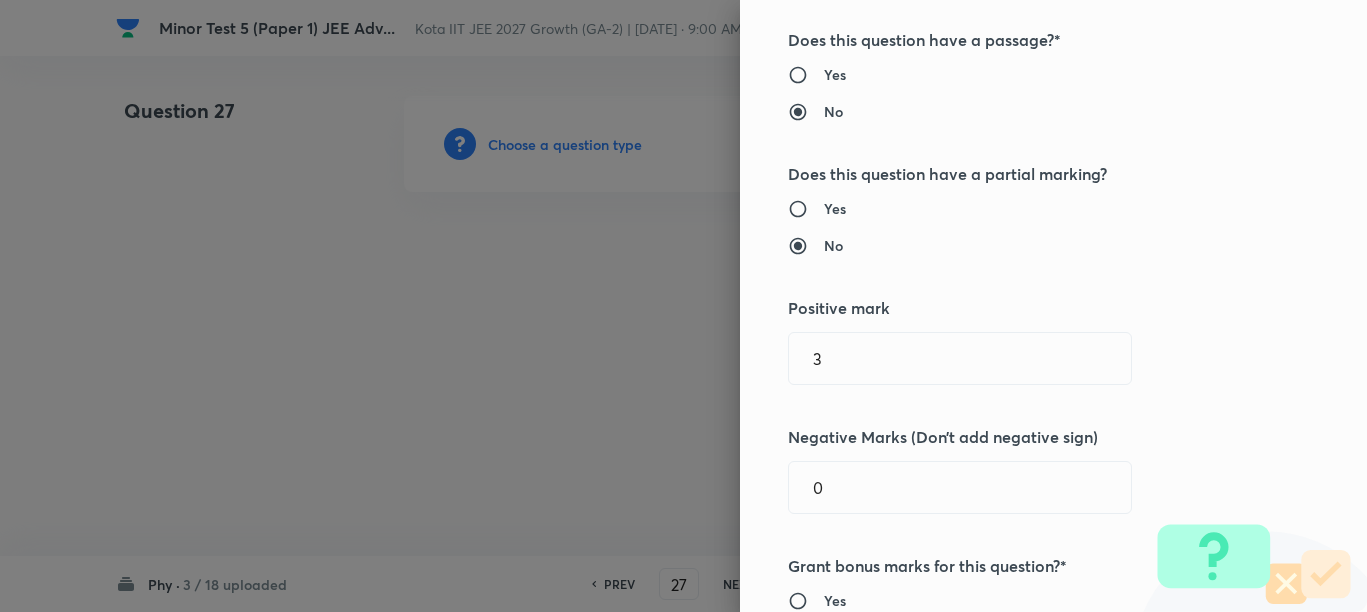 click on "Yes" at bounding box center [835, 208] 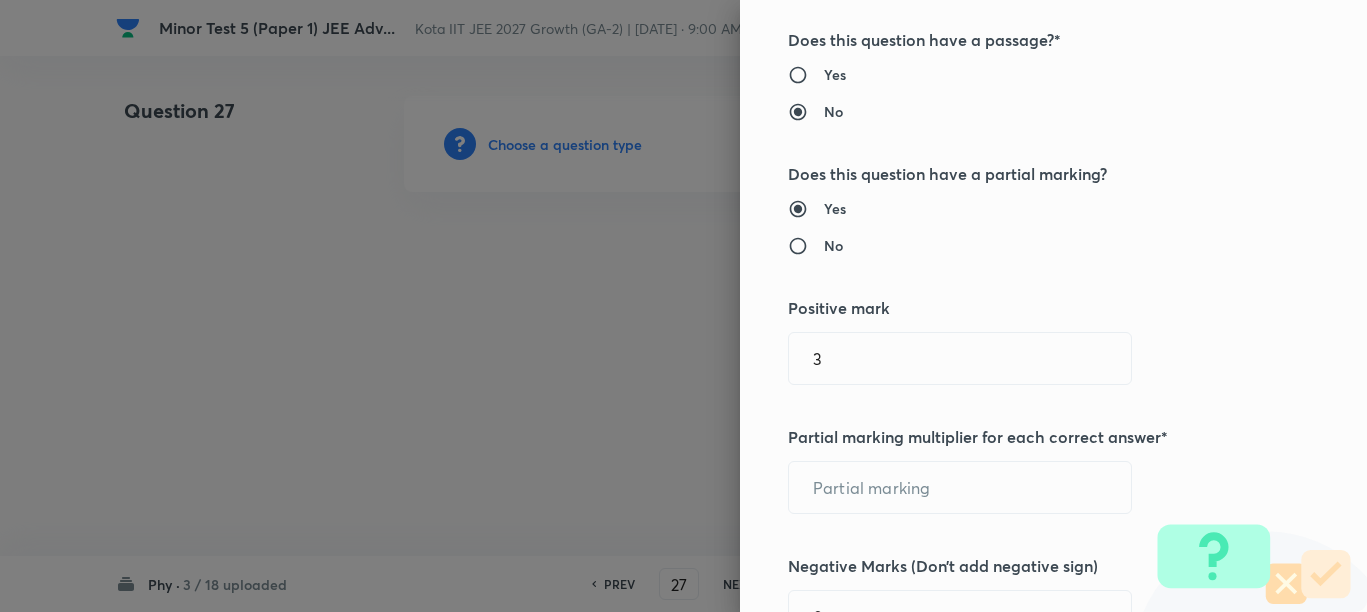 scroll, scrollTop: 500, scrollLeft: 0, axis: vertical 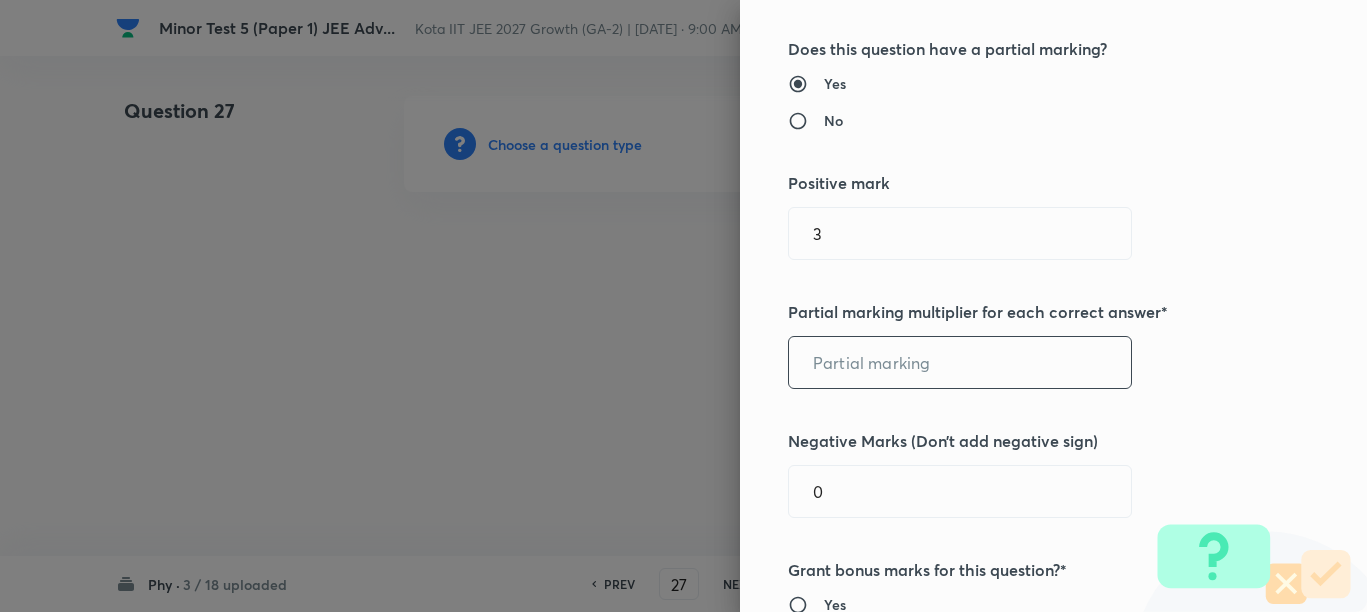 click at bounding box center [960, 362] 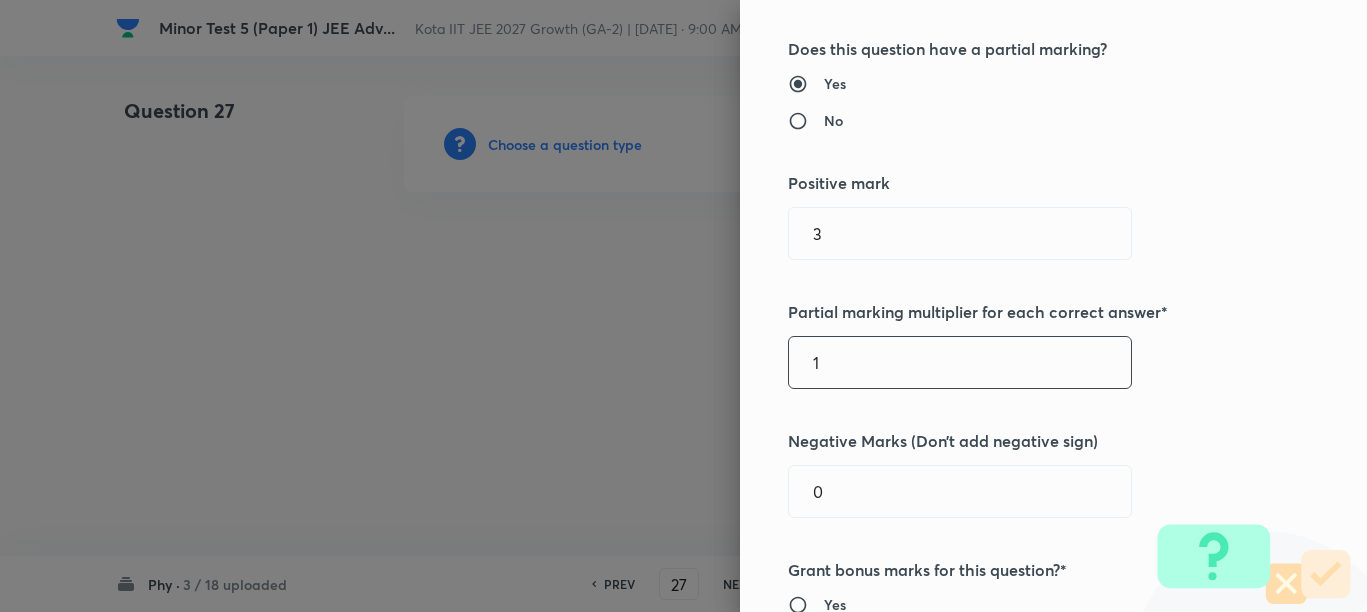 type on "1" 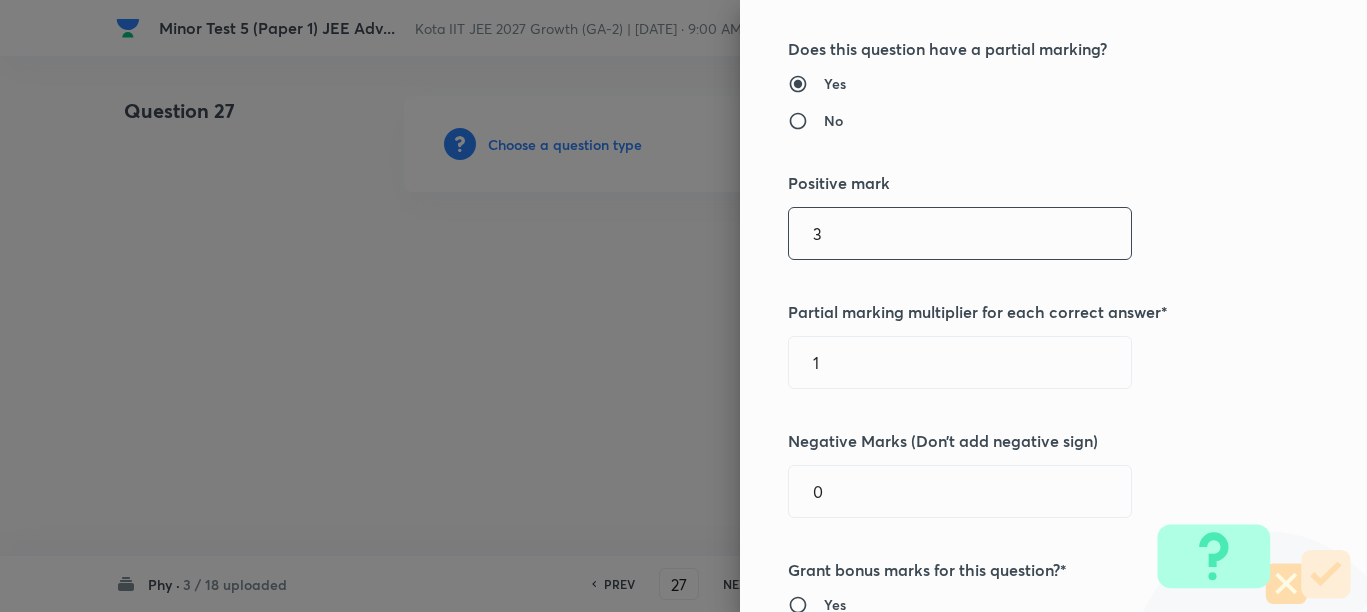 click on "3" at bounding box center (960, 233) 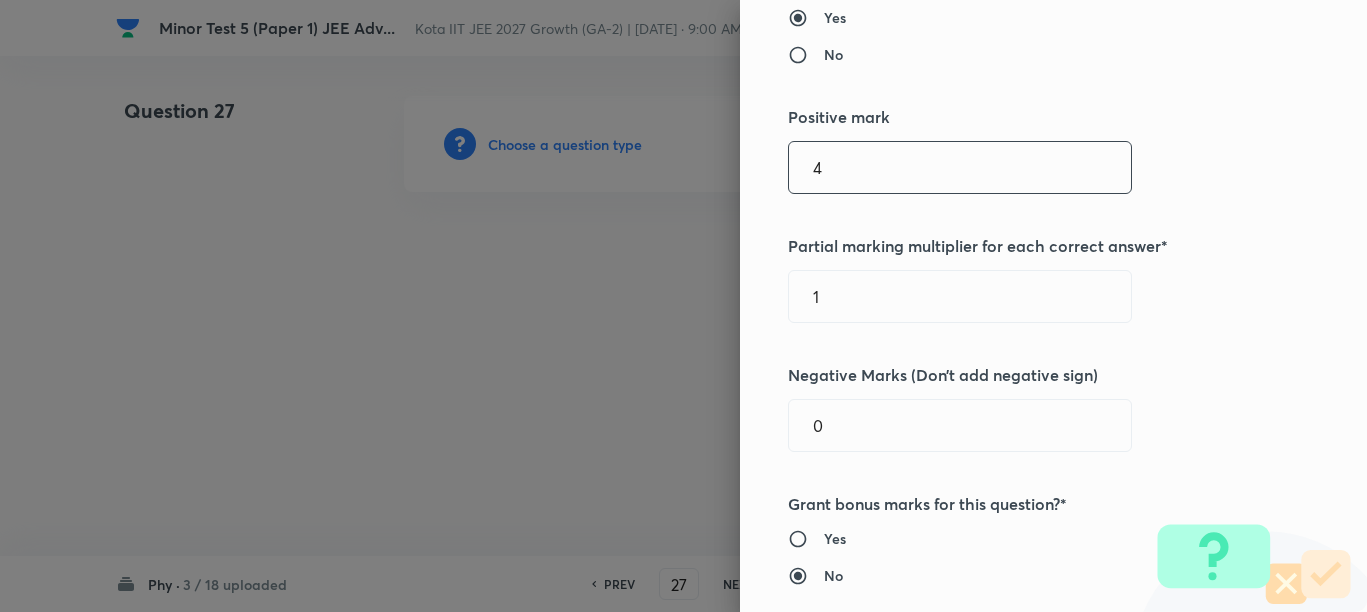 scroll, scrollTop: 625, scrollLeft: 0, axis: vertical 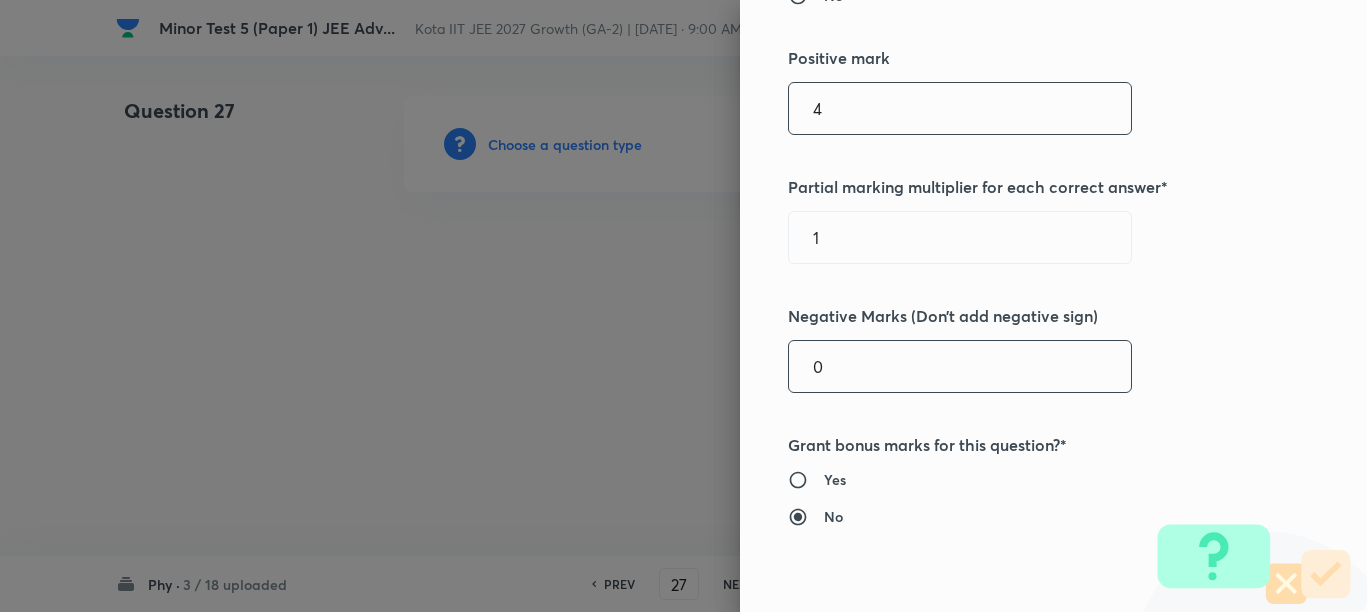 type on "4" 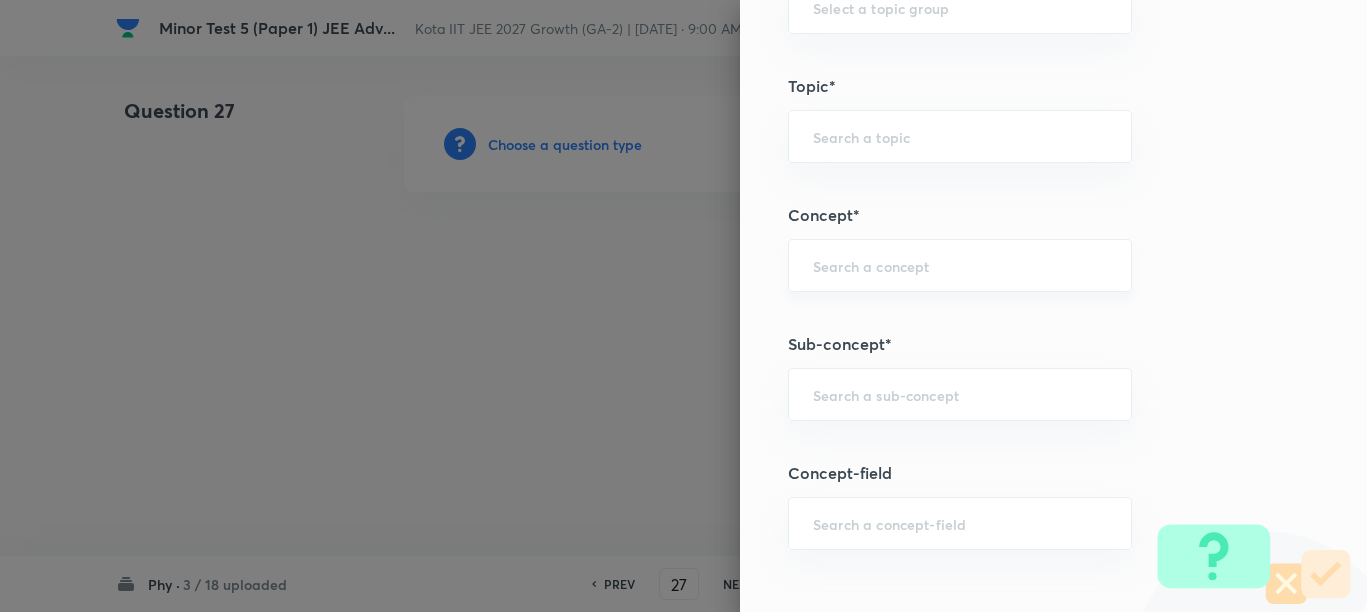 scroll, scrollTop: 1500, scrollLeft: 0, axis: vertical 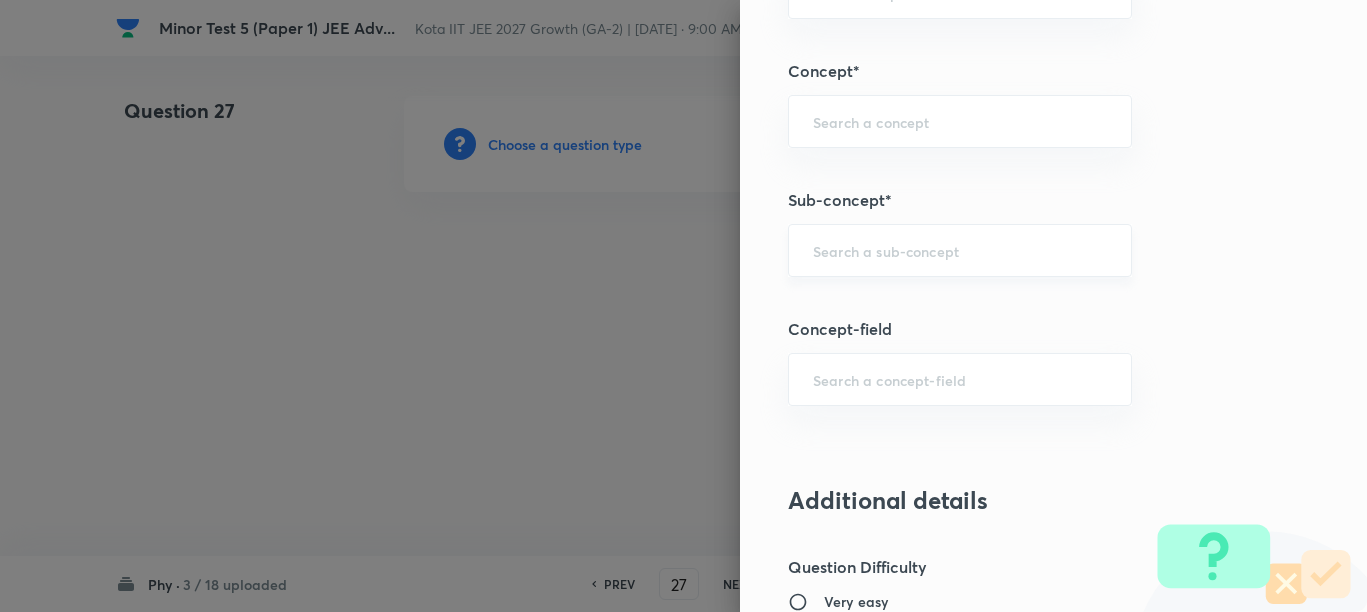 type on "2" 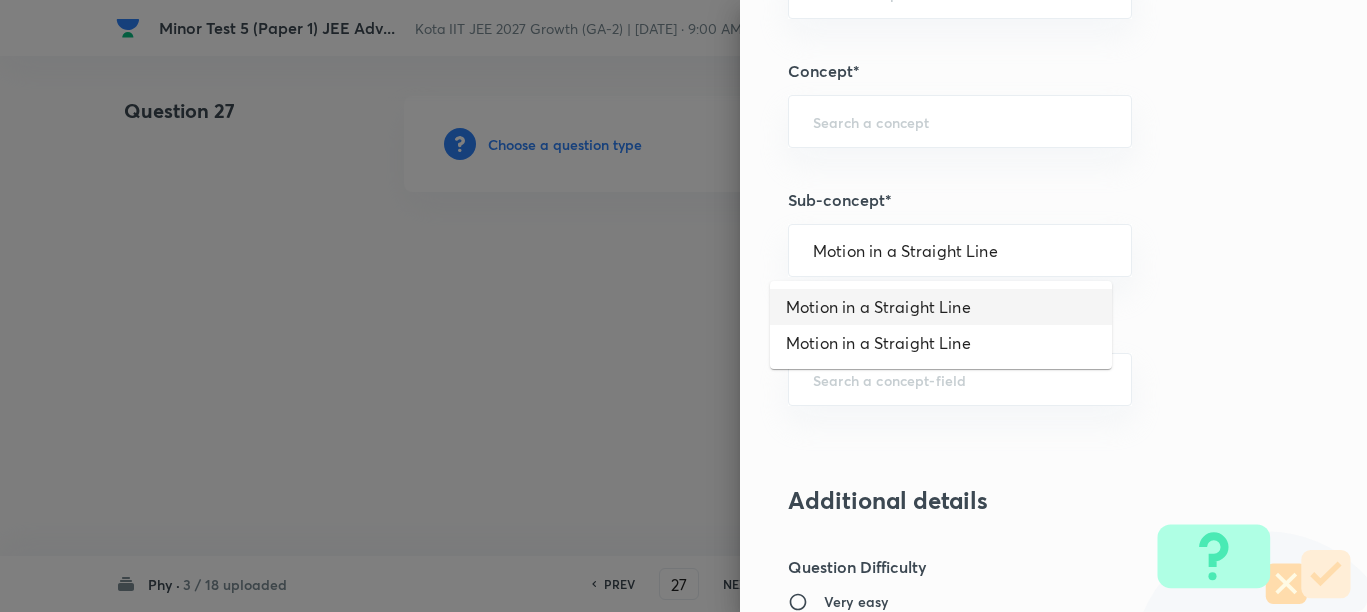 click on "Motion in a Straight Line" at bounding box center (941, 307) 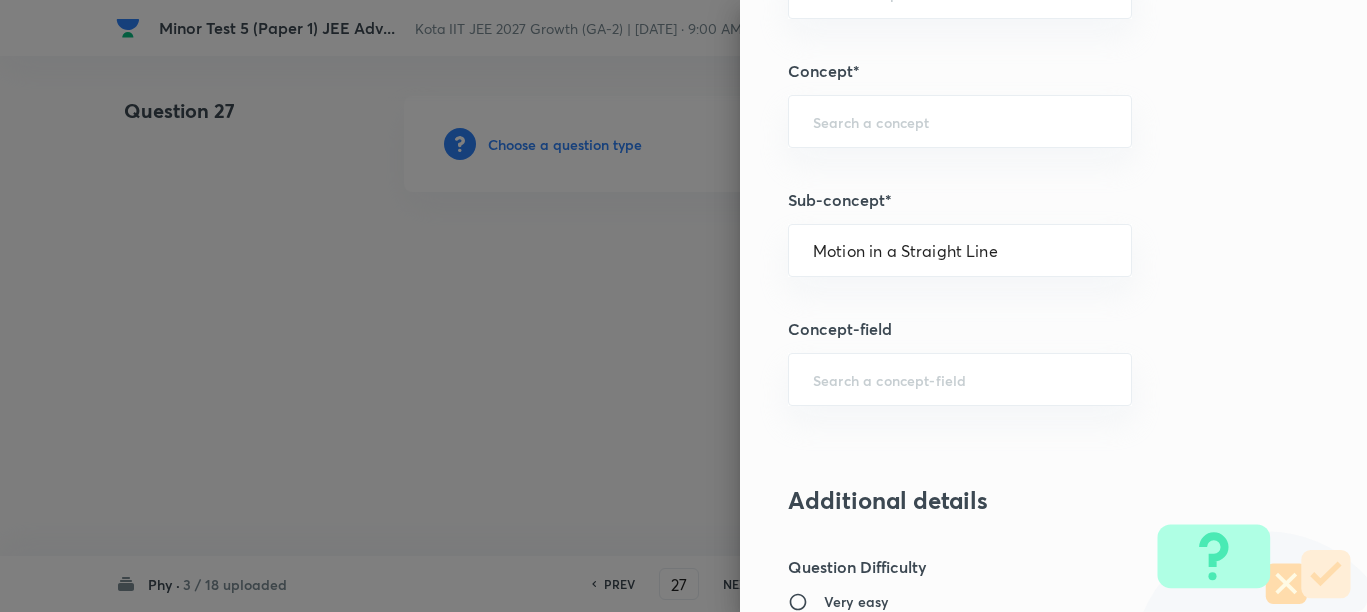 type on "Physics" 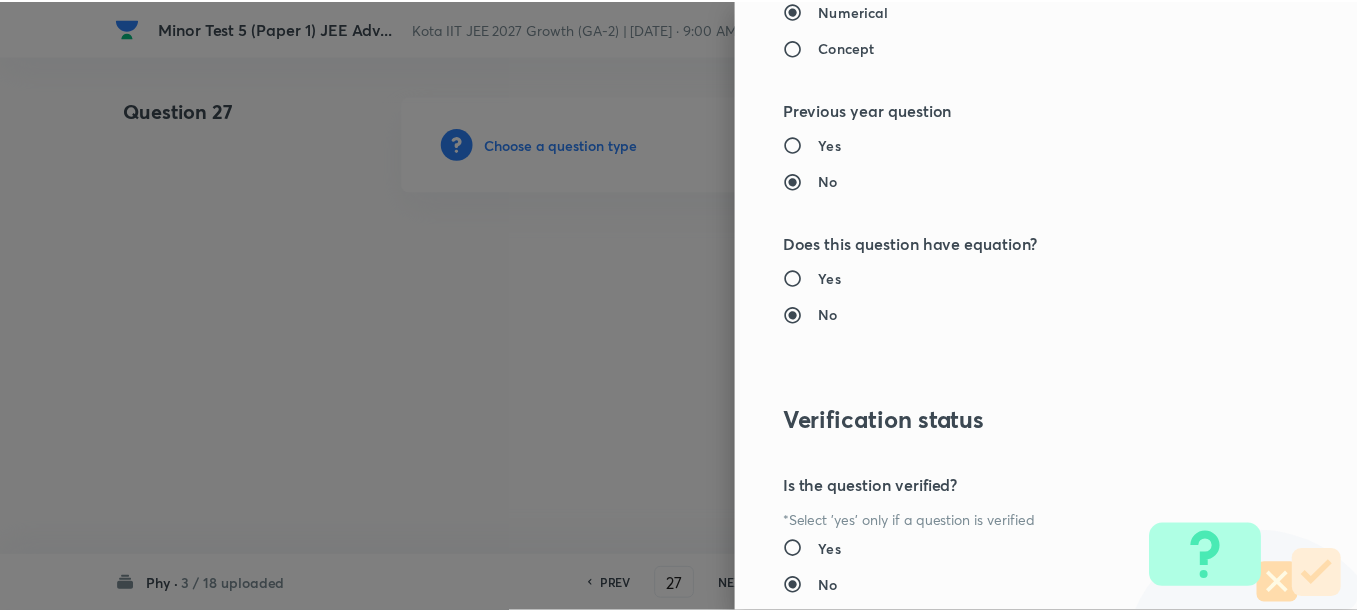 scroll, scrollTop: 2500, scrollLeft: 0, axis: vertical 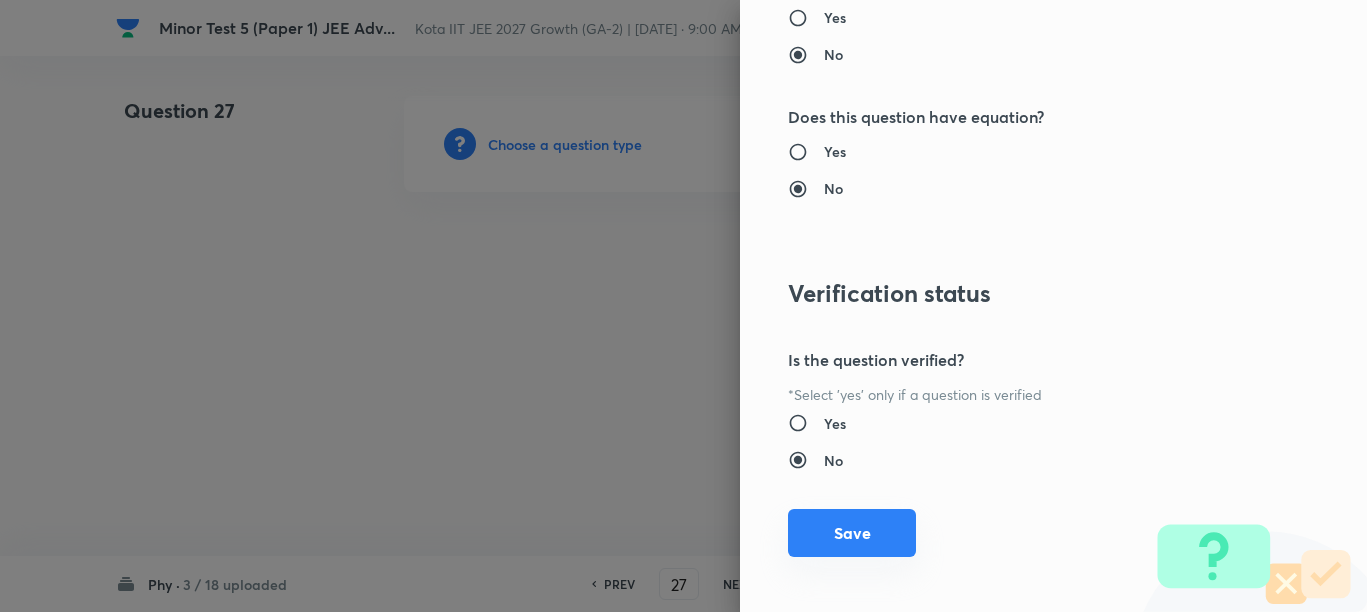 click on "Save" at bounding box center [852, 533] 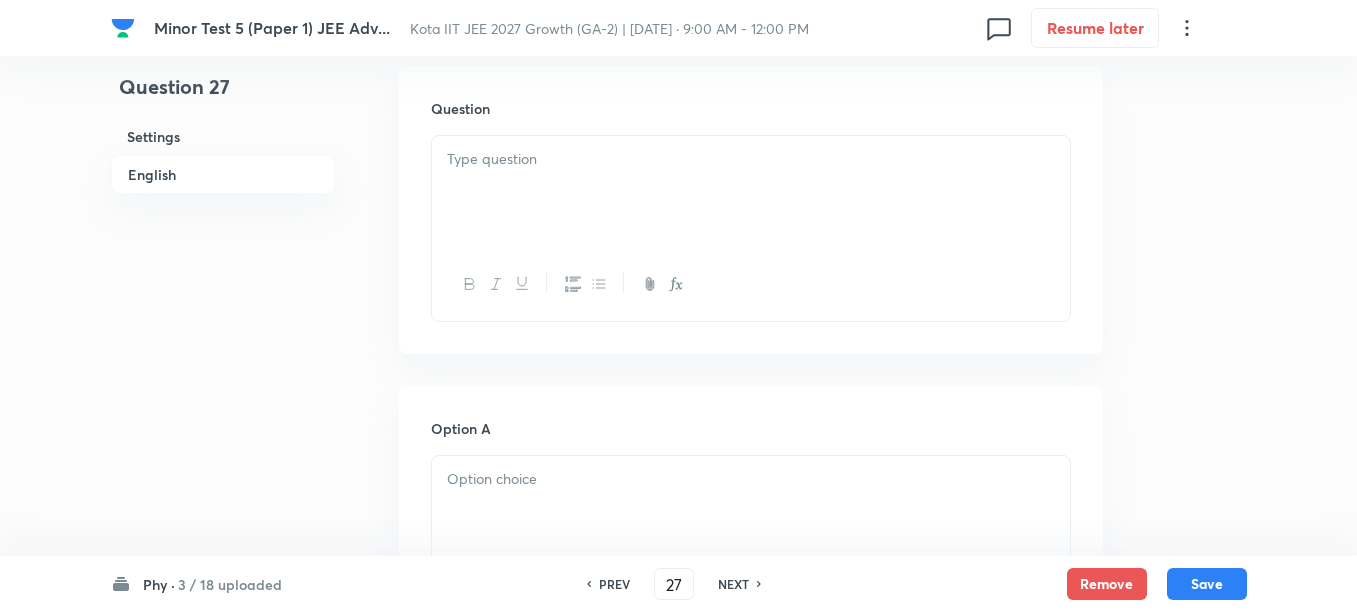 scroll, scrollTop: 625, scrollLeft: 0, axis: vertical 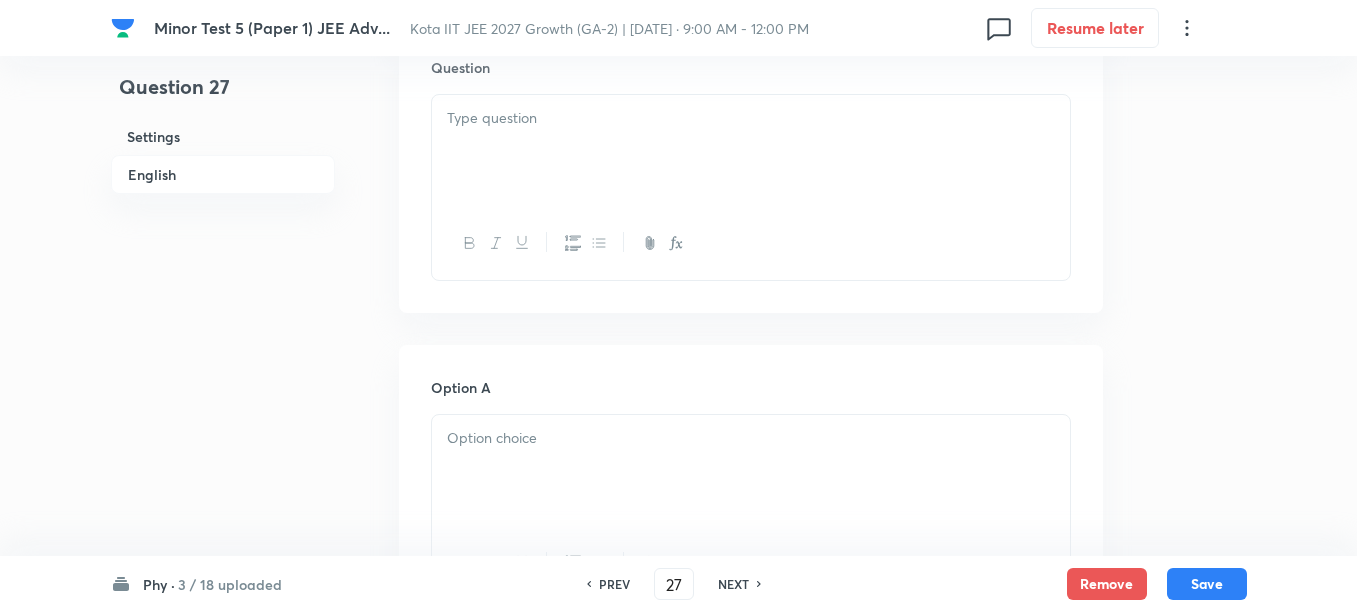 click at bounding box center [751, 151] 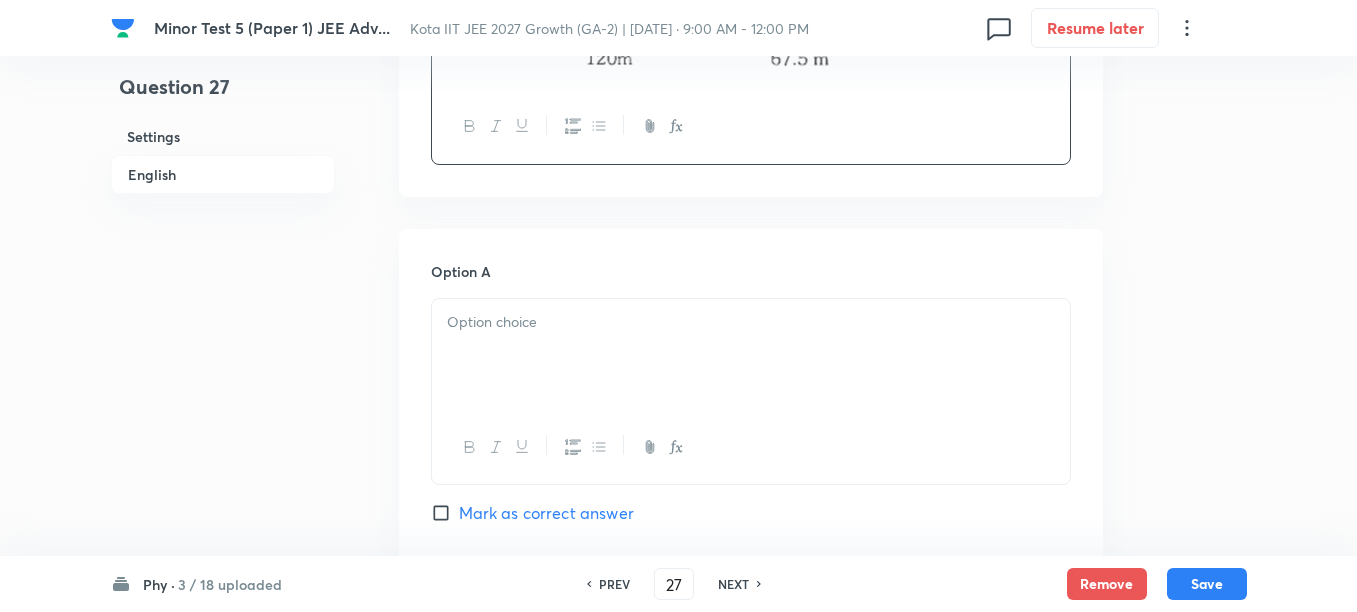 scroll, scrollTop: 875, scrollLeft: 0, axis: vertical 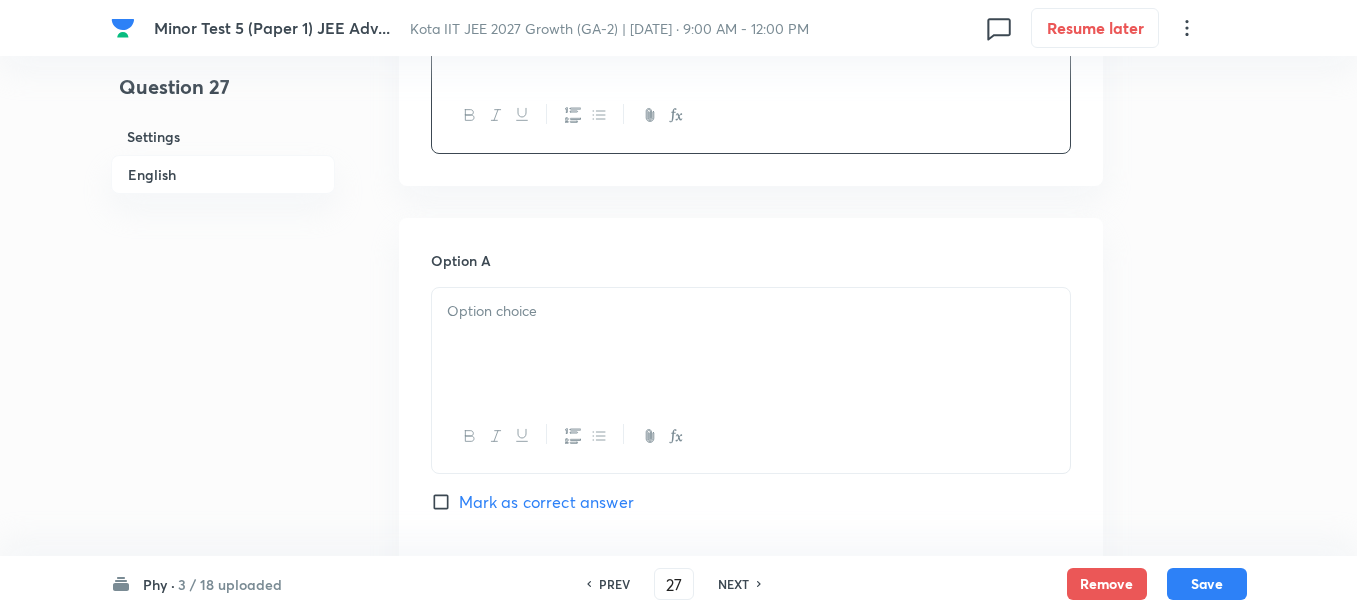 click at bounding box center (751, 344) 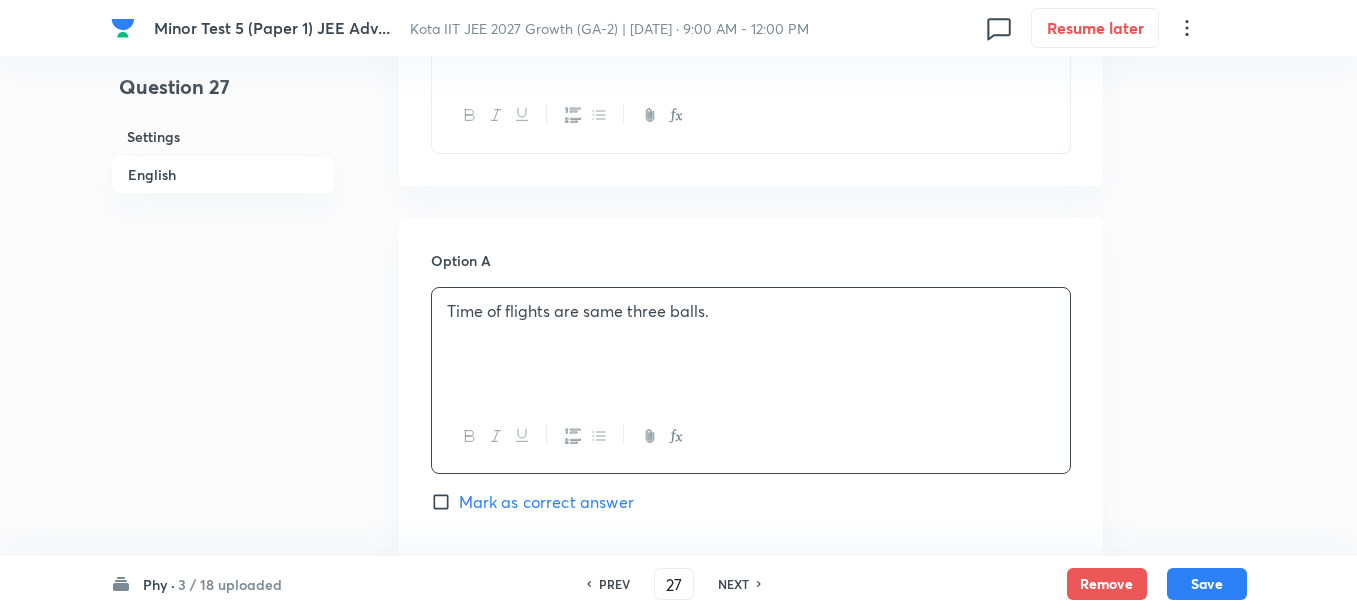 scroll, scrollTop: 1125, scrollLeft: 0, axis: vertical 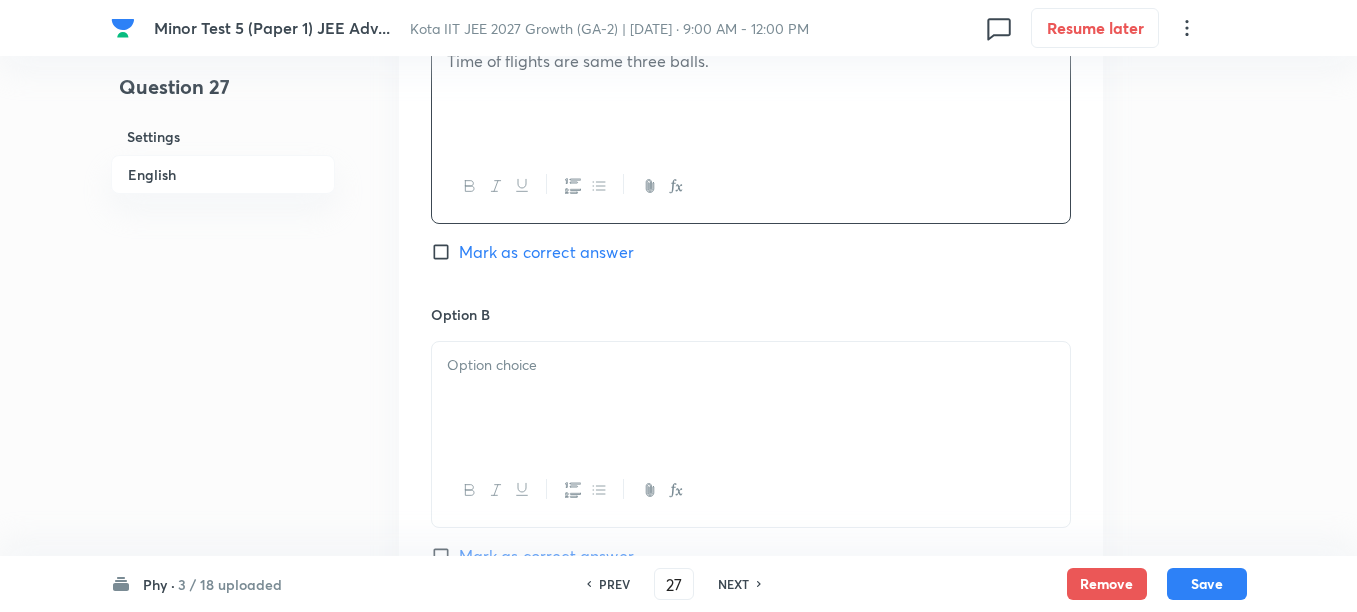 click at bounding box center [751, 398] 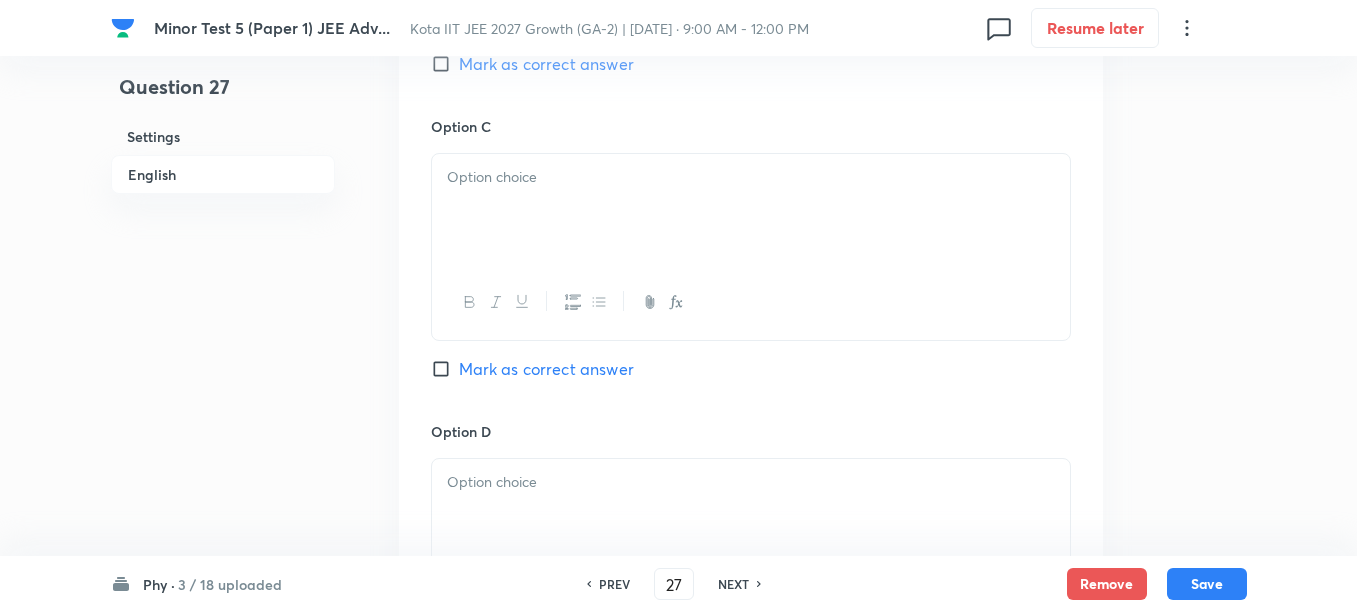 scroll, scrollTop: 1625, scrollLeft: 0, axis: vertical 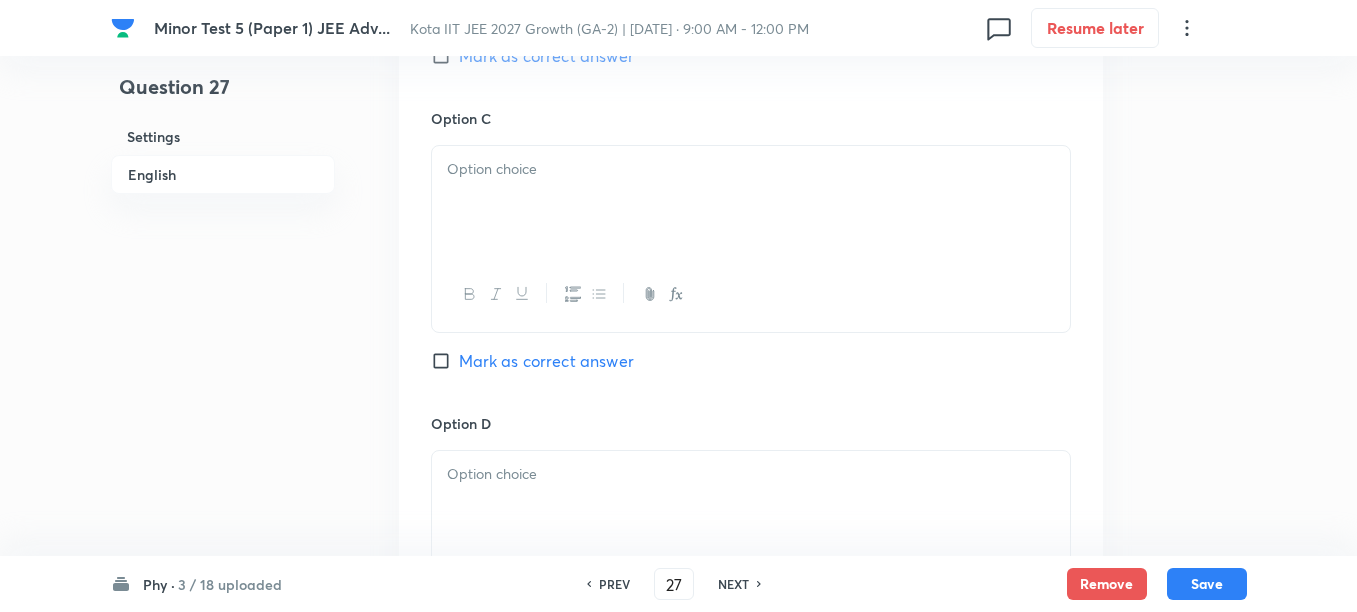 click at bounding box center (751, 202) 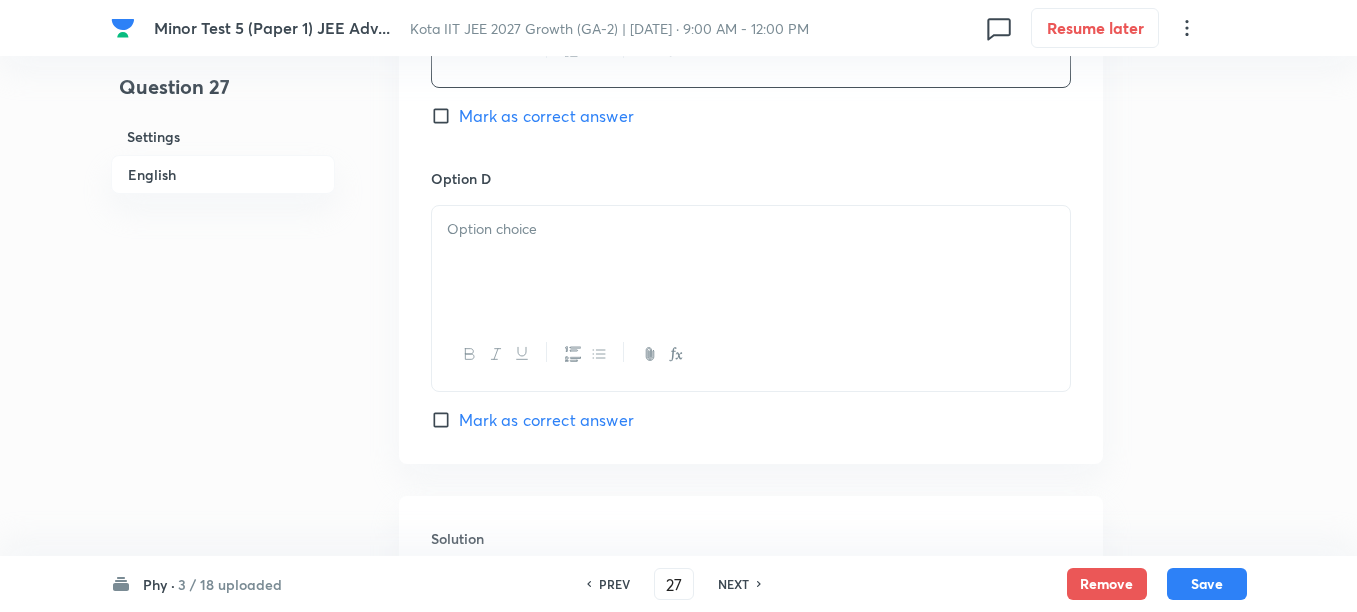 scroll, scrollTop: 1875, scrollLeft: 0, axis: vertical 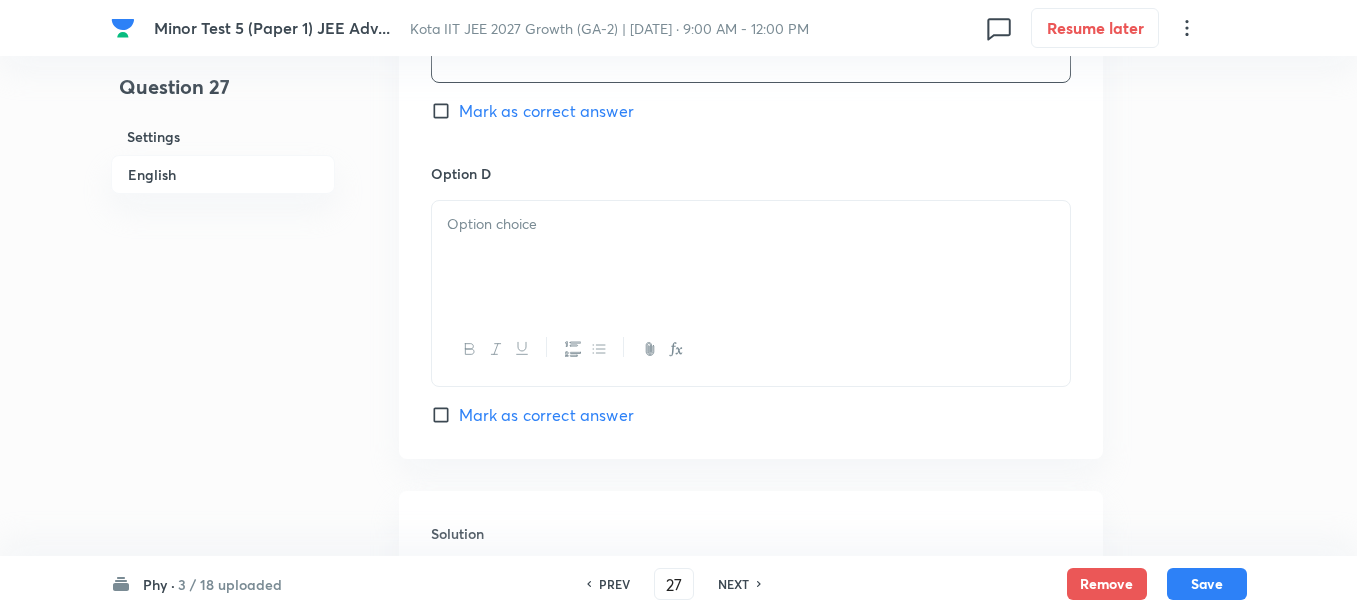click at bounding box center [751, 257] 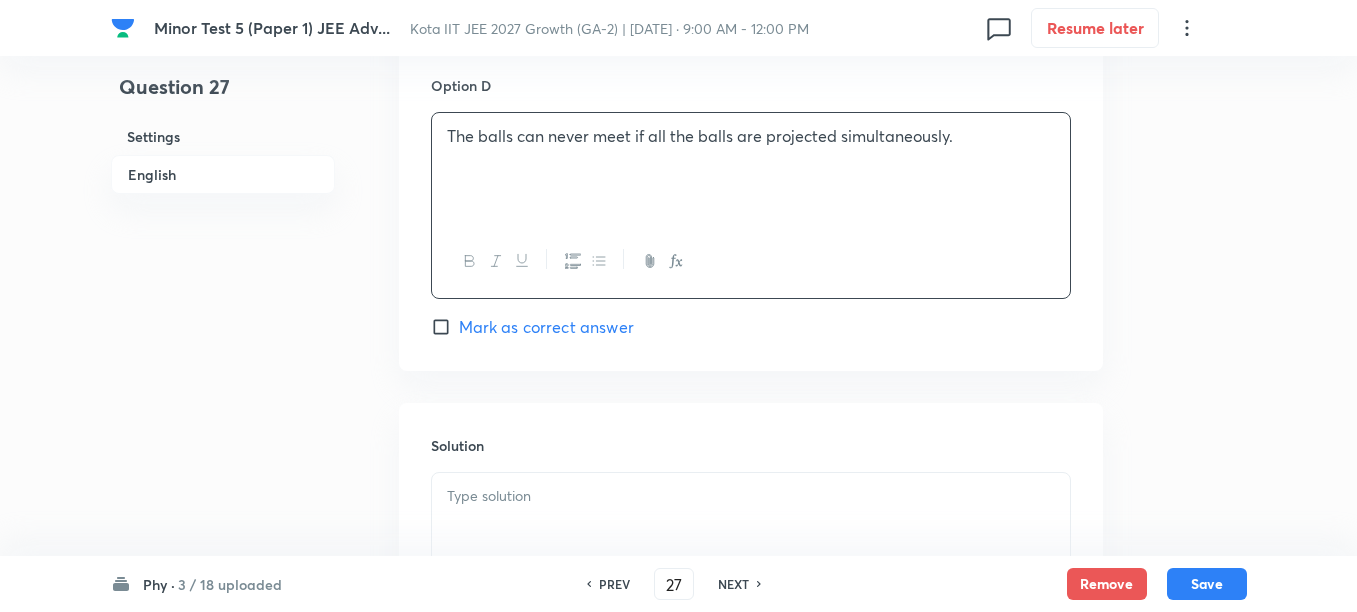 scroll, scrollTop: 2000, scrollLeft: 0, axis: vertical 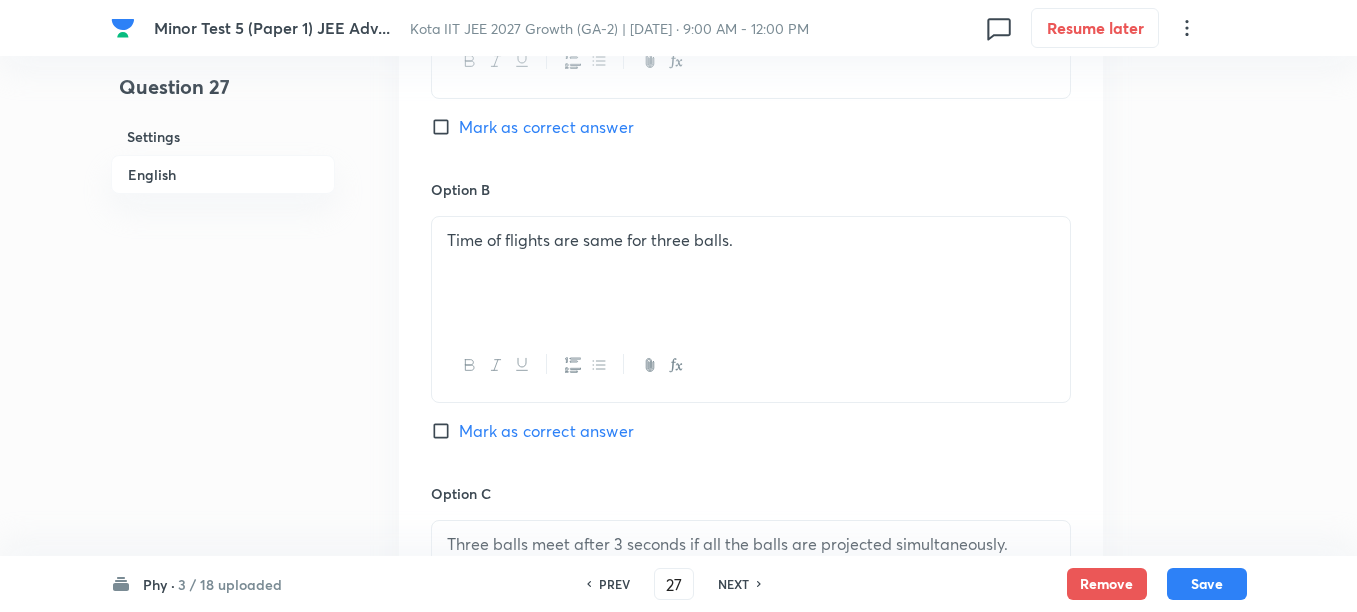 click on "Mark as correct answer" at bounding box center (546, 431) 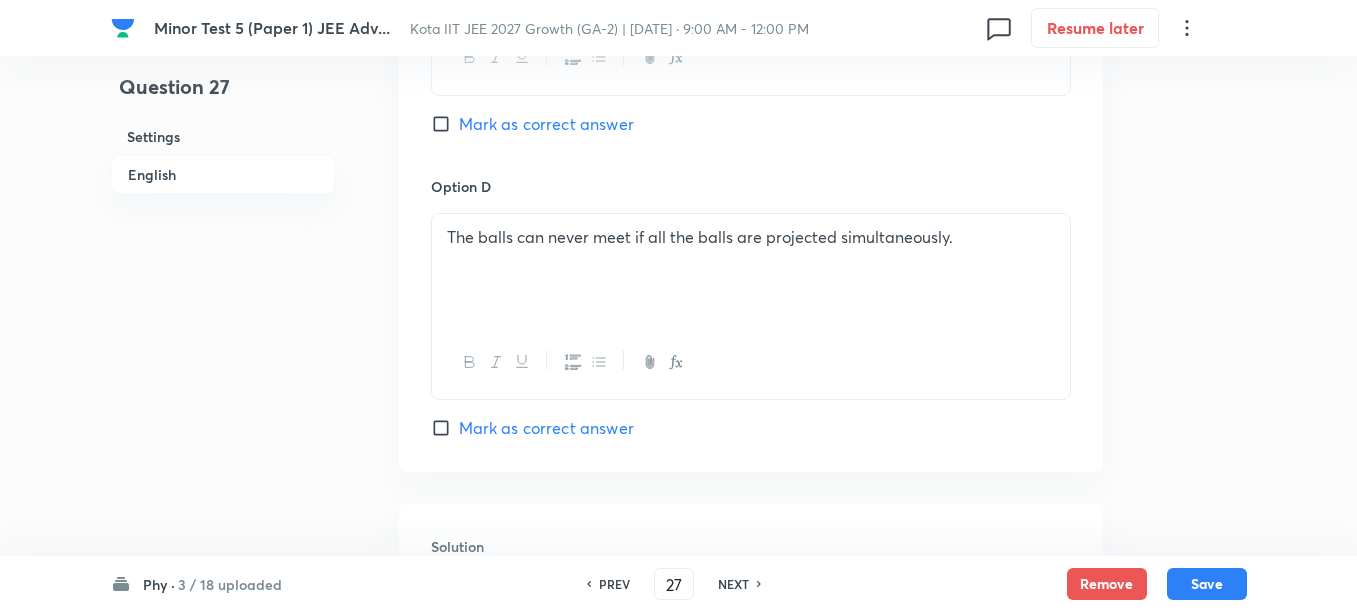 scroll, scrollTop: 1875, scrollLeft: 0, axis: vertical 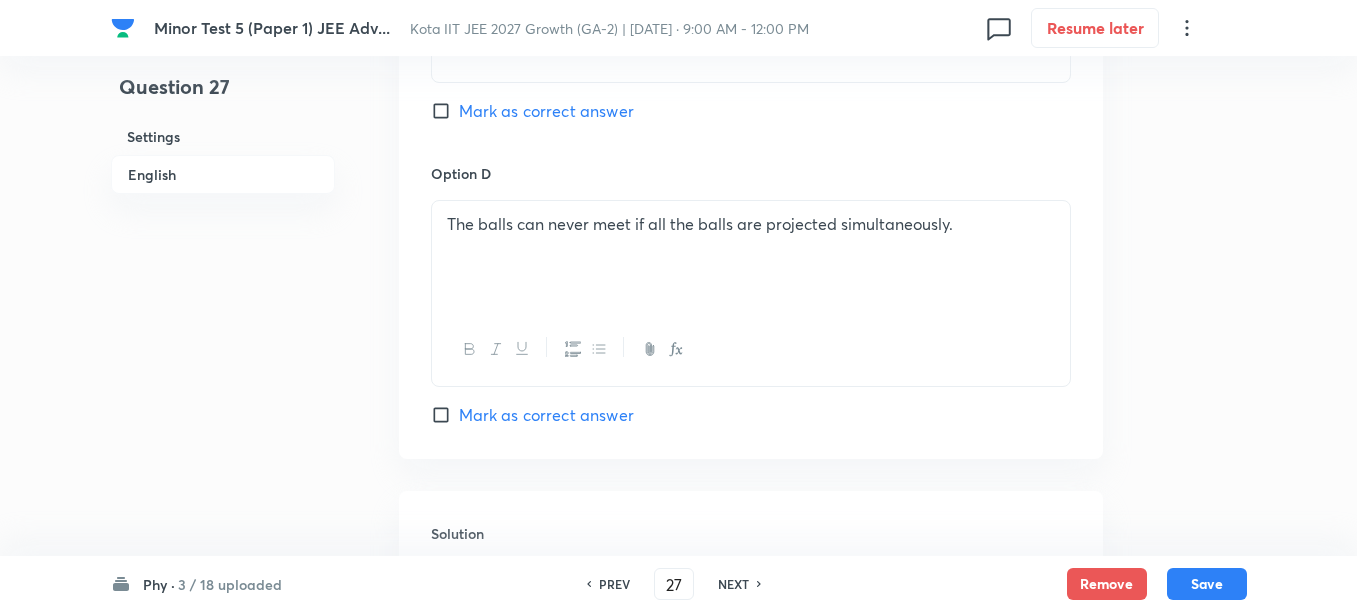 click on "Mark as correct answer" at bounding box center [546, 415] 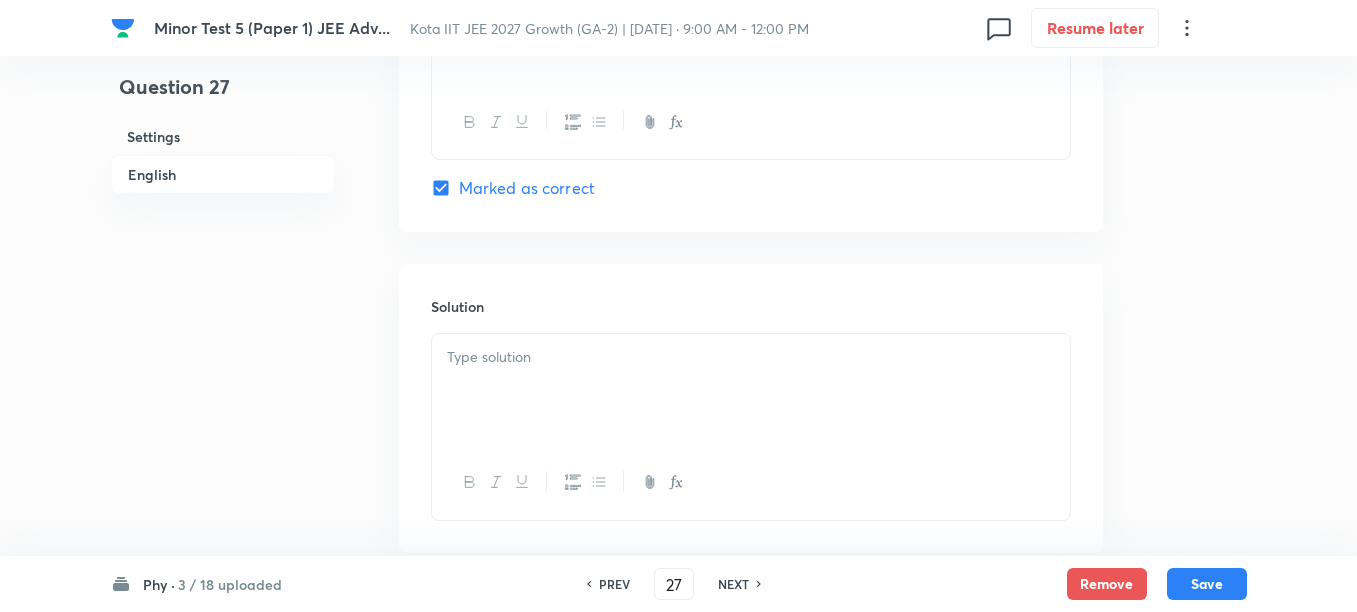 scroll, scrollTop: 2125, scrollLeft: 0, axis: vertical 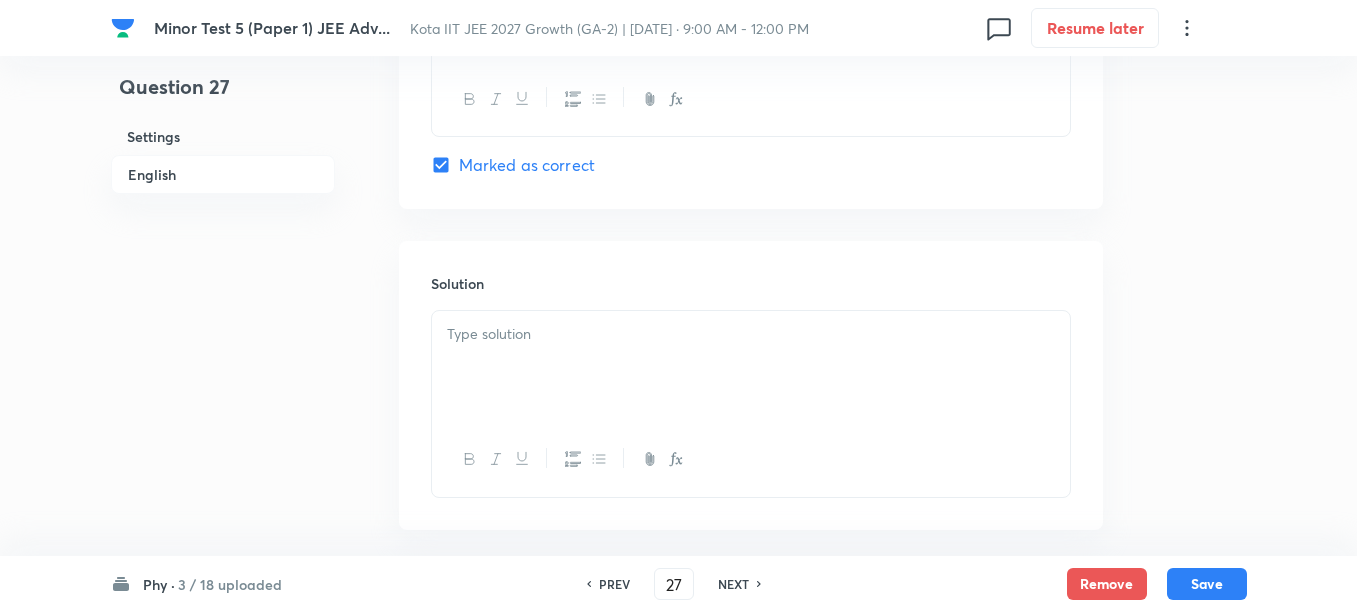click at bounding box center (751, 367) 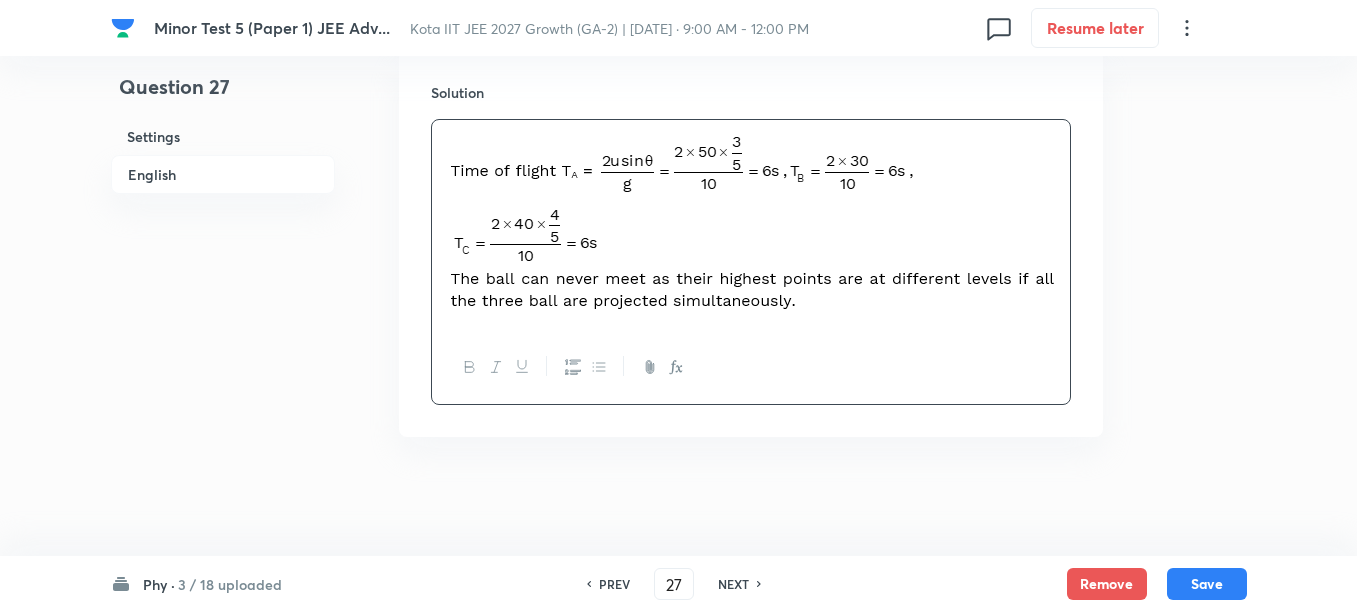 scroll, scrollTop: 2317, scrollLeft: 0, axis: vertical 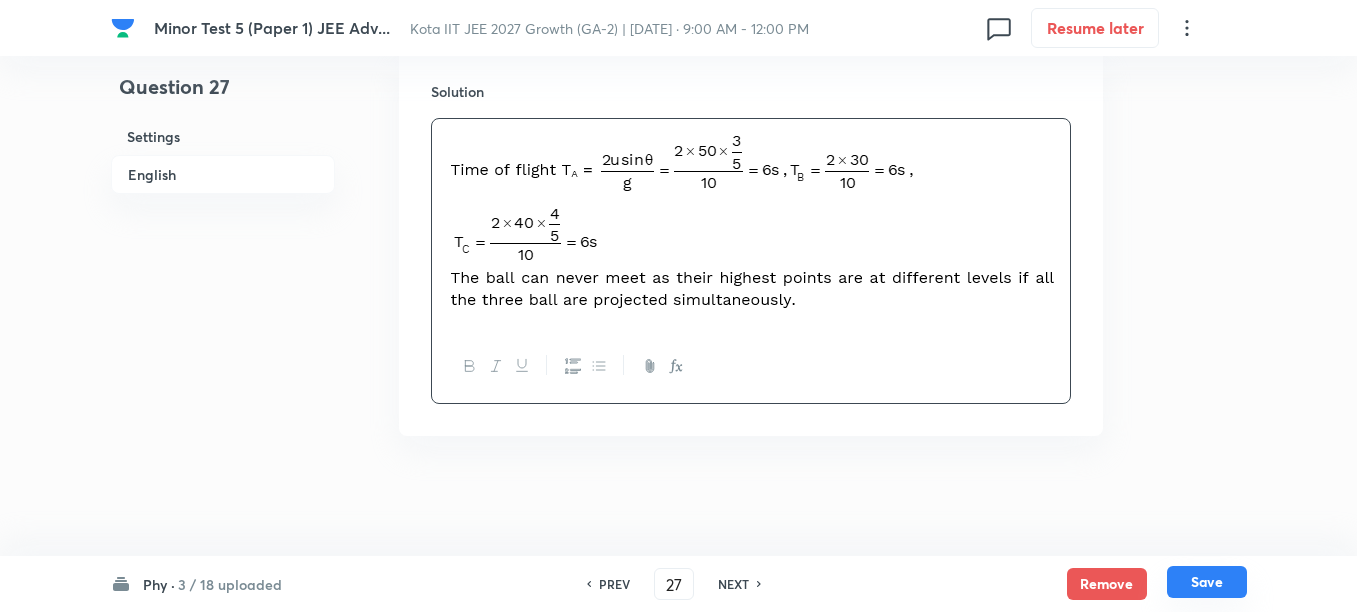 click on "Save" at bounding box center [1207, 582] 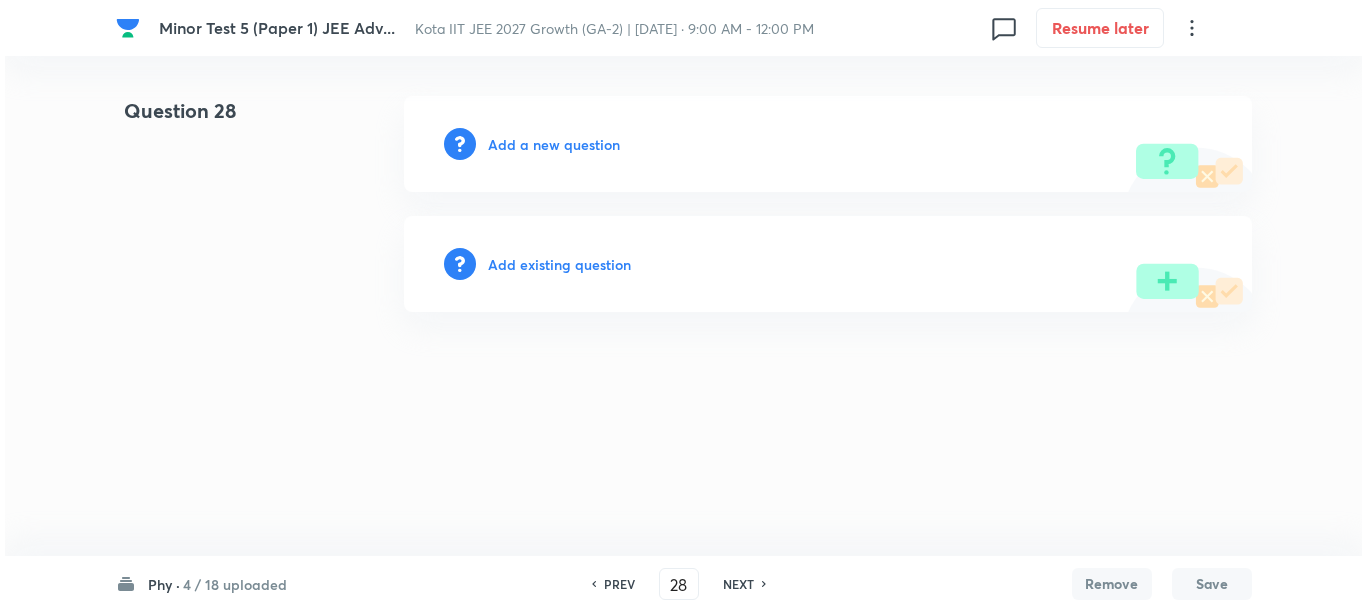 scroll, scrollTop: 0, scrollLeft: 0, axis: both 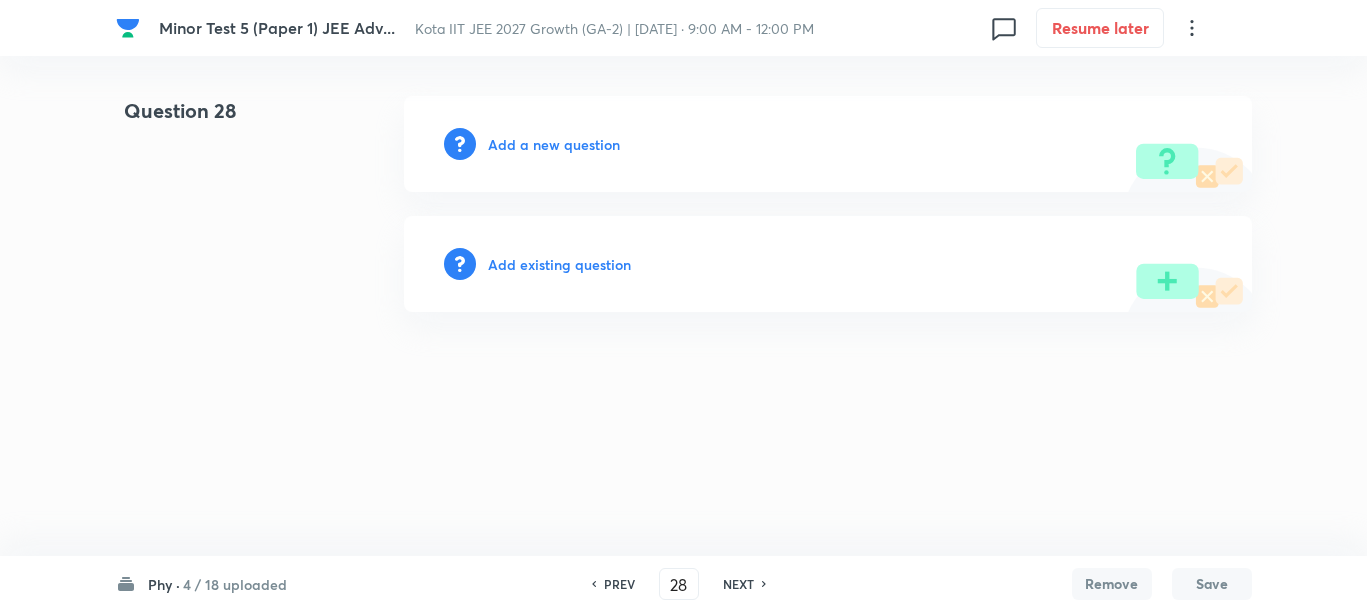 click on "NEXT" at bounding box center [738, 584] 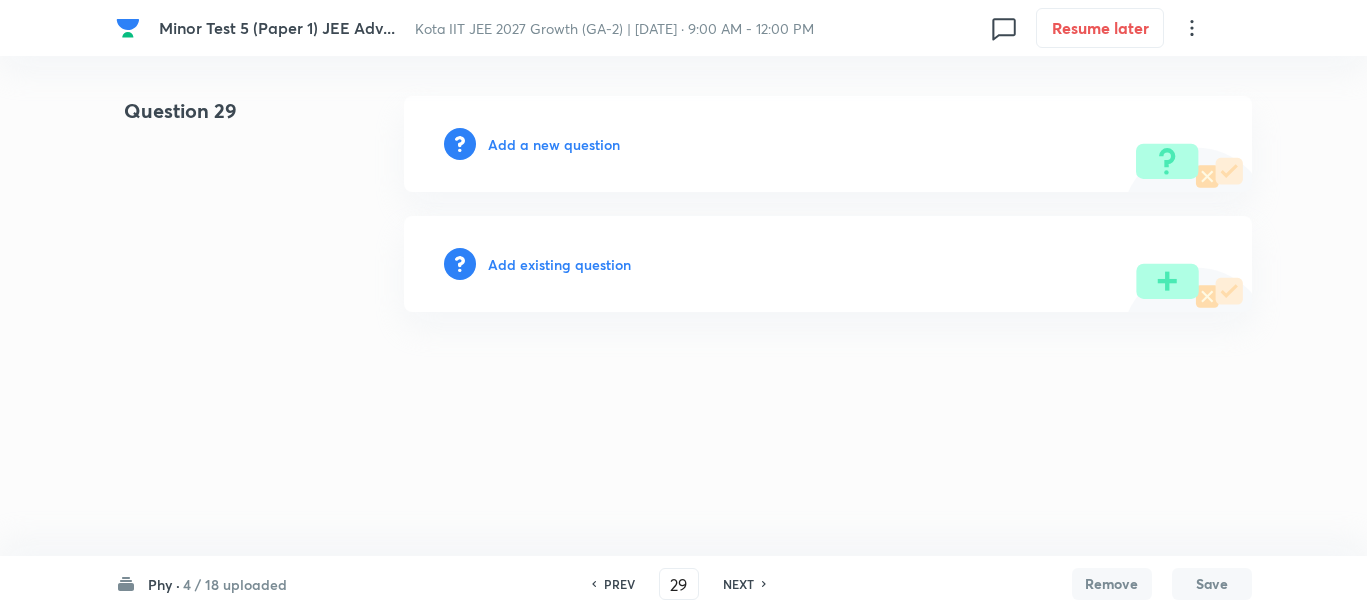 click on "Add a new question" at bounding box center (554, 144) 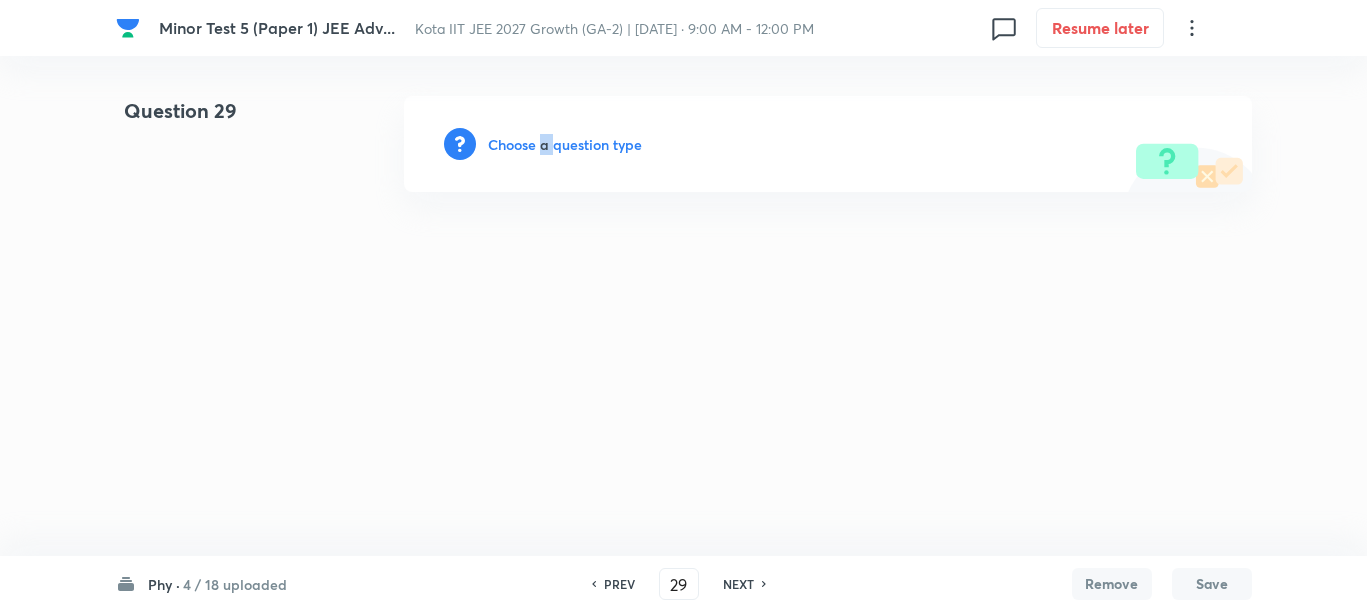click on "Choose a question type" at bounding box center [565, 144] 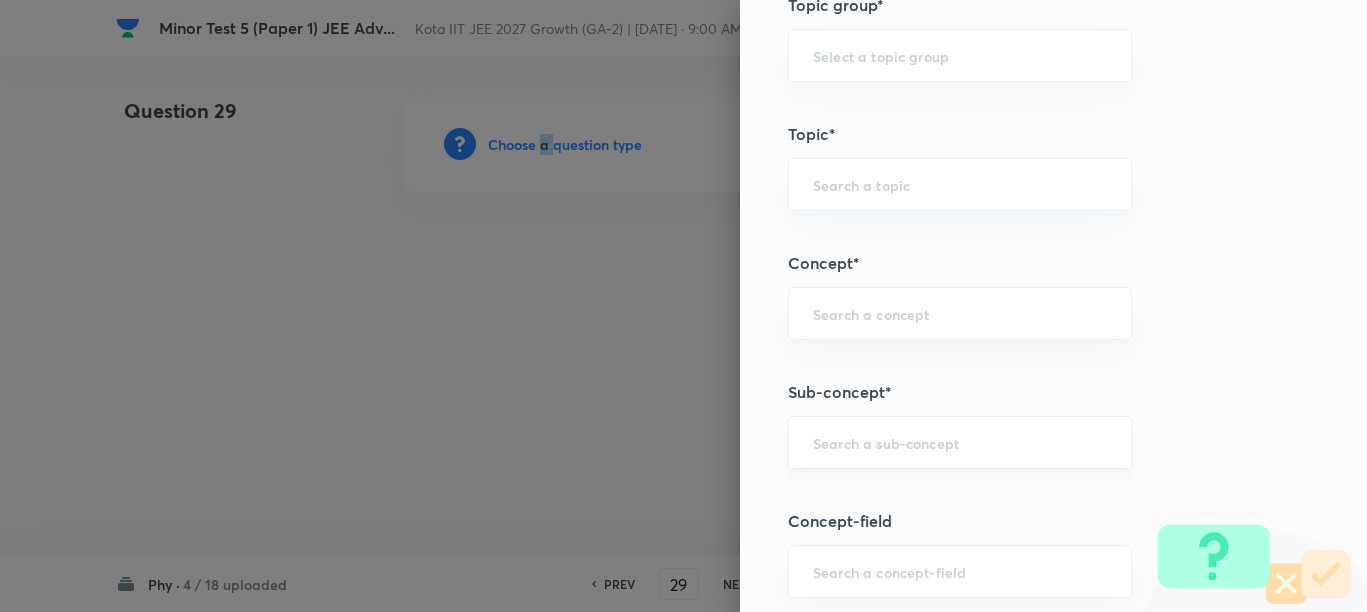 scroll, scrollTop: 1375, scrollLeft: 0, axis: vertical 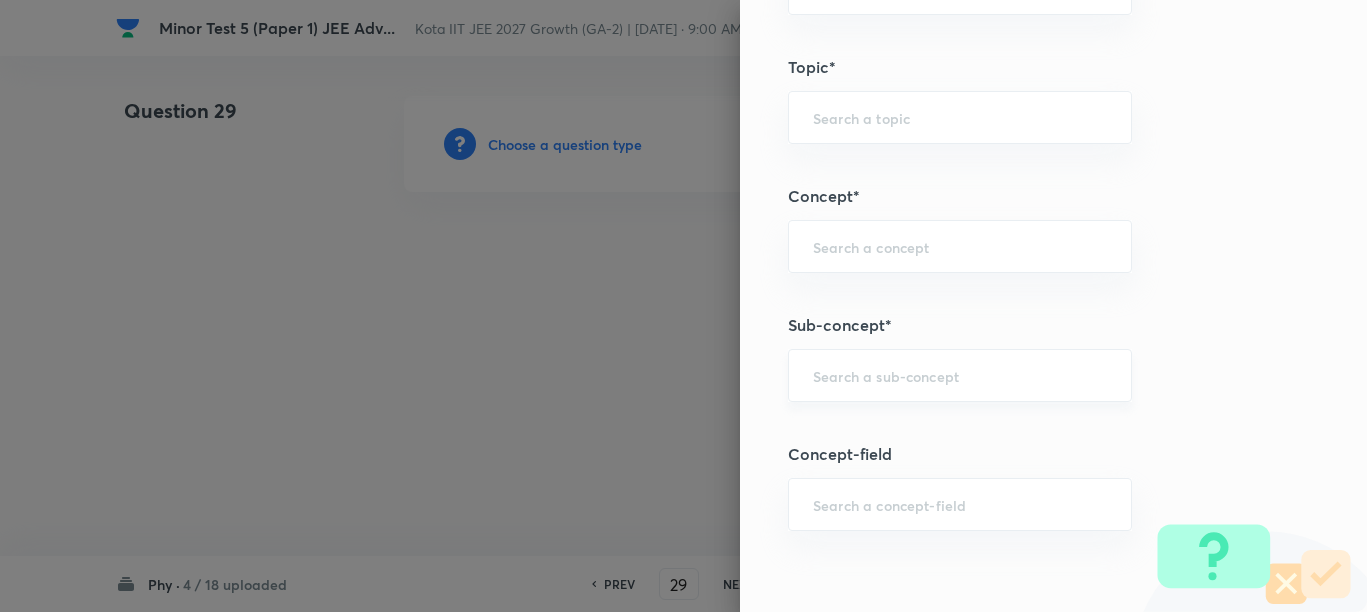 click at bounding box center [960, 375] 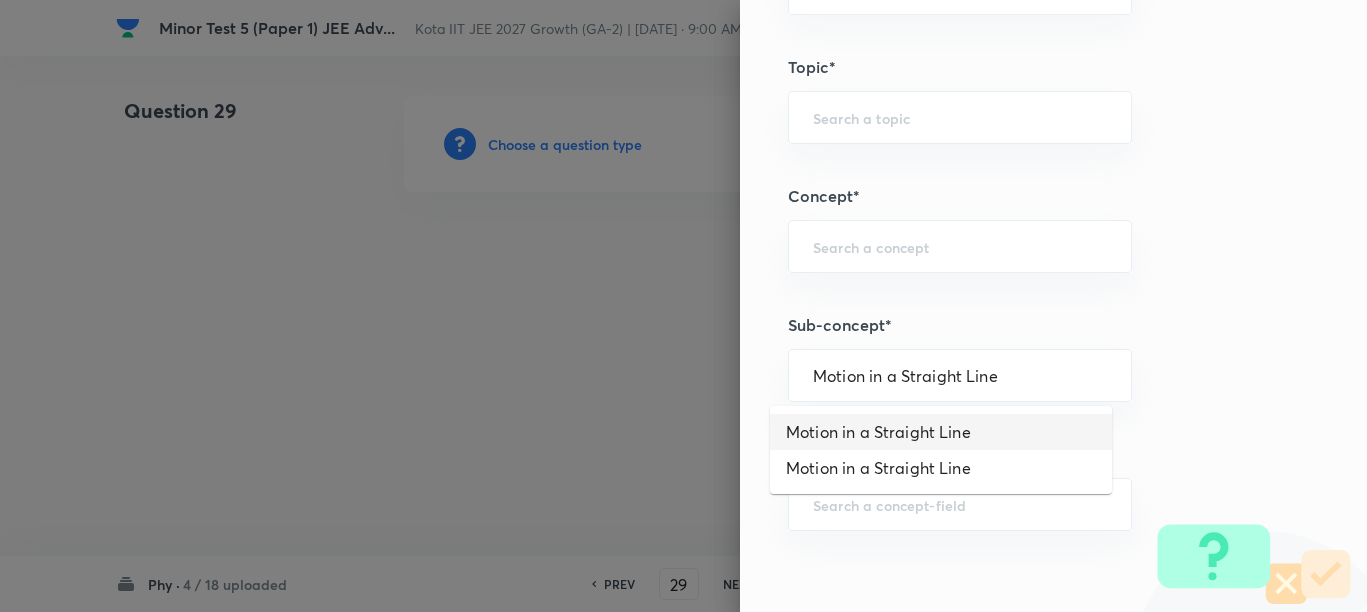 click on "Motion in a Straight Line" at bounding box center [941, 432] 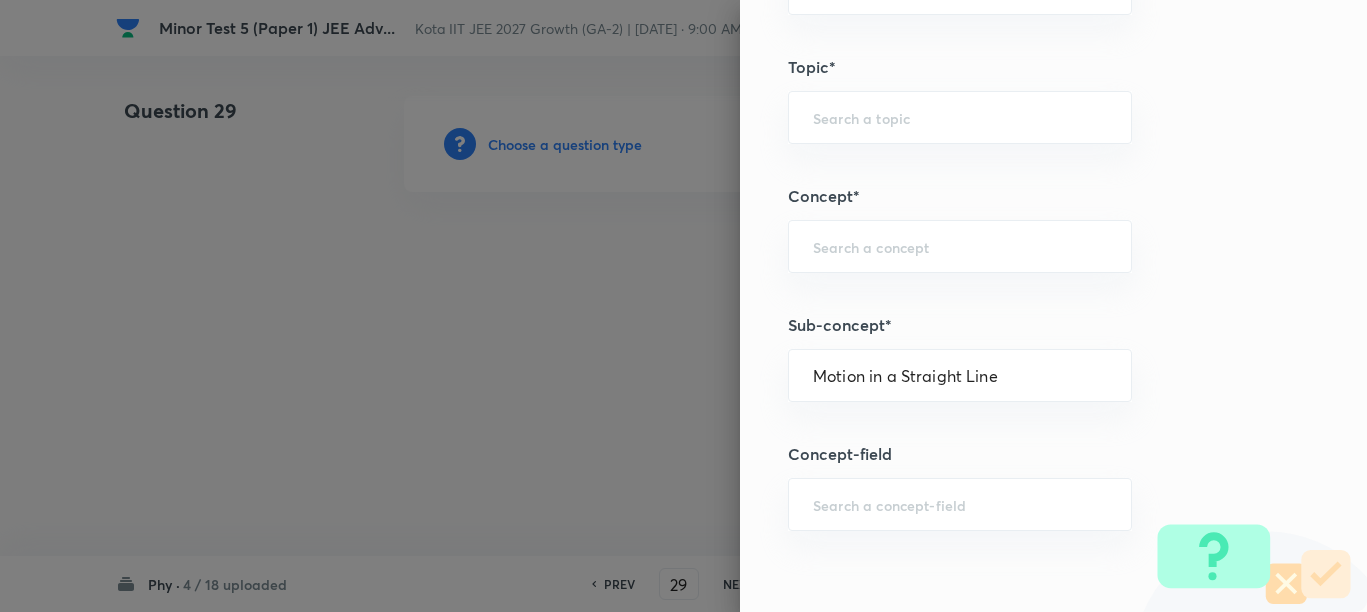 type on "Physics" 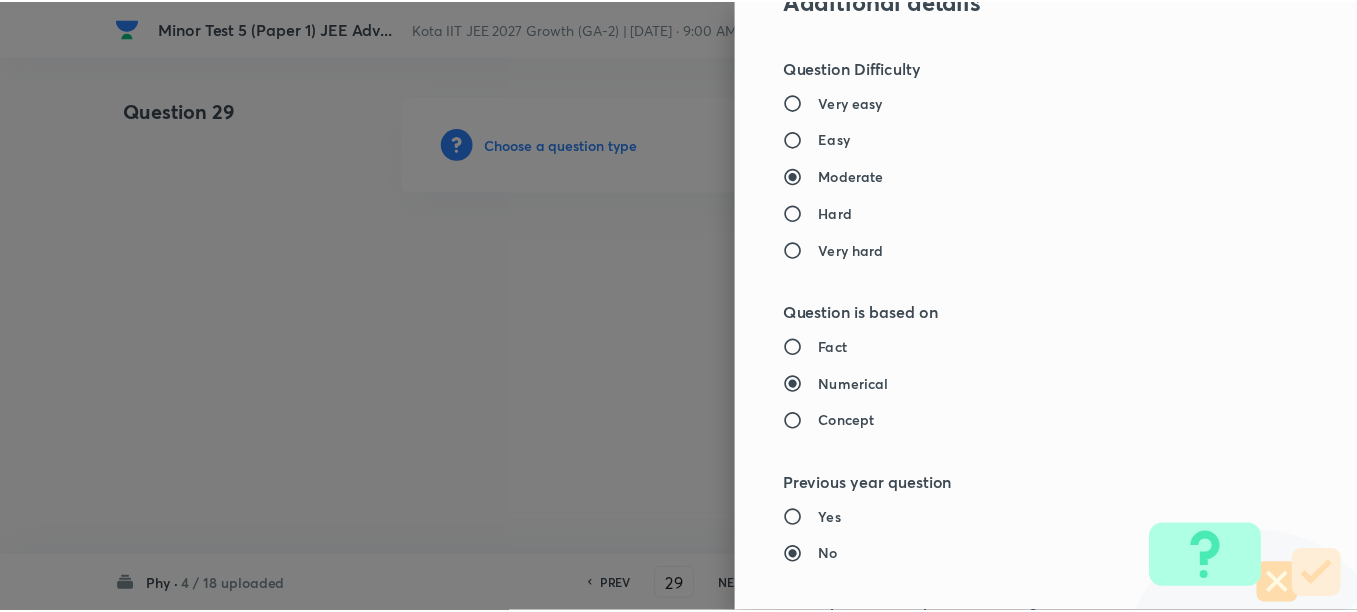 scroll, scrollTop: 2511, scrollLeft: 0, axis: vertical 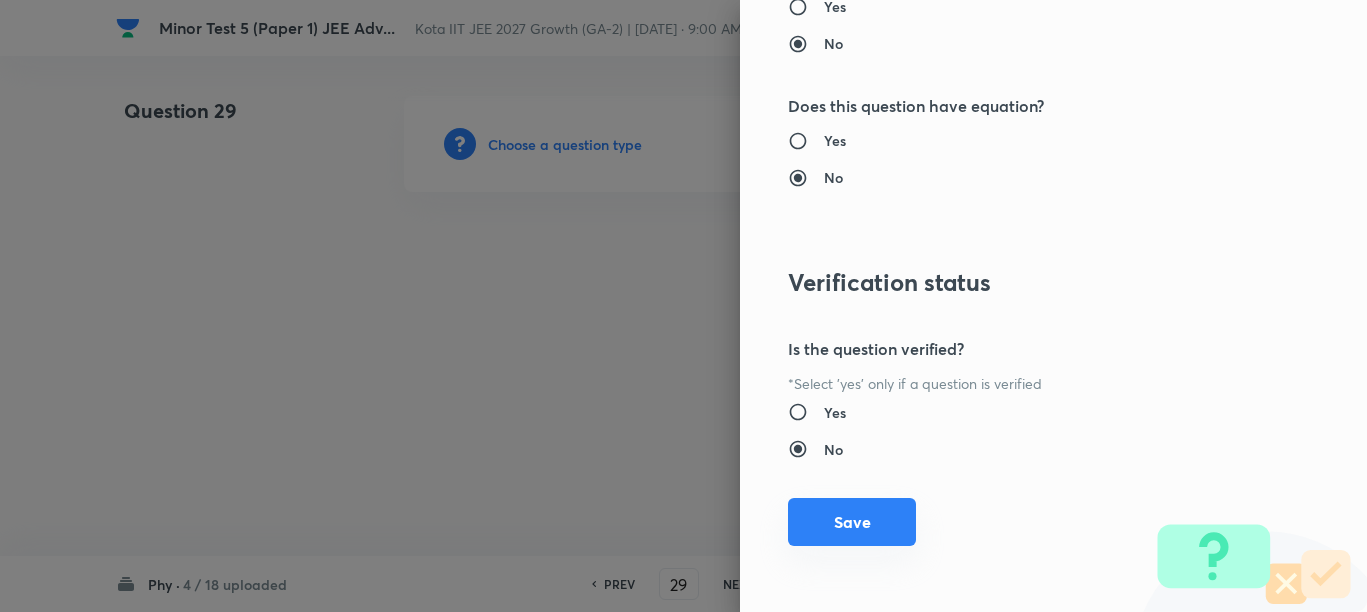 click on "Save" at bounding box center [852, 522] 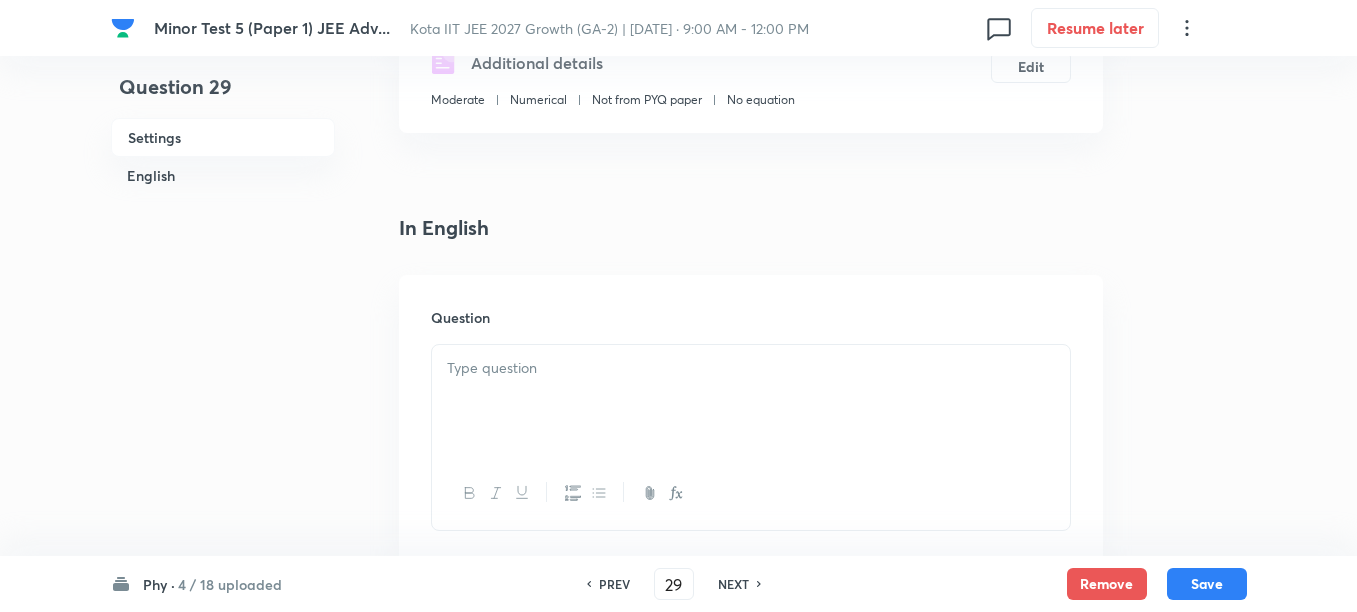 click at bounding box center [751, 401] 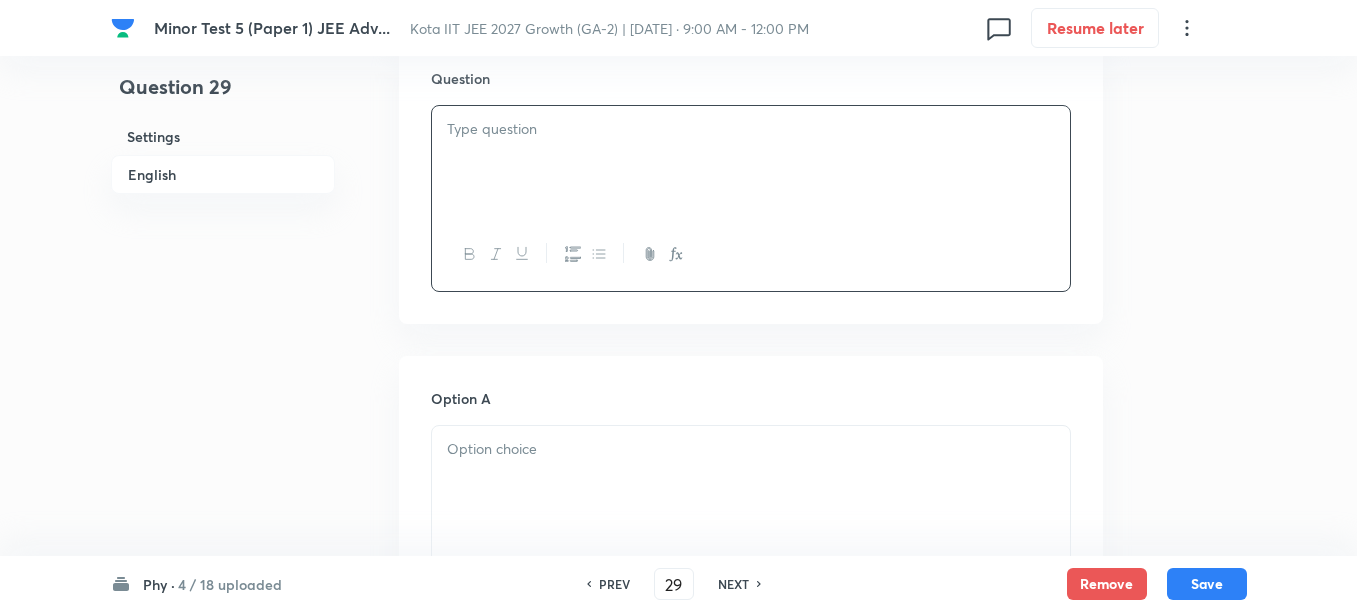 scroll, scrollTop: 625, scrollLeft: 0, axis: vertical 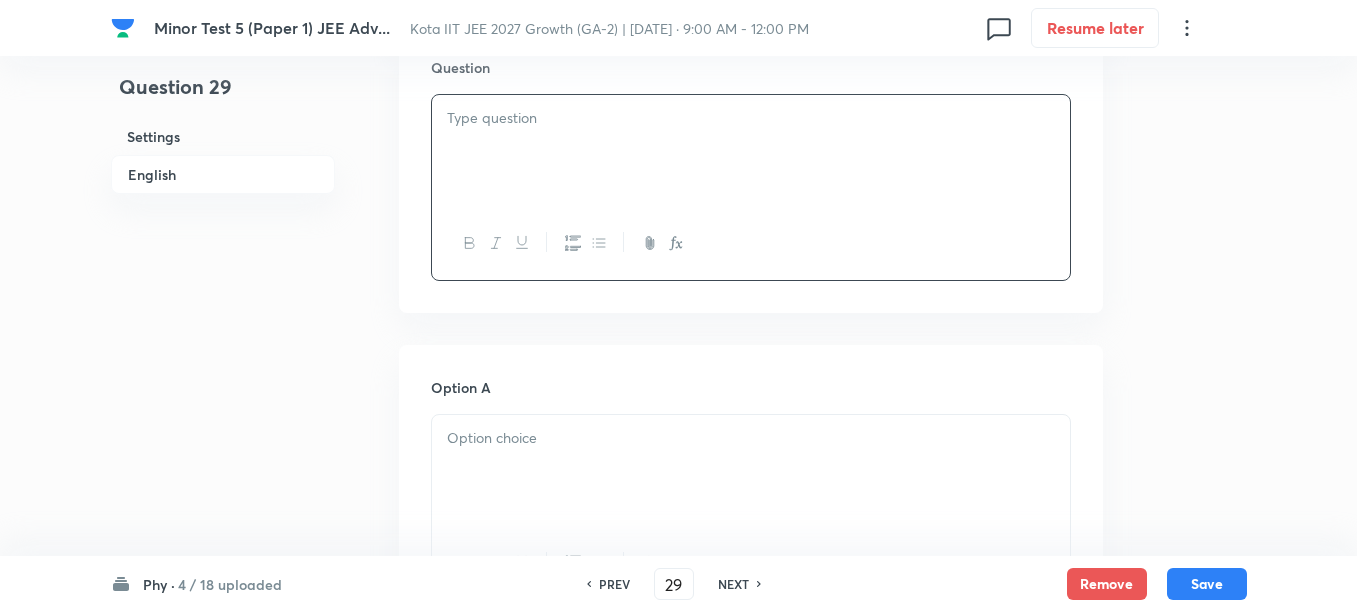click at bounding box center [751, 151] 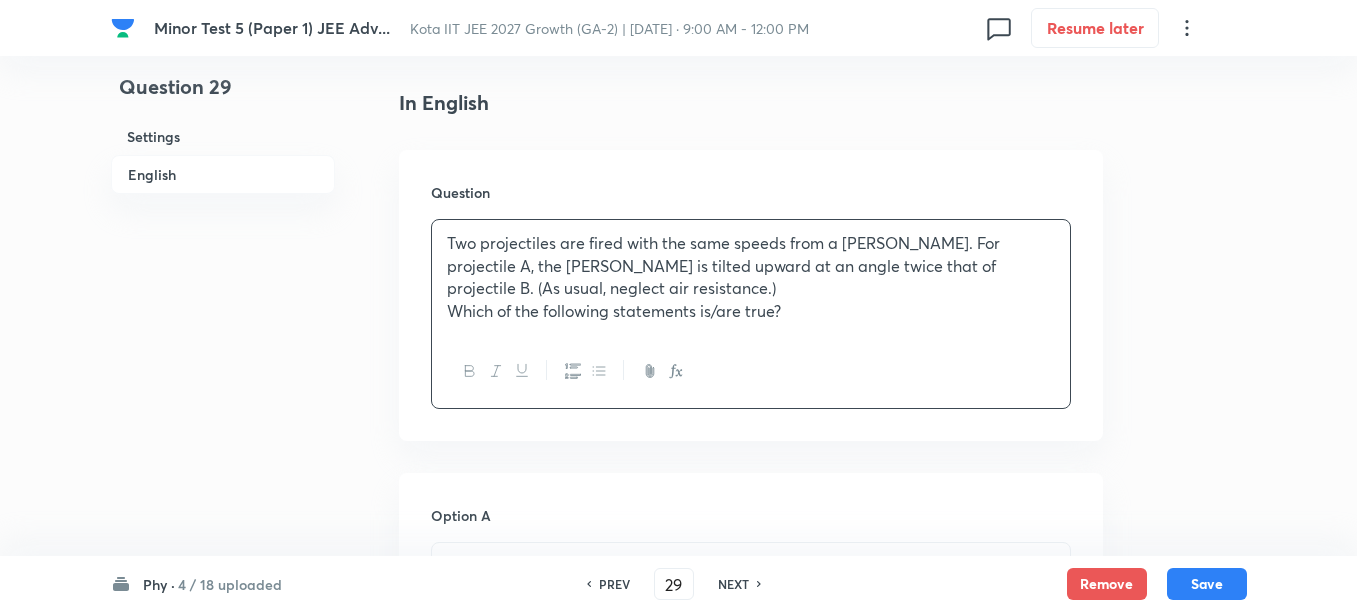 scroll, scrollTop: 625, scrollLeft: 0, axis: vertical 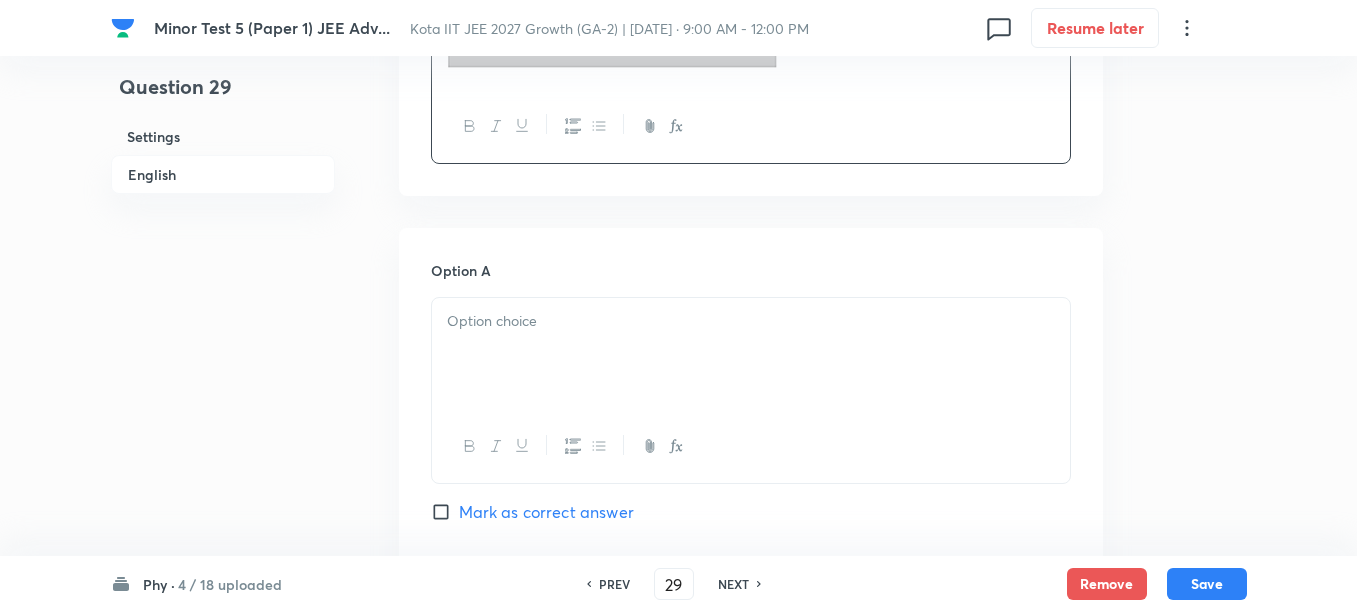 click at bounding box center (751, 354) 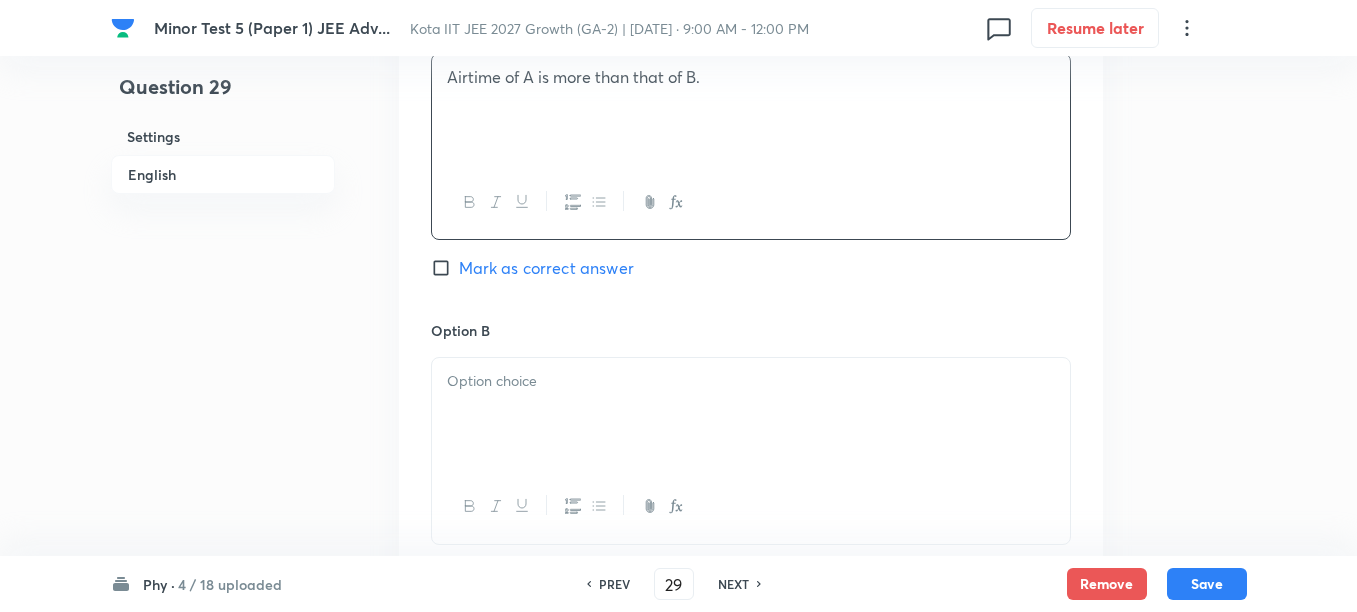 scroll, scrollTop: 1125, scrollLeft: 0, axis: vertical 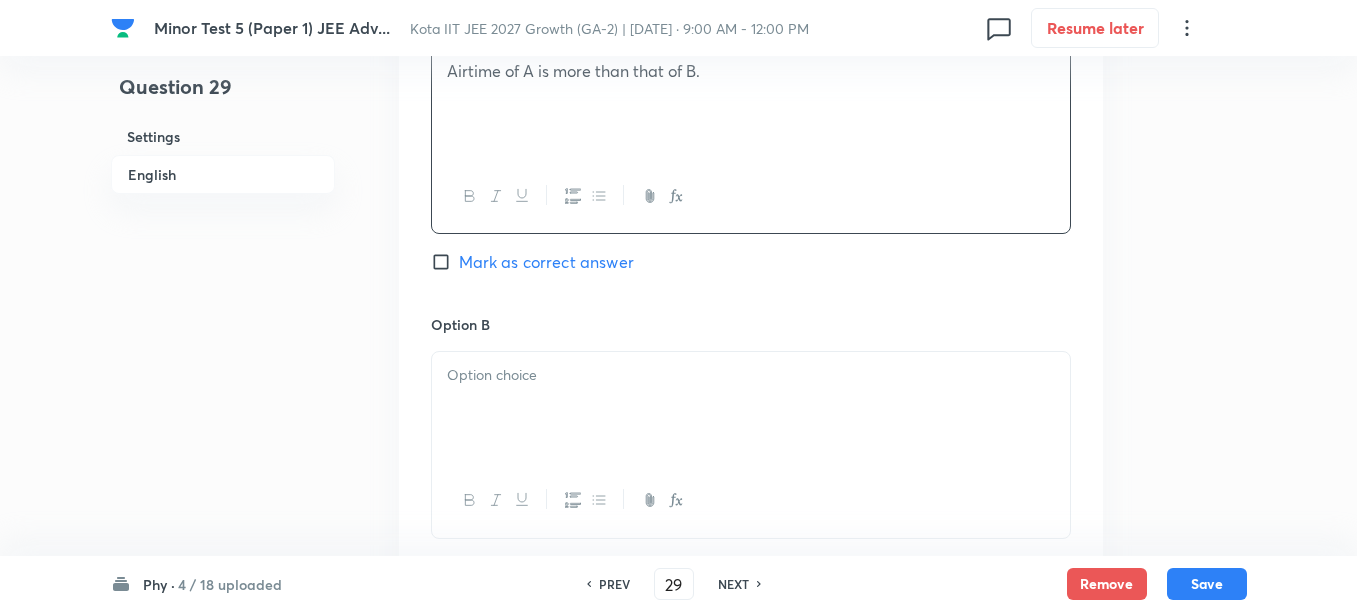 click at bounding box center (751, 375) 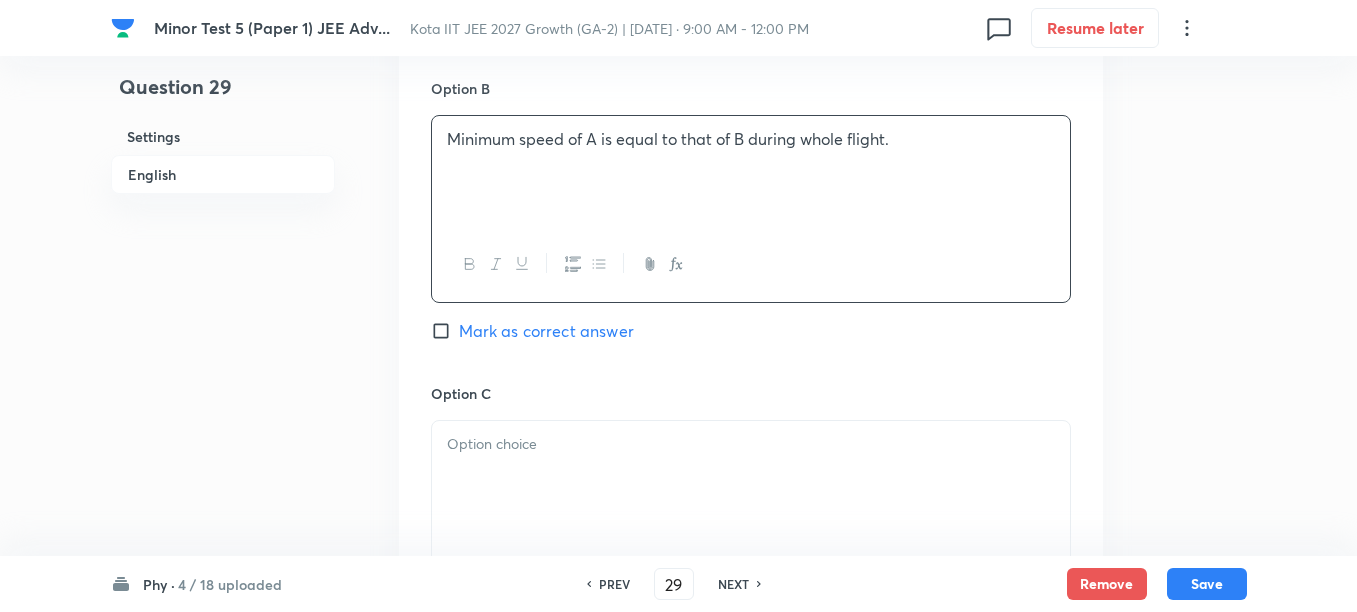 scroll, scrollTop: 1375, scrollLeft: 0, axis: vertical 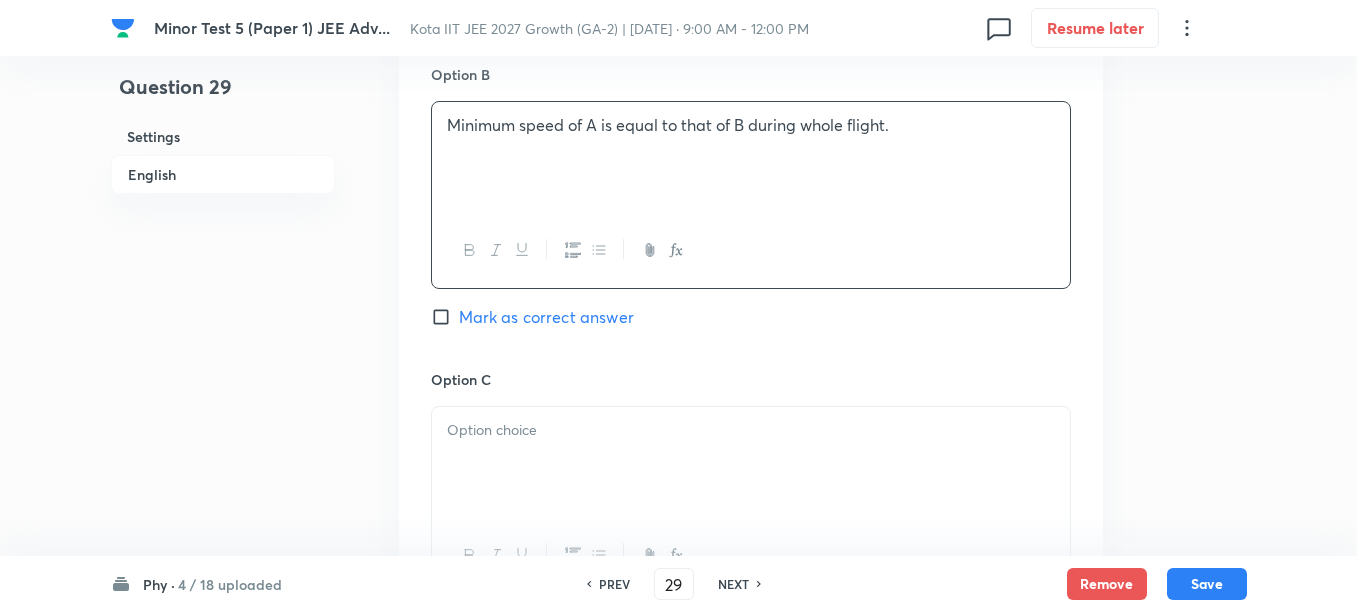 click at bounding box center (751, 463) 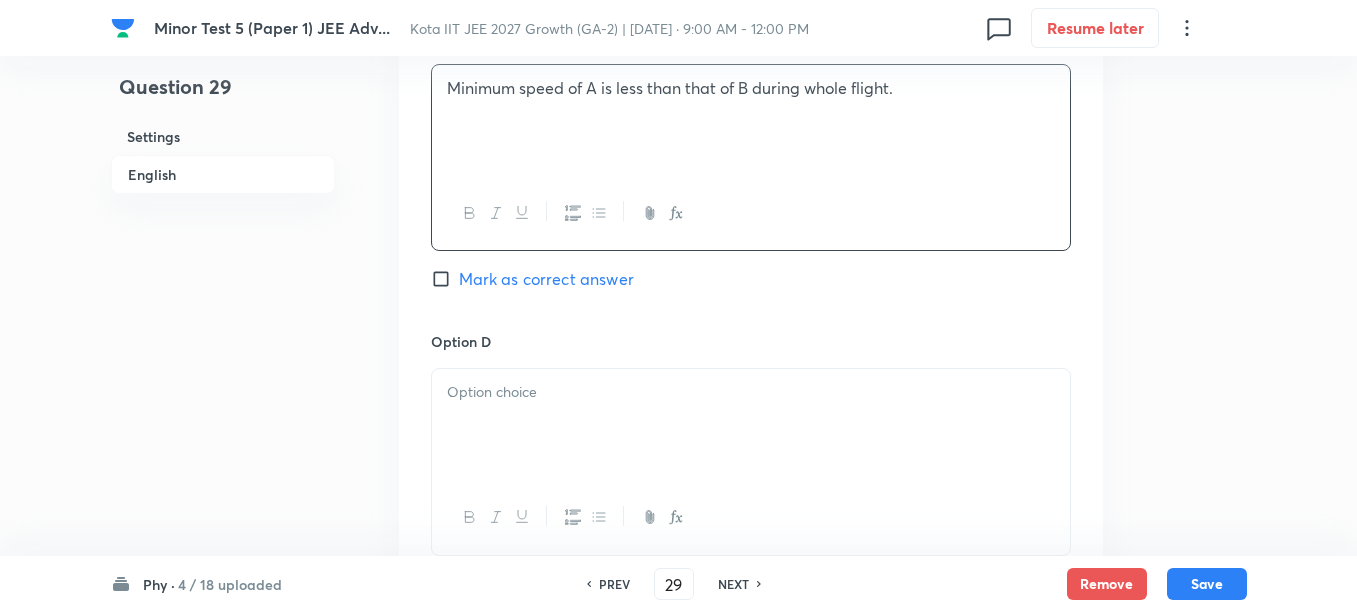 scroll, scrollTop: 1750, scrollLeft: 0, axis: vertical 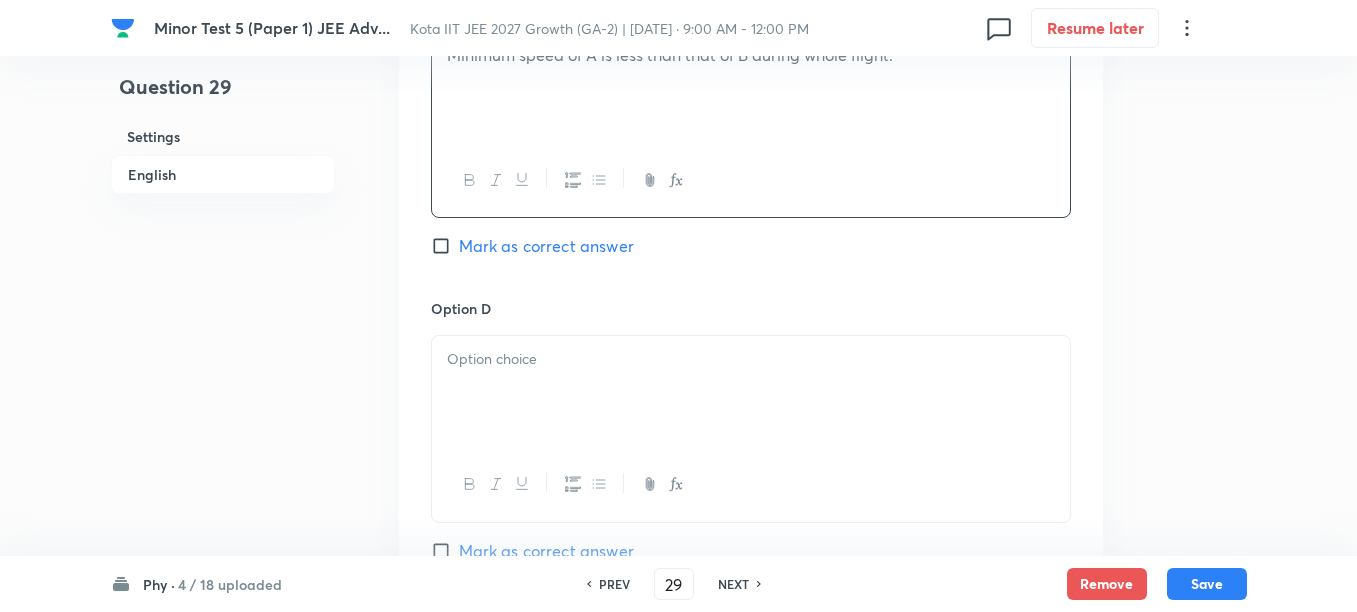 click at bounding box center [751, 392] 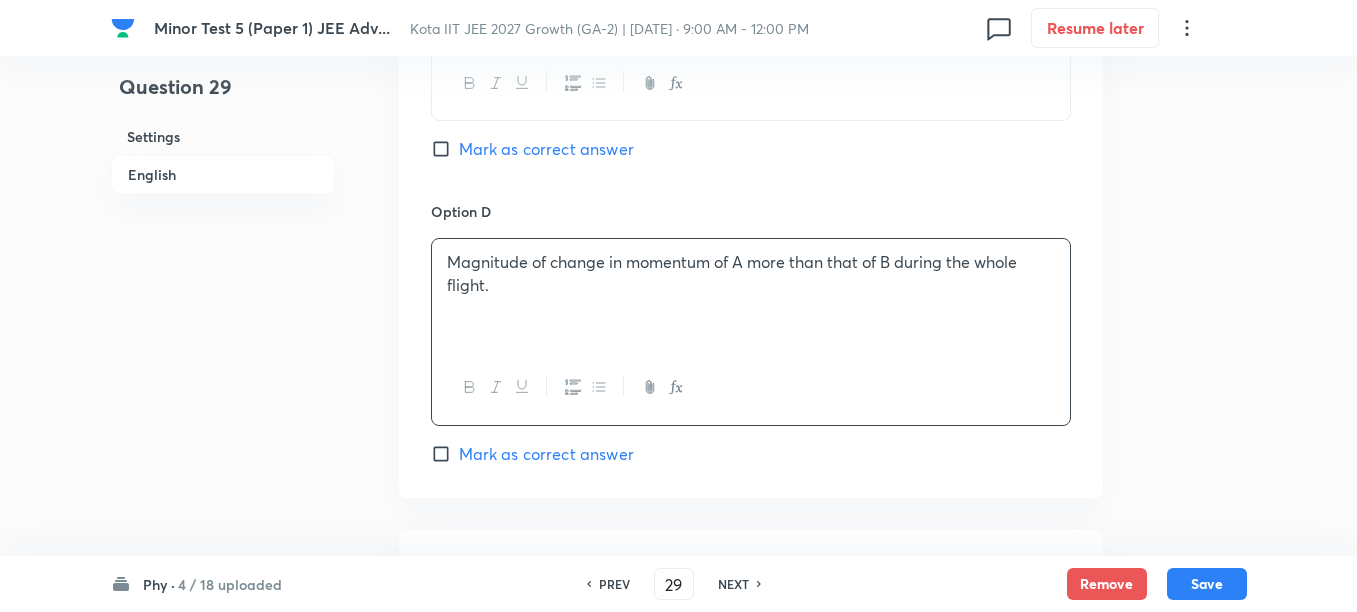 scroll, scrollTop: 2000, scrollLeft: 0, axis: vertical 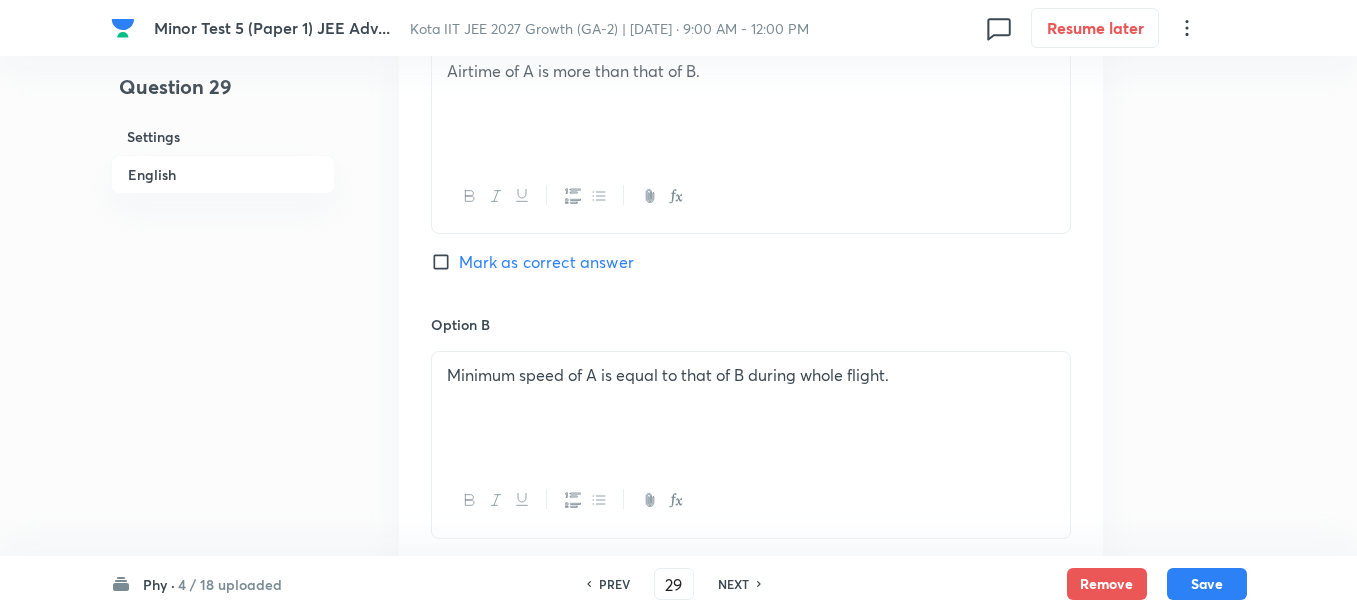 click on "Mark as correct answer" at bounding box center [546, 262] 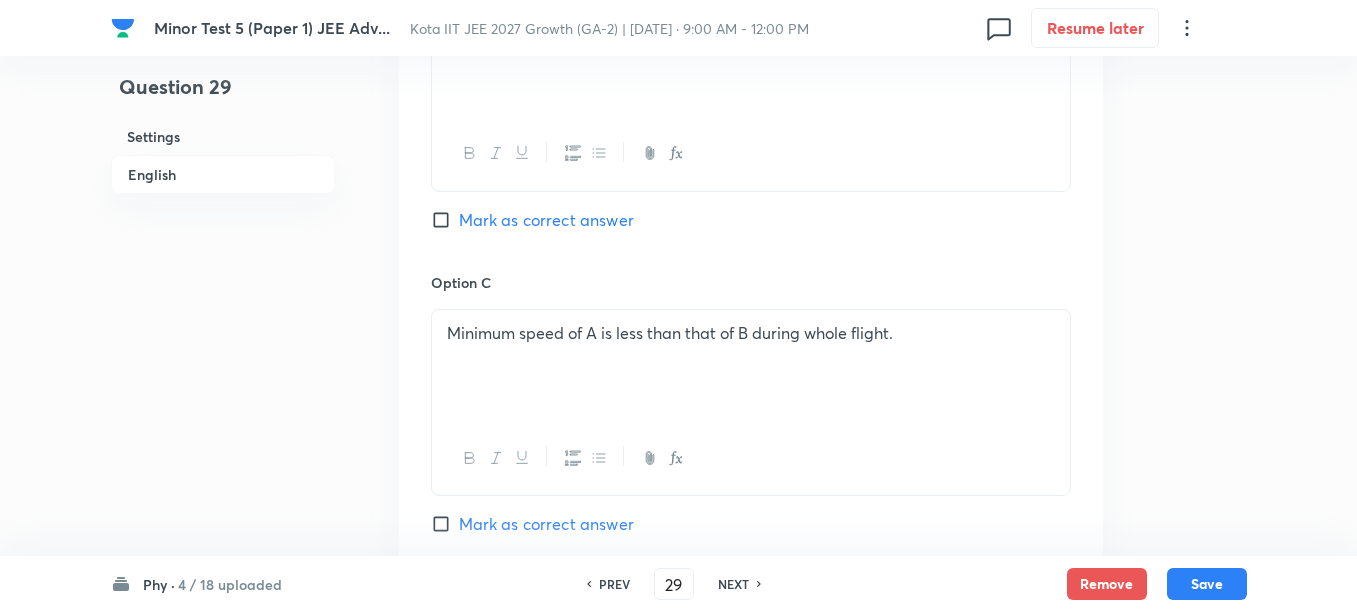 scroll, scrollTop: 1625, scrollLeft: 0, axis: vertical 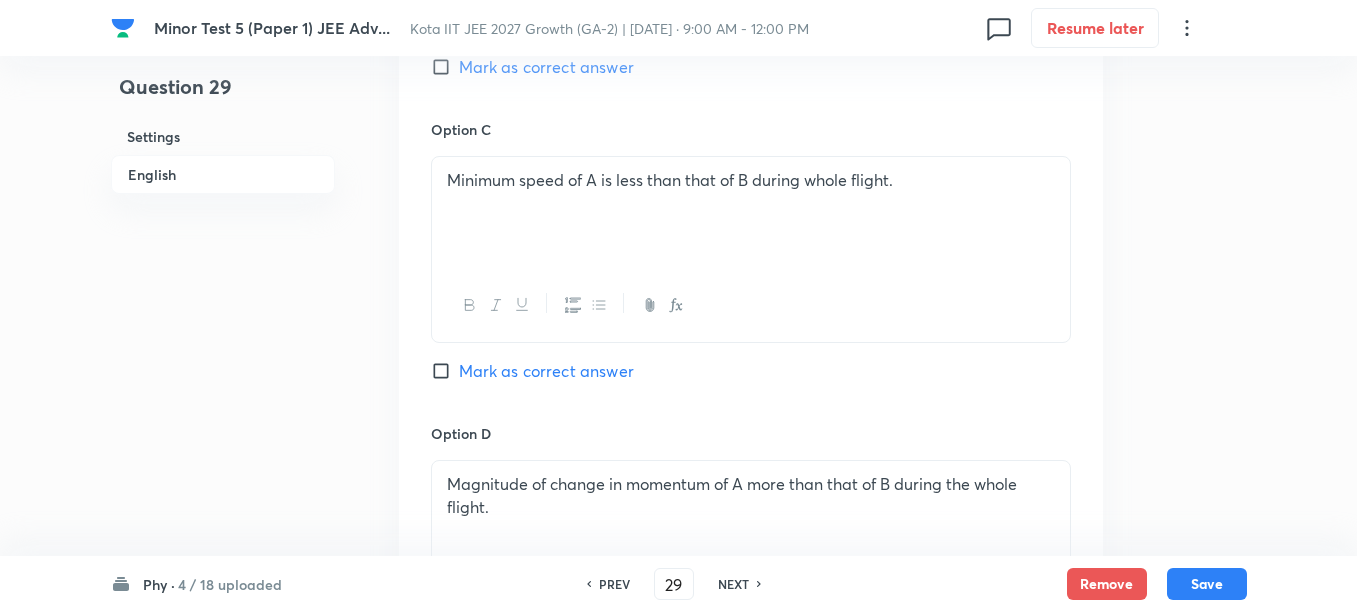 click on "Mark as correct answer" at bounding box center (546, 371) 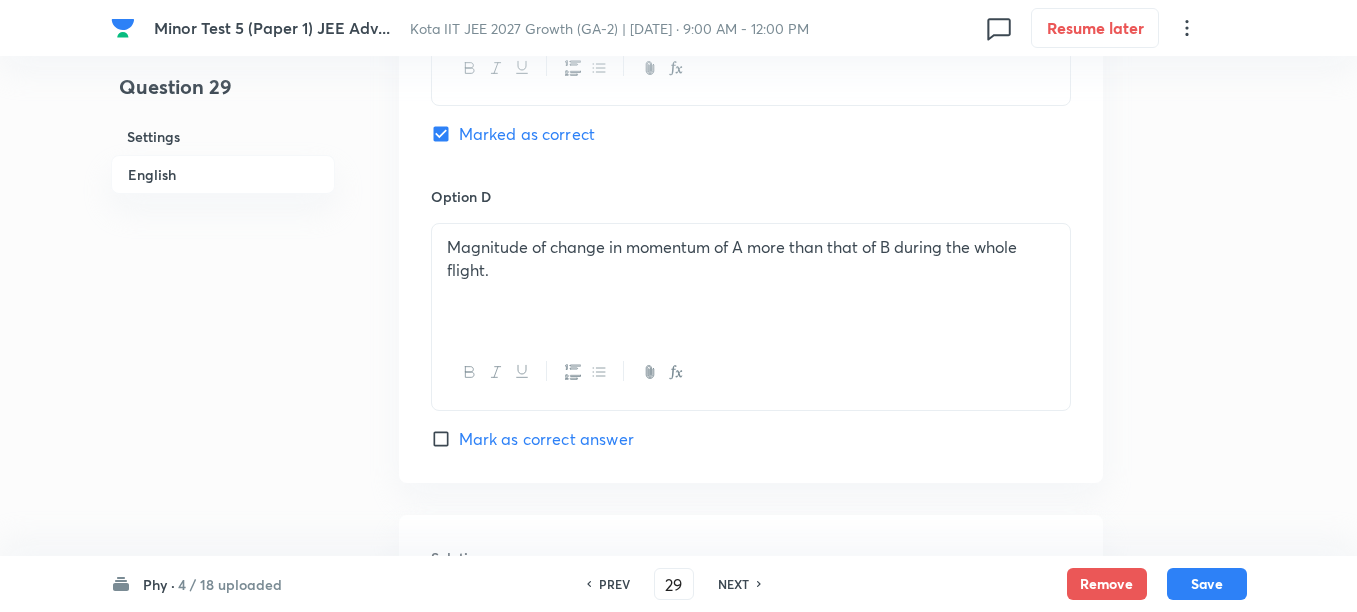 scroll, scrollTop: 1875, scrollLeft: 0, axis: vertical 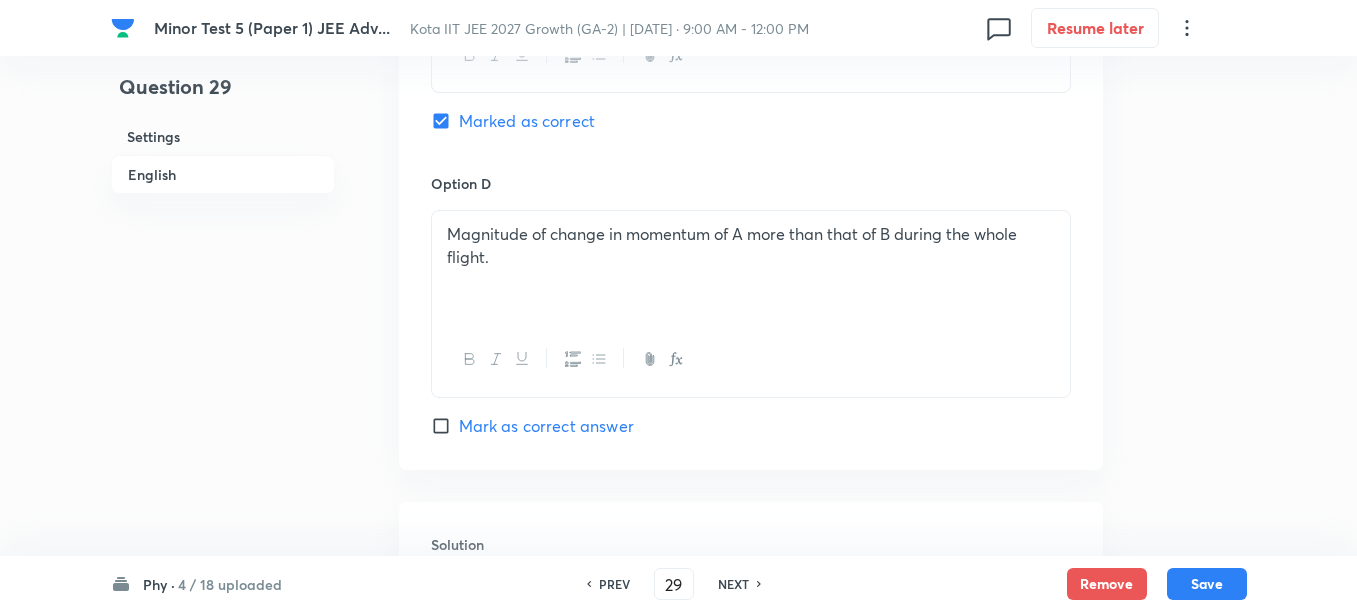 click on "Mark as correct answer" at bounding box center [546, 426] 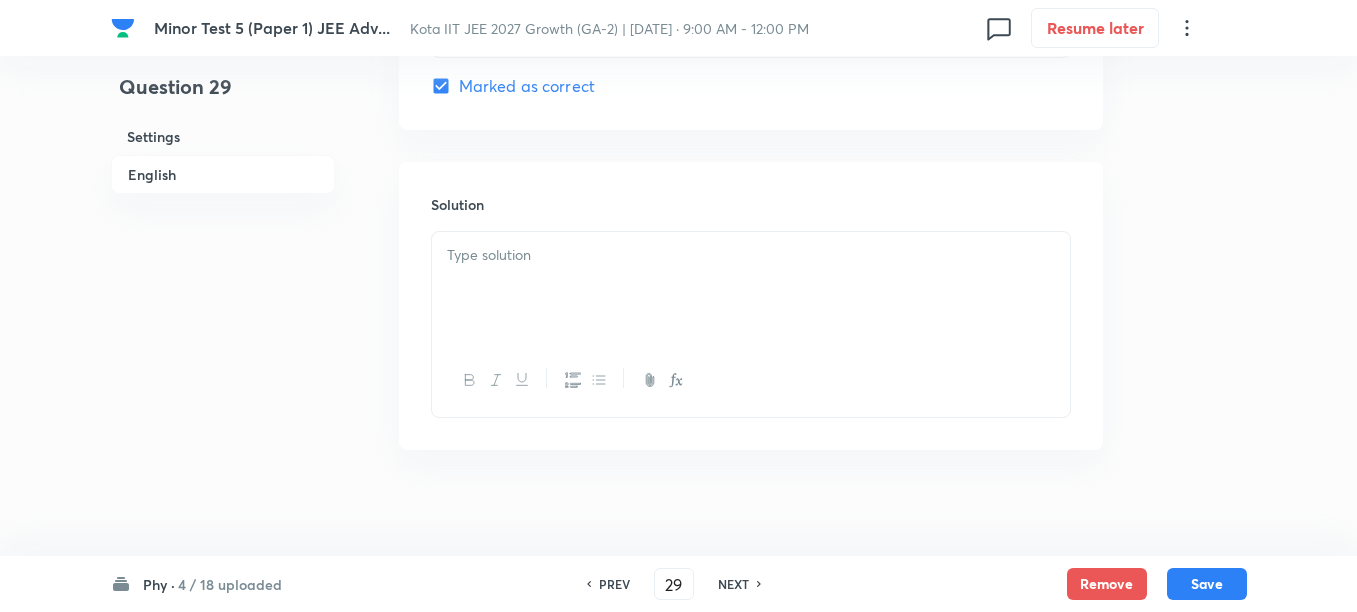 scroll, scrollTop: 2229, scrollLeft: 0, axis: vertical 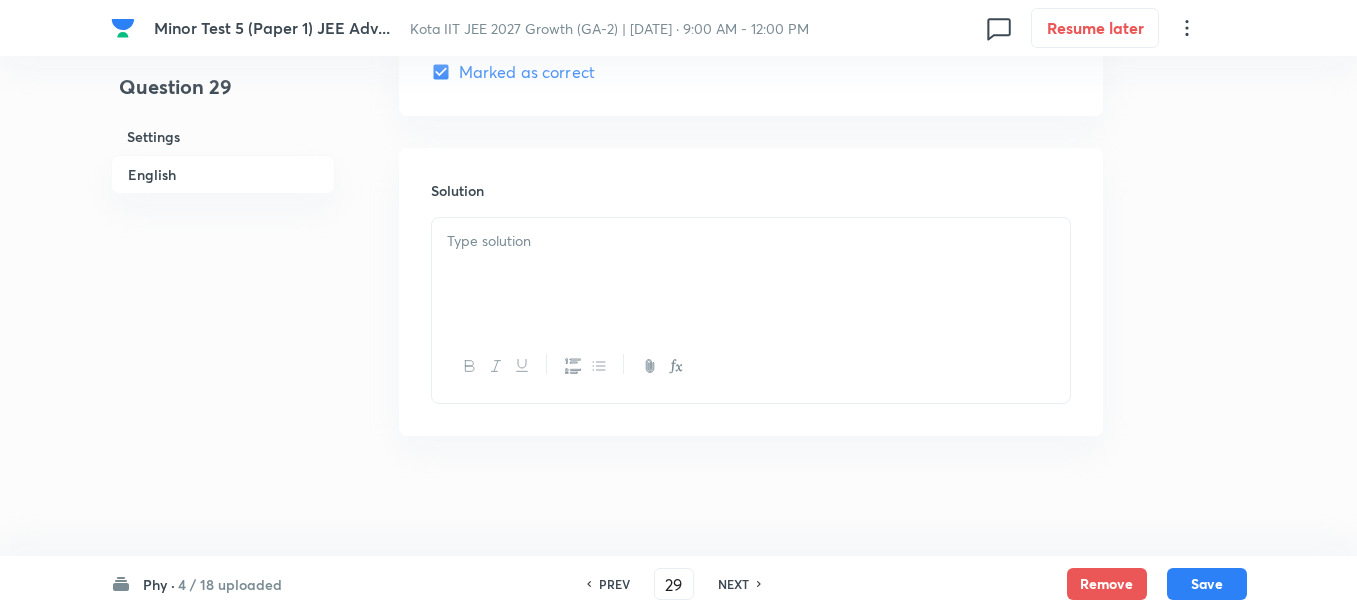 click at bounding box center (751, 274) 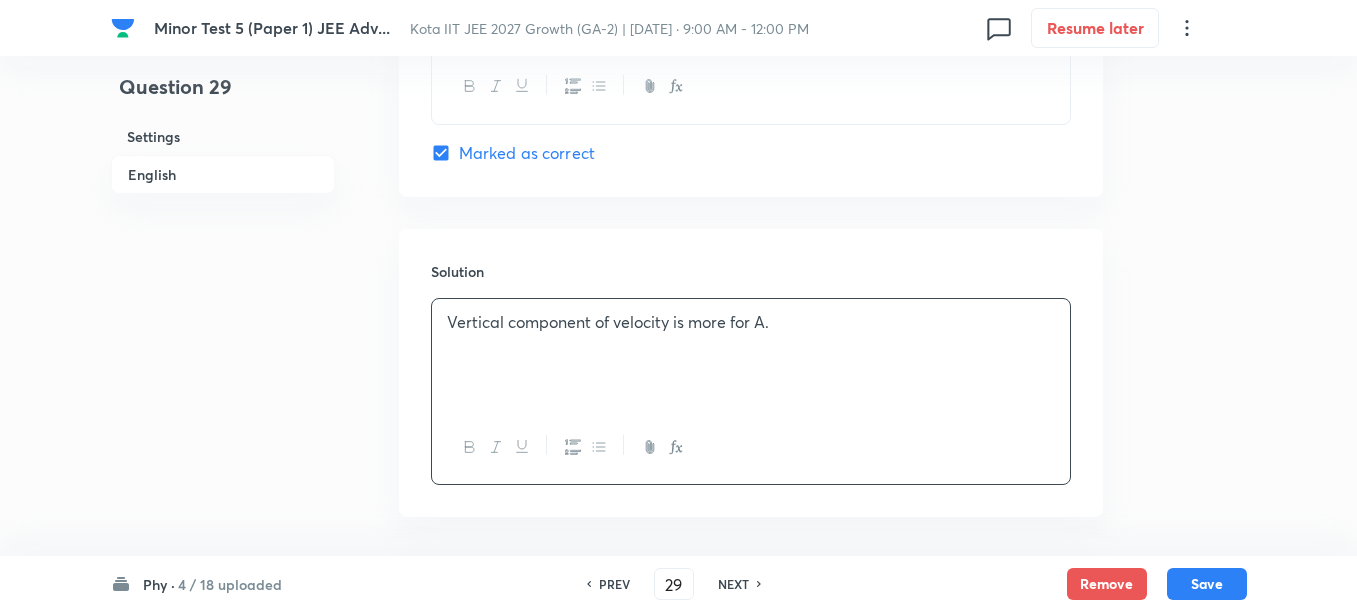 scroll, scrollTop: 2104, scrollLeft: 0, axis: vertical 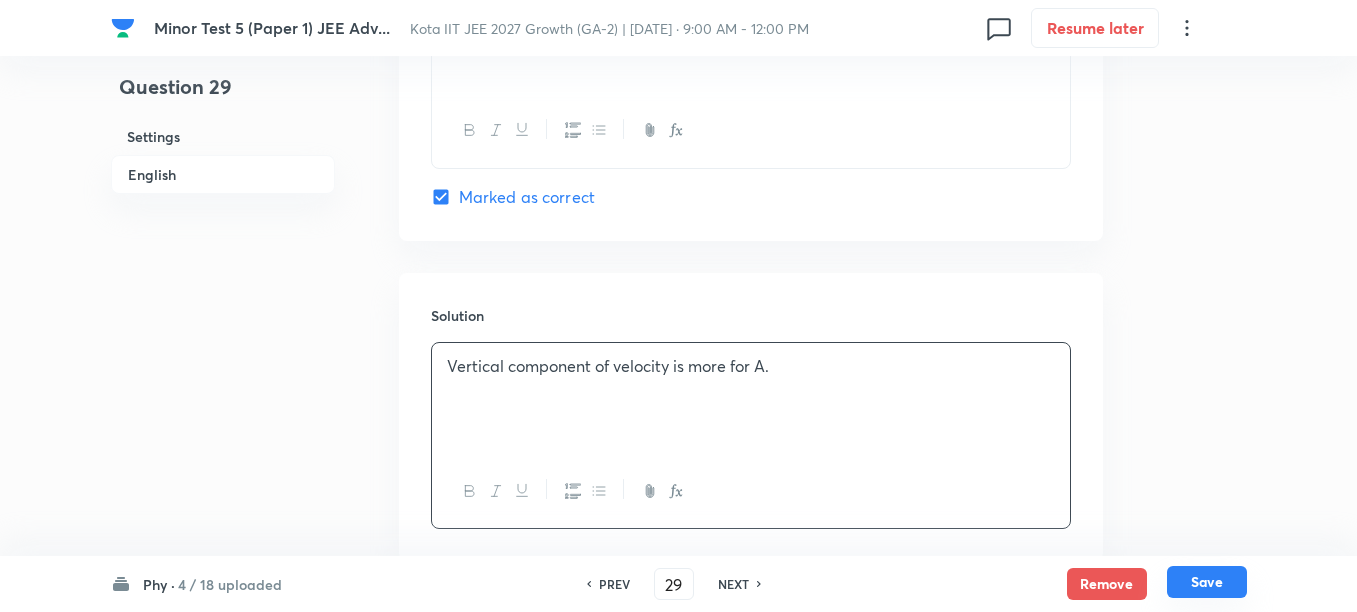 click on "Save" at bounding box center (1207, 582) 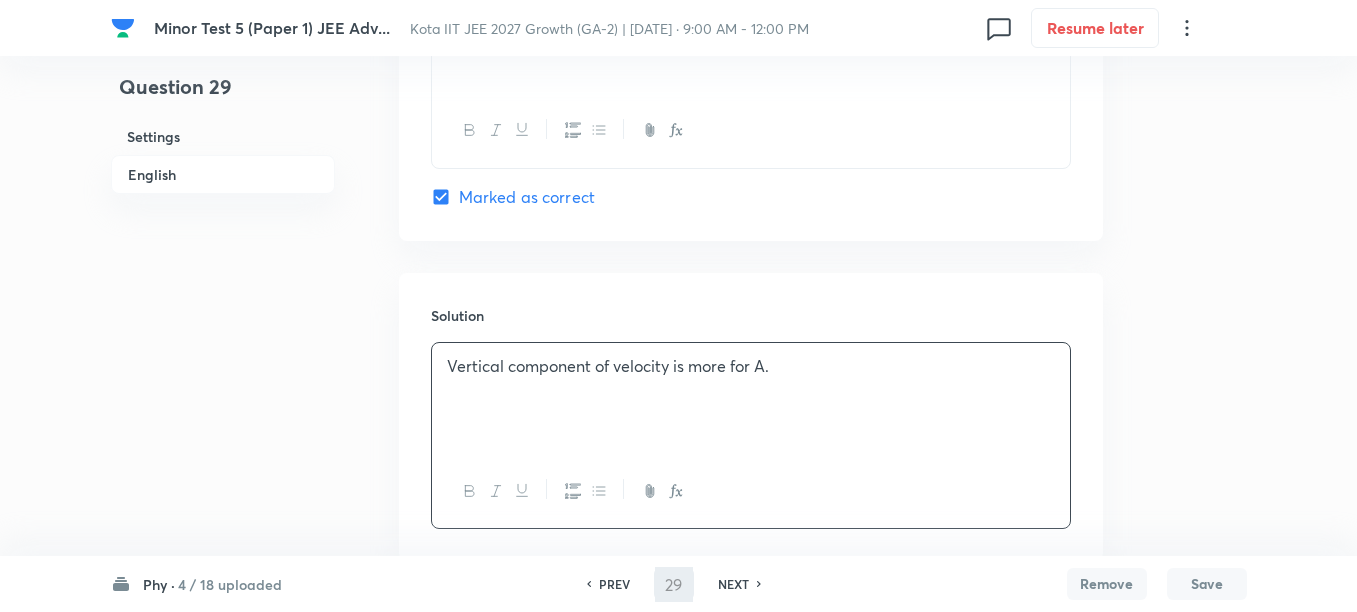 type on "30" 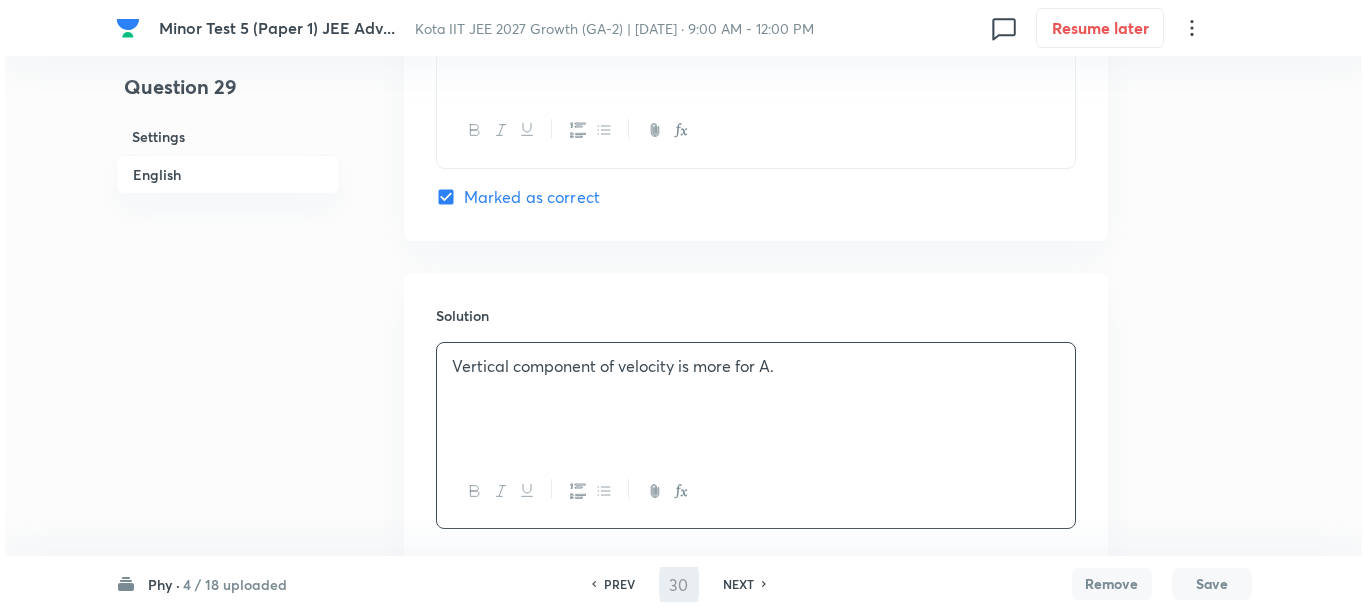 scroll, scrollTop: 0, scrollLeft: 0, axis: both 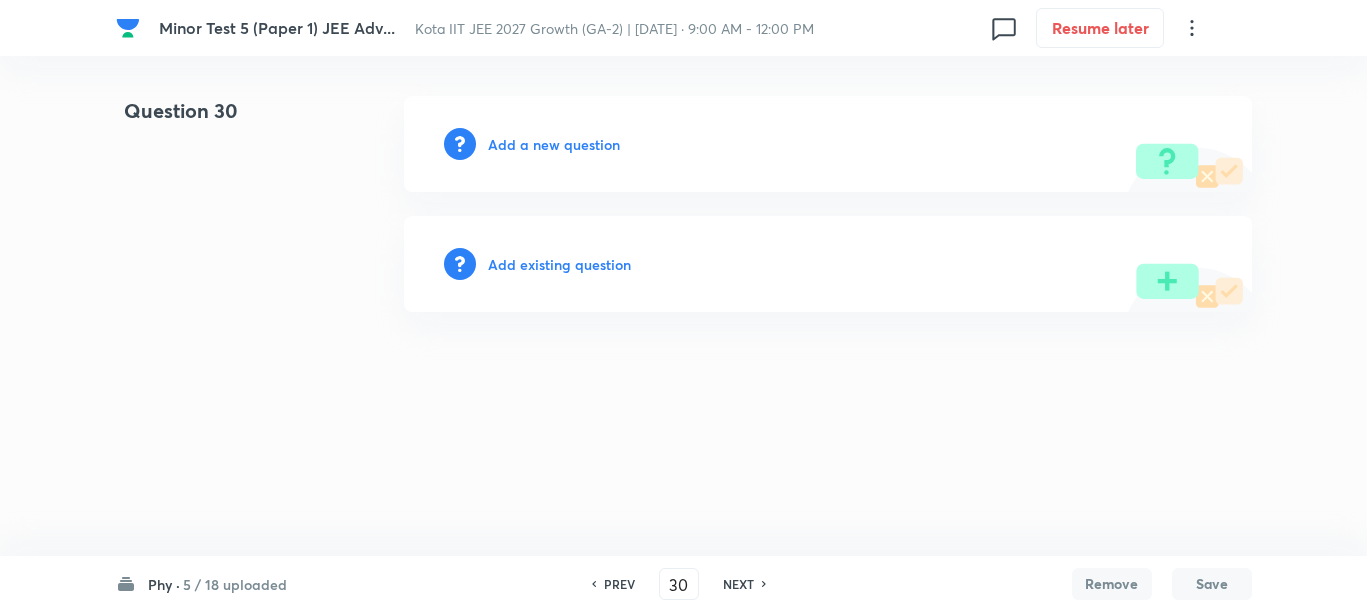 click on "Add a new question" at bounding box center (554, 144) 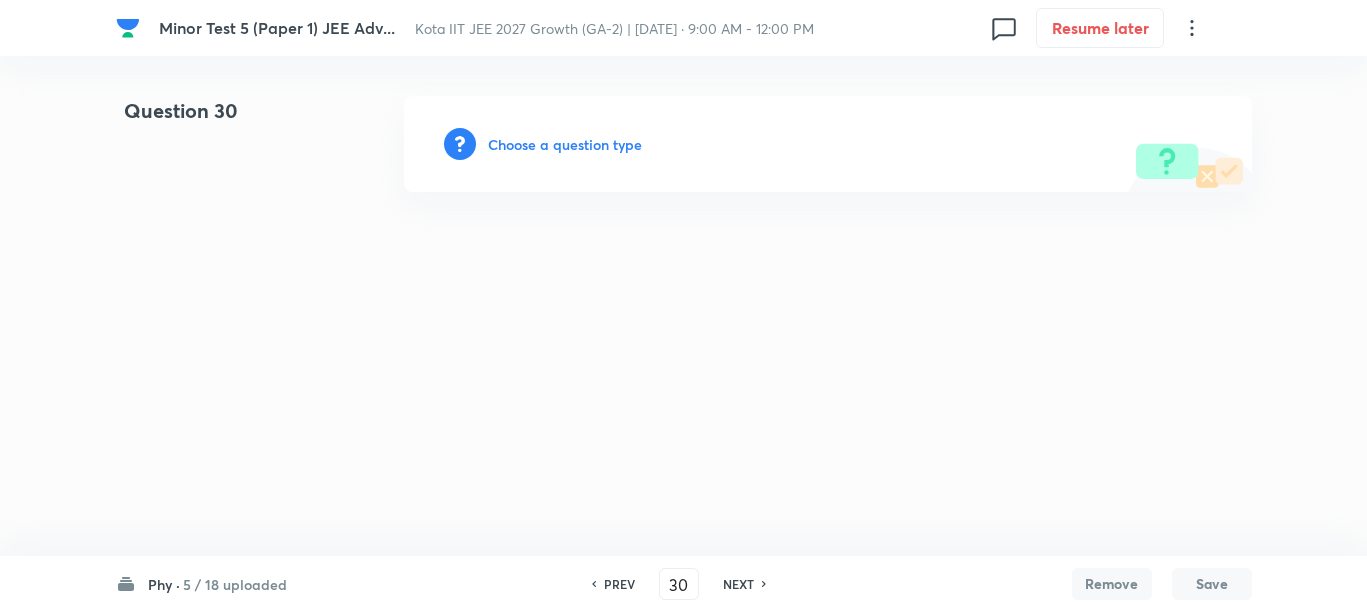 click on "Choose a question type" at bounding box center (565, 144) 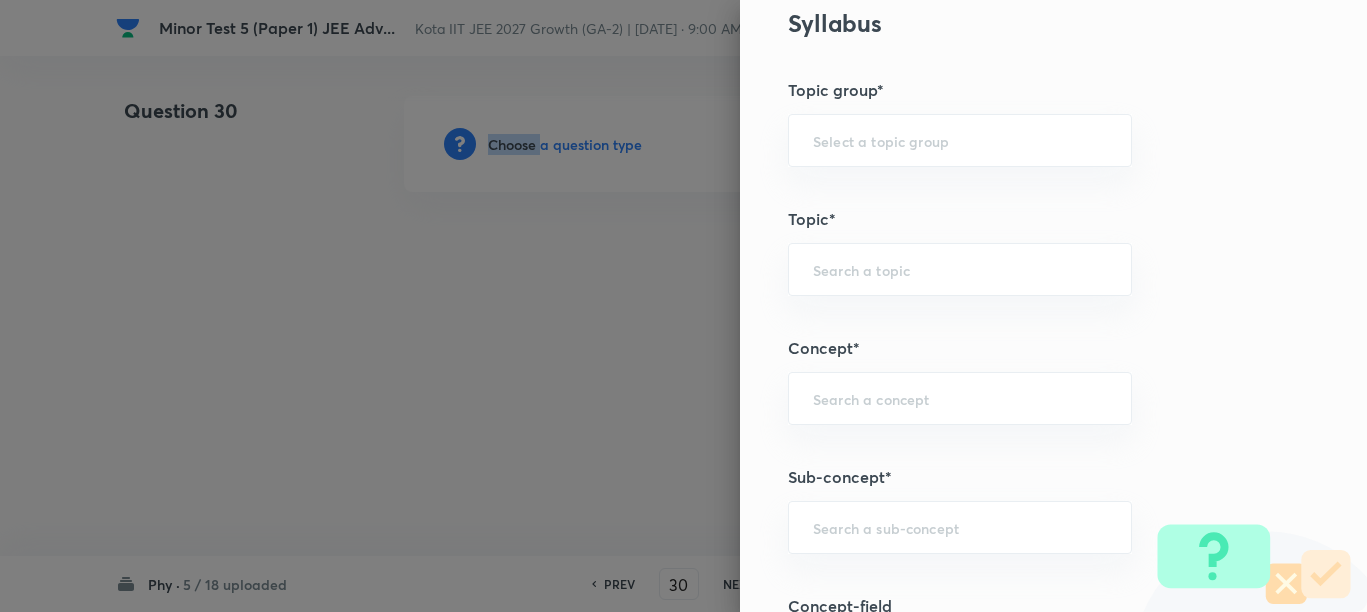 scroll, scrollTop: 1375, scrollLeft: 0, axis: vertical 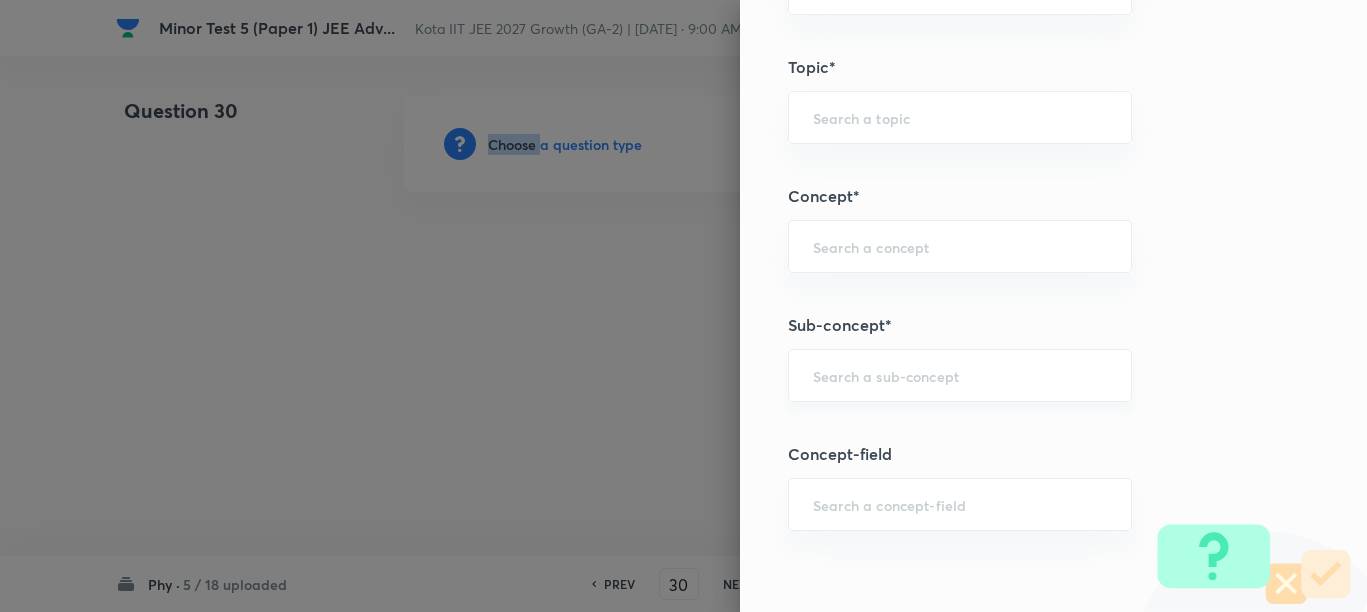 click at bounding box center [960, 375] 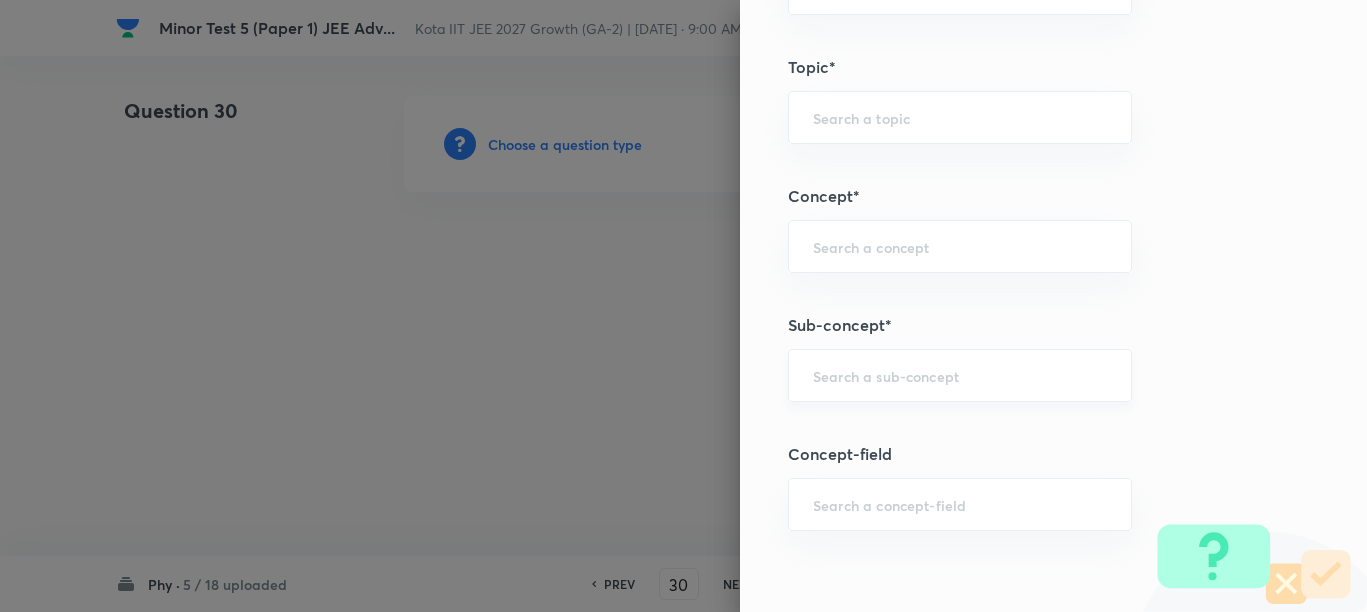 paste on "Motion in a Straight Line" 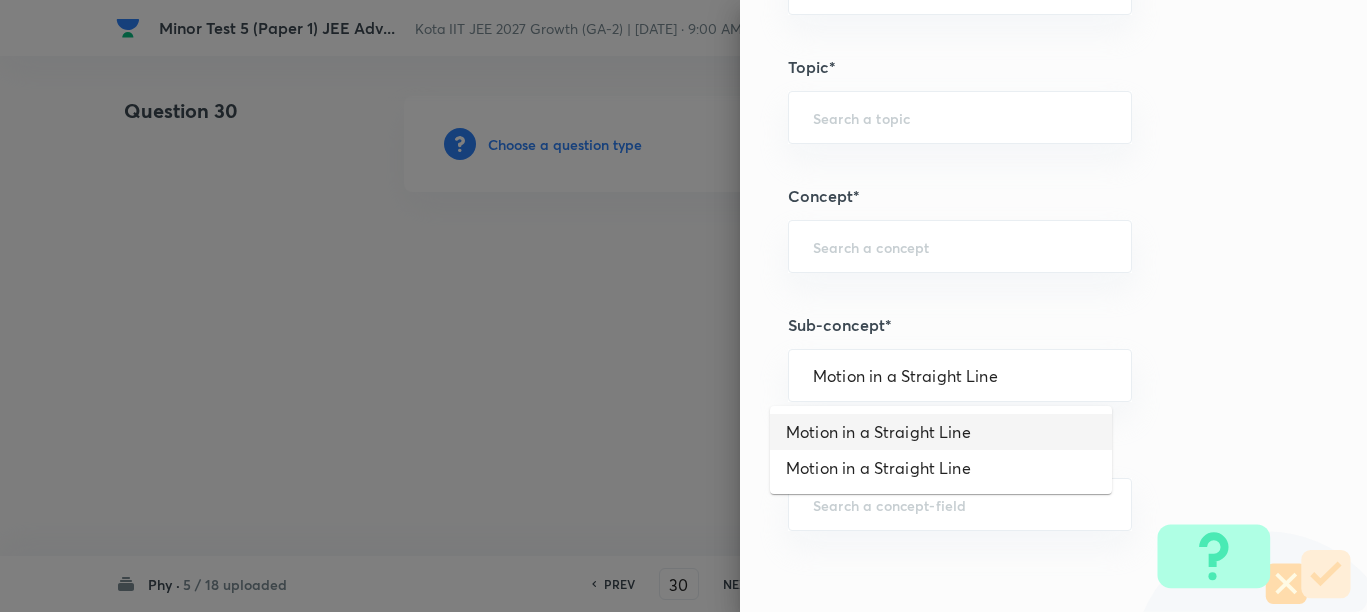 click on "Motion in a Straight Line" at bounding box center (941, 432) 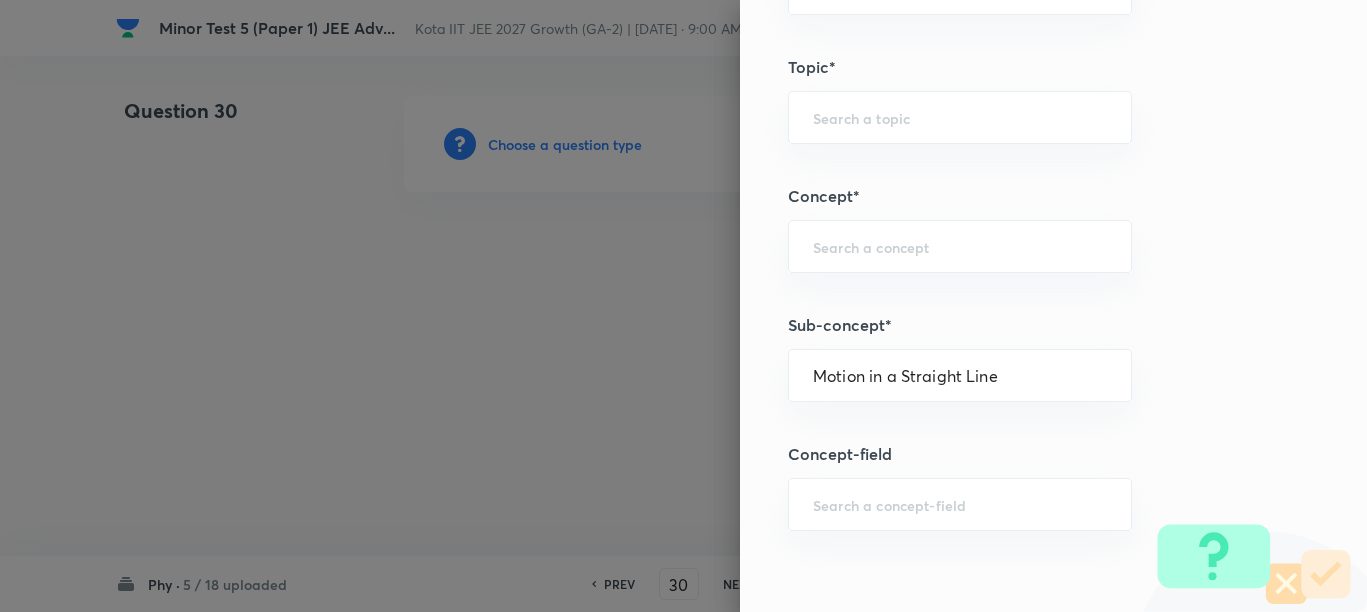 type on "Physics" 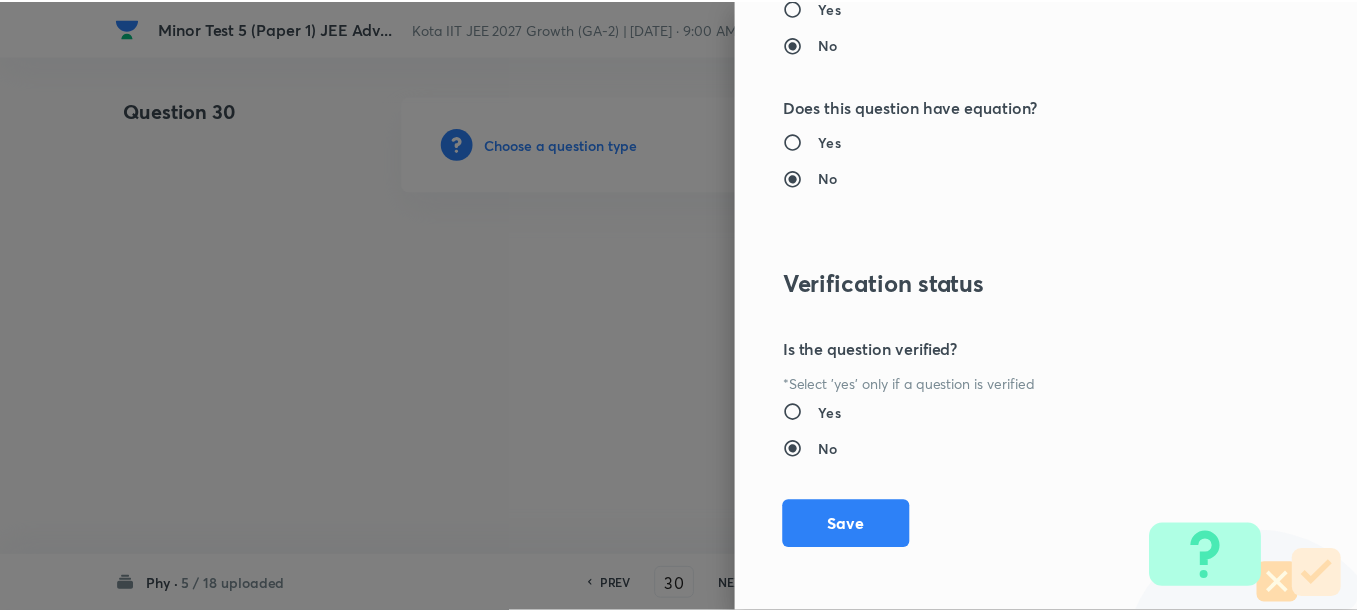 scroll, scrollTop: 2511, scrollLeft: 0, axis: vertical 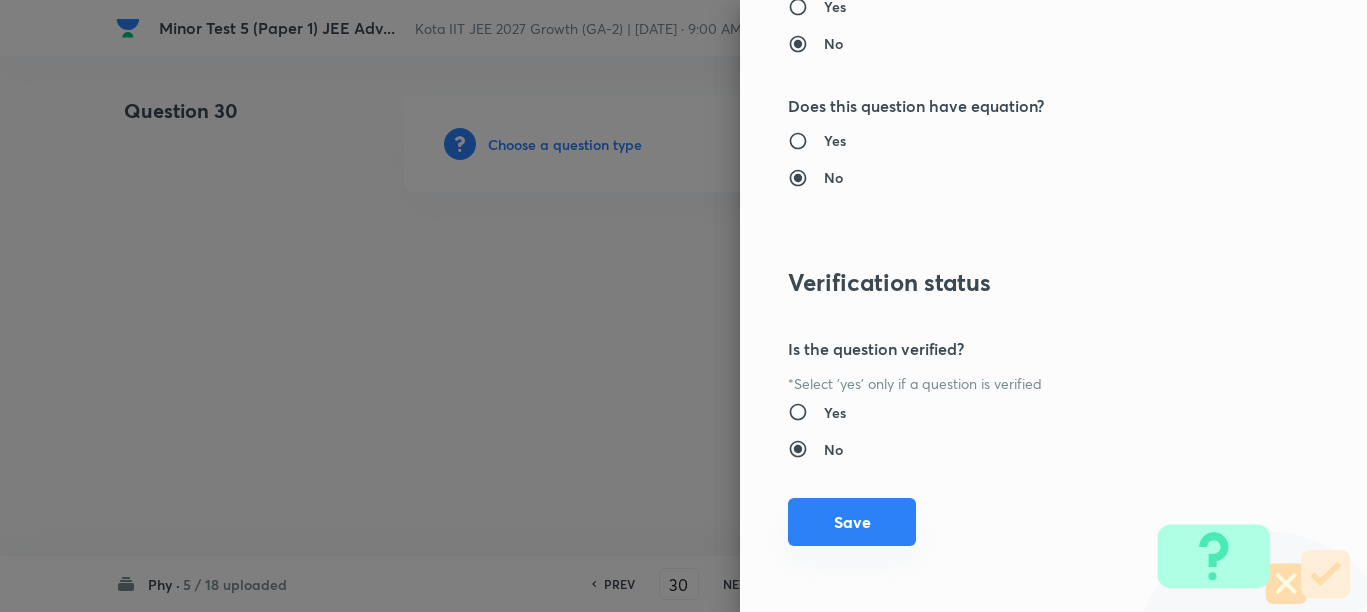 click on "Save" at bounding box center (852, 522) 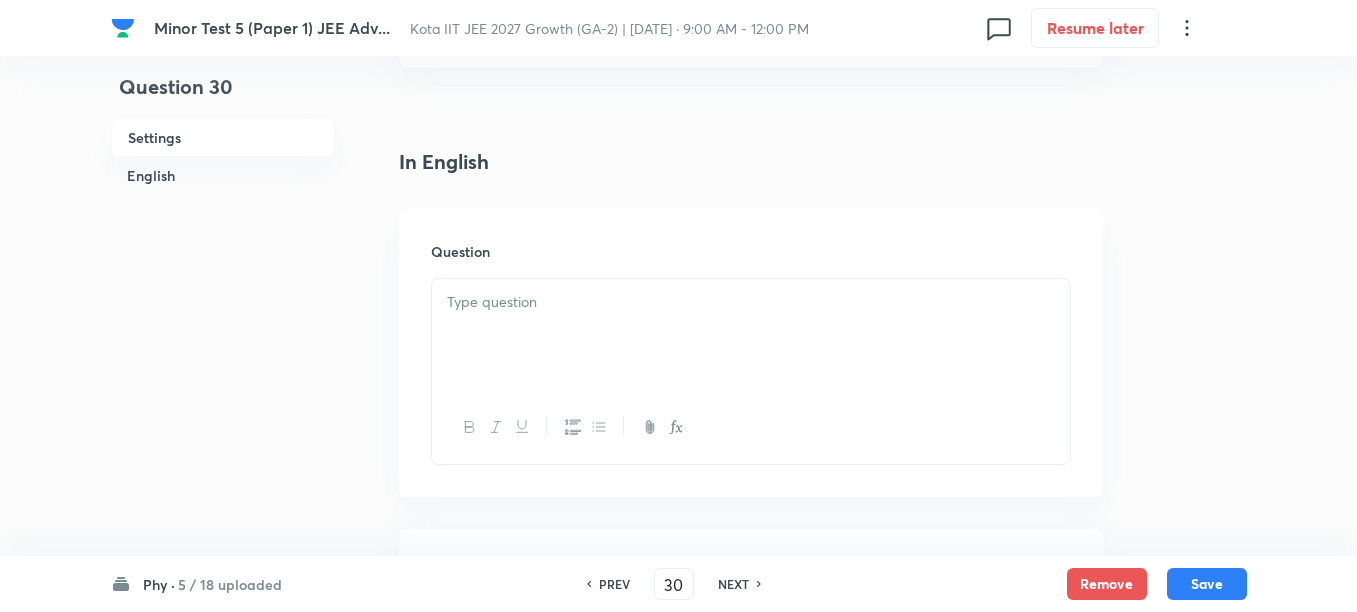 scroll, scrollTop: 500, scrollLeft: 0, axis: vertical 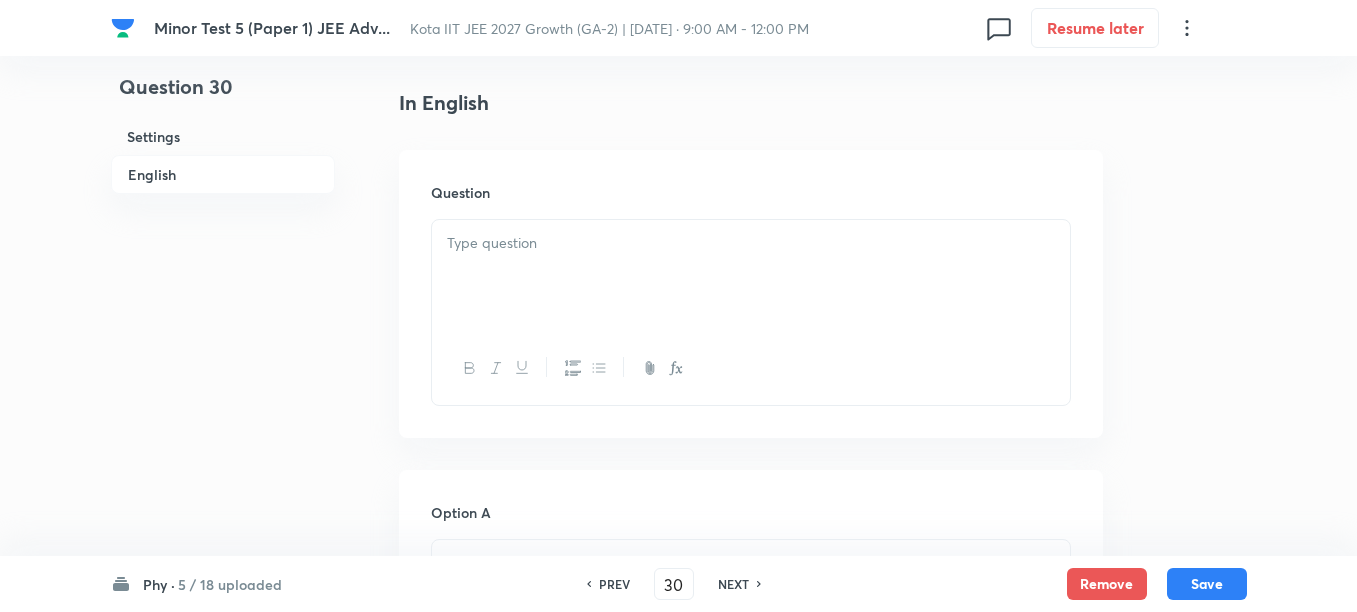 click at bounding box center (751, 276) 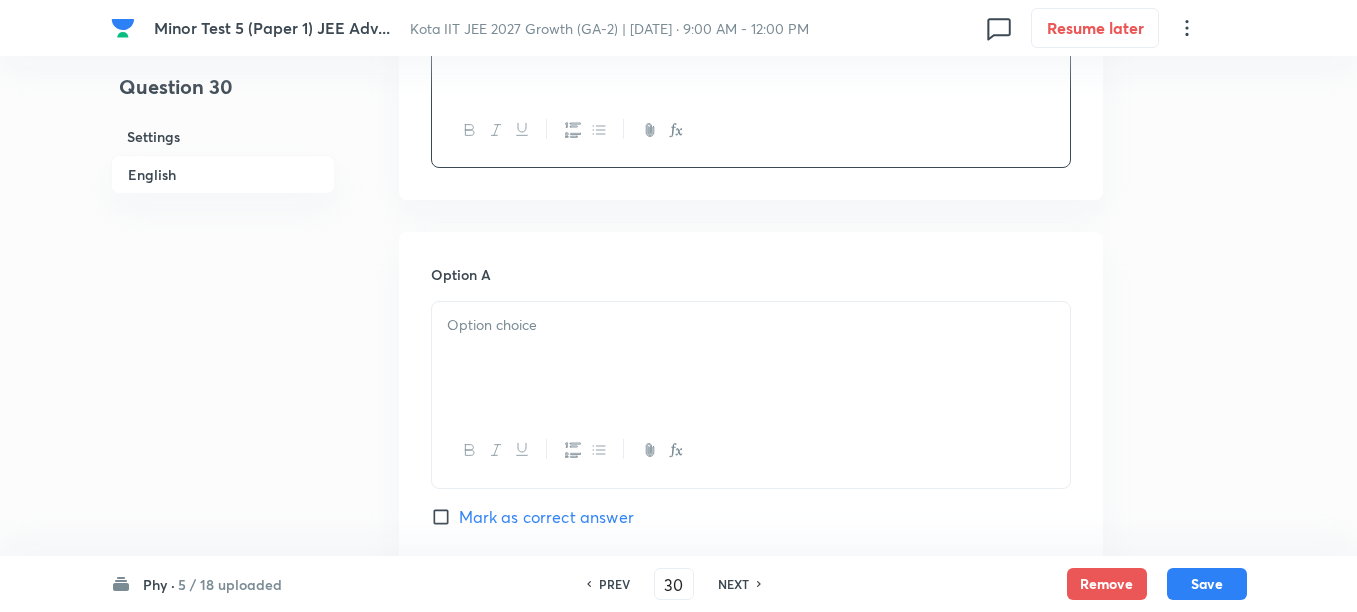 scroll, scrollTop: 750, scrollLeft: 0, axis: vertical 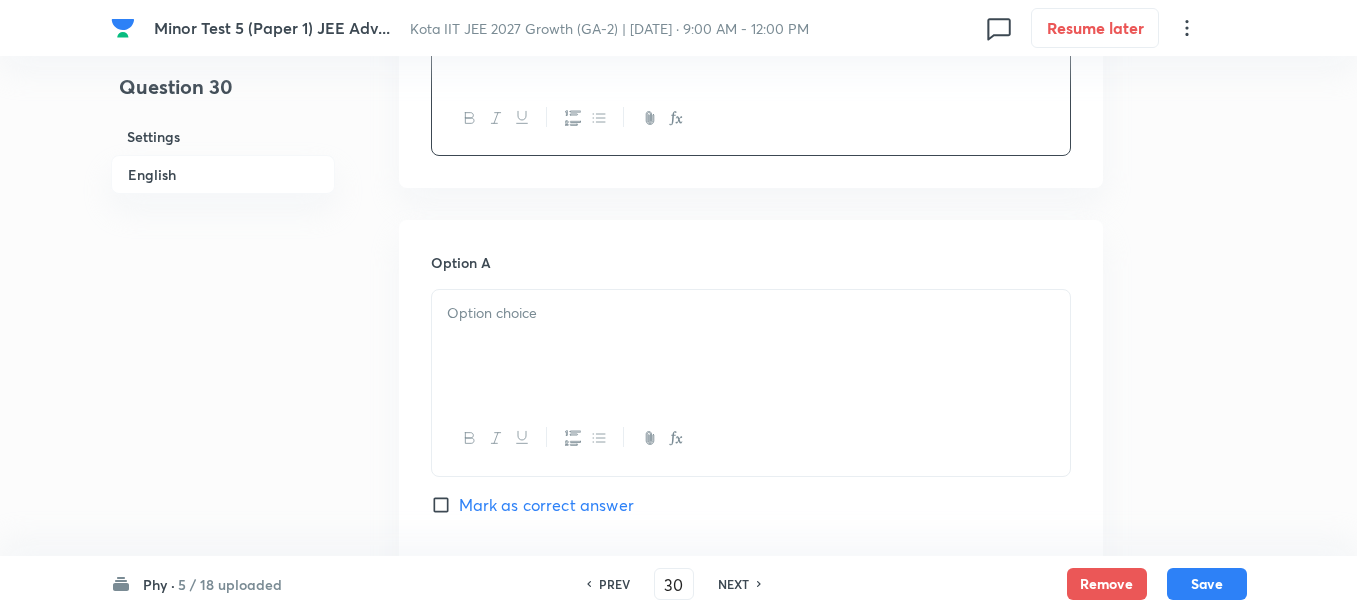click at bounding box center [751, 346] 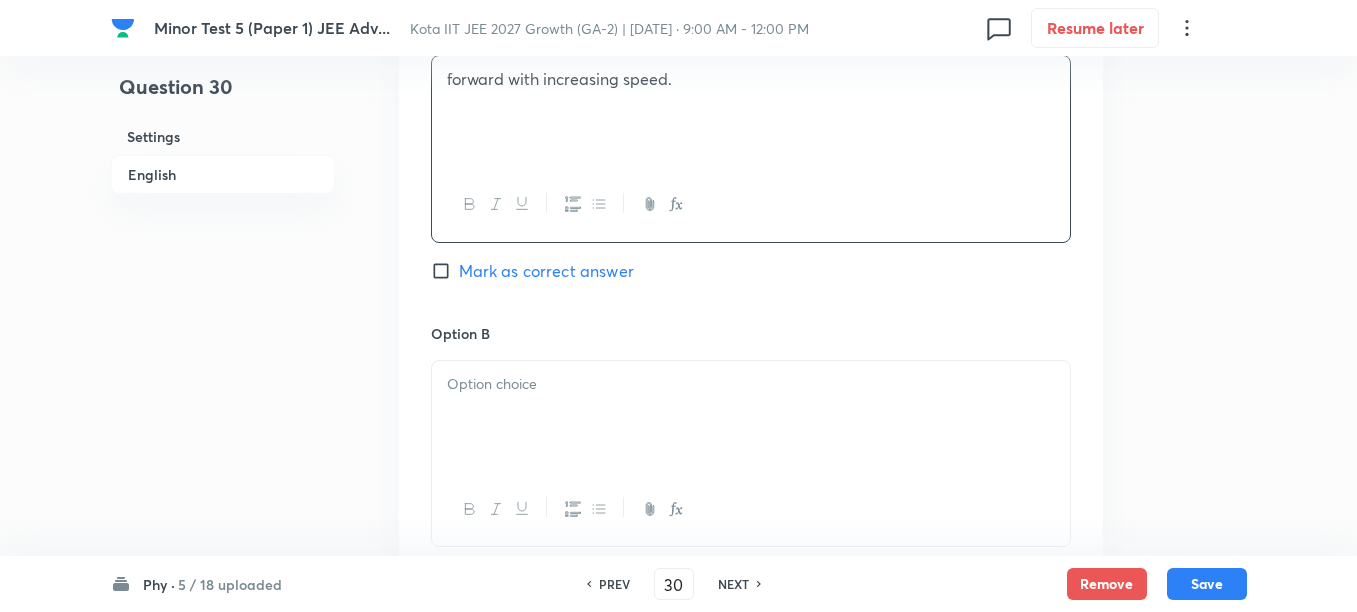 scroll, scrollTop: 1000, scrollLeft: 0, axis: vertical 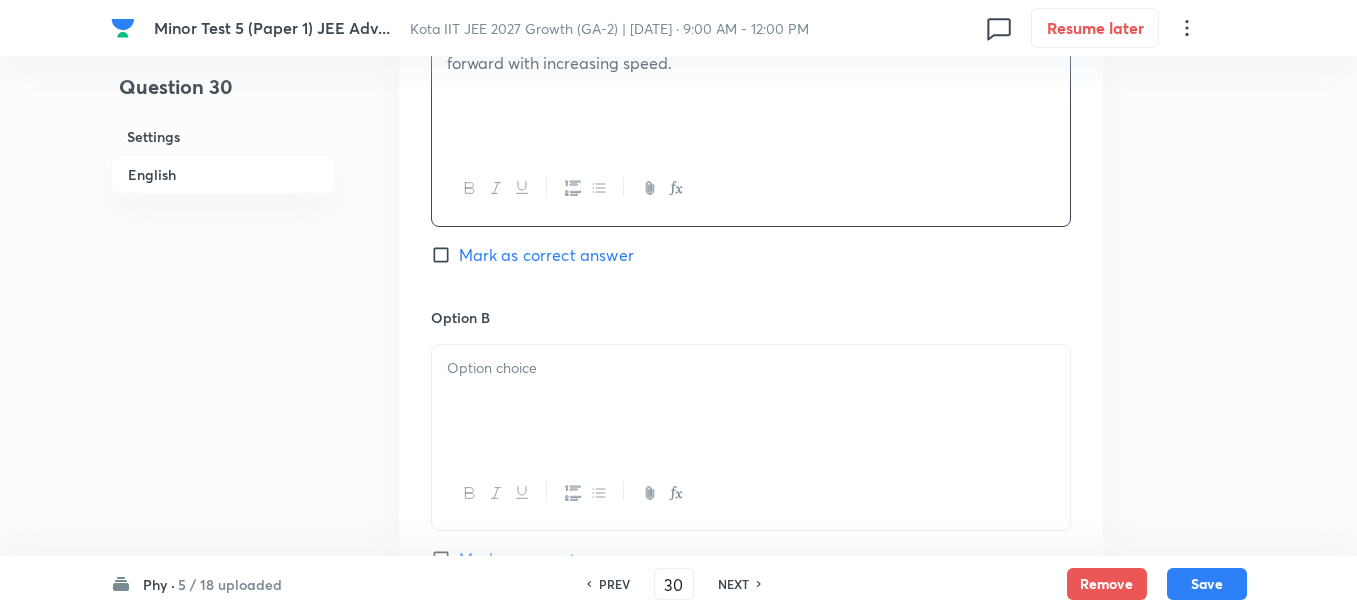 click at bounding box center (751, 401) 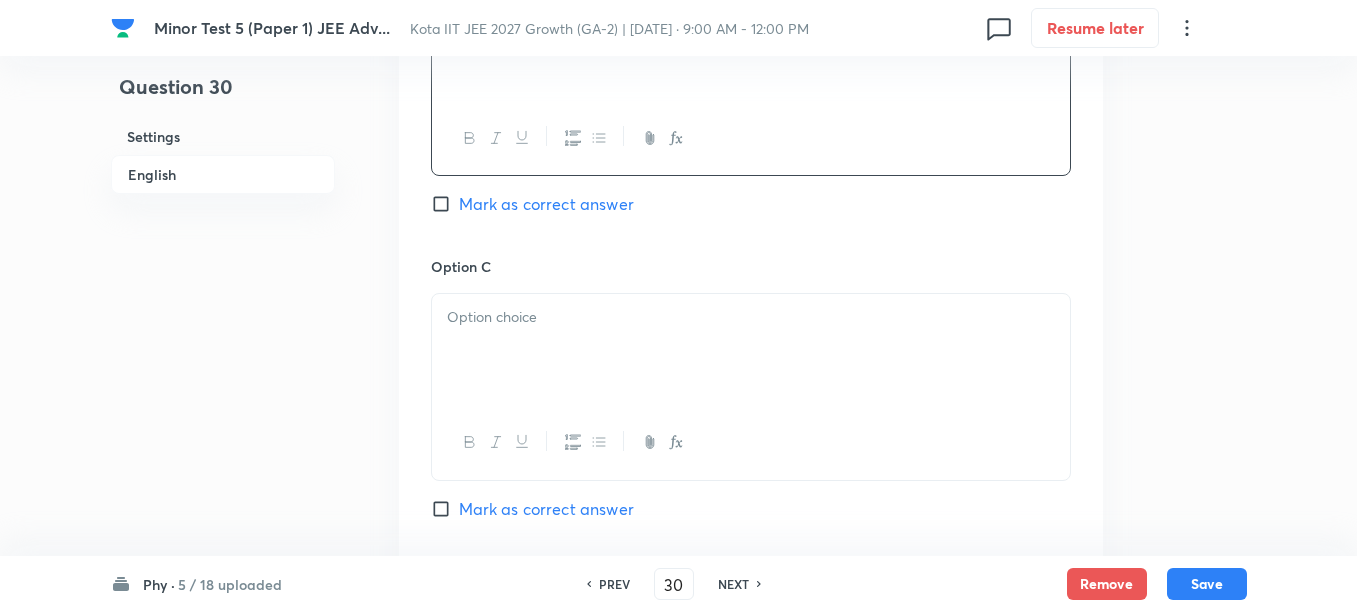 scroll, scrollTop: 1375, scrollLeft: 0, axis: vertical 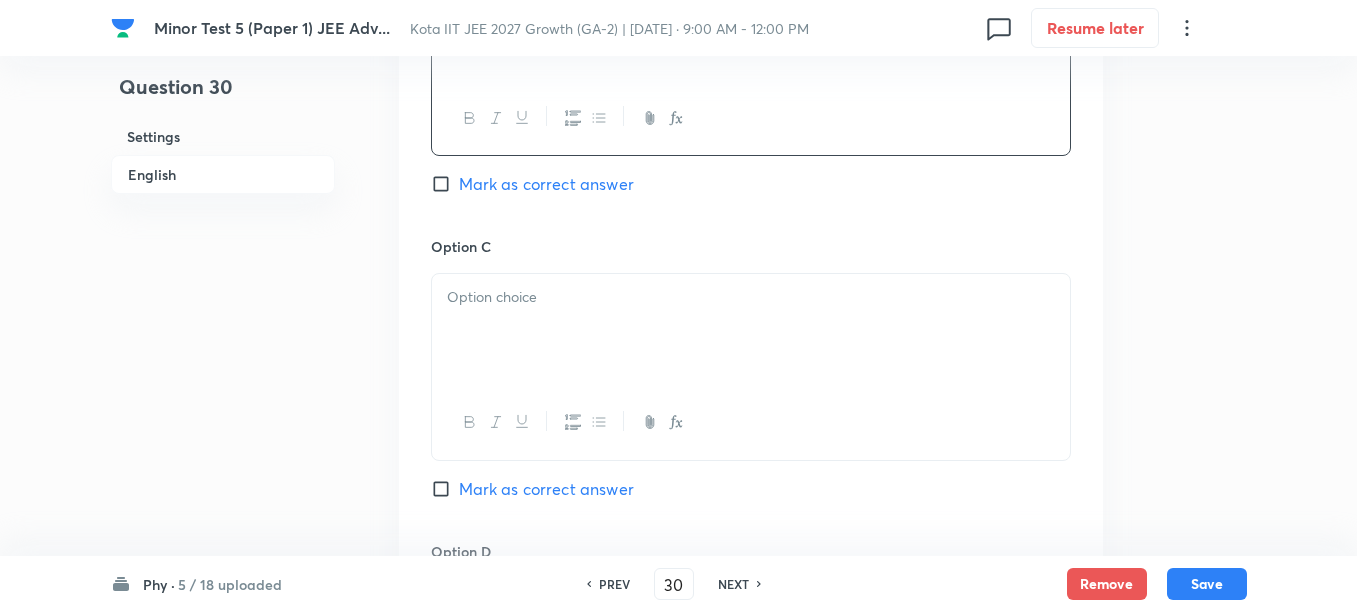 click at bounding box center (751, 330) 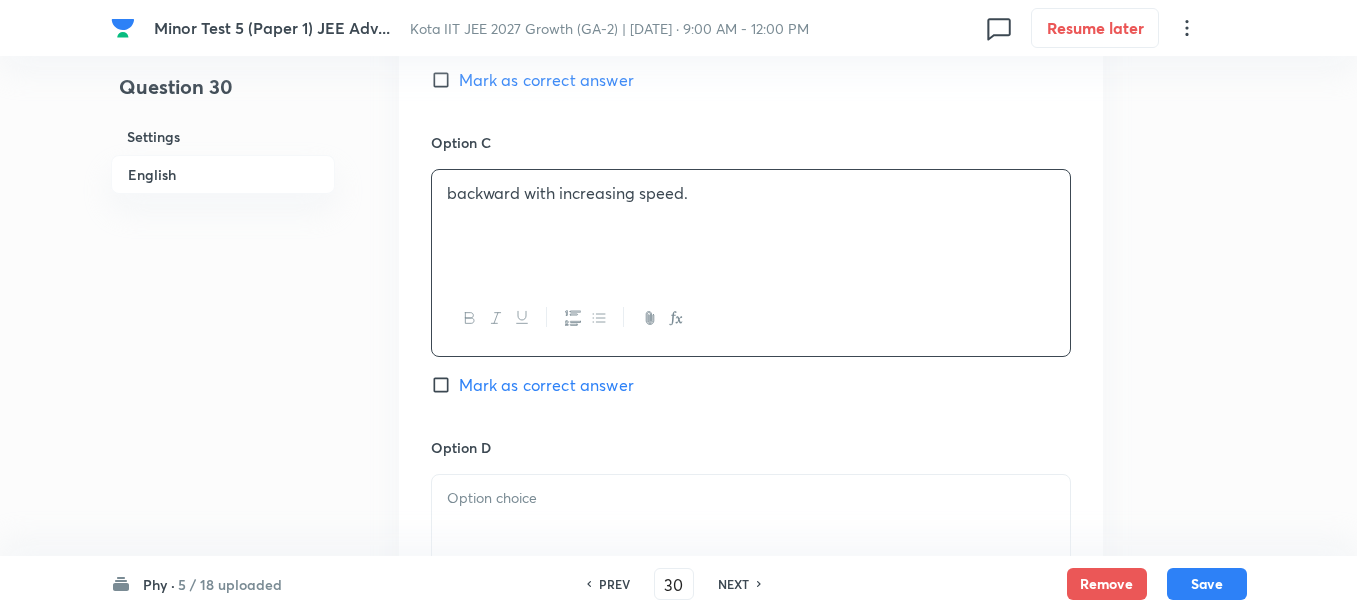 scroll, scrollTop: 1625, scrollLeft: 0, axis: vertical 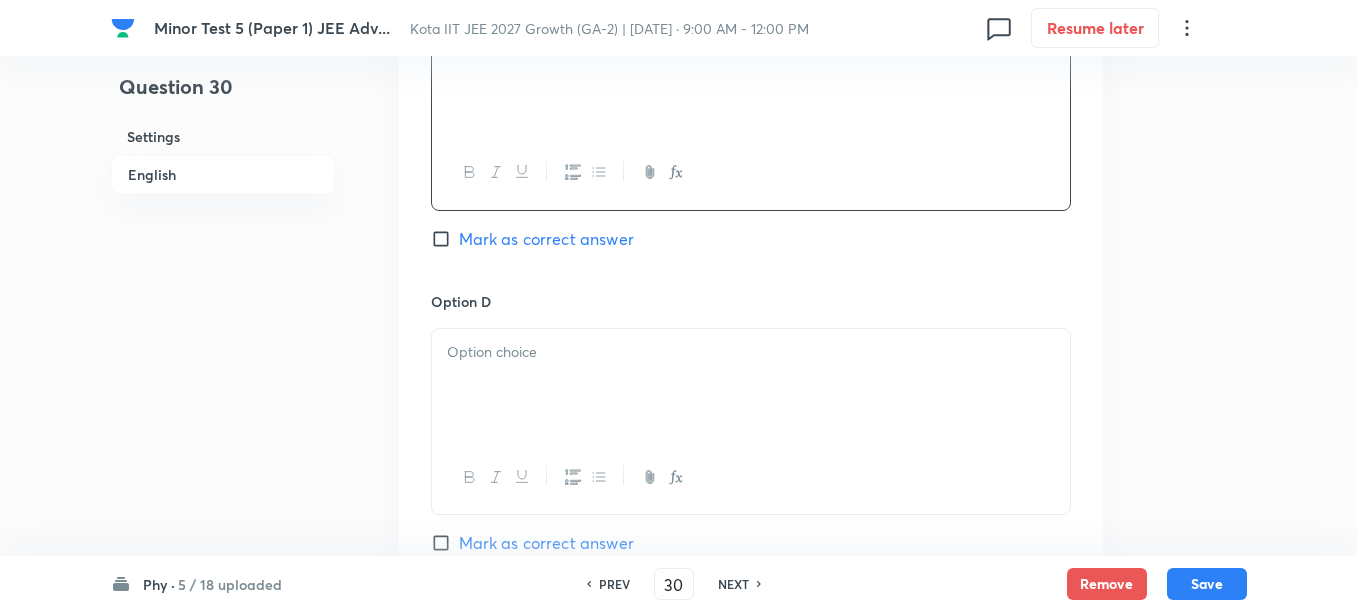 click at bounding box center (751, 385) 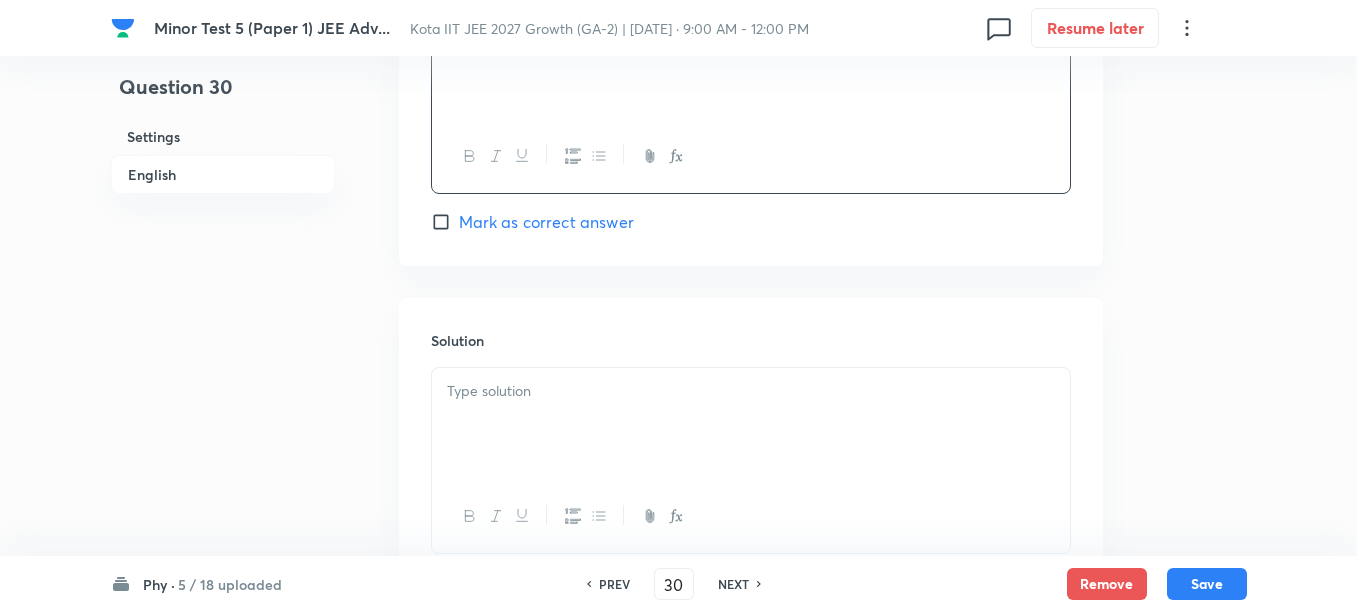 scroll, scrollTop: 2000, scrollLeft: 0, axis: vertical 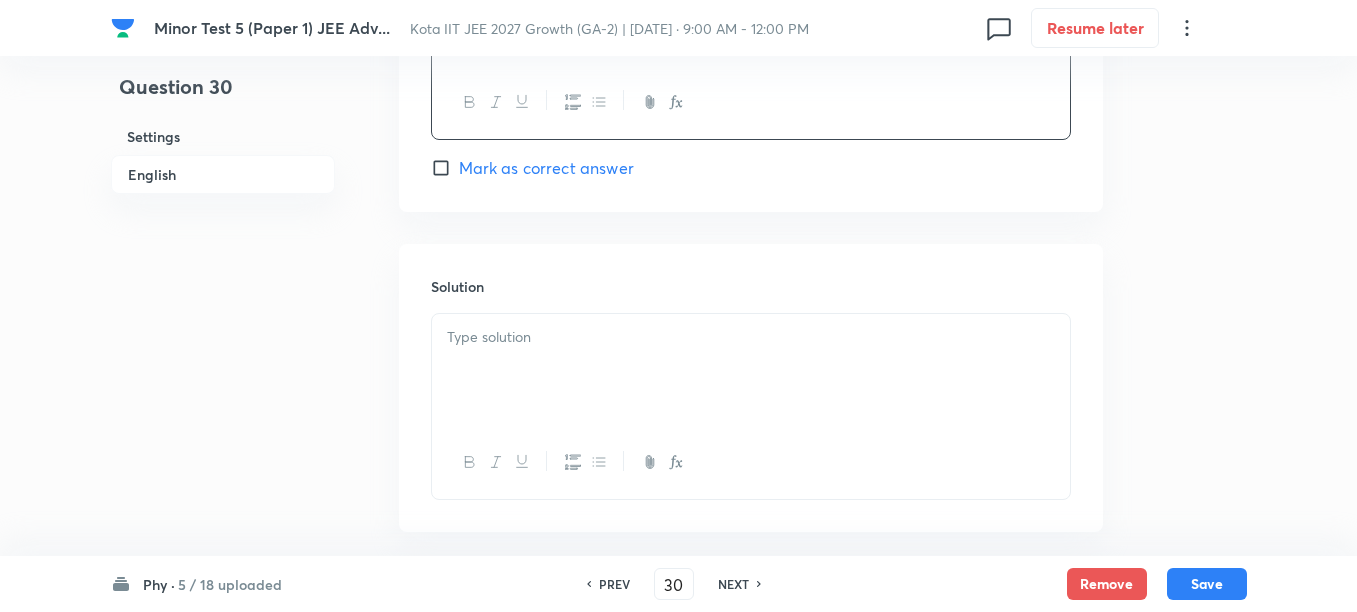 click at bounding box center [751, 370] 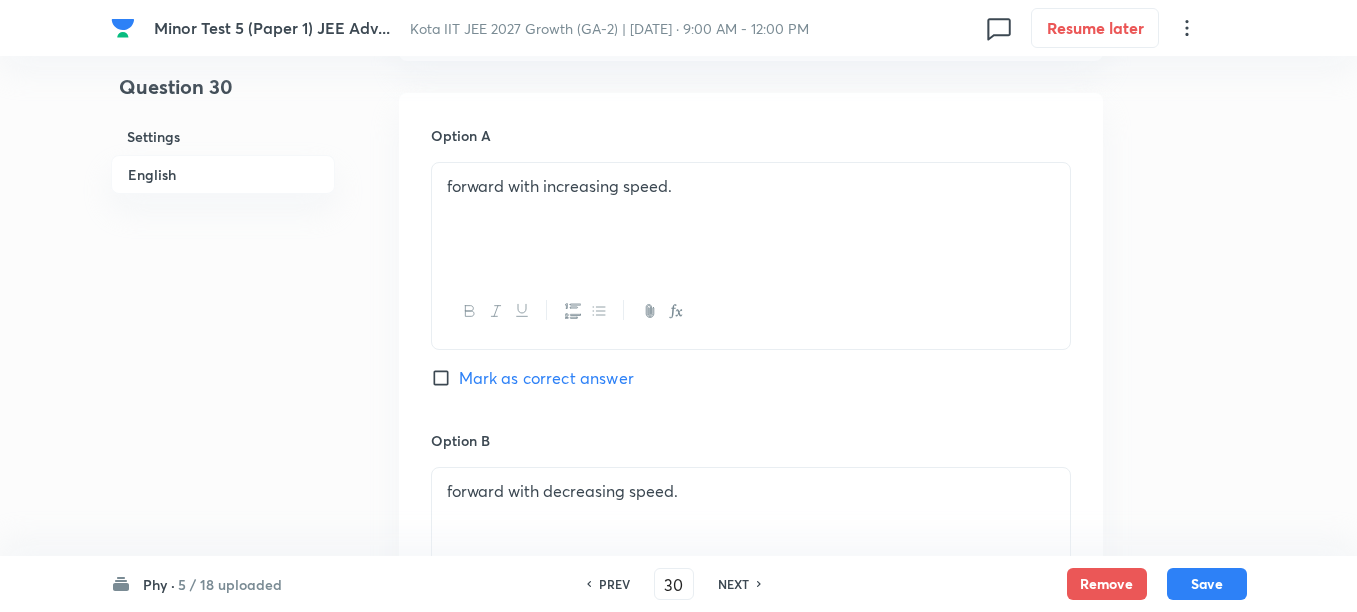 scroll, scrollTop: 875, scrollLeft: 0, axis: vertical 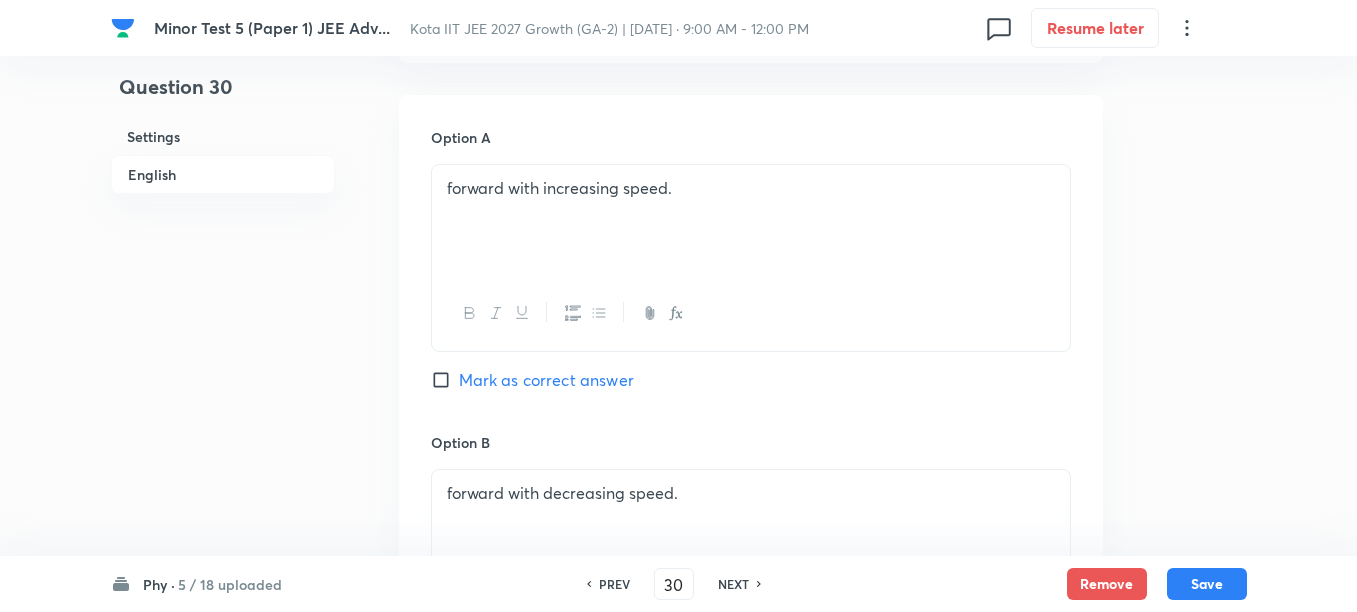 click on "Mark as correct answer" at bounding box center (546, 380) 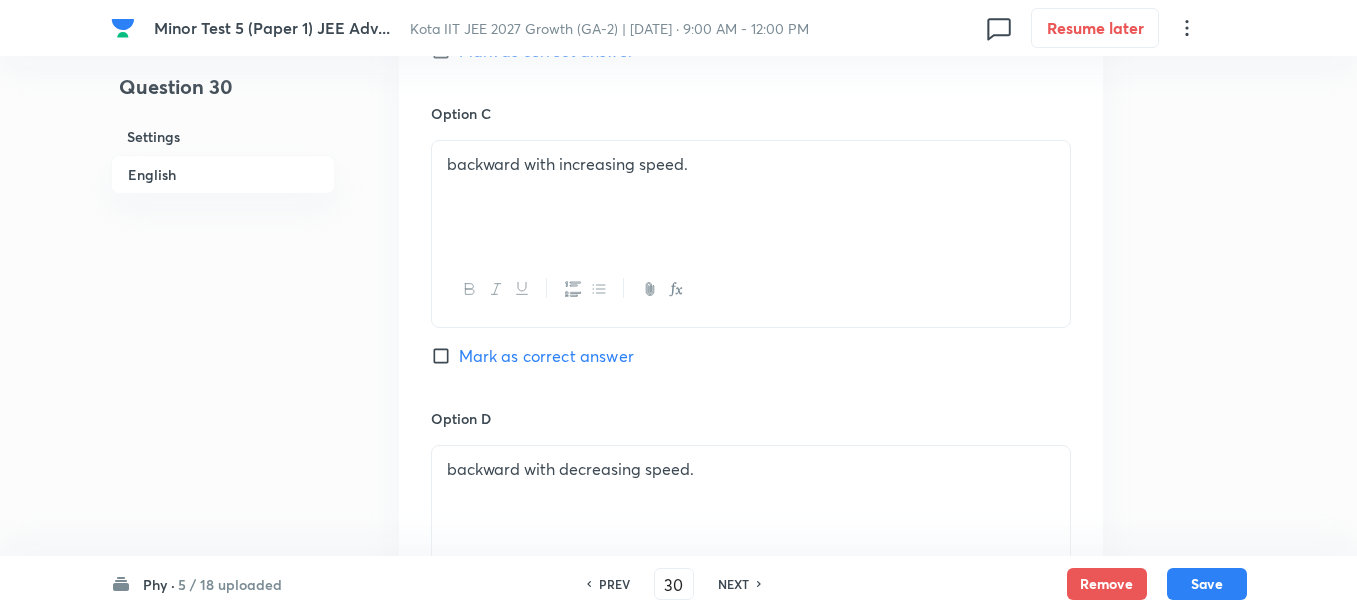 scroll, scrollTop: 1750, scrollLeft: 0, axis: vertical 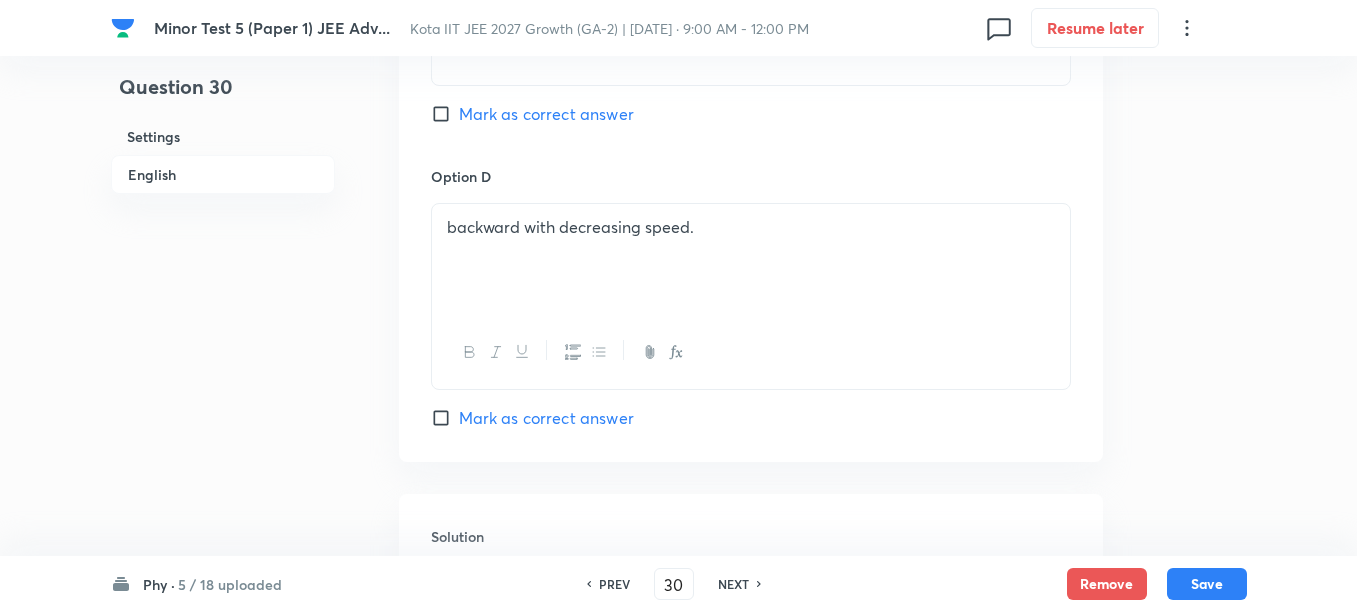 click on "Mark as correct answer" at bounding box center [546, 418] 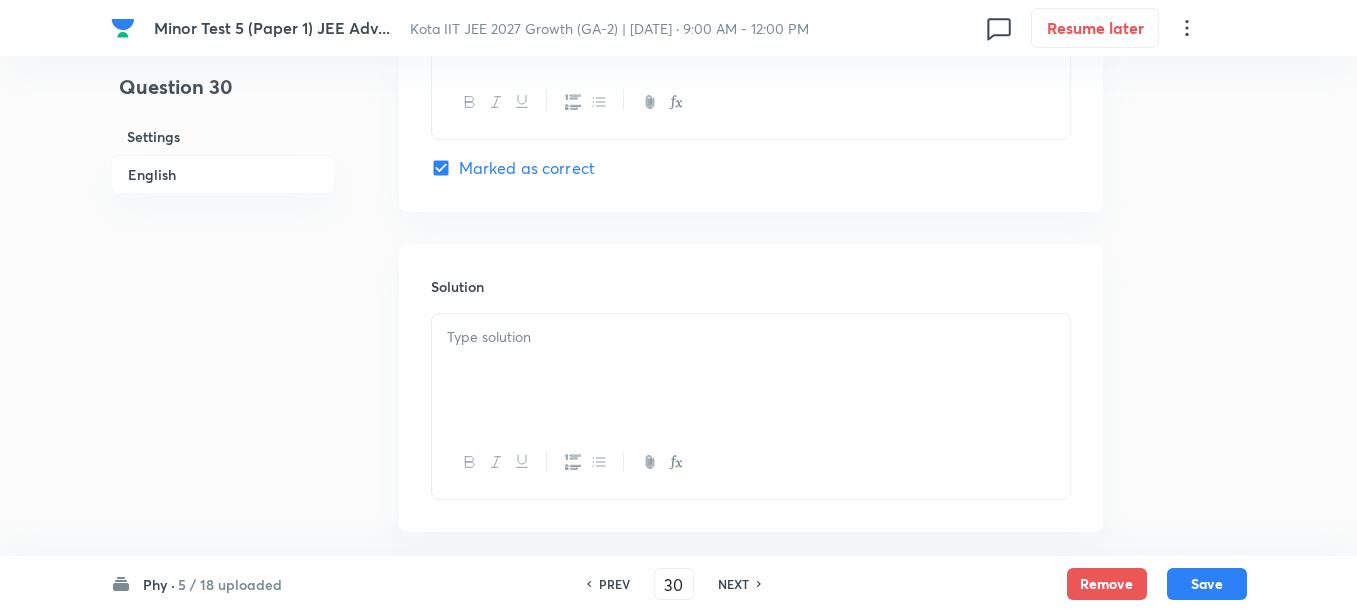 scroll, scrollTop: 2096, scrollLeft: 0, axis: vertical 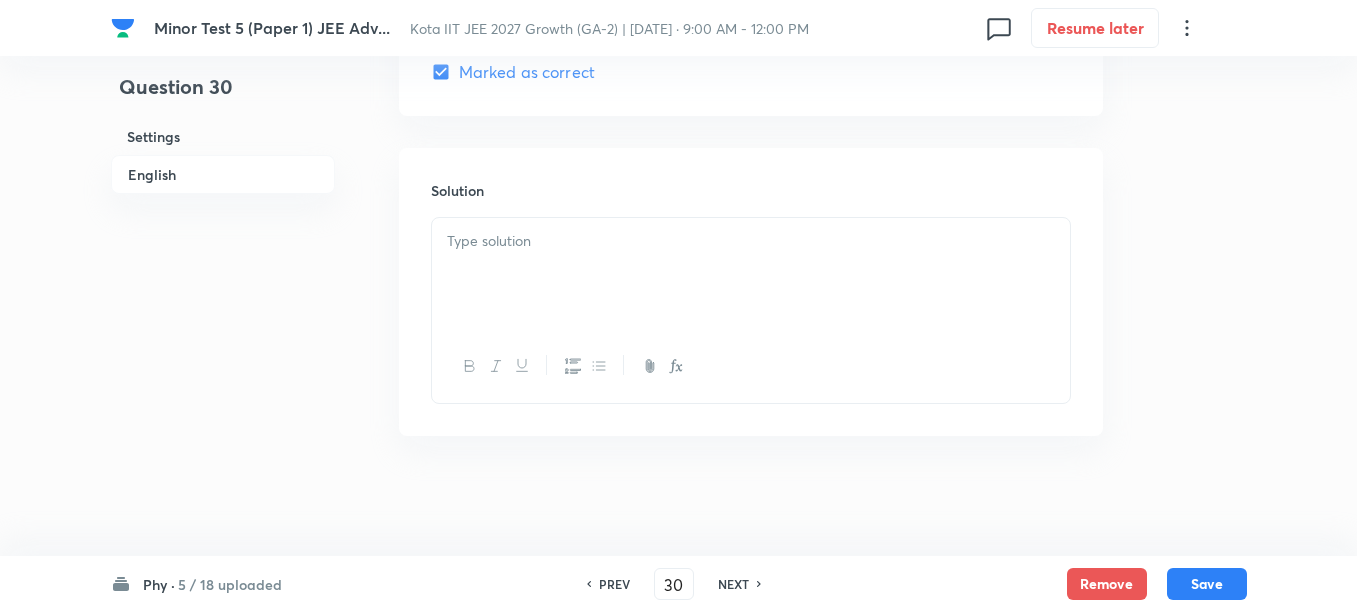 click at bounding box center [751, 241] 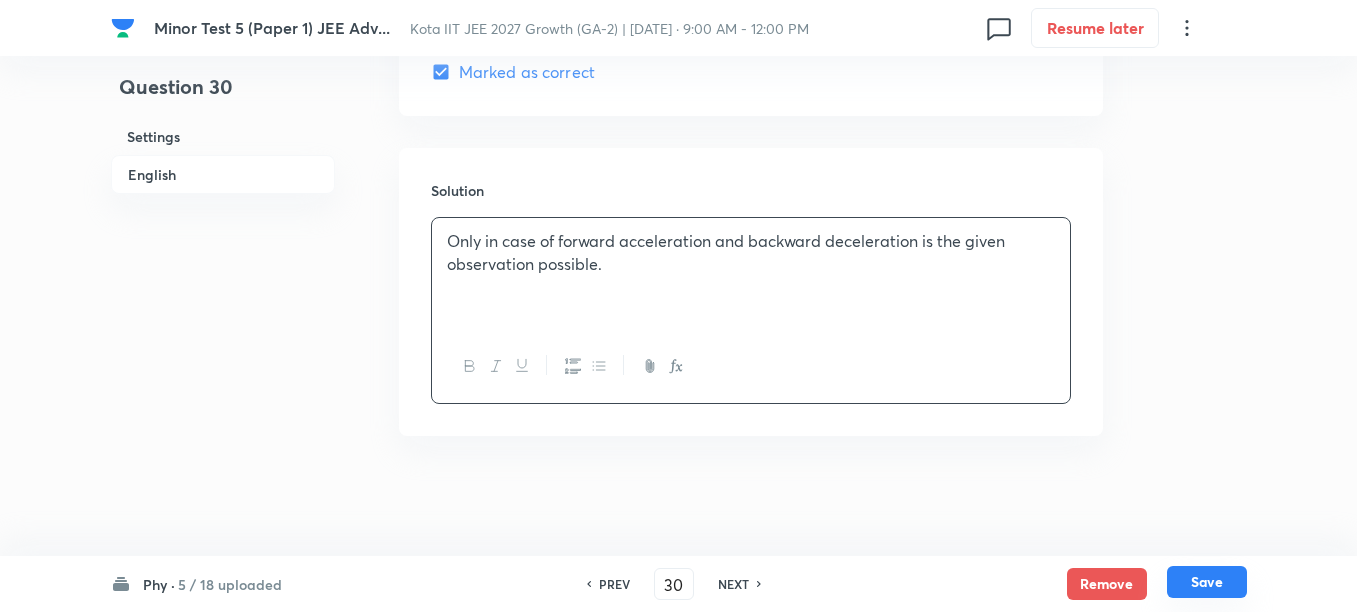 click on "Save" at bounding box center (1207, 582) 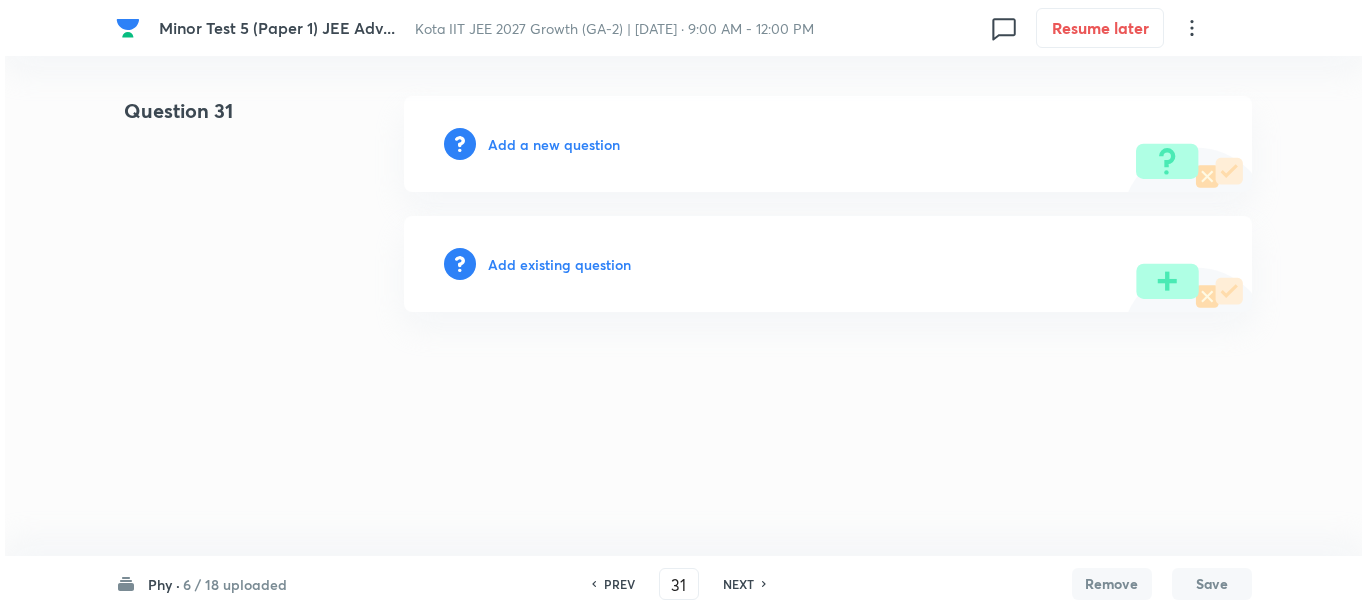 scroll, scrollTop: 0, scrollLeft: 0, axis: both 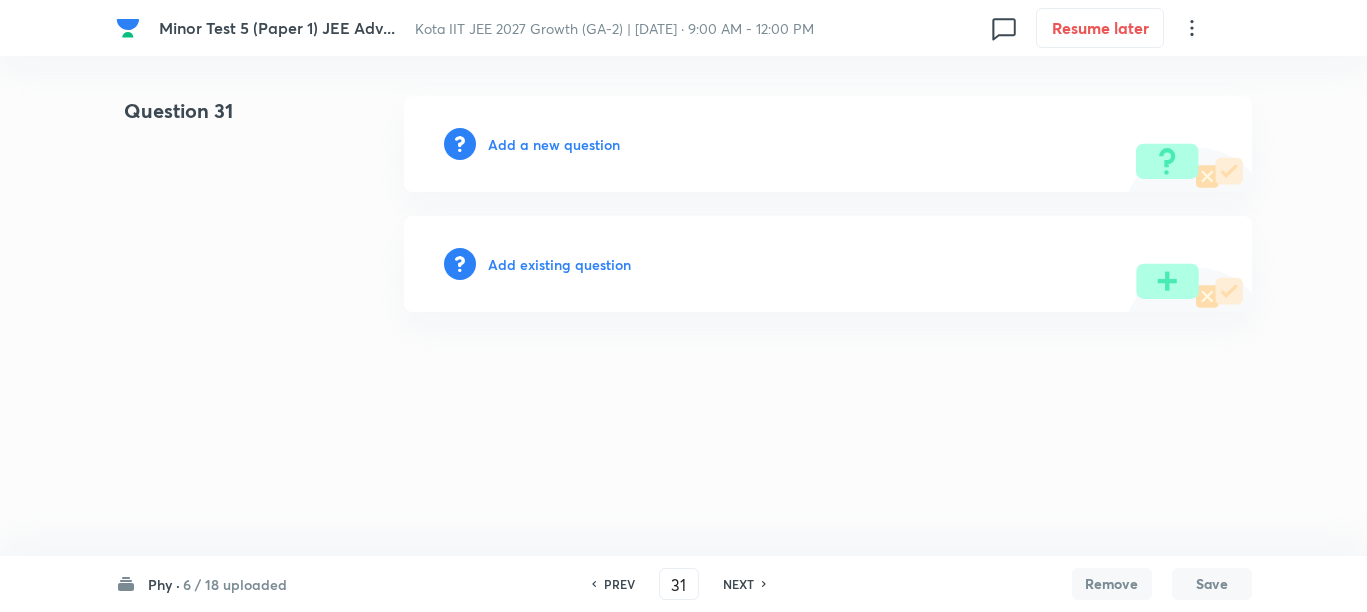 click on "NEXT" at bounding box center [738, 584] 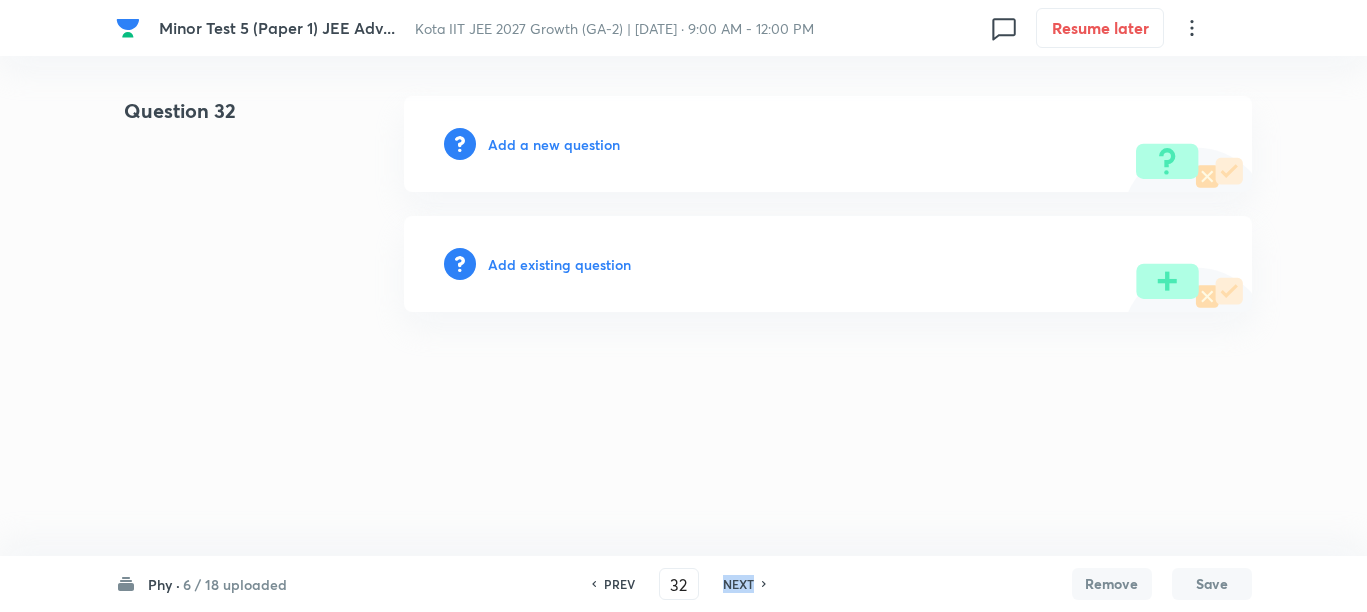 click on "NEXT" at bounding box center [738, 584] 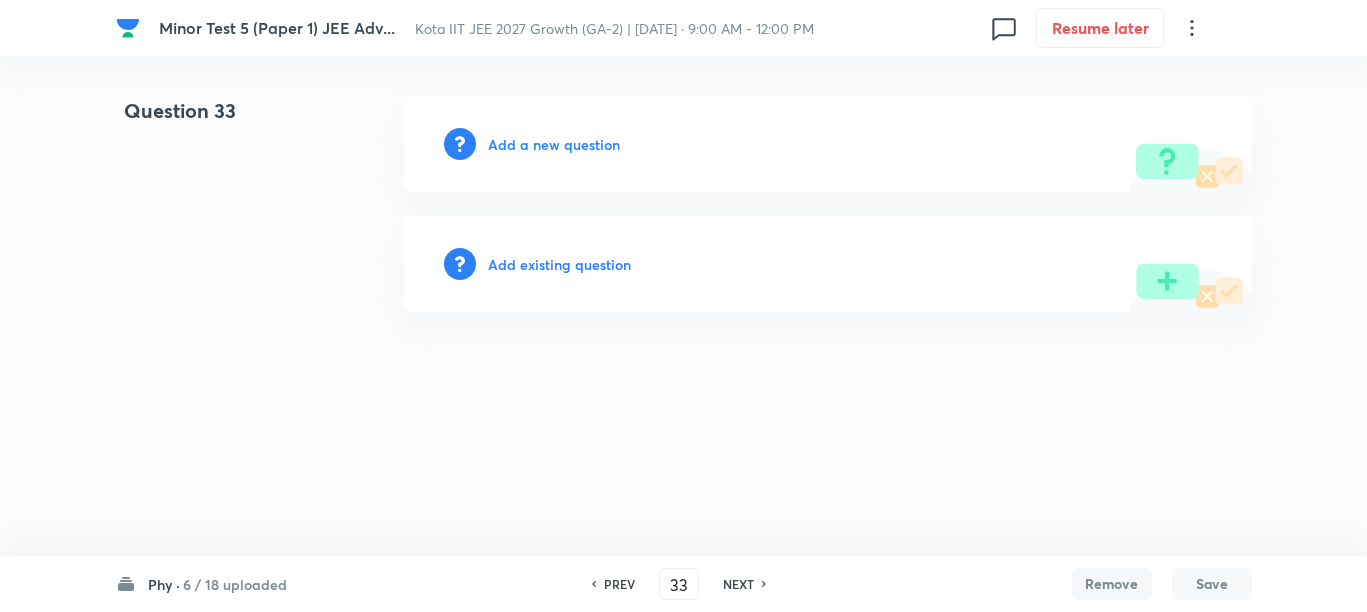 click on "Add a new question" at bounding box center (554, 144) 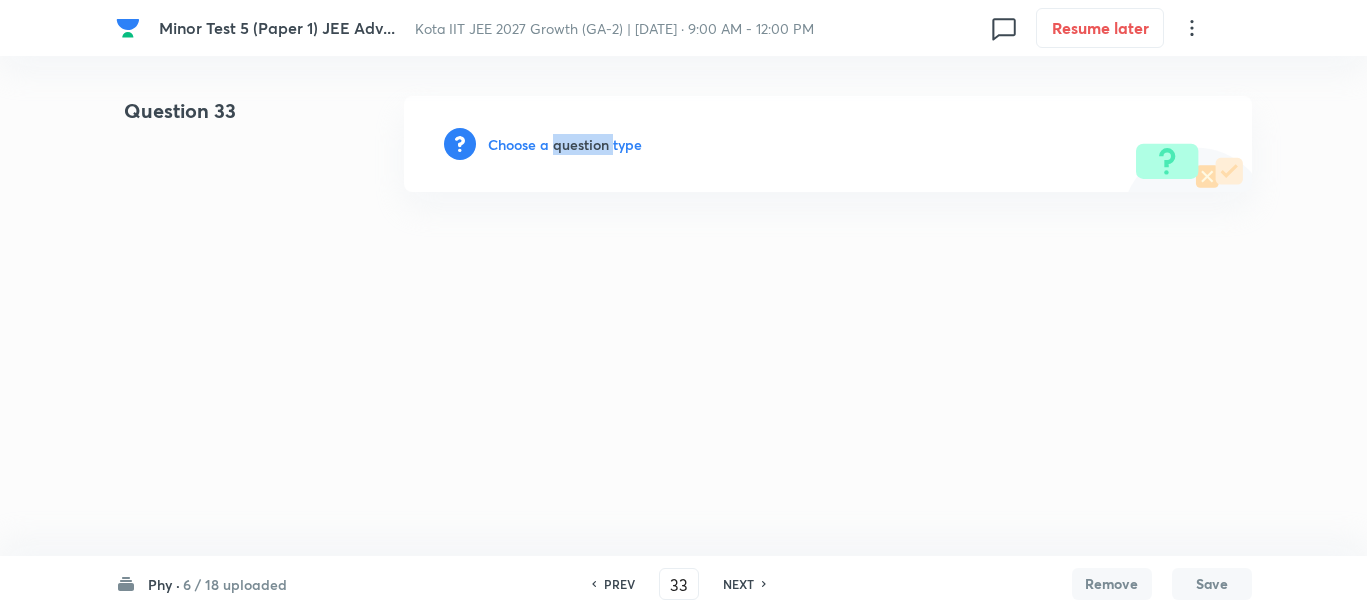 click on "Choose a question type" at bounding box center (565, 144) 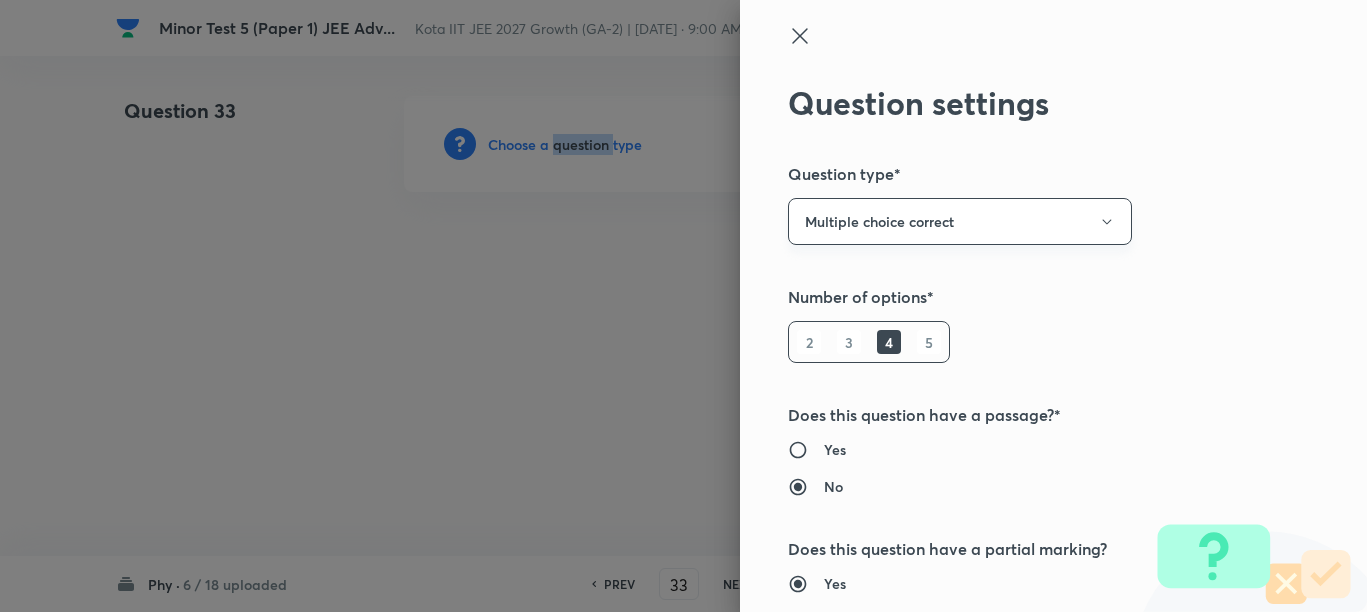 click on "Multiple choice correct" at bounding box center [960, 221] 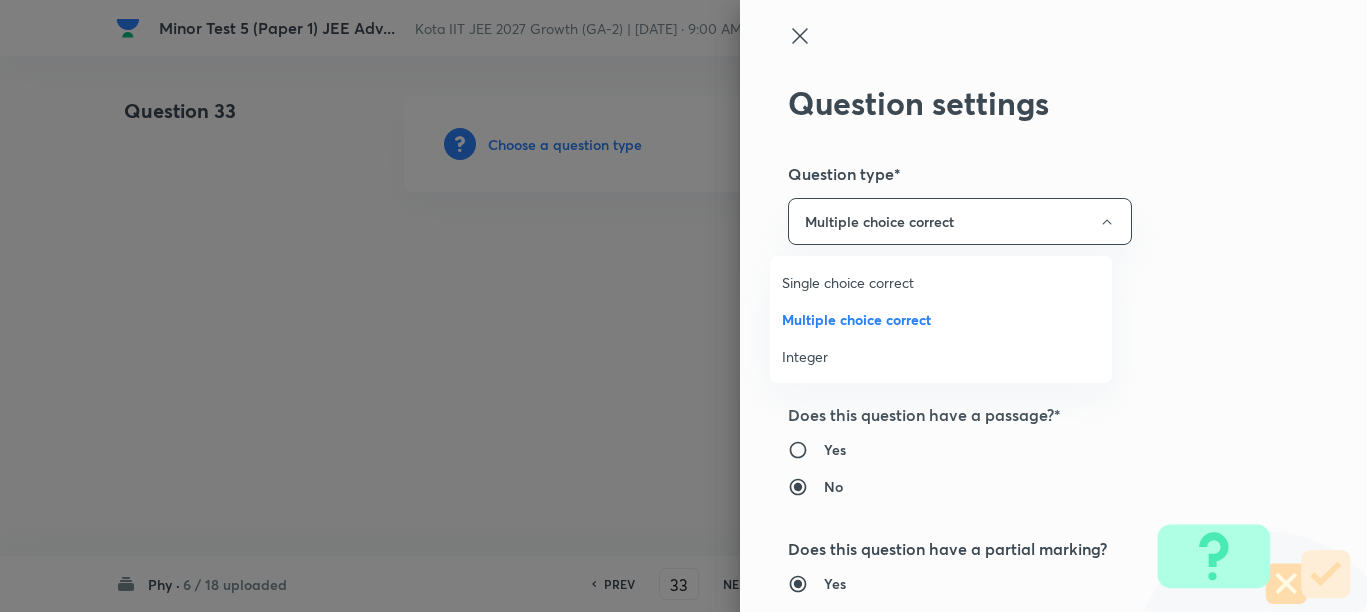click on "Single choice correct" at bounding box center [941, 282] 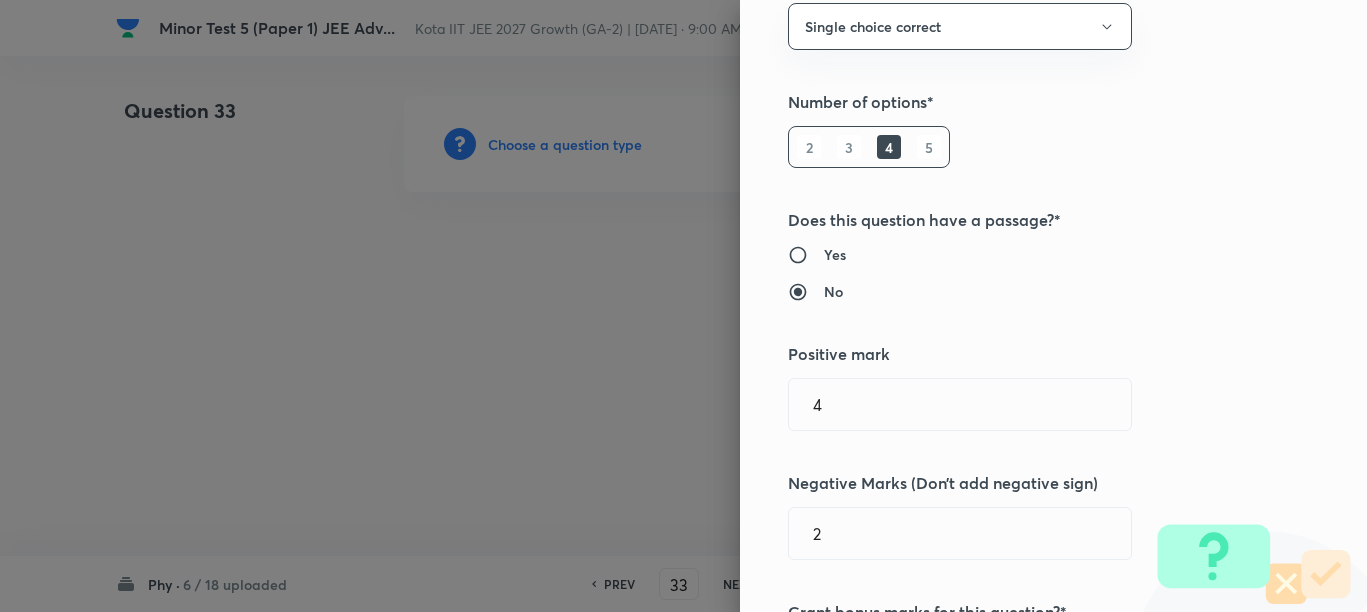 scroll, scrollTop: 250, scrollLeft: 0, axis: vertical 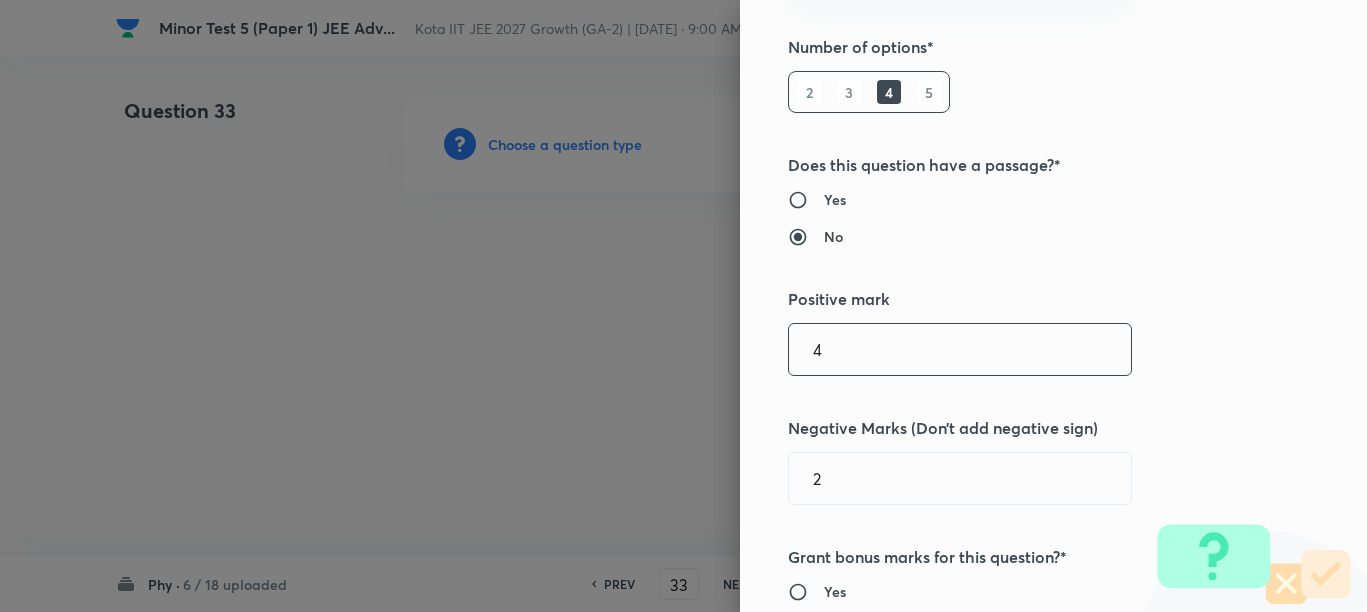 click on "4" at bounding box center (960, 349) 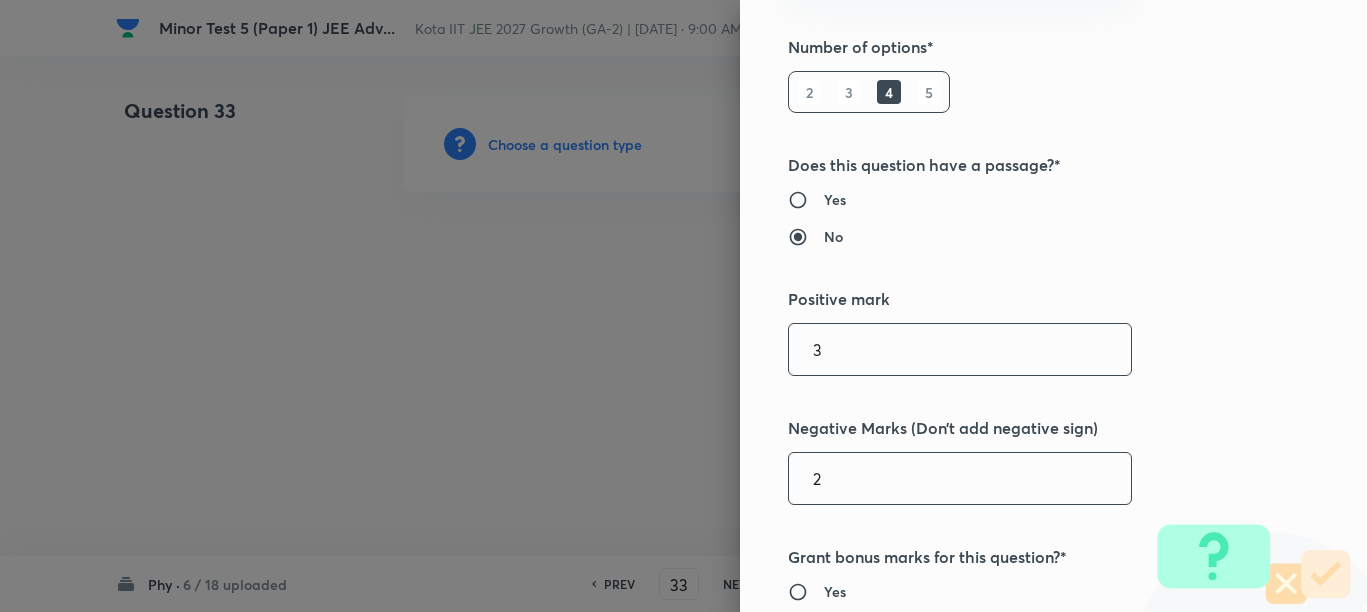 type on "3" 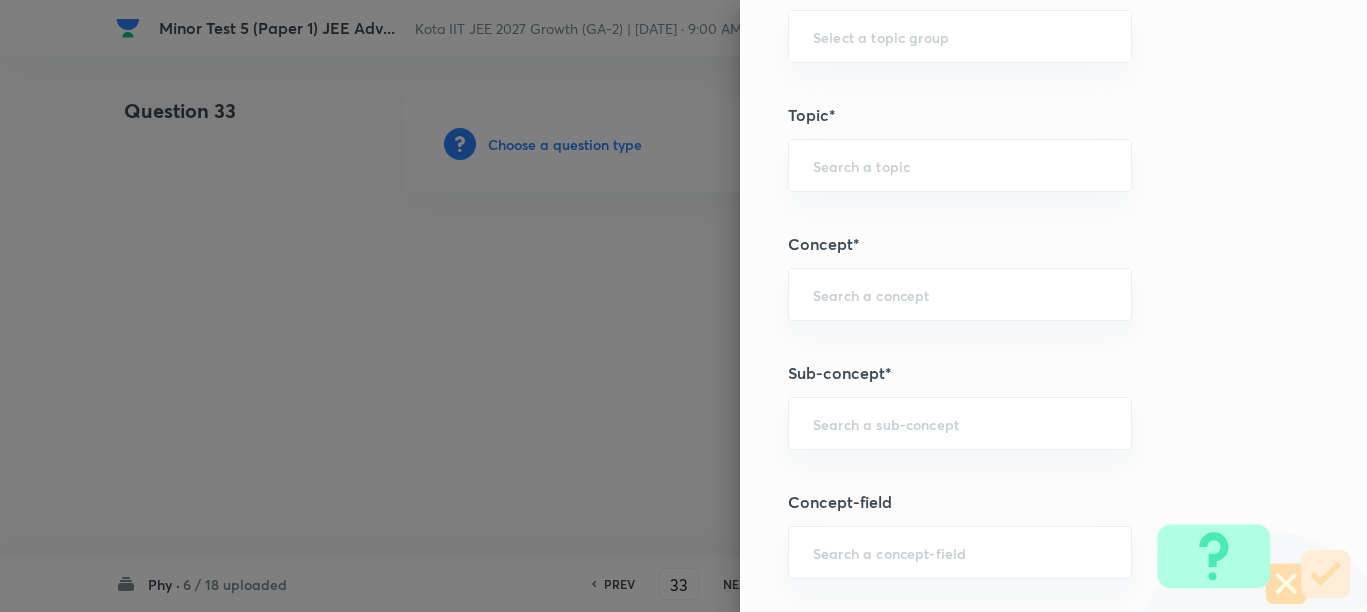 scroll, scrollTop: 1125, scrollLeft: 0, axis: vertical 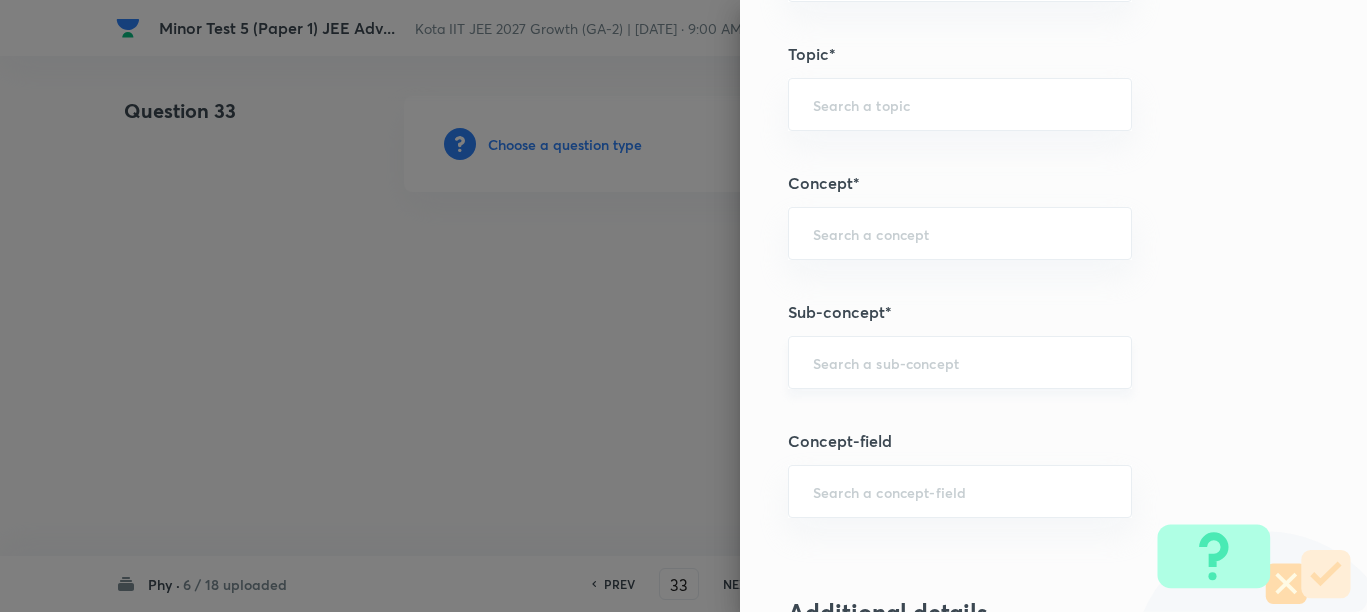 type on "1" 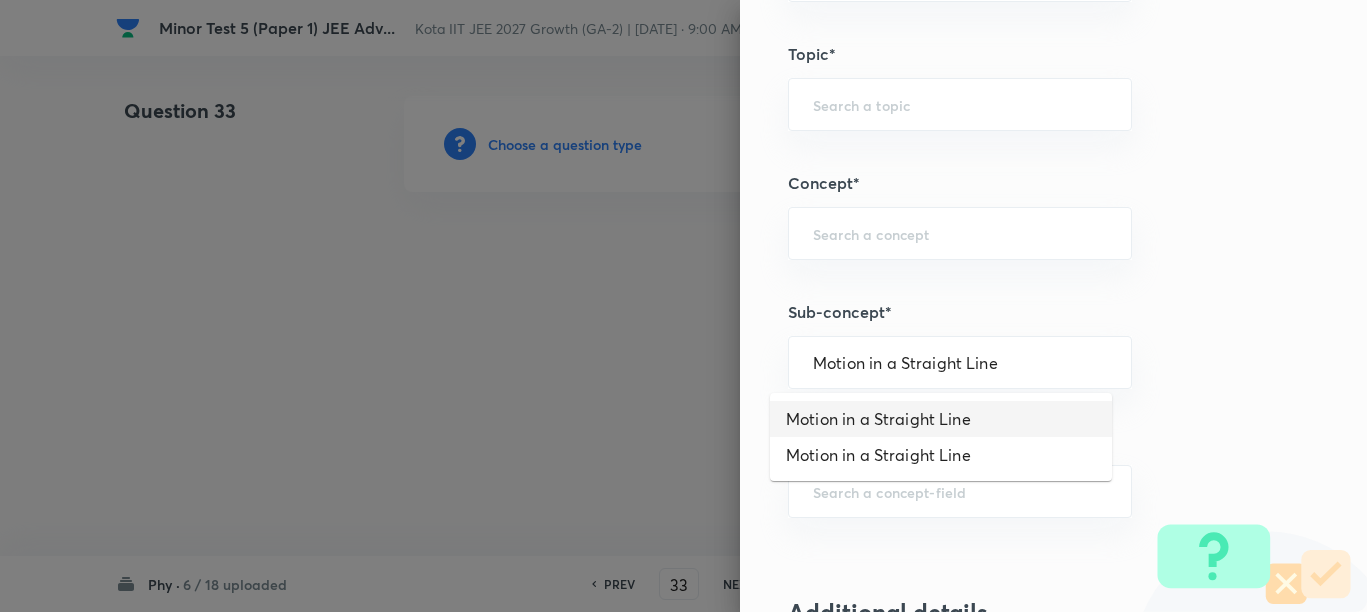 click on "Motion in a Straight Line" at bounding box center [941, 419] 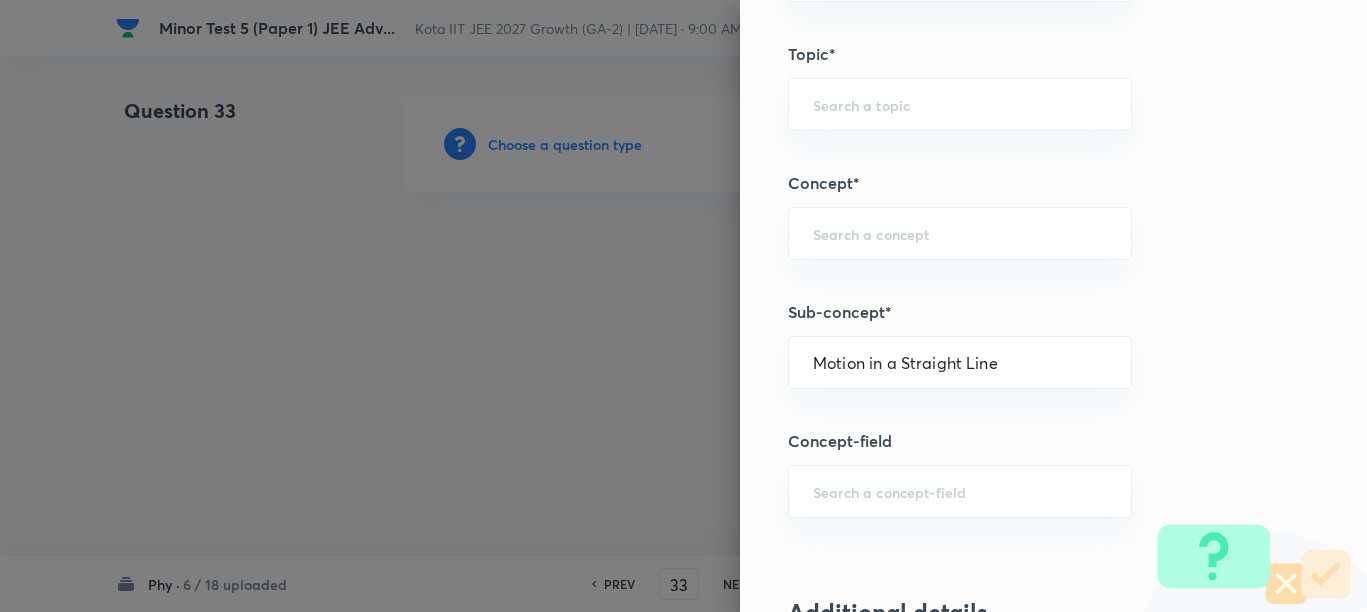 type on "Physics" 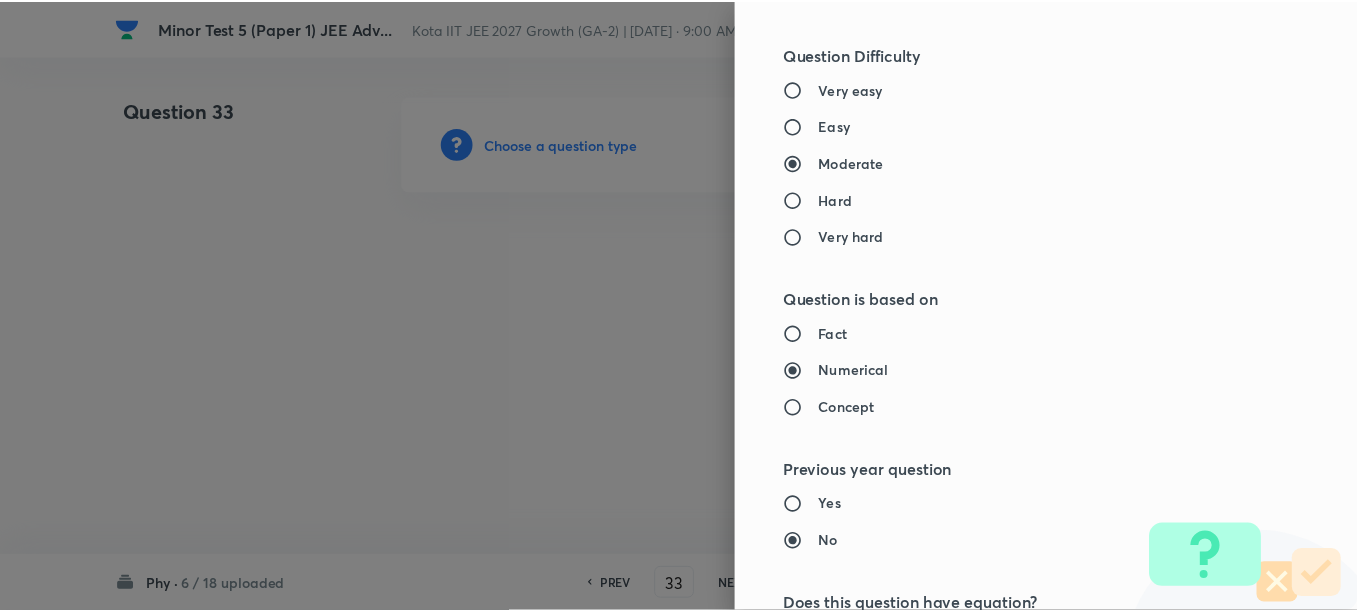 scroll, scrollTop: 2248, scrollLeft: 0, axis: vertical 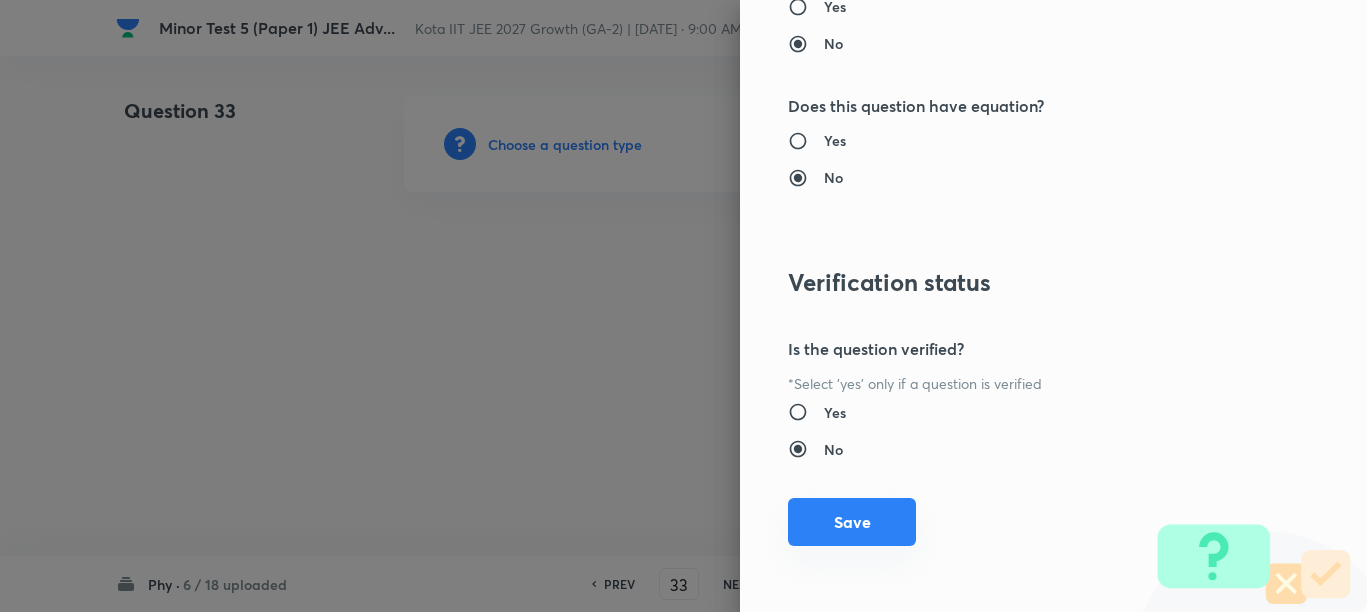 click on "Save" at bounding box center [852, 522] 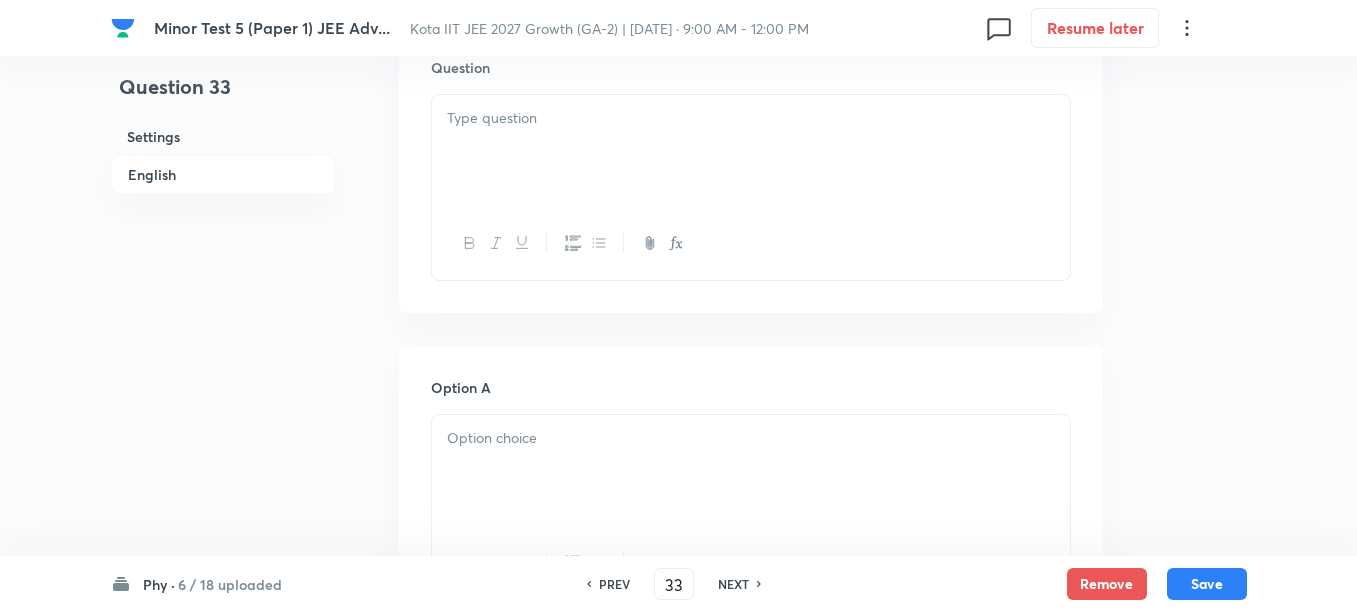 scroll, scrollTop: 500, scrollLeft: 0, axis: vertical 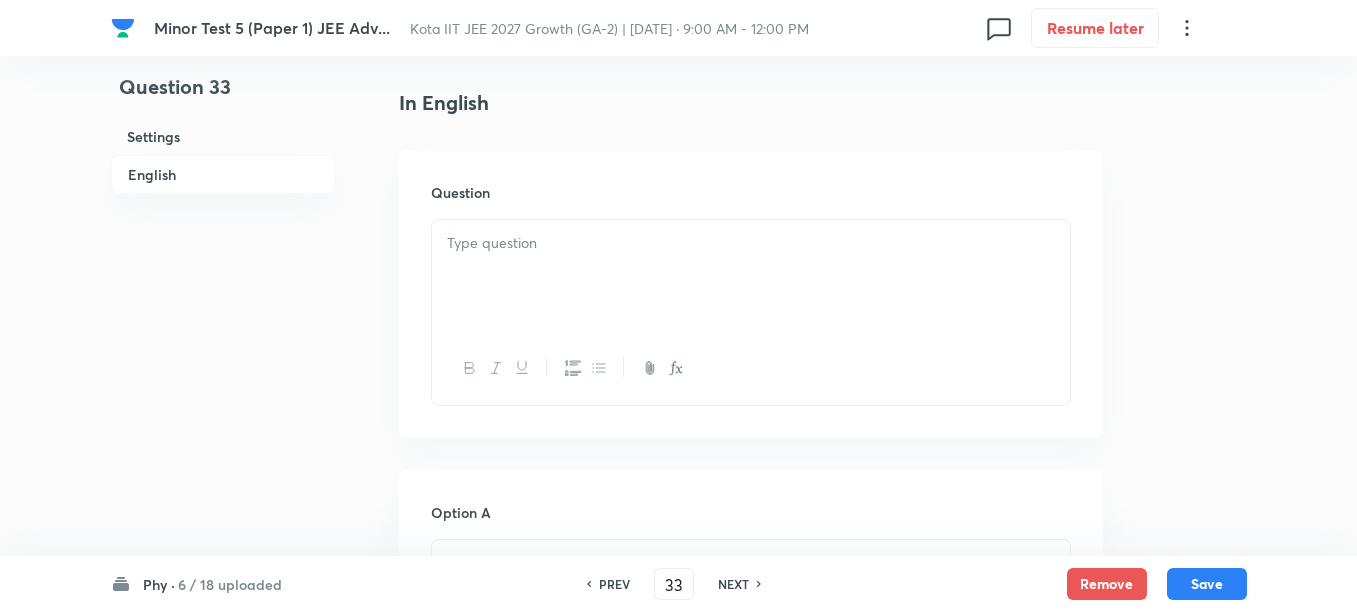 click at bounding box center (751, 276) 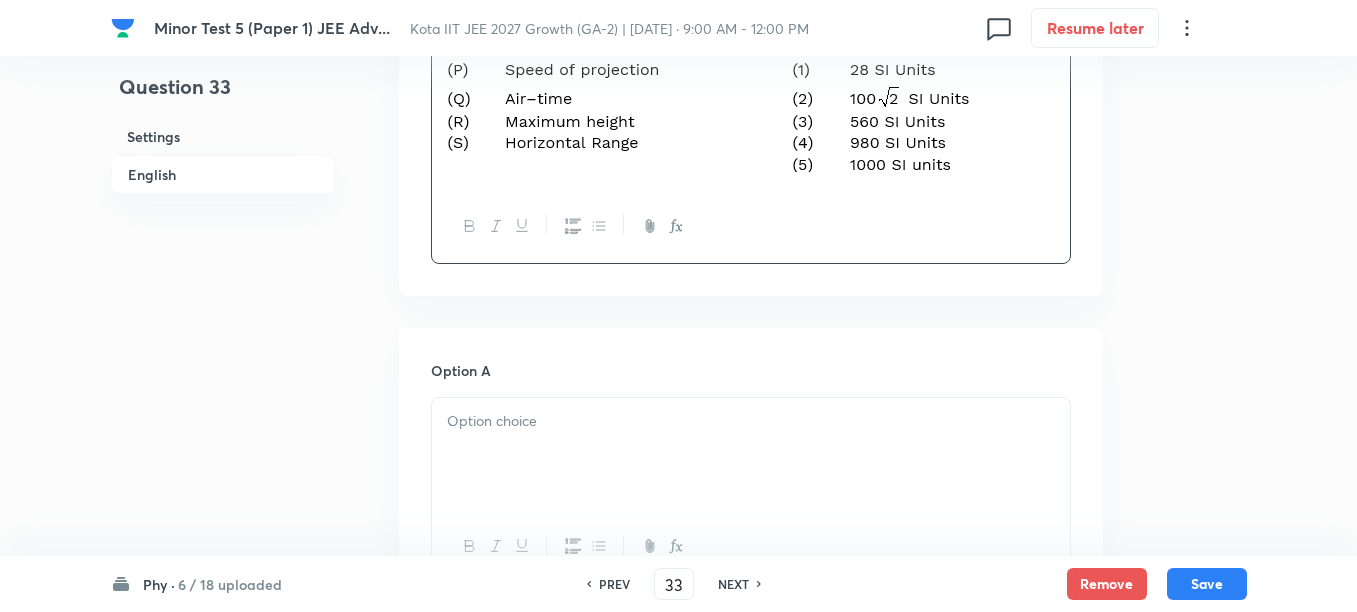 scroll, scrollTop: 875, scrollLeft: 0, axis: vertical 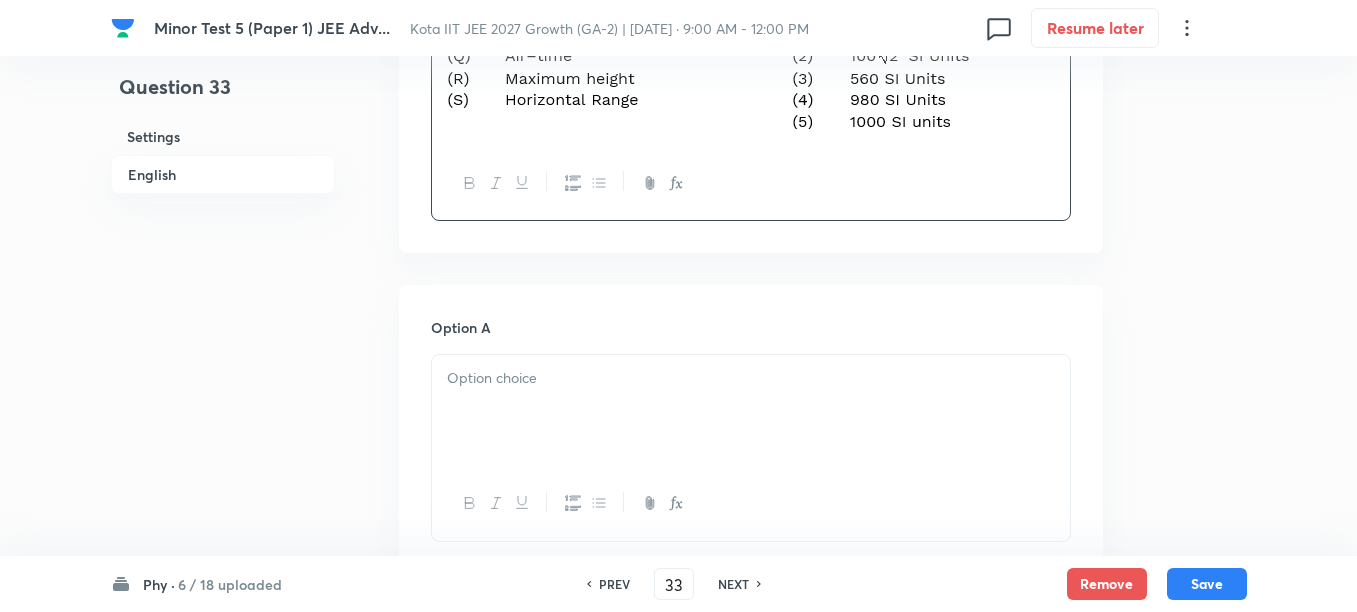 click at bounding box center (751, 378) 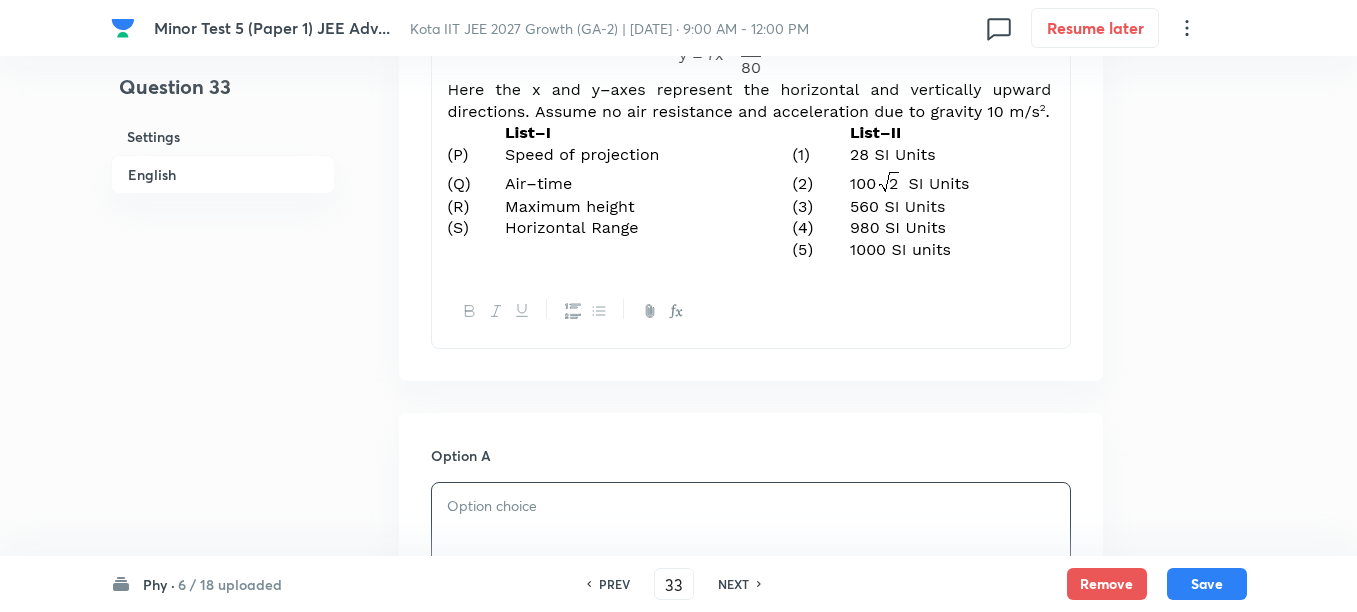 scroll, scrollTop: 875, scrollLeft: 0, axis: vertical 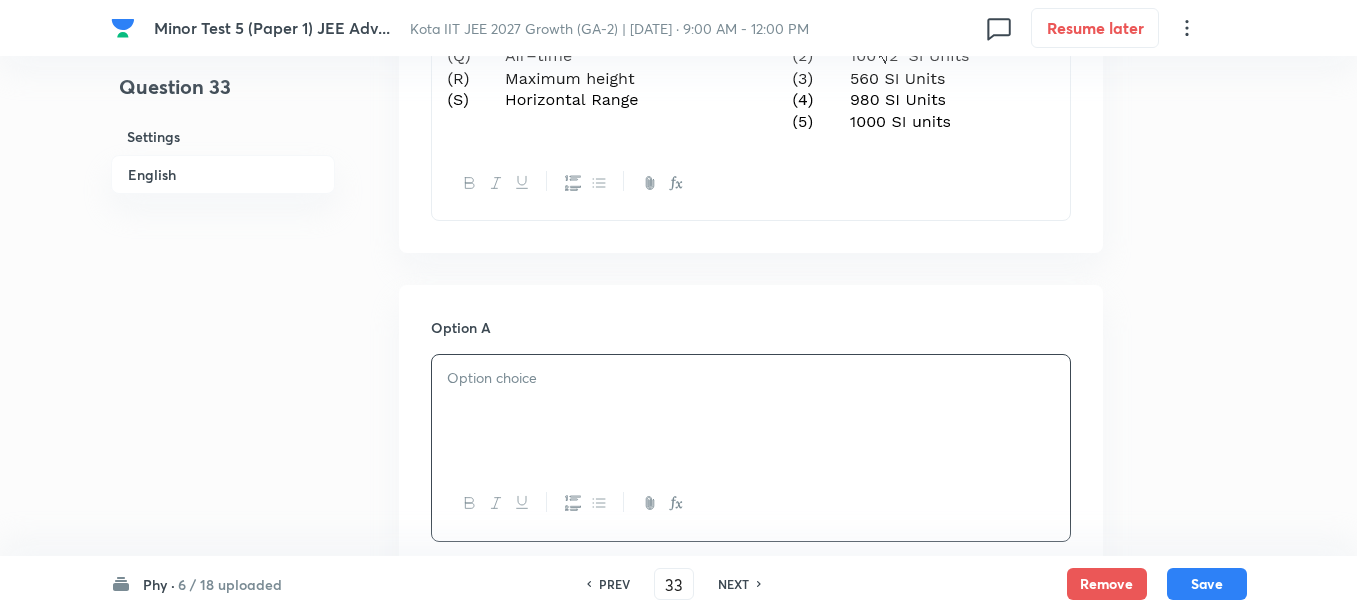 paste 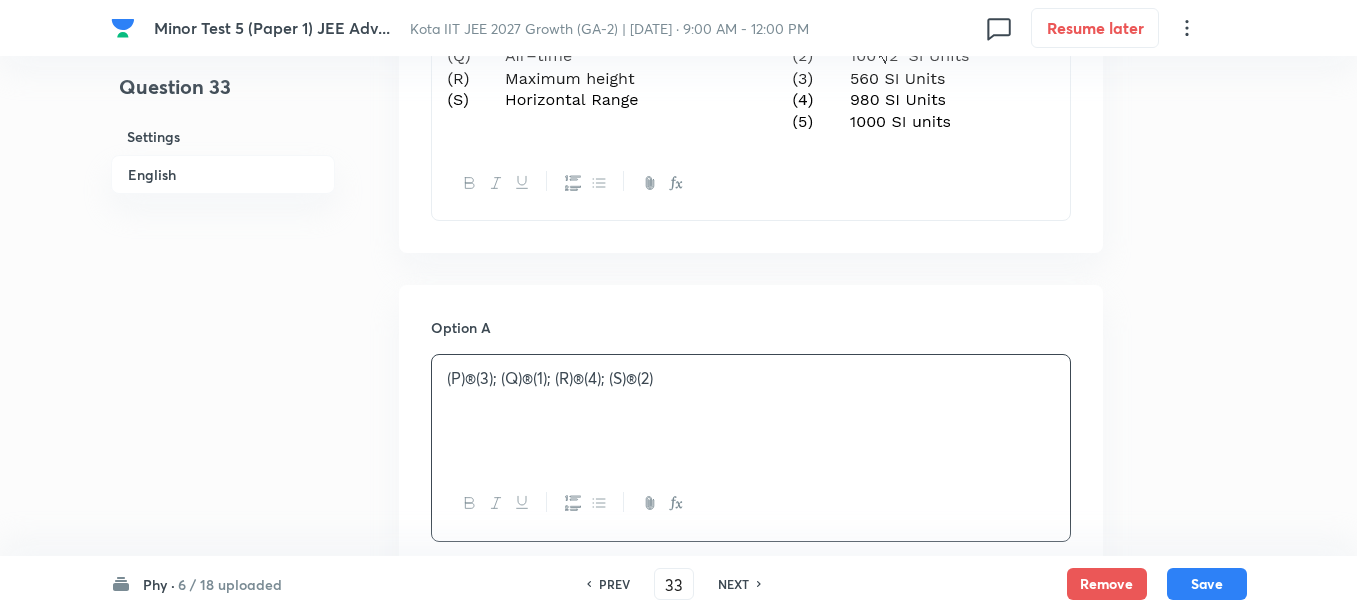 click on "(P)®(3); (Q)®(1); (R)®(4); (S)®(2)" at bounding box center (751, 378) 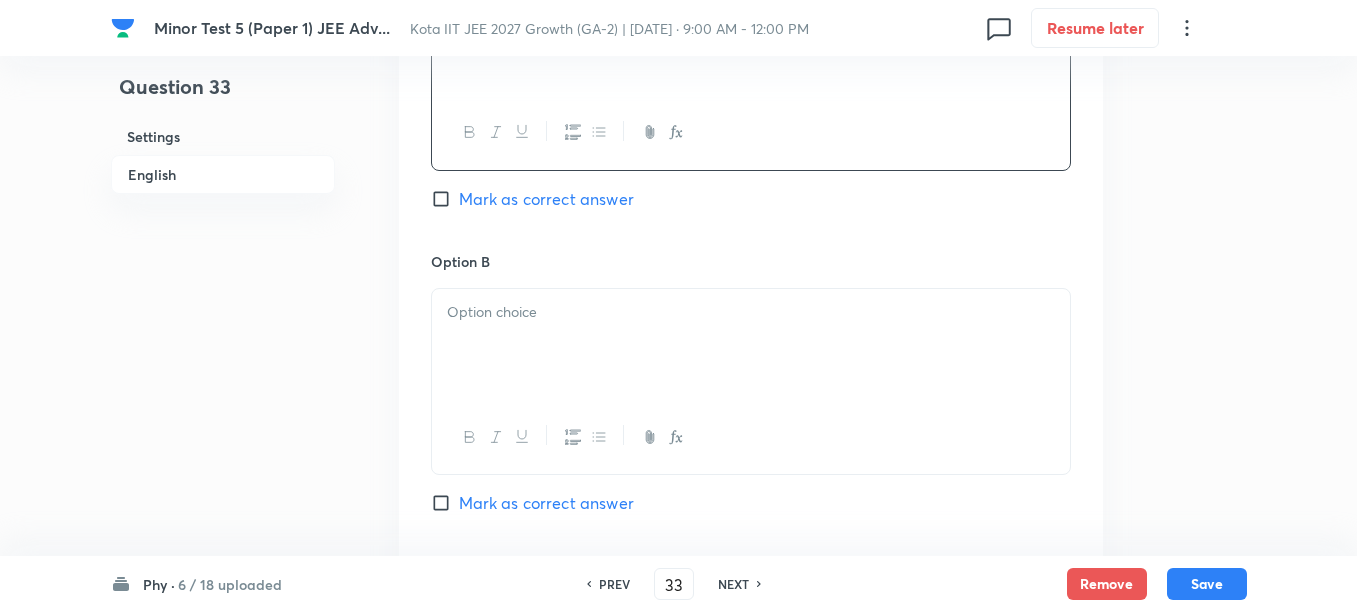 scroll, scrollTop: 1250, scrollLeft: 0, axis: vertical 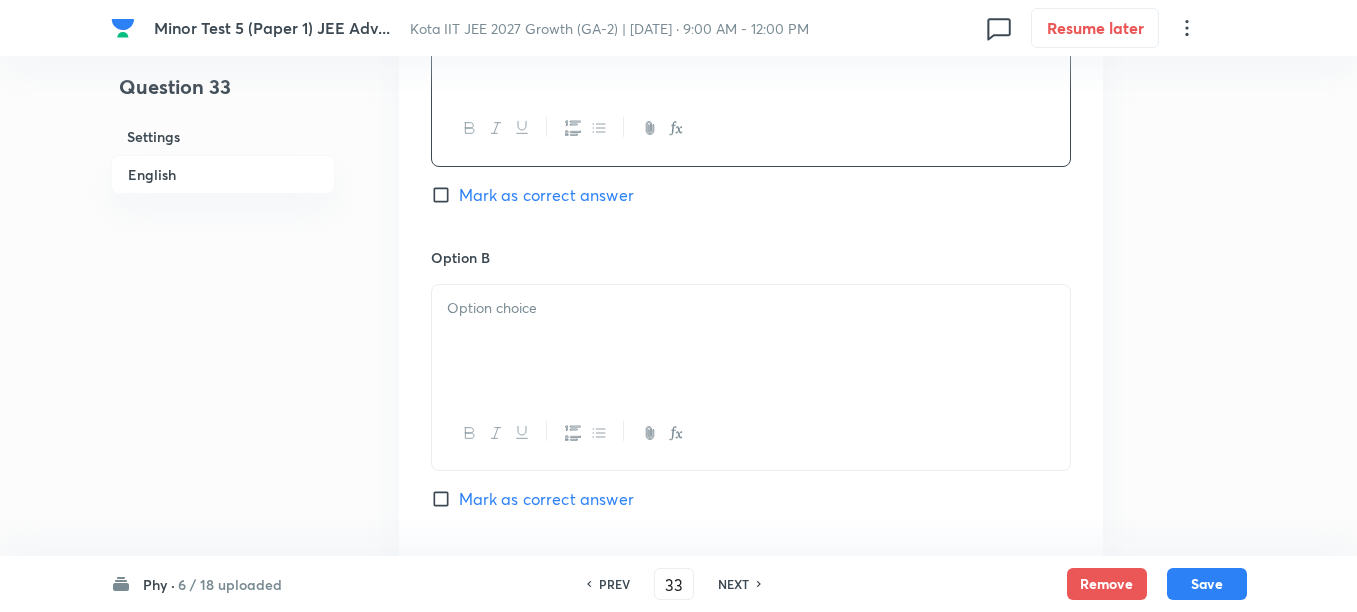 click at bounding box center (751, 341) 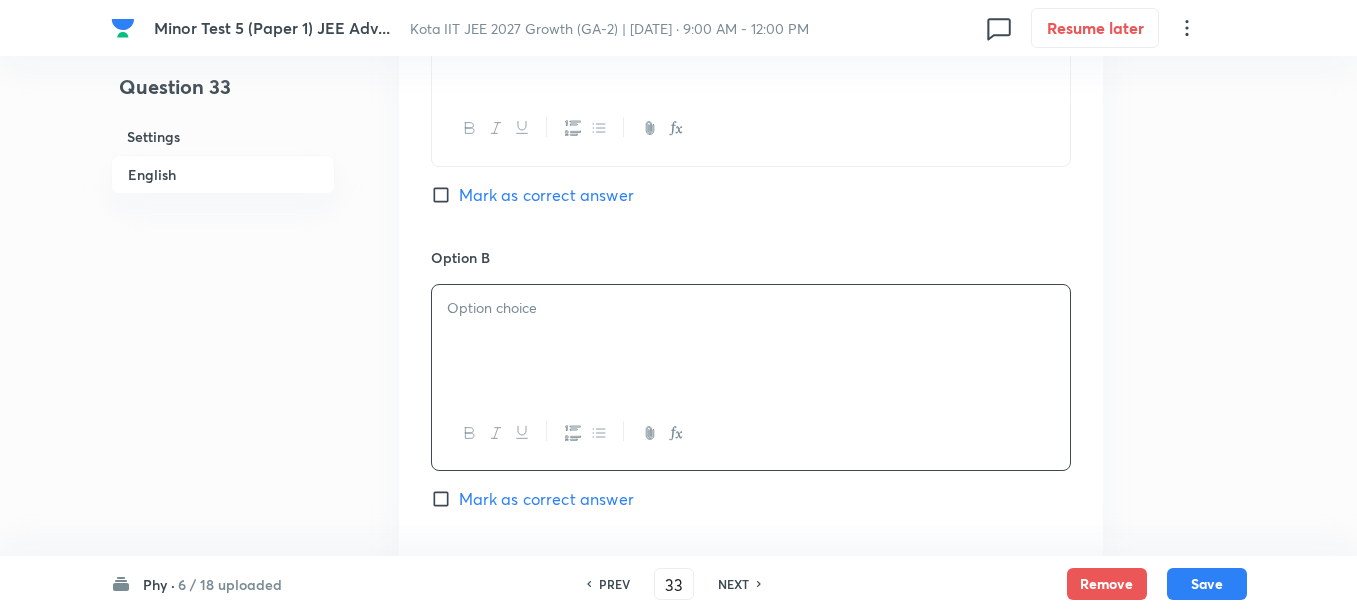 paste 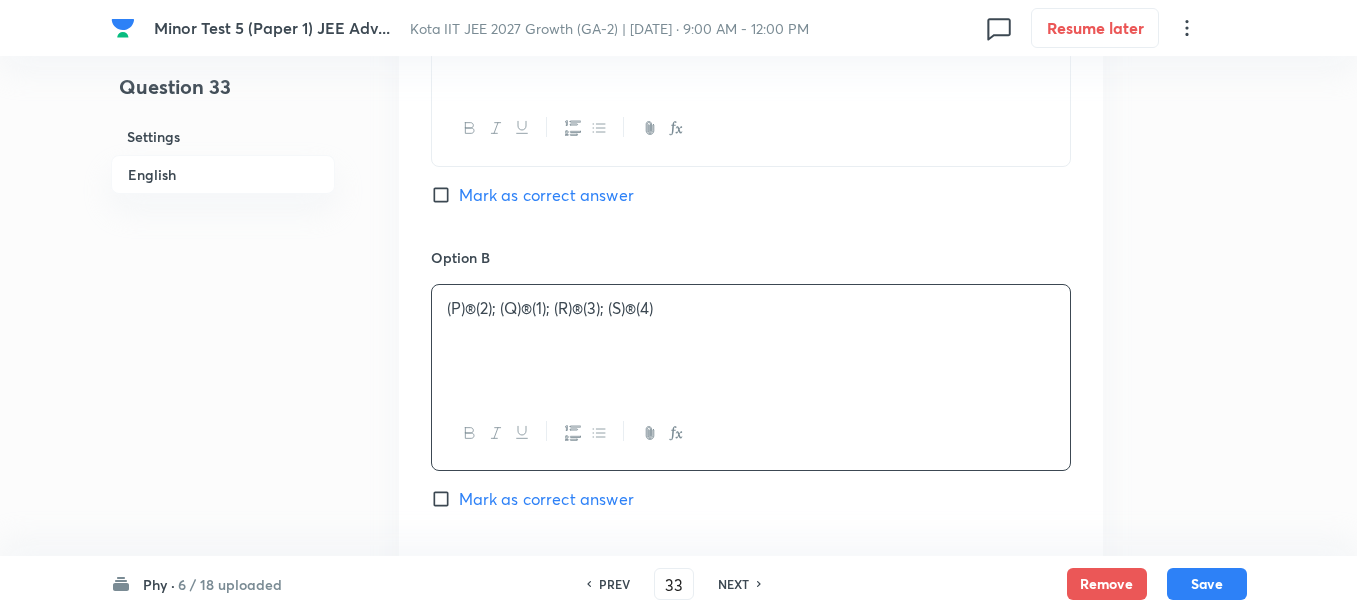 click on "(P)®(2); (Q)®(1); (R)®(3); (S)®(4)" at bounding box center [751, 308] 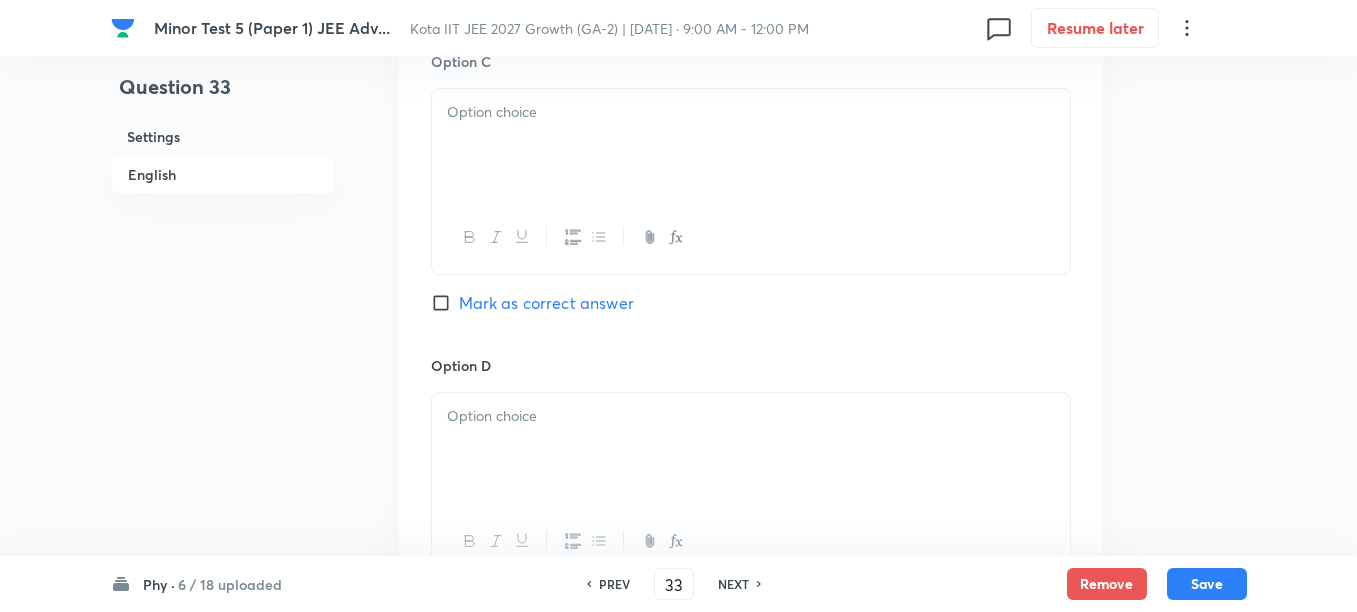 scroll, scrollTop: 1625, scrollLeft: 0, axis: vertical 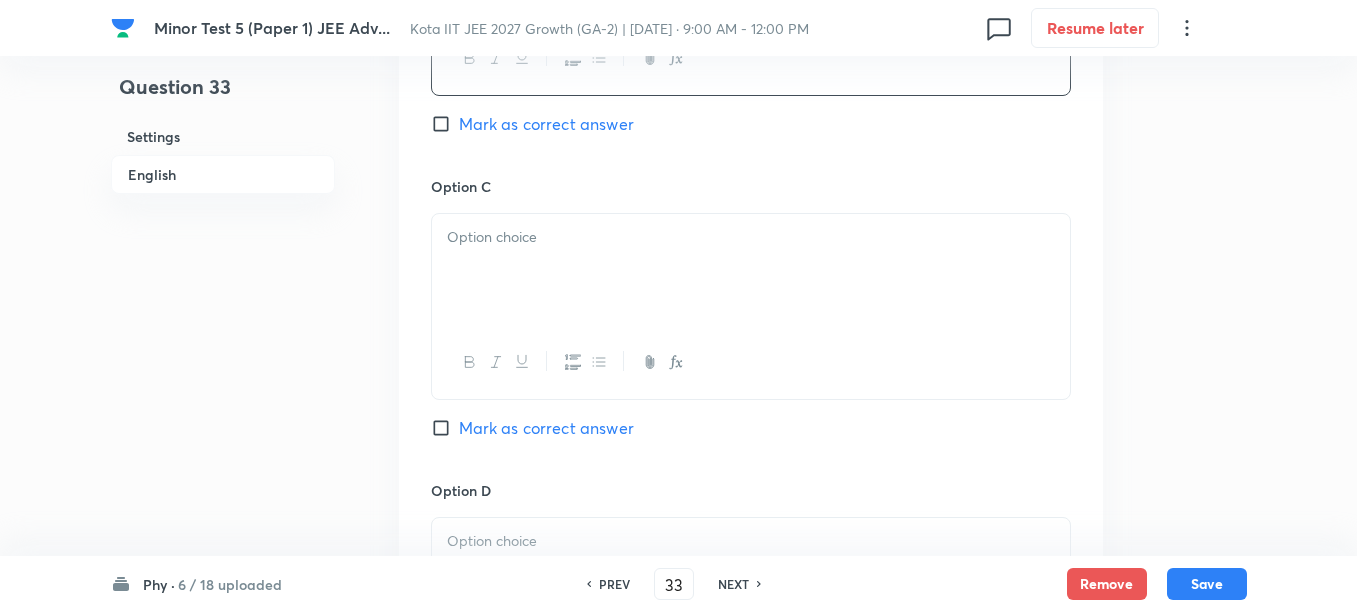 click at bounding box center (751, 270) 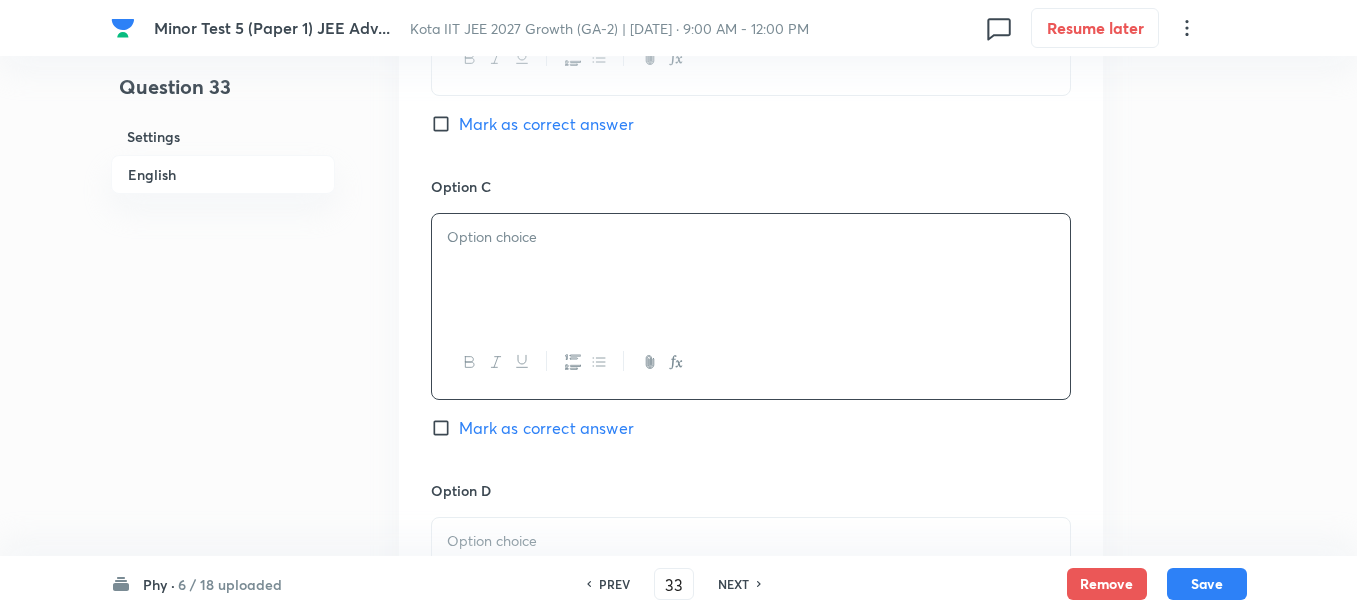 paste 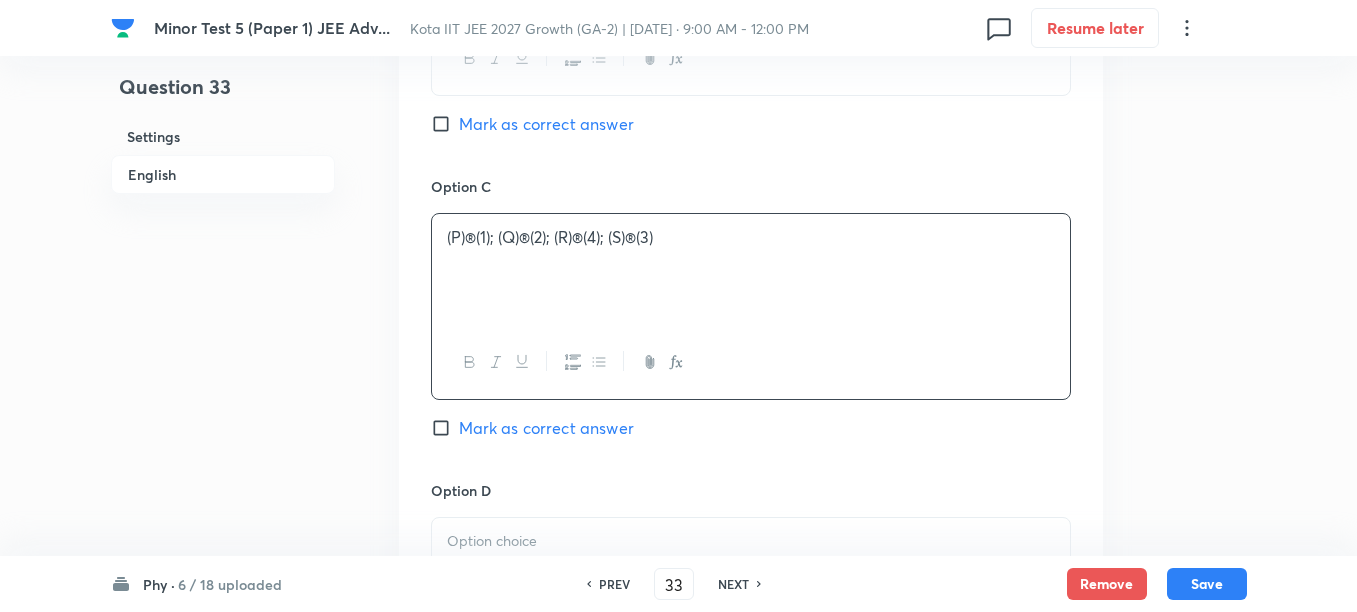 click on "(P)®(1); (Q)®(2); (R)®(4); (S)®(3)" at bounding box center (751, 237) 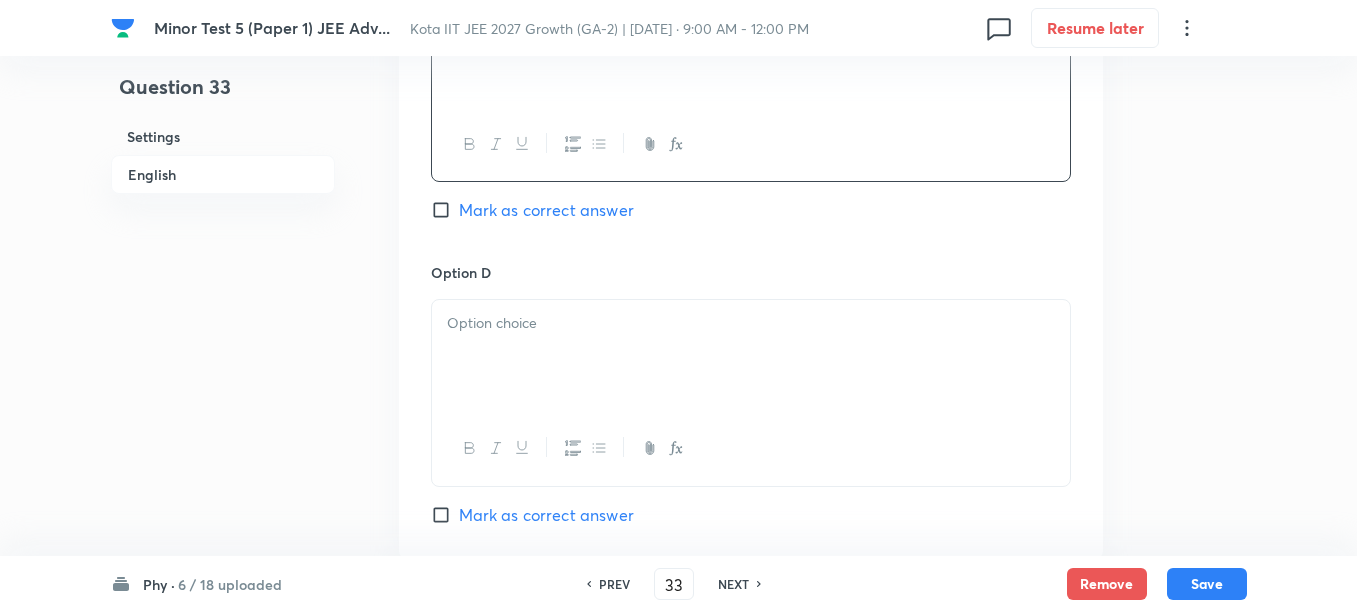 scroll, scrollTop: 1875, scrollLeft: 0, axis: vertical 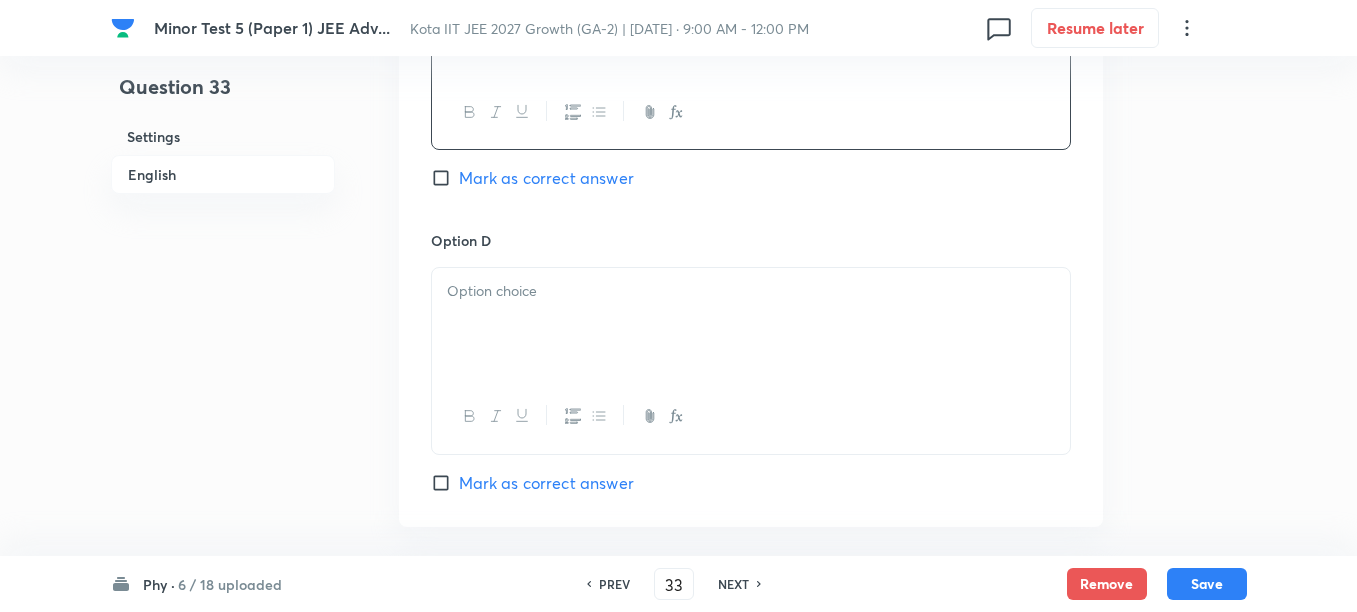 click at bounding box center [751, 324] 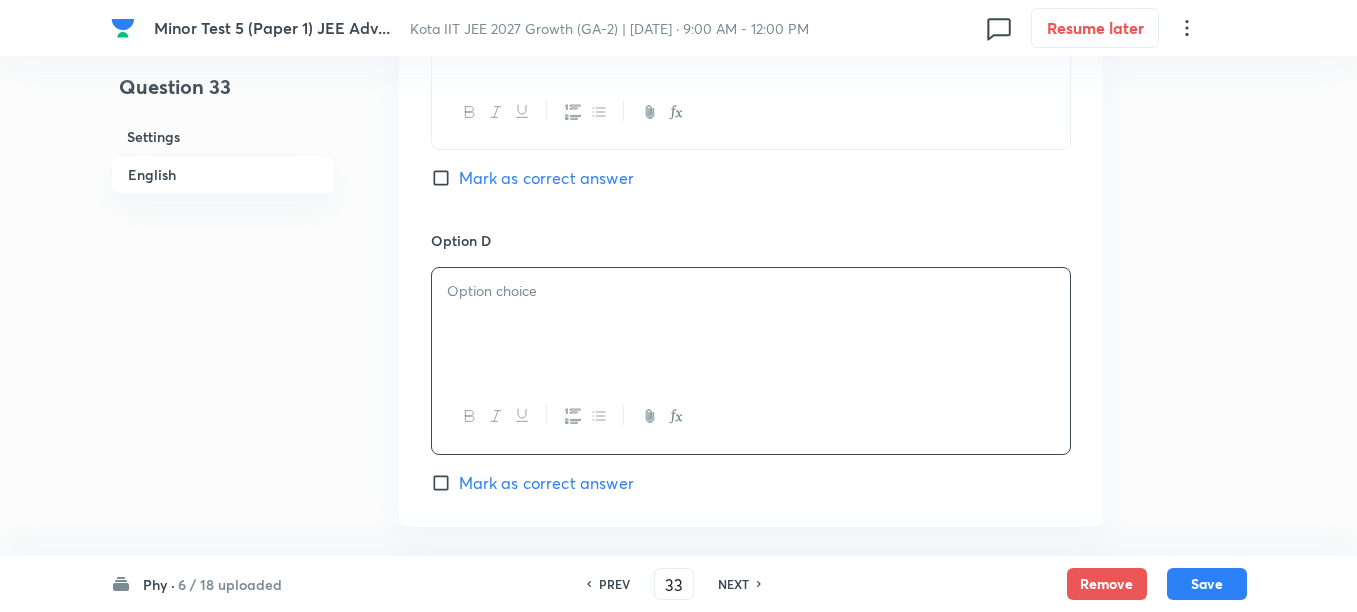 paste 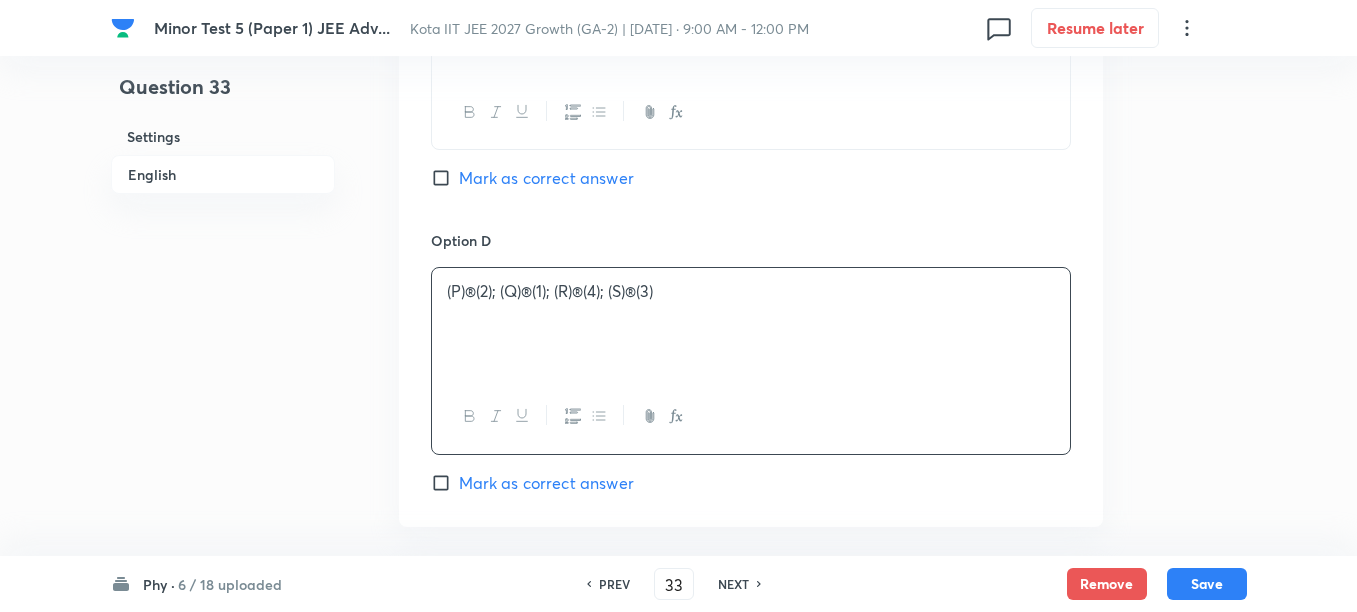 click on "(P)®(2); (Q)®(1); (R)®(4); (S)®(3)" at bounding box center [751, 291] 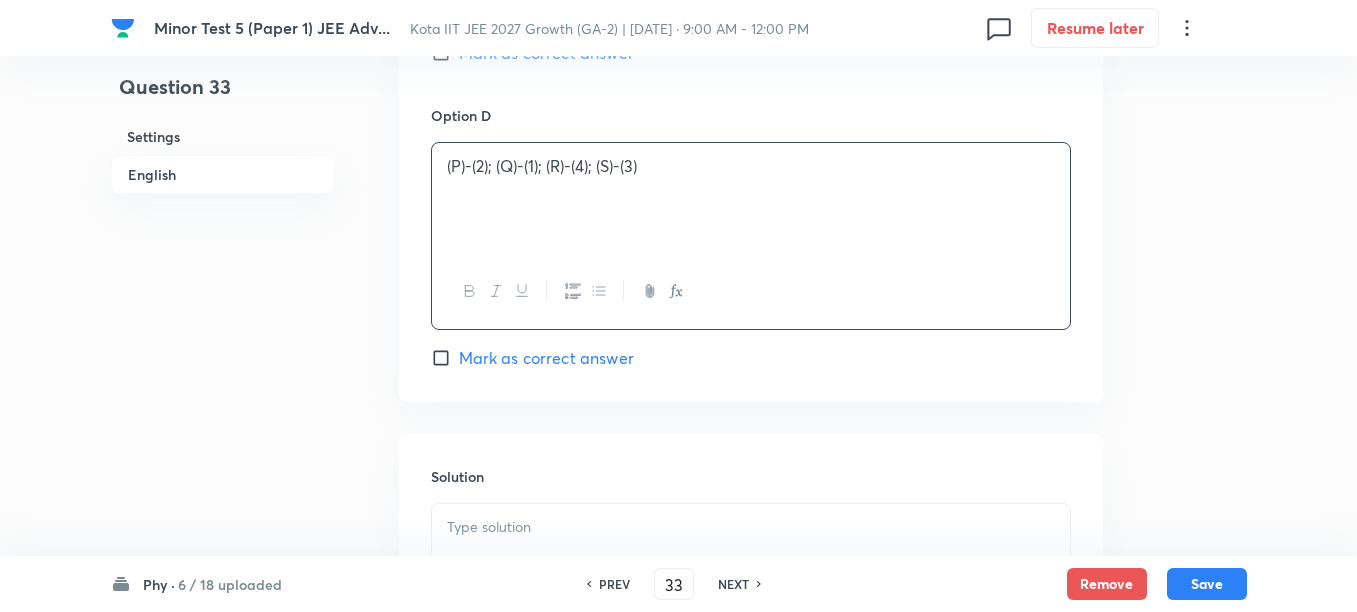 click on "Mark as correct answer" at bounding box center [546, 358] 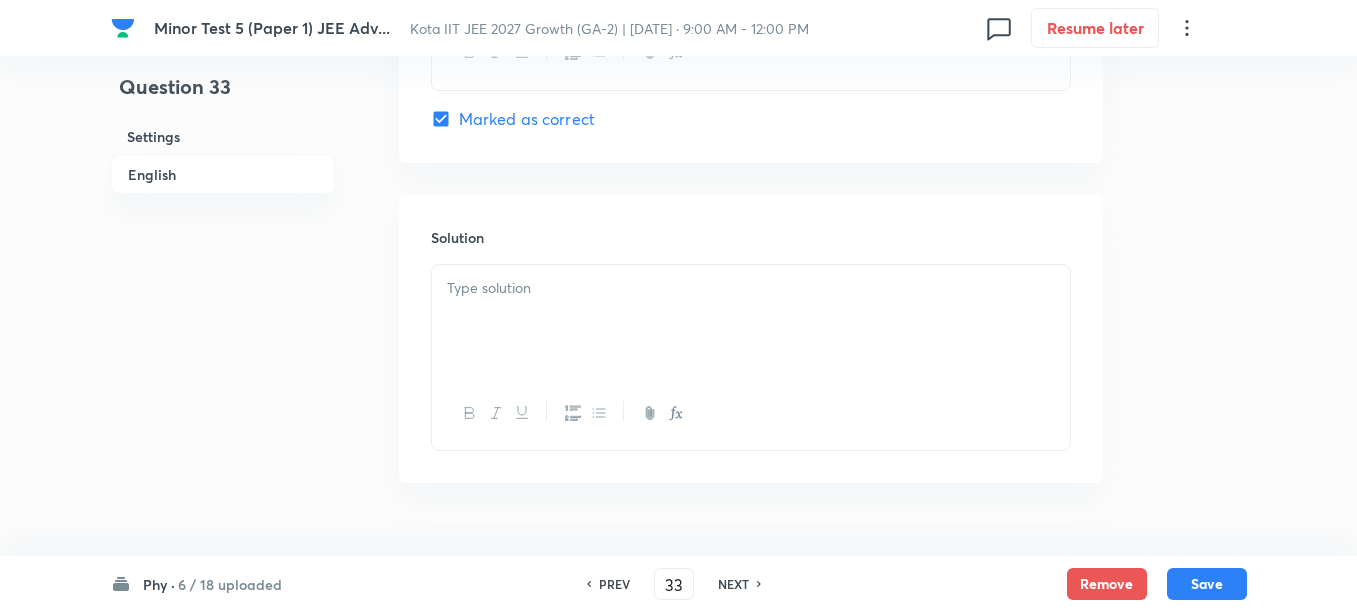 scroll, scrollTop: 2250, scrollLeft: 0, axis: vertical 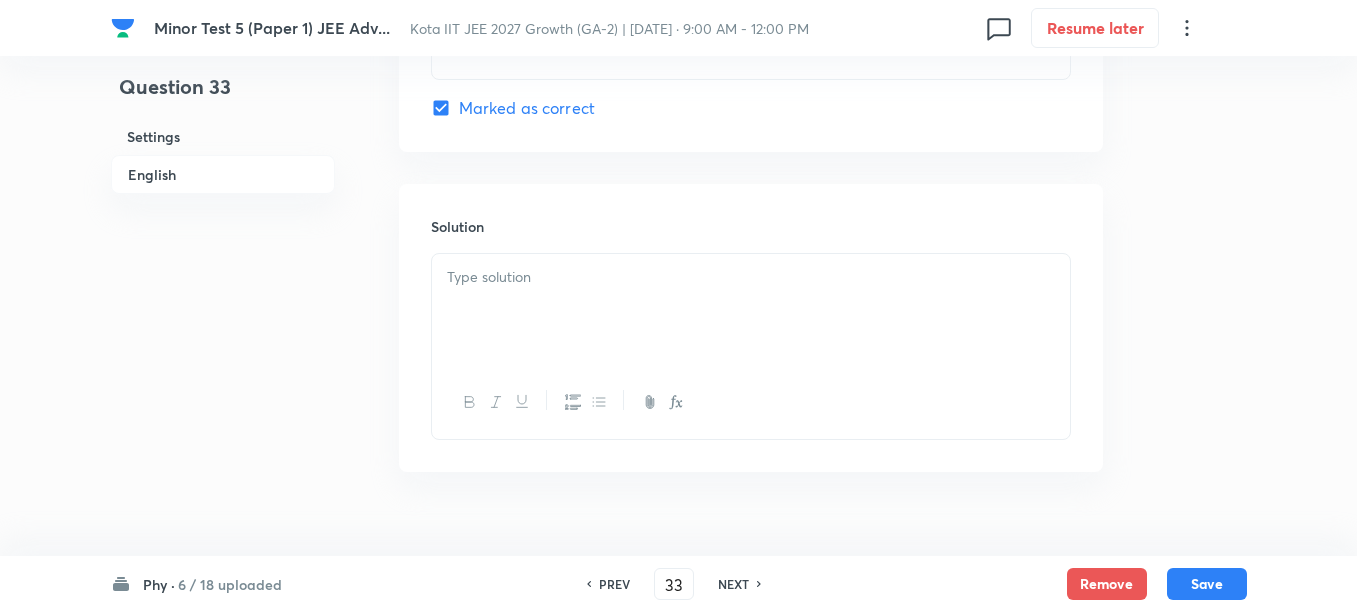 click at bounding box center [751, 310] 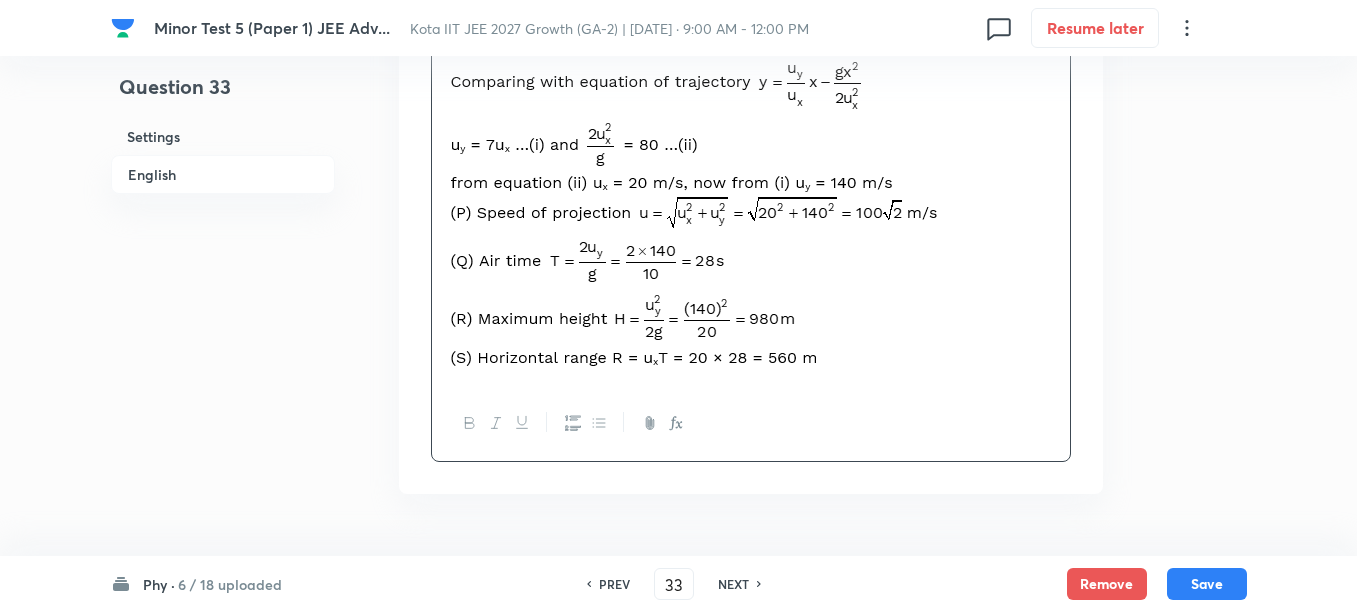 scroll, scrollTop: 2500, scrollLeft: 0, axis: vertical 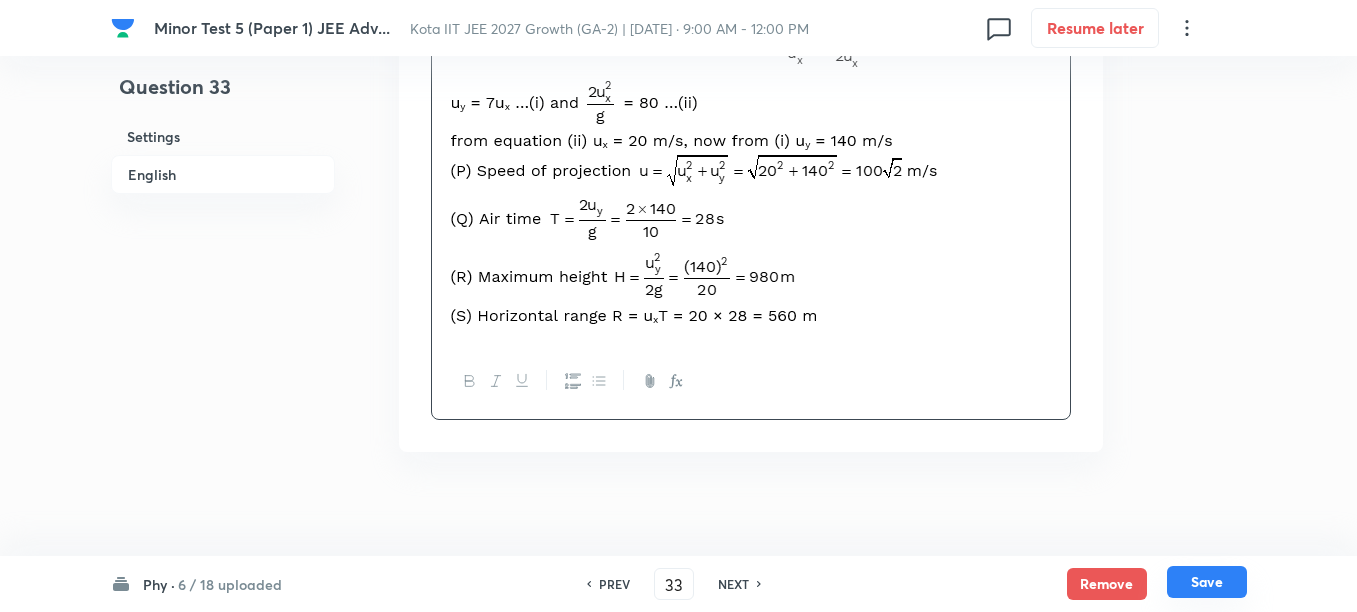 click on "Save" at bounding box center [1207, 582] 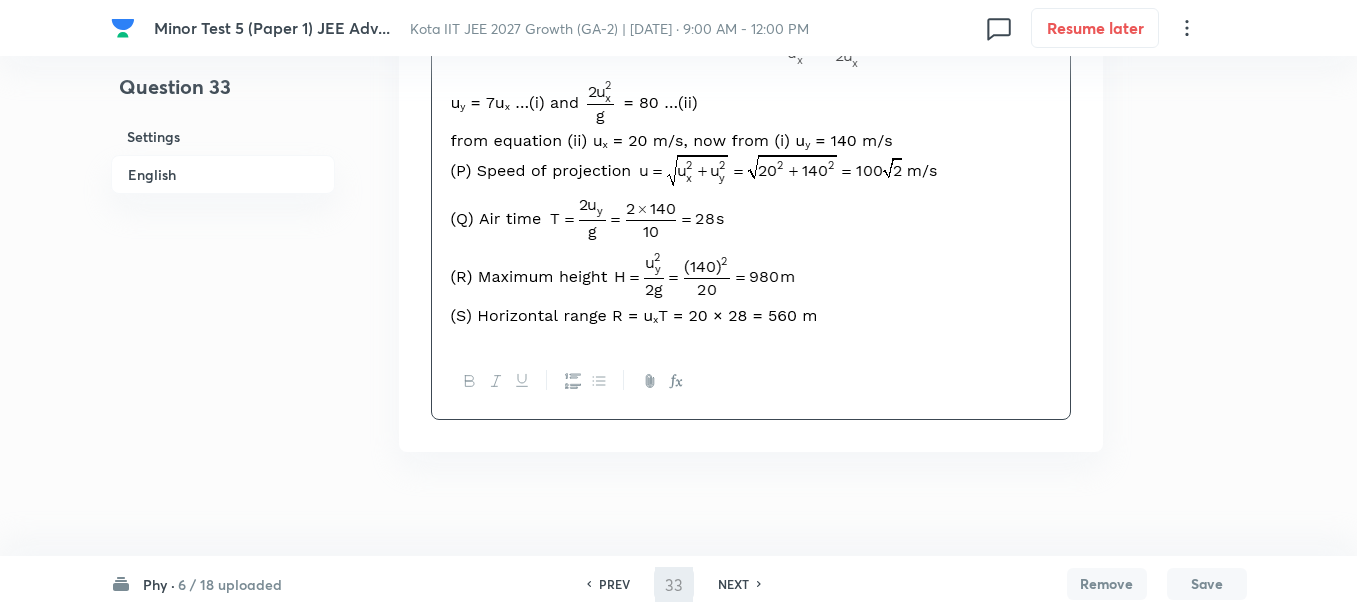 type on "34" 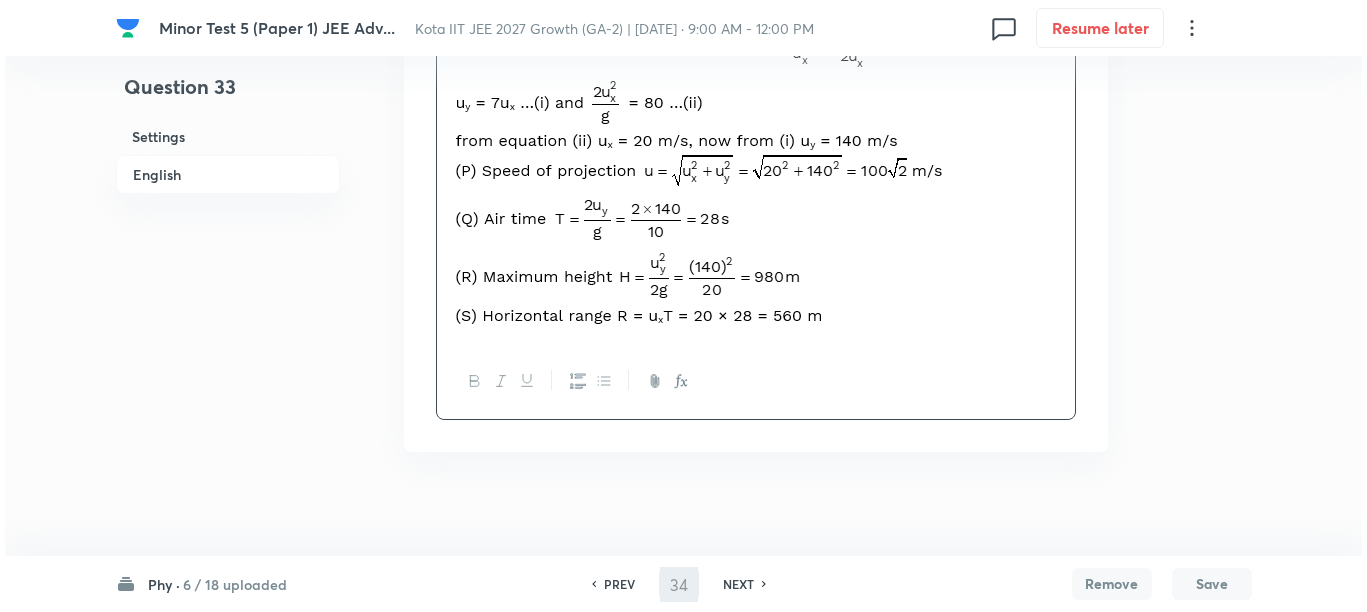 scroll, scrollTop: 0, scrollLeft: 0, axis: both 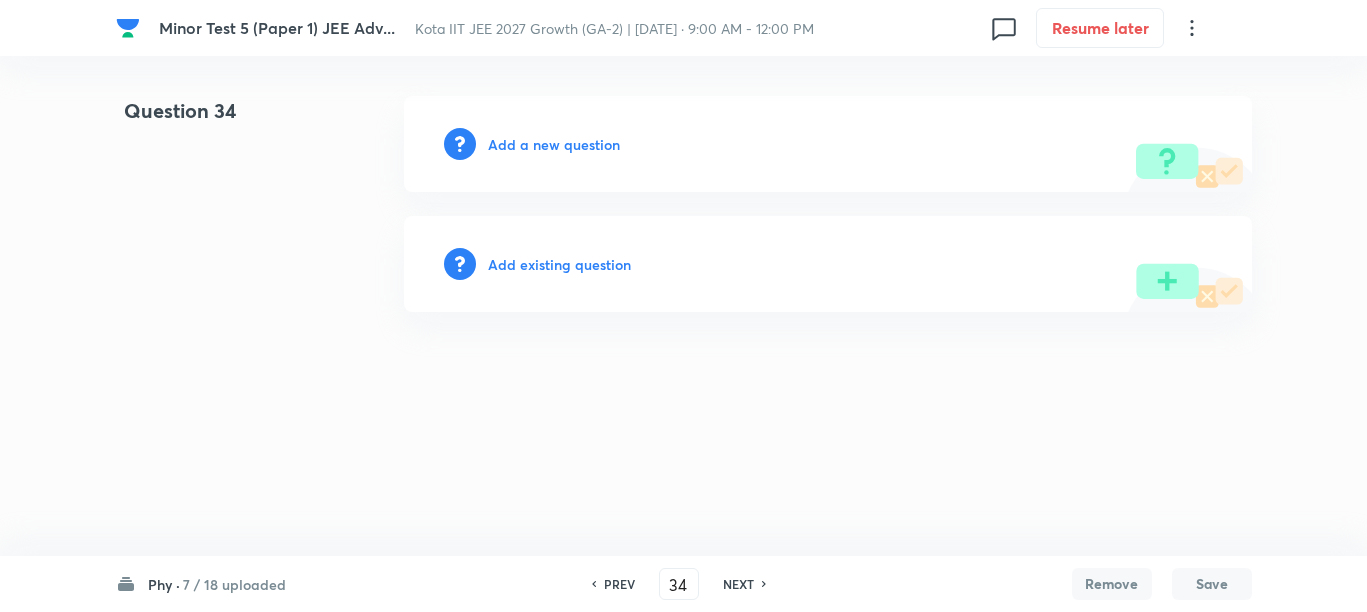 click on "Add a new question" at bounding box center (554, 144) 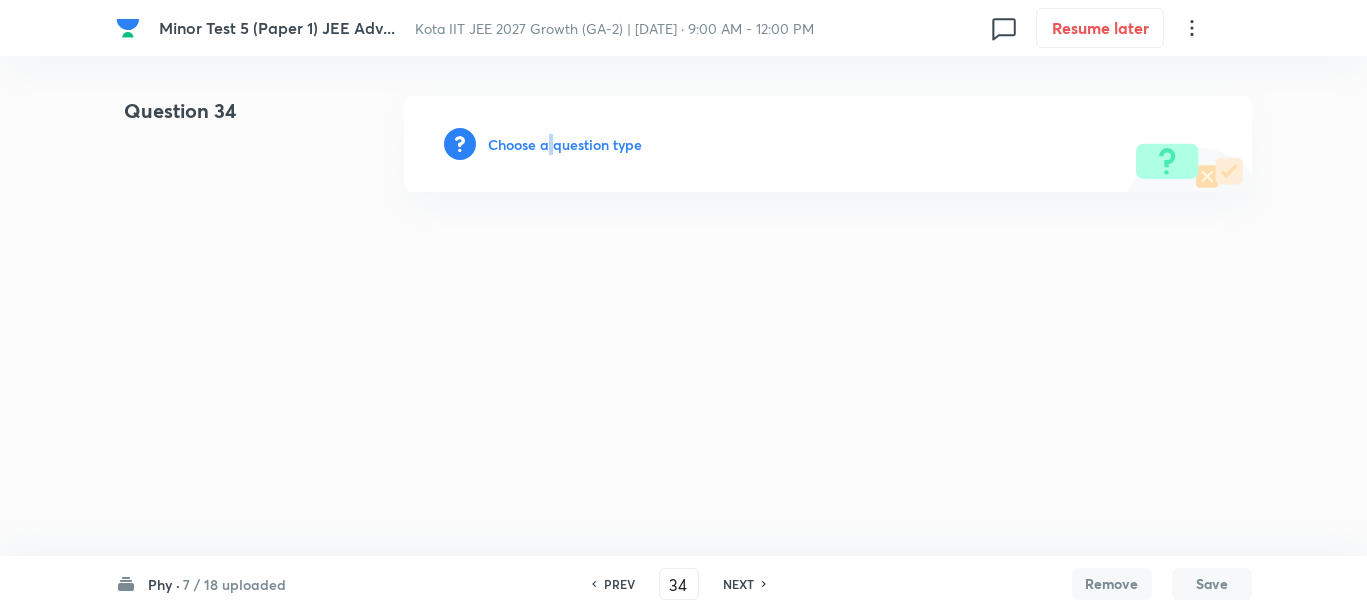 click on "Choose a question type" at bounding box center [565, 144] 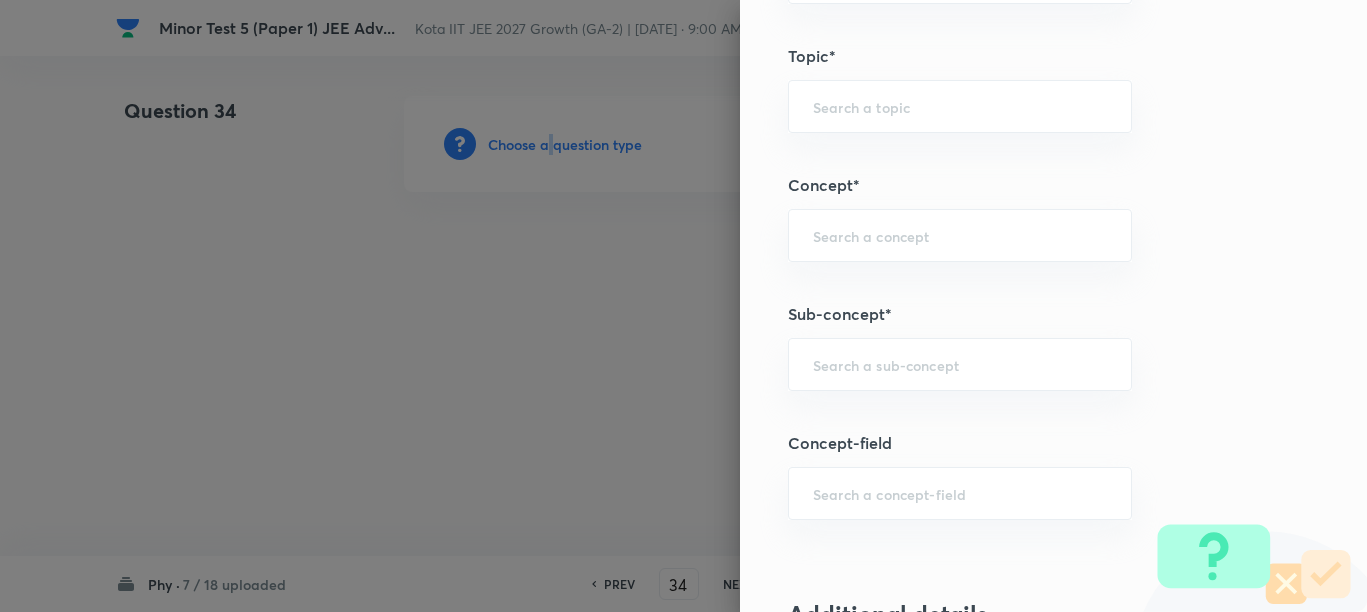 scroll, scrollTop: 1125, scrollLeft: 0, axis: vertical 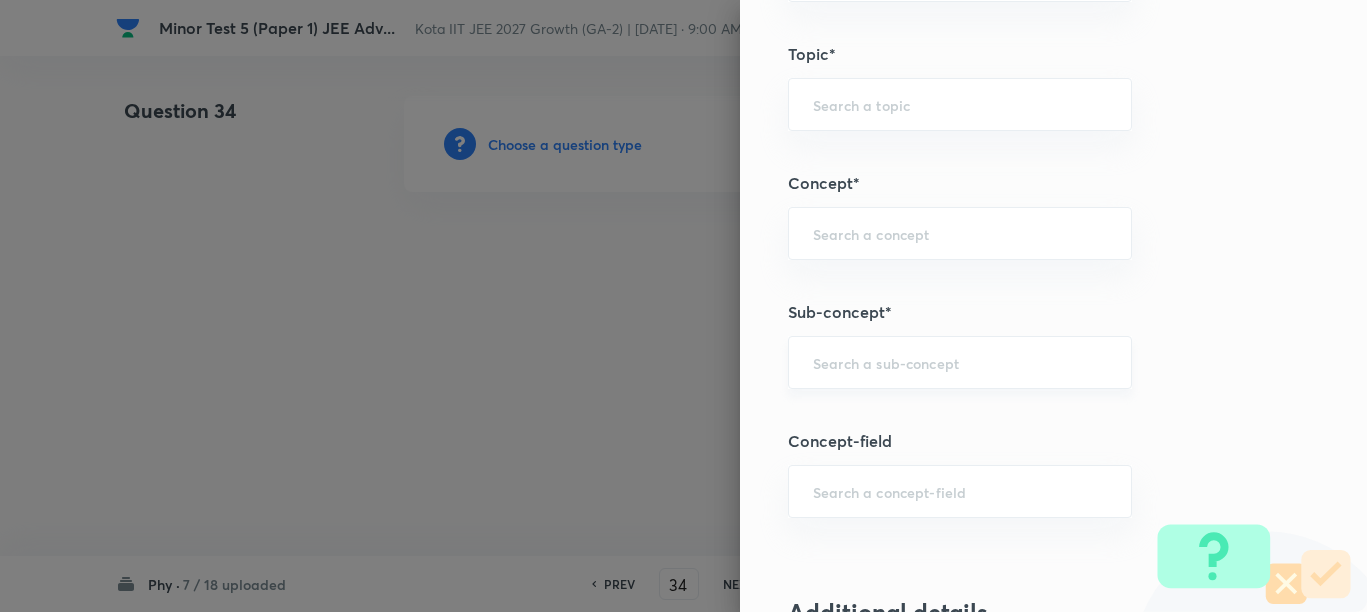 click at bounding box center [960, 362] 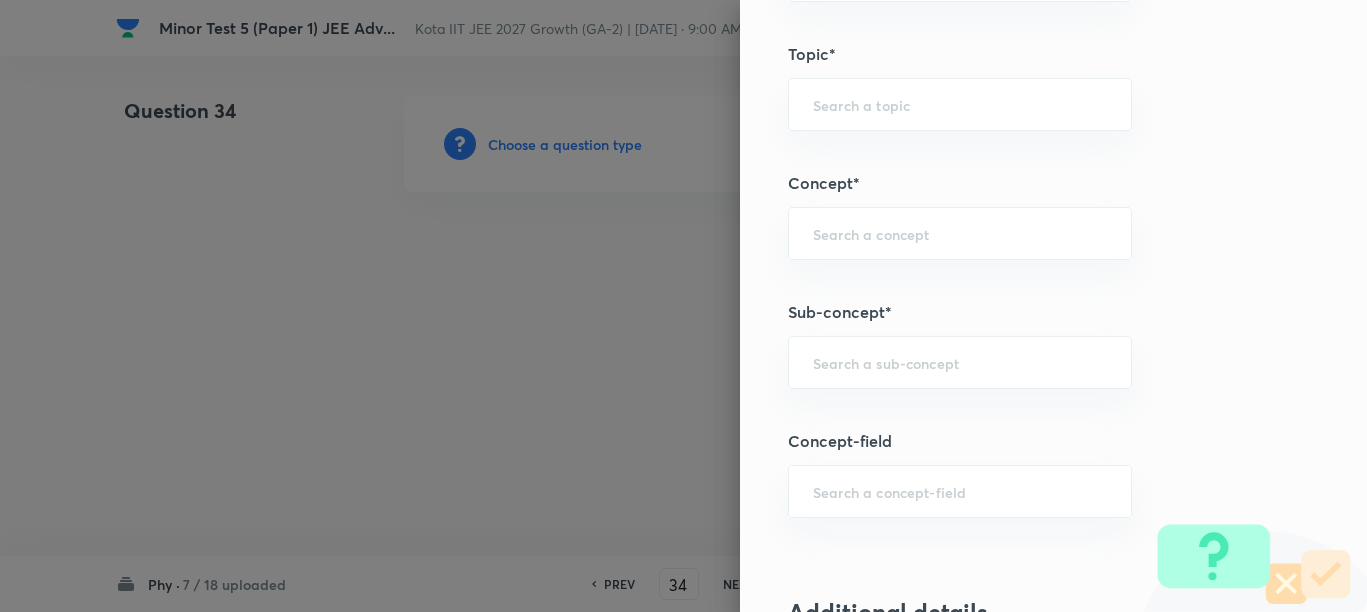 paste on "Motion in a Straight Line" 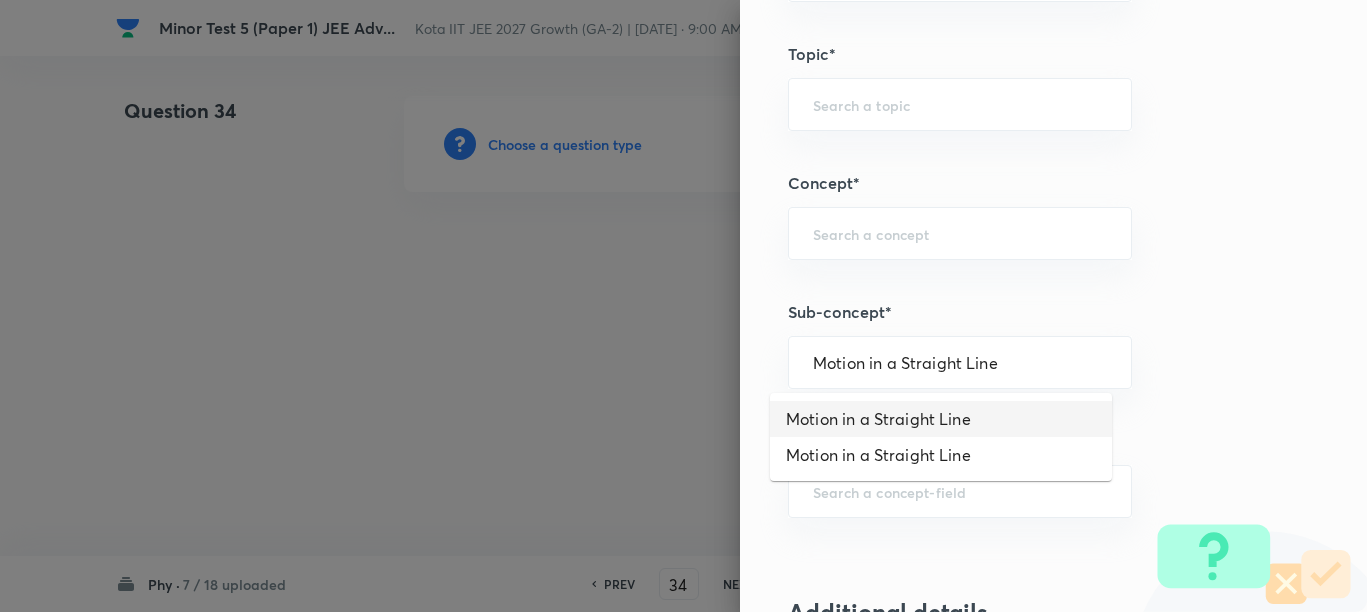 click on "Motion in a Straight Line" at bounding box center [941, 419] 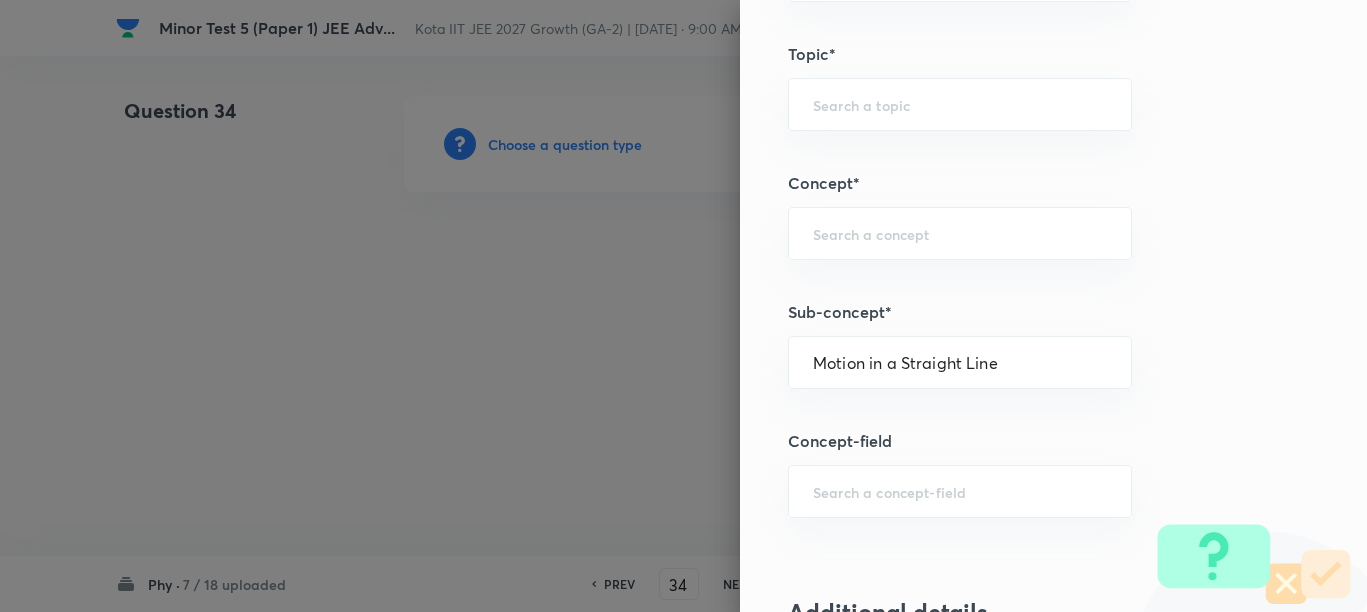 type on "Physics" 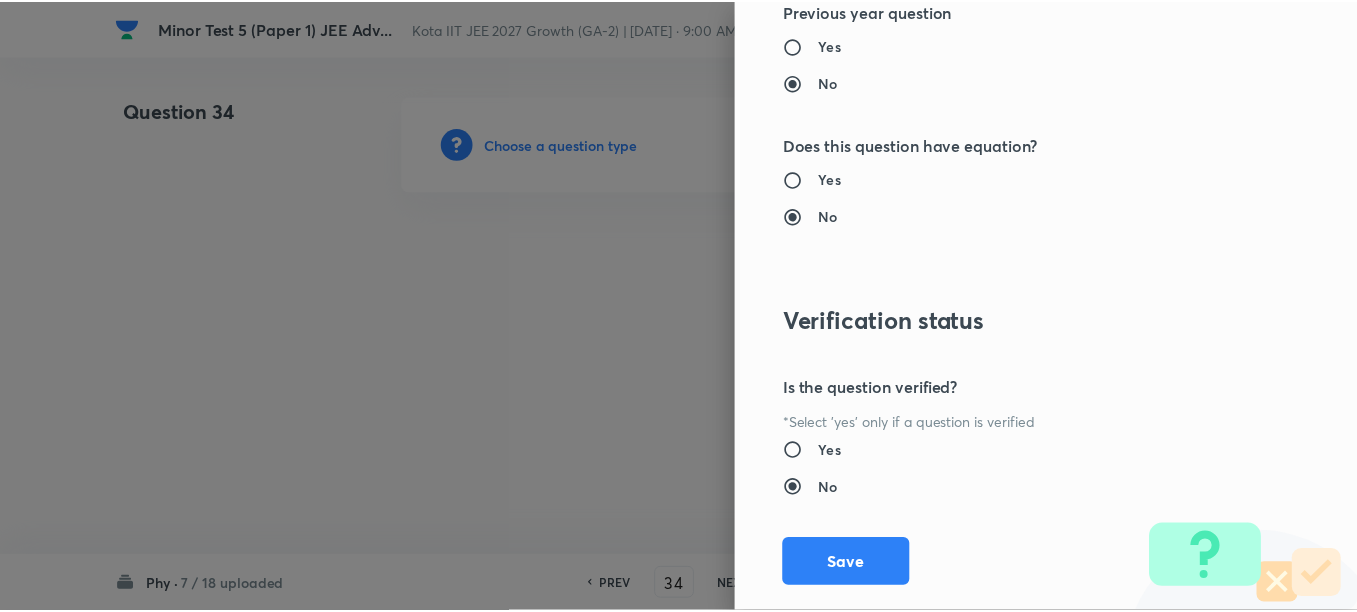 scroll, scrollTop: 2248, scrollLeft: 0, axis: vertical 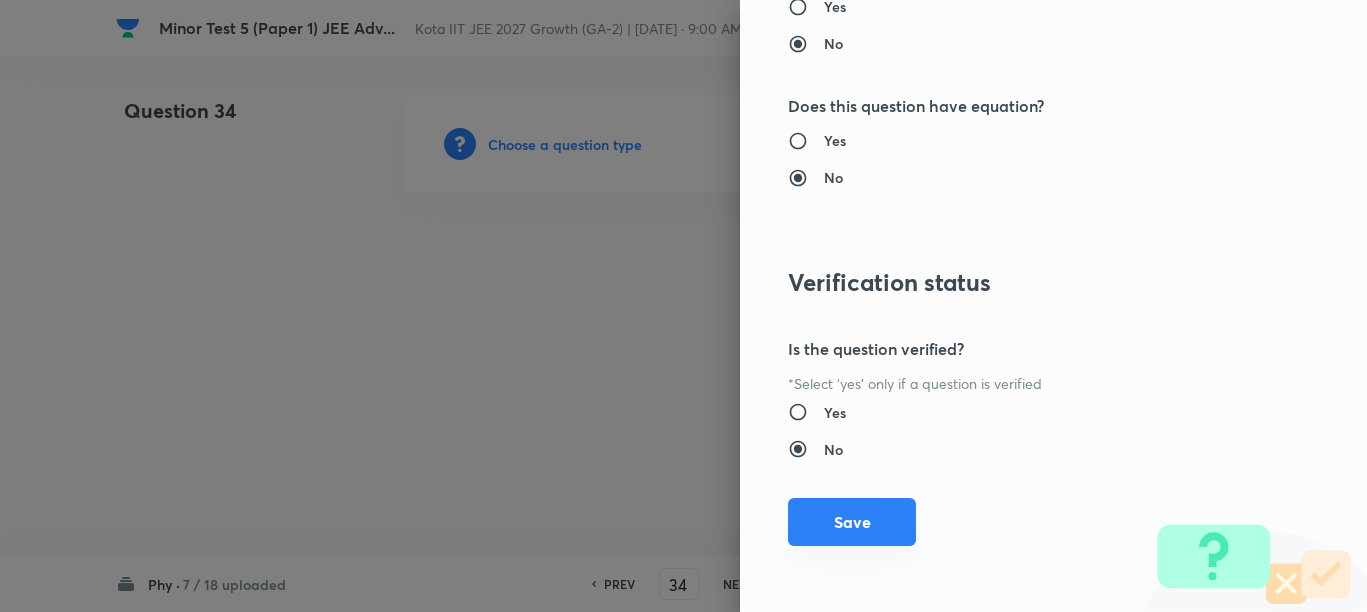click on "Save" at bounding box center (852, 522) 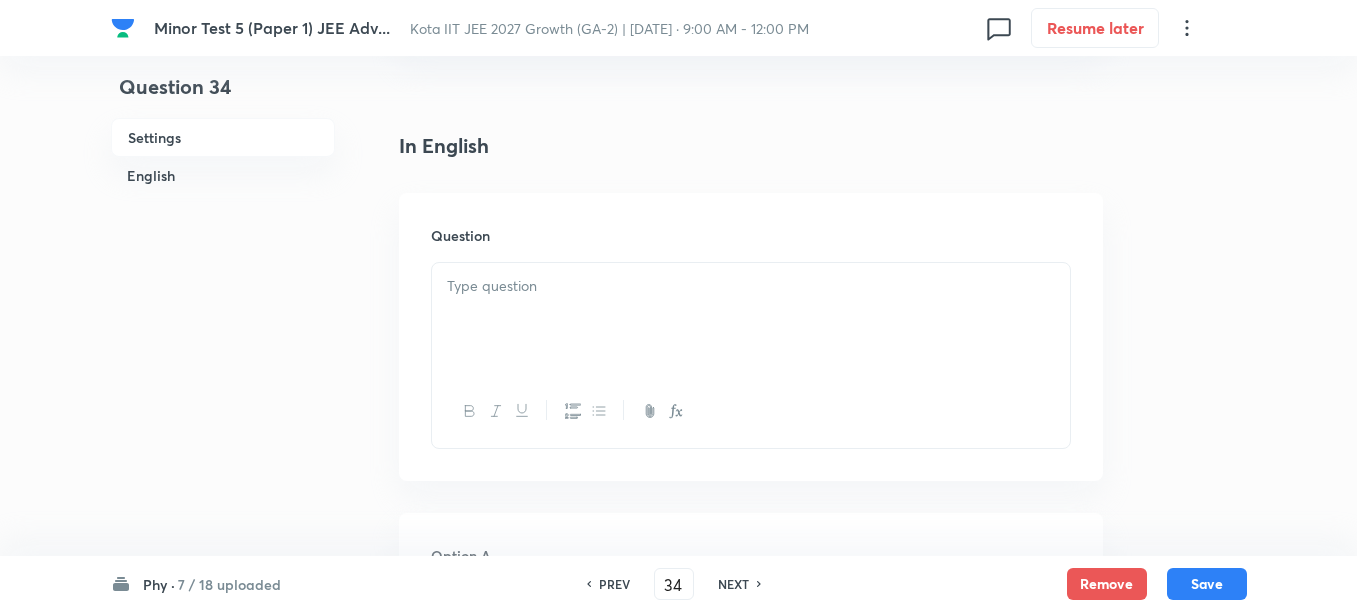 scroll, scrollTop: 500, scrollLeft: 0, axis: vertical 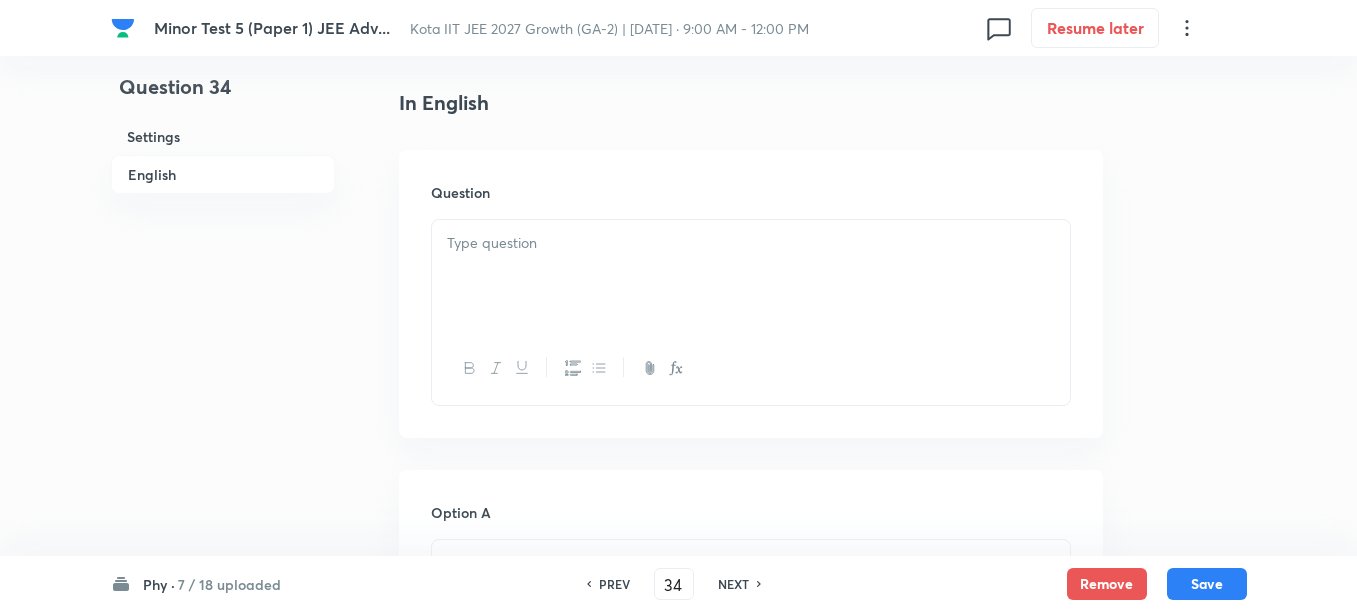 click at bounding box center [751, 276] 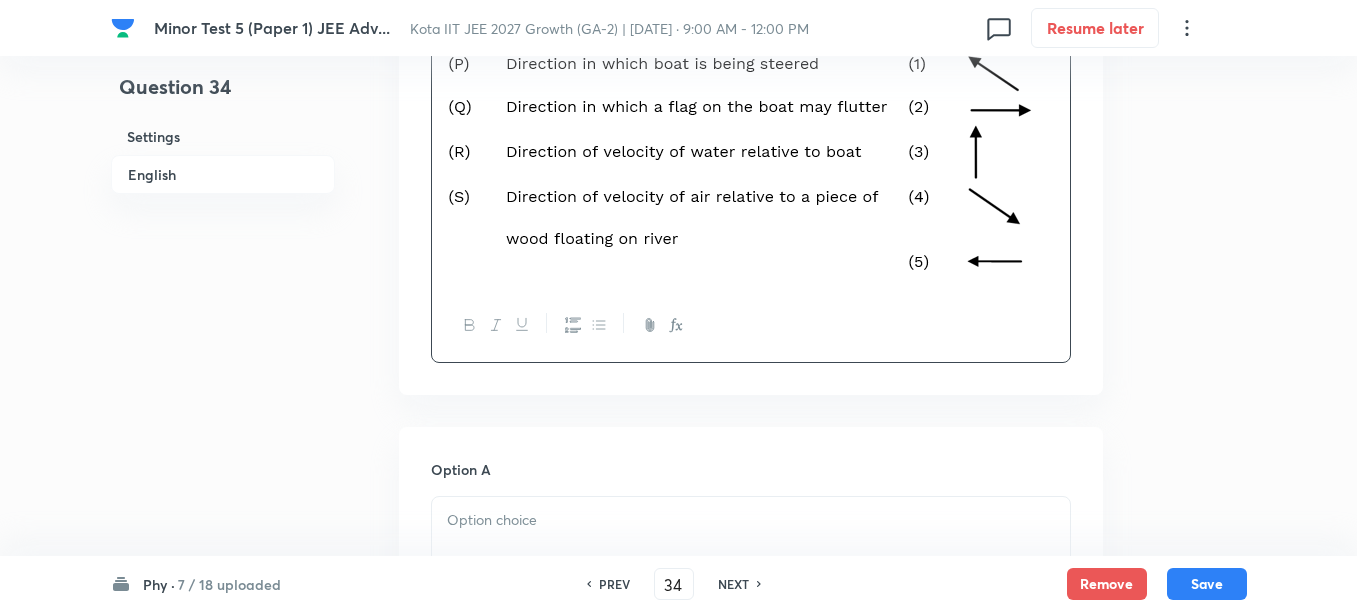 scroll, scrollTop: 1125, scrollLeft: 0, axis: vertical 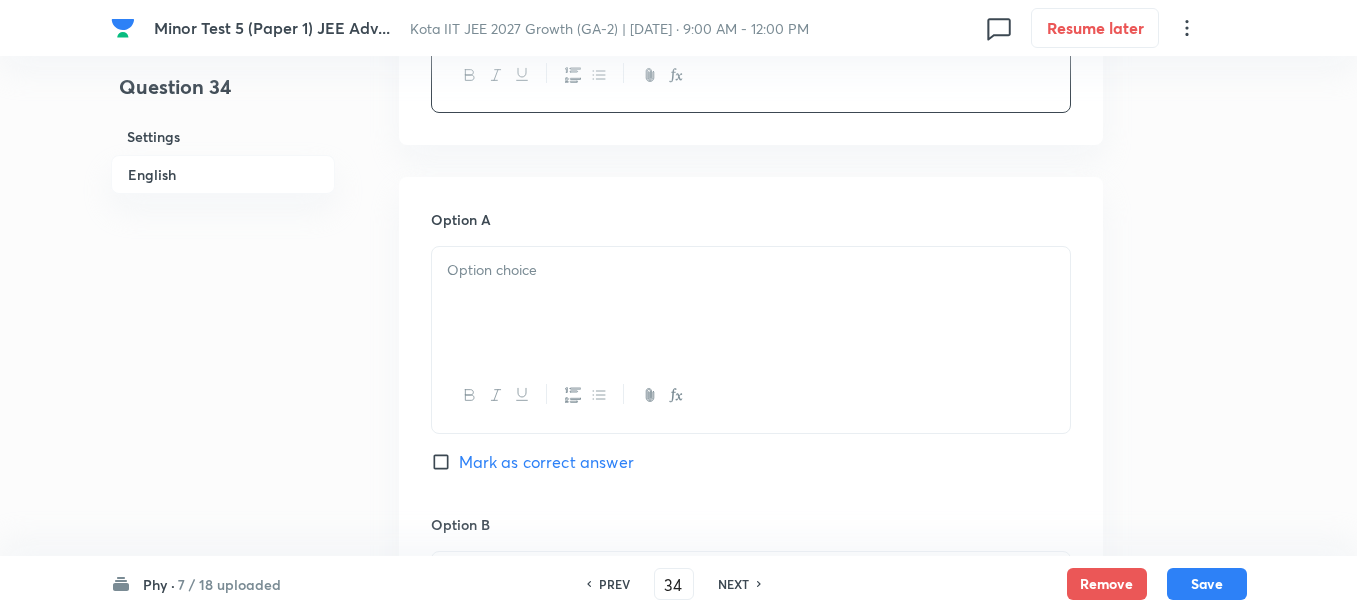 click at bounding box center [751, 303] 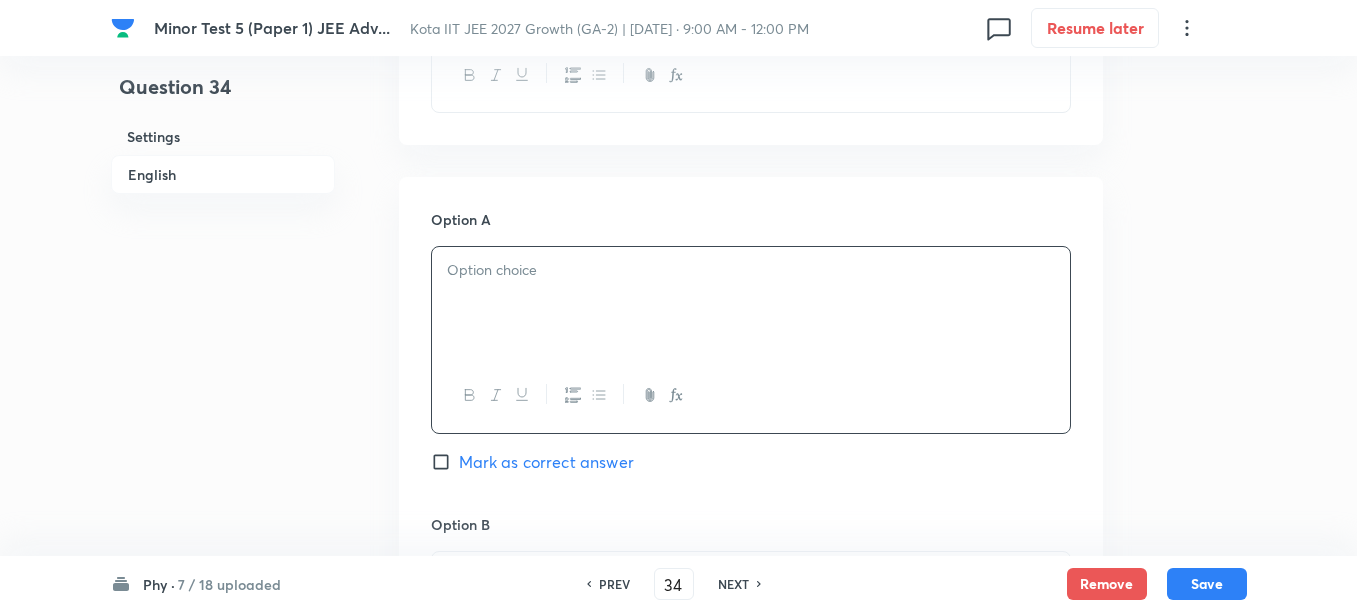 paste 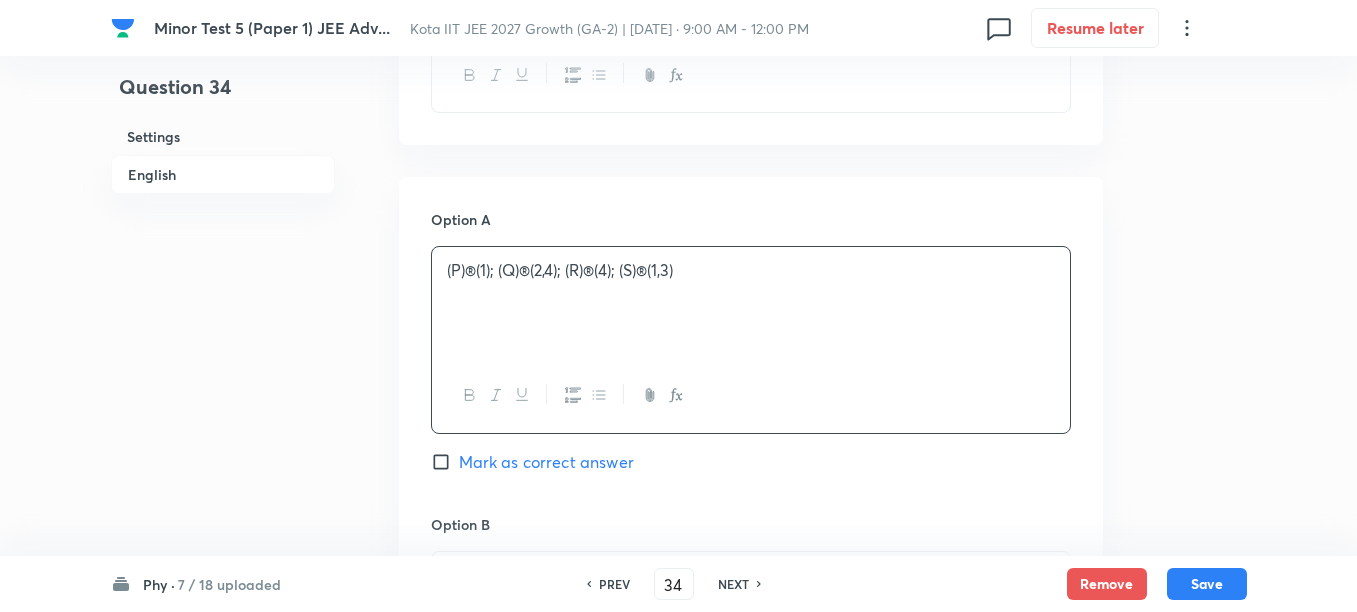 click on "(P)®(1); (Q)®(2,4); (R)®(4); (S)®(1,3)" at bounding box center [751, 270] 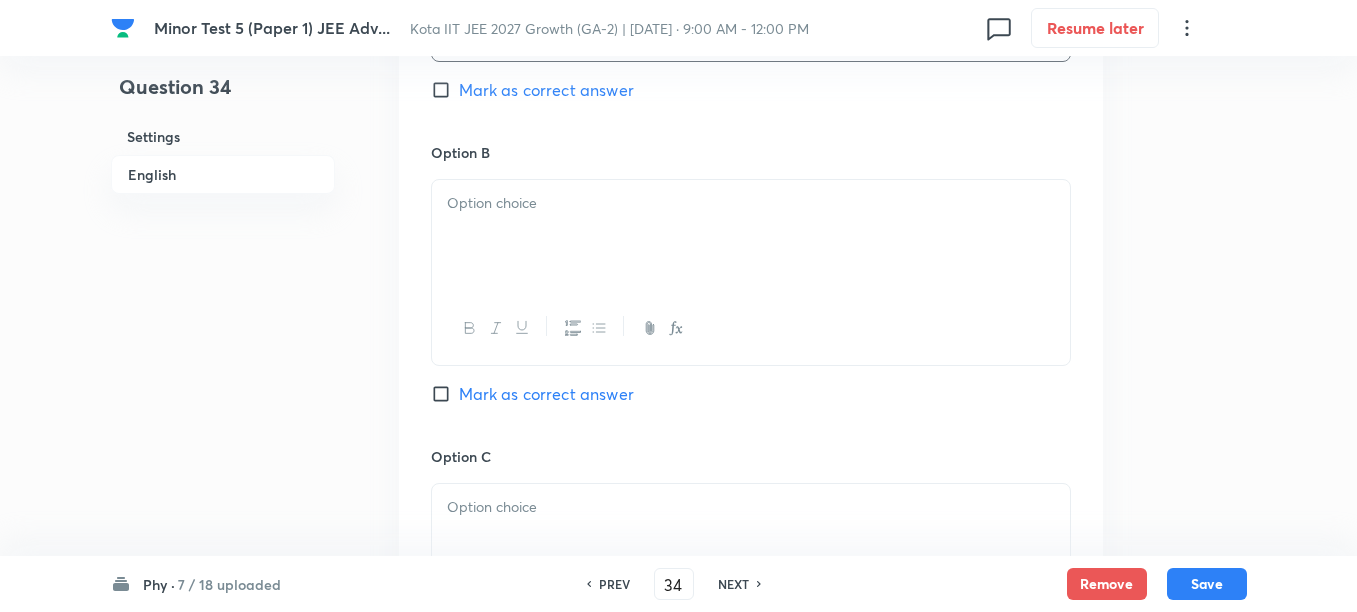 scroll, scrollTop: 1500, scrollLeft: 0, axis: vertical 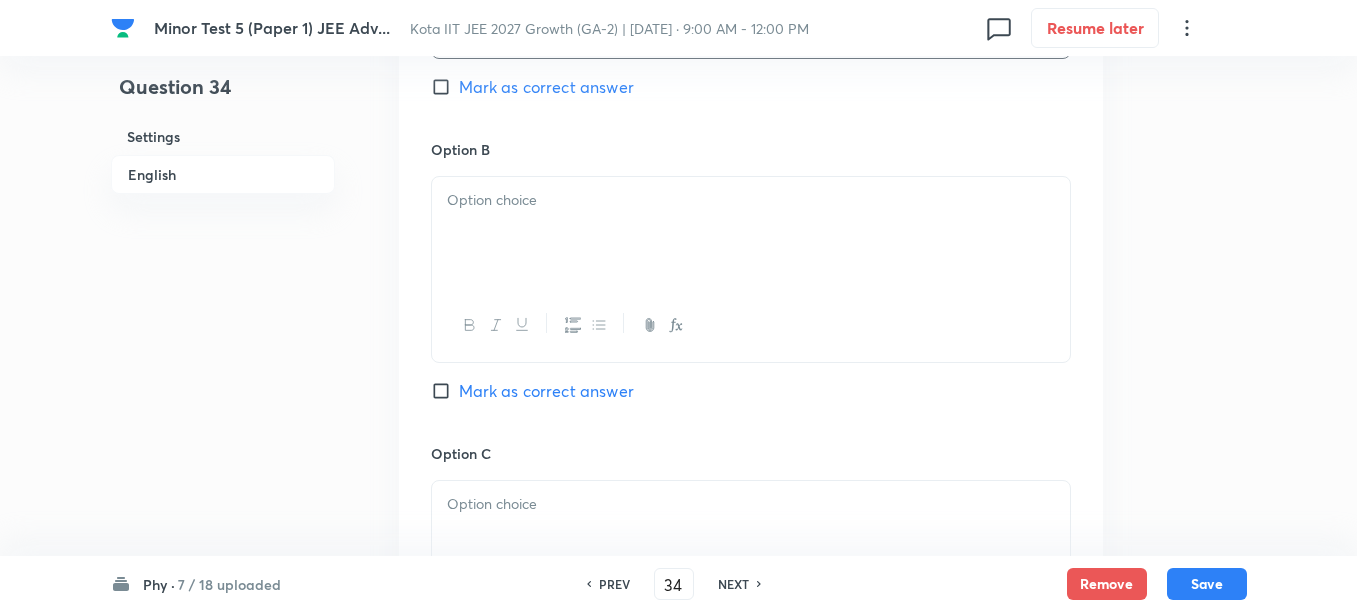click at bounding box center (751, 233) 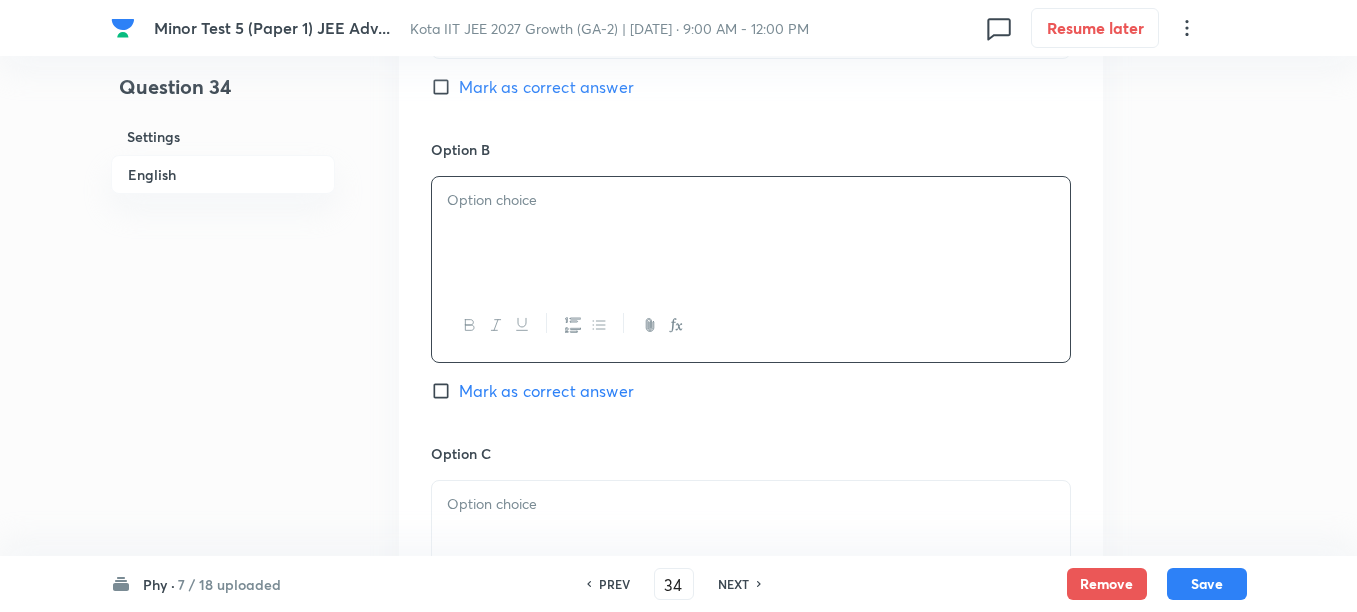 paste 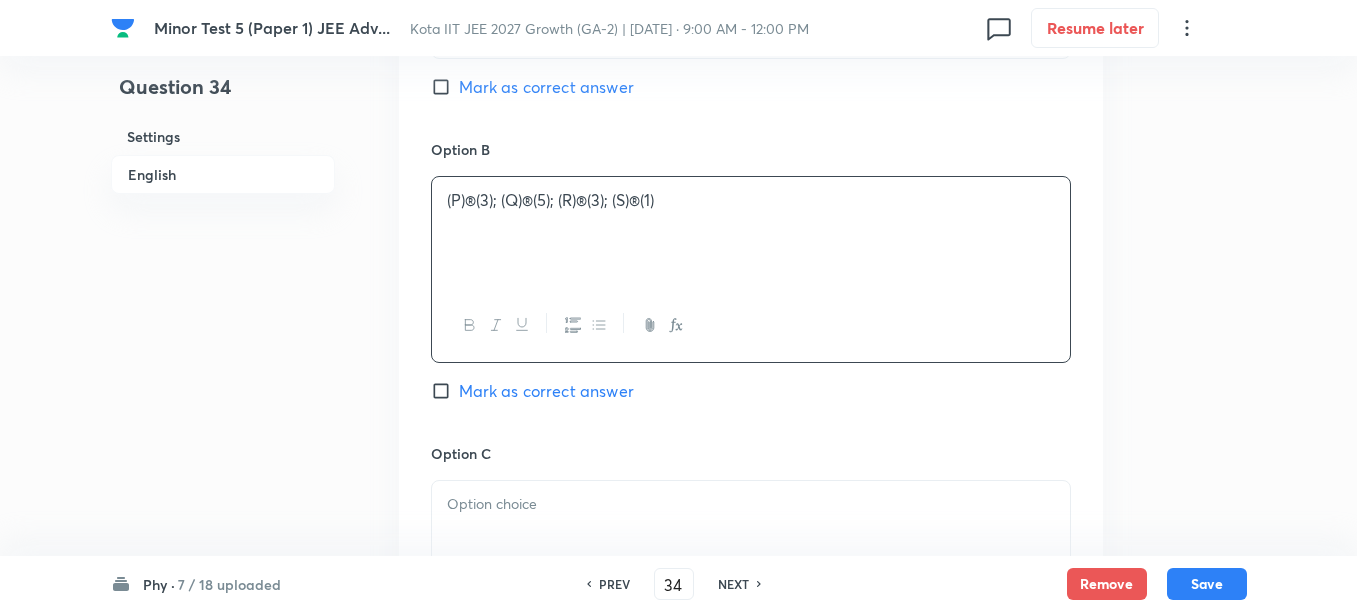 click on "(P)®(3); (Q)®(5); (R)®(3); (S)®(1)" at bounding box center (751, 200) 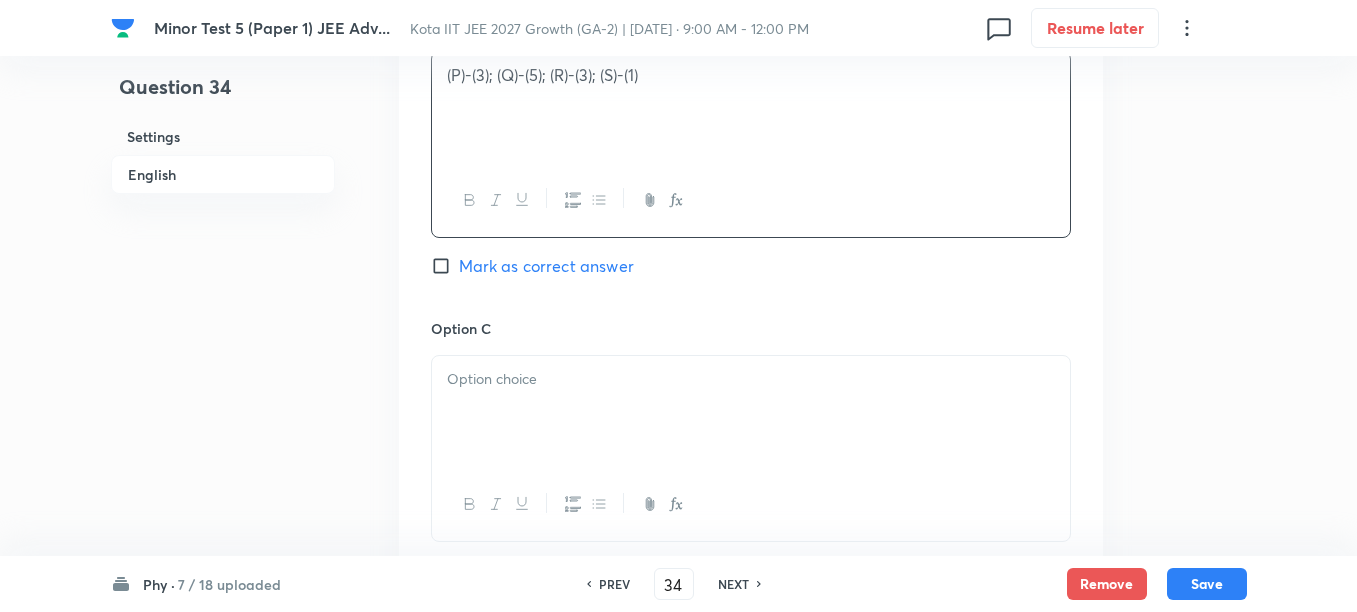 scroll, scrollTop: 1750, scrollLeft: 0, axis: vertical 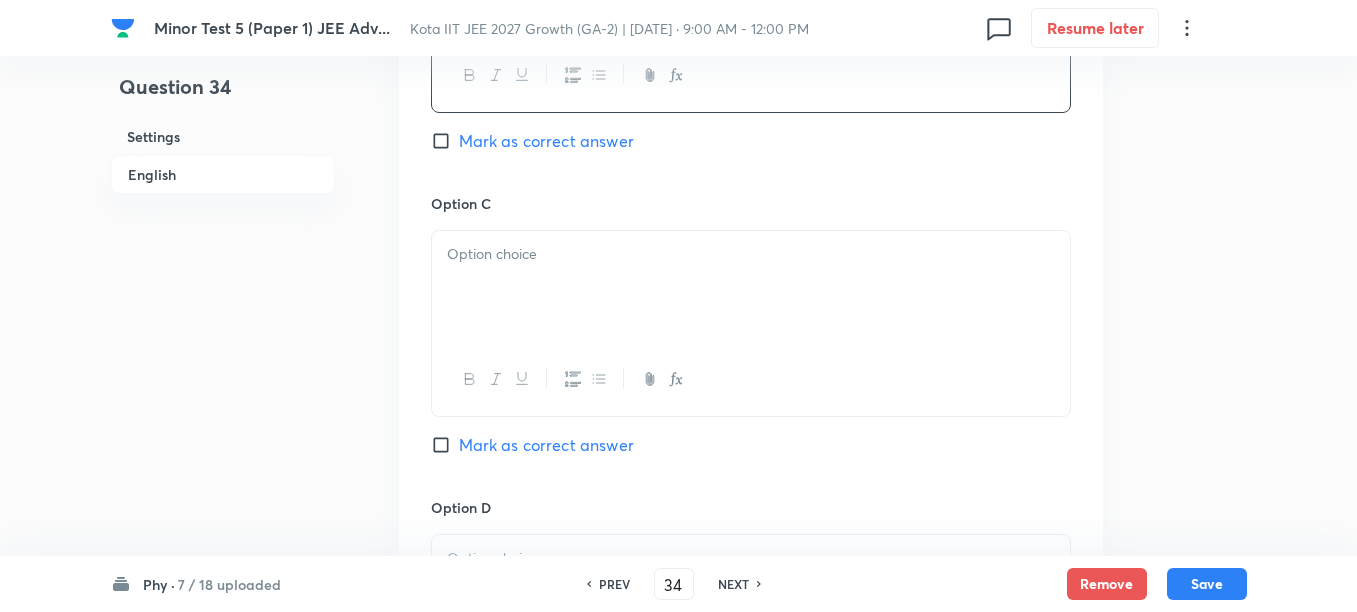 click at bounding box center (751, 287) 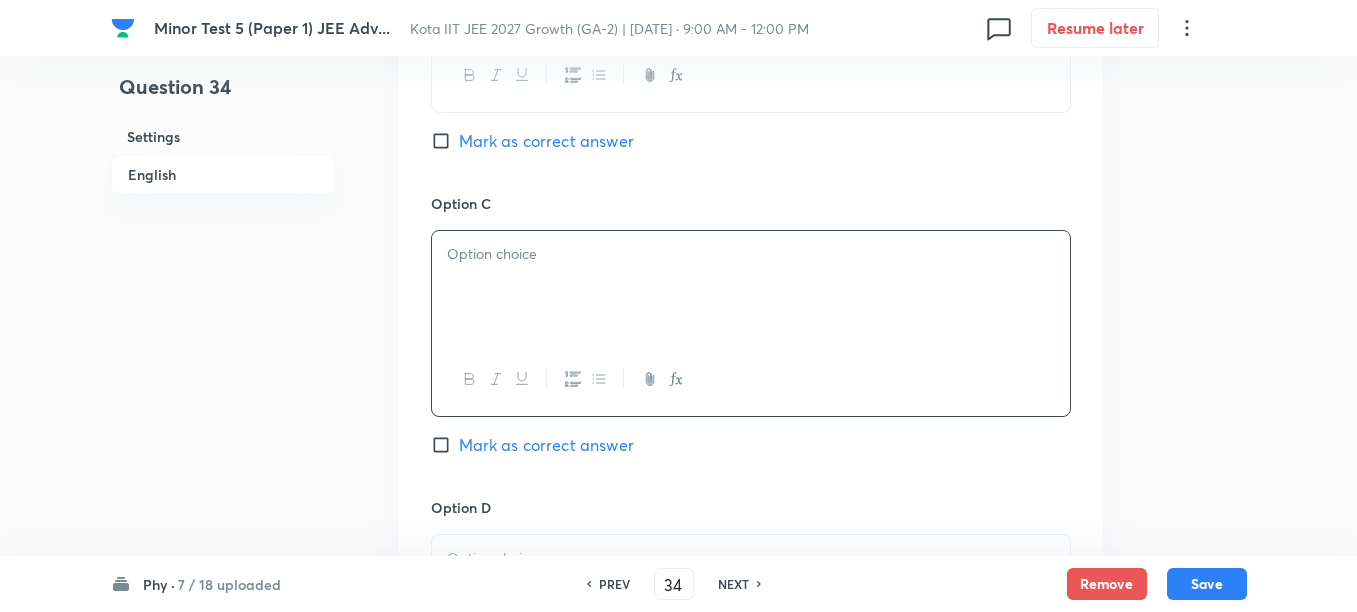 paste 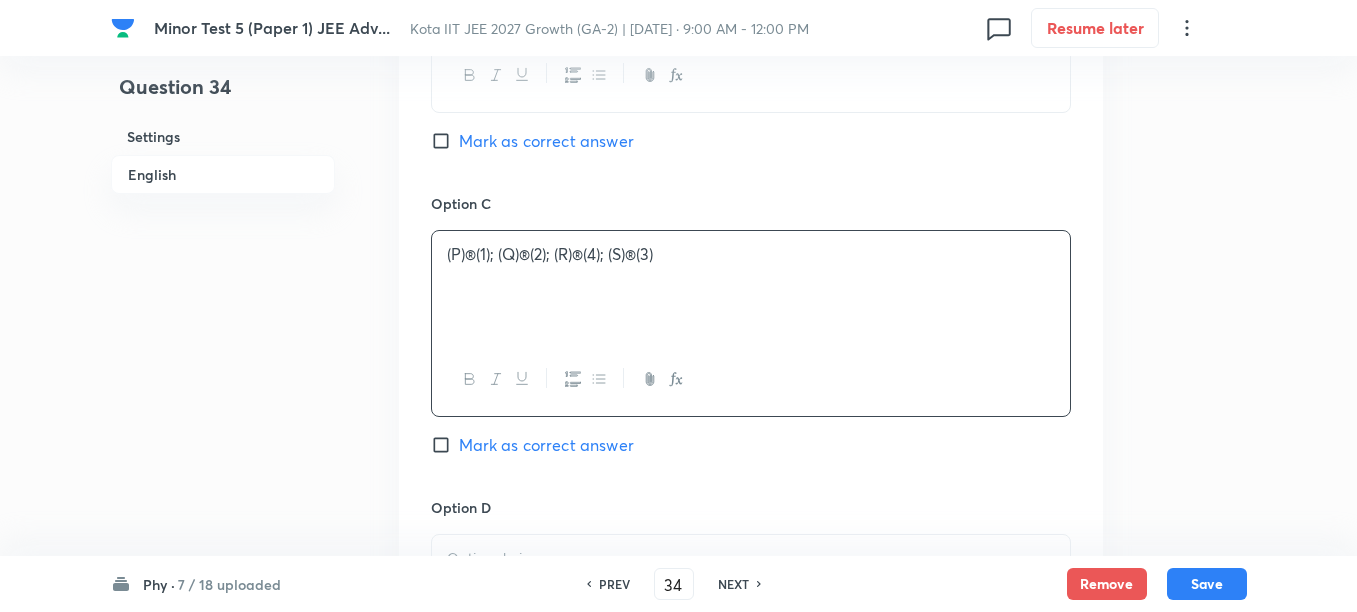 click on "(P)®(1); (Q)®(2); (R)®(4); (S)®(3)" at bounding box center (751, 254) 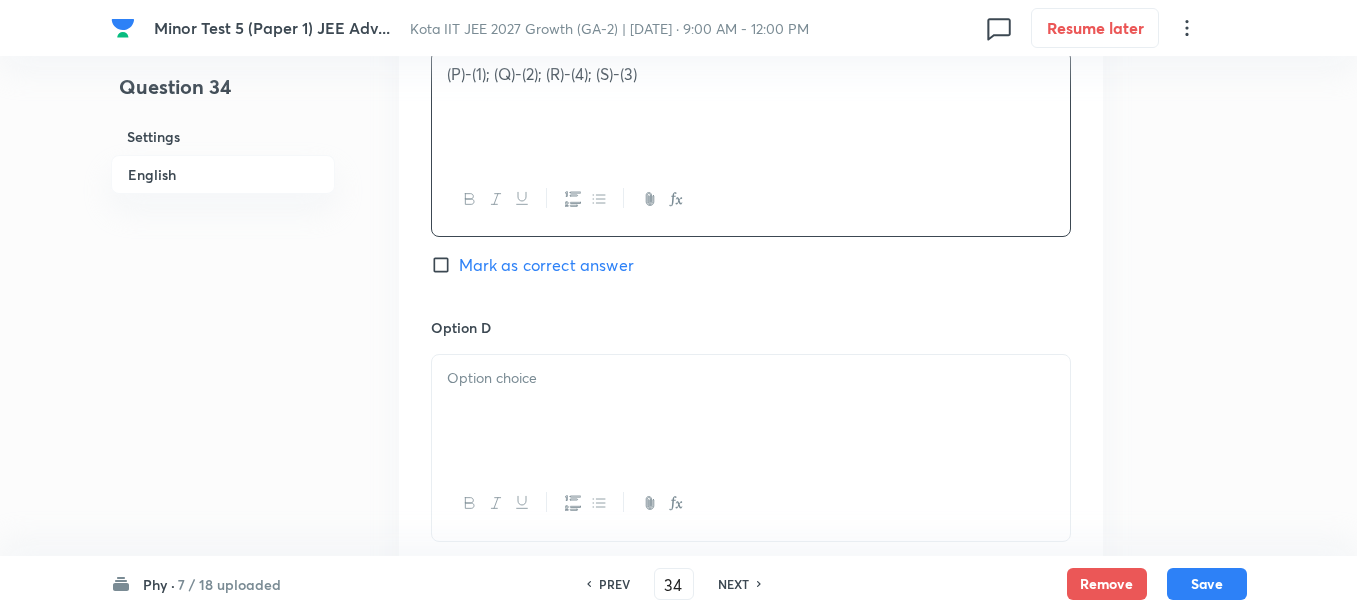 scroll, scrollTop: 2000, scrollLeft: 0, axis: vertical 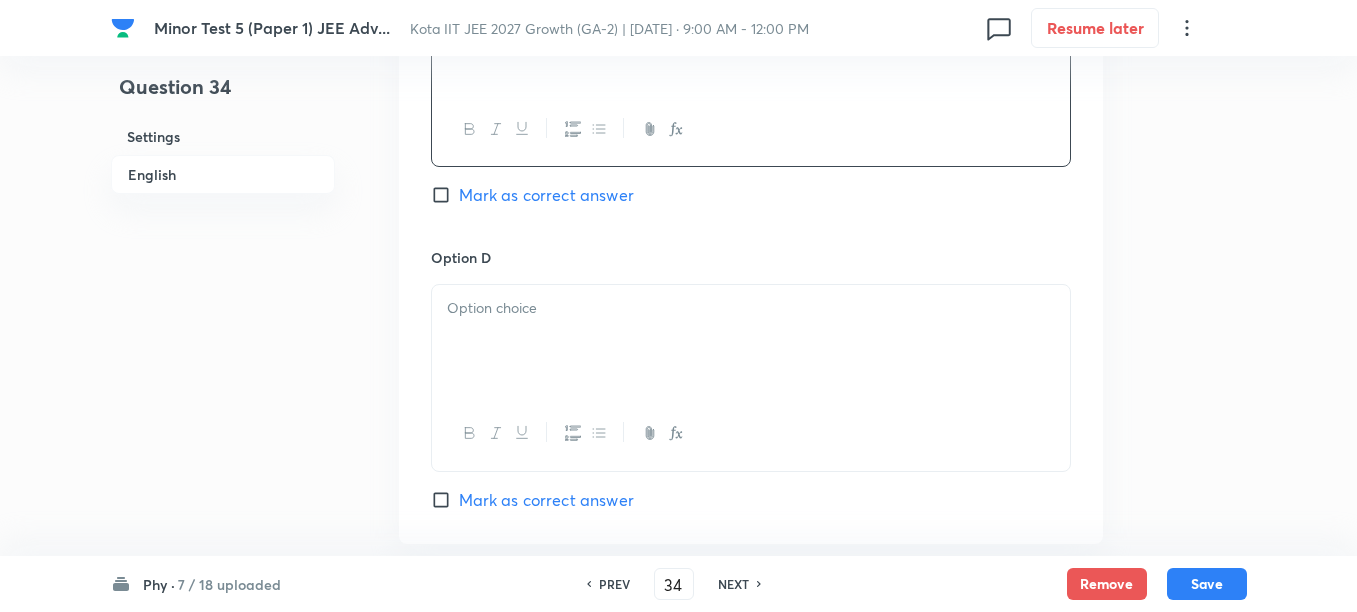 click at bounding box center (751, 341) 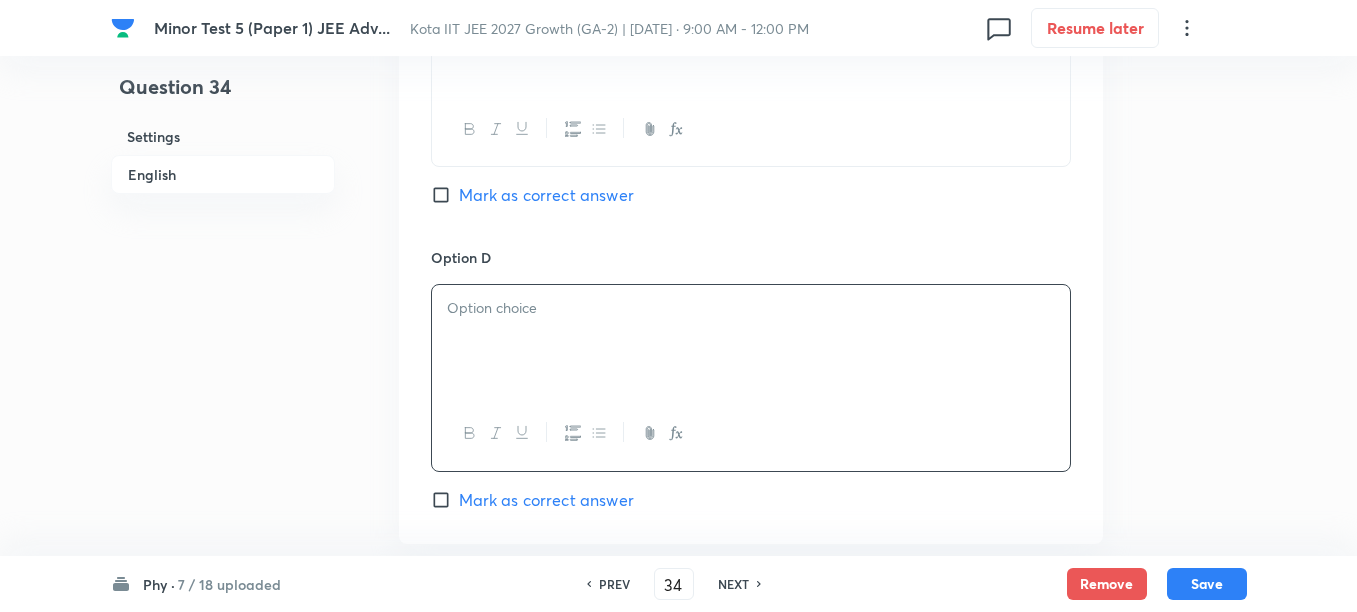 paste 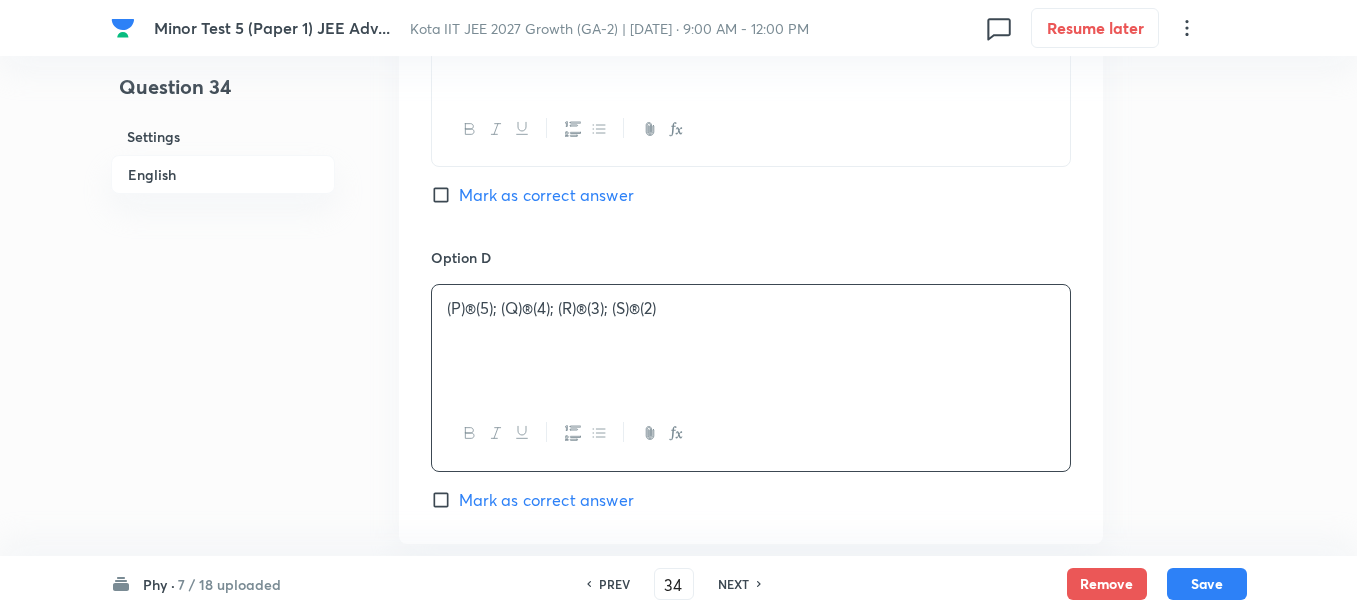 click on "(P)®(5); (Q)®(4); (R)®(3); (S)®(2)" at bounding box center (751, 308) 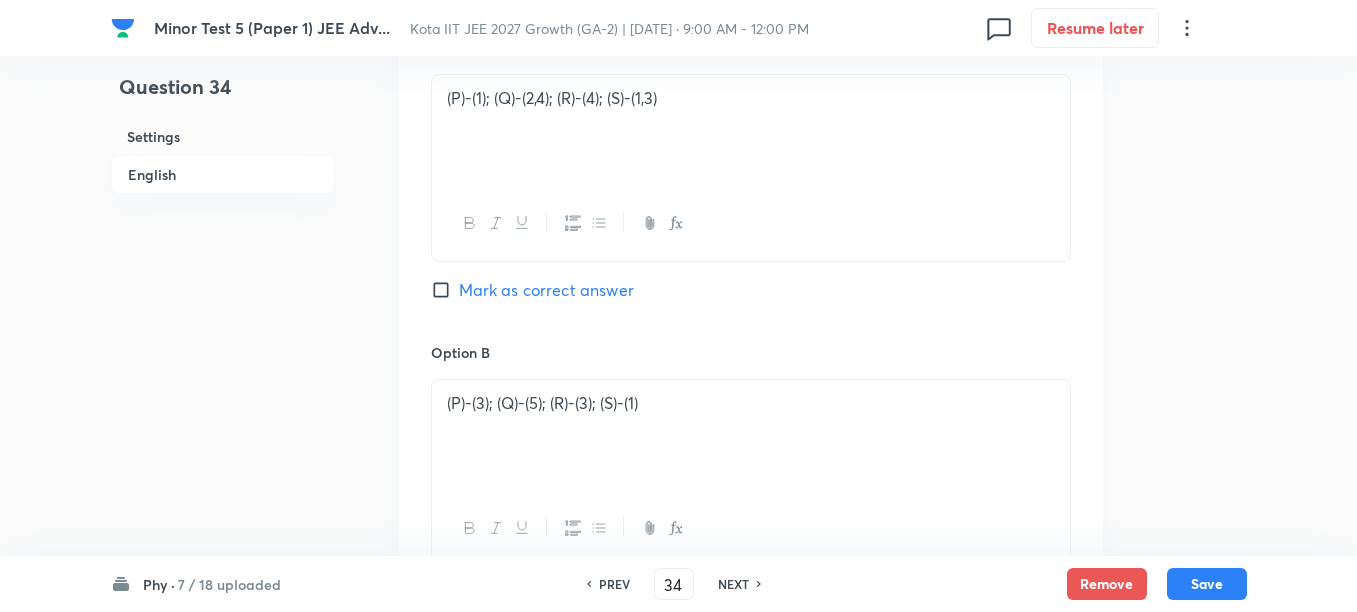 scroll, scrollTop: 1250, scrollLeft: 0, axis: vertical 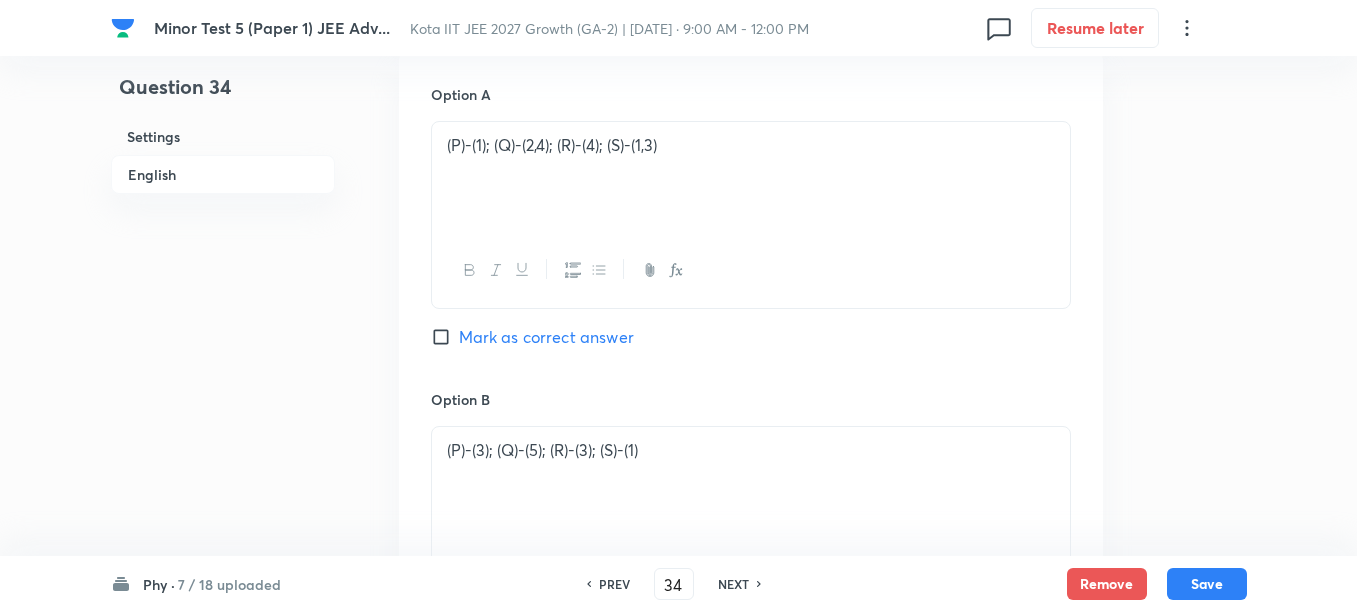 click on "Mark as correct answer" at bounding box center (546, 337) 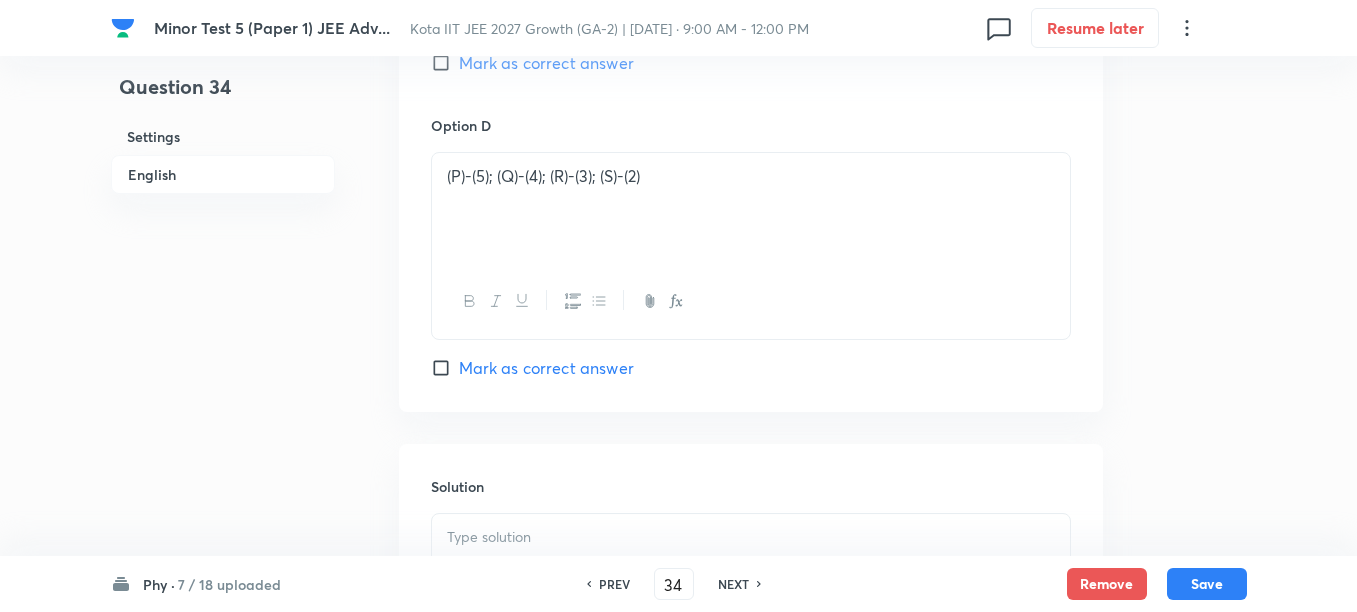 scroll, scrollTop: 2375, scrollLeft: 0, axis: vertical 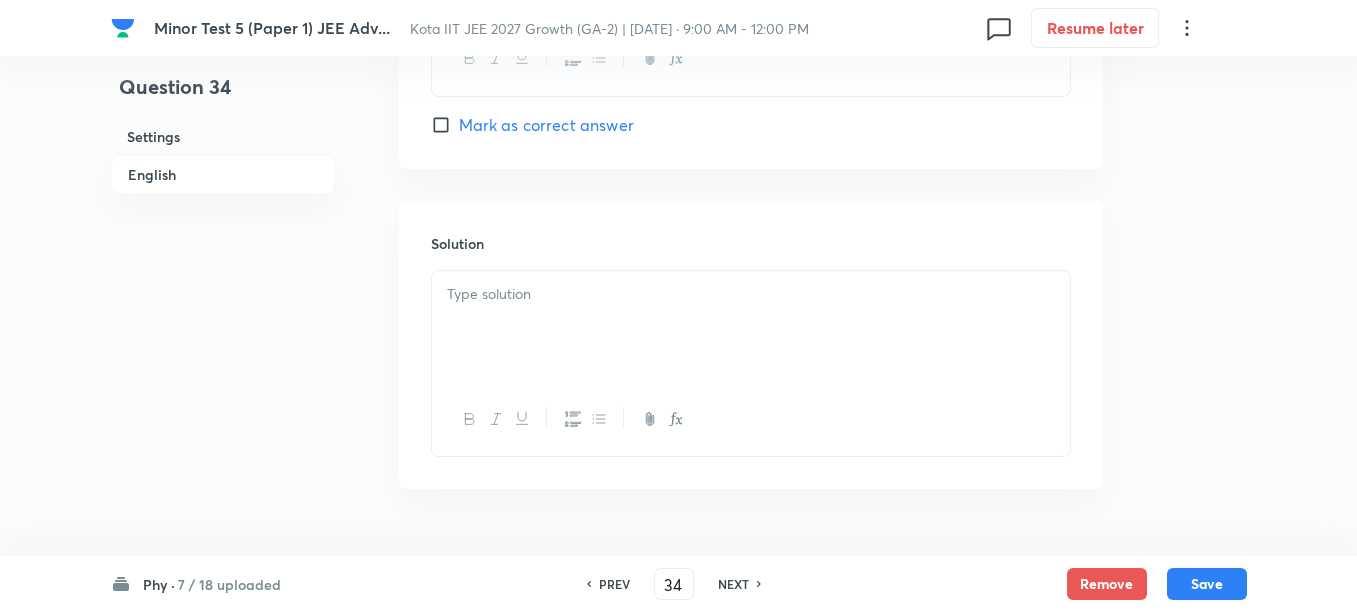 click at bounding box center [751, 327] 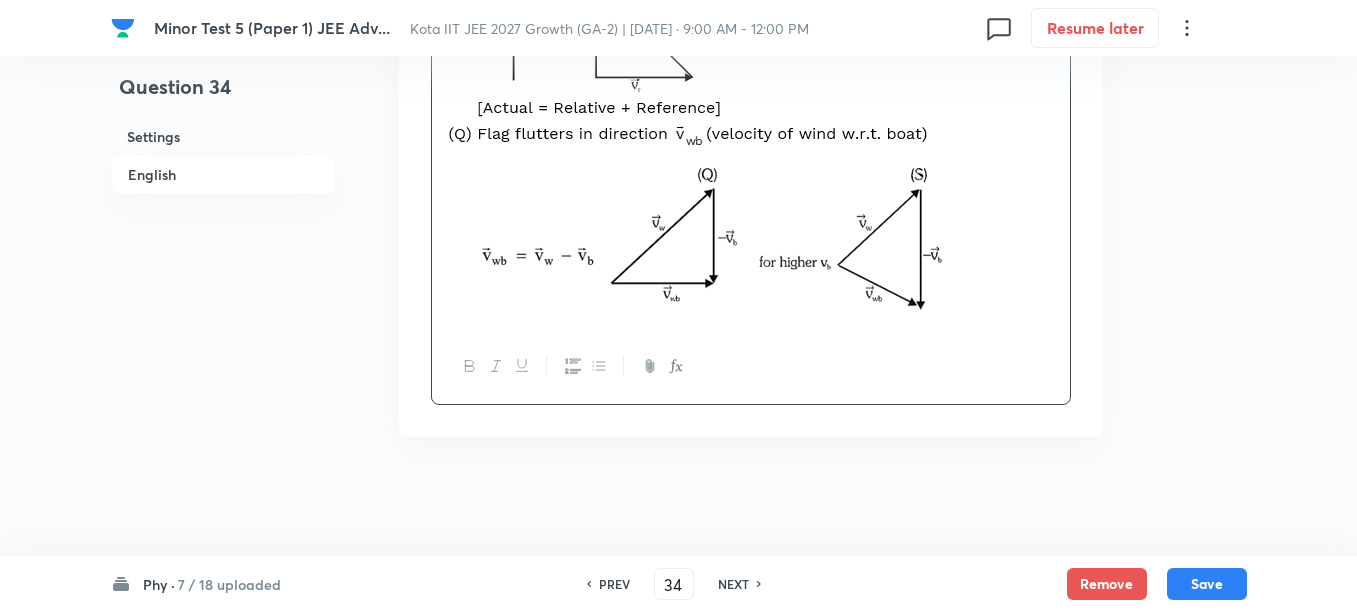 scroll, scrollTop: 2710, scrollLeft: 0, axis: vertical 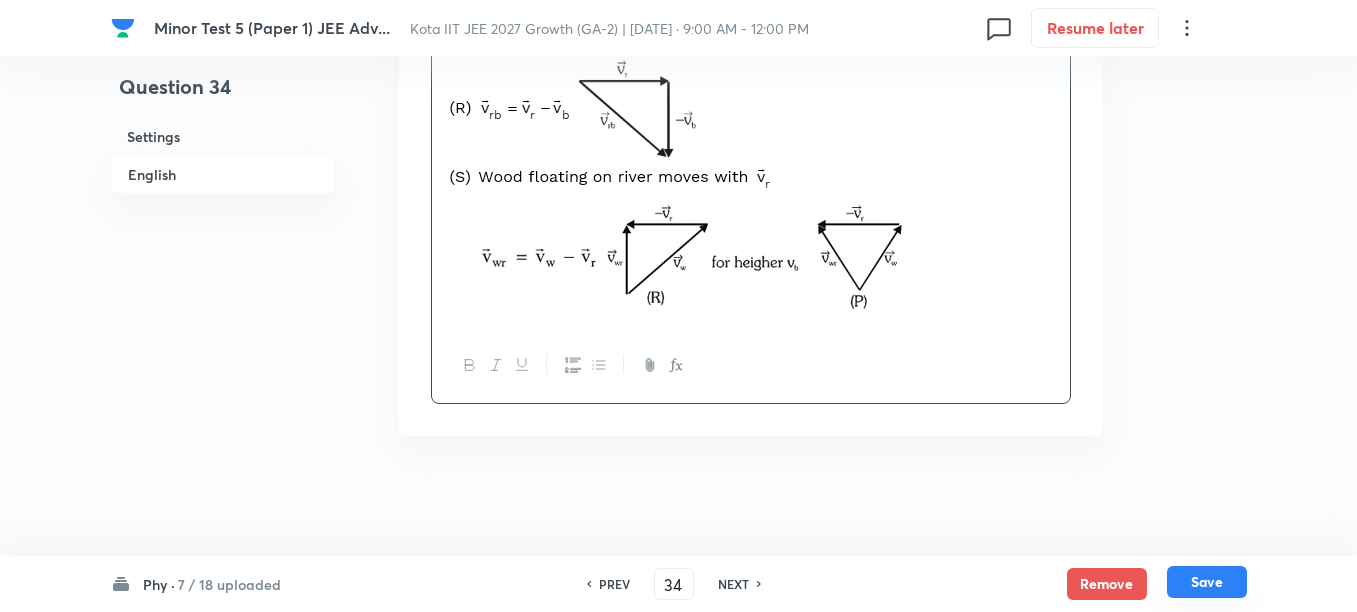 click on "Save" at bounding box center [1207, 582] 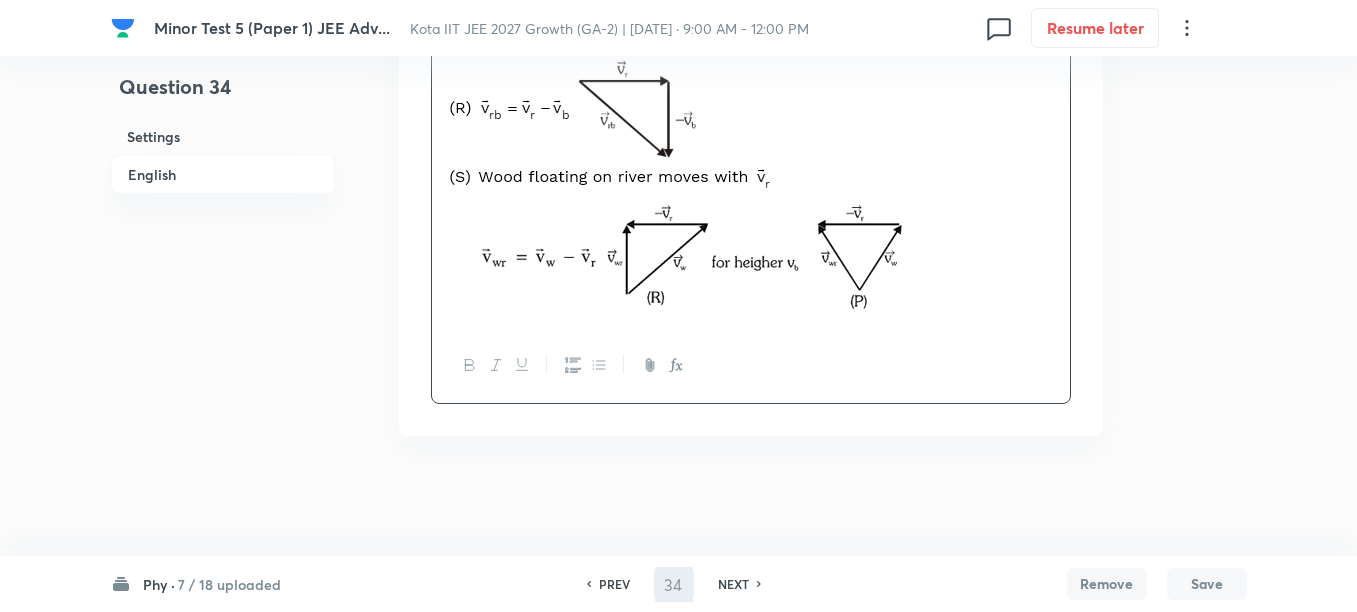 type on "35" 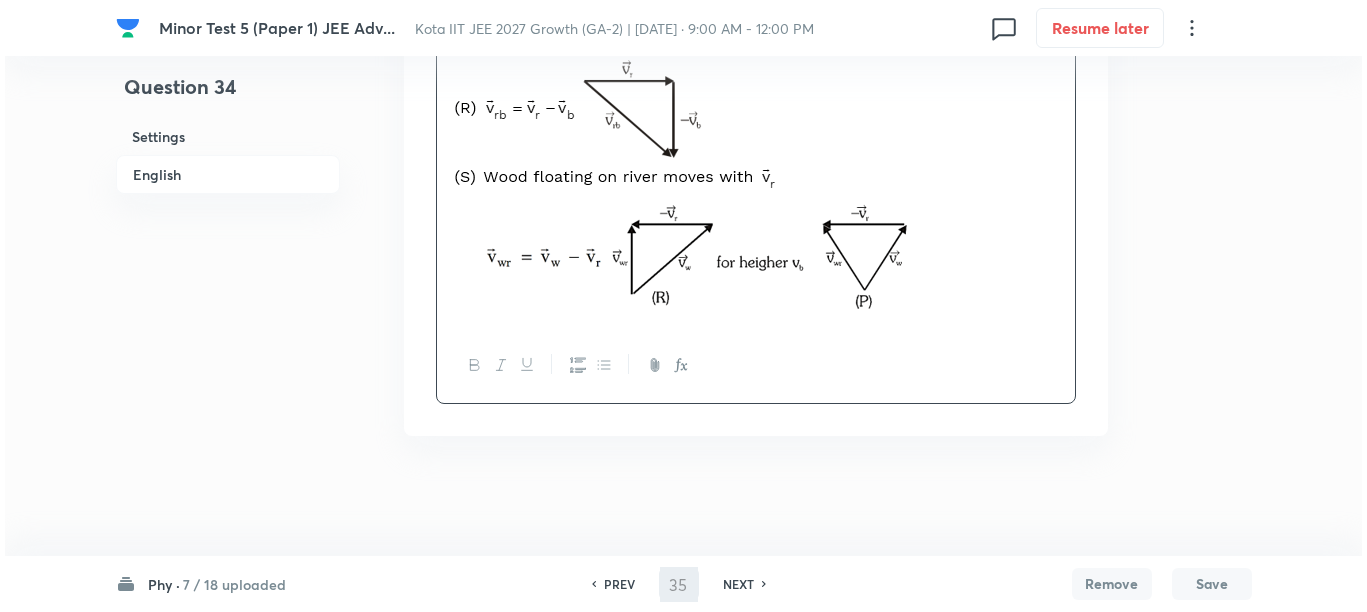 scroll, scrollTop: 0, scrollLeft: 0, axis: both 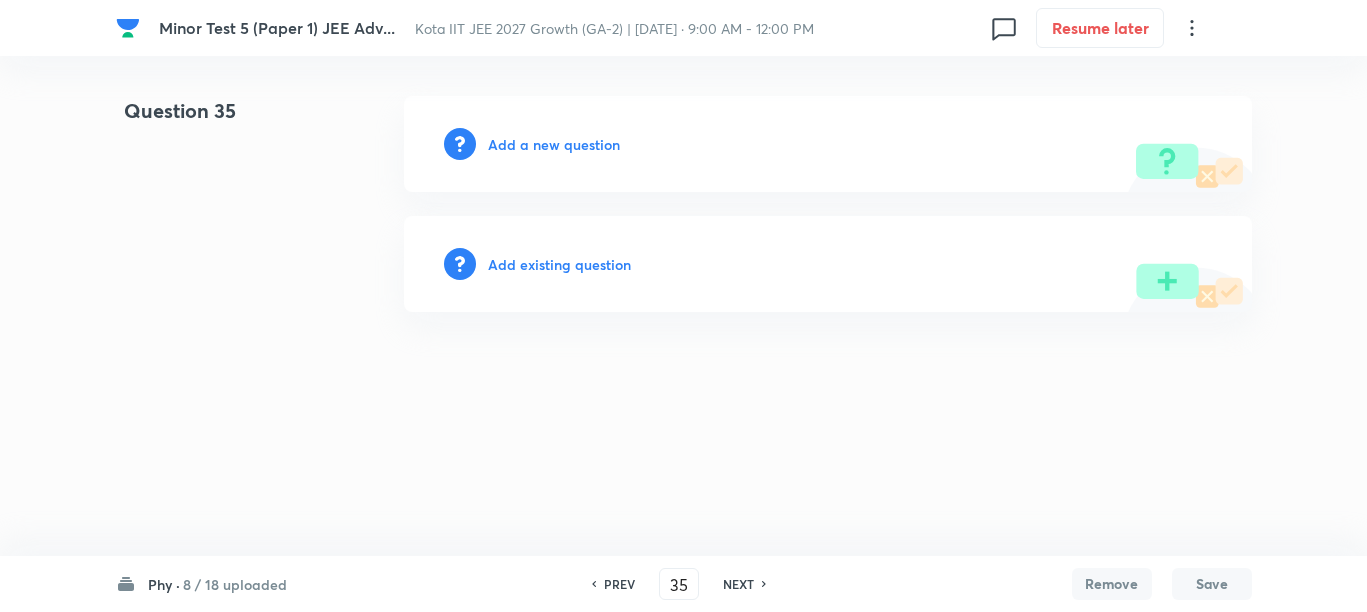 click on "Phy ·" at bounding box center (164, 584) 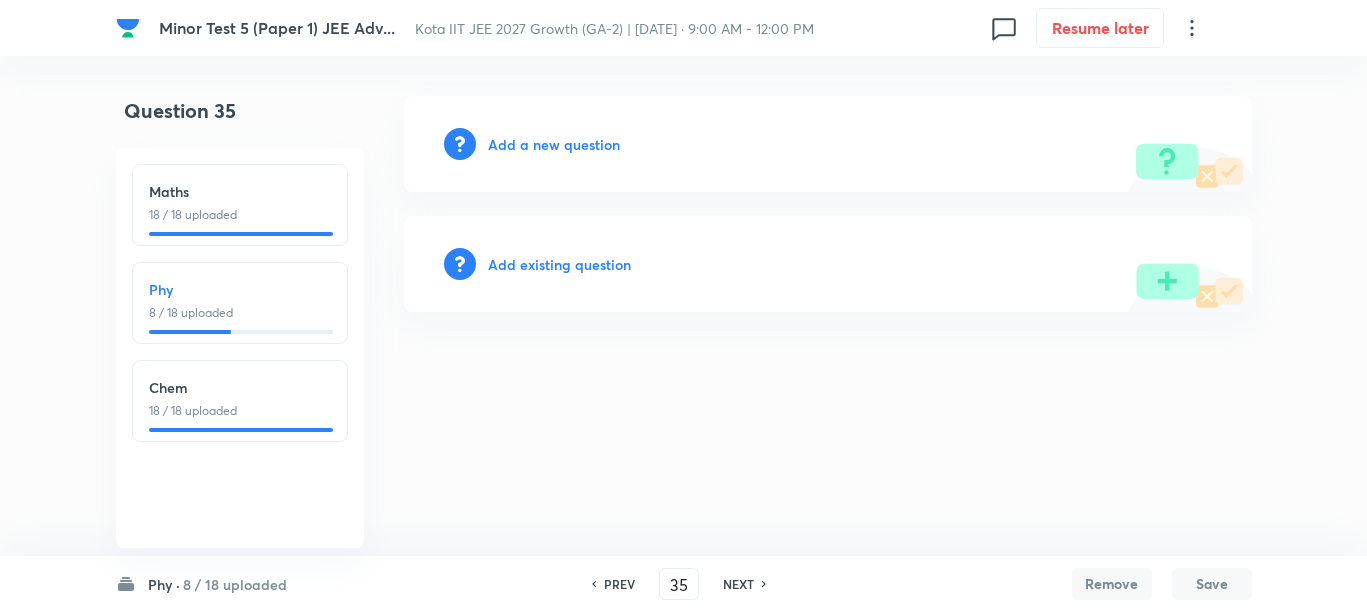 click on "Phy ·" at bounding box center [164, 584] 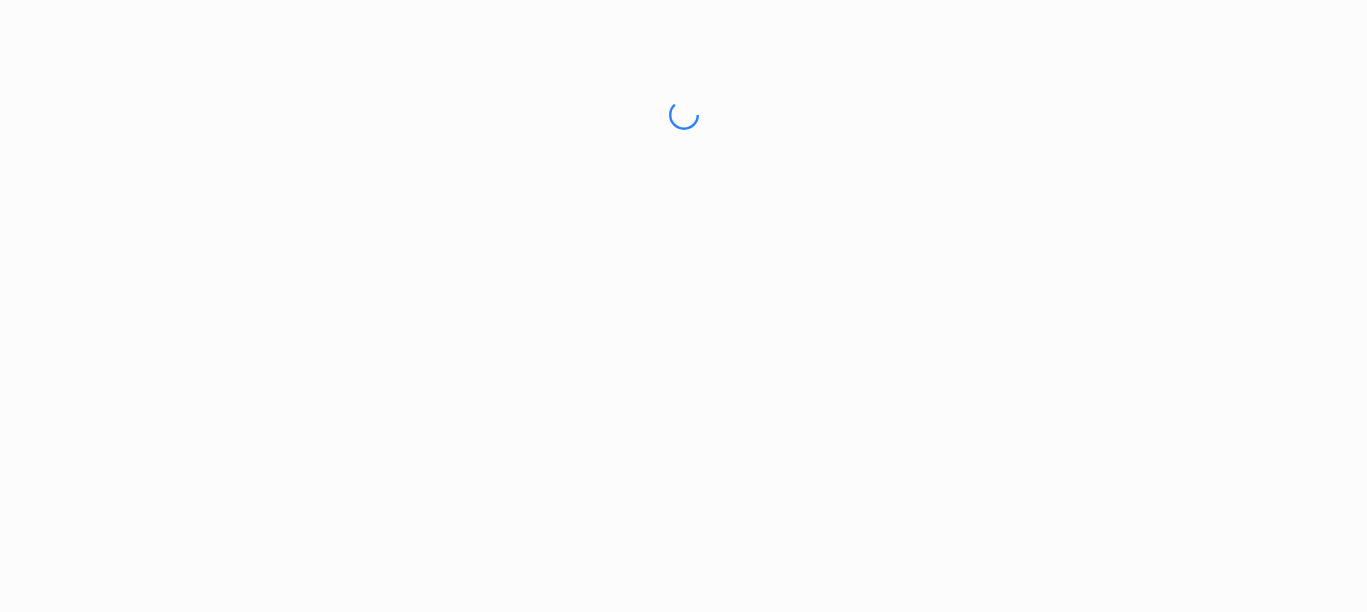 scroll, scrollTop: 0, scrollLeft: 0, axis: both 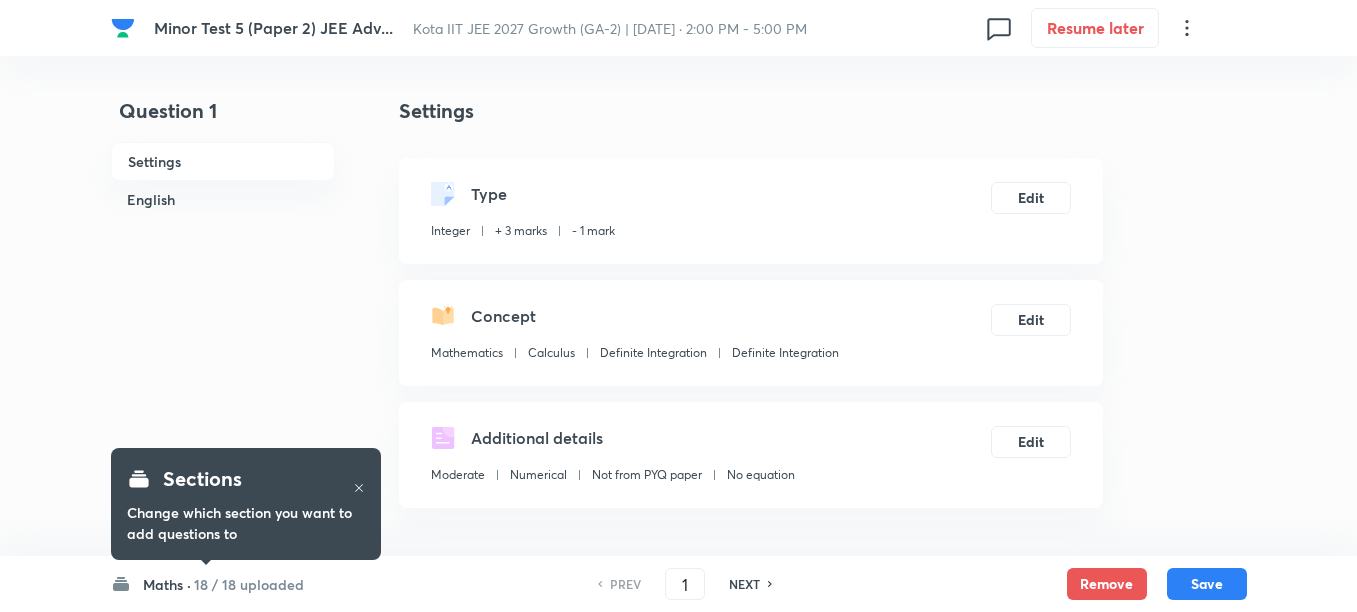 click 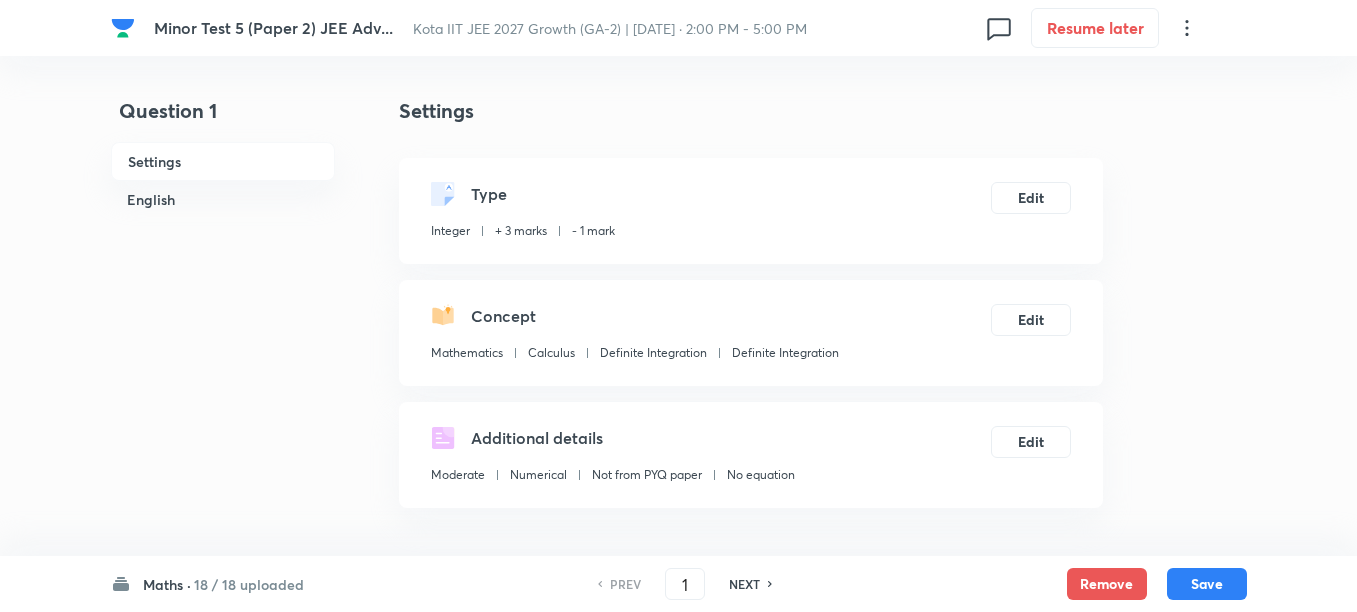 click on "Maths ·" at bounding box center (167, 584) 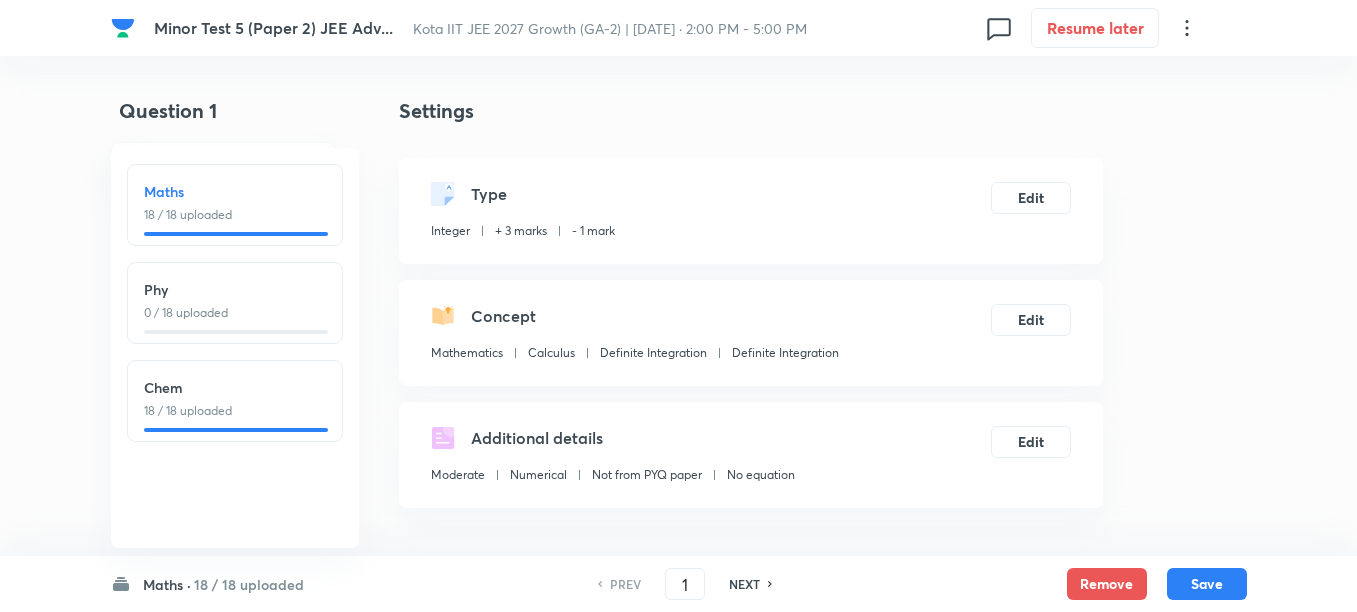 click on "0 / 18 uploaded" at bounding box center [235, 313] 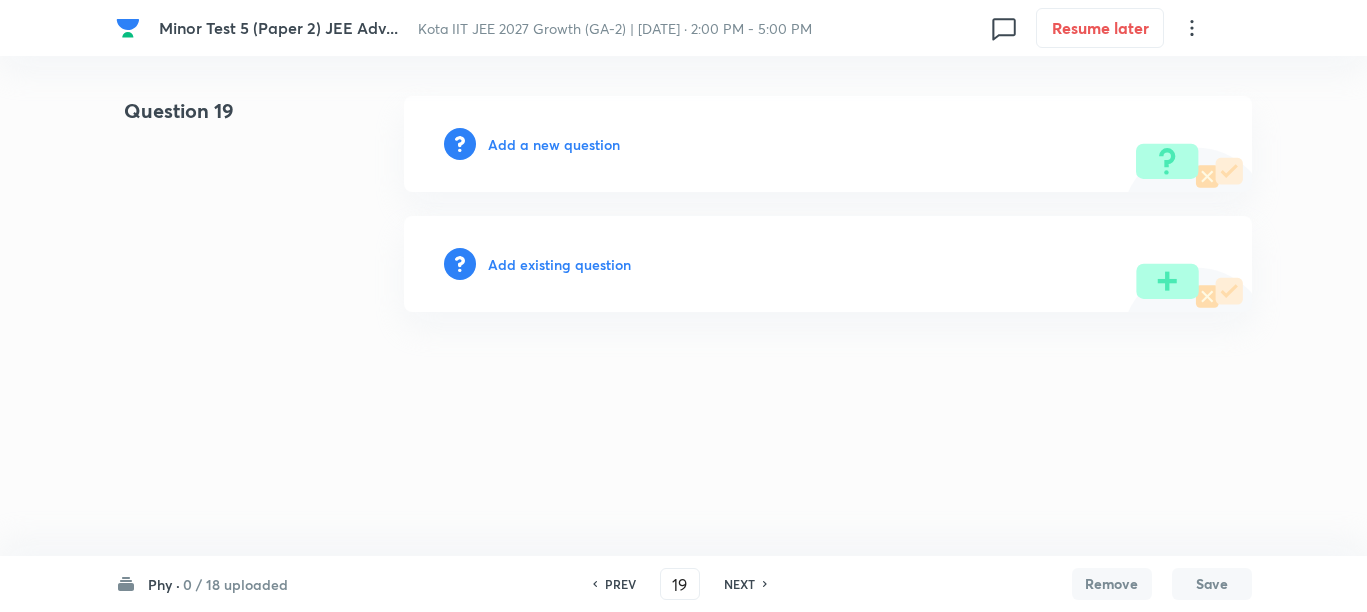 click on "Add a new question" at bounding box center (554, 144) 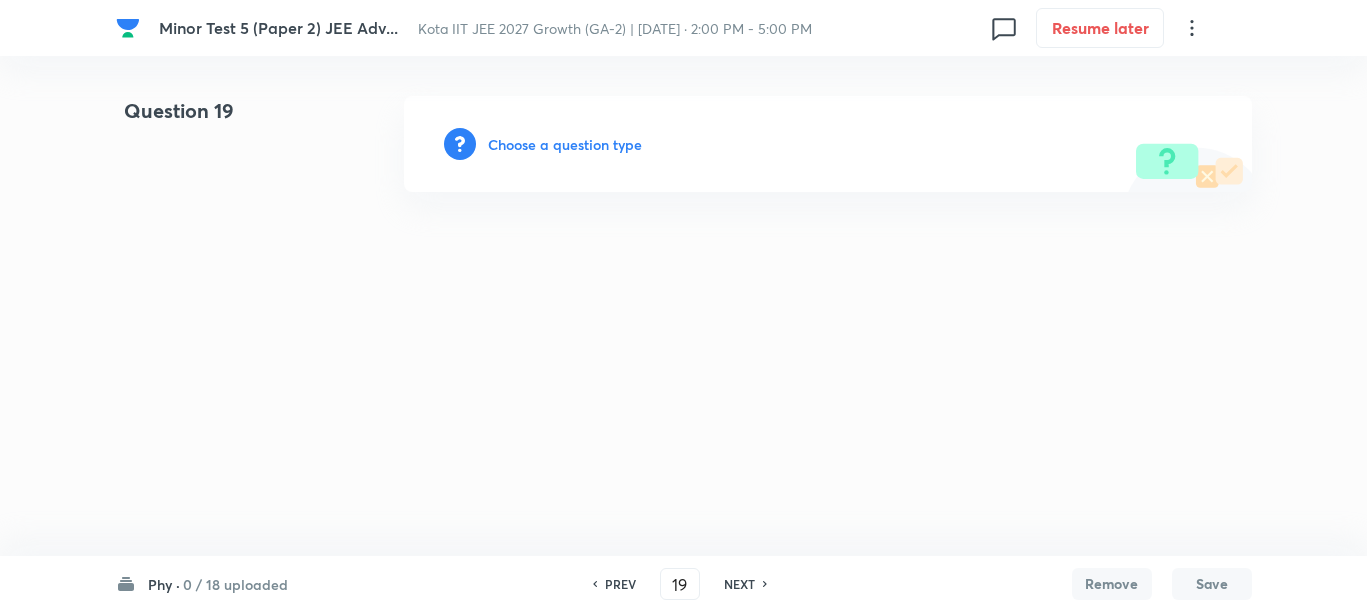 click on "Choose a question type" at bounding box center [565, 144] 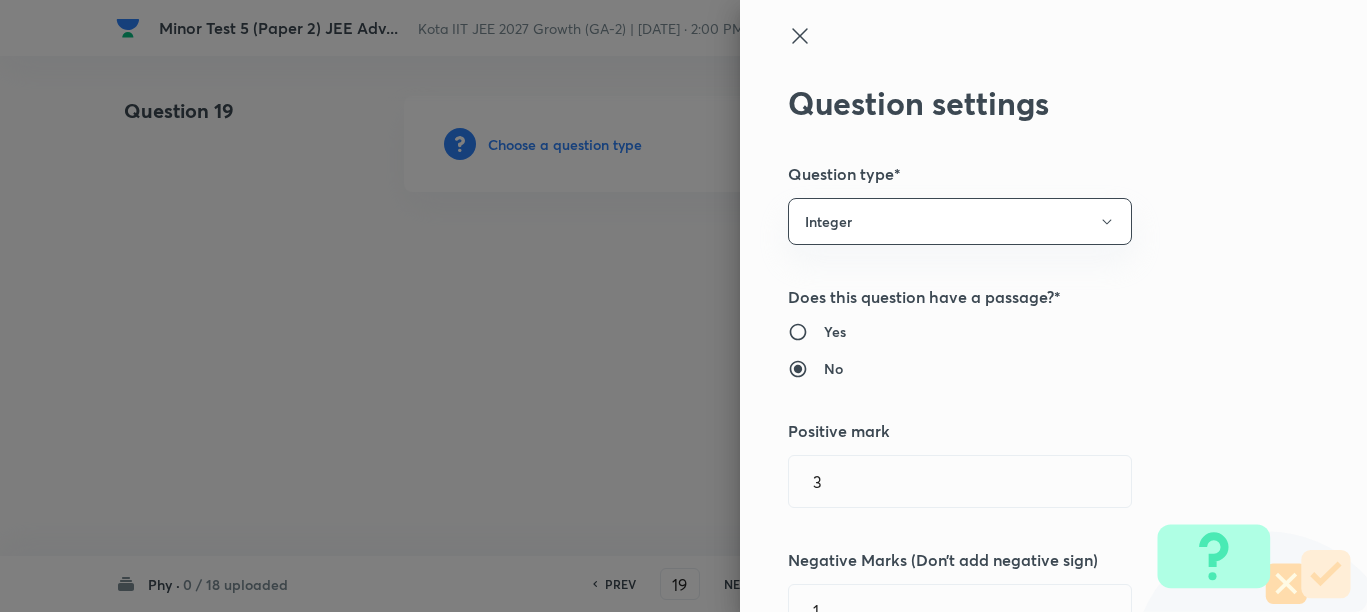 click 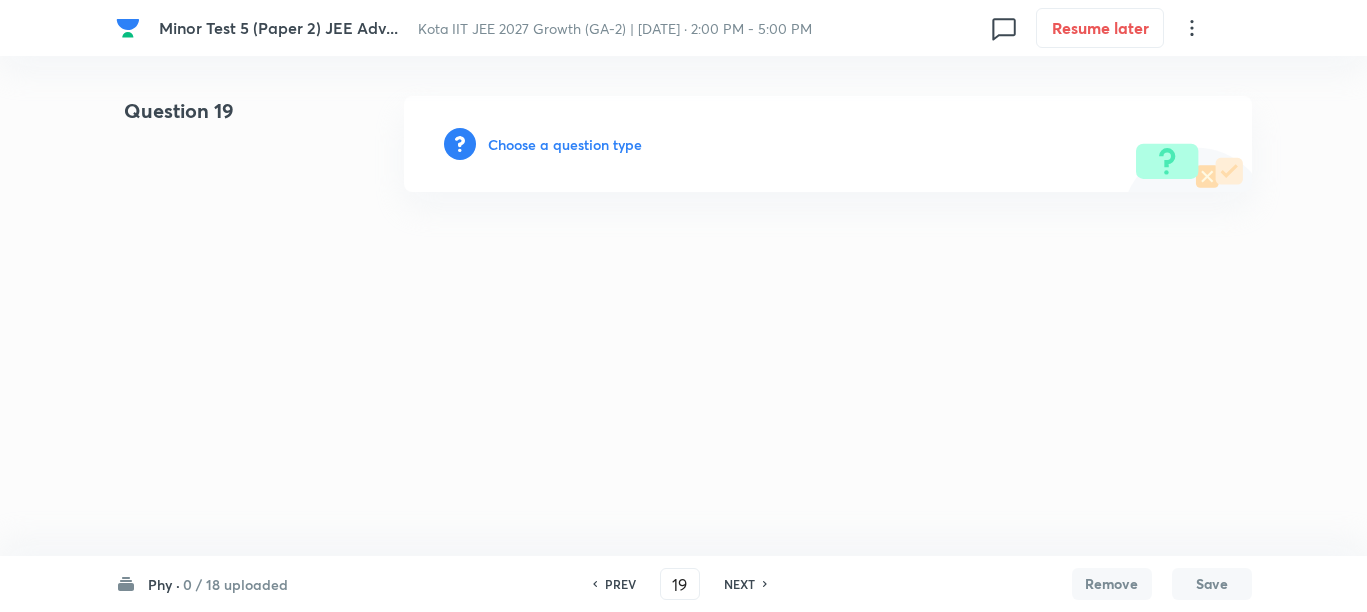 click on "NEXT" at bounding box center [739, 584] 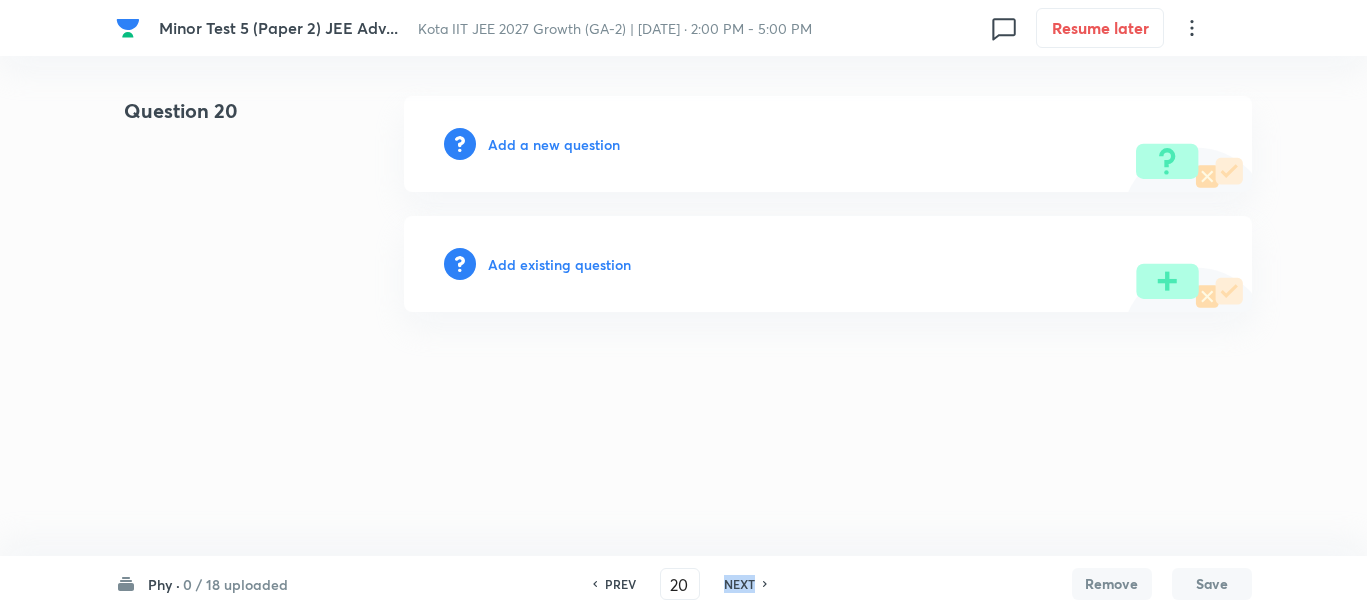 click on "NEXT" at bounding box center [739, 584] 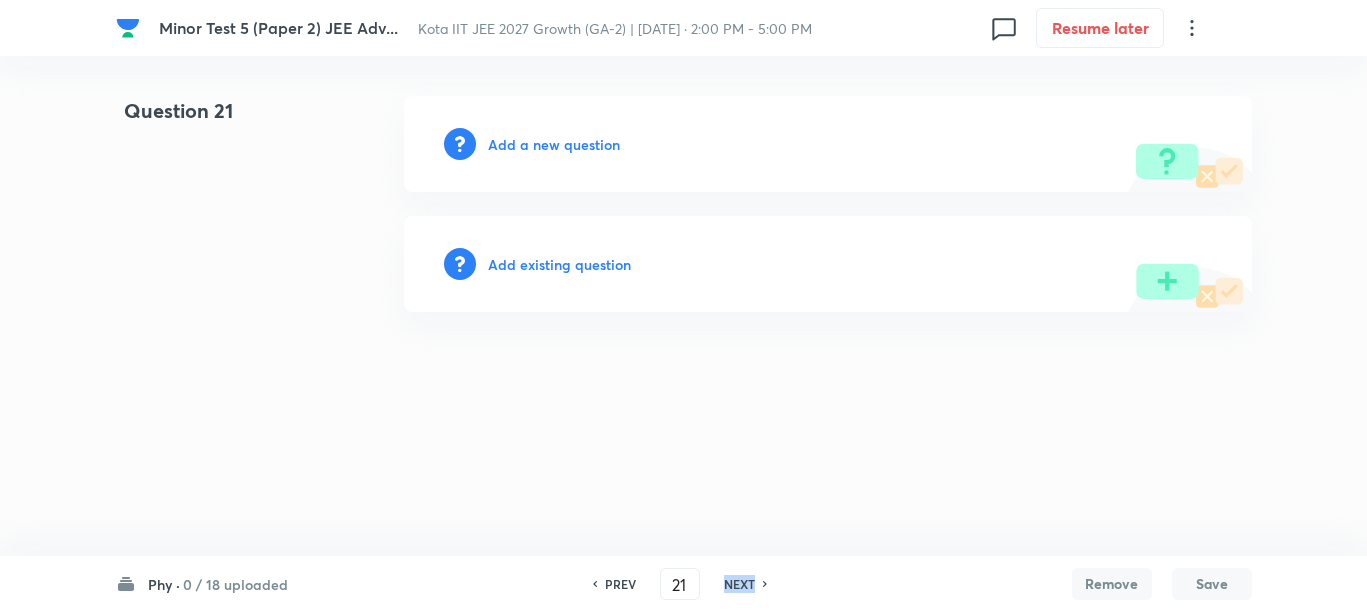 click on "NEXT" at bounding box center (739, 584) 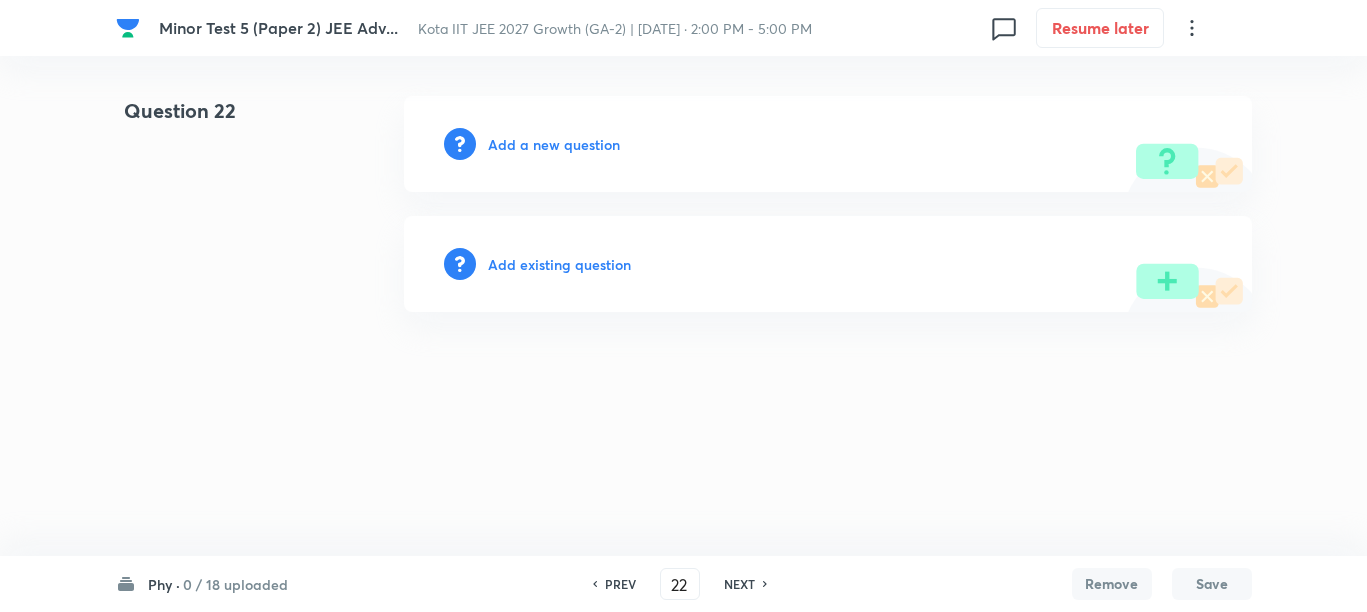 click on "Add a new question" at bounding box center (554, 144) 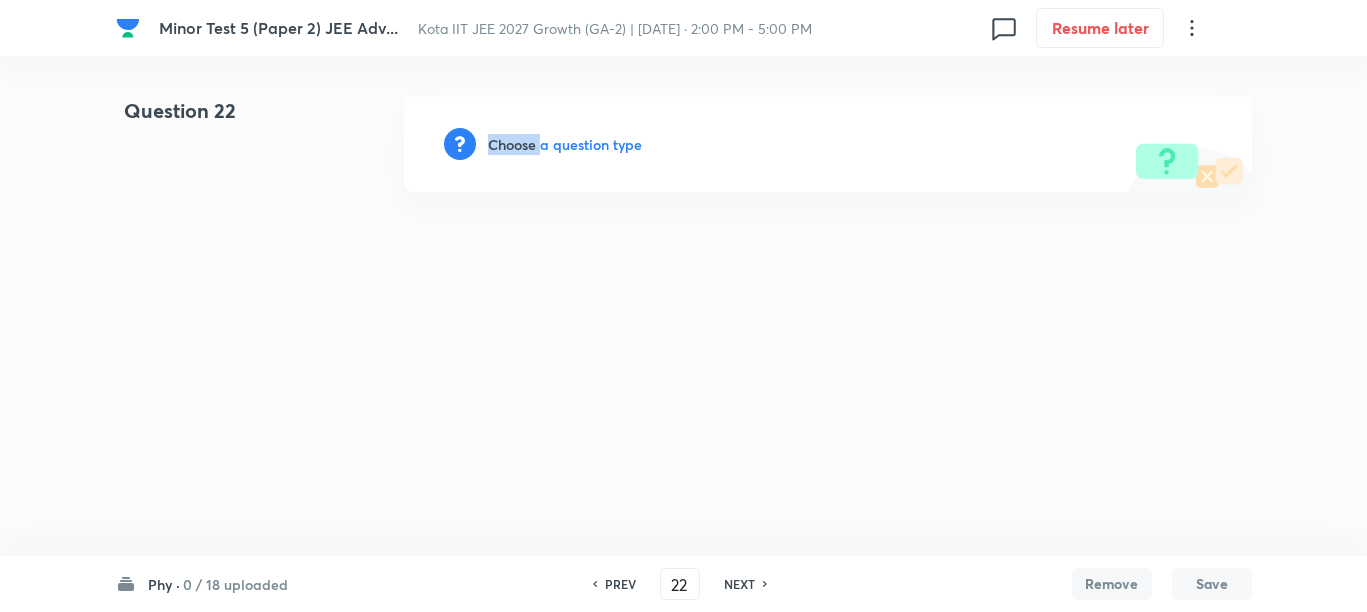 click on "Choose a question type" at bounding box center (565, 144) 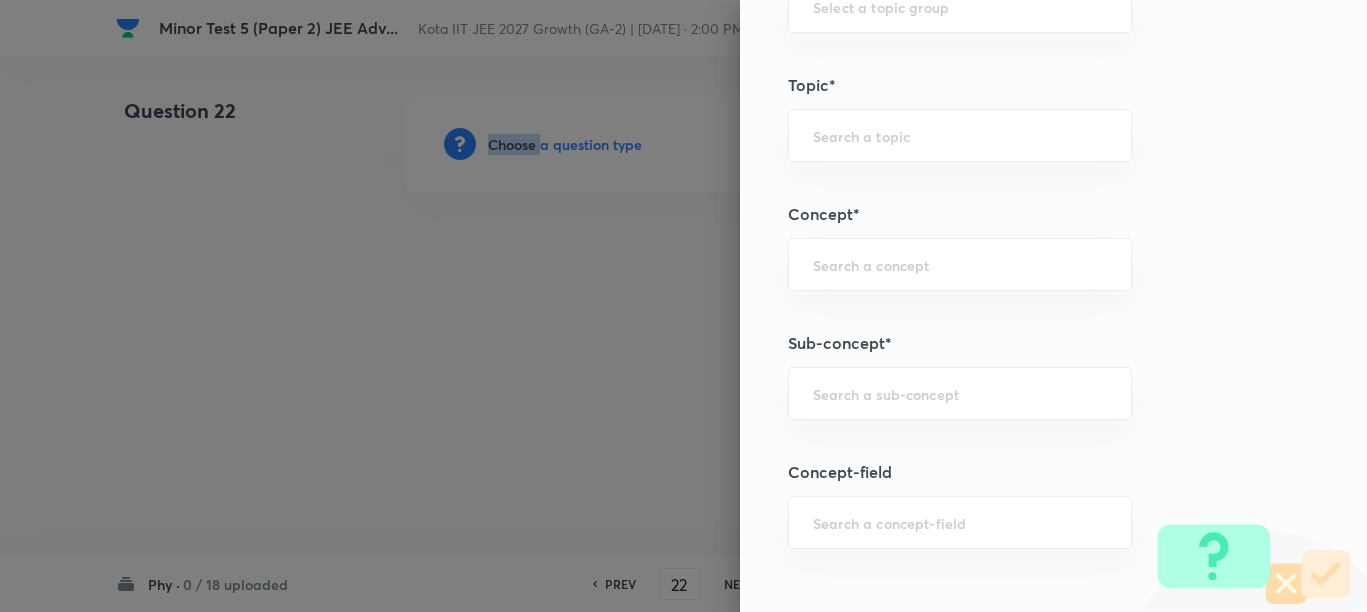 scroll, scrollTop: 1000, scrollLeft: 0, axis: vertical 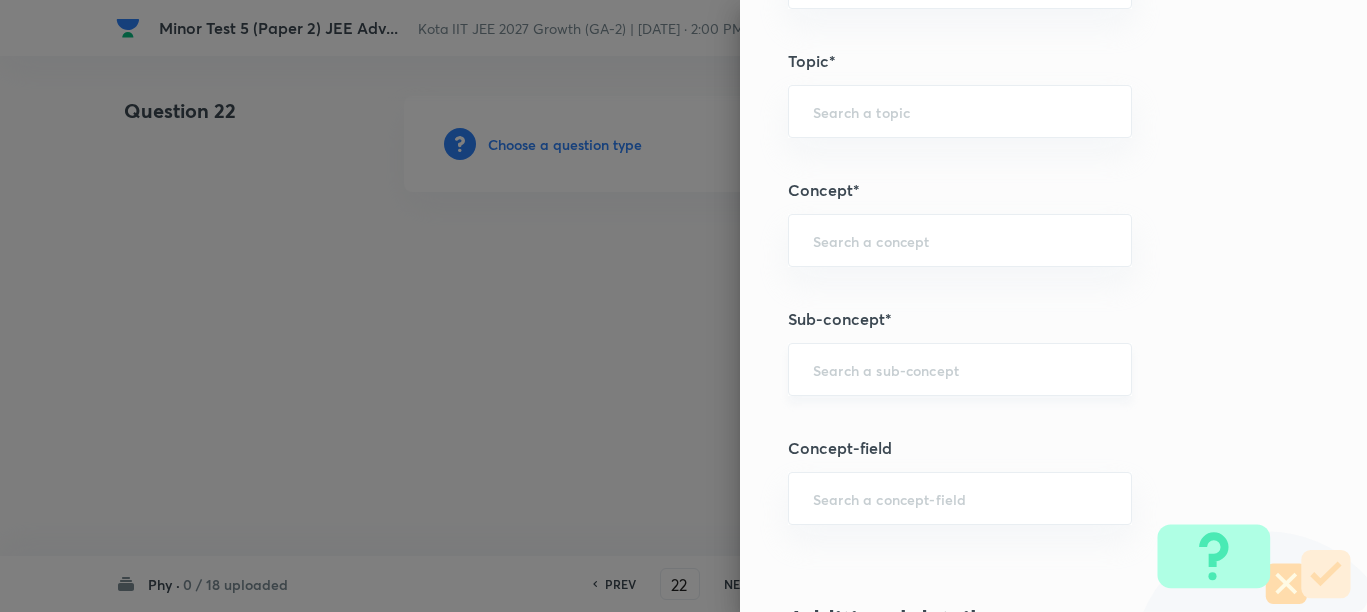 click at bounding box center (960, 369) 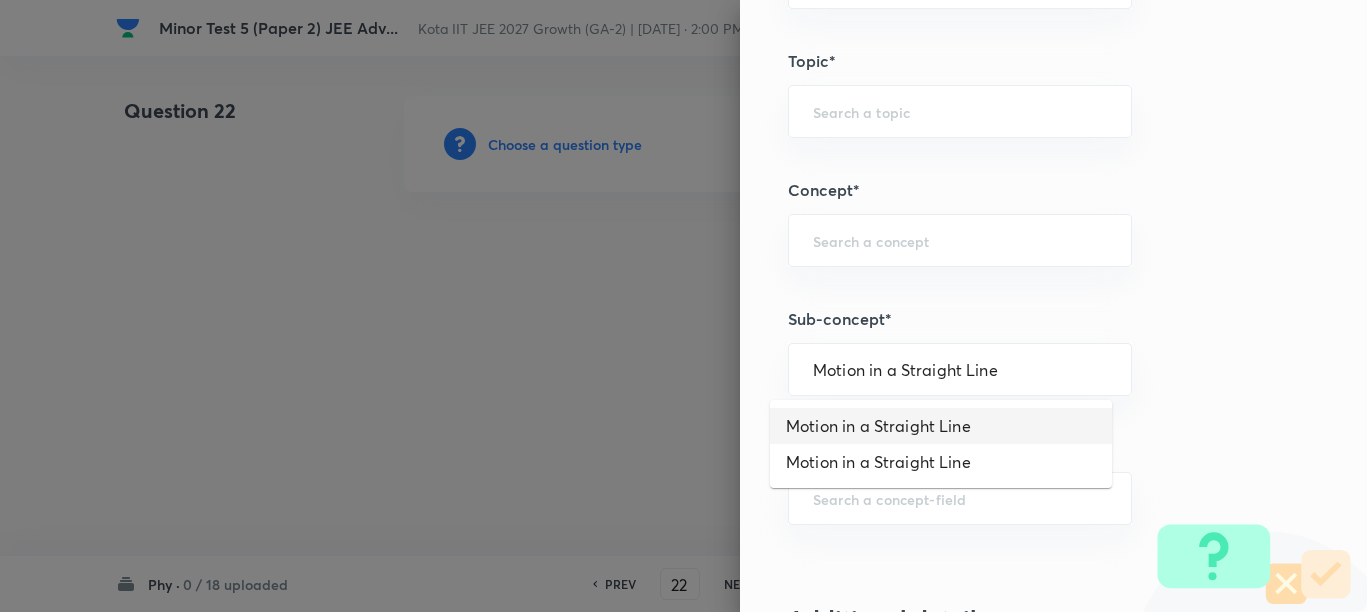 click on "Motion in a Straight Line" at bounding box center (941, 426) 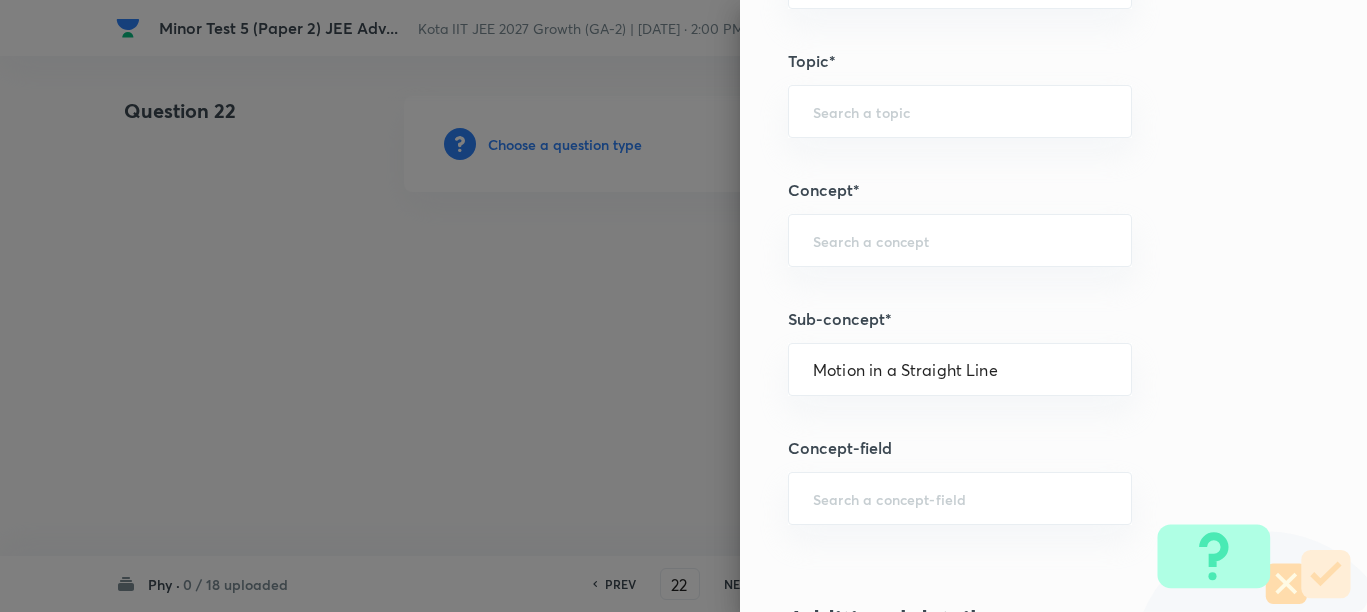 type on "Physics" 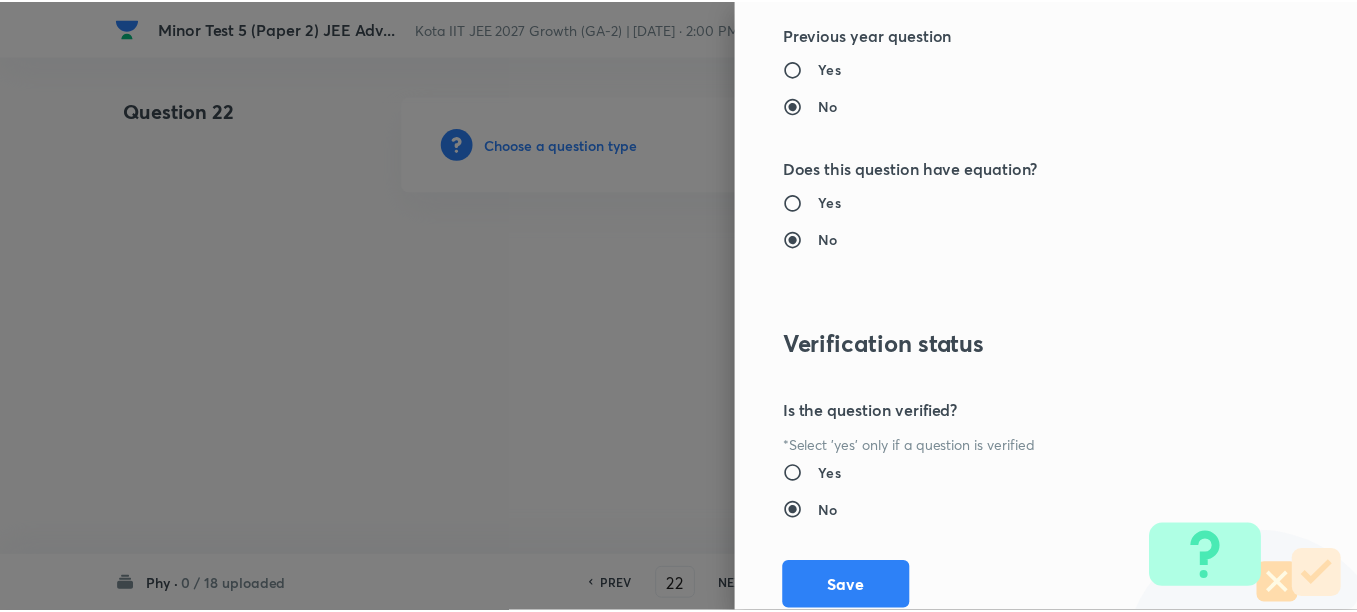 scroll, scrollTop: 2130, scrollLeft: 0, axis: vertical 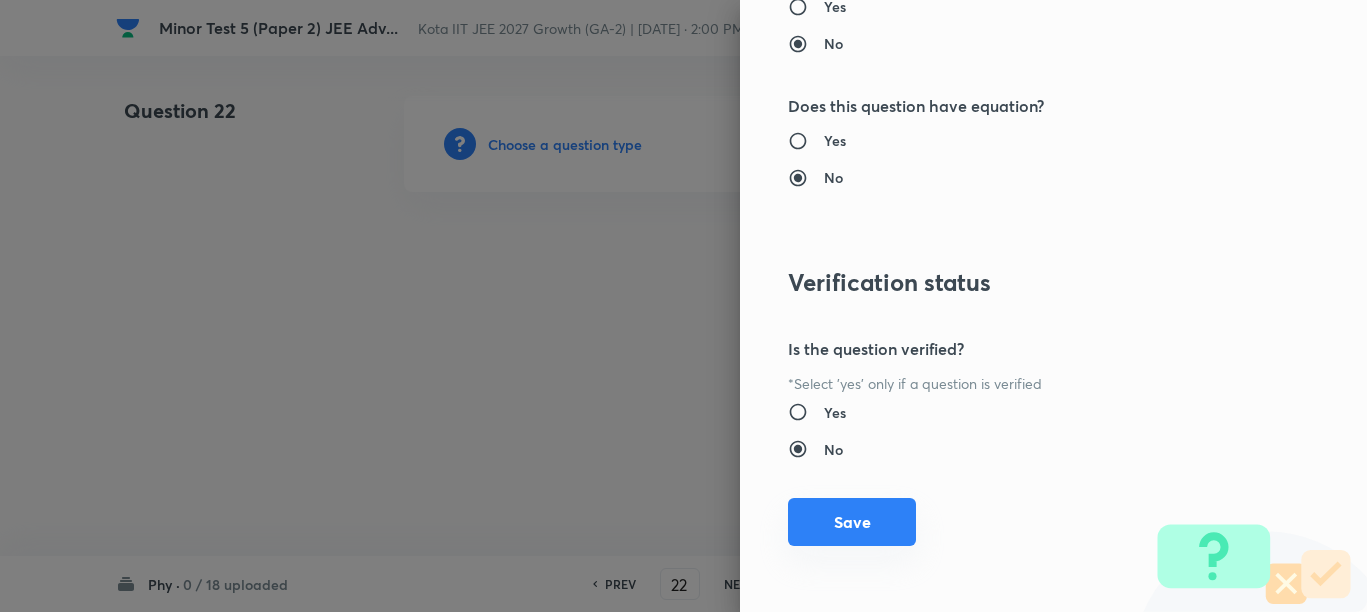 click on "Save" at bounding box center [852, 522] 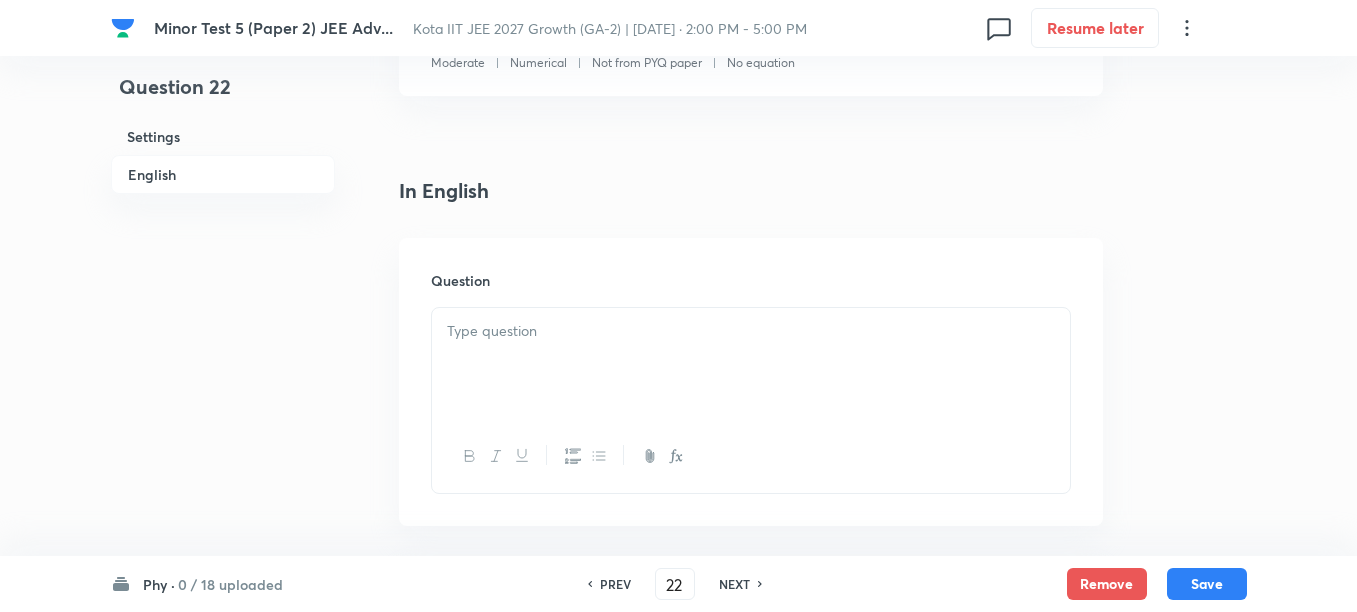 scroll, scrollTop: 500, scrollLeft: 0, axis: vertical 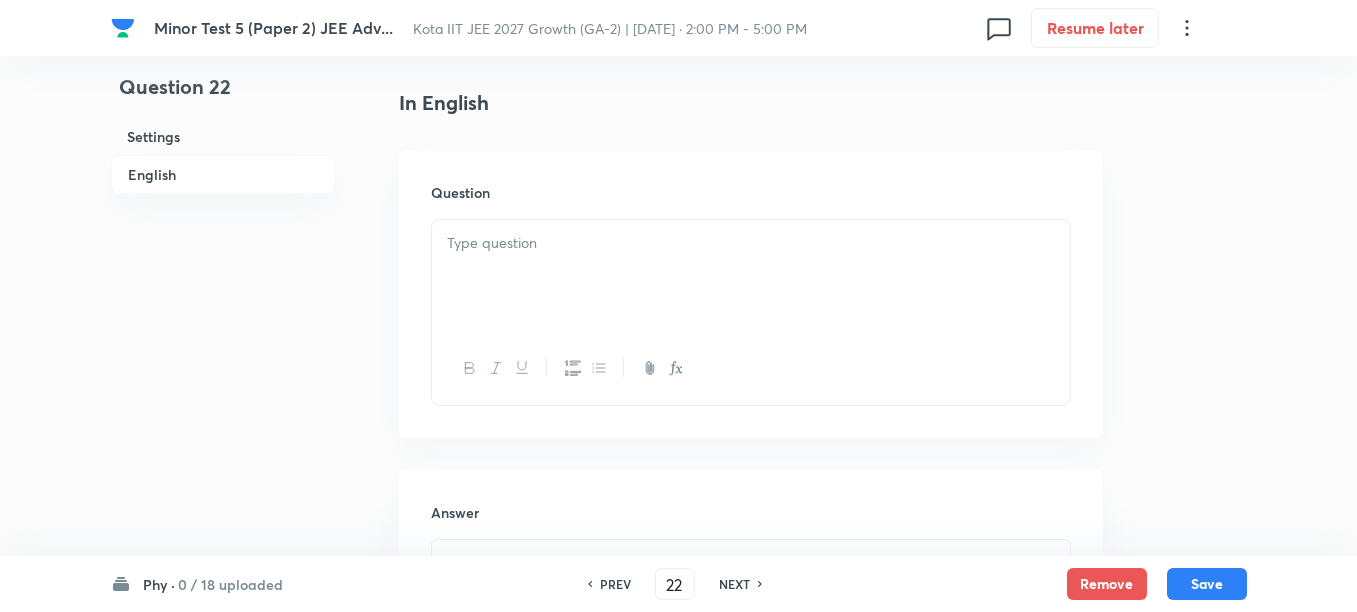 click at bounding box center (751, 276) 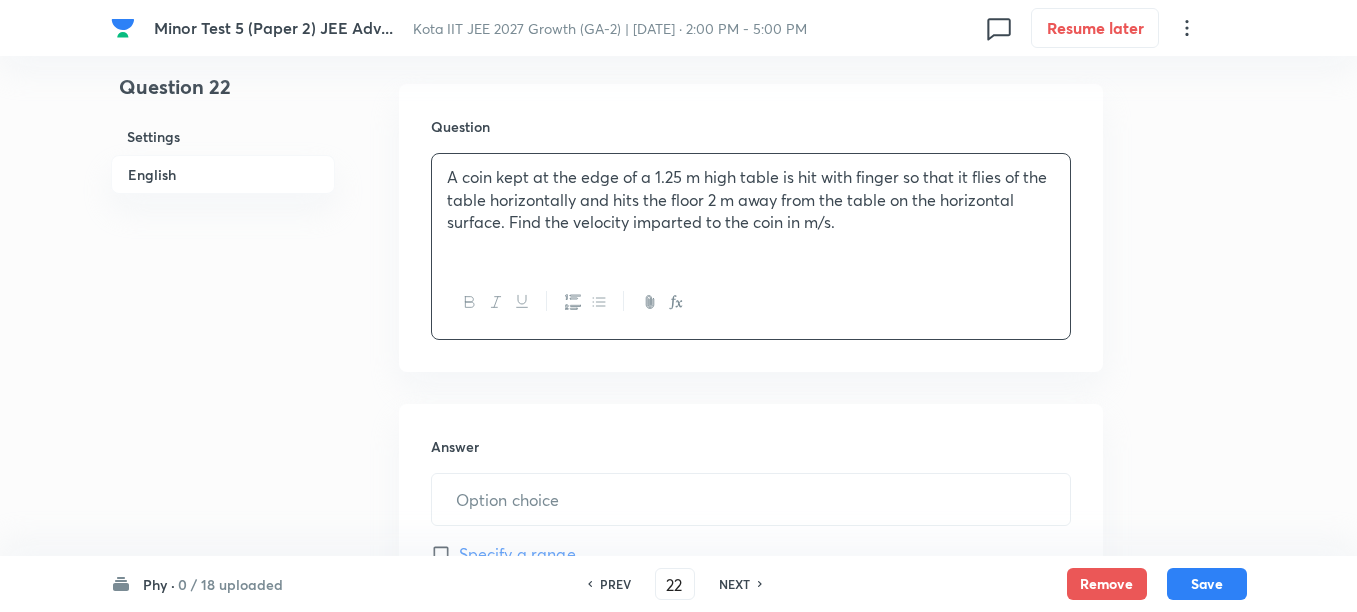 scroll, scrollTop: 625, scrollLeft: 0, axis: vertical 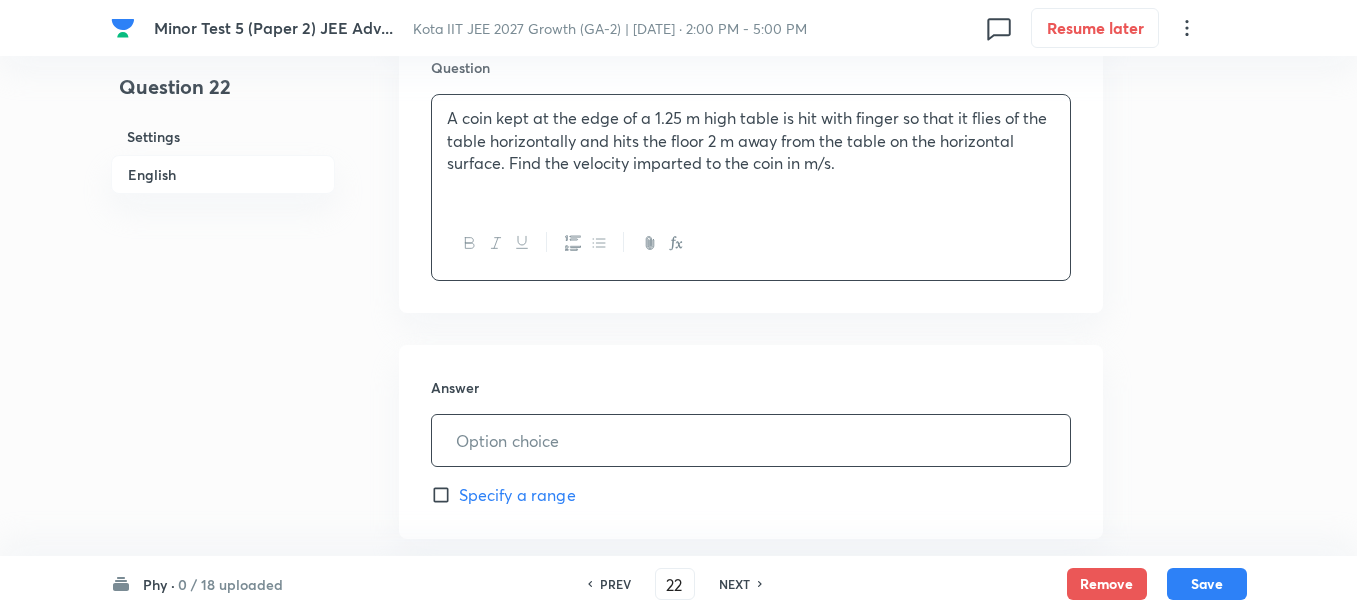 click at bounding box center [751, 440] 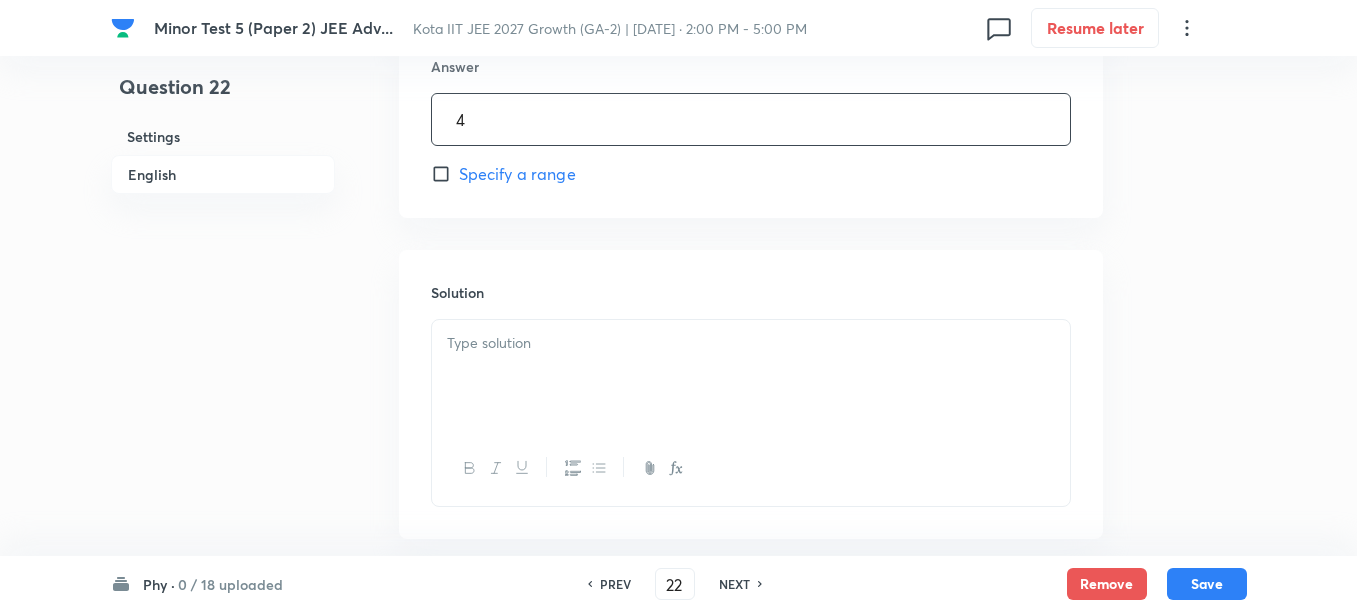 scroll, scrollTop: 1000, scrollLeft: 0, axis: vertical 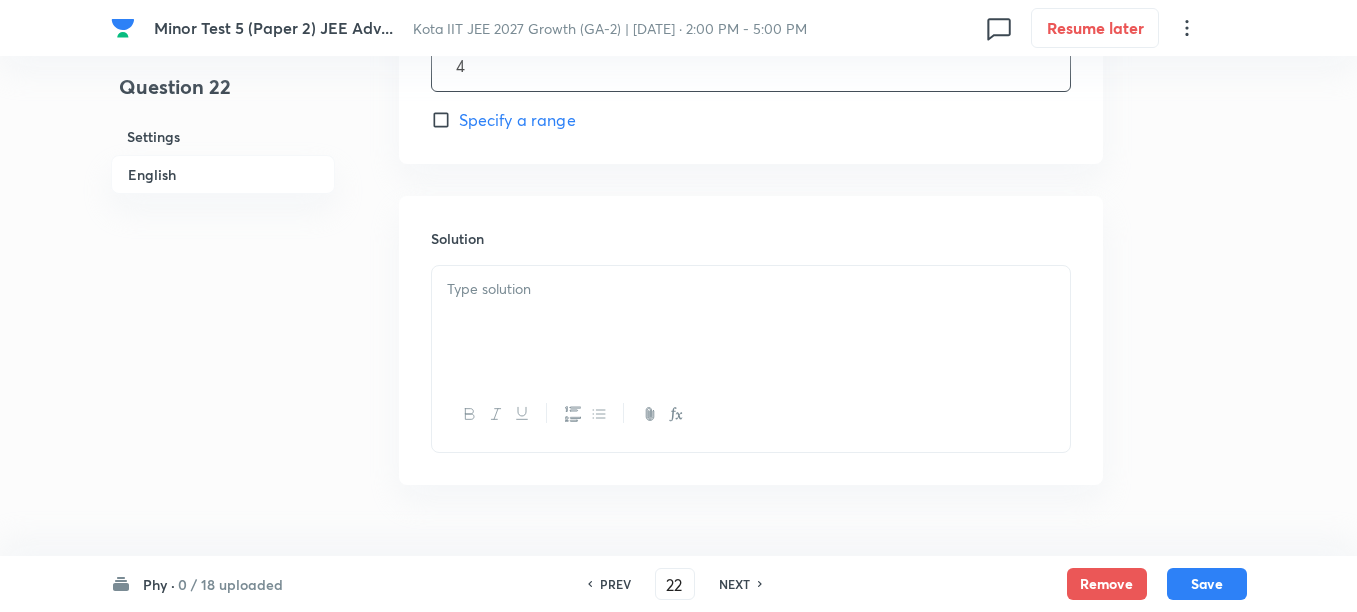 type on "4" 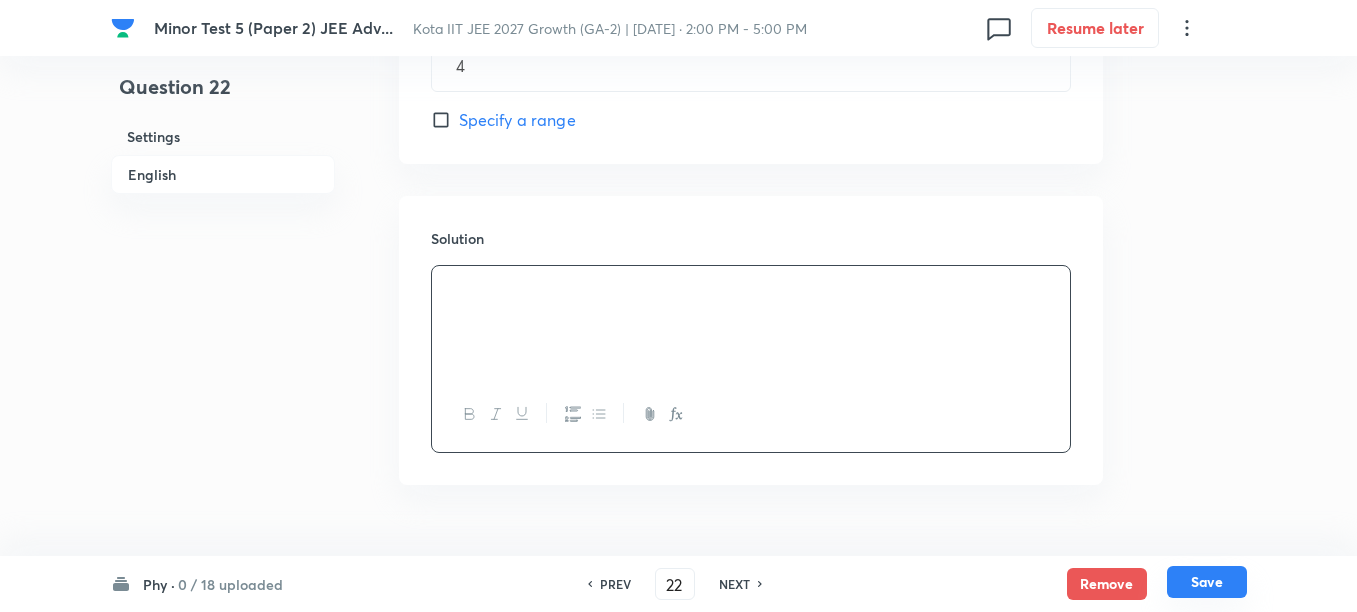 click on "Save" at bounding box center (1207, 582) 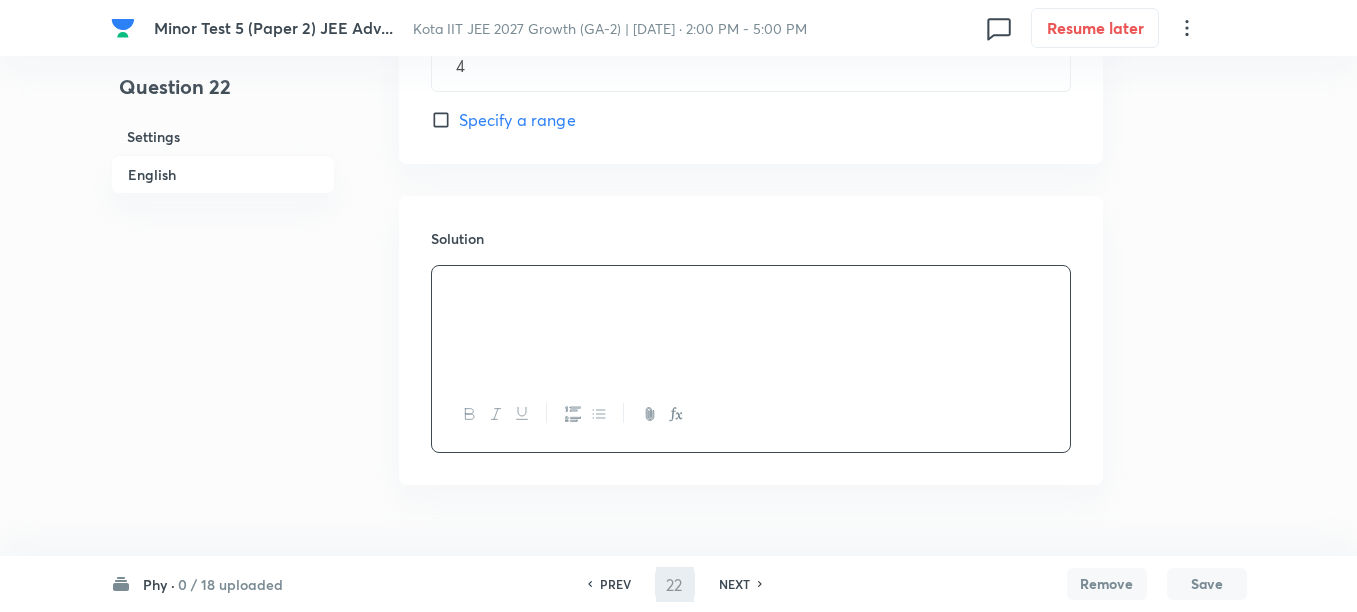 type on "23" 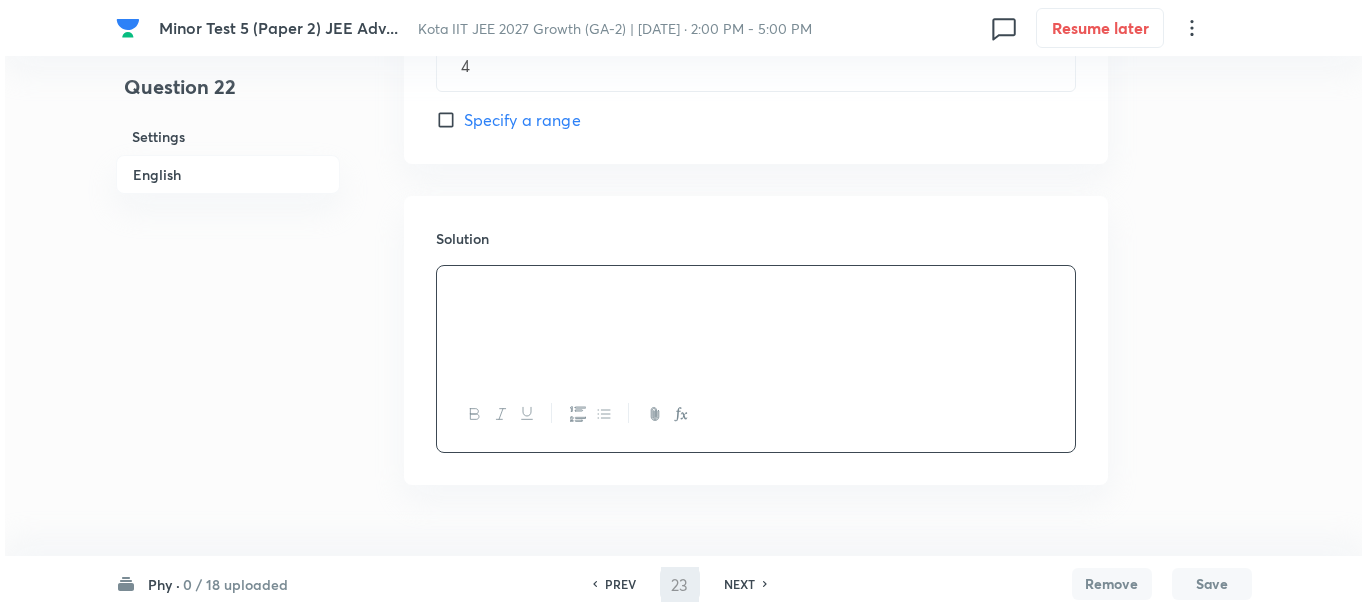 scroll, scrollTop: 0, scrollLeft: 0, axis: both 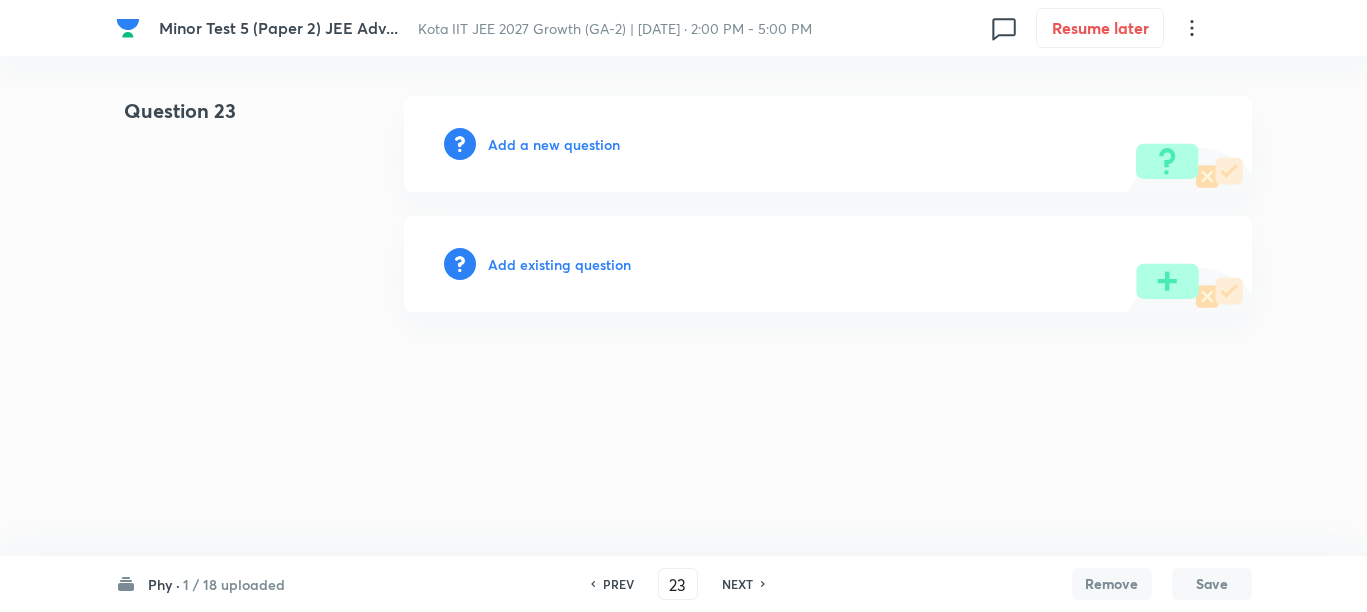 click on "Add a new question" at bounding box center (554, 144) 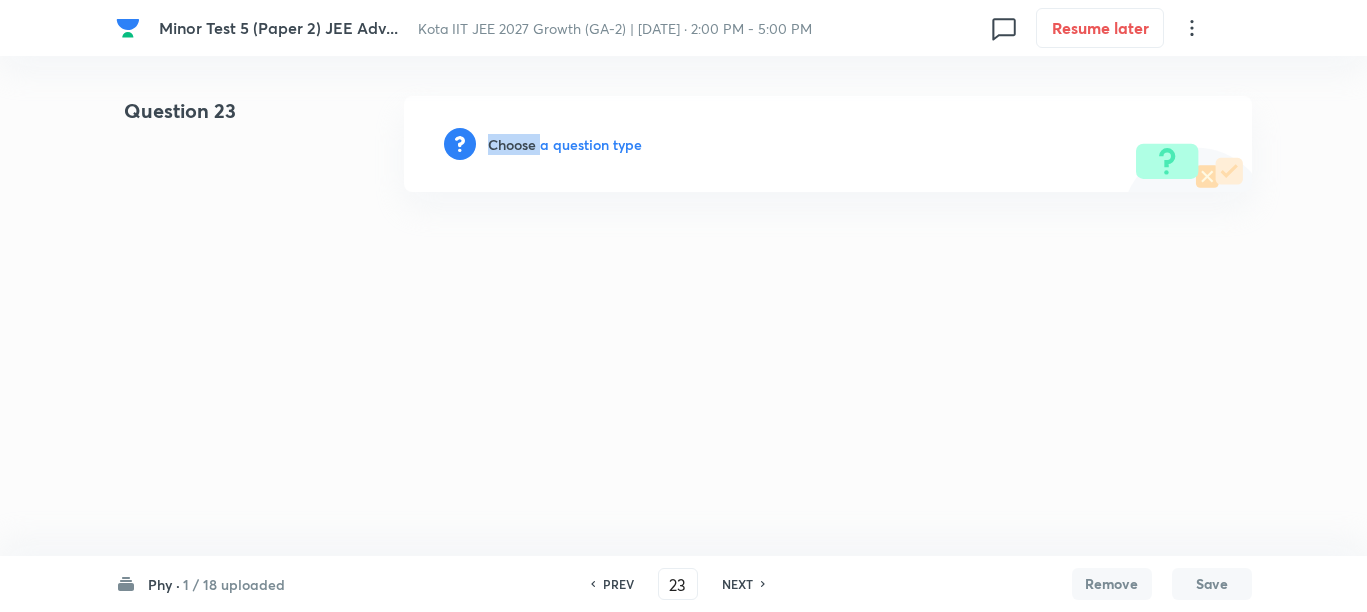 click on "Choose a question type" at bounding box center (565, 144) 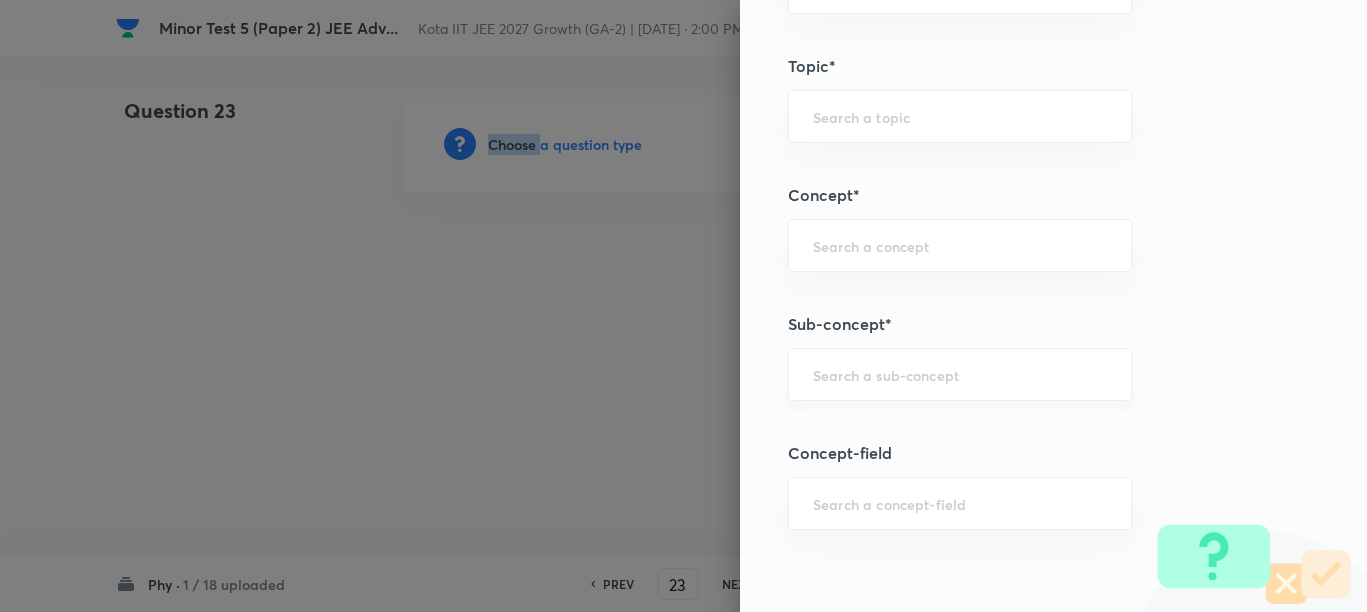 scroll, scrollTop: 1000, scrollLeft: 0, axis: vertical 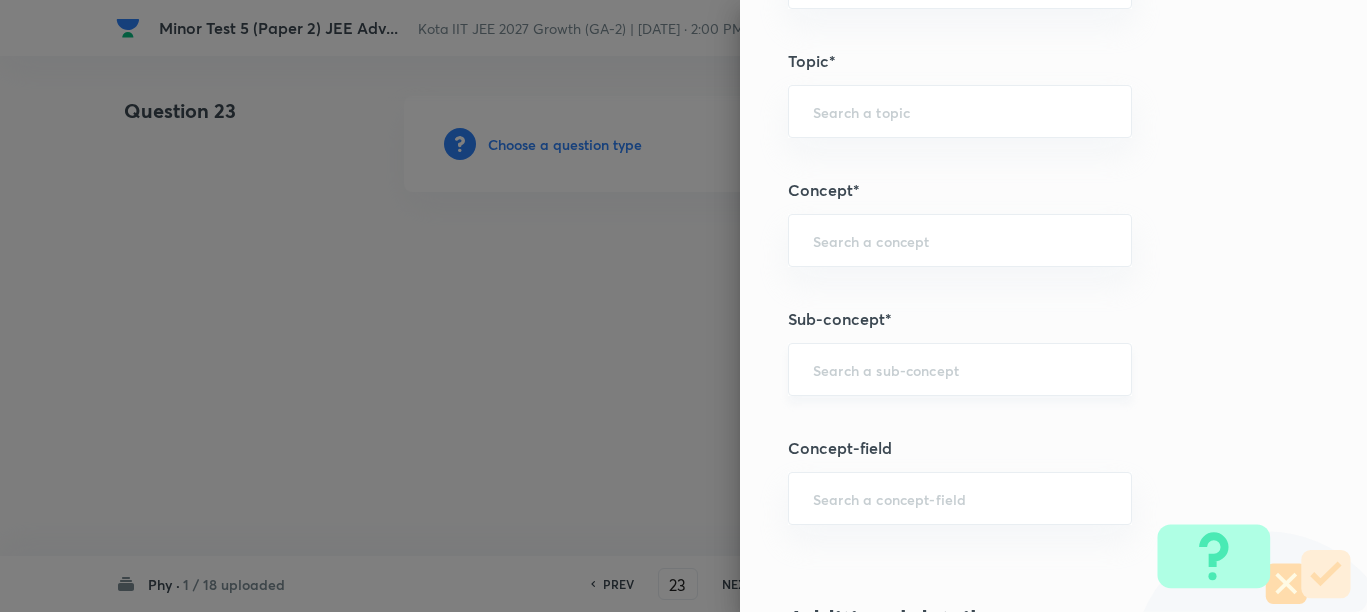 click at bounding box center (960, 369) 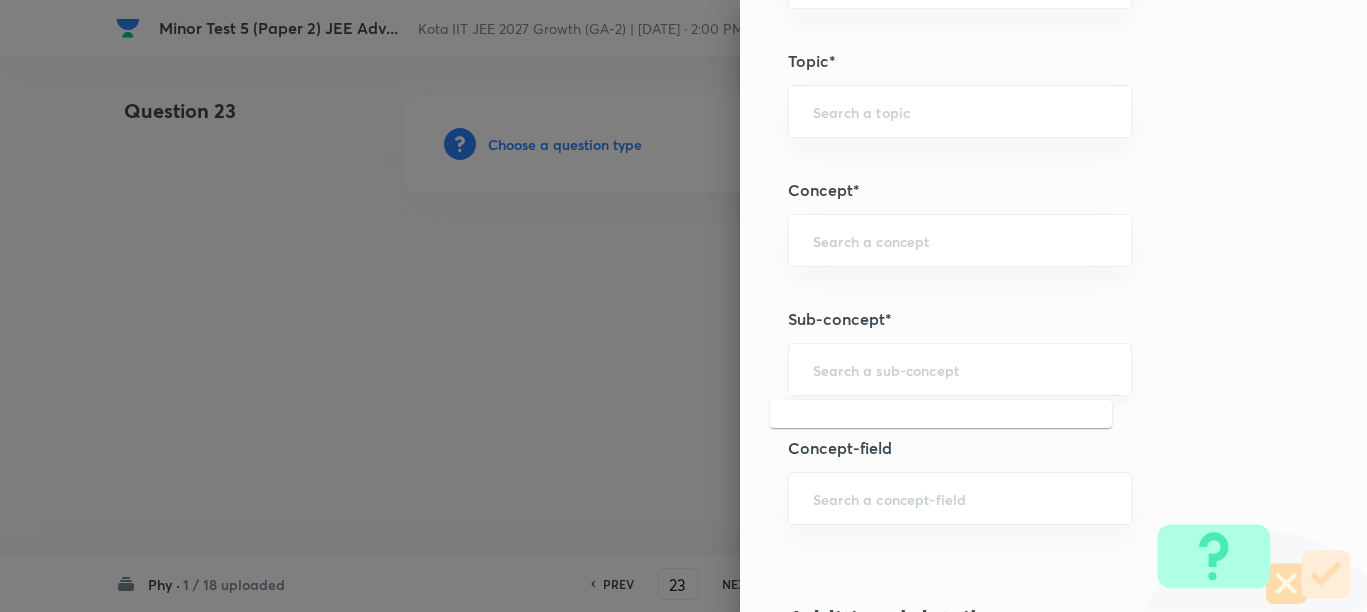 paste on "Motion in a Straight Line" 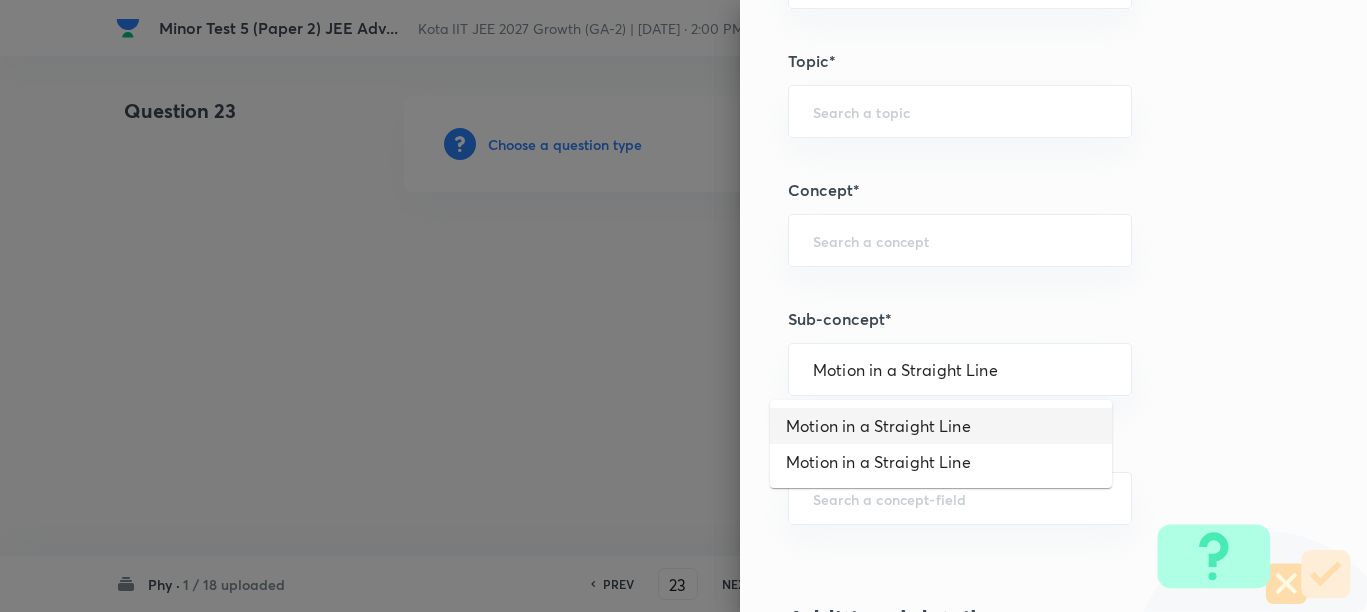 click on "Motion in a Straight Line" at bounding box center (941, 426) 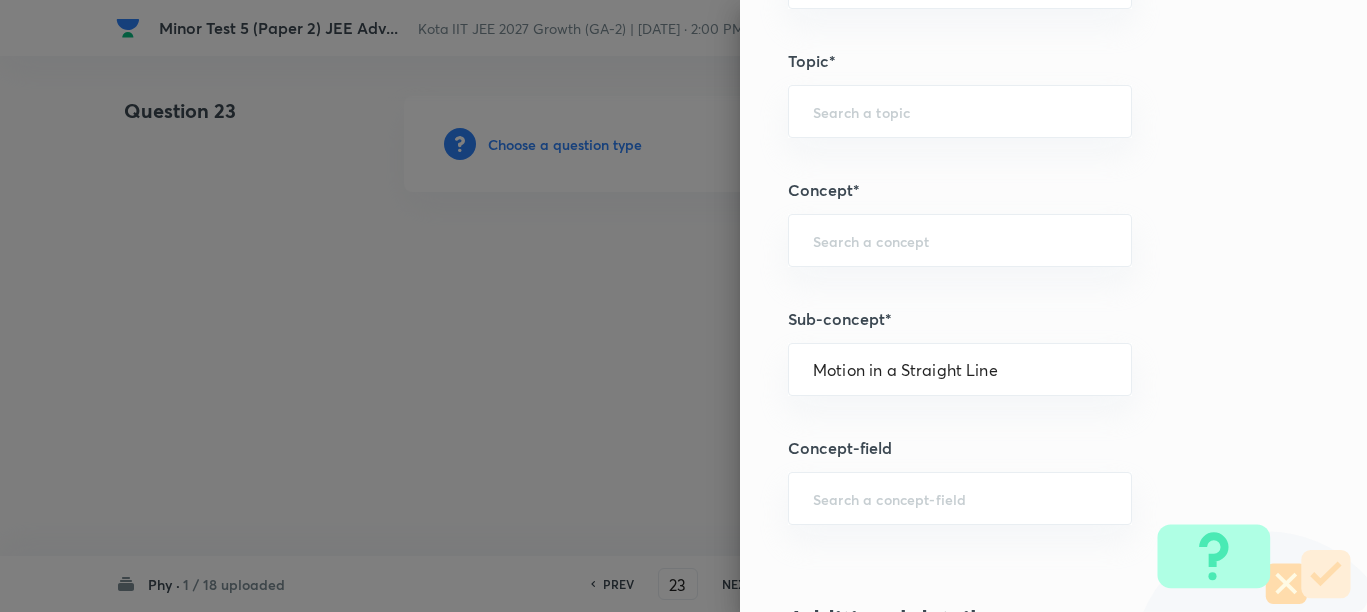 type on "Physics" 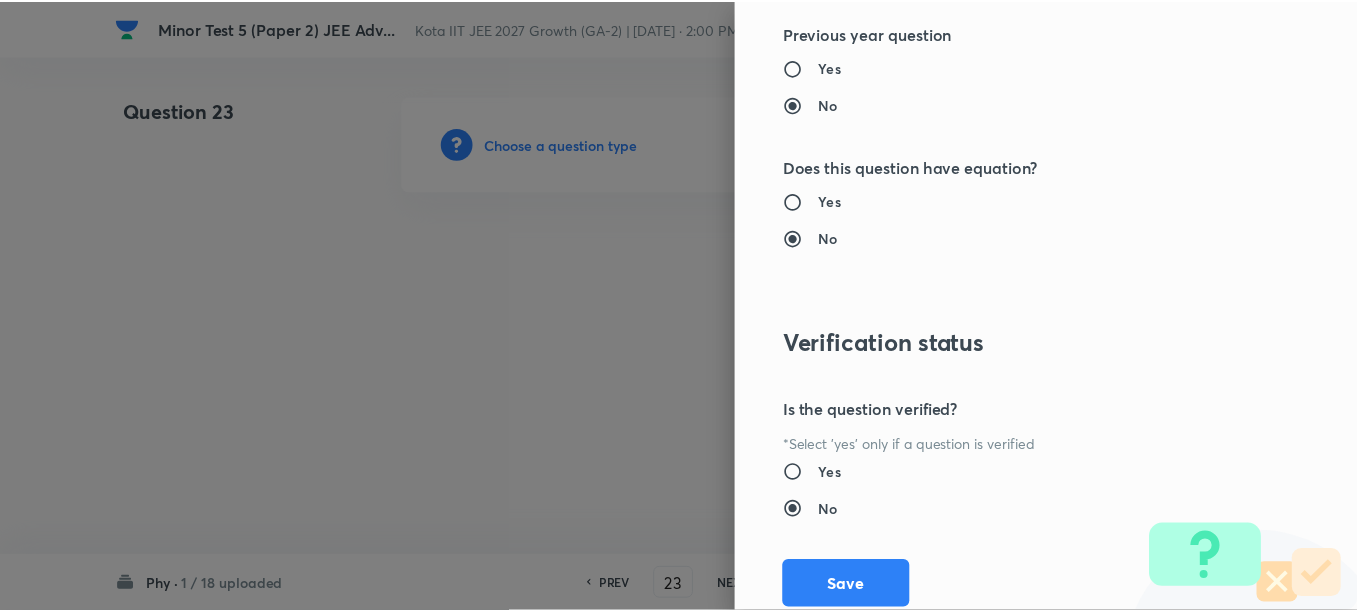 scroll, scrollTop: 2130, scrollLeft: 0, axis: vertical 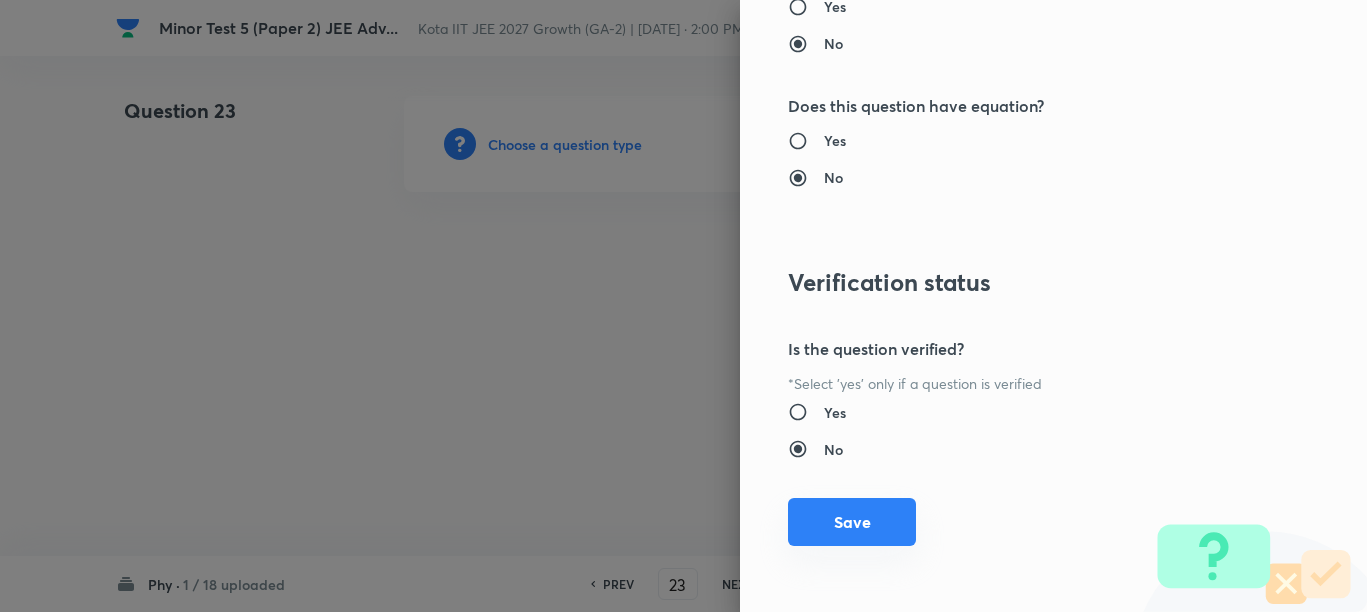 click on "Save" at bounding box center (852, 522) 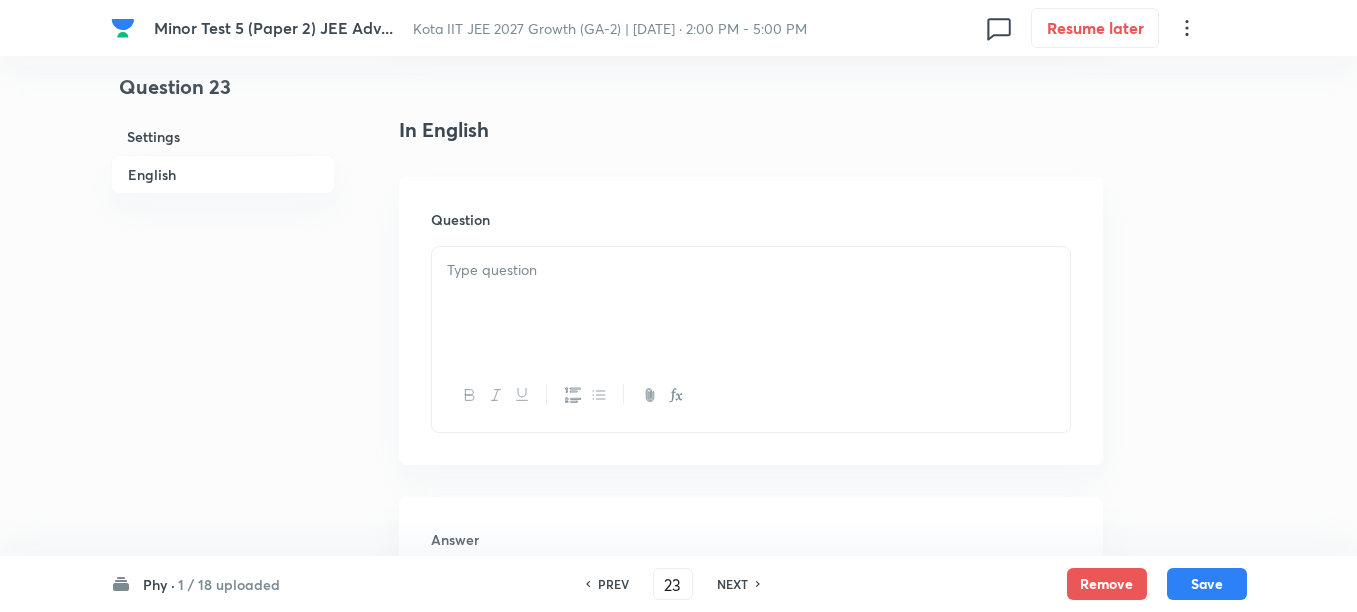 scroll, scrollTop: 625, scrollLeft: 0, axis: vertical 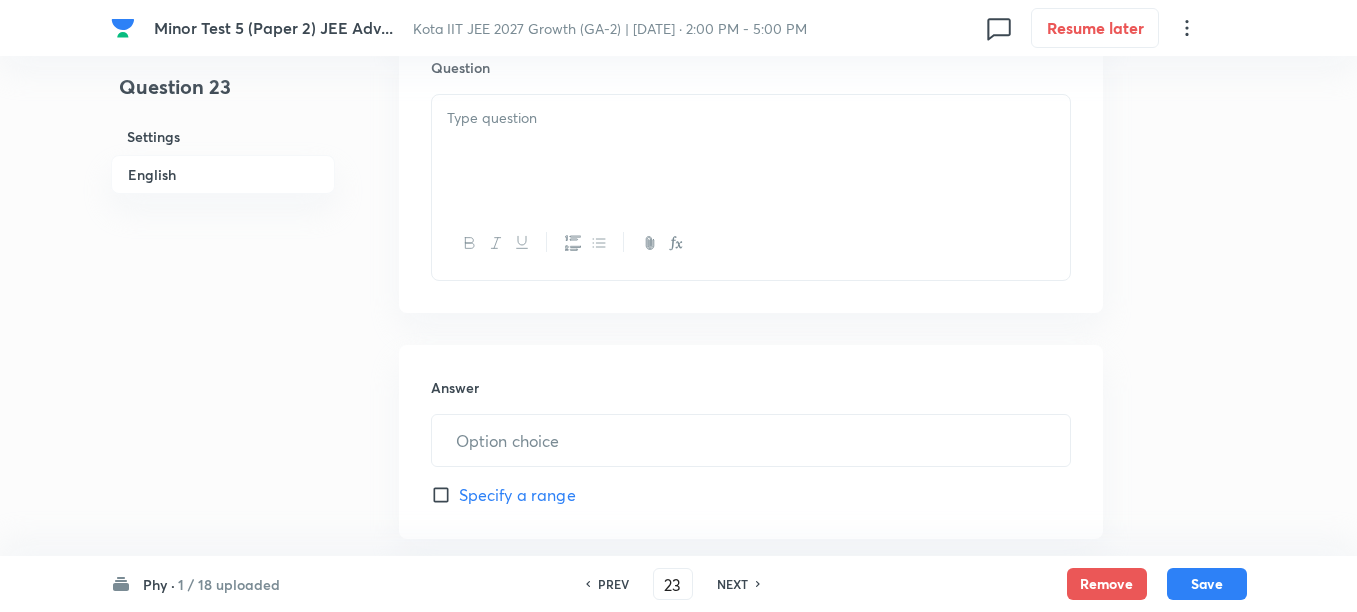 click at bounding box center (751, 151) 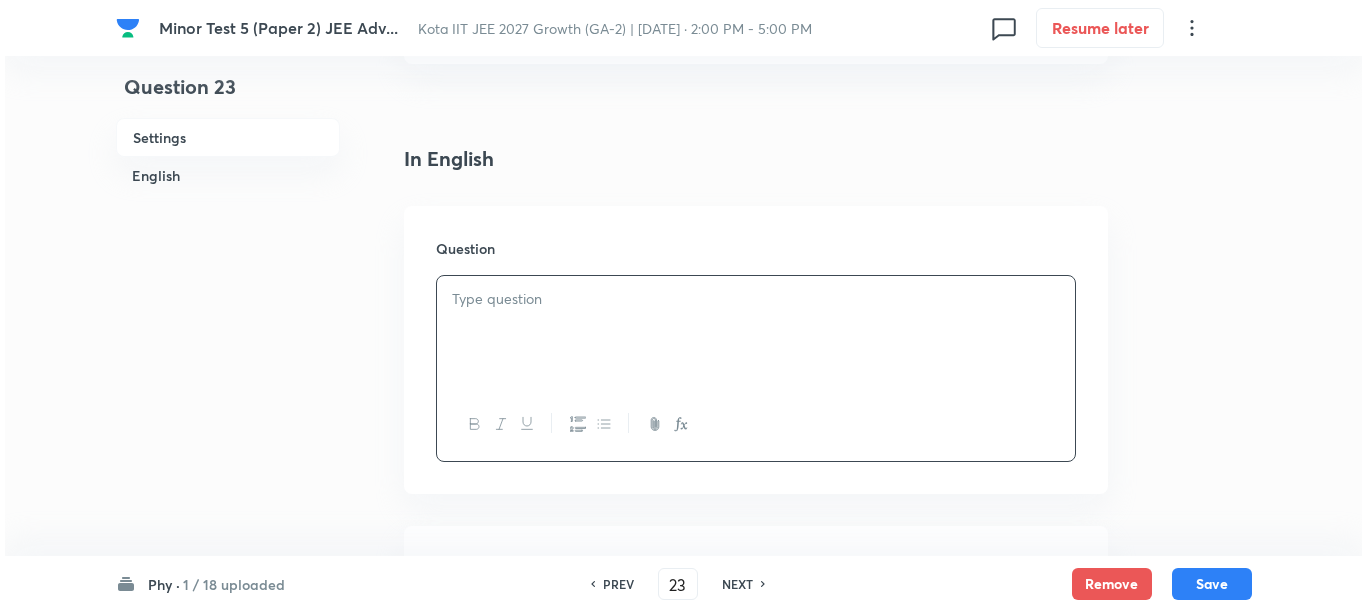 scroll, scrollTop: 500, scrollLeft: 0, axis: vertical 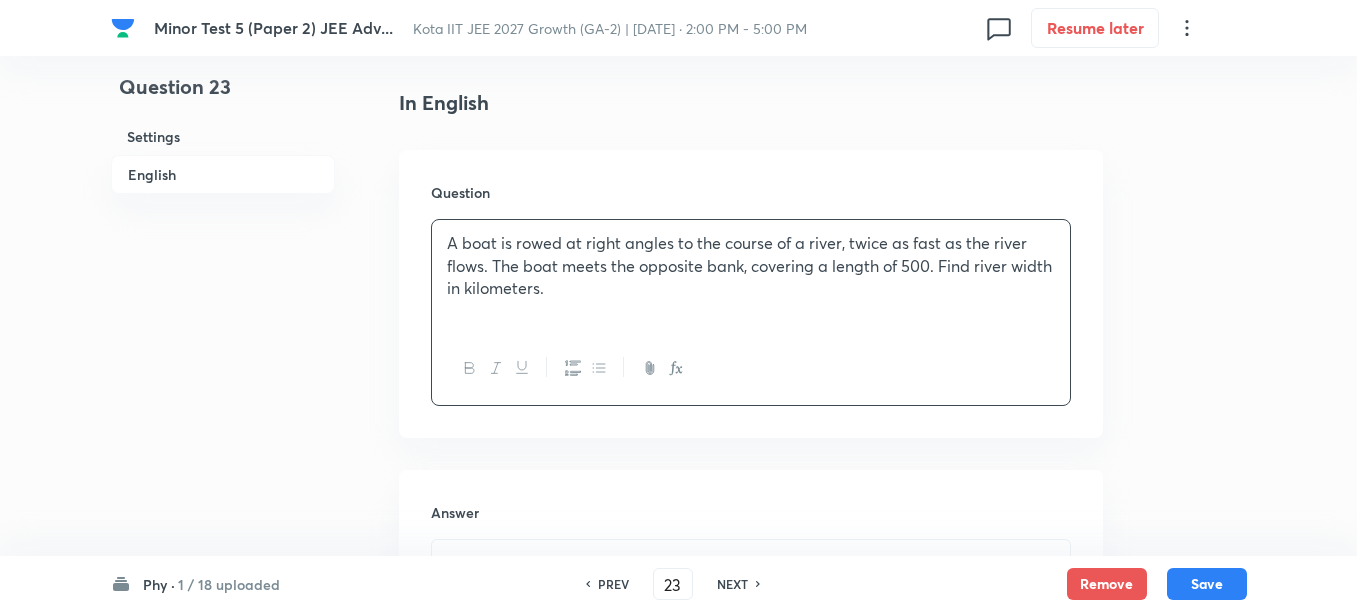 click on "A boat is rowed at right angles to the course of a river, twice as fast as the river flows. The boat meets the opposite bank, covering a length of 500. Find river width in kilometers." at bounding box center (751, 266) 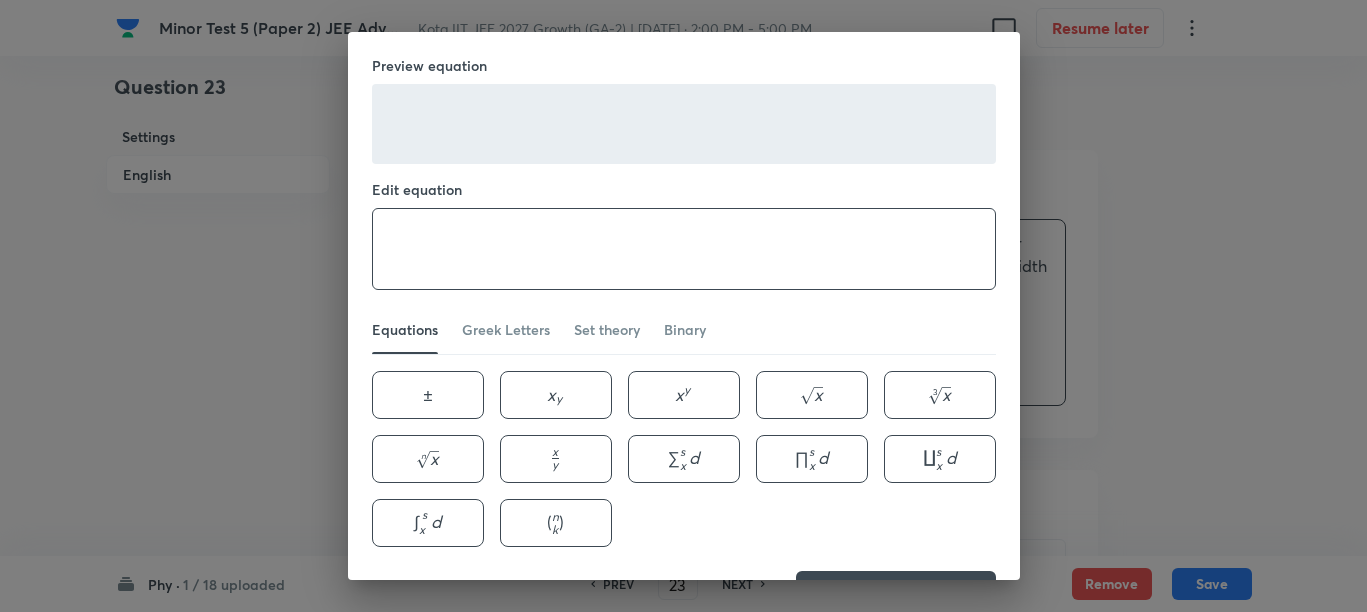 click at bounding box center (684, 249) 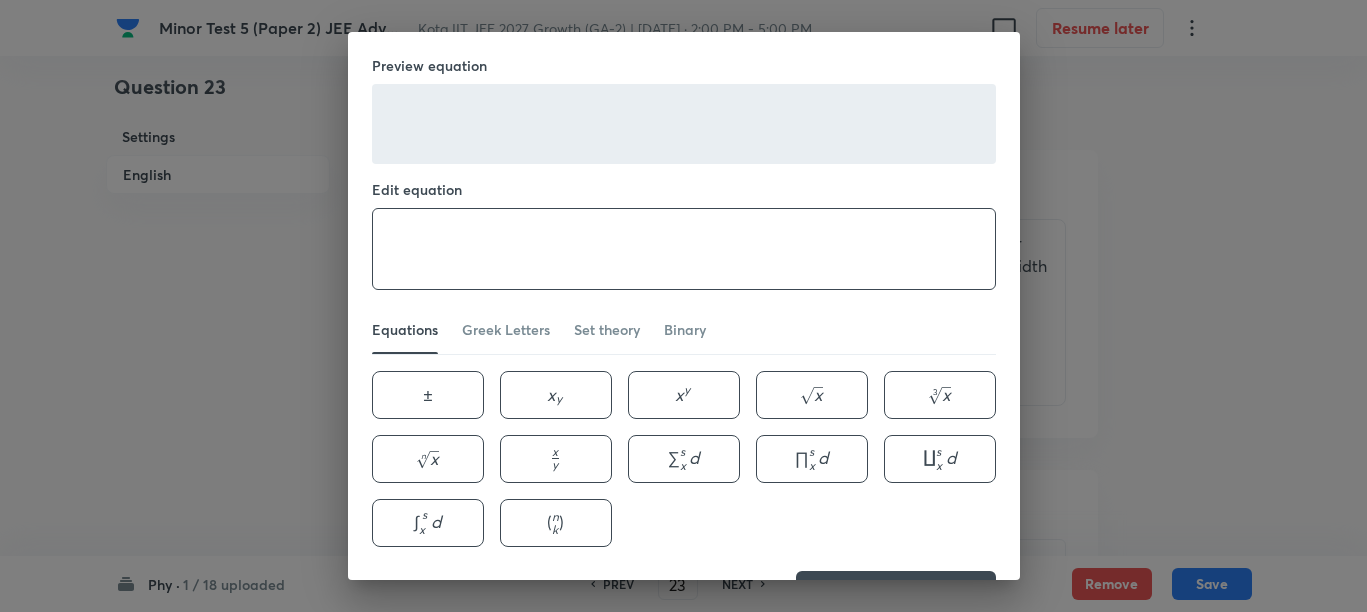 paste on "\sqrt{5} \mathrm{~m}" 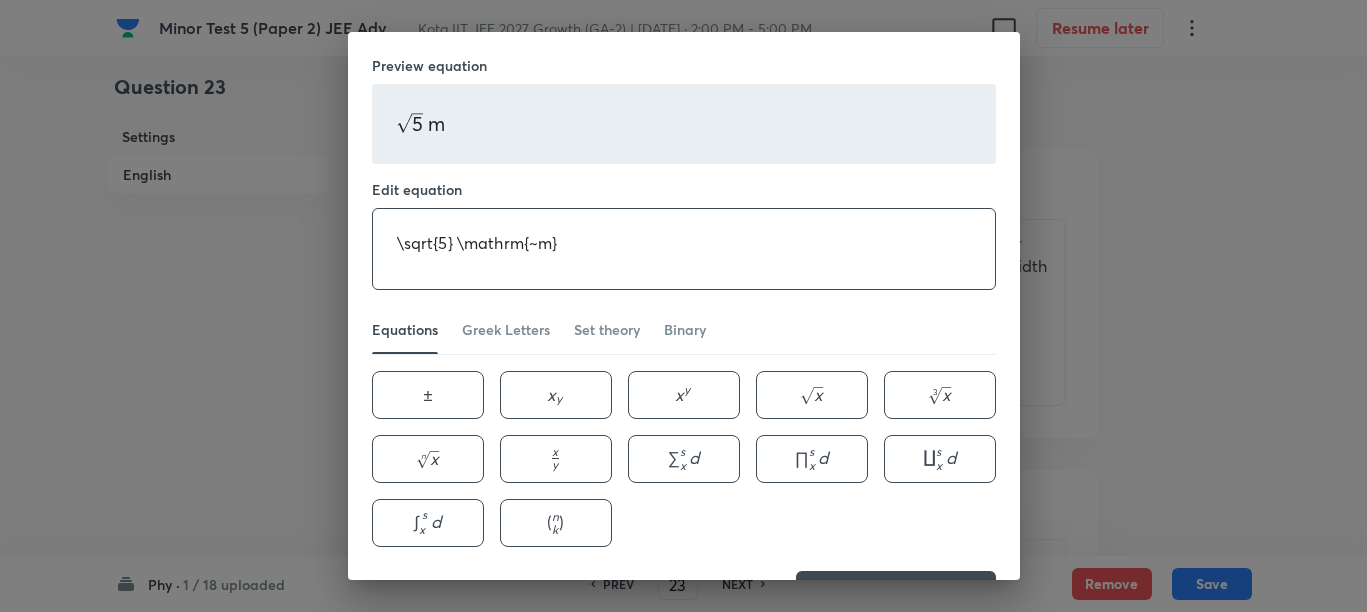 type on "\sqrt{5} \mathrm{~m}" 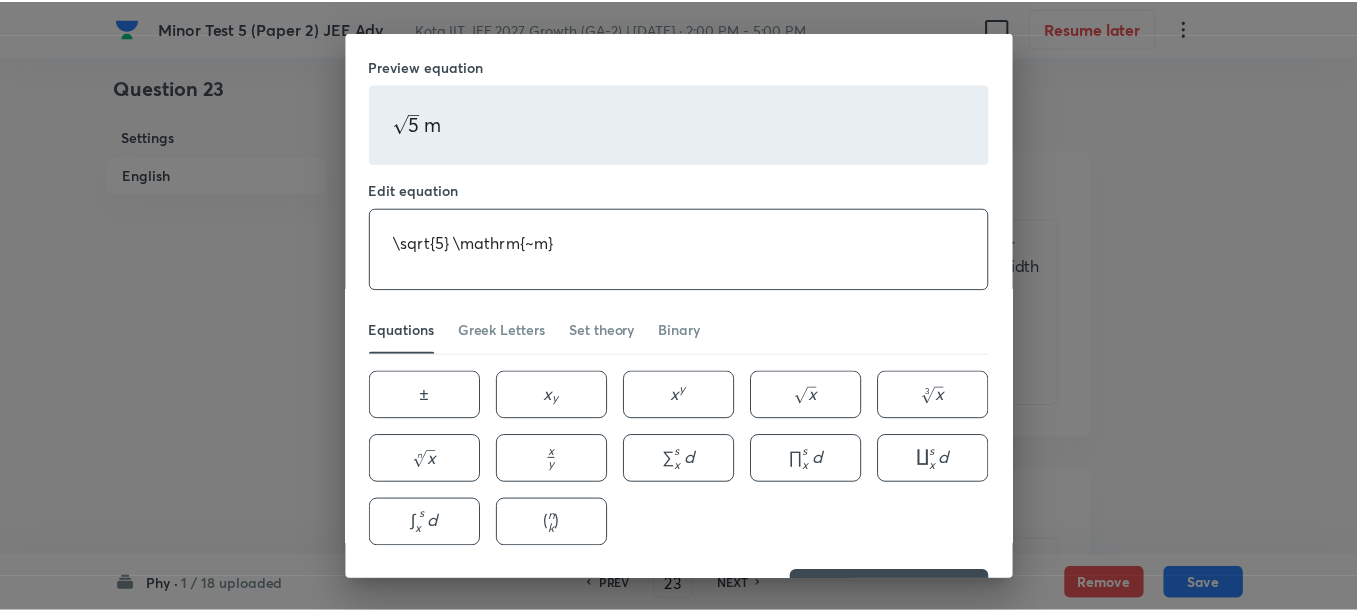 scroll, scrollTop: 63, scrollLeft: 0, axis: vertical 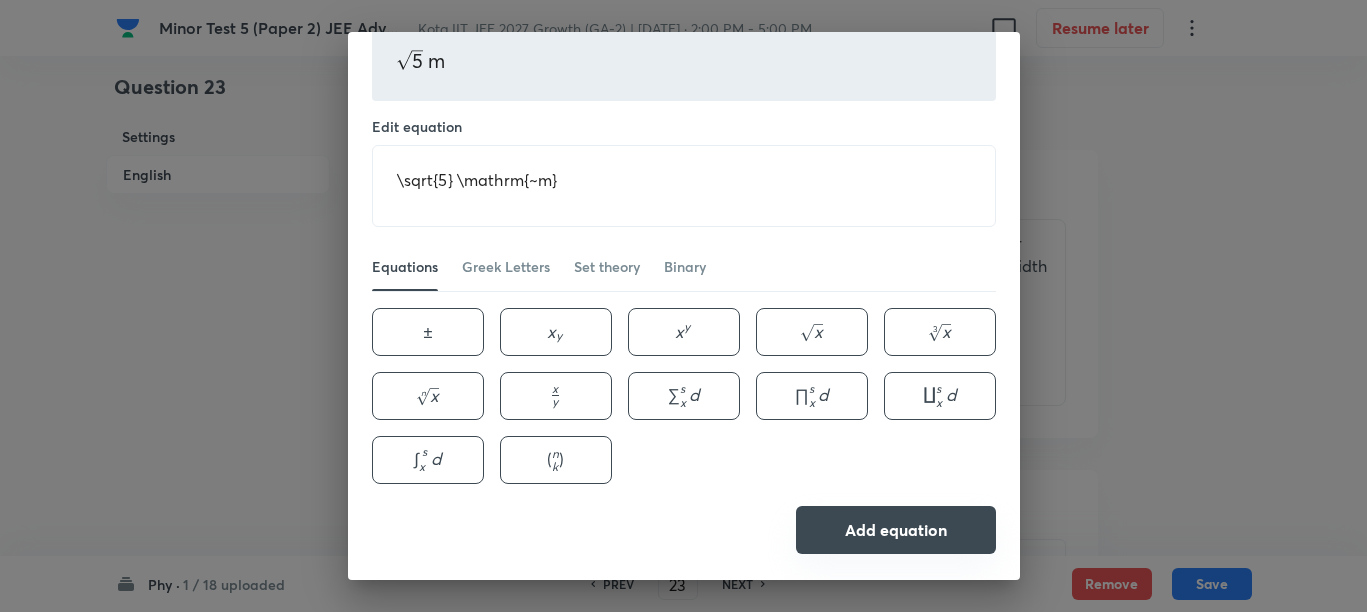 click on "Add equation" at bounding box center [896, 530] 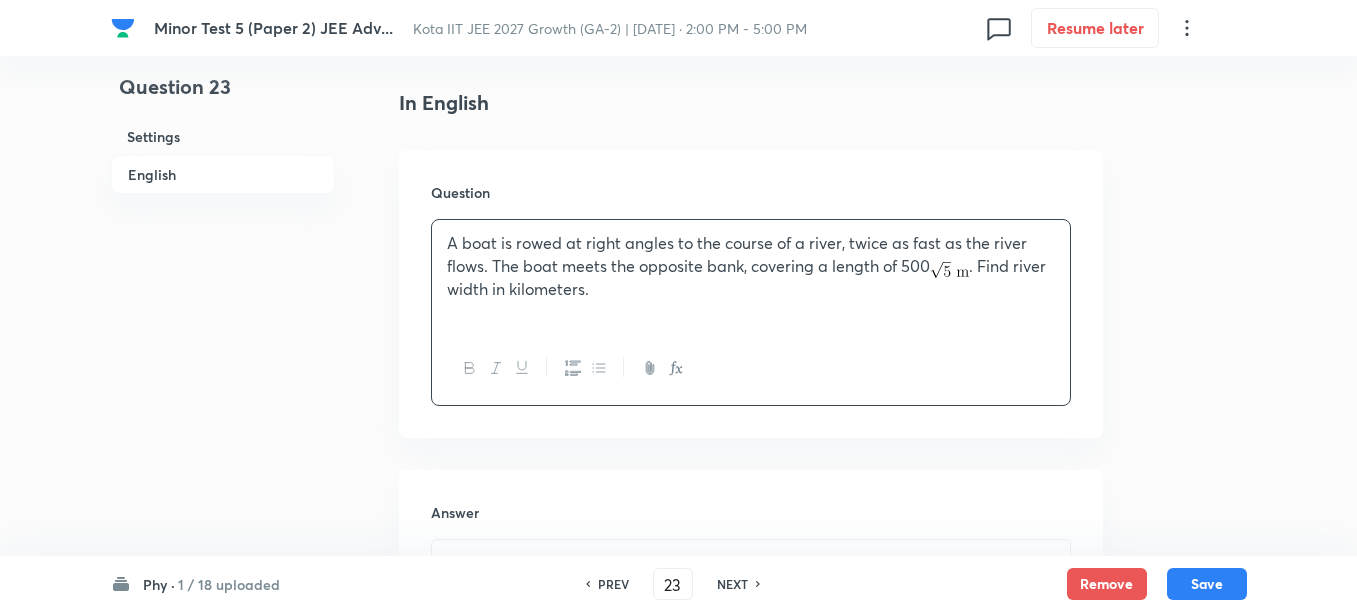scroll, scrollTop: 750, scrollLeft: 0, axis: vertical 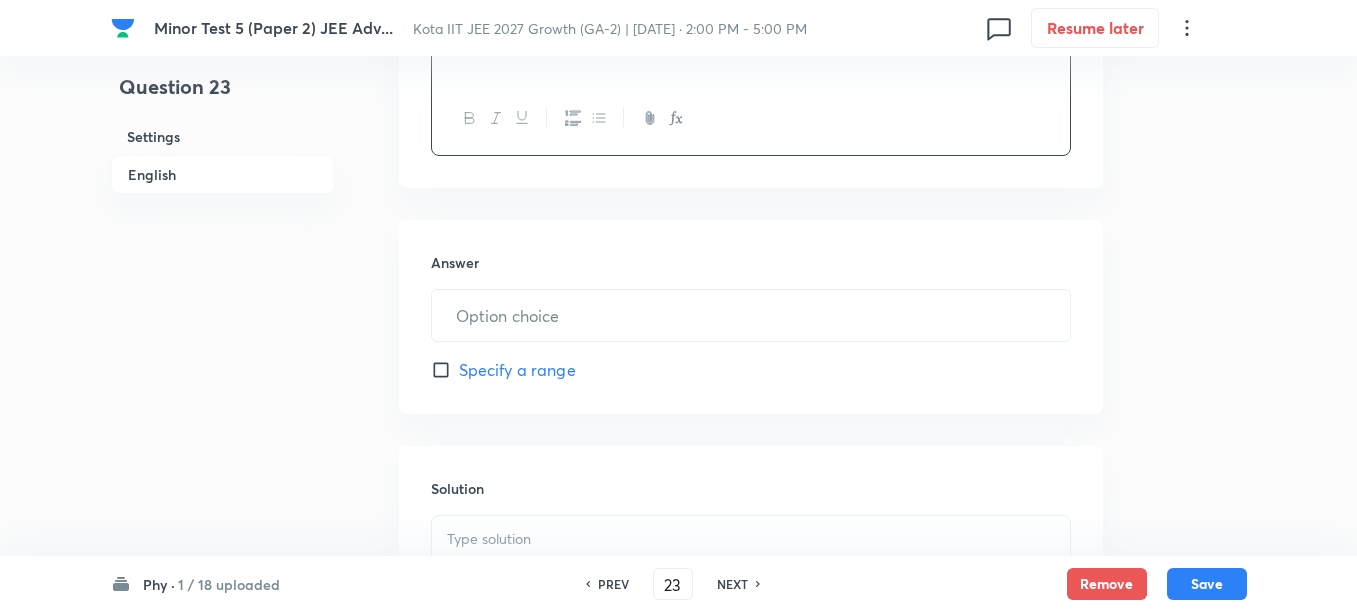 click on "Answer ​ Specify a range" at bounding box center [751, 317] 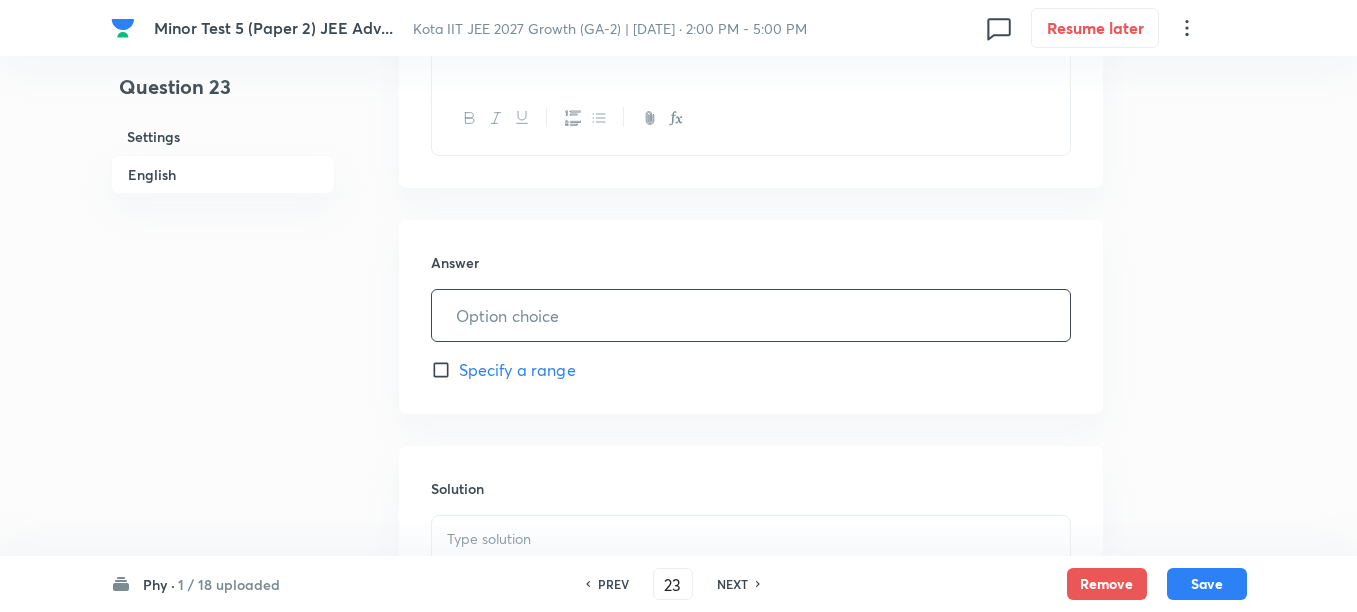 click at bounding box center (751, 315) 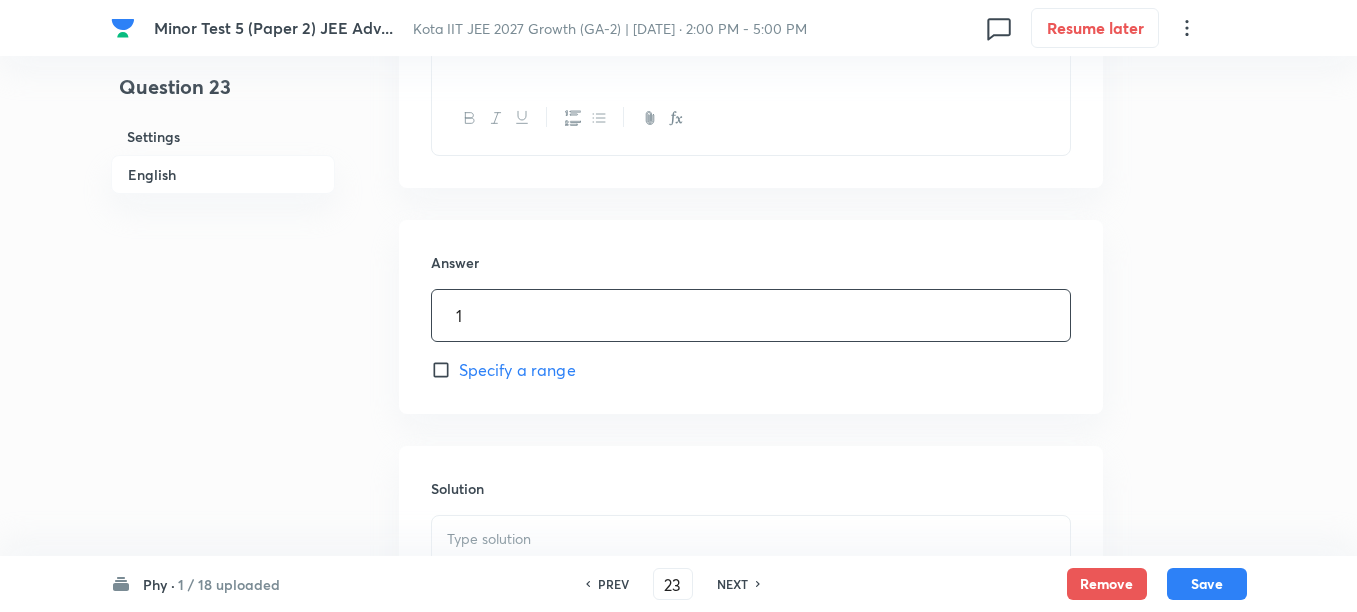 scroll, scrollTop: 1000, scrollLeft: 0, axis: vertical 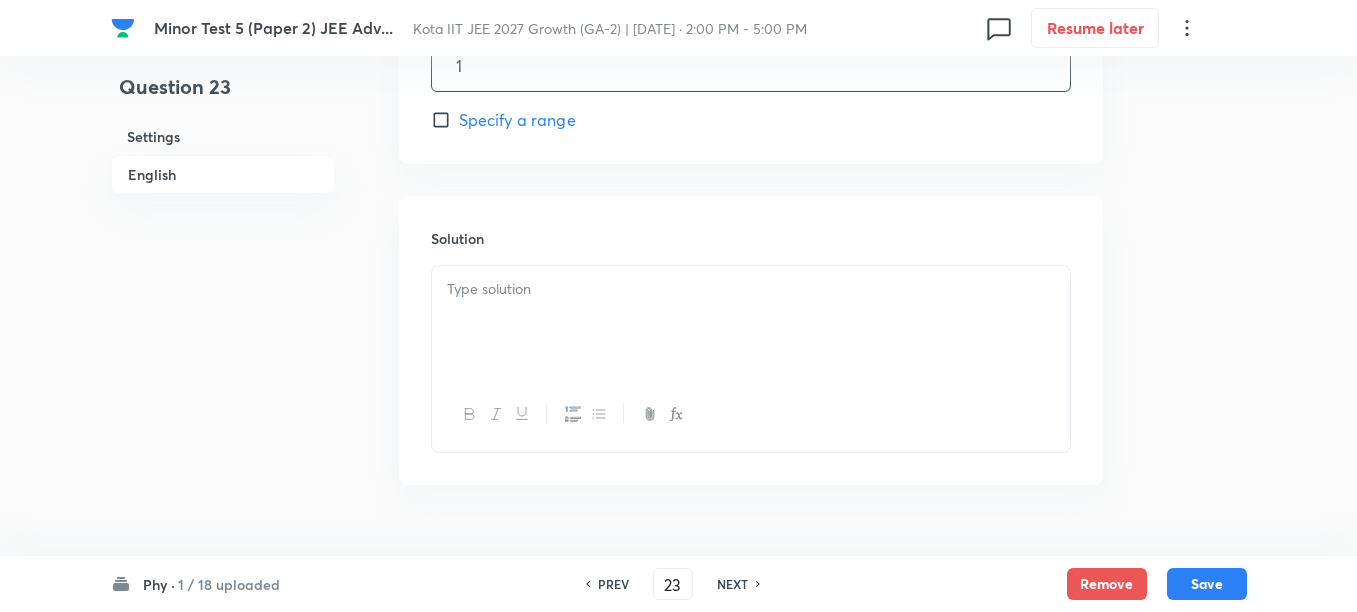 type on "1" 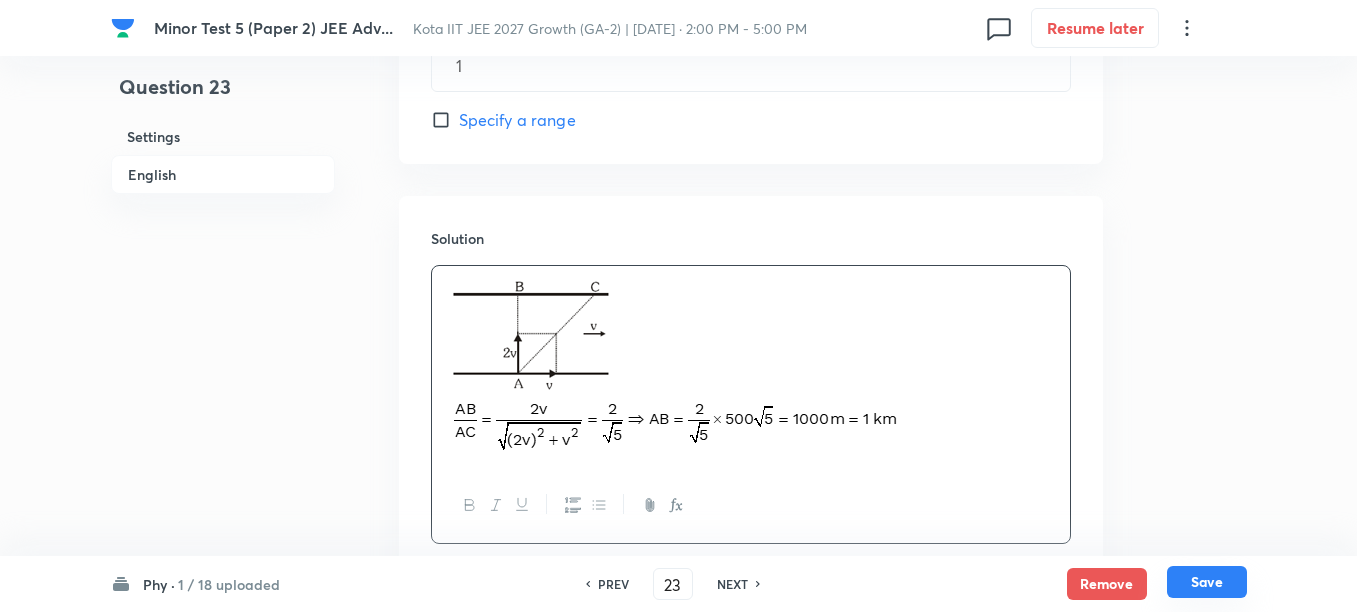 click on "Save" at bounding box center (1207, 582) 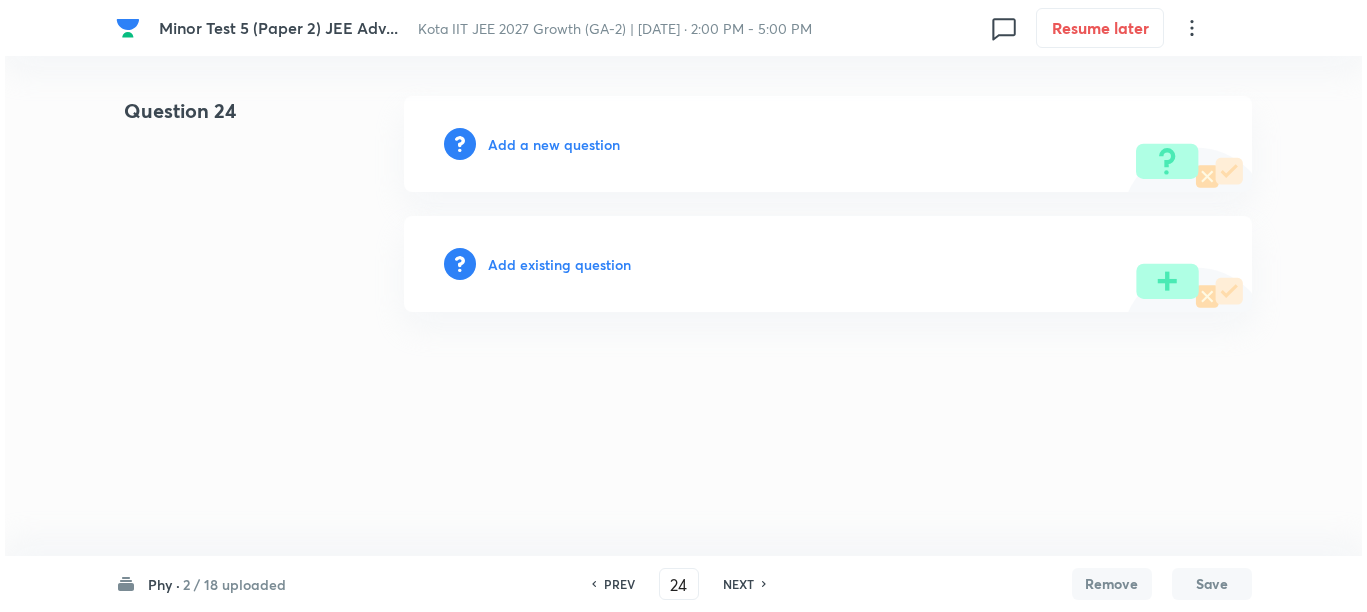 scroll, scrollTop: 0, scrollLeft: 0, axis: both 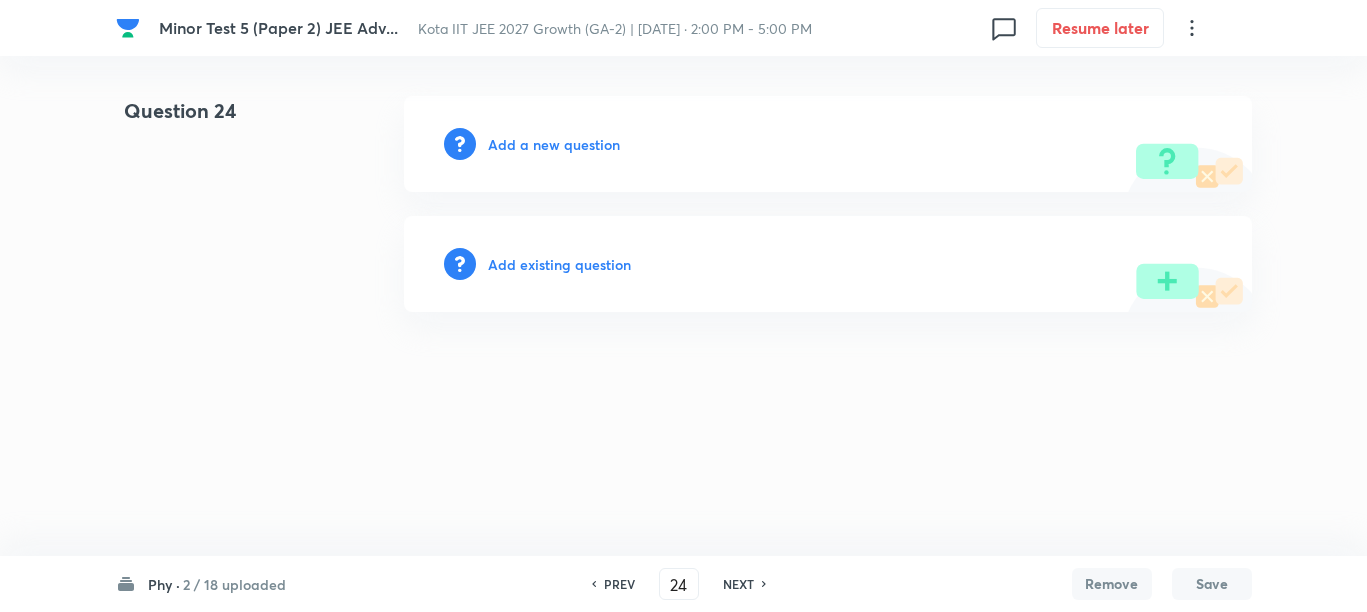 click on "NEXT" at bounding box center [738, 584] 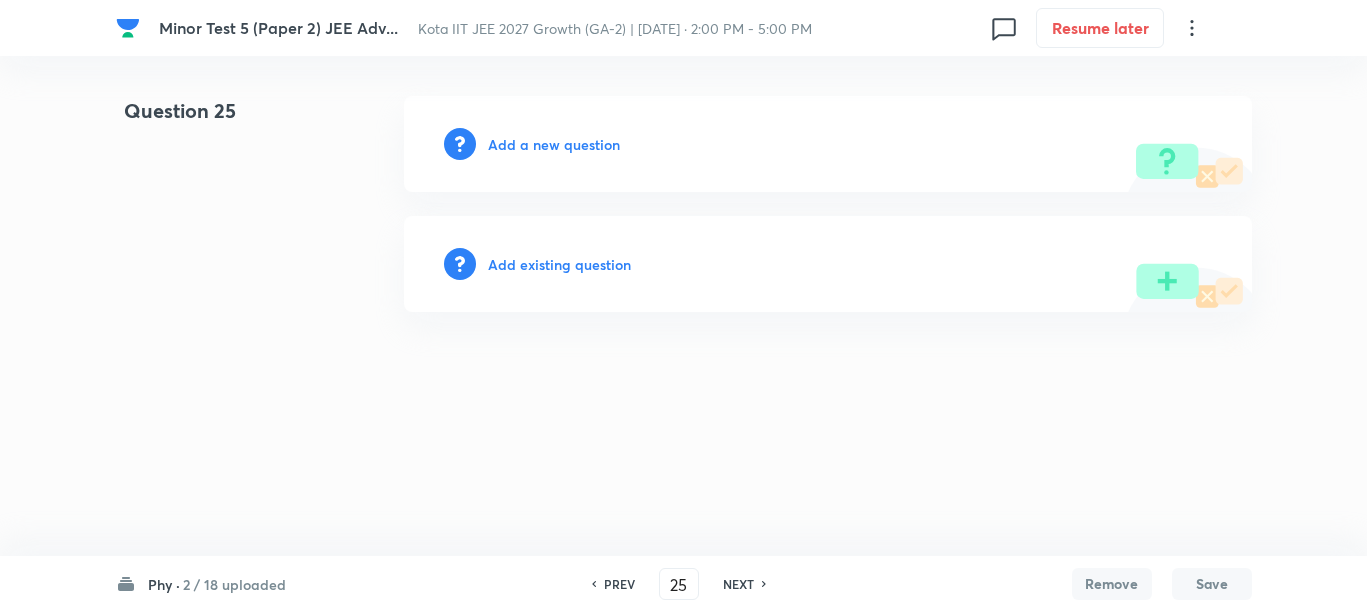 click on "NEXT" at bounding box center (738, 584) 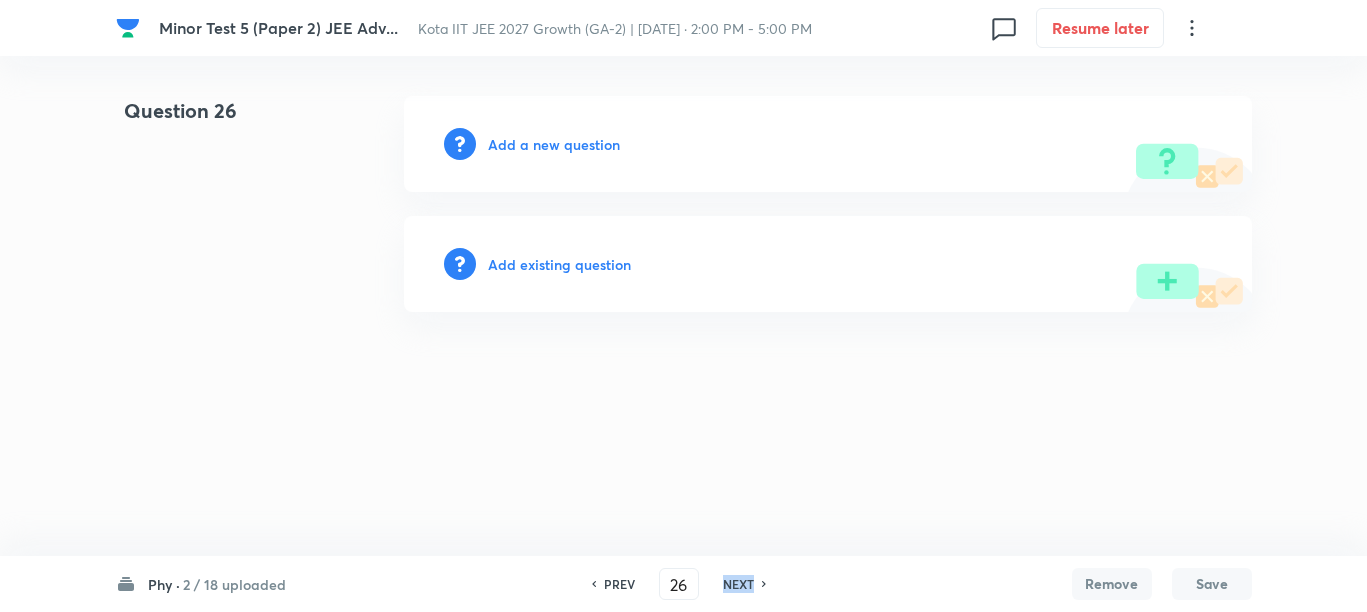 click on "NEXT" at bounding box center [738, 584] 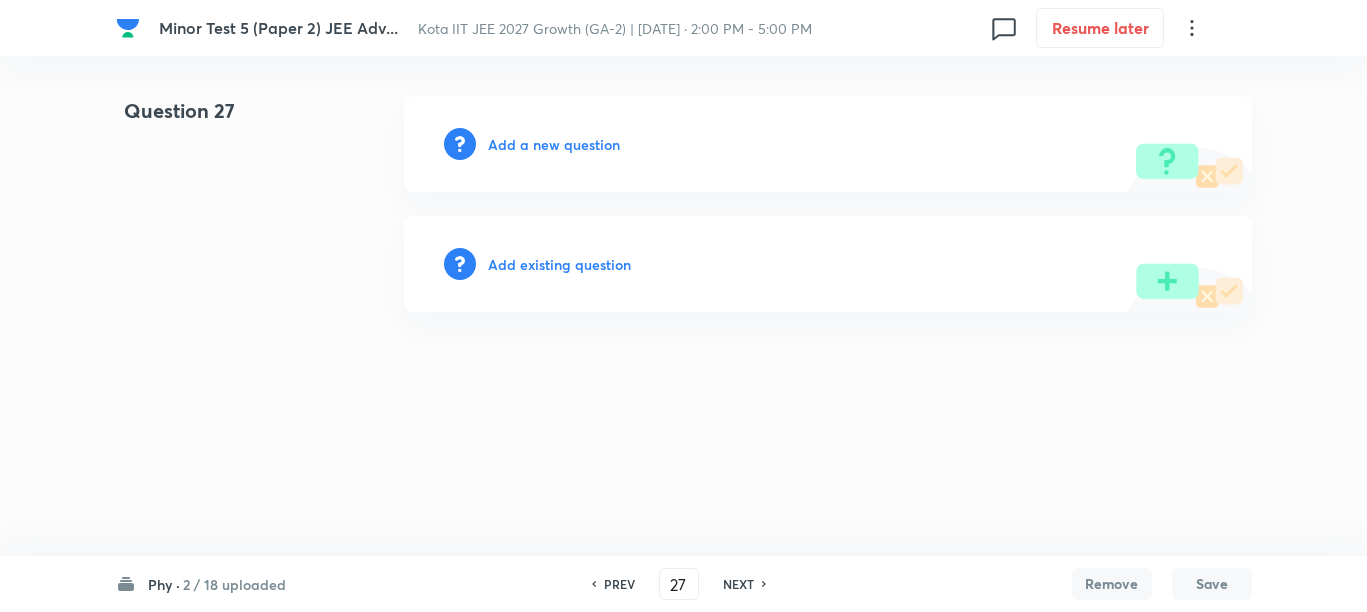 click on "Add a new question" at bounding box center (554, 144) 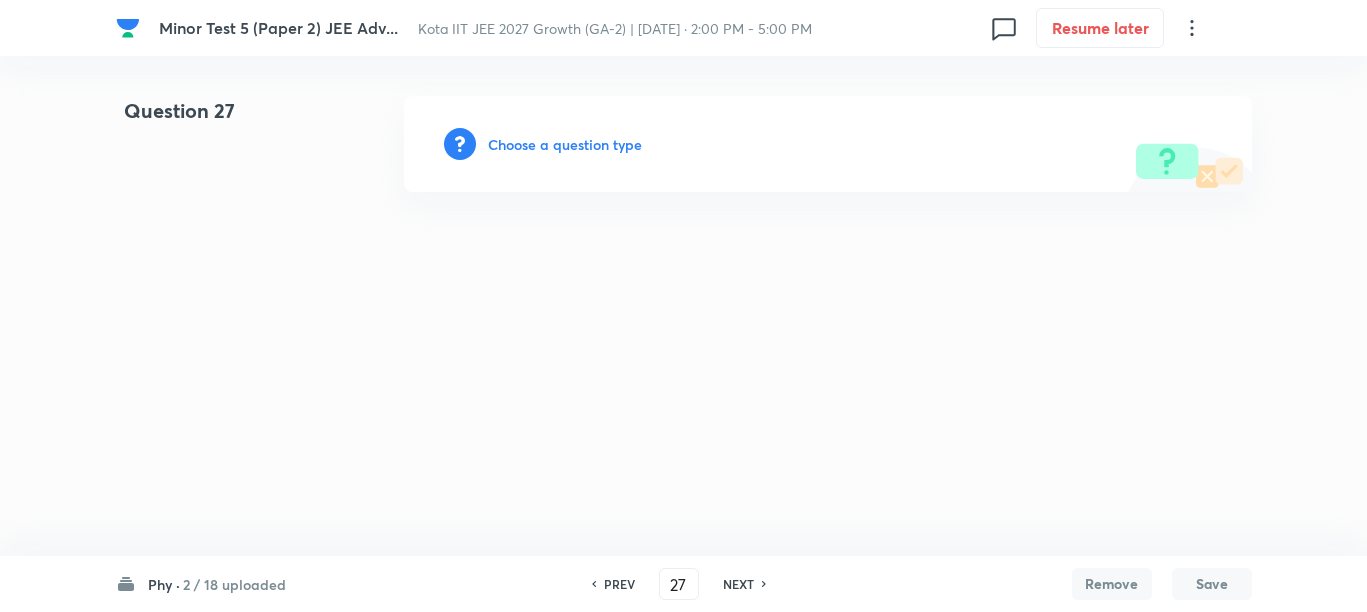 click on "Choose a question type" at bounding box center (565, 144) 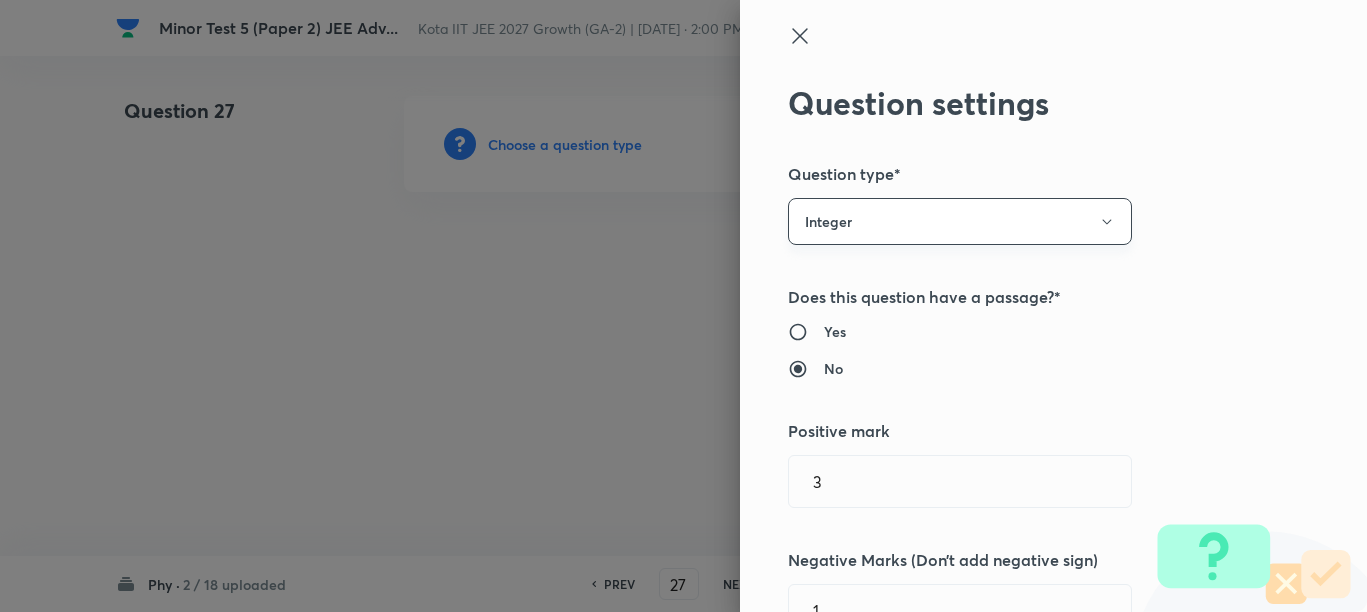 click on "Integer" at bounding box center (960, 221) 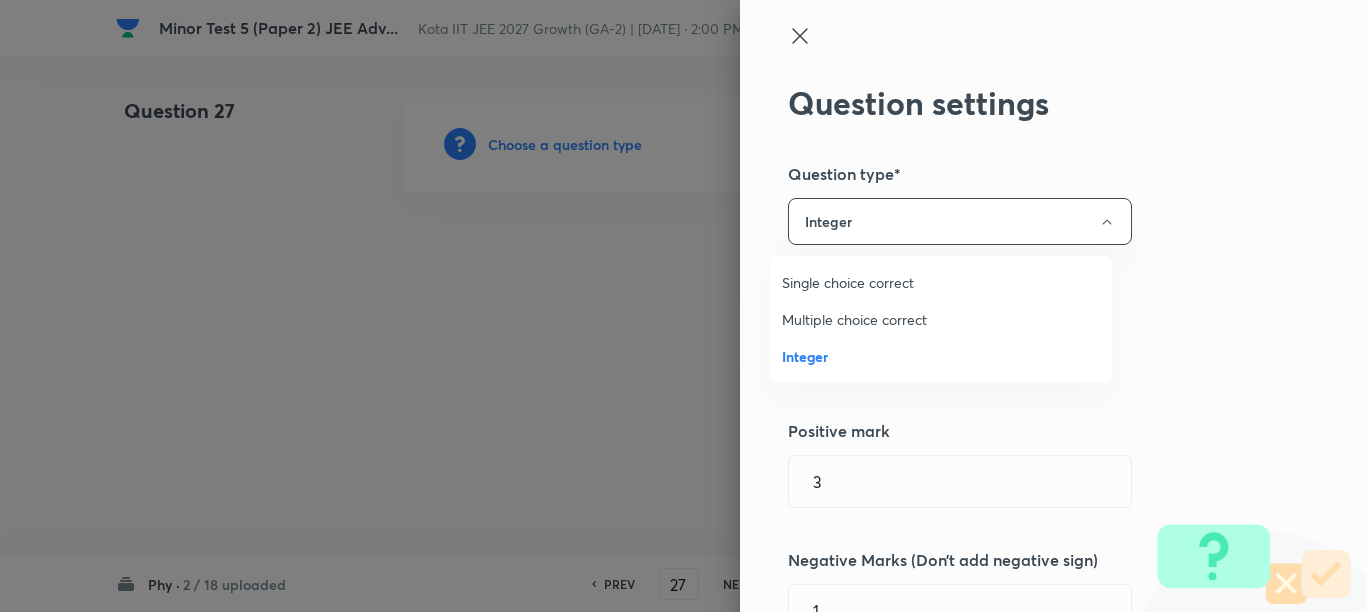 click on "Multiple choice correct" at bounding box center (941, 319) 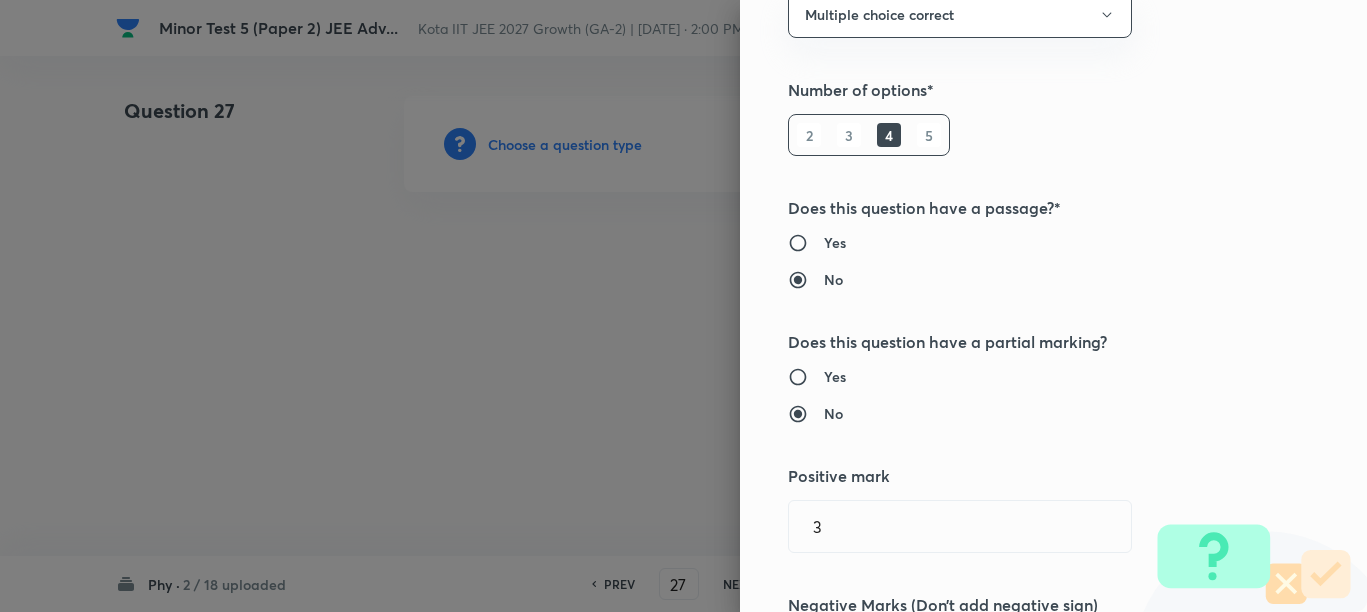 scroll, scrollTop: 250, scrollLeft: 0, axis: vertical 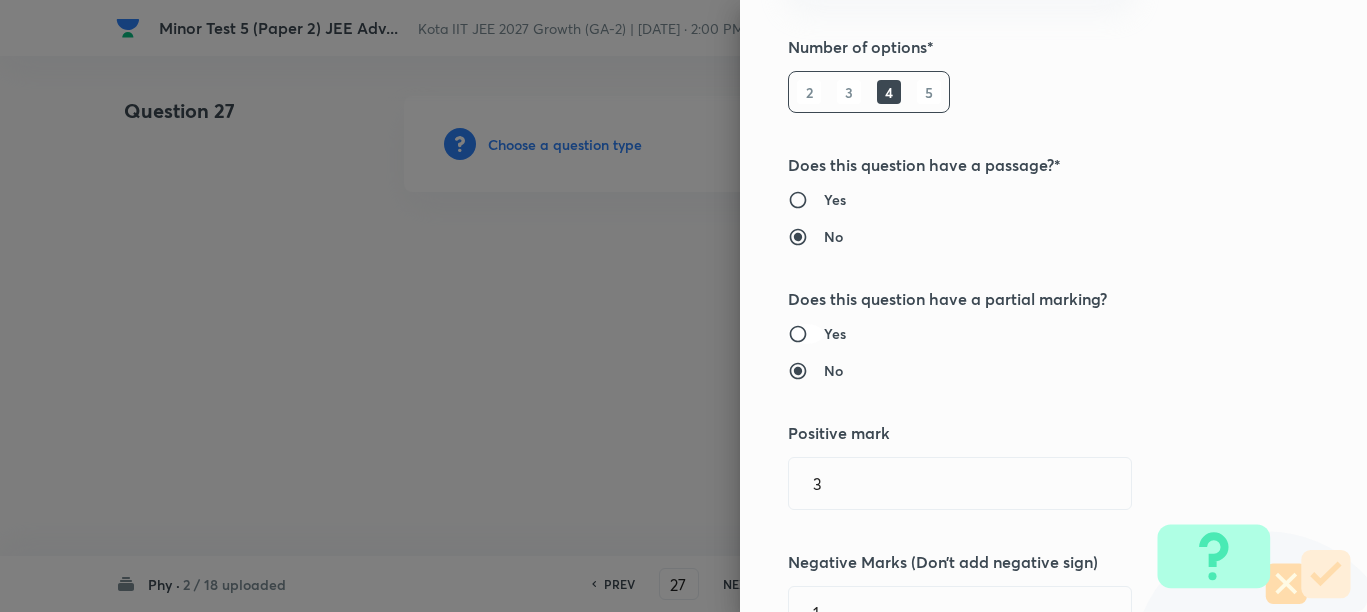 click on "Yes" at bounding box center [806, 334] 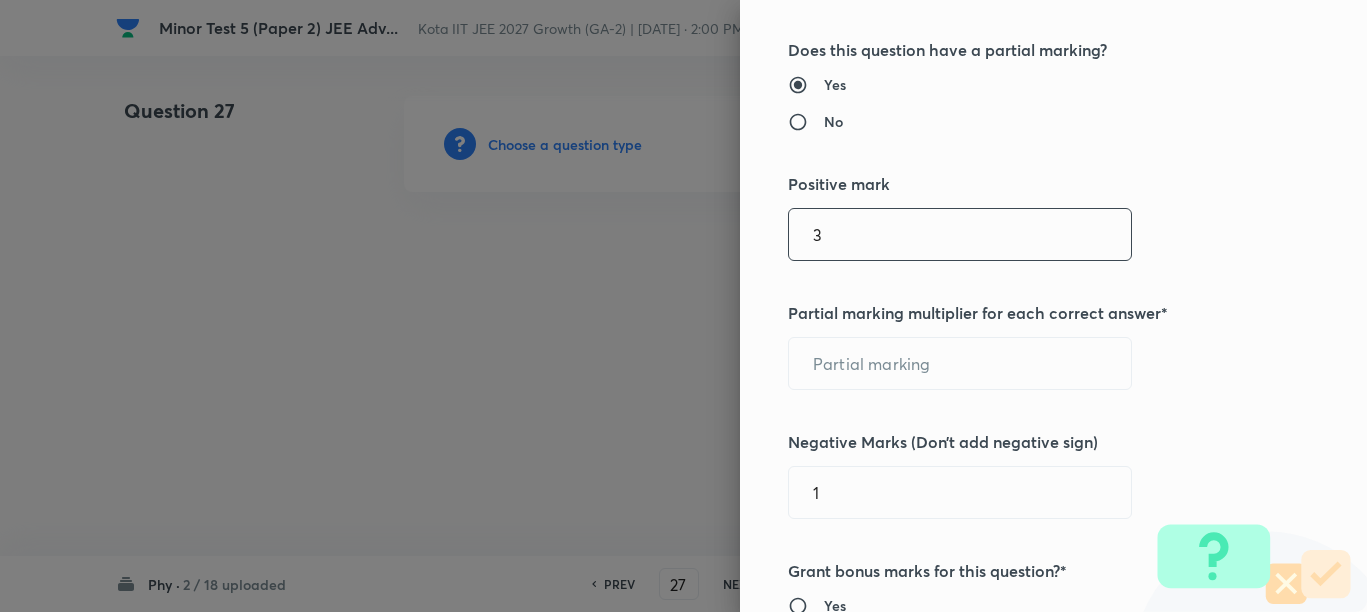scroll, scrollTop: 500, scrollLeft: 0, axis: vertical 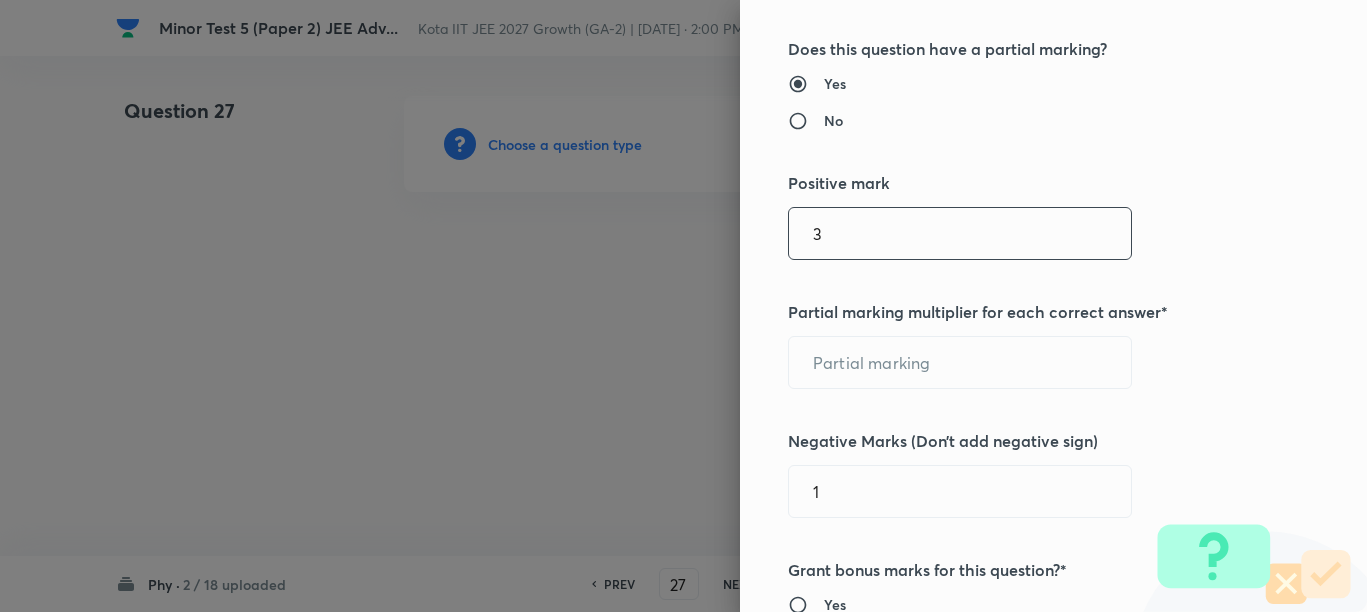 click on "3" at bounding box center [960, 233] 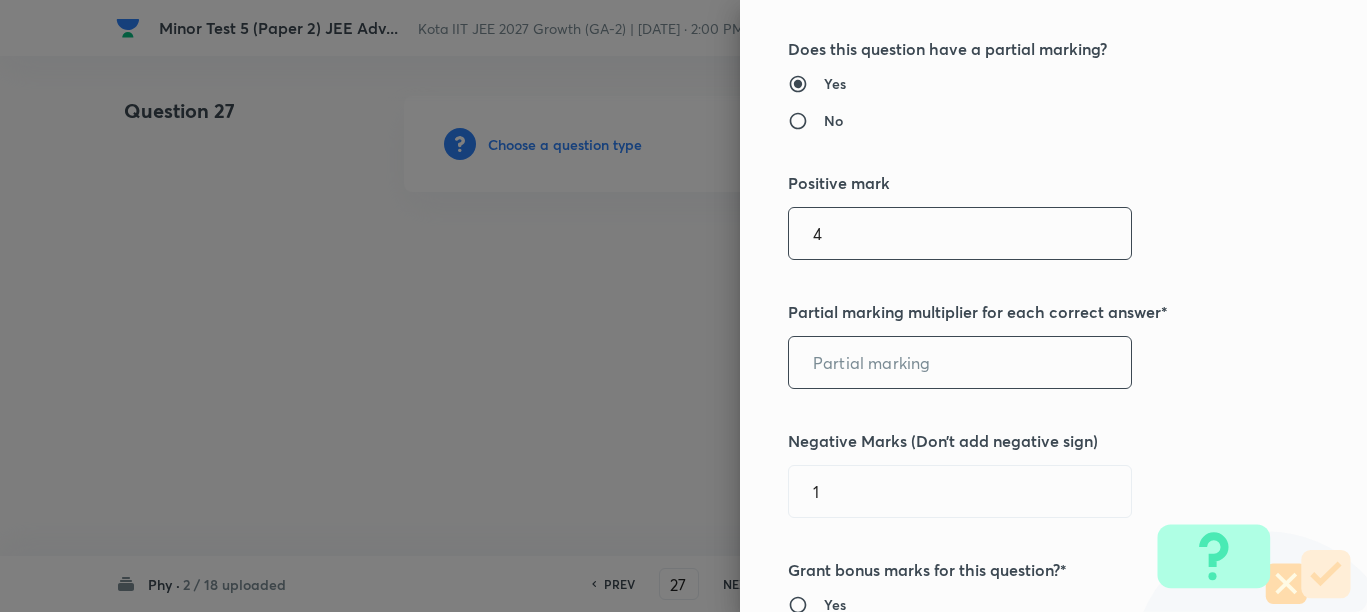 type on "4" 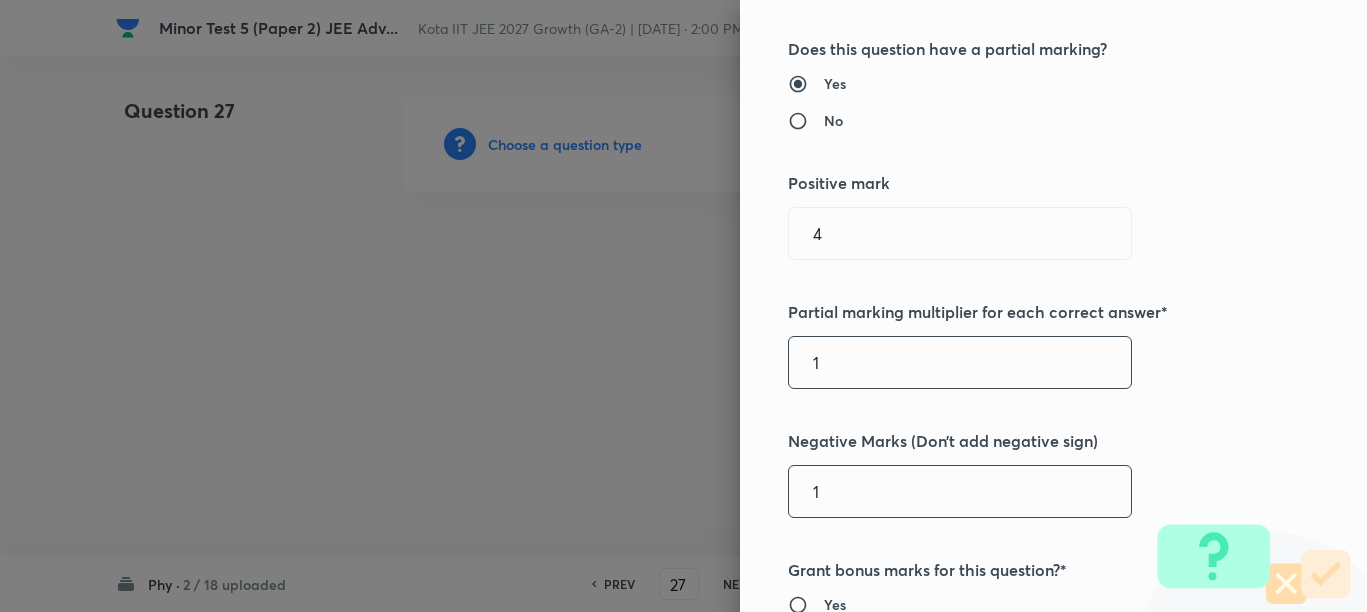 type on "1" 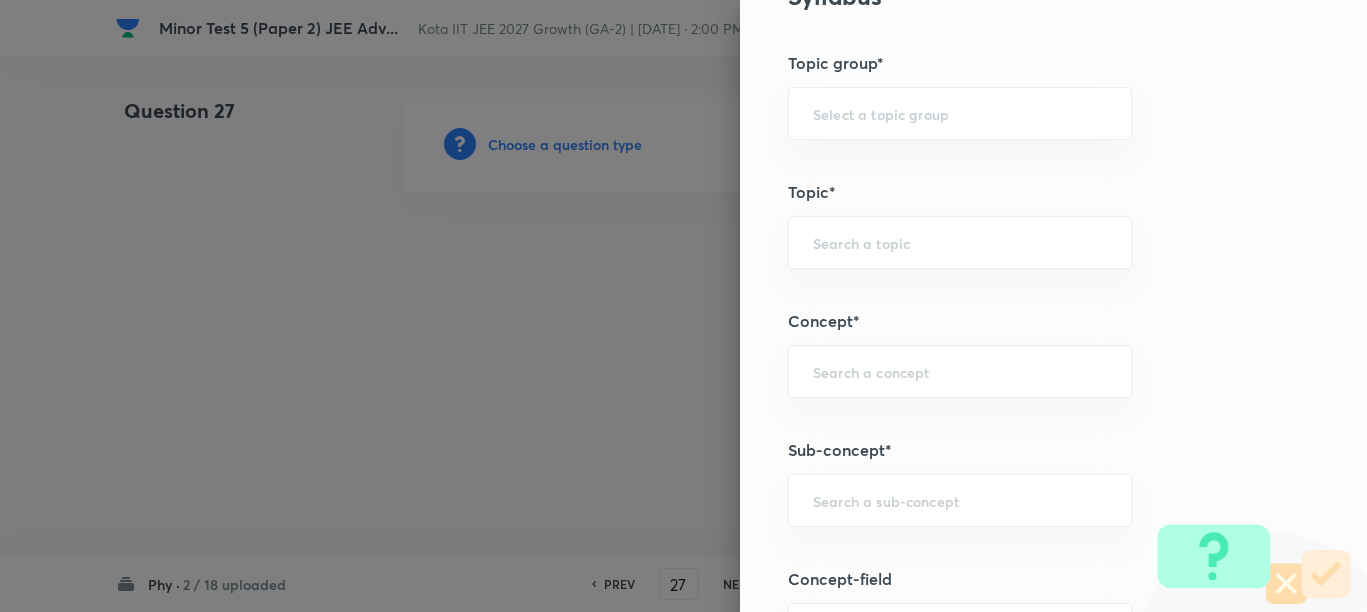 scroll, scrollTop: 1375, scrollLeft: 0, axis: vertical 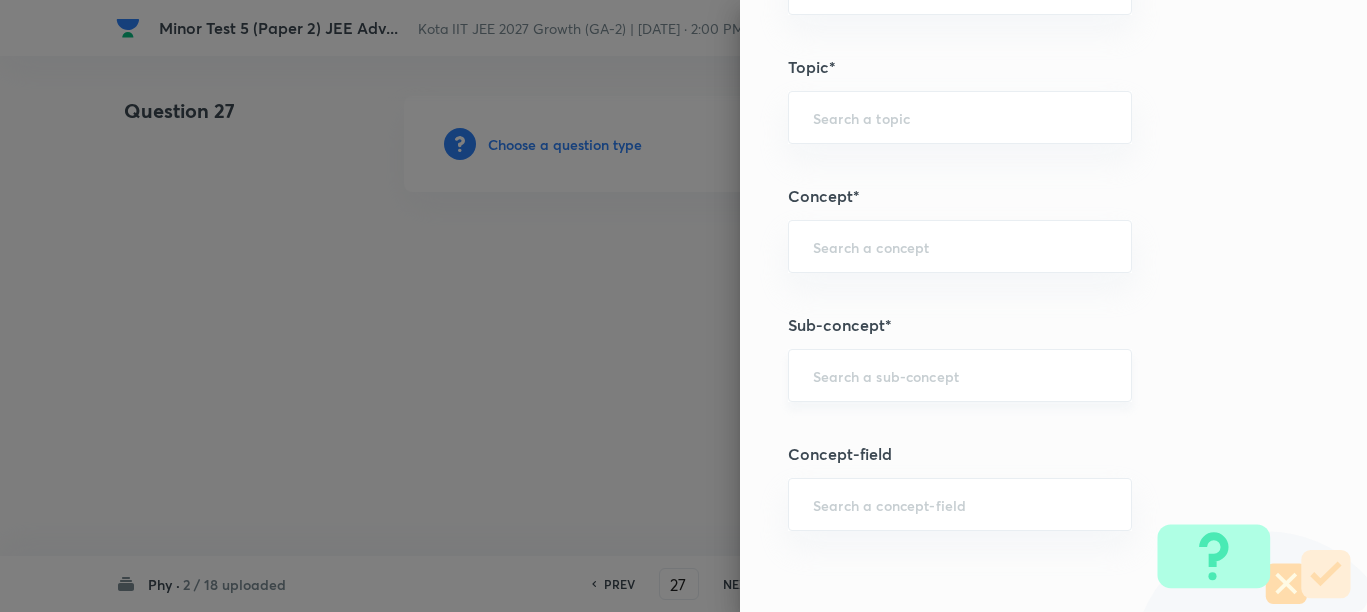 type on "2" 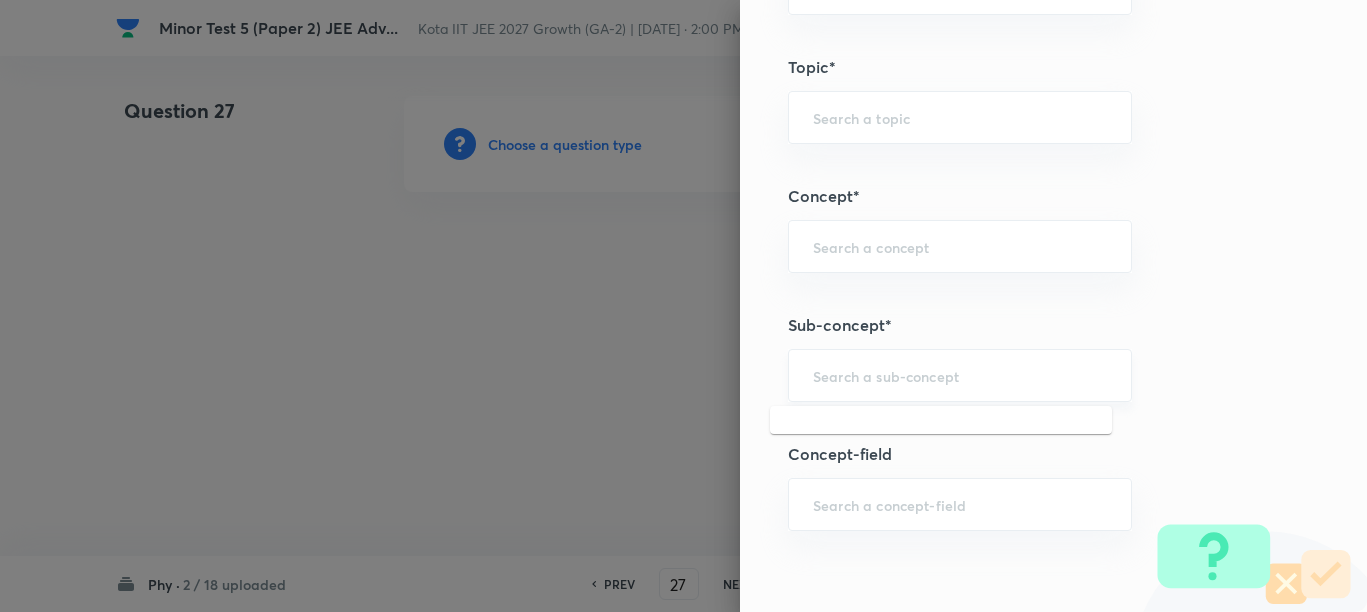 click at bounding box center [960, 375] 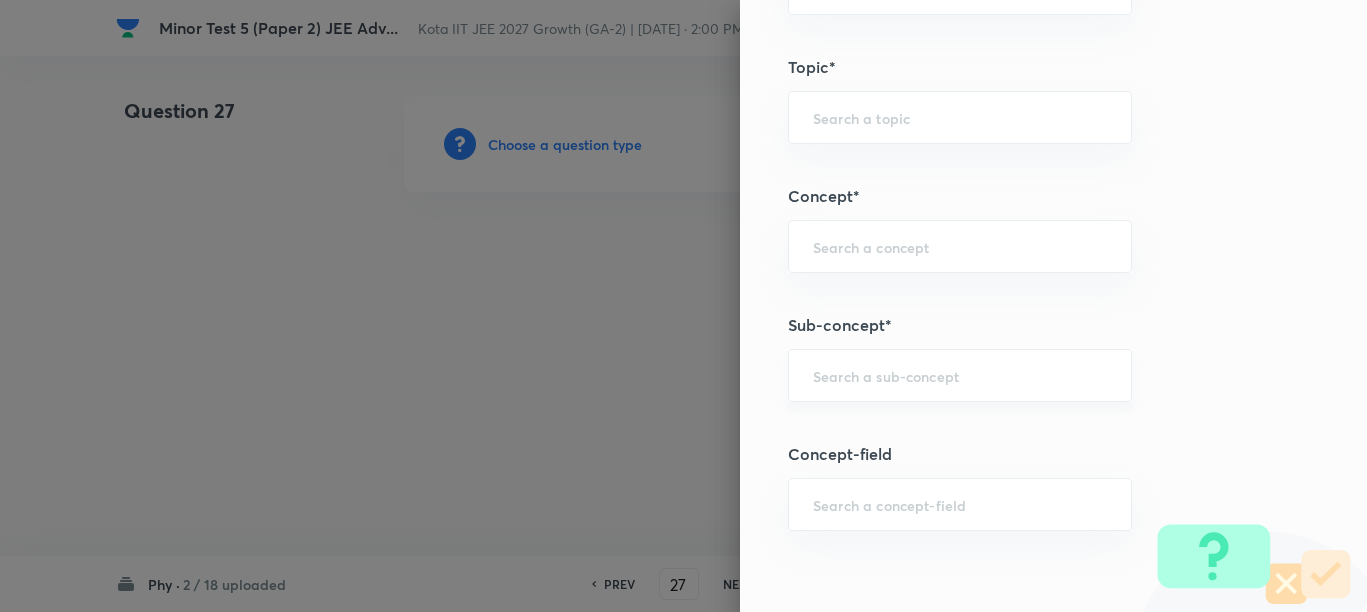 click at bounding box center (960, 375) 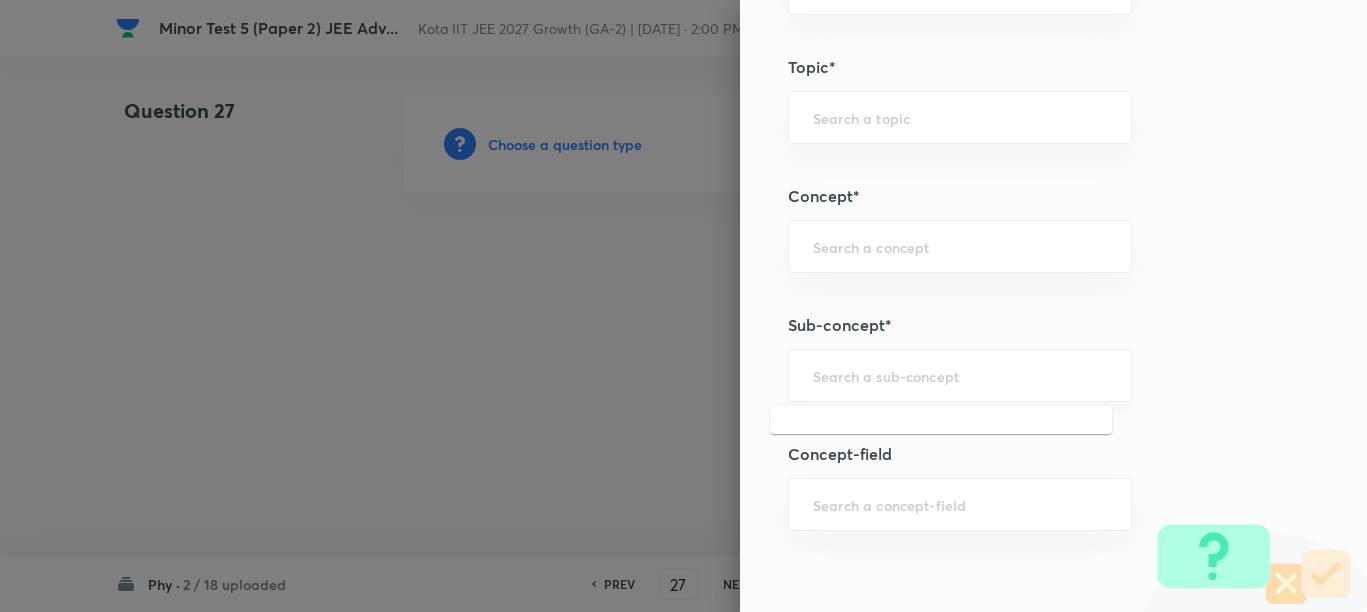 paste on "Motion in a Straight Line" 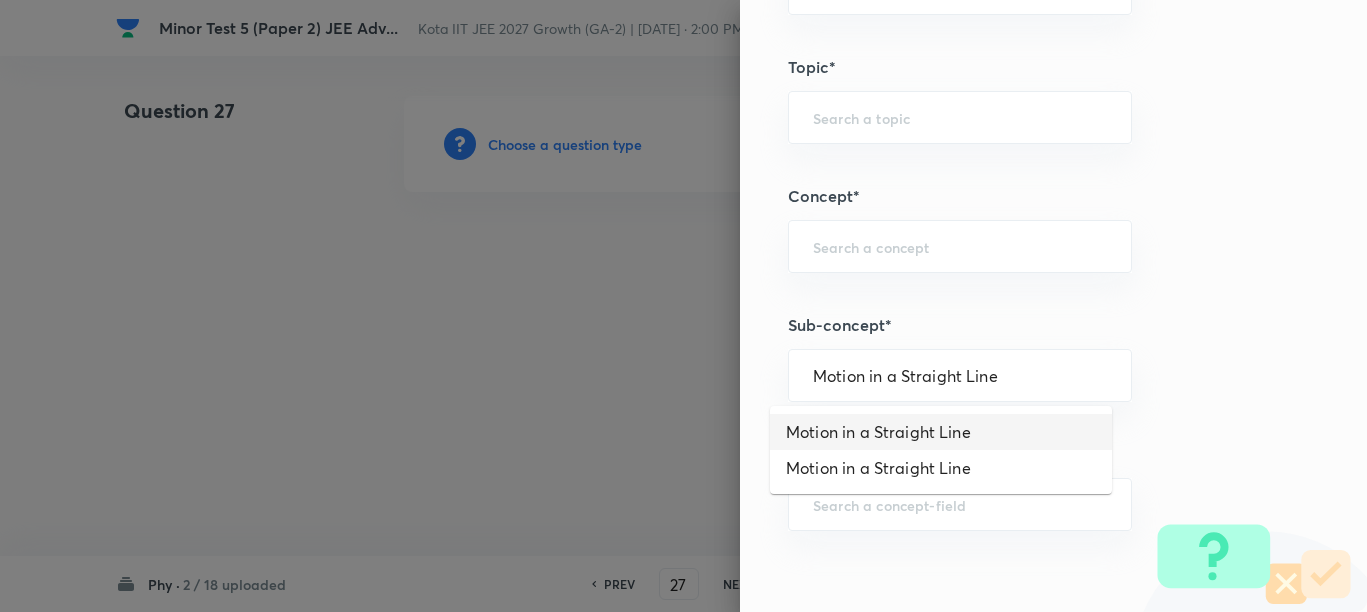 click on "Motion in a Straight Line" at bounding box center [941, 432] 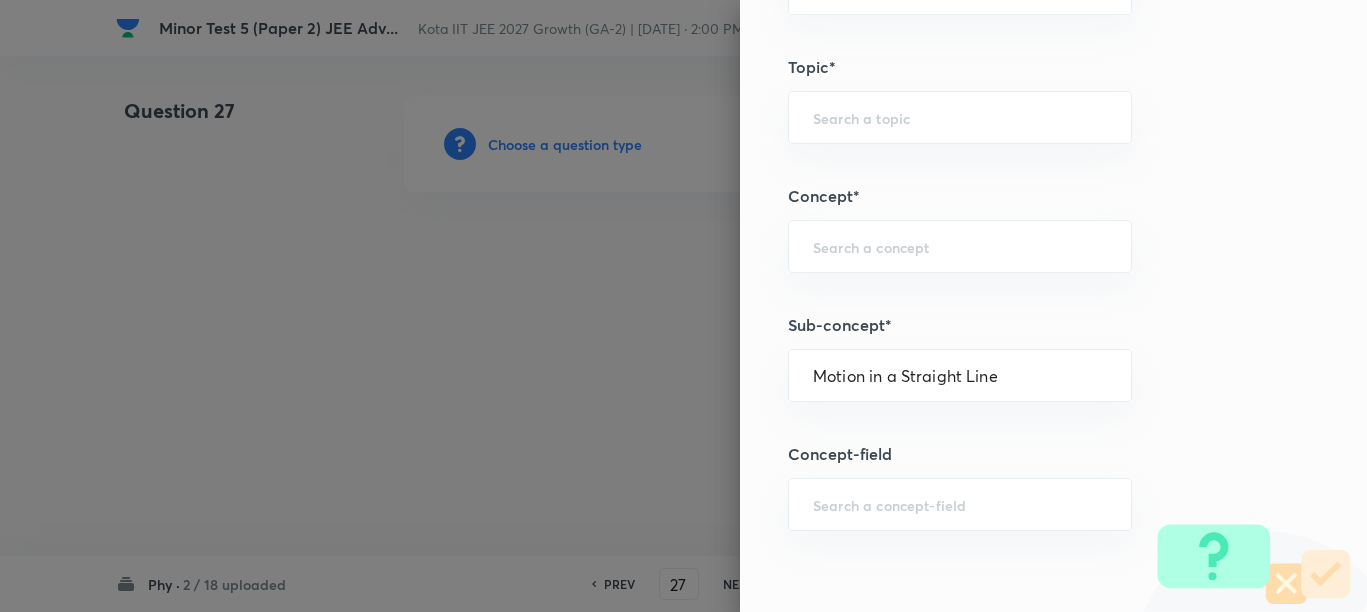type on "Physics" 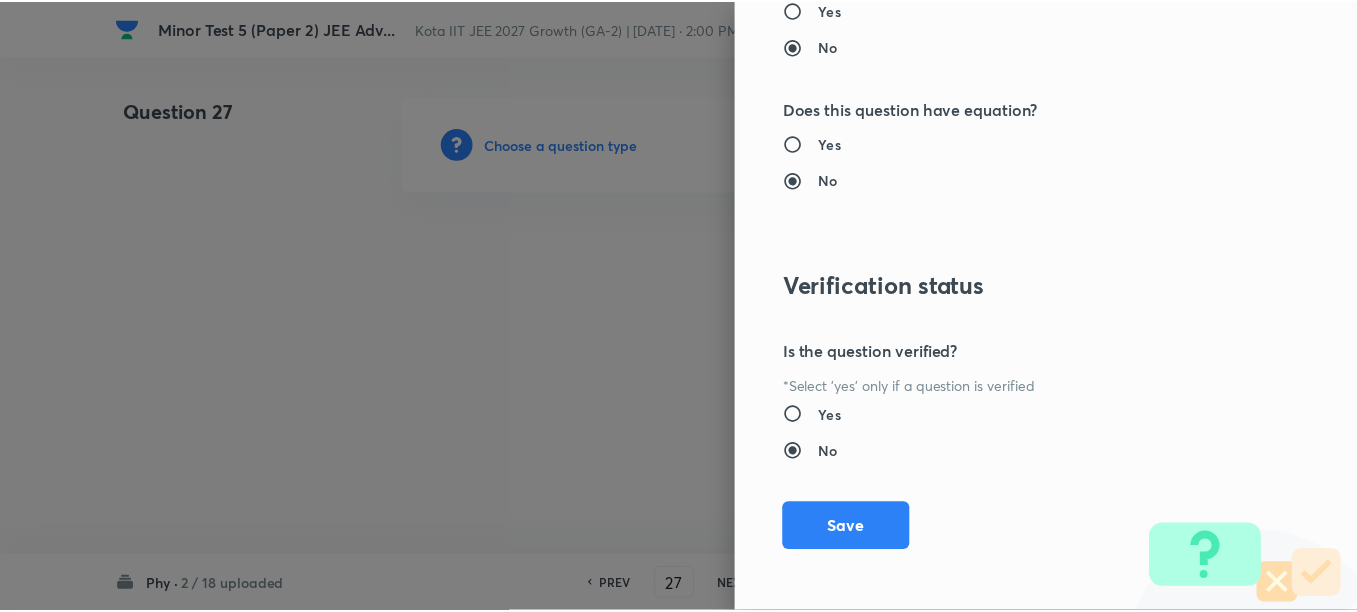scroll, scrollTop: 2511, scrollLeft: 0, axis: vertical 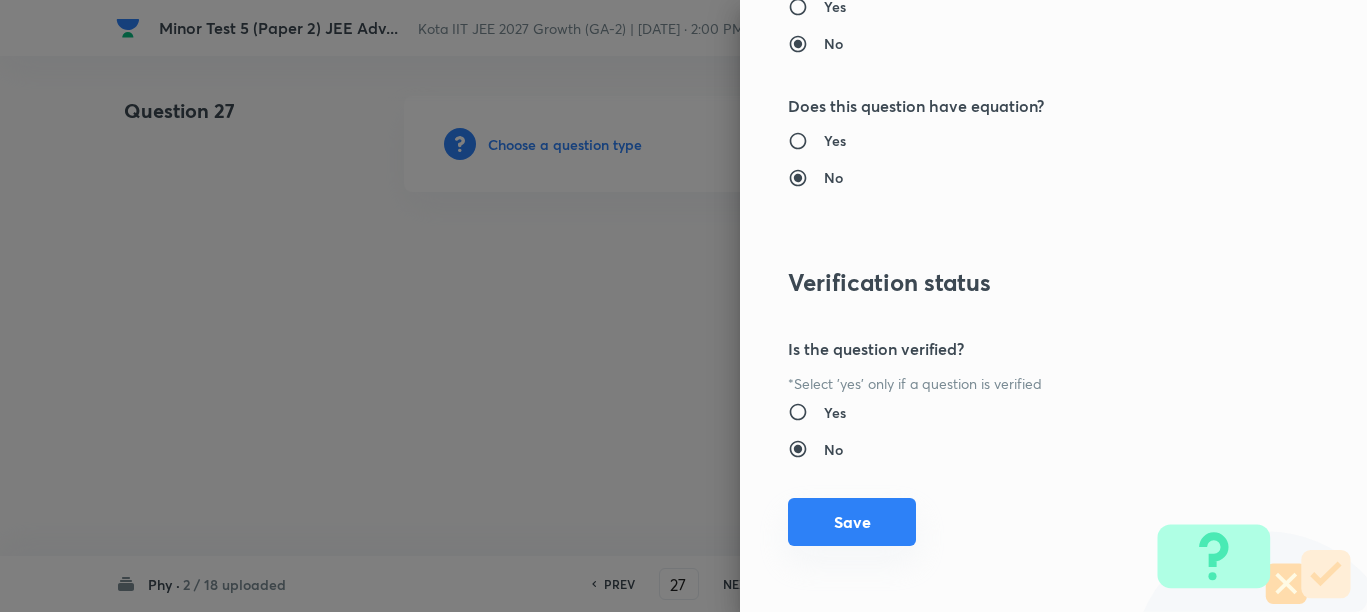 click on "Save" at bounding box center [852, 522] 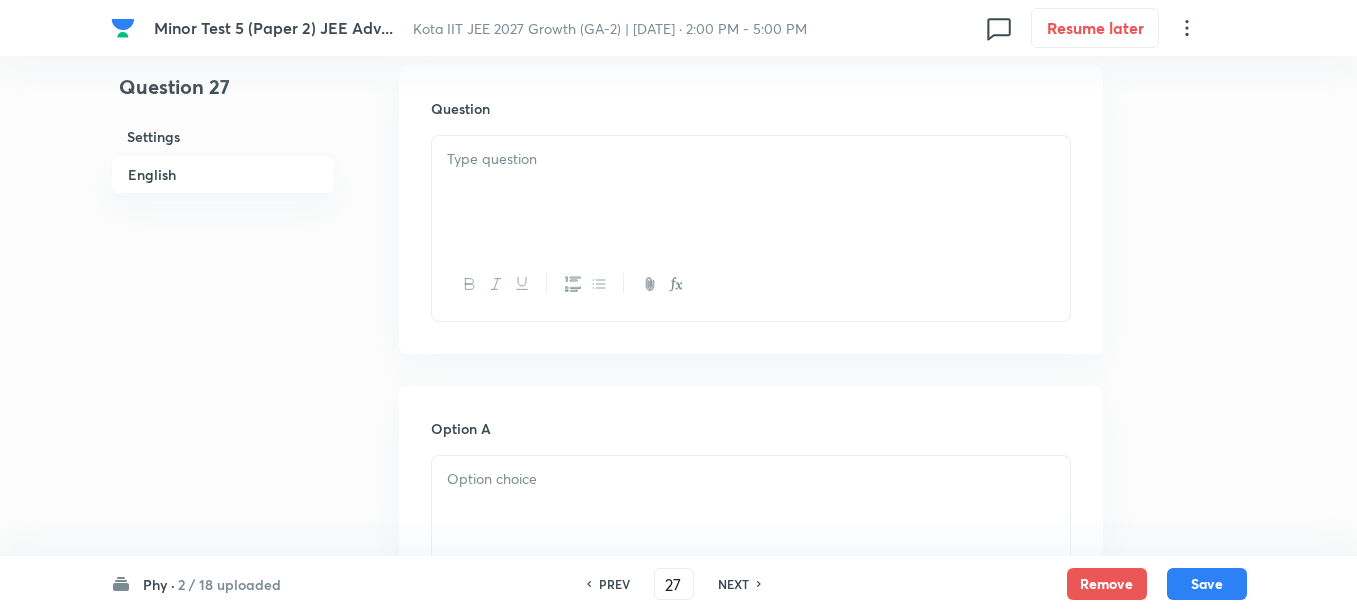 scroll, scrollTop: 625, scrollLeft: 0, axis: vertical 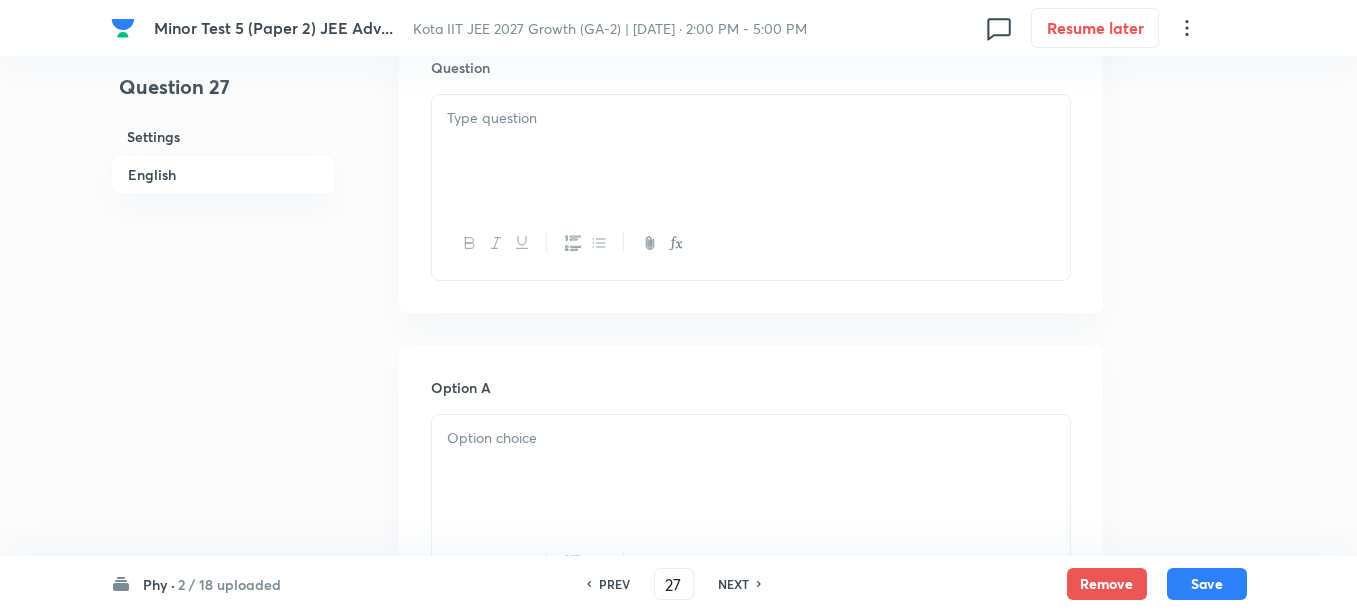 click at bounding box center (751, 151) 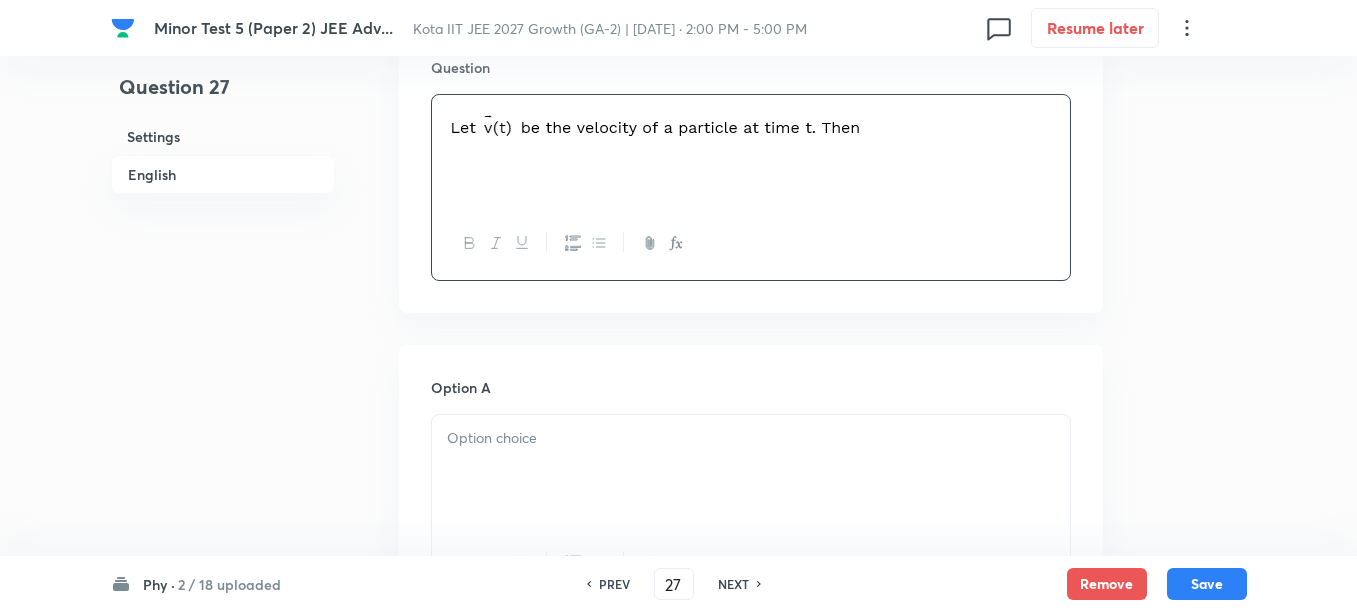 scroll, scrollTop: 750, scrollLeft: 0, axis: vertical 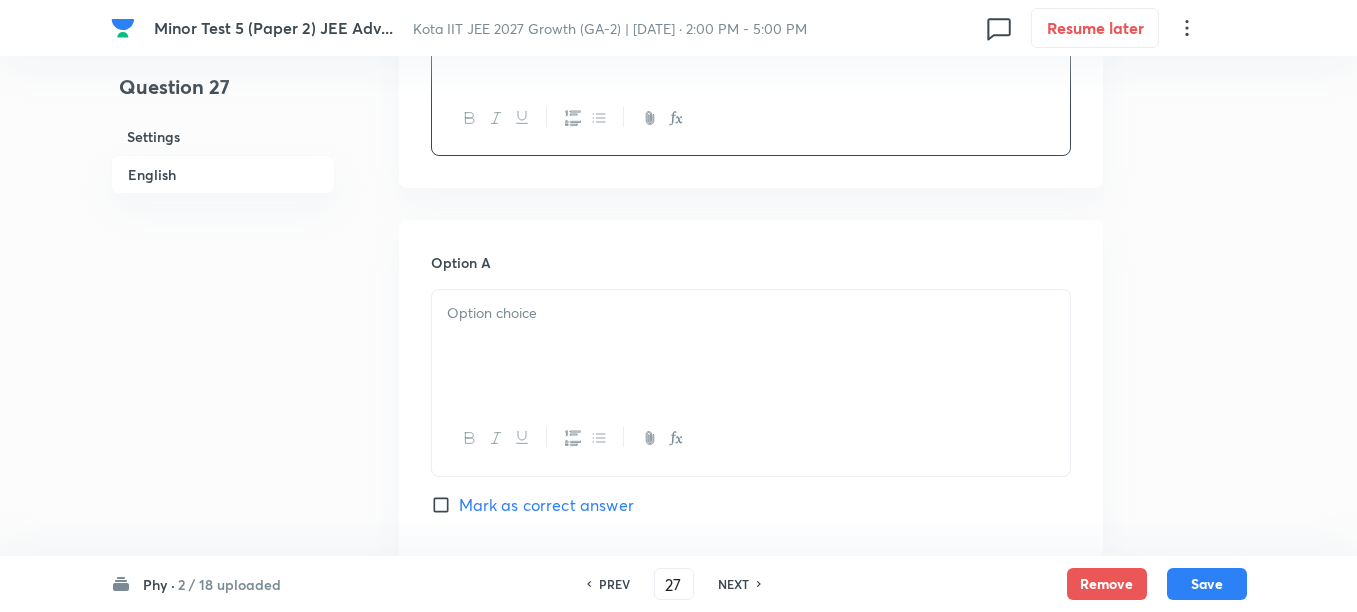 click at bounding box center (751, 346) 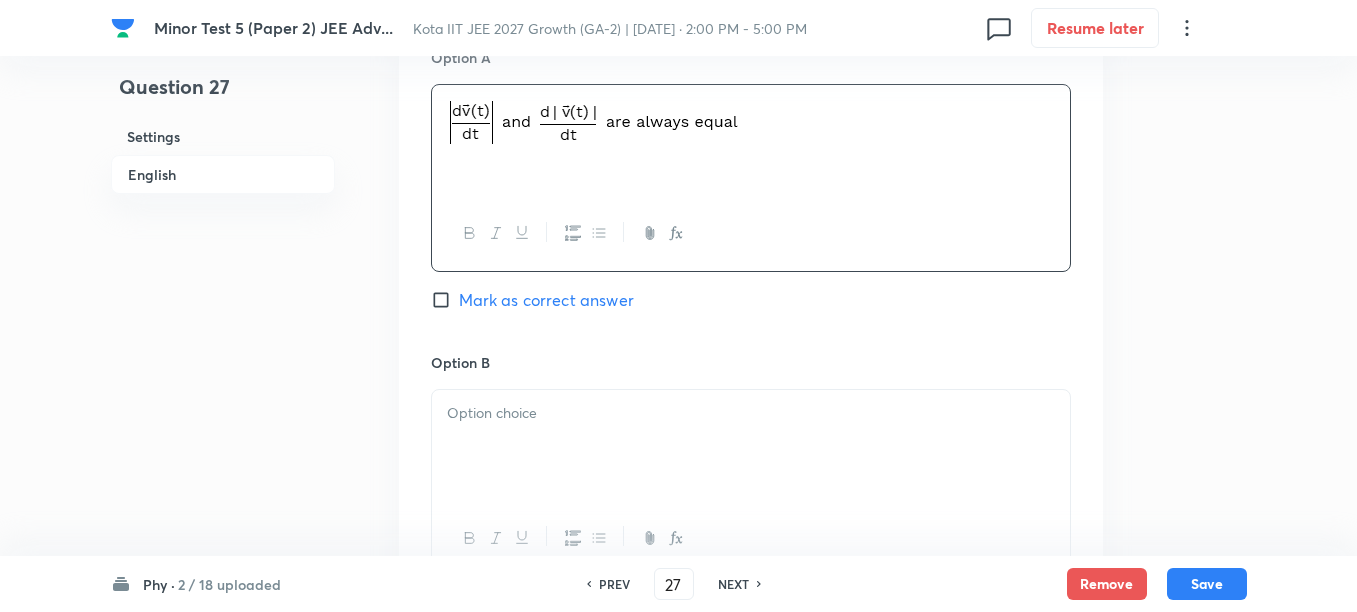 scroll, scrollTop: 1000, scrollLeft: 0, axis: vertical 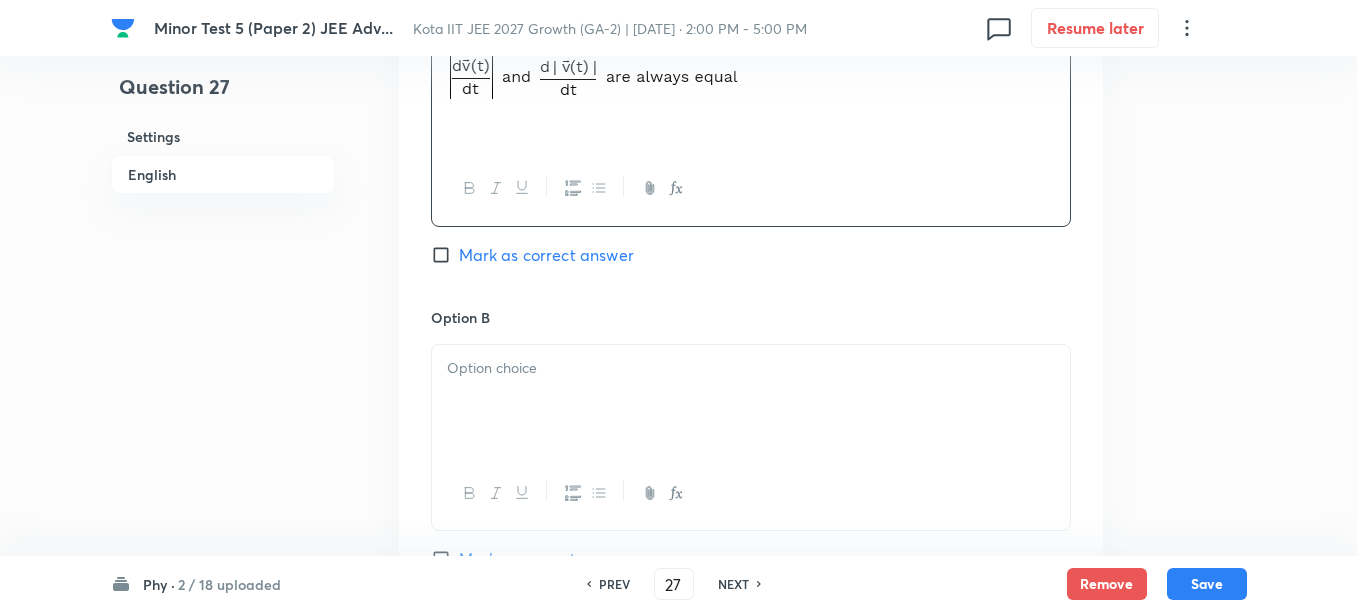 click at bounding box center [751, 401] 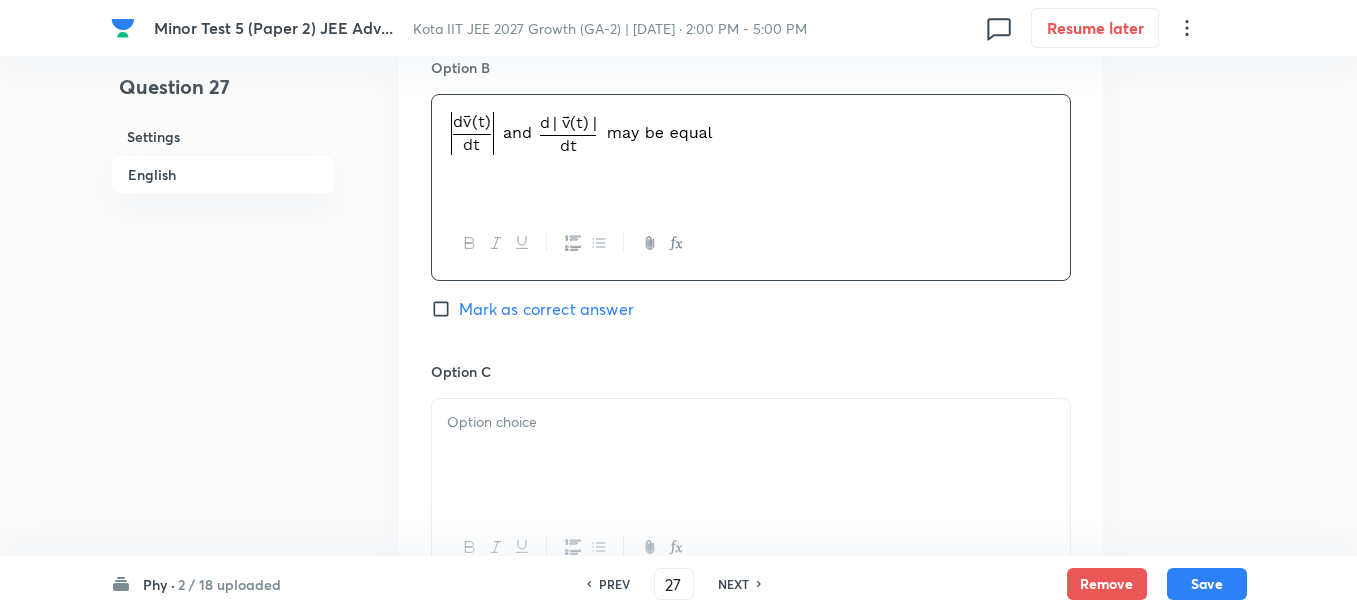 scroll, scrollTop: 1375, scrollLeft: 0, axis: vertical 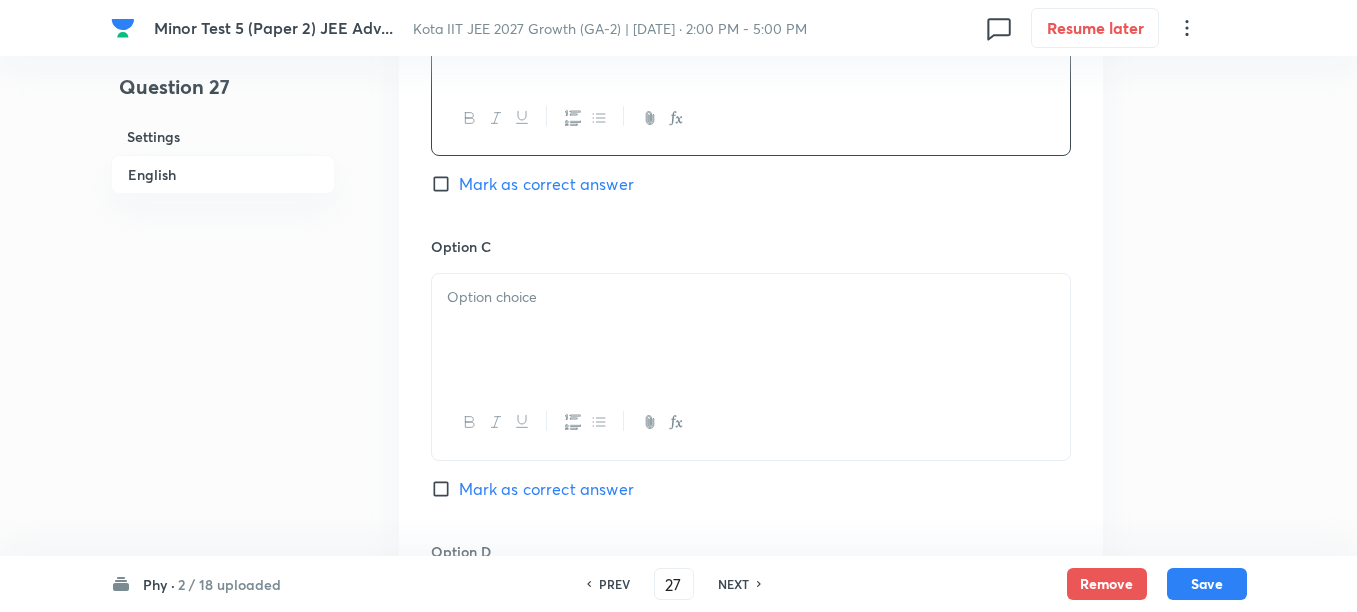 click at bounding box center (751, 330) 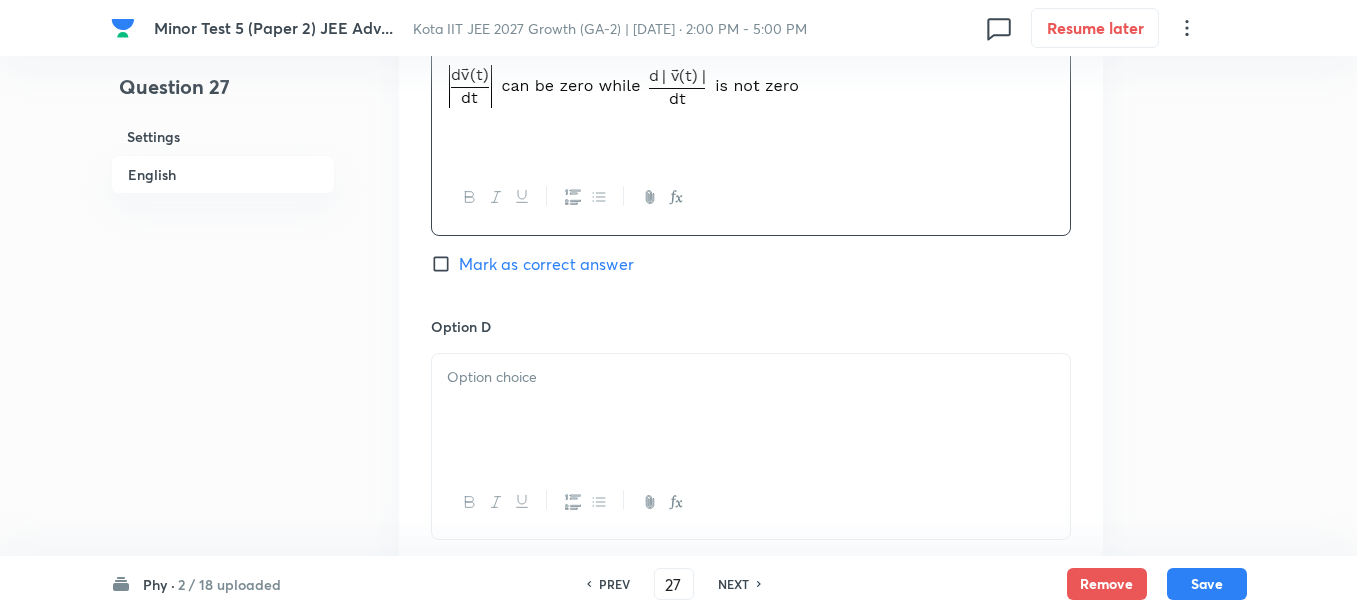 scroll, scrollTop: 1625, scrollLeft: 0, axis: vertical 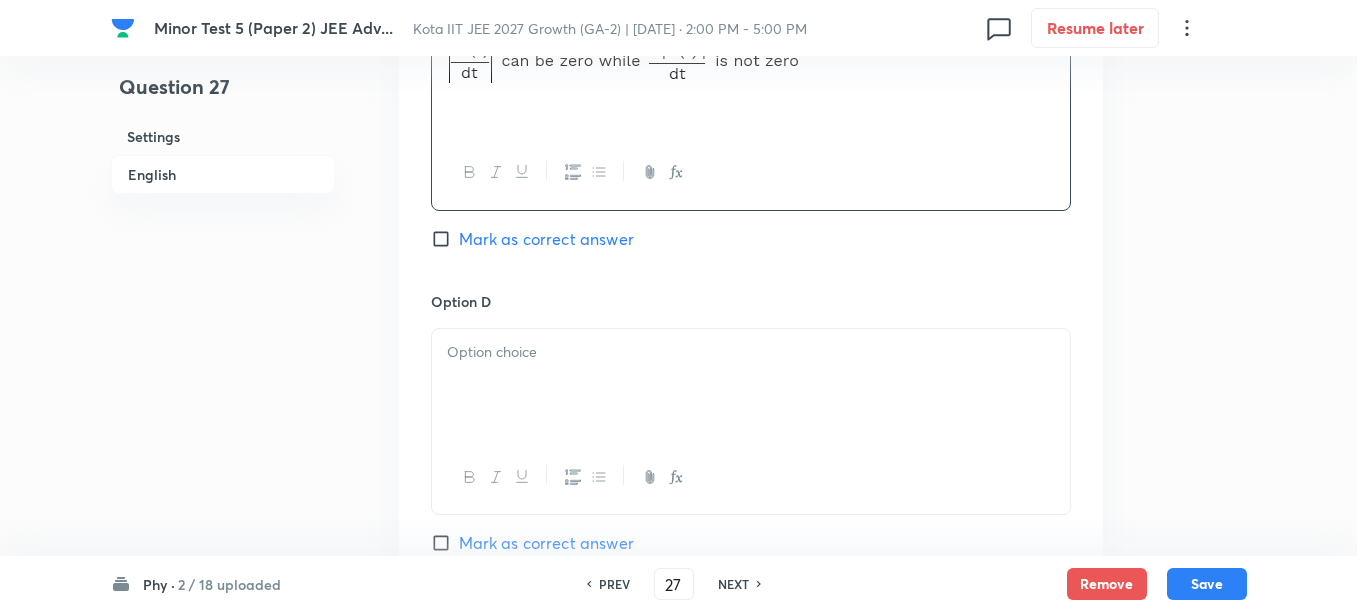 click at bounding box center (751, 385) 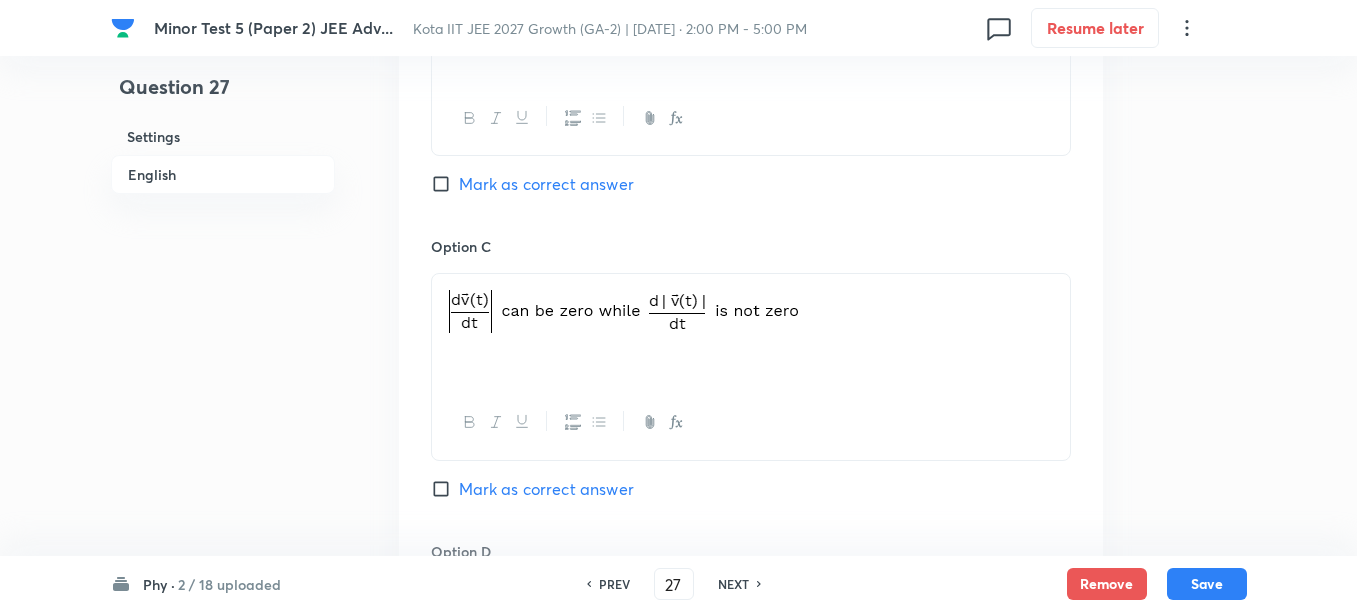 scroll, scrollTop: 1250, scrollLeft: 0, axis: vertical 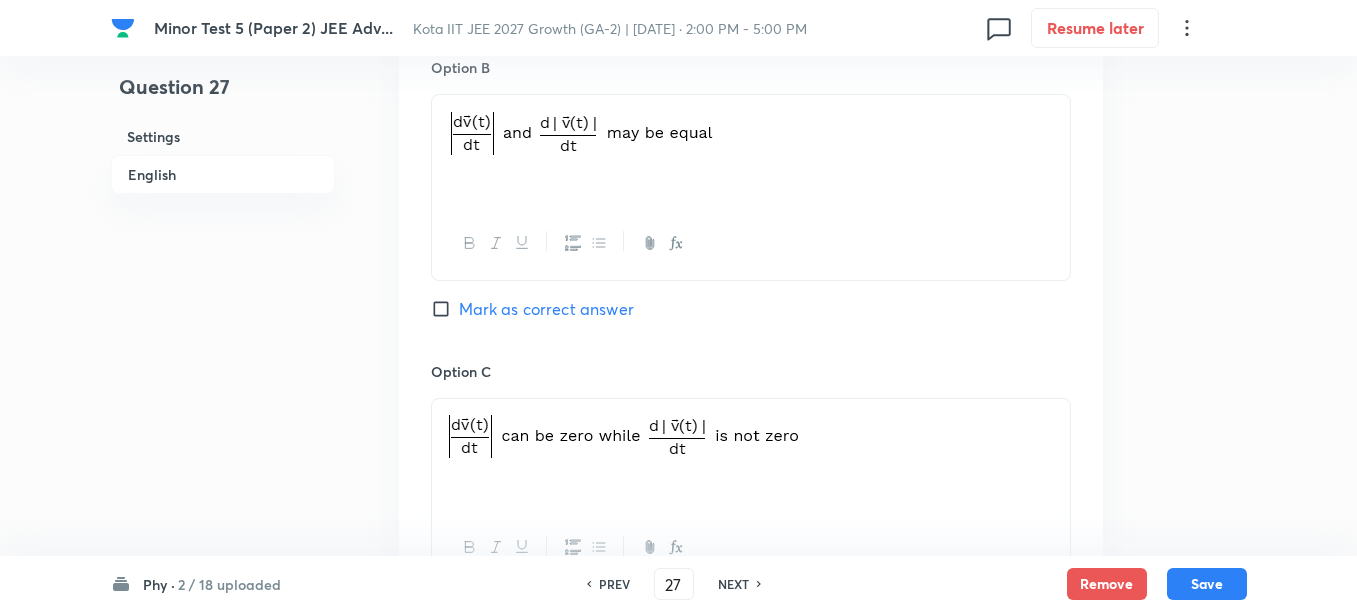click on "Mark as correct answer" at bounding box center (546, 309) 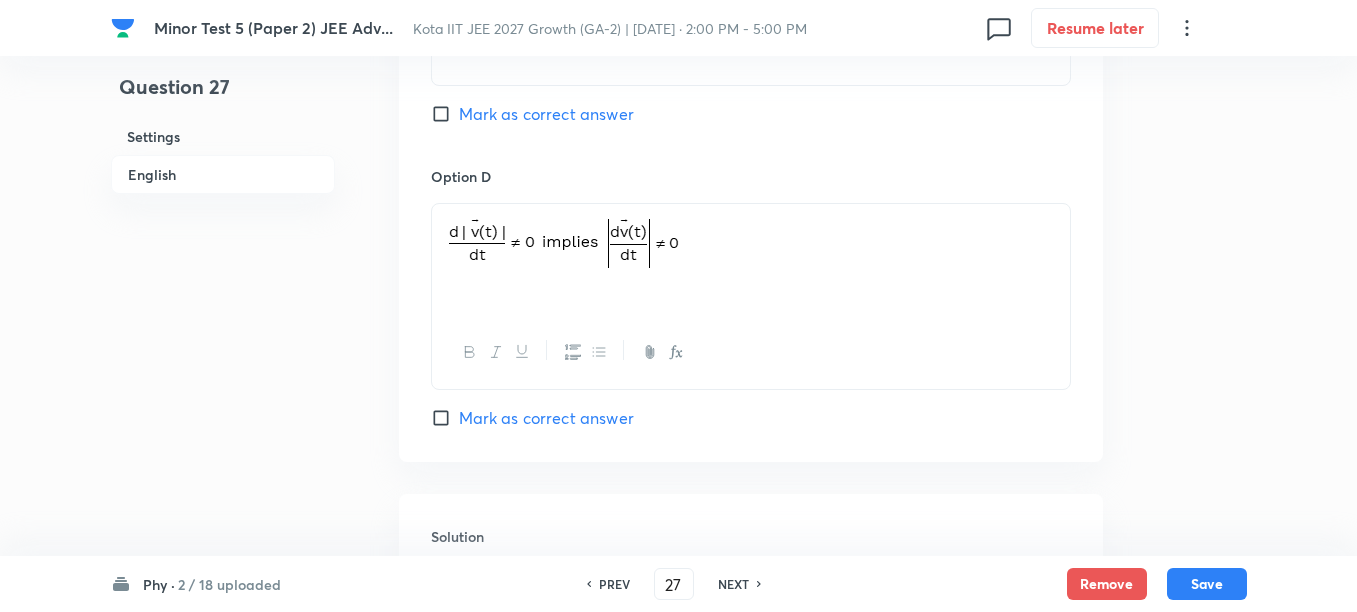 click on "Mark as correct answer" at bounding box center [546, 418] 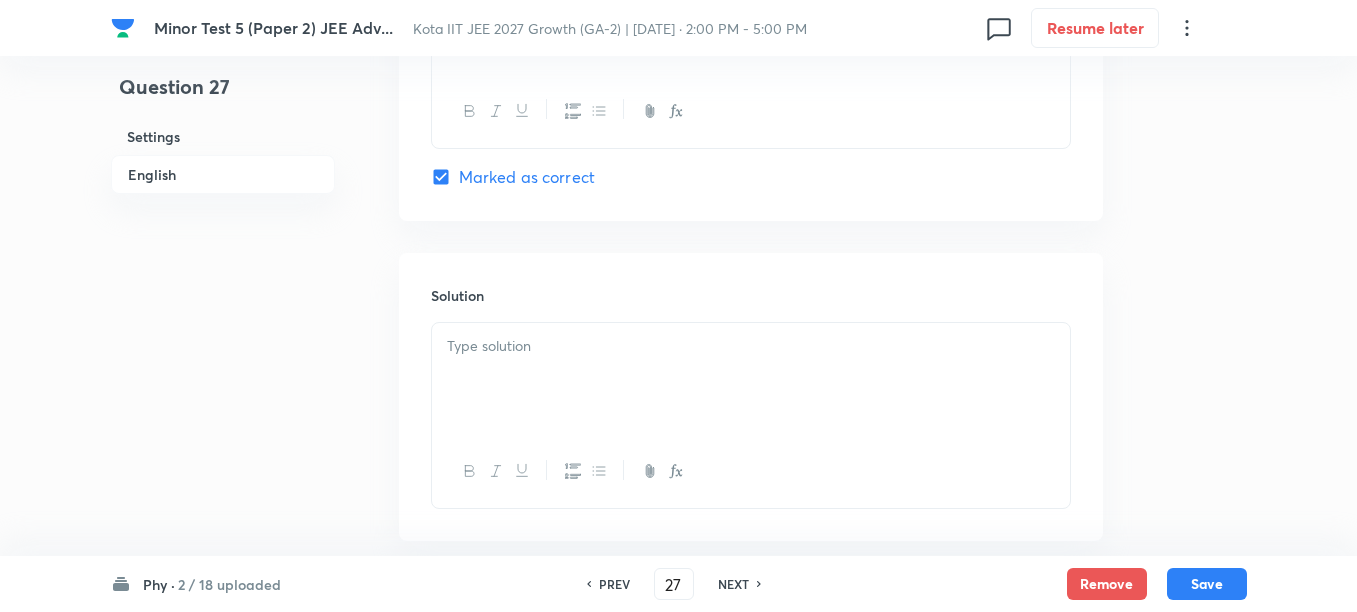 scroll, scrollTop: 2000, scrollLeft: 0, axis: vertical 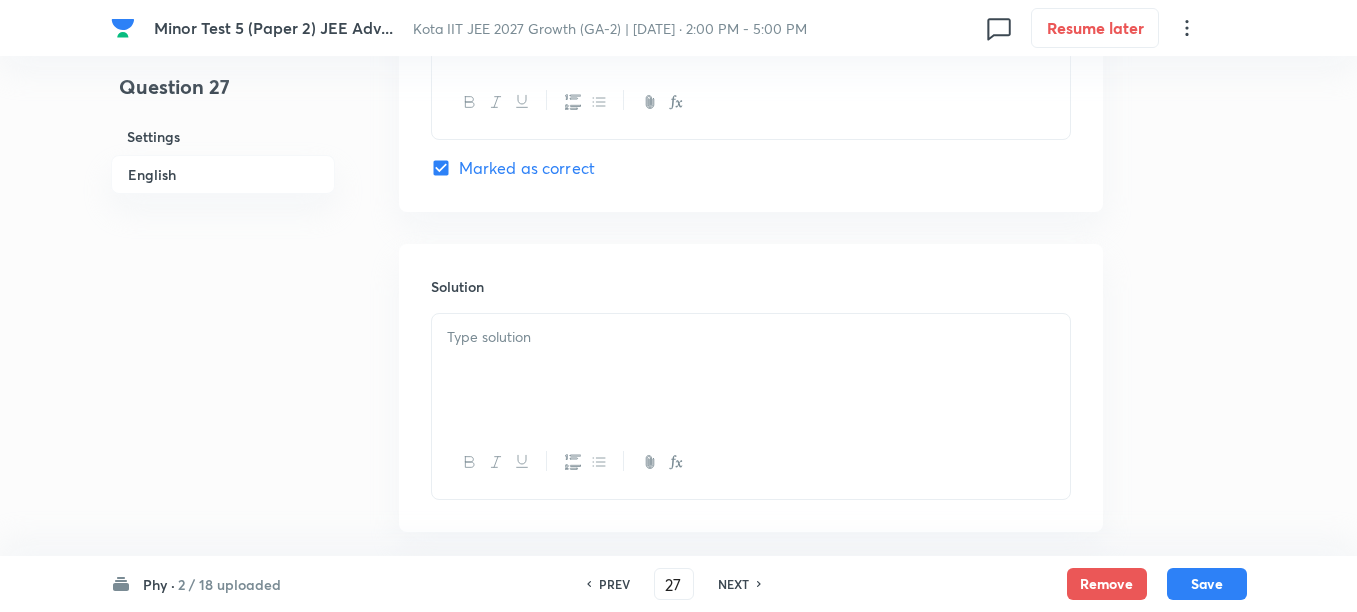 click at bounding box center (751, 370) 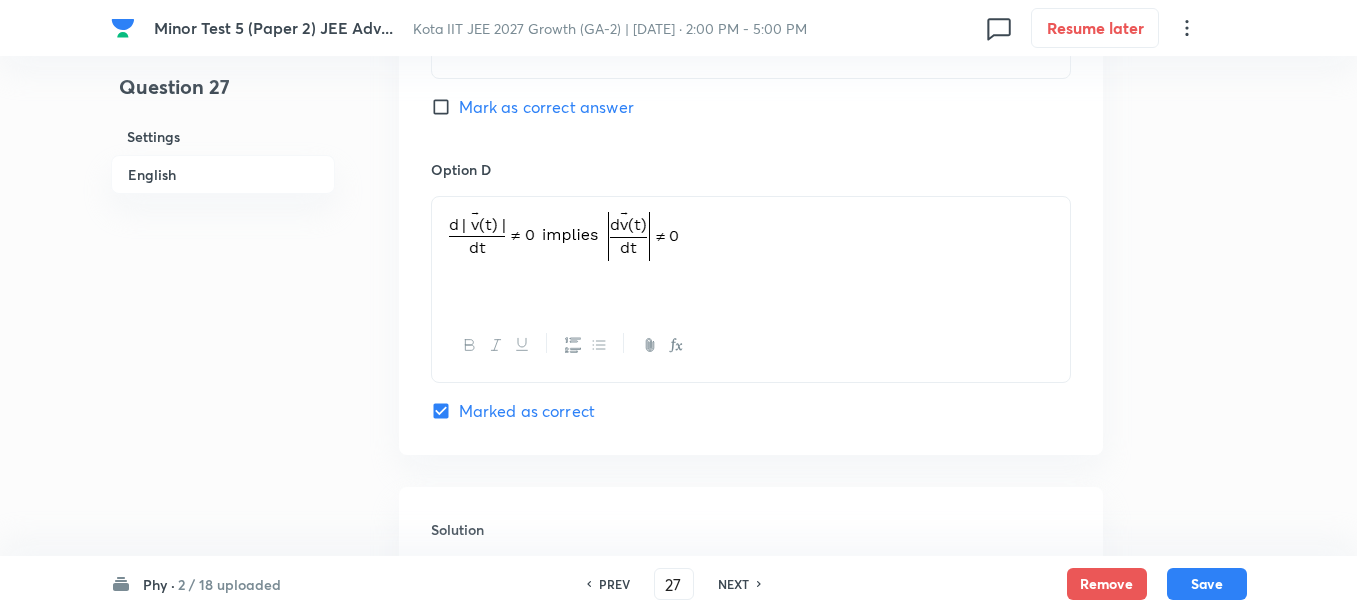 scroll, scrollTop: 2000, scrollLeft: 0, axis: vertical 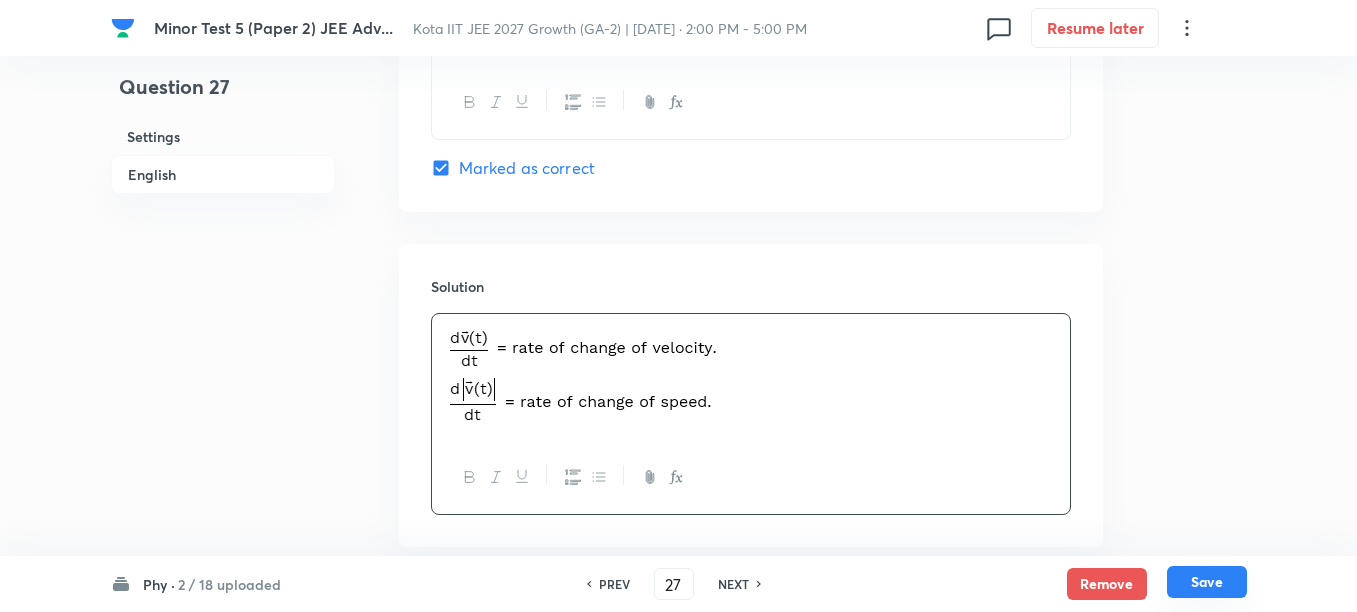 click on "Save" at bounding box center (1207, 582) 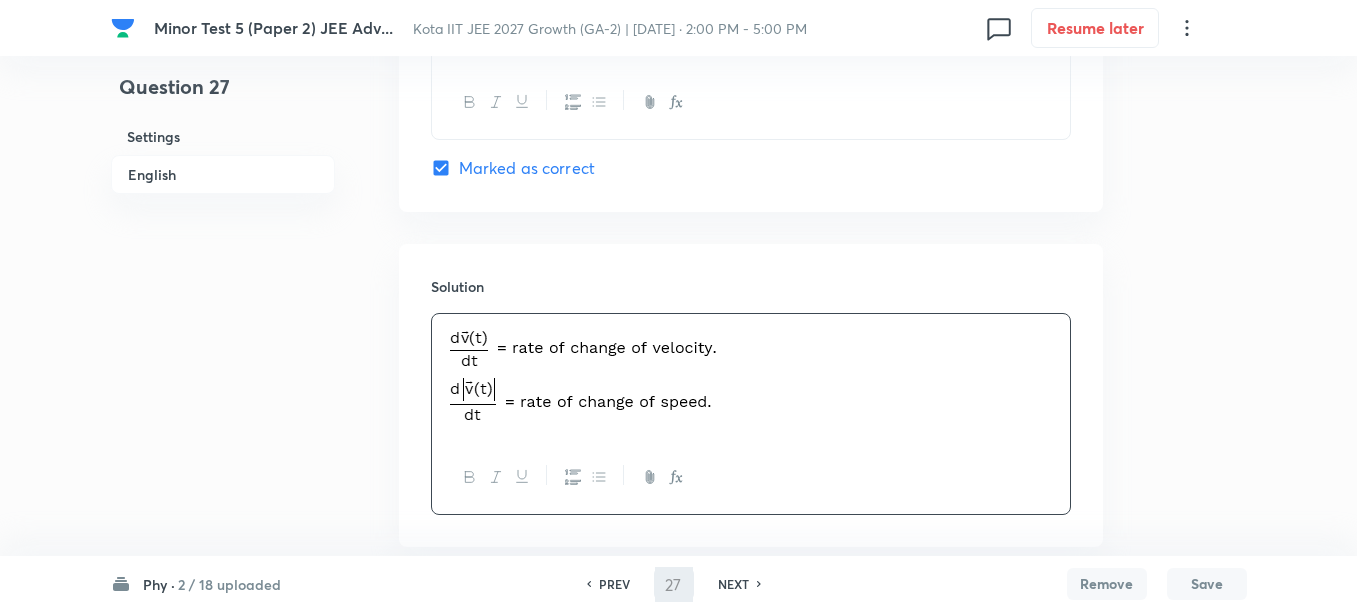 type on "28" 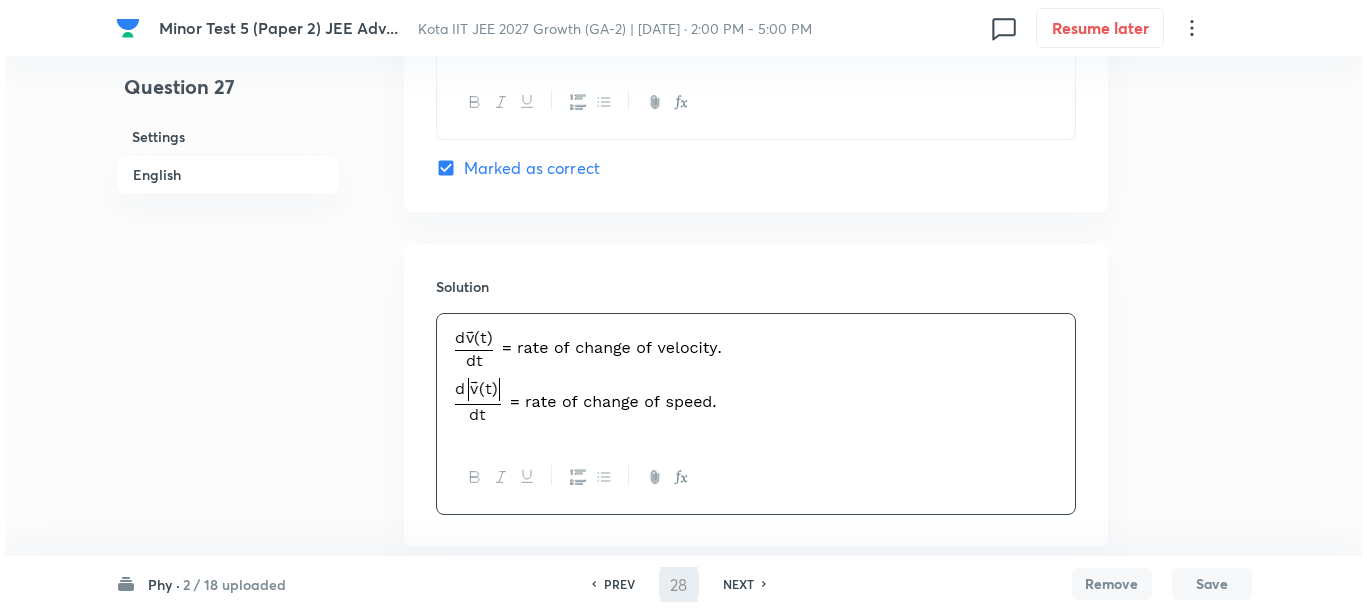 scroll, scrollTop: 0, scrollLeft: 0, axis: both 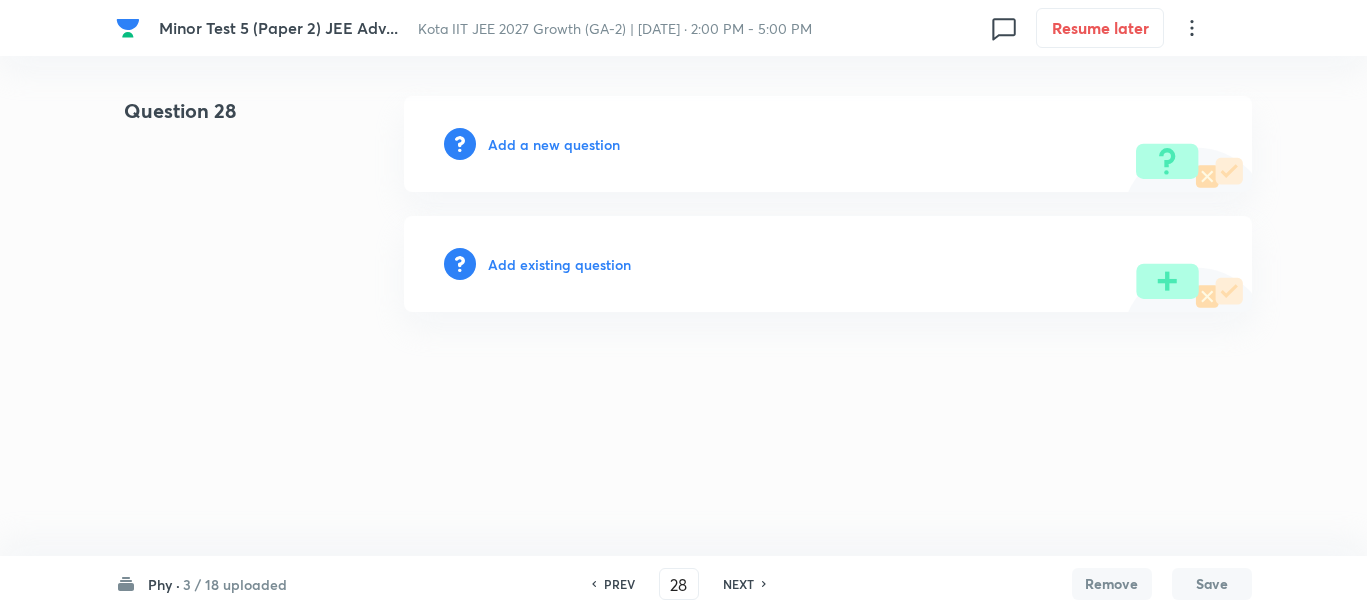 type 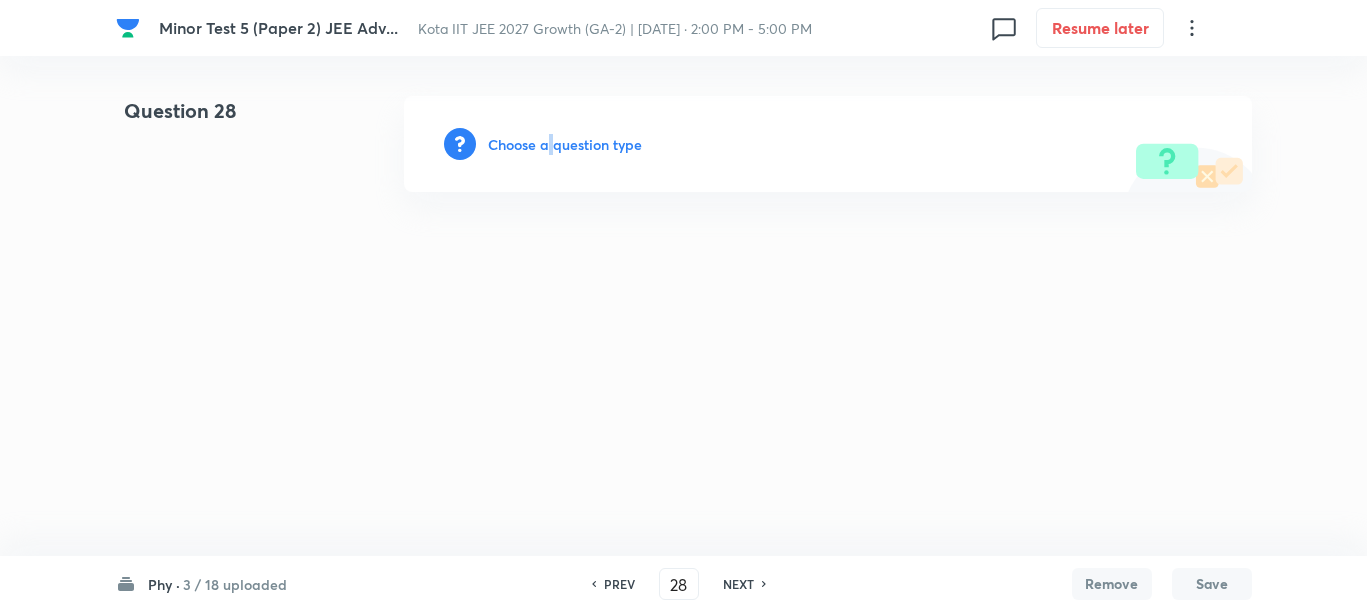 click on "Choose a question type" at bounding box center (565, 144) 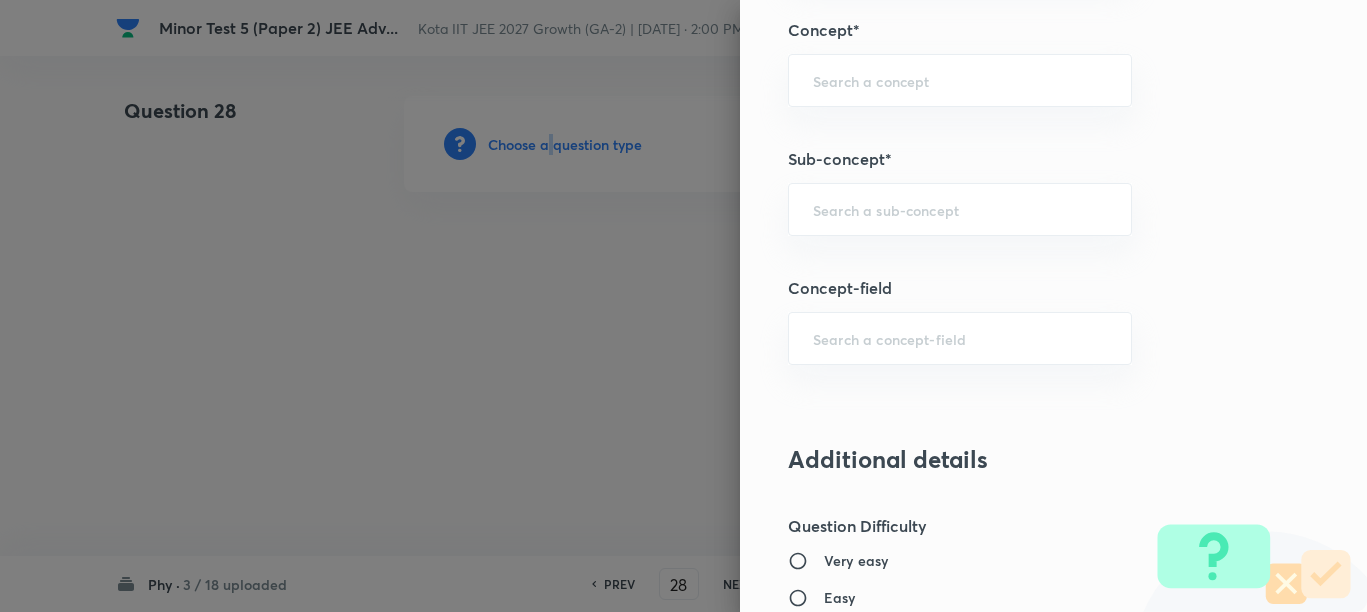 scroll, scrollTop: 1500, scrollLeft: 0, axis: vertical 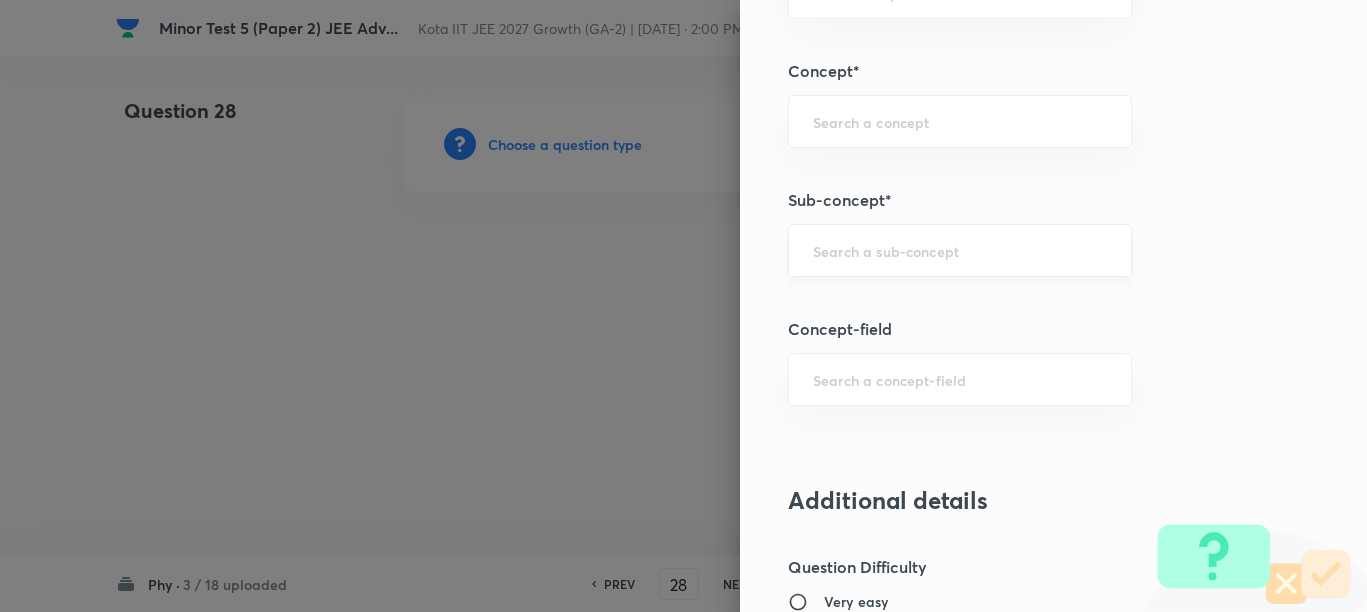 click at bounding box center (960, 250) 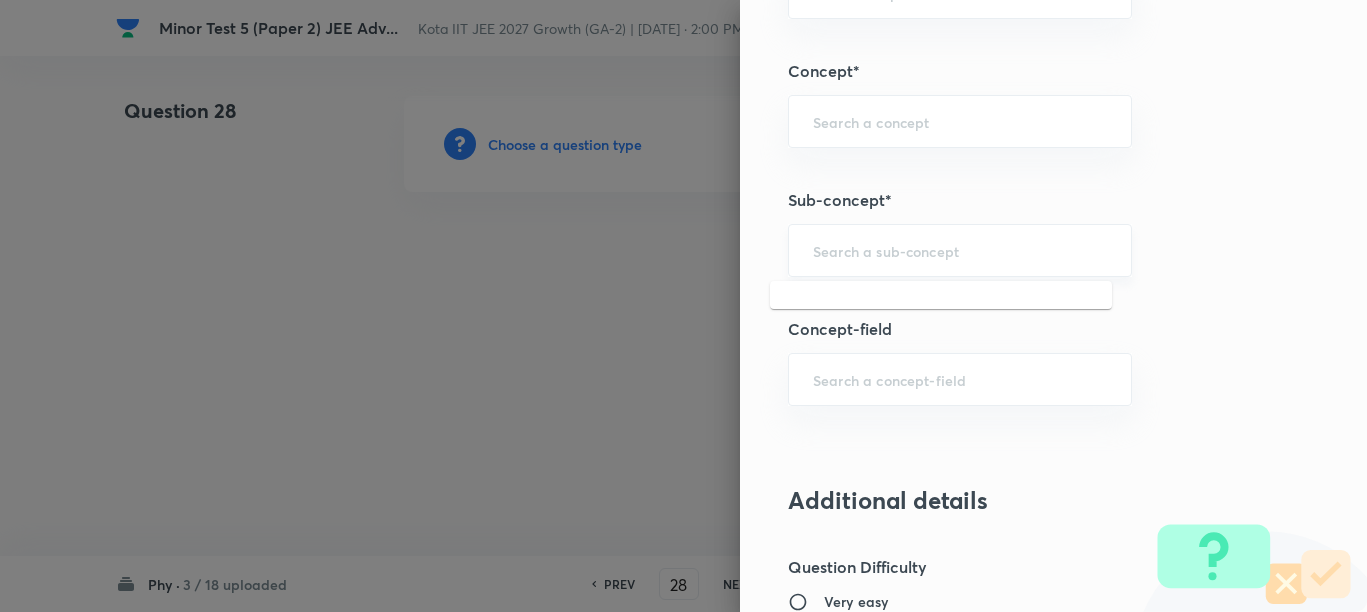 paste on "Motion in a Straight Line" 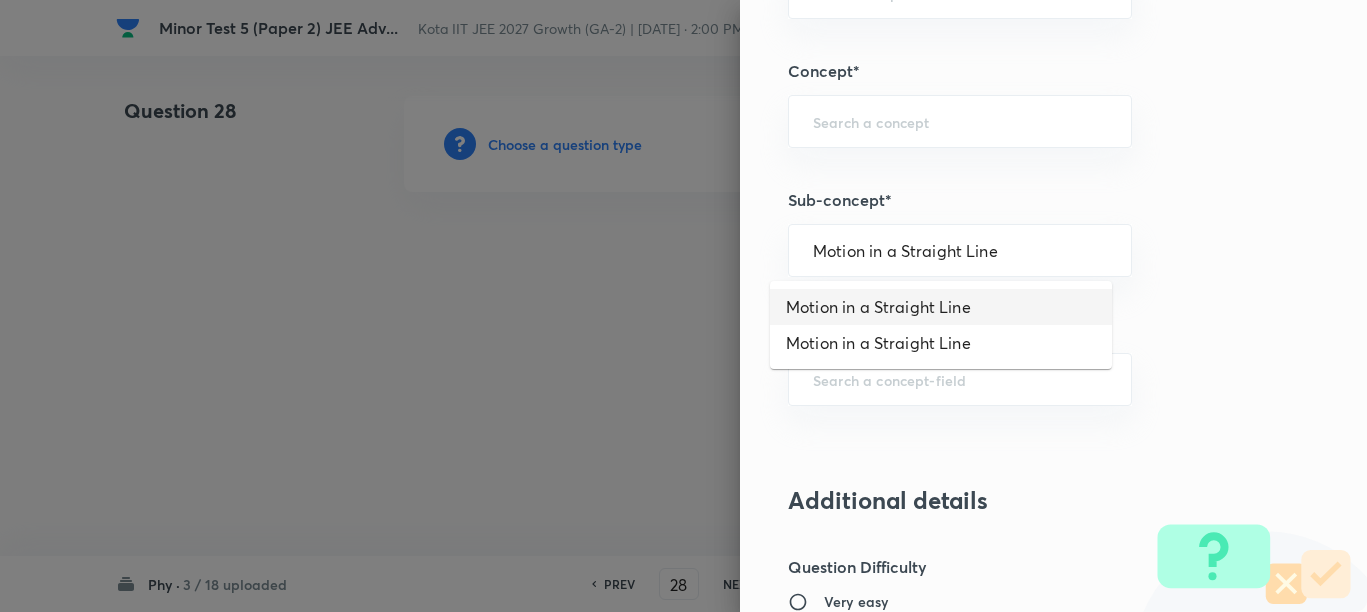 click on "Motion in a Straight Line" at bounding box center [941, 307] 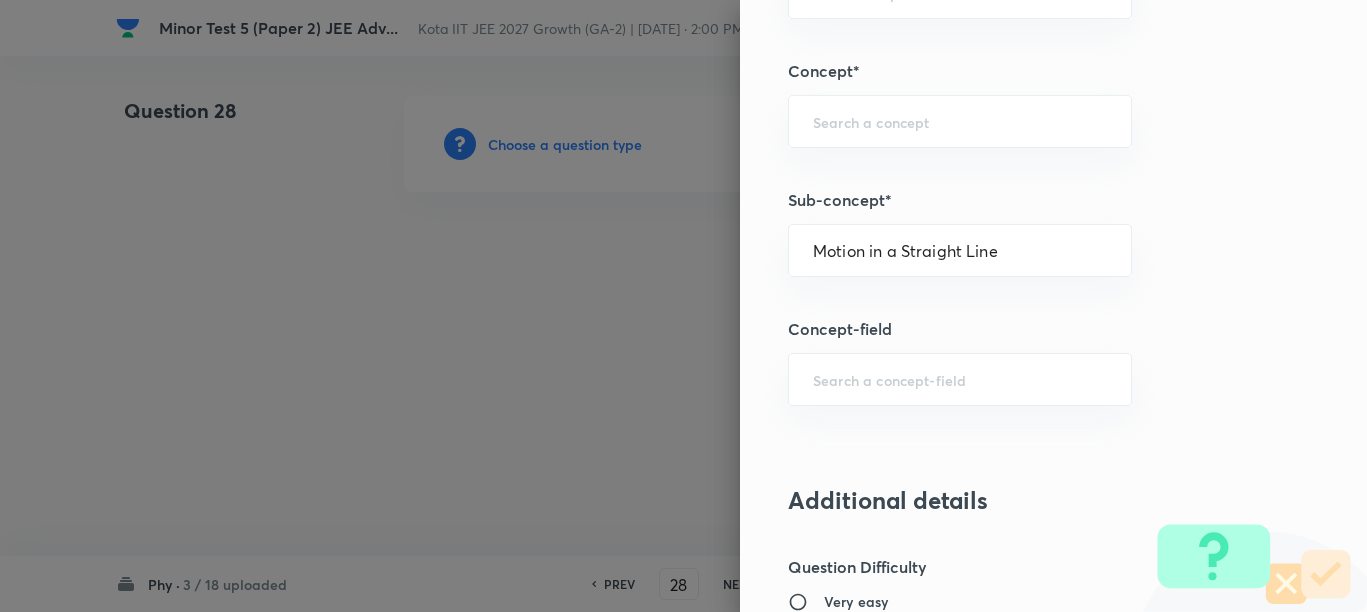type on "Physics" 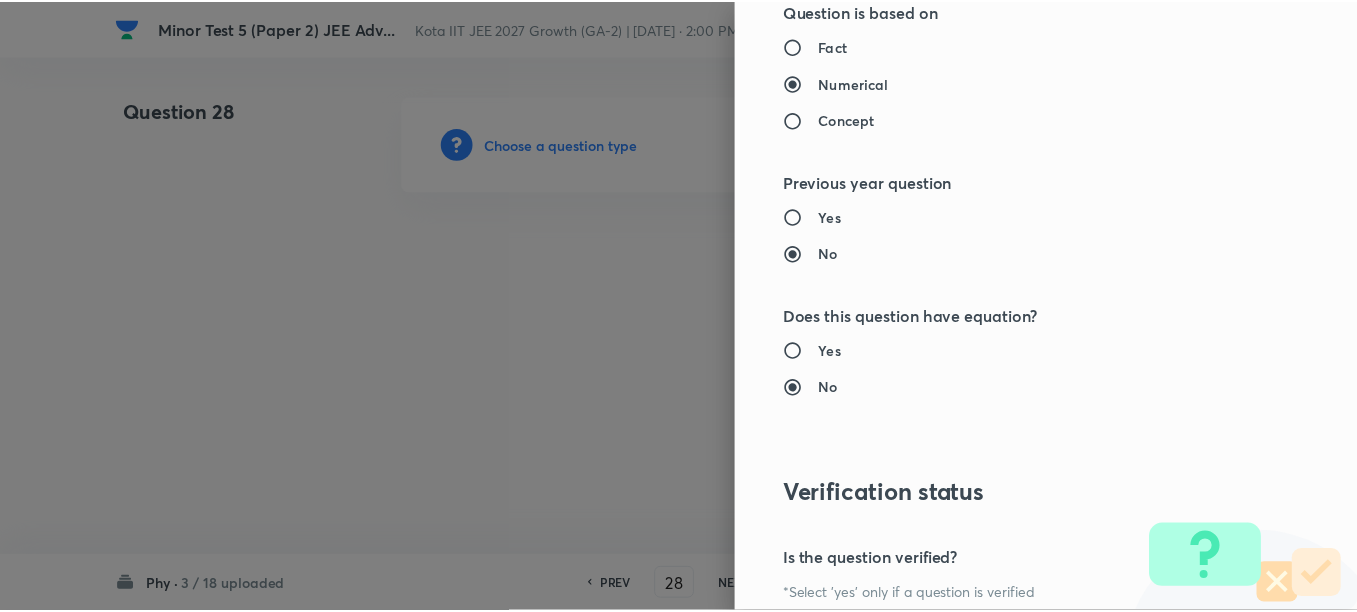 scroll, scrollTop: 2511, scrollLeft: 0, axis: vertical 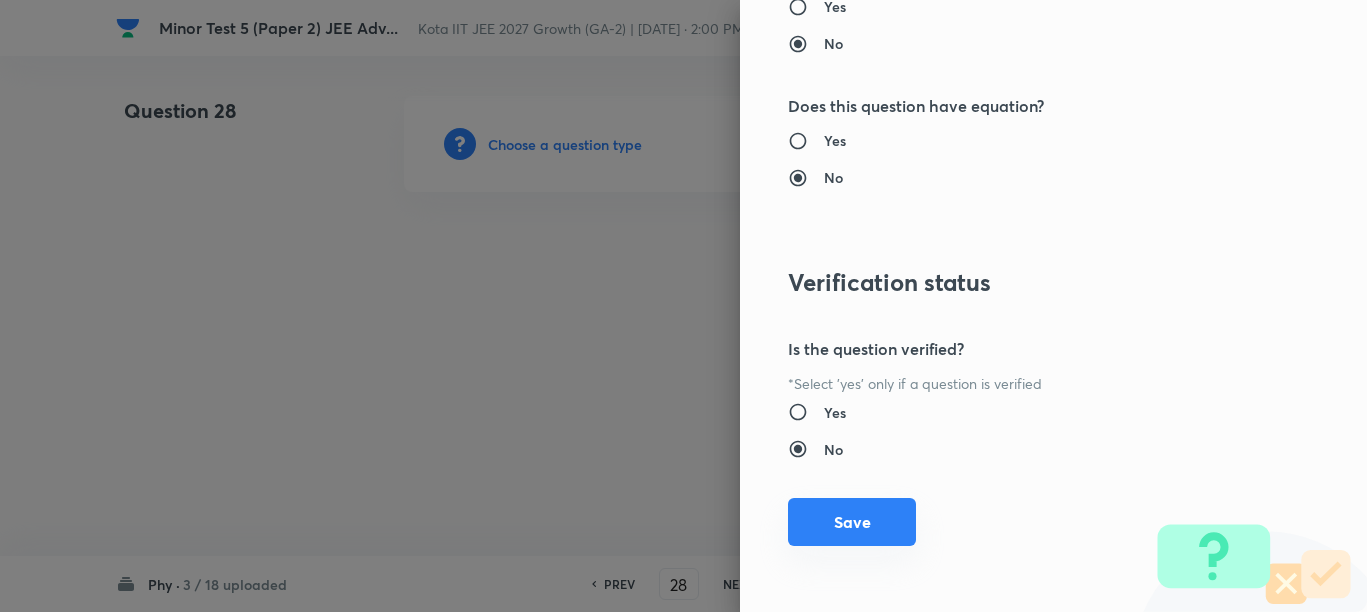 click on "Save" at bounding box center [852, 522] 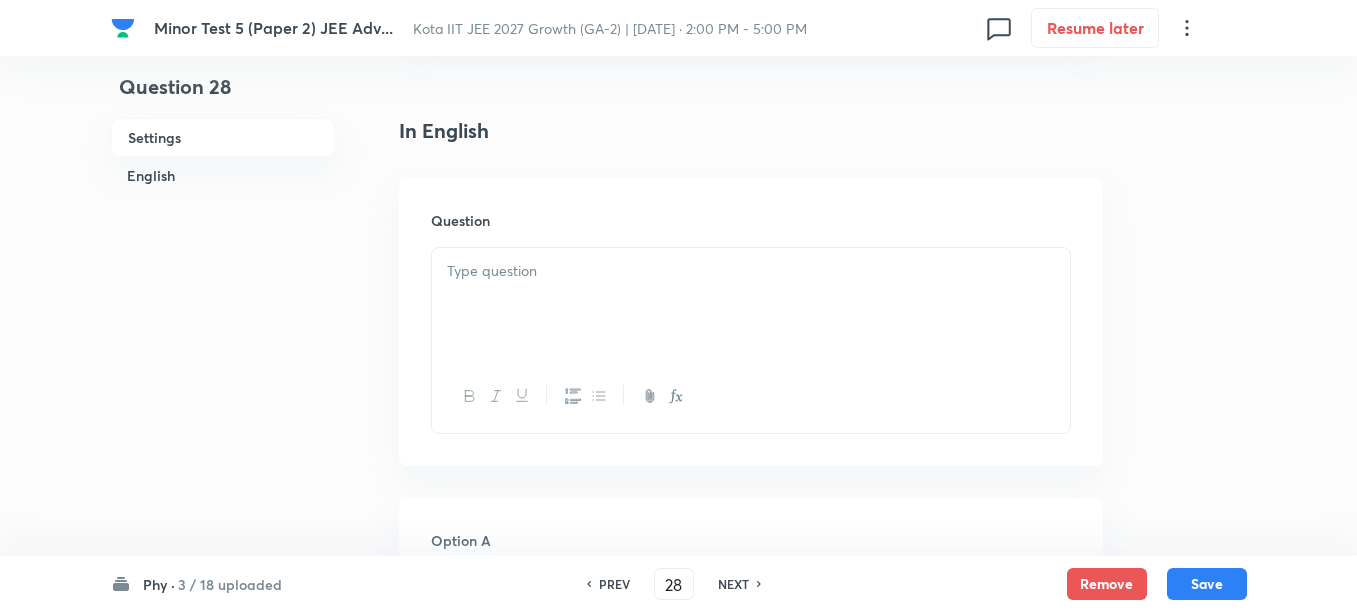scroll, scrollTop: 500, scrollLeft: 0, axis: vertical 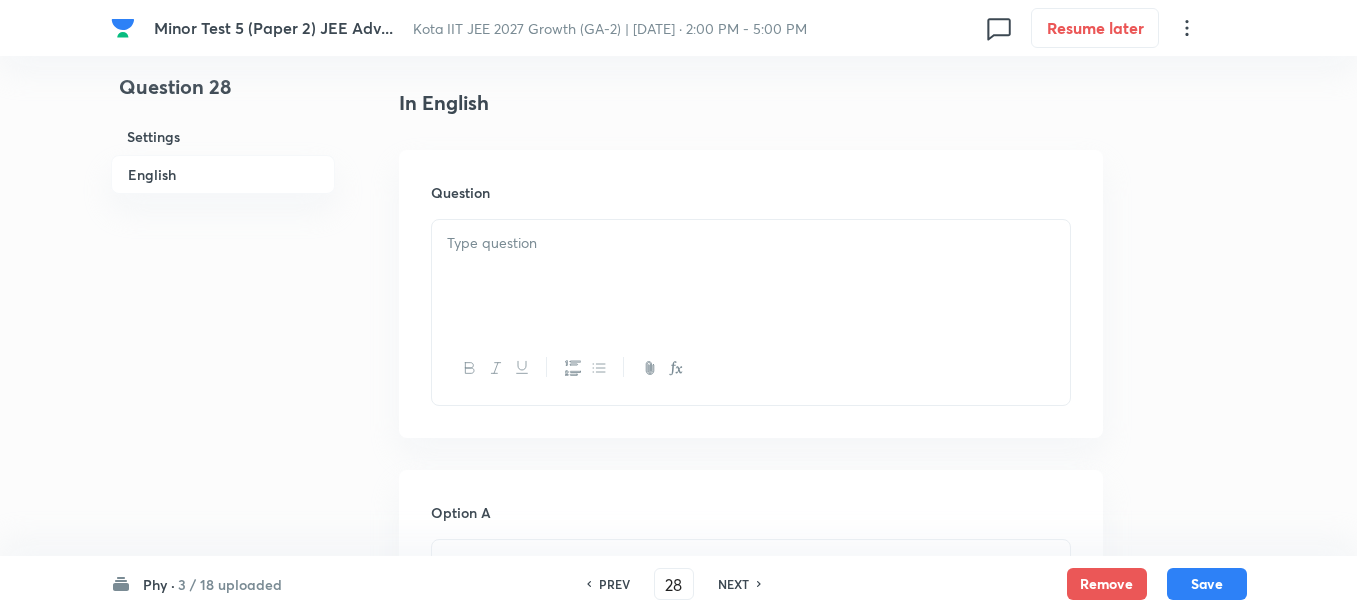 click at bounding box center (751, 276) 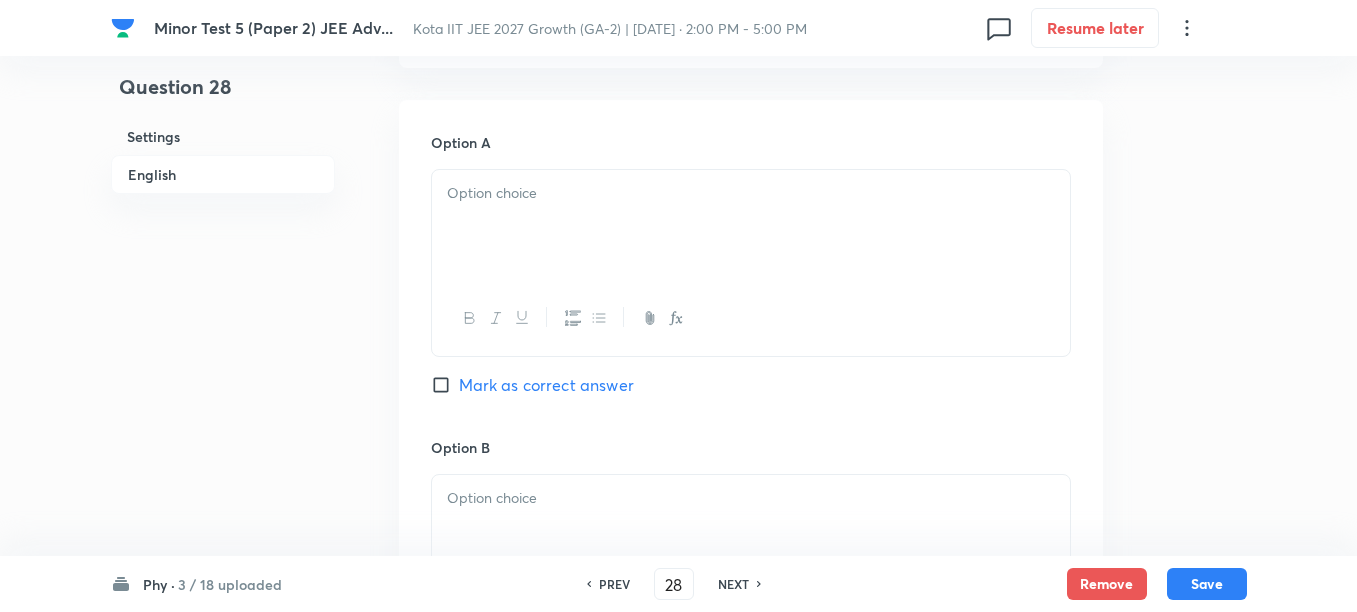 scroll, scrollTop: 875, scrollLeft: 0, axis: vertical 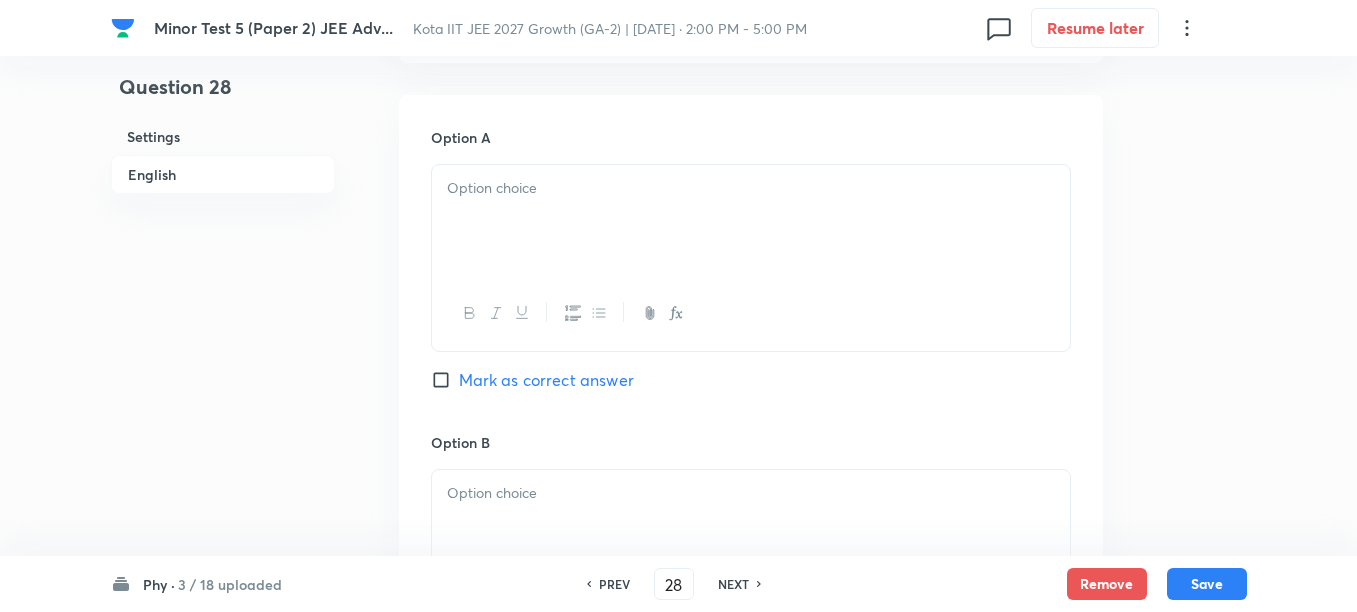 click at bounding box center (751, 221) 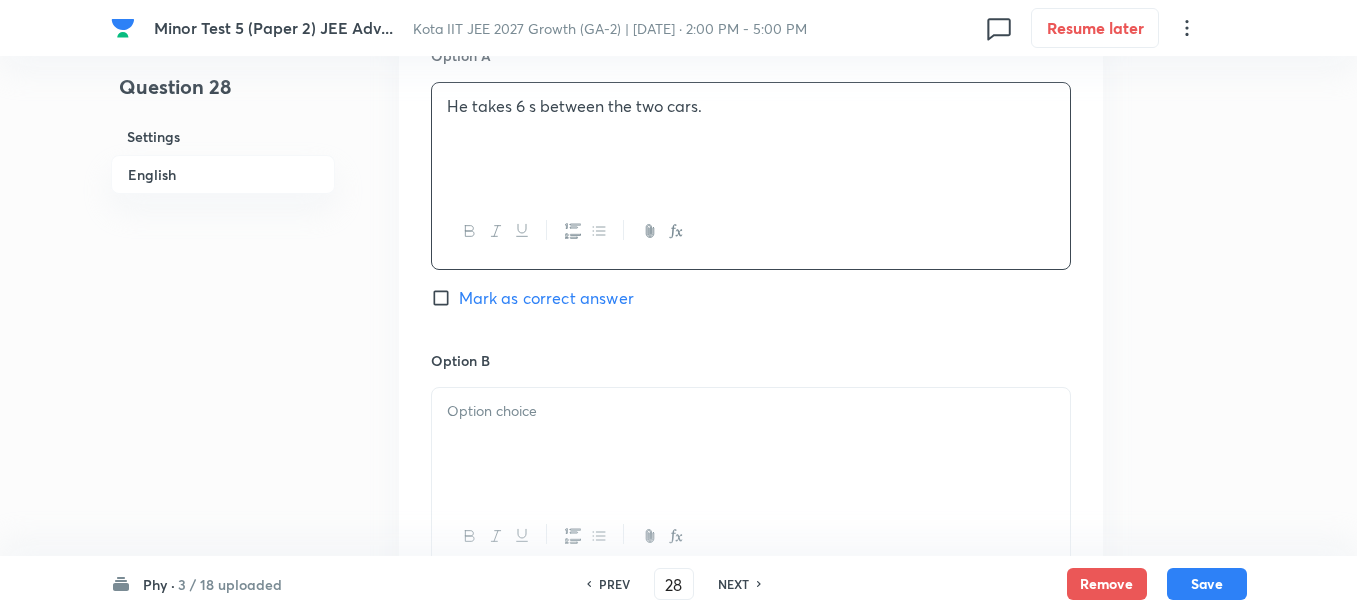 scroll, scrollTop: 1000, scrollLeft: 0, axis: vertical 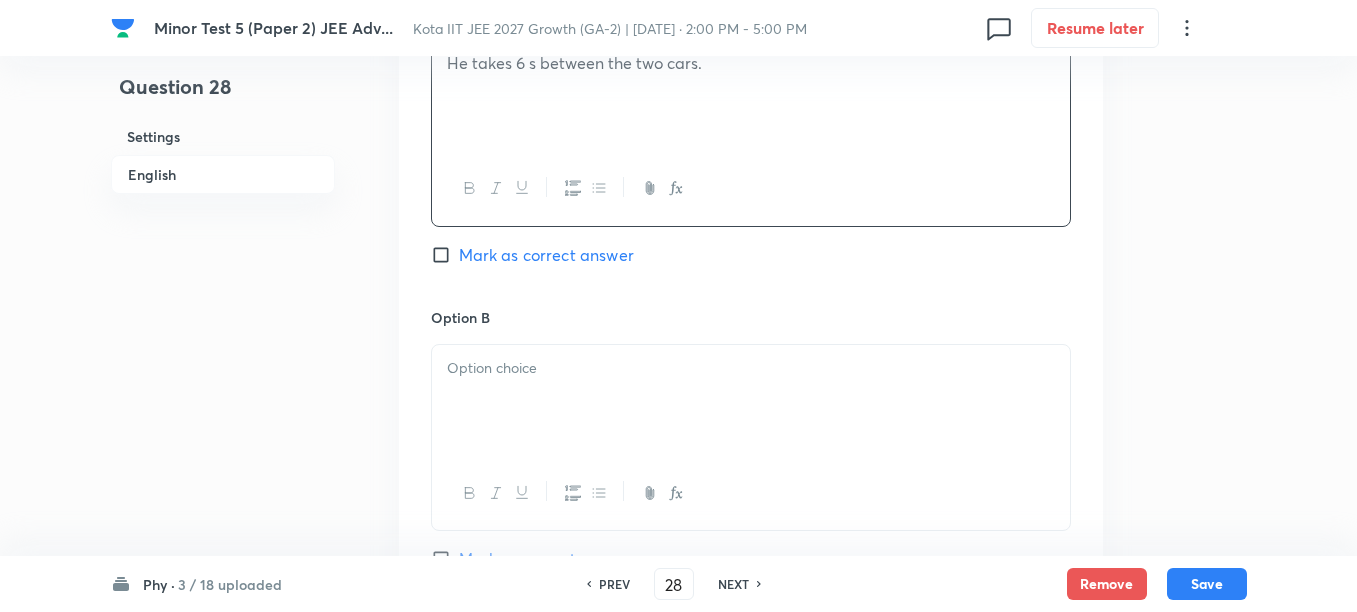 click at bounding box center (751, 368) 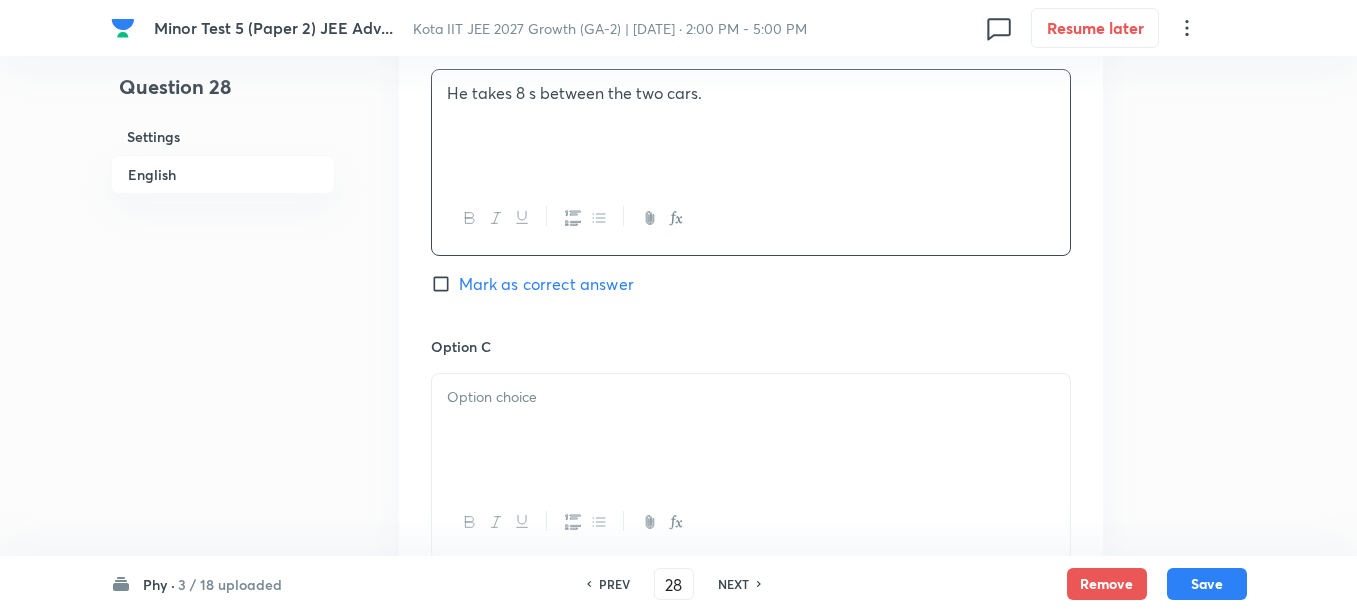 scroll, scrollTop: 1375, scrollLeft: 0, axis: vertical 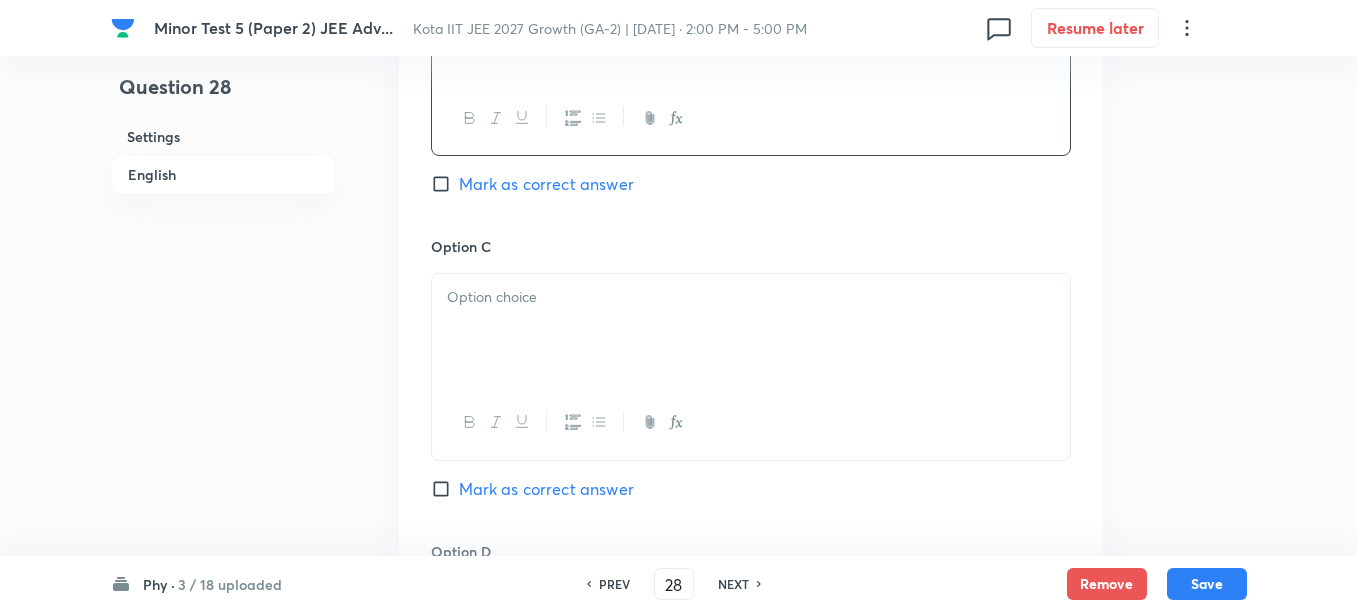 click at bounding box center [751, 330] 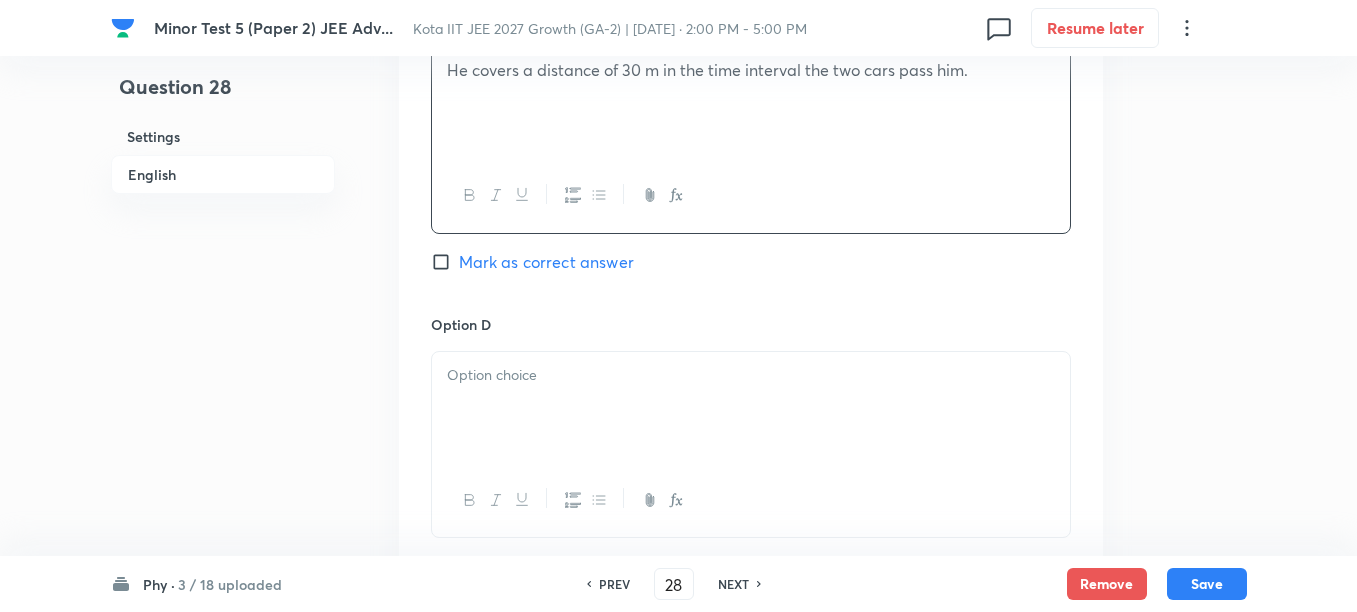 scroll, scrollTop: 1625, scrollLeft: 0, axis: vertical 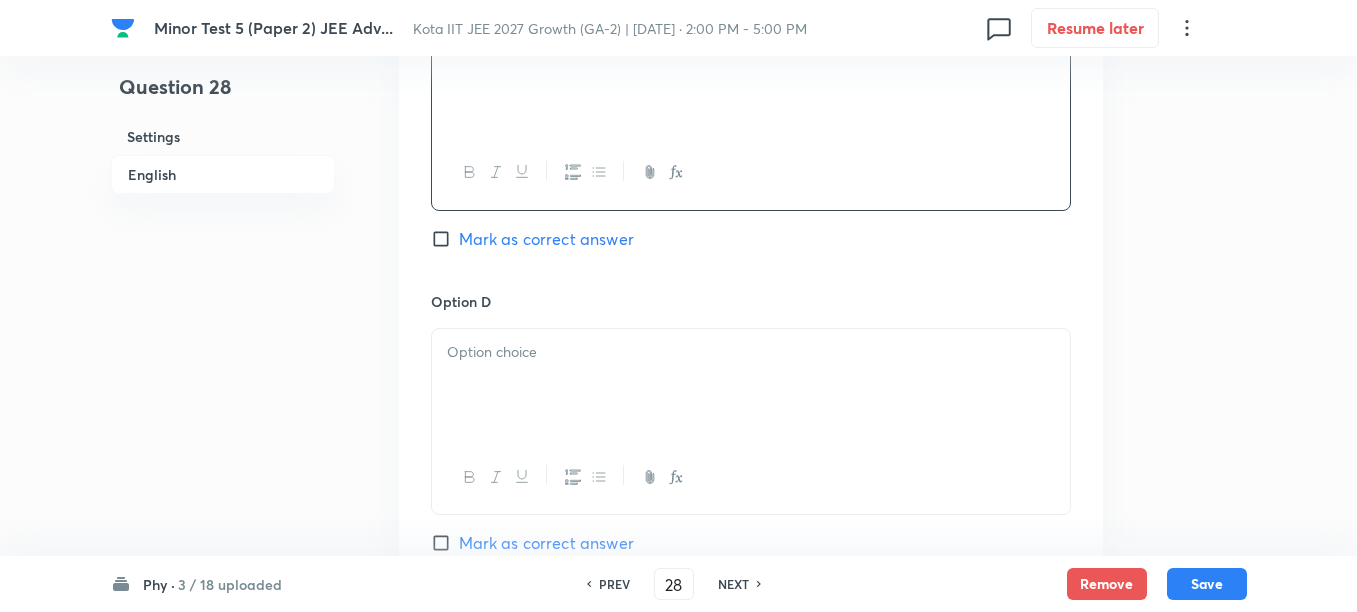 click at bounding box center [751, 385] 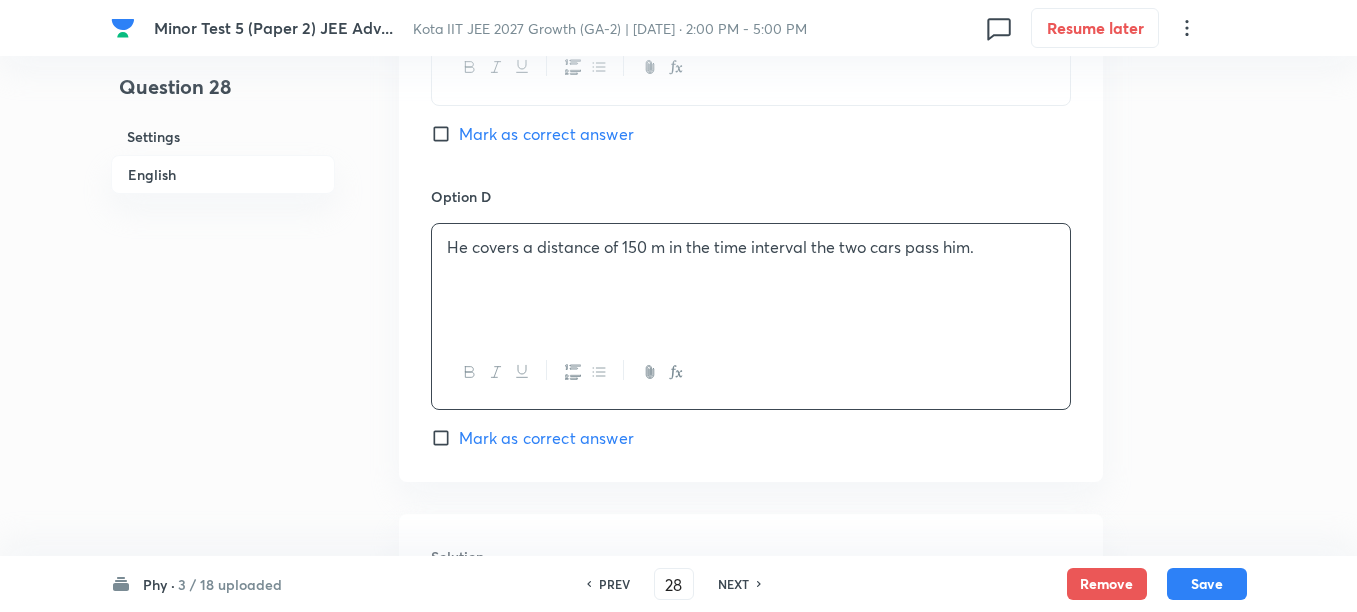 scroll, scrollTop: 1875, scrollLeft: 0, axis: vertical 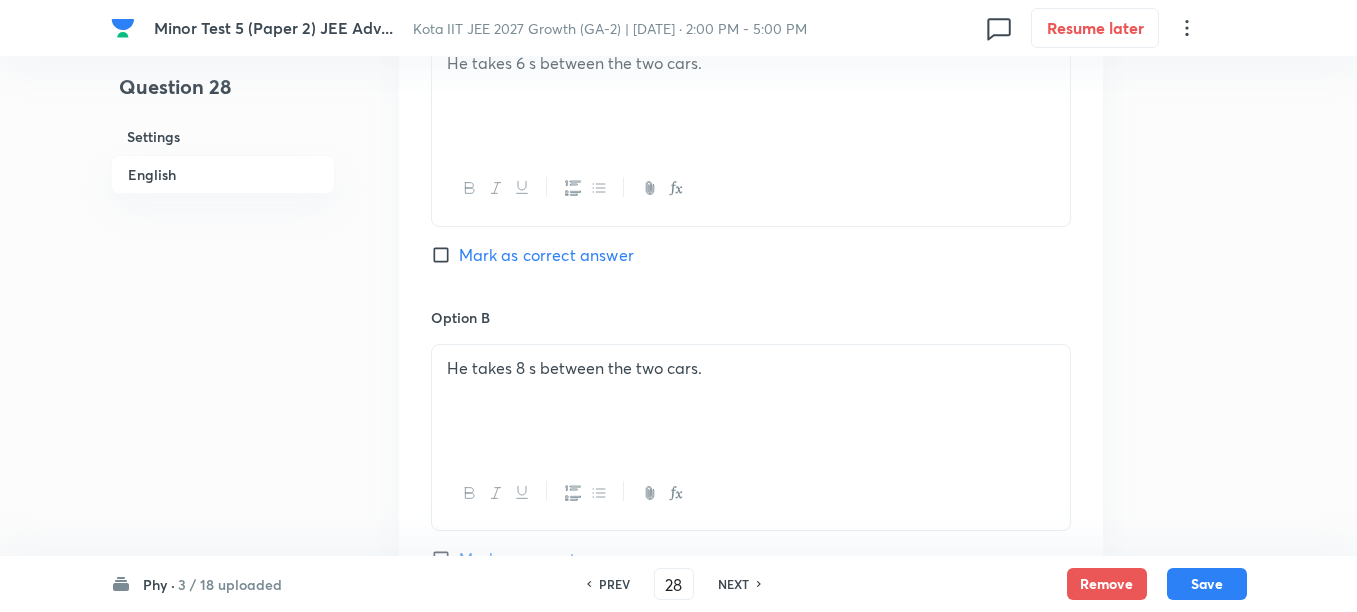 click on "Mark as correct answer" at bounding box center [546, 255] 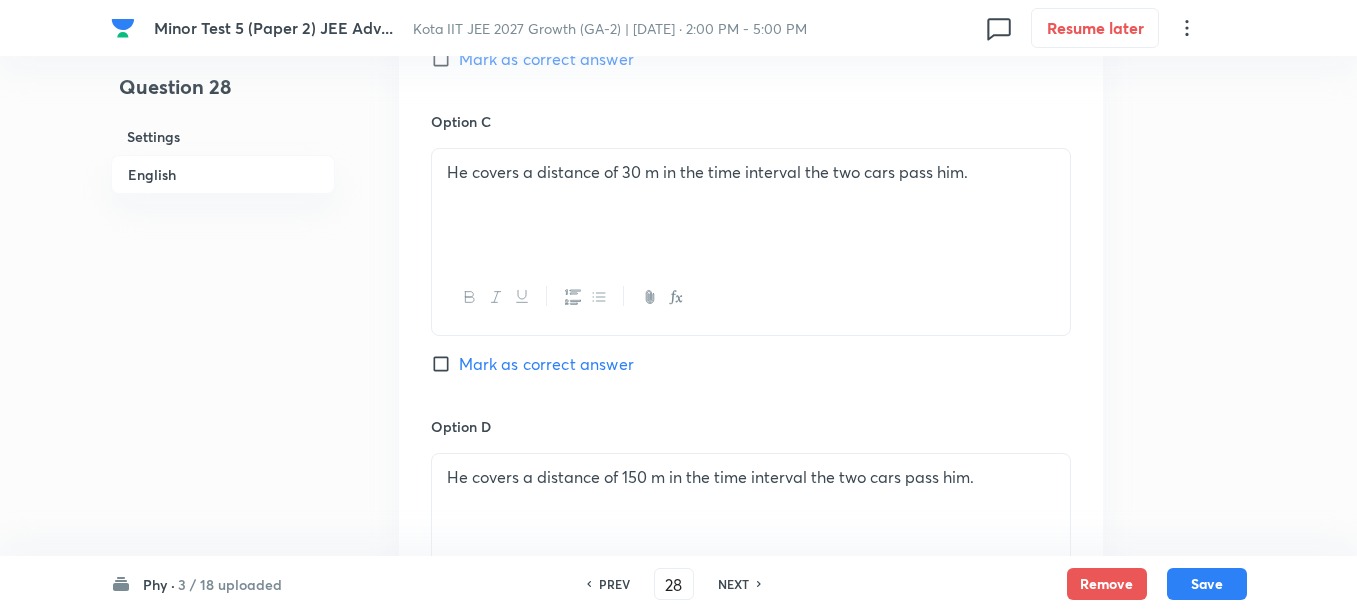 click on "Mark as correct answer" at bounding box center (546, 364) 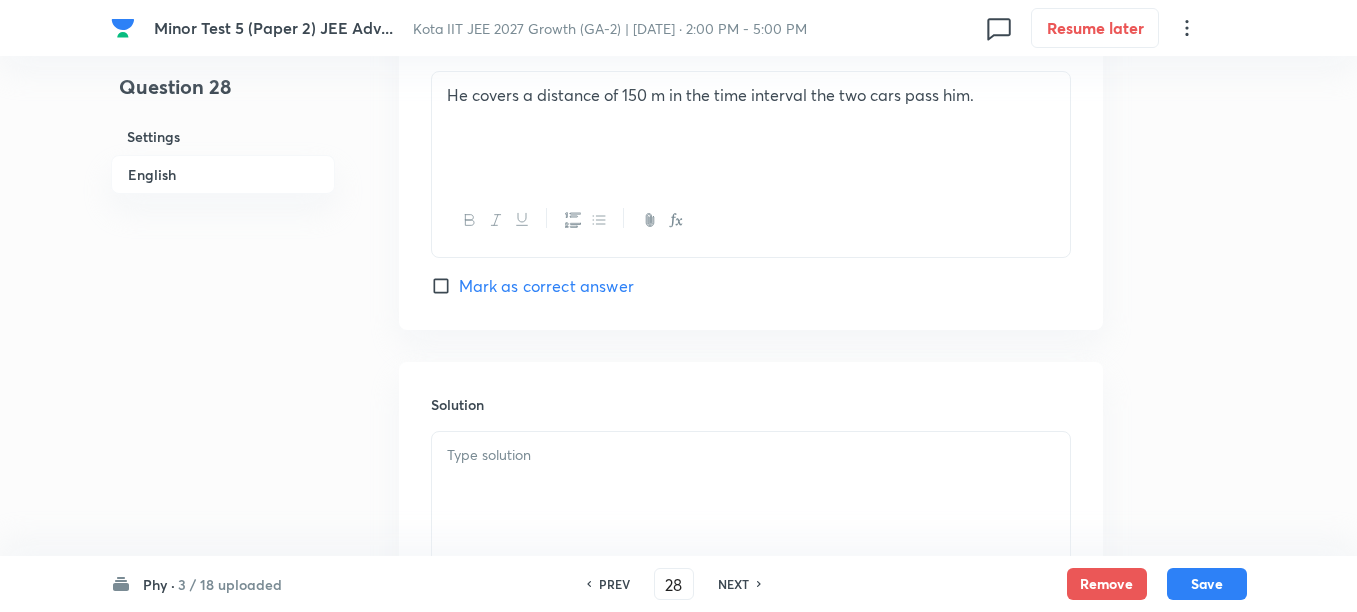 scroll, scrollTop: 2000, scrollLeft: 0, axis: vertical 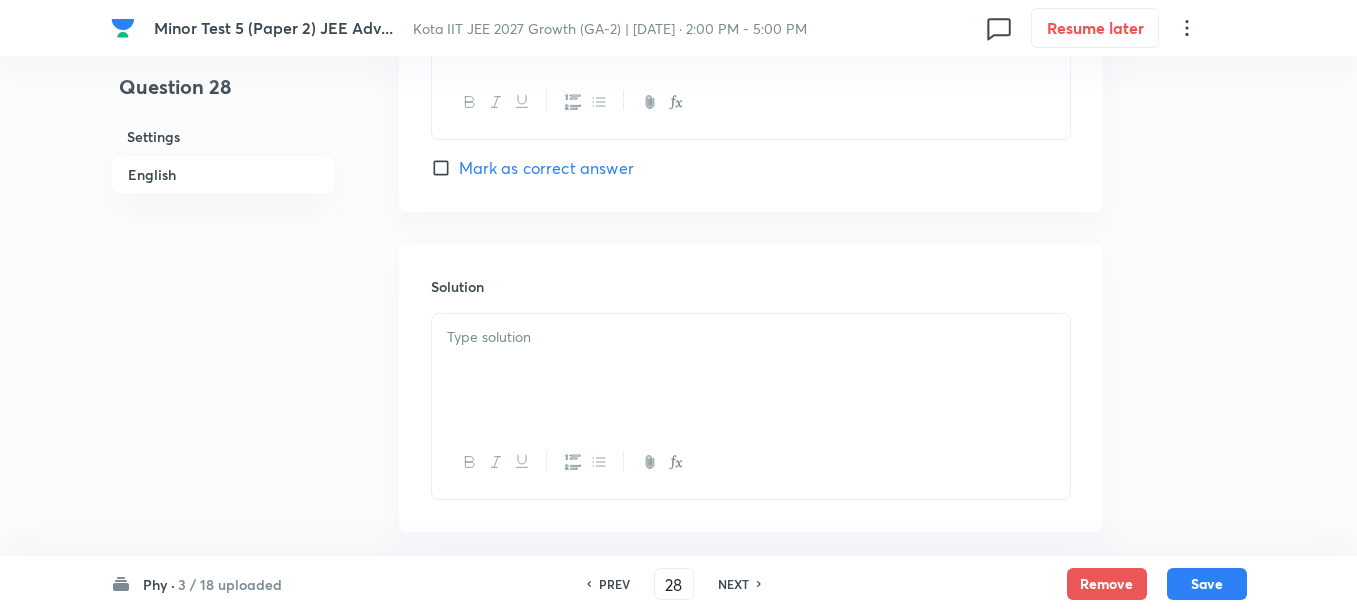 click at bounding box center (751, 370) 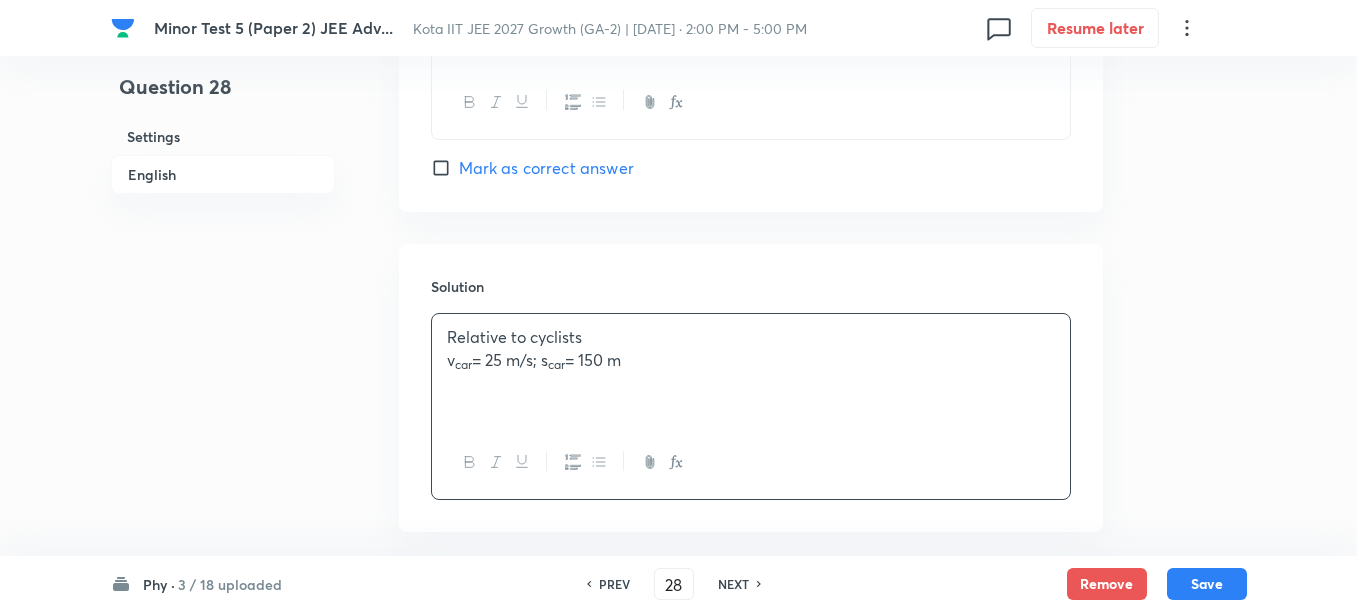 click on "v car  = 25 m/s; s car  = 150 m" at bounding box center [751, 360] 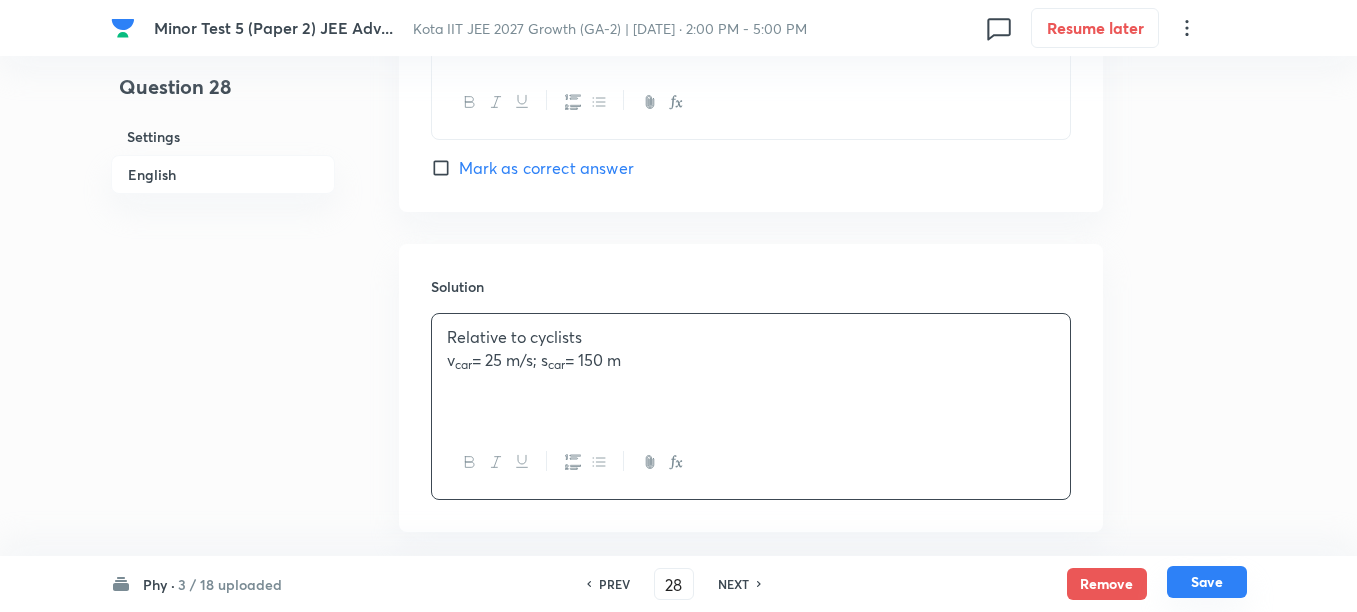 click on "Save" at bounding box center (1207, 582) 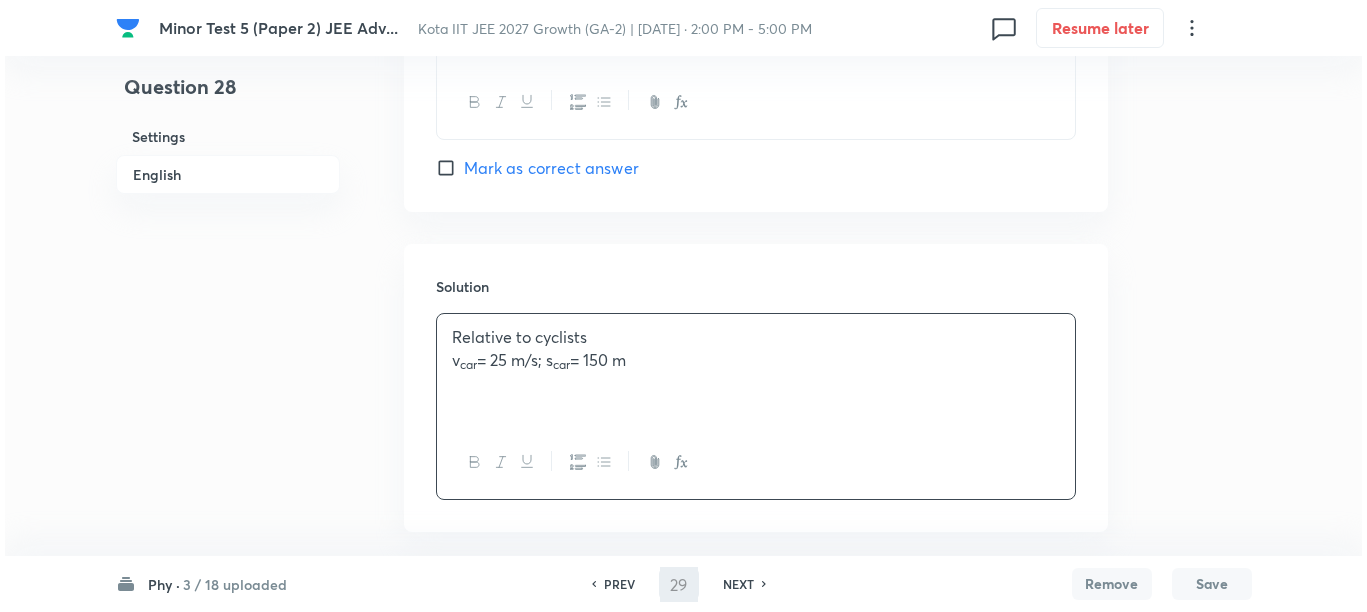 scroll, scrollTop: 0, scrollLeft: 0, axis: both 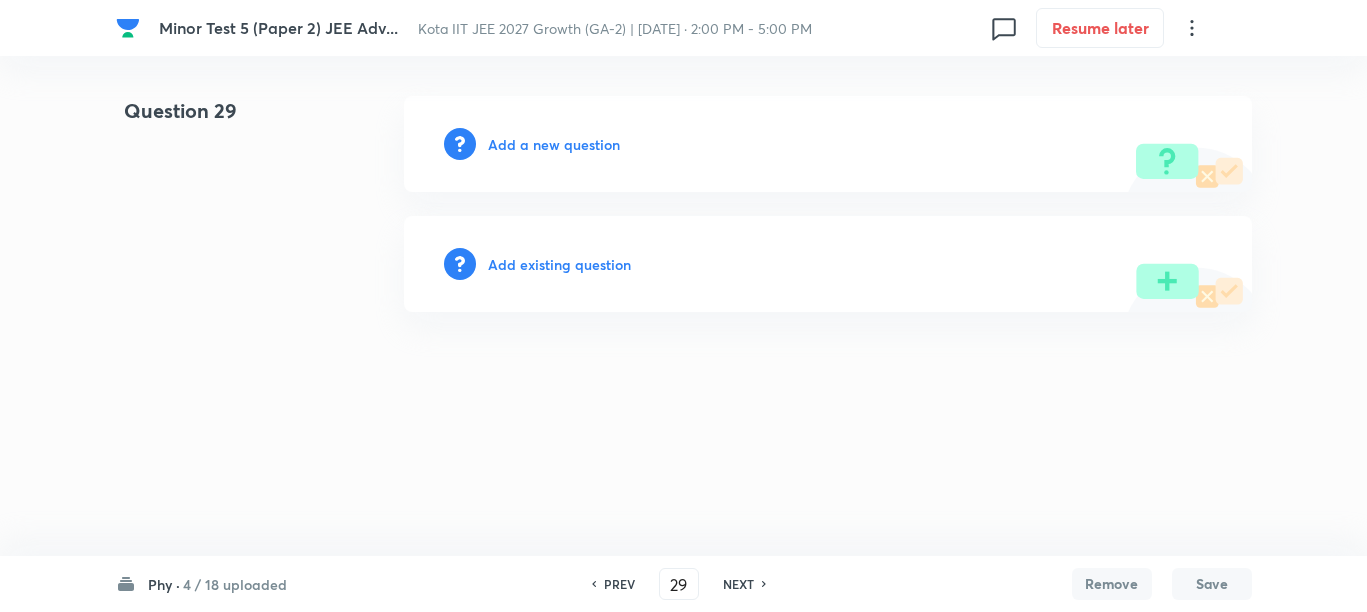 click on "NEXT" at bounding box center (741, 584) 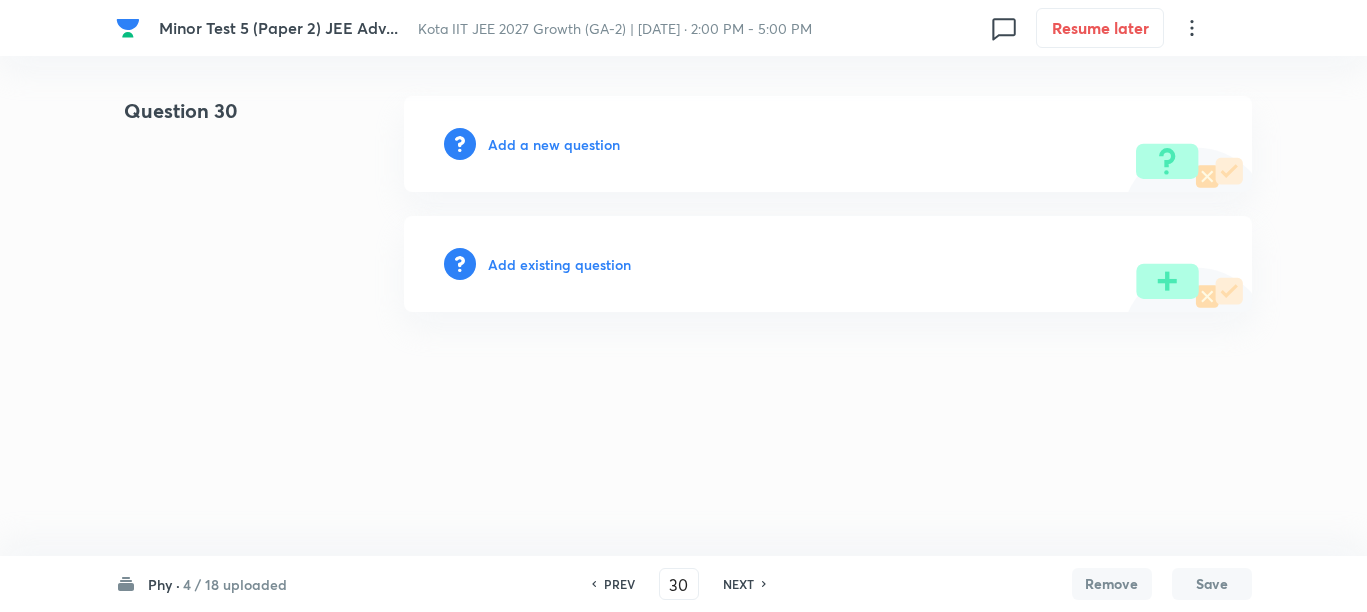 click on "Add a new question" at bounding box center [554, 144] 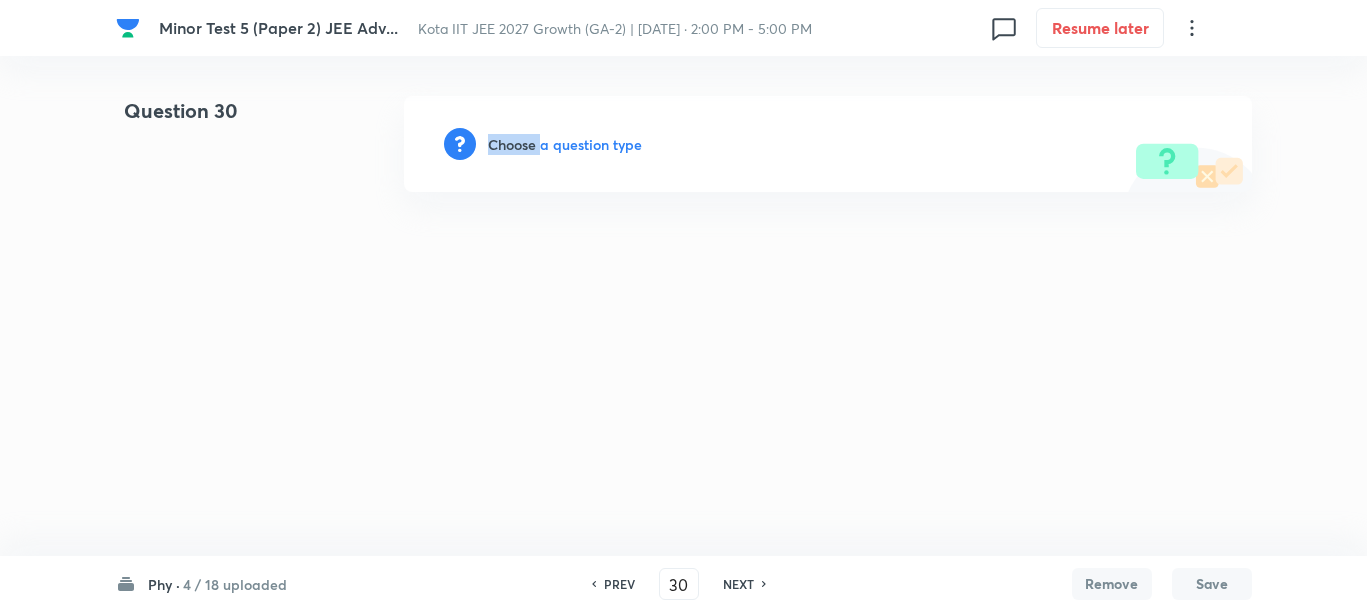 click on "Choose a question type" at bounding box center (565, 144) 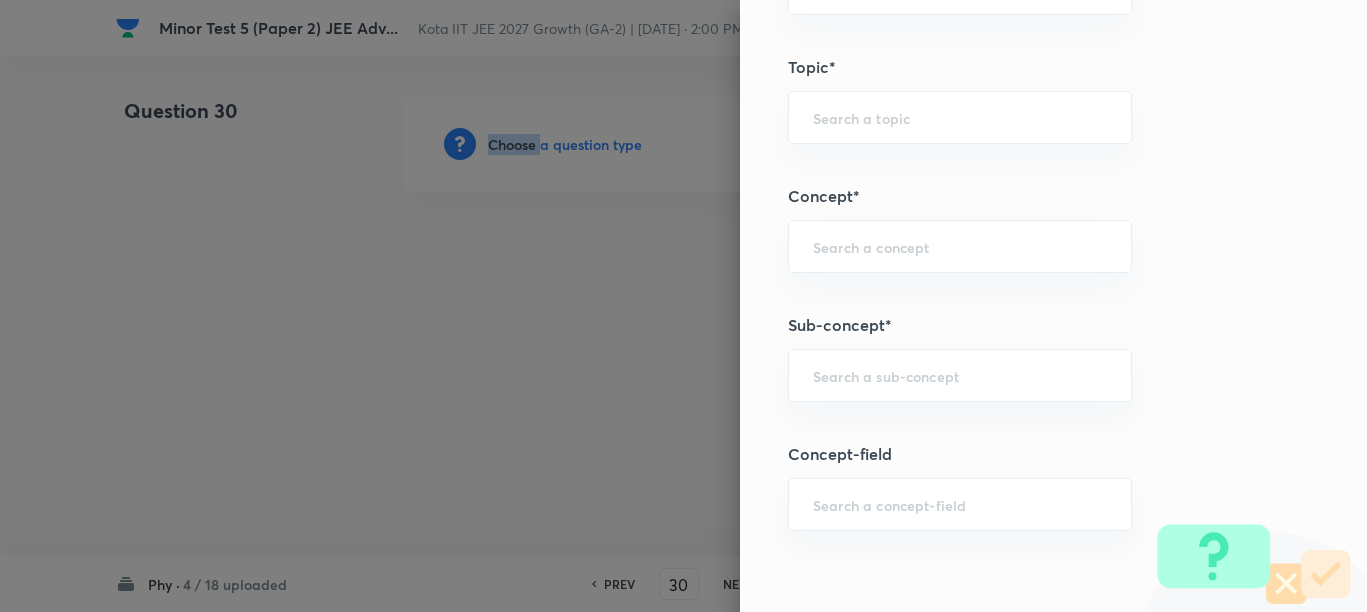 scroll, scrollTop: 1500, scrollLeft: 0, axis: vertical 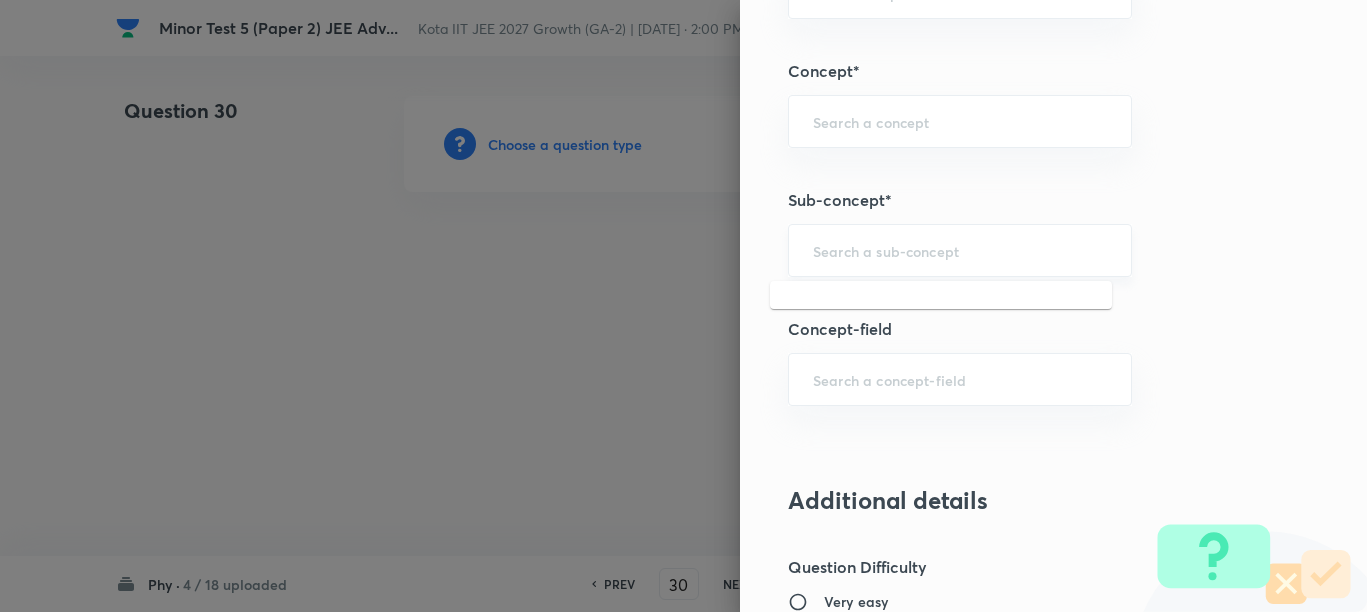 click at bounding box center [960, 250] 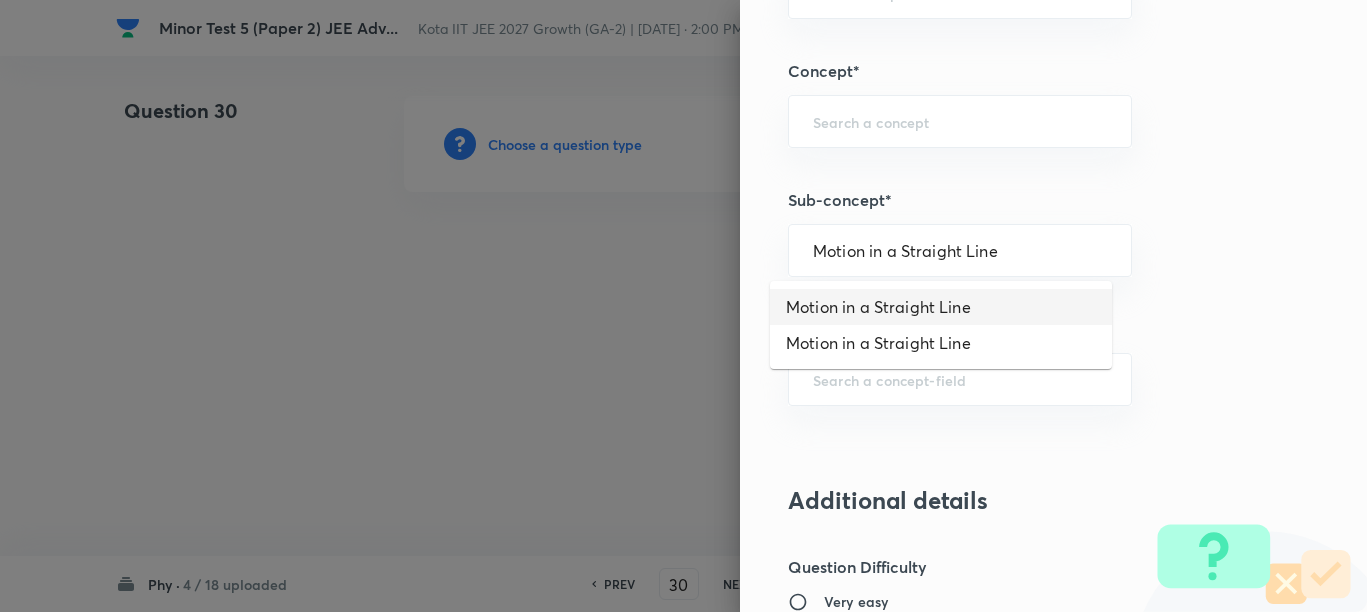 click on "Motion in a Straight Line" at bounding box center [941, 307] 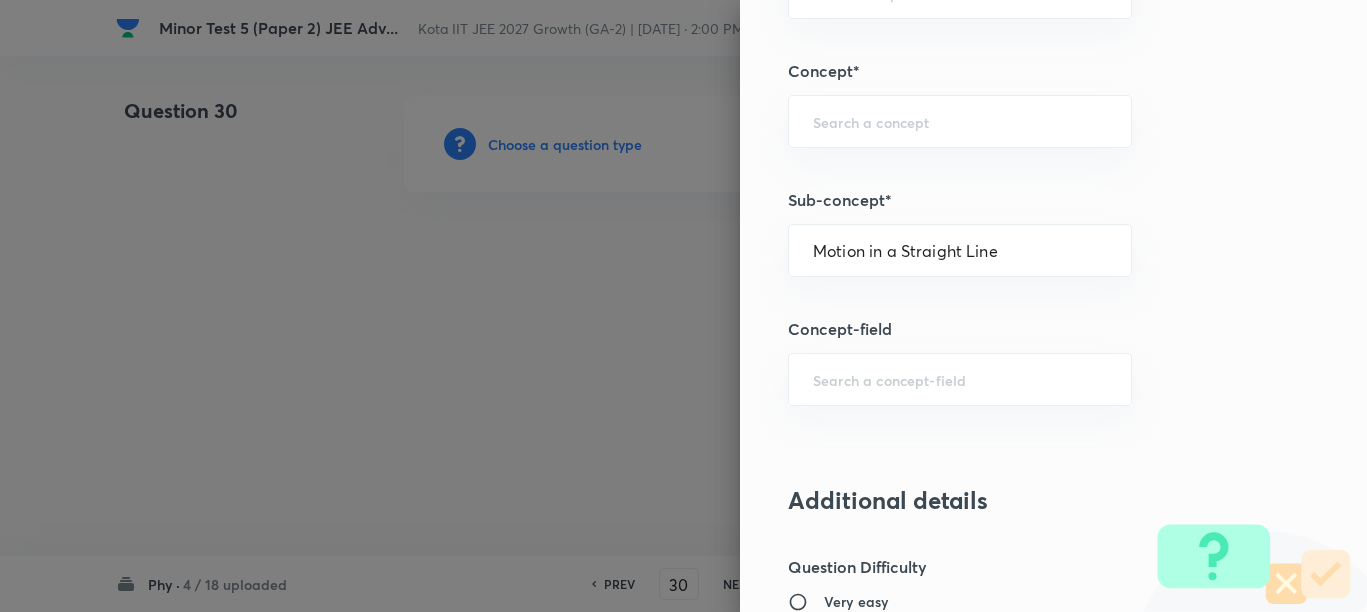 type on "Physics" 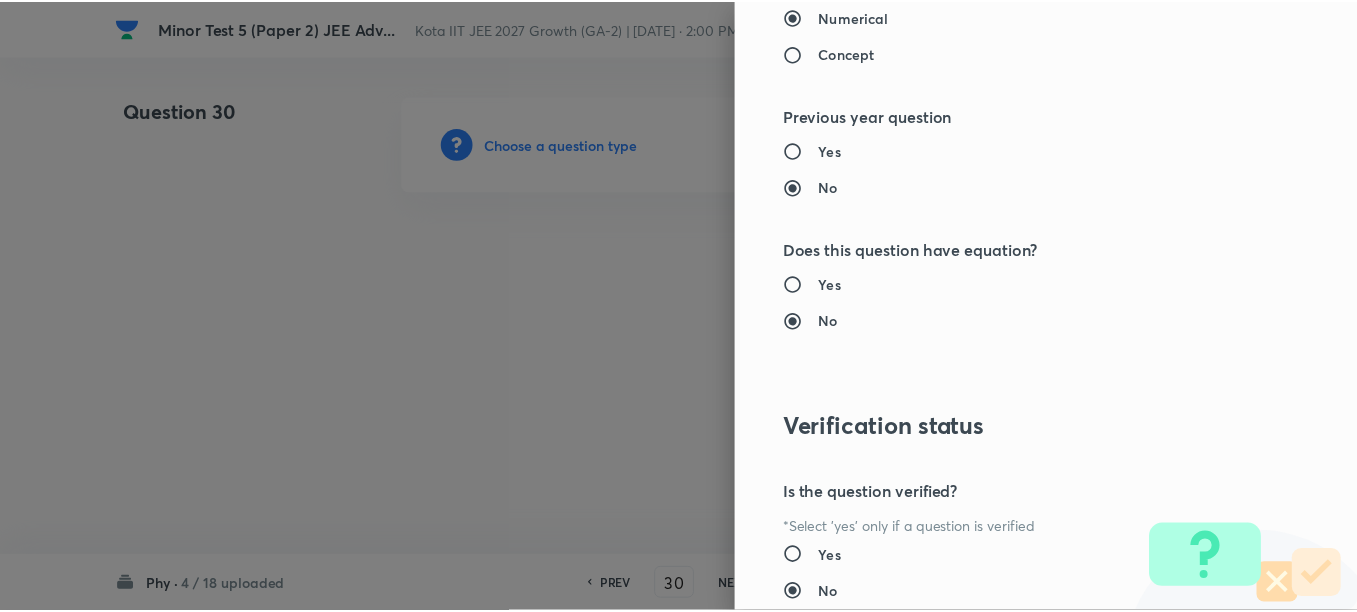 scroll, scrollTop: 2511, scrollLeft: 0, axis: vertical 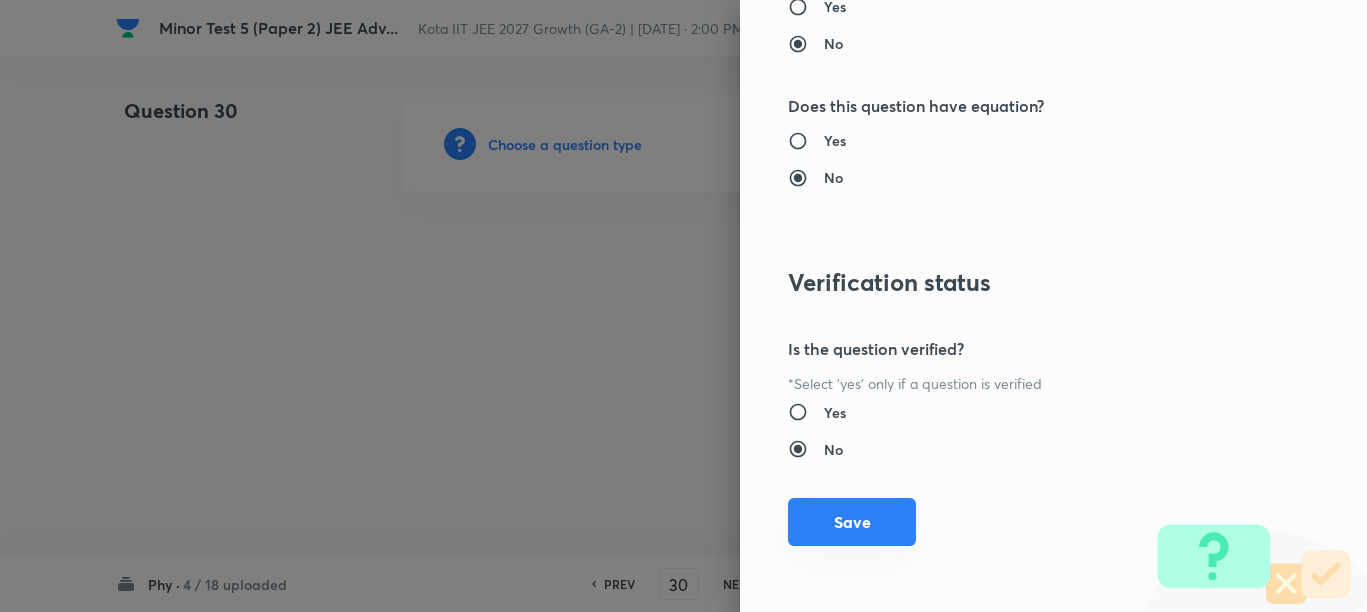 click on "Save" at bounding box center [852, 522] 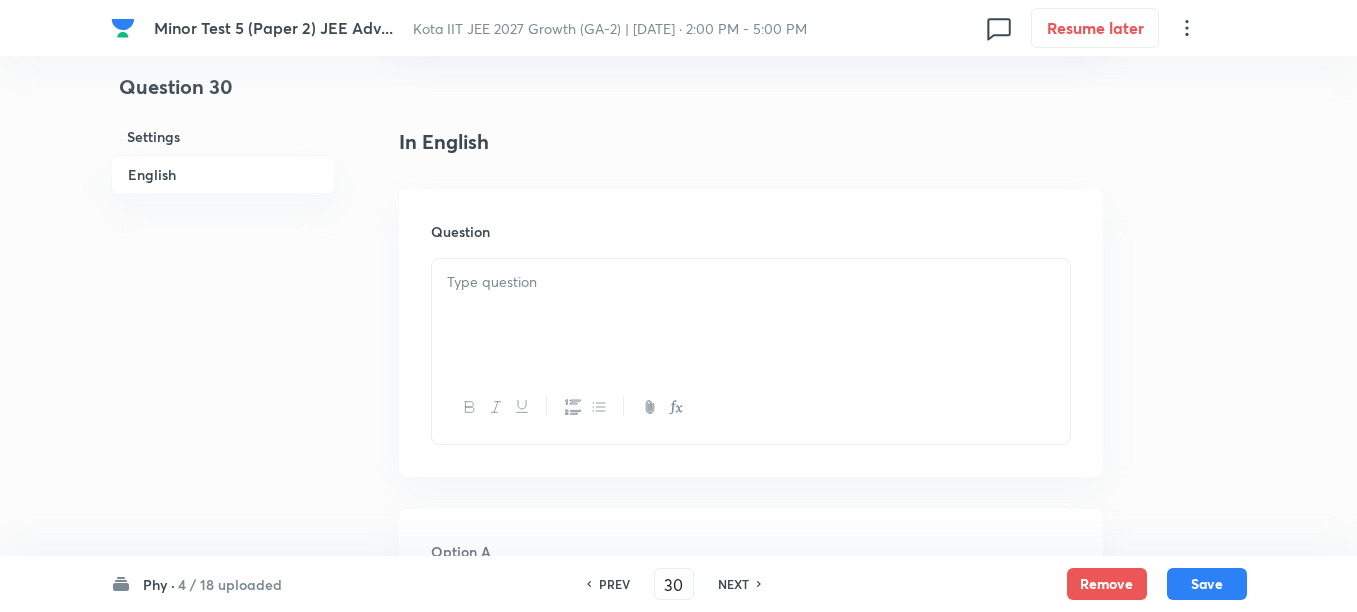 scroll, scrollTop: 500, scrollLeft: 0, axis: vertical 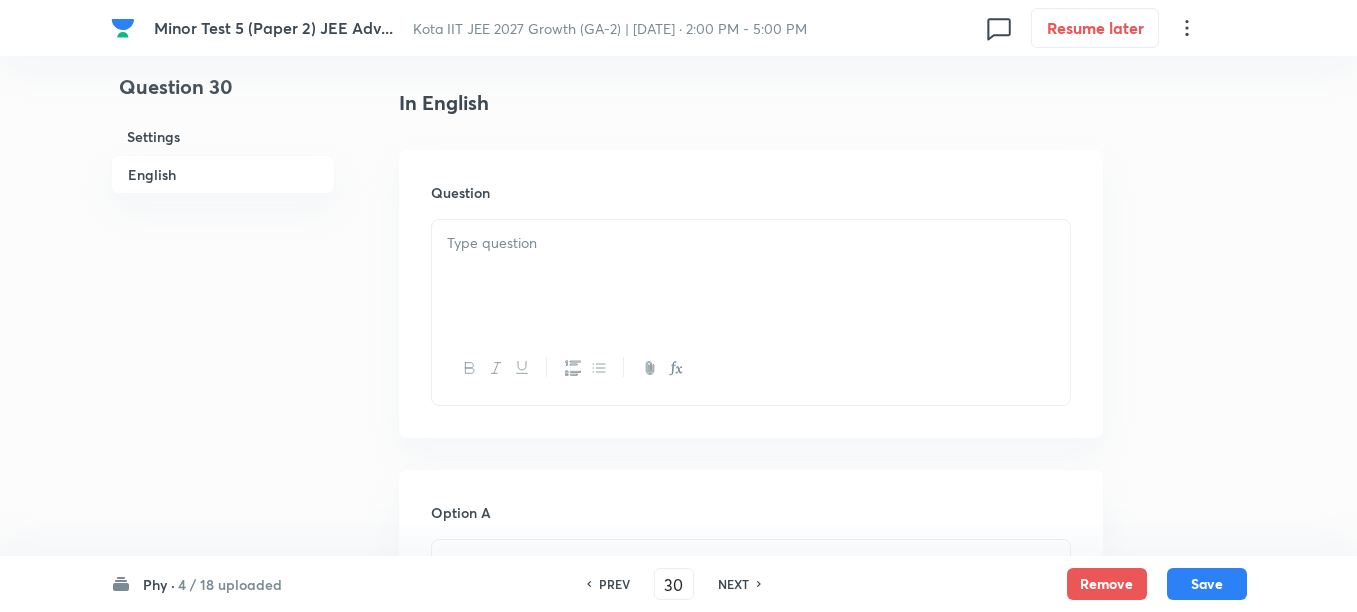 click at bounding box center (751, 276) 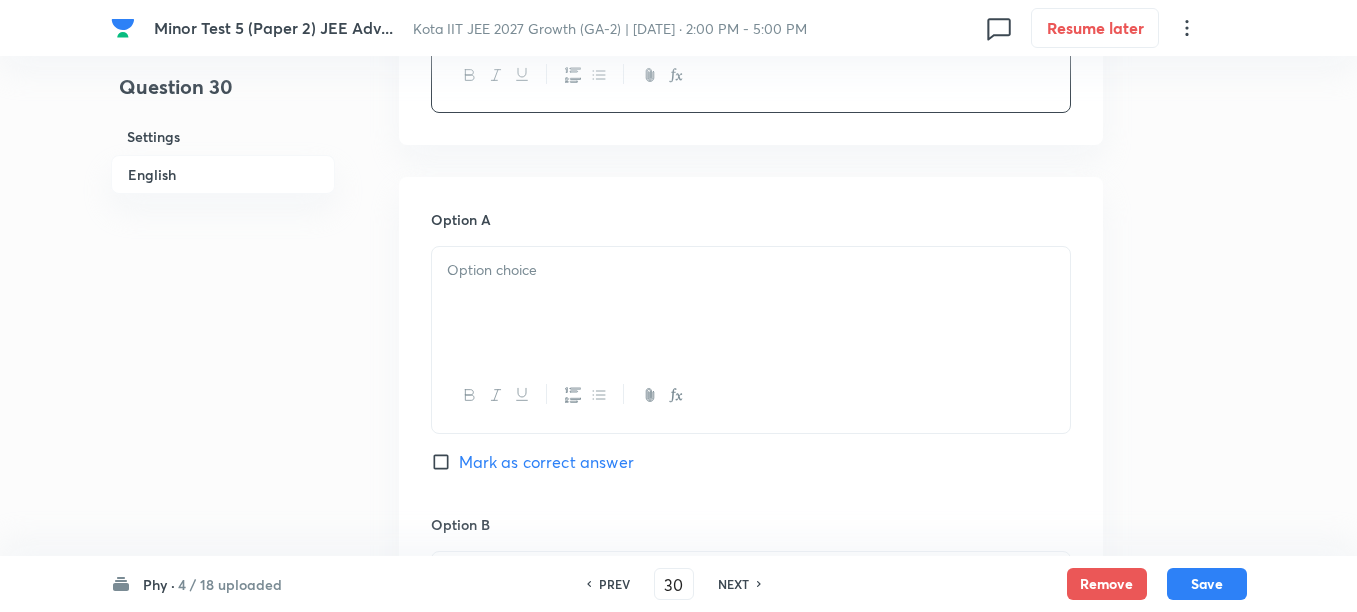 scroll, scrollTop: 875, scrollLeft: 0, axis: vertical 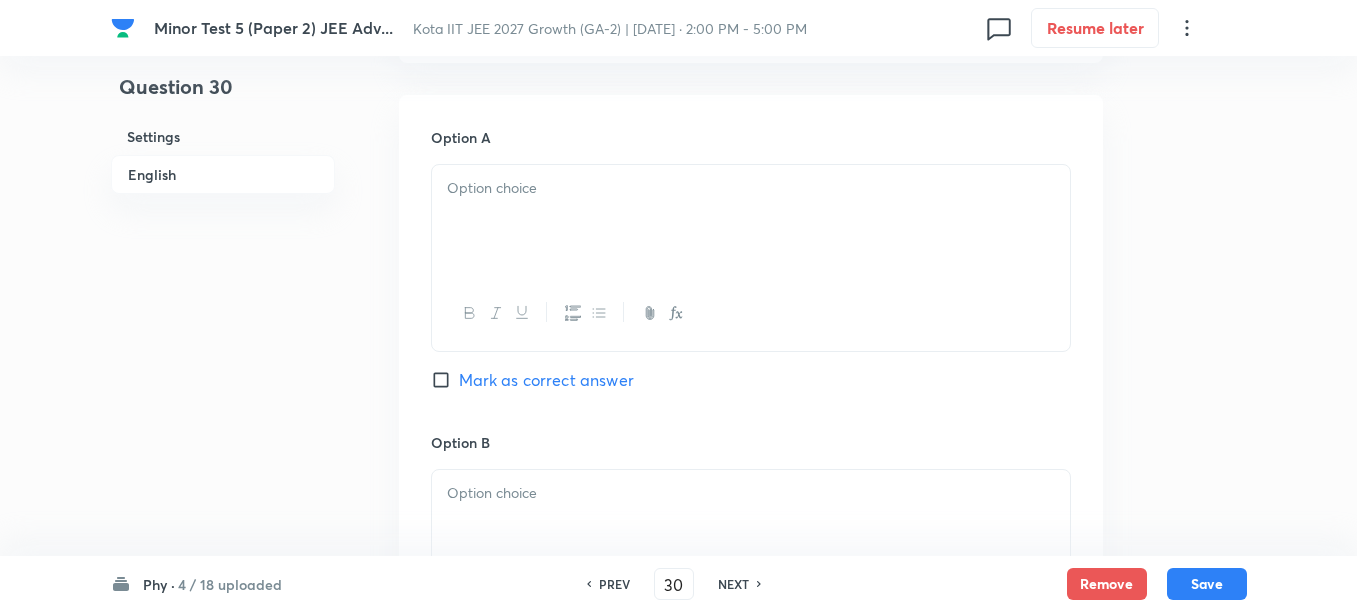 click at bounding box center [751, 221] 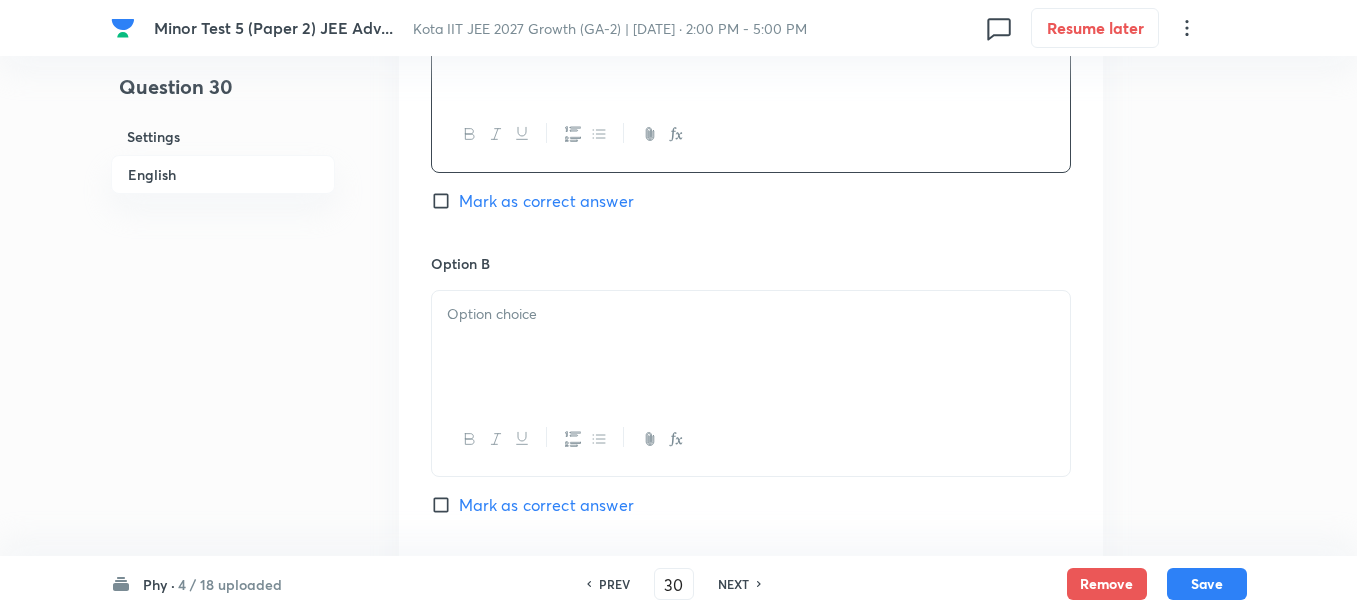 scroll, scrollTop: 1125, scrollLeft: 0, axis: vertical 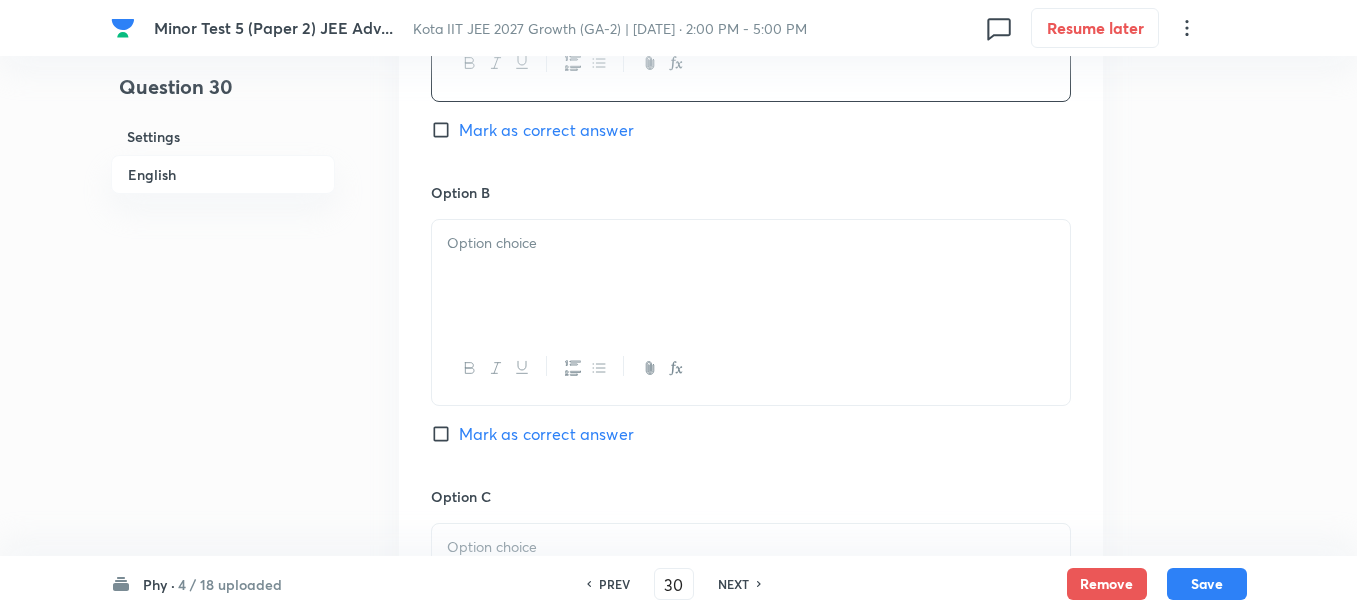 click at bounding box center (751, 276) 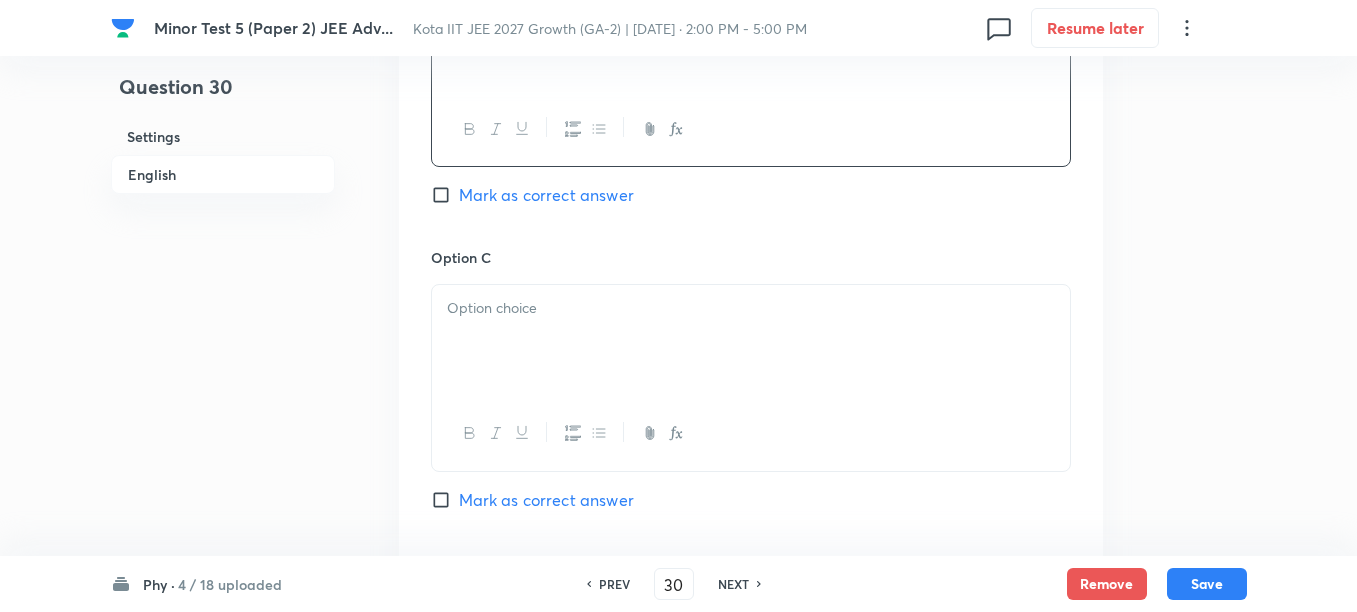 scroll, scrollTop: 1375, scrollLeft: 0, axis: vertical 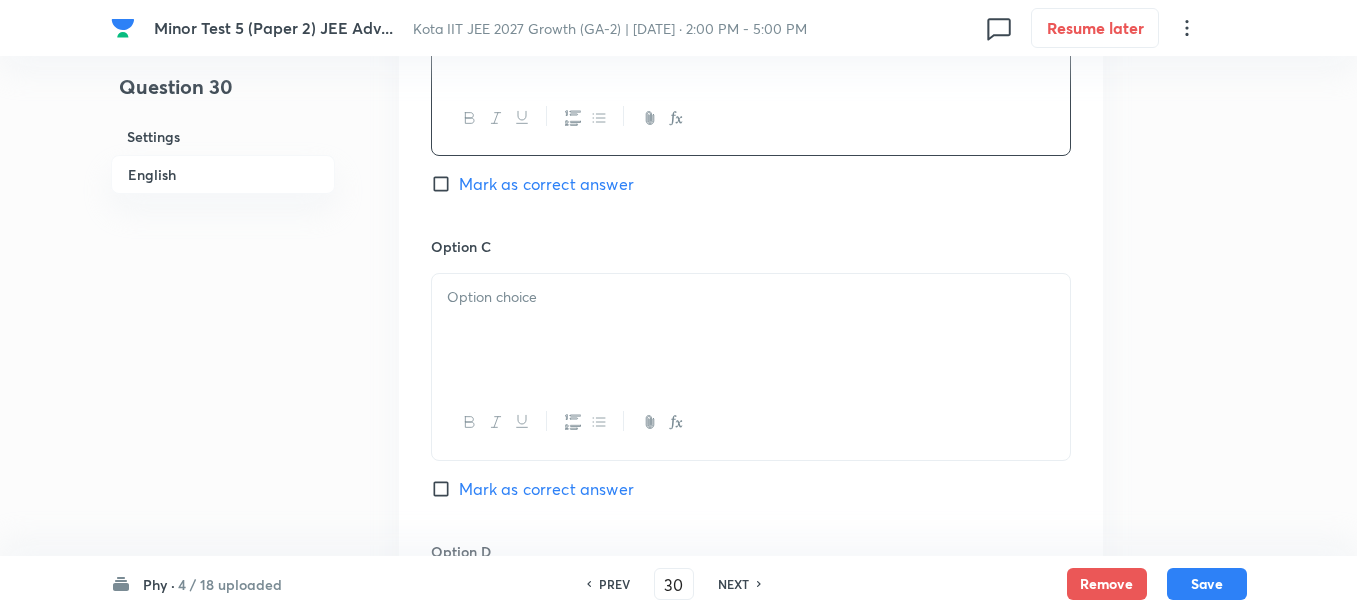click at bounding box center (751, 330) 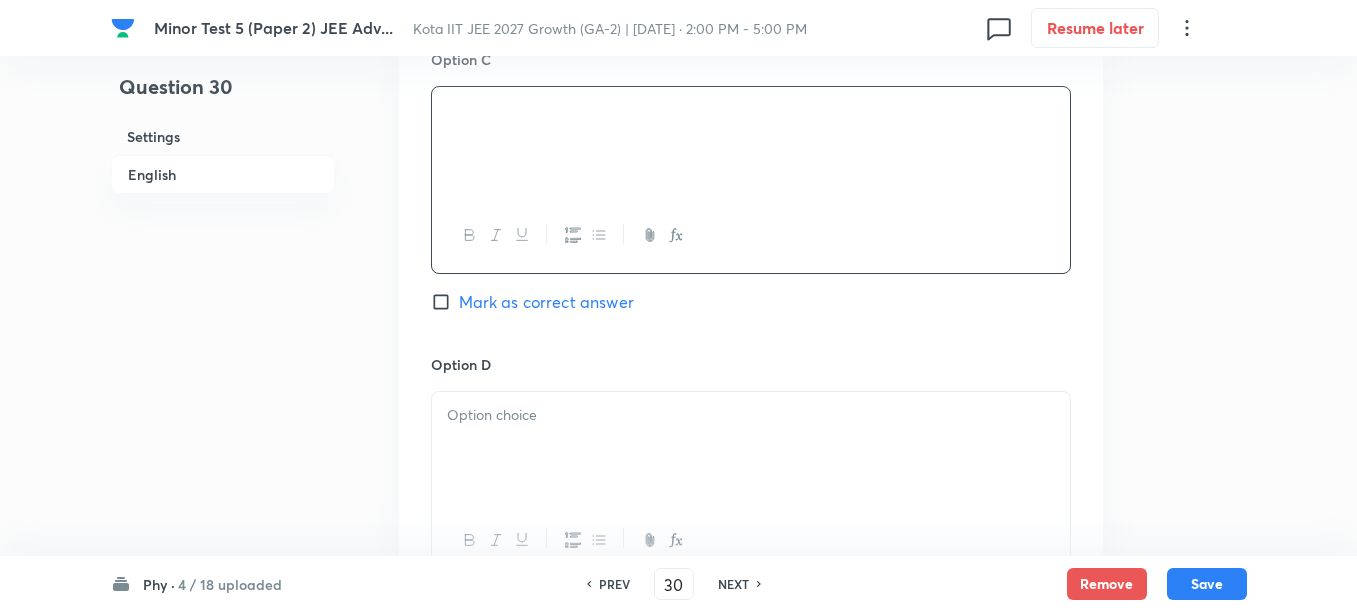 scroll, scrollTop: 1625, scrollLeft: 0, axis: vertical 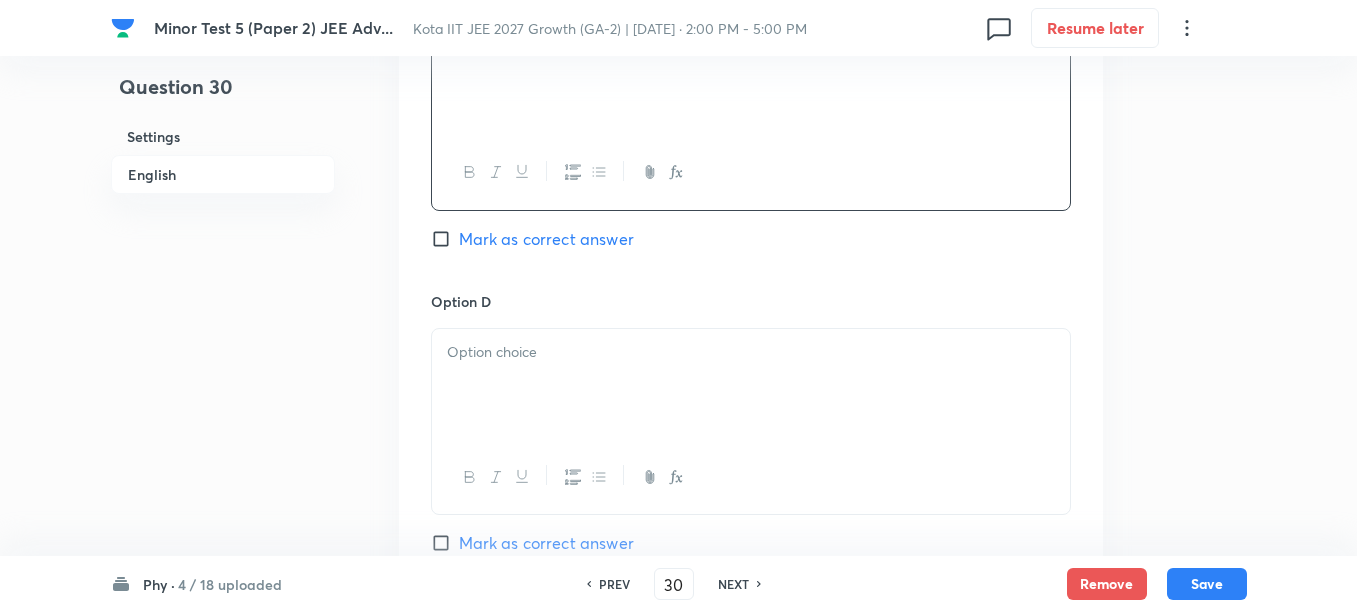 click at bounding box center [751, 385] 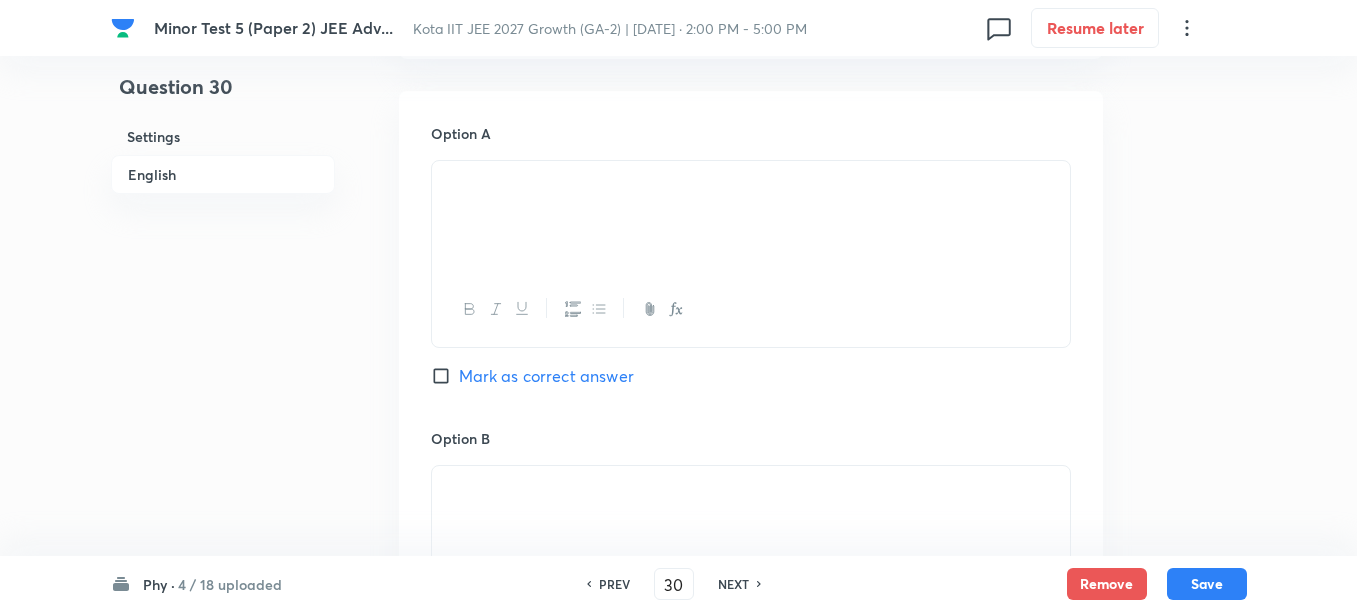 scroll, scrollTop: 875, scrollLeft: 0, axis: vertical 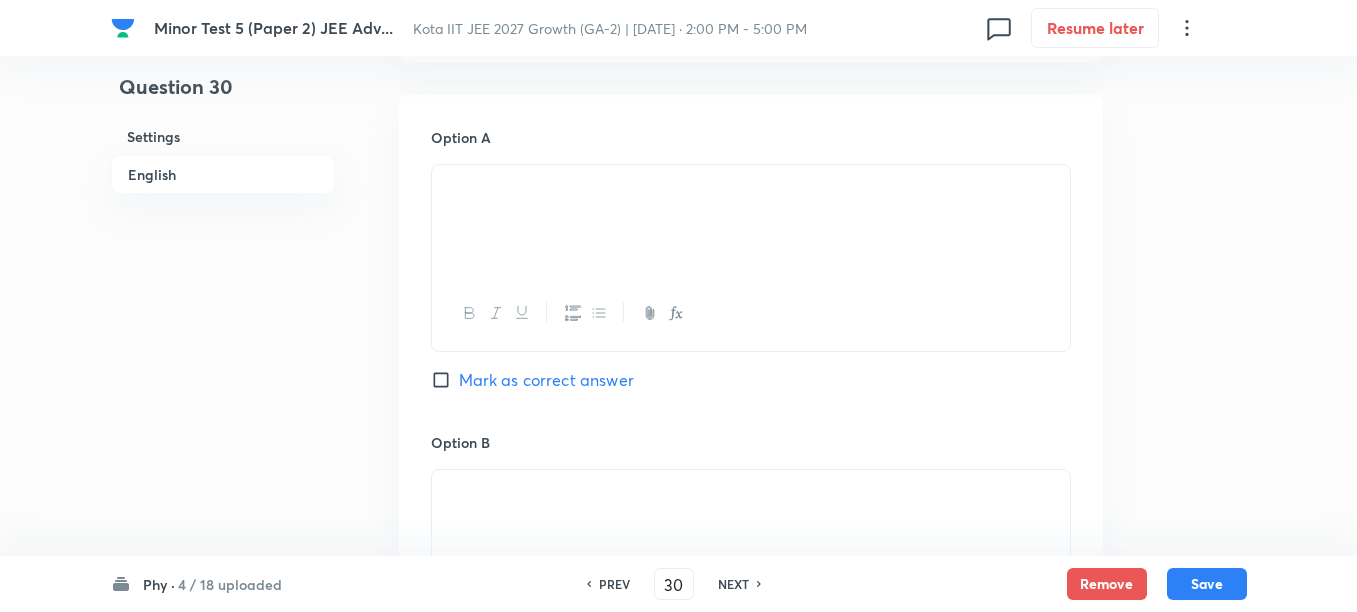 click on "Mark as correct answer" at bounding box center [546, 380] 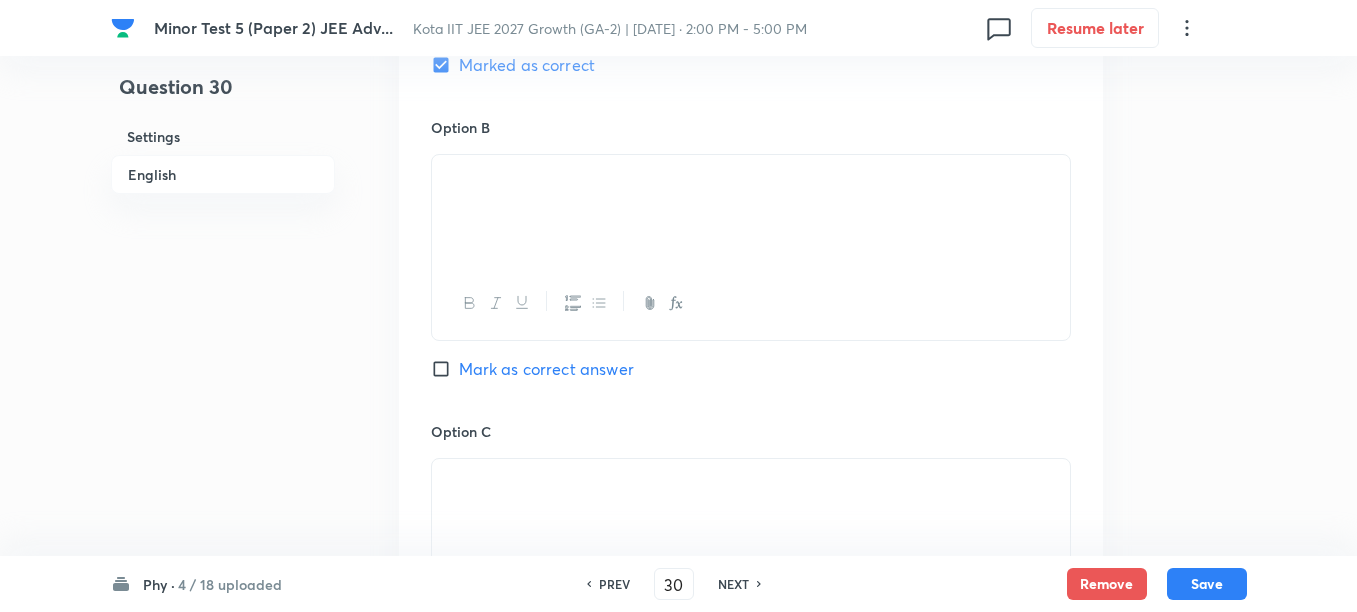 scroll, scrollTop: 1250, scrollLeft: 0, axis: vertical 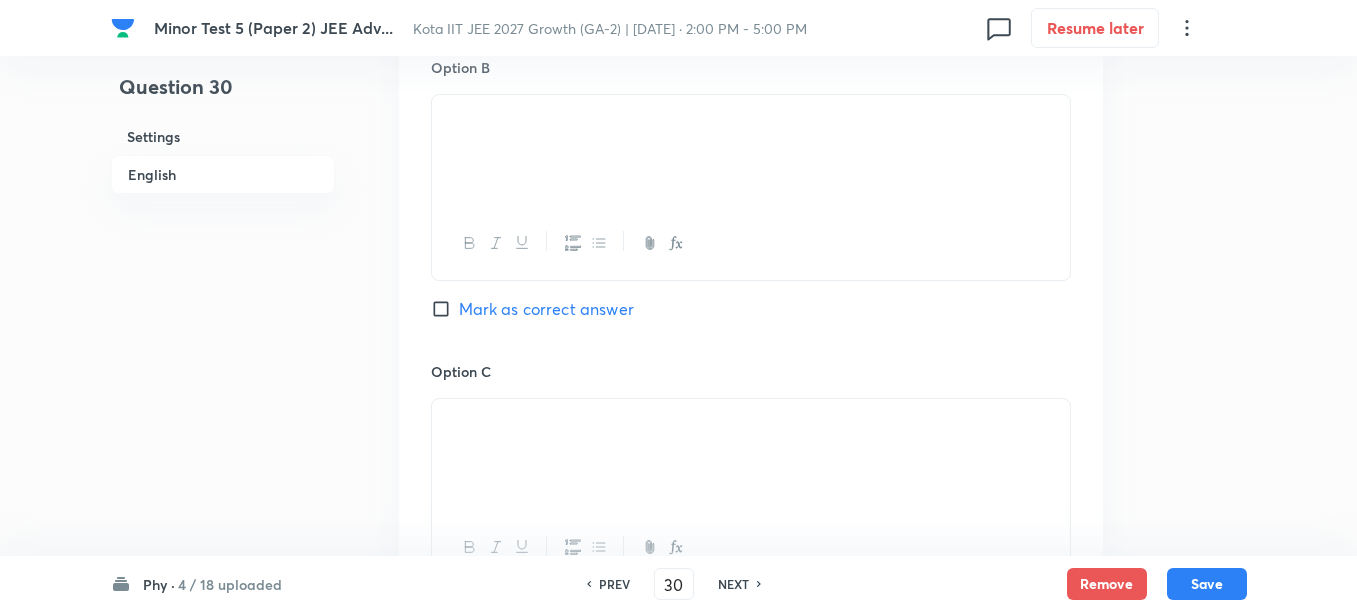 click on "Mark as correct answer" at bounding box center [546, 309] 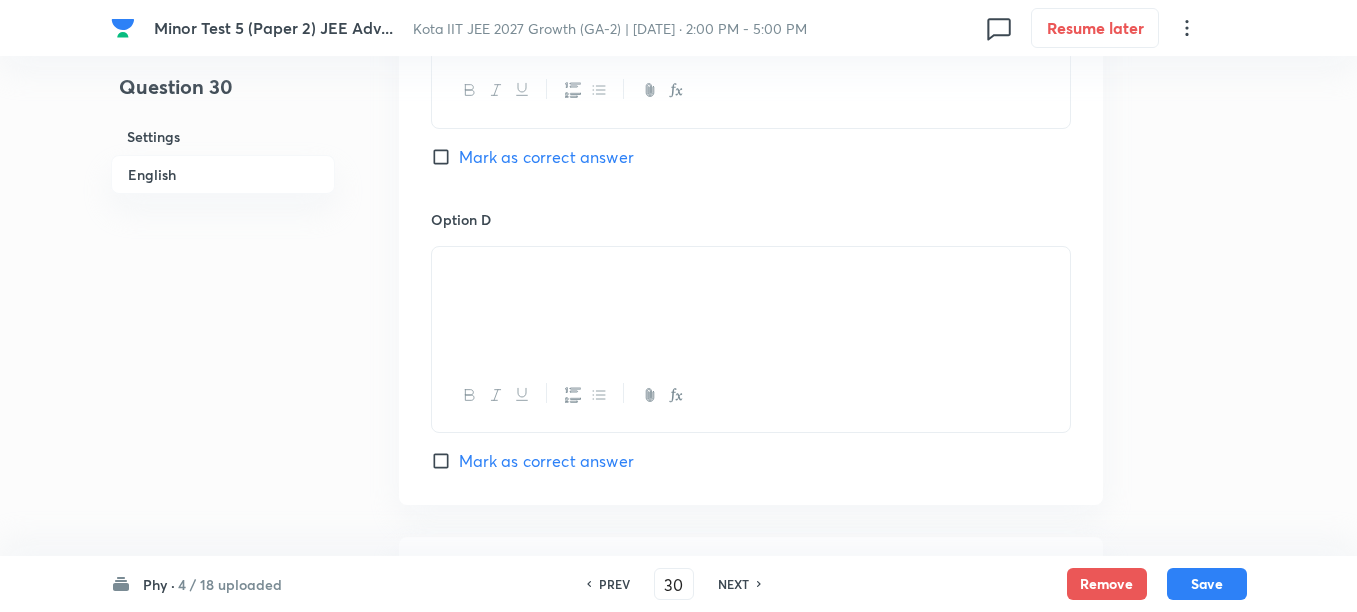 scroll, scrollTop: 1750, scrollLeft: 0, axis: vertical 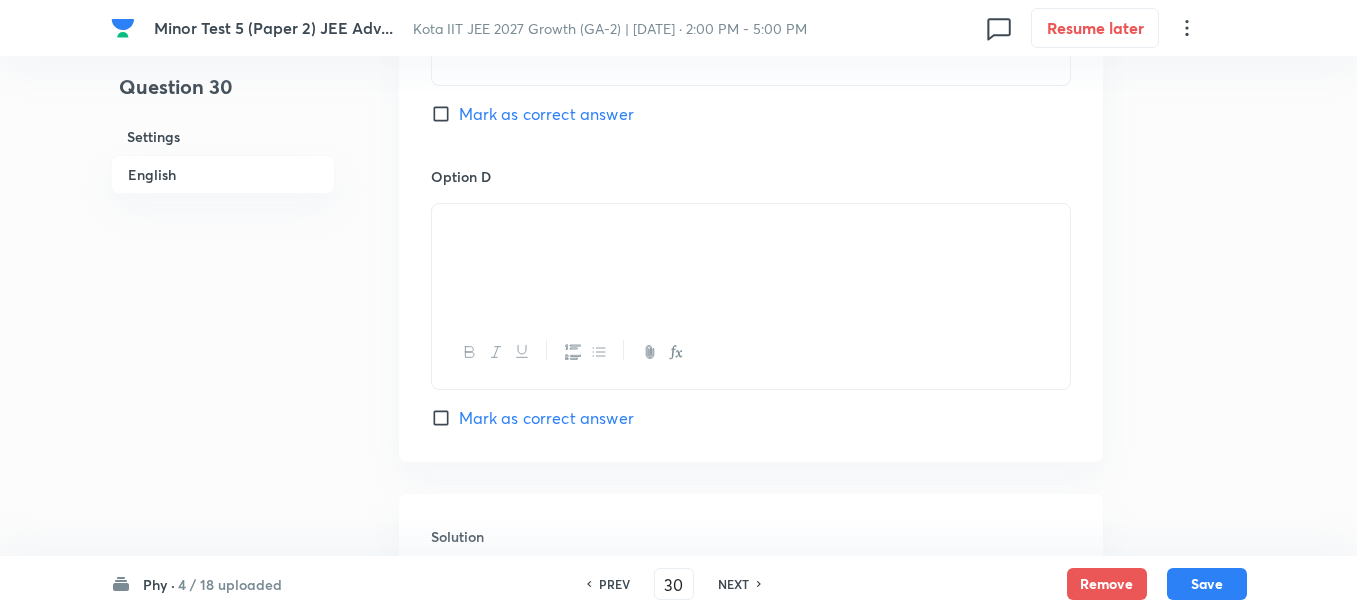 click on "Mark as correct answer" at bounding box center (546, 418) 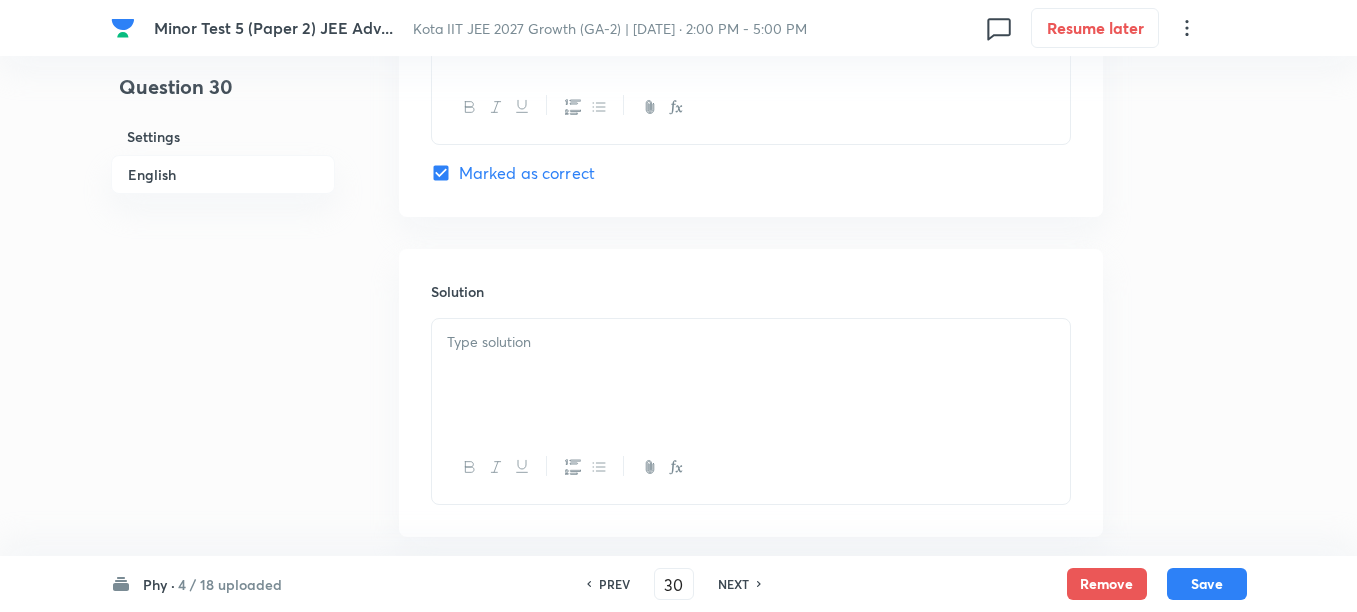 scroll, scrollTop: 2000, scrollLeft: 0, axis: vertical 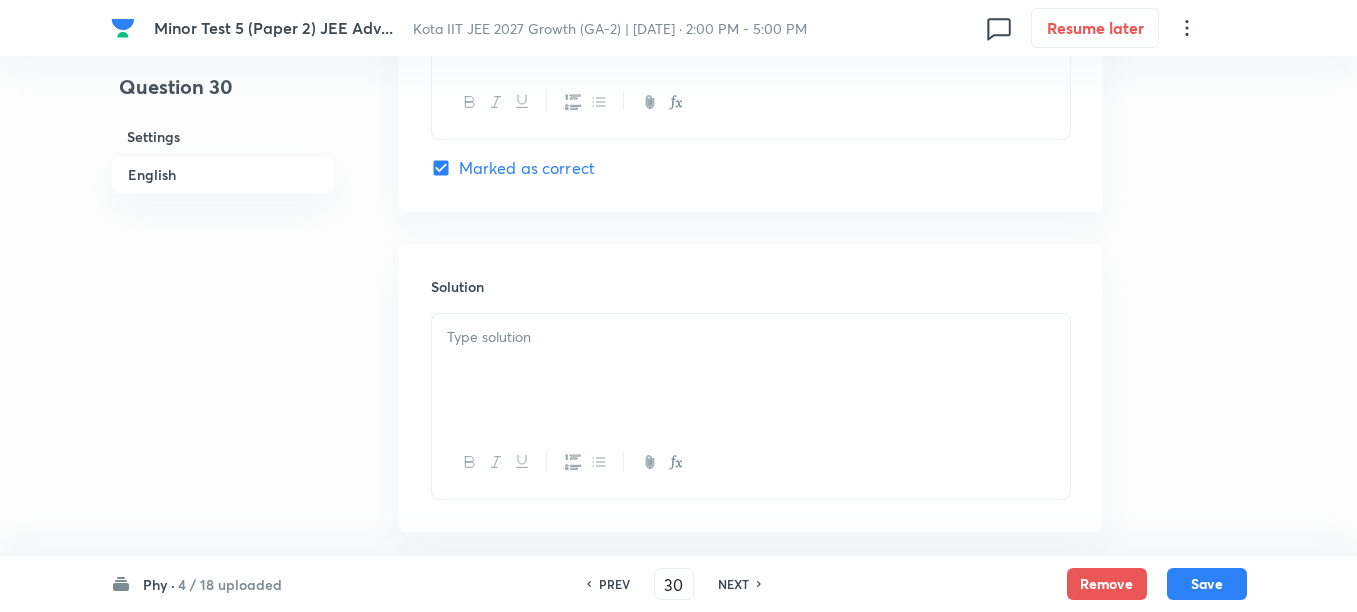 click at bounding box center [751, 370] 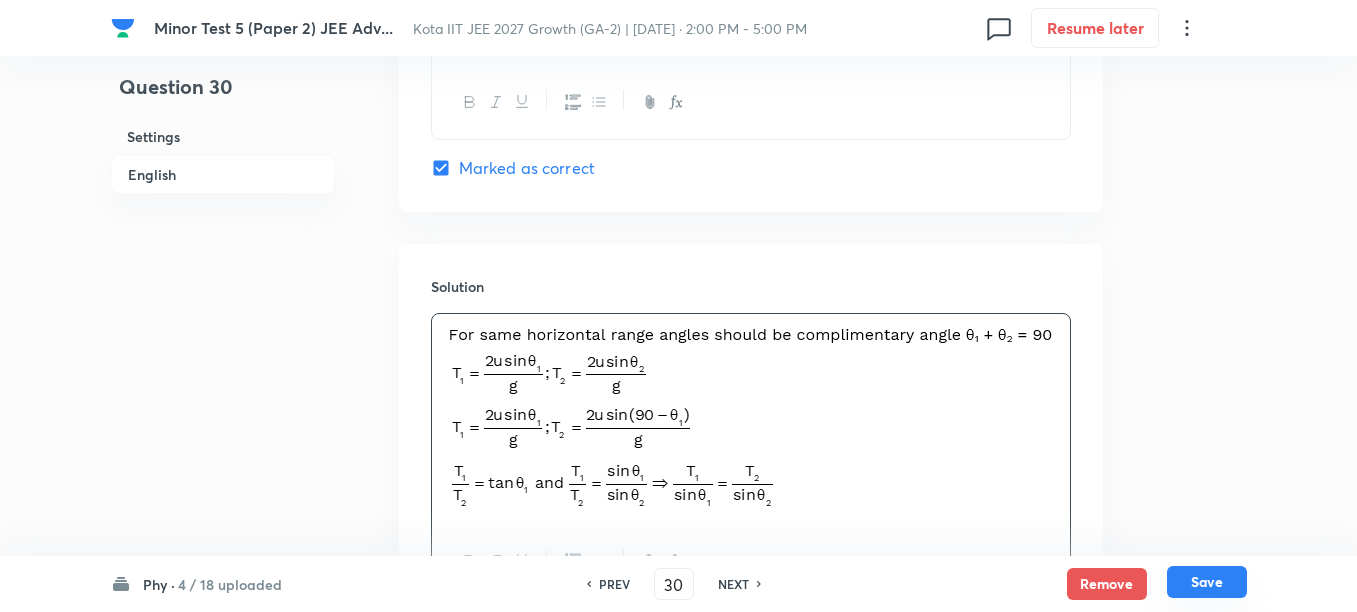 click on "Save" at bounding box center [1207, 582] 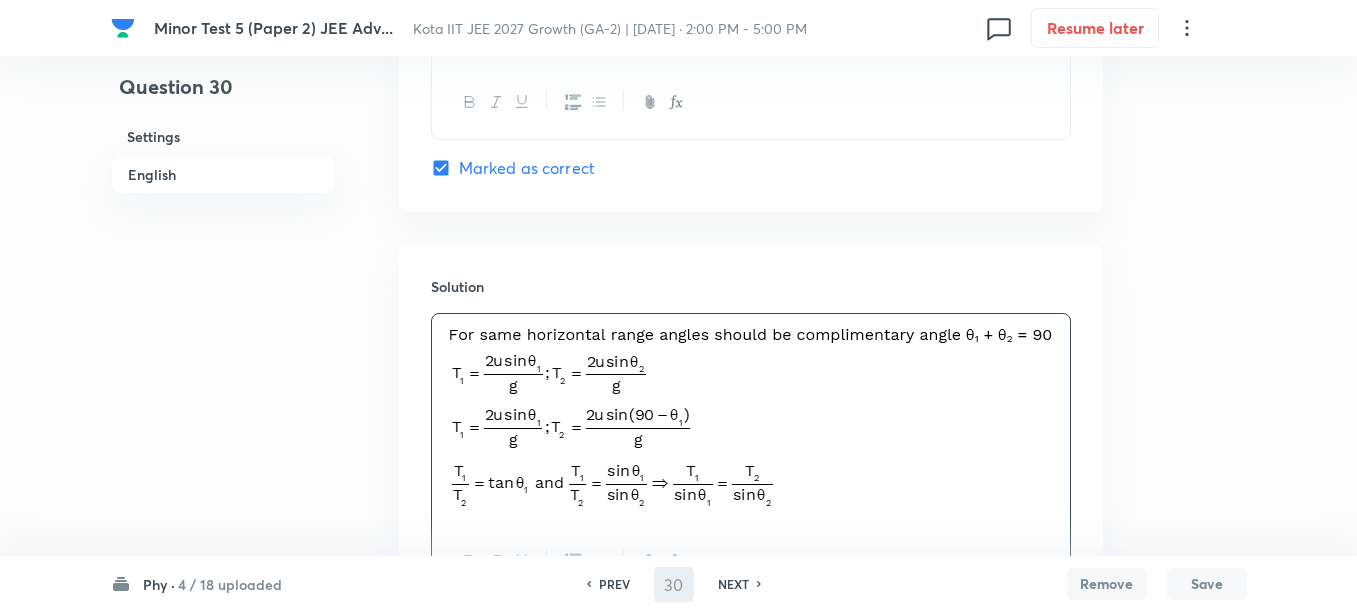 type on "31" 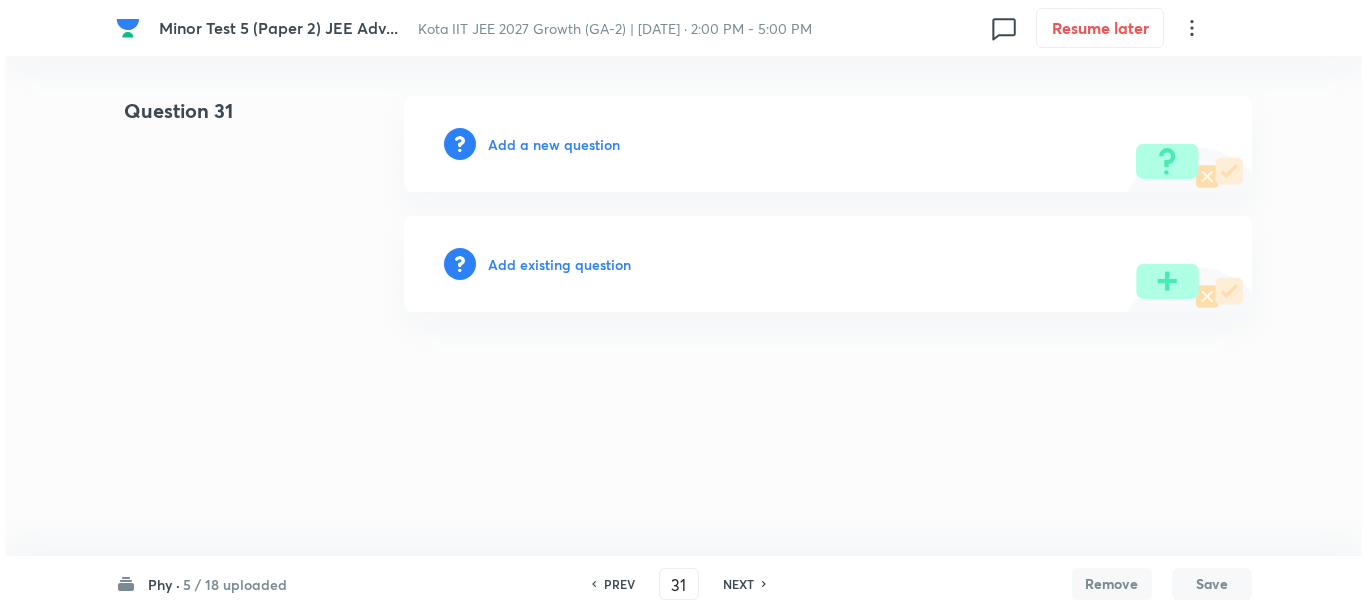 scroll, scrollTop: 0, scrollLeft: 0, axis: both 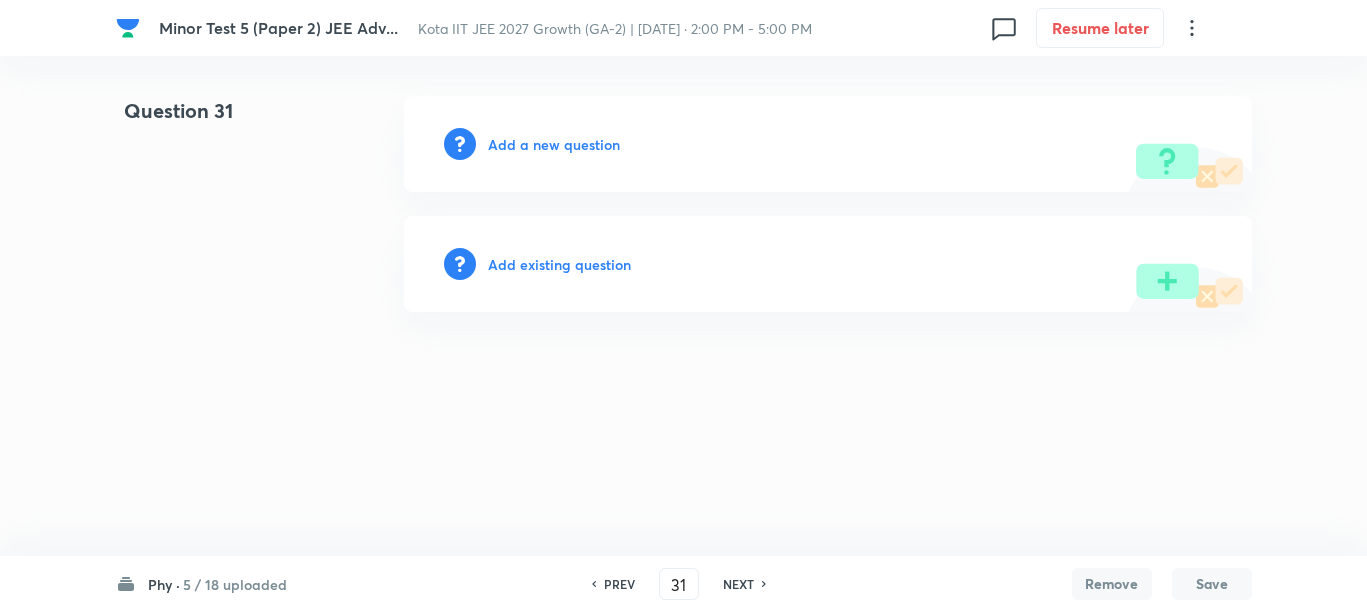 click on "Add a new question" at bounding box center [554, 144] 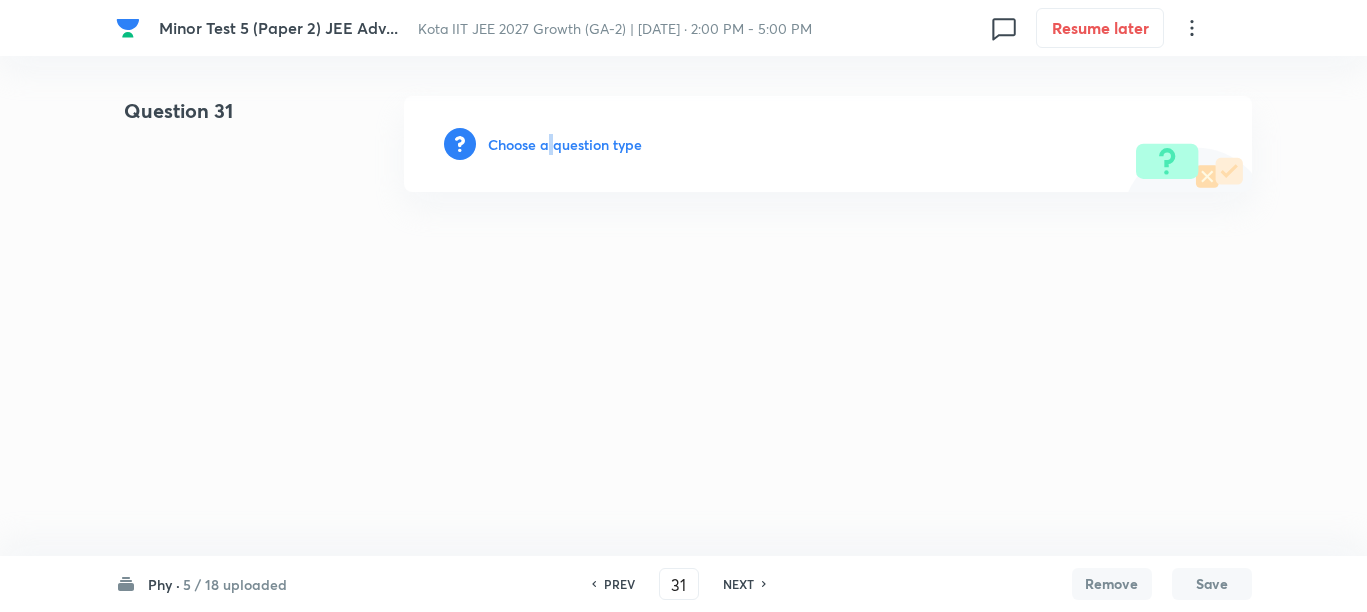 click on "Choose a question type" at bounding box center (565, 144) 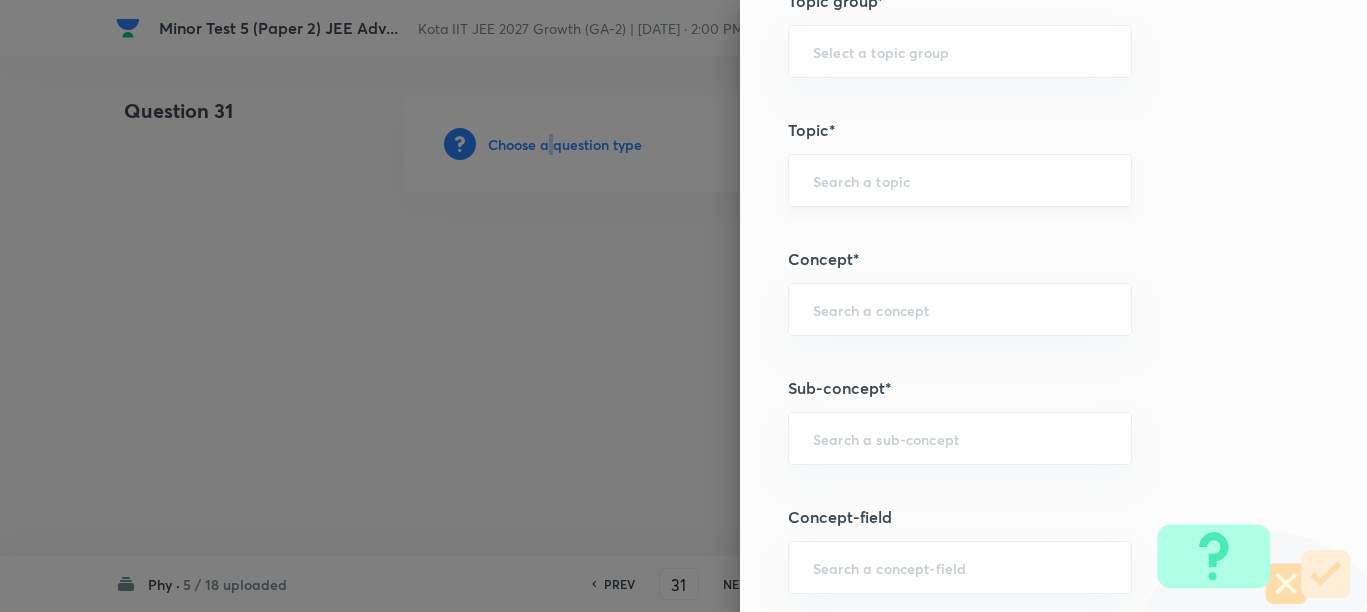 scroll, scrollTop: 1375, scrollLeft: 0, axis: vertical 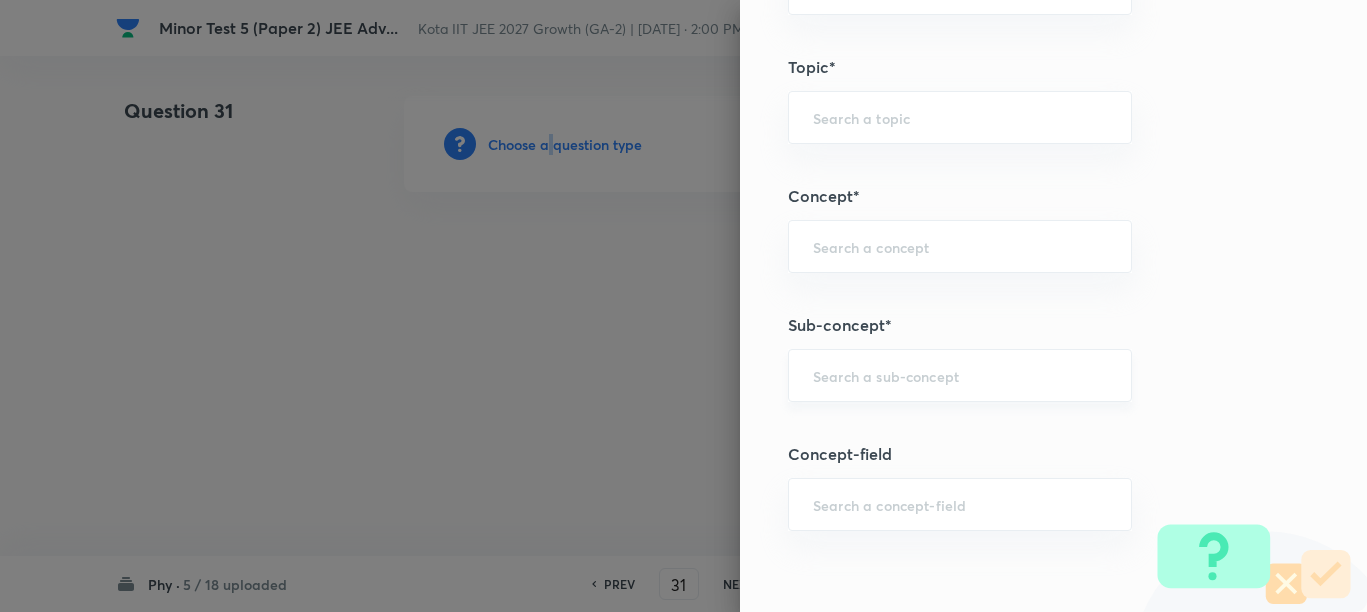 click at bounding box center (960, 375) 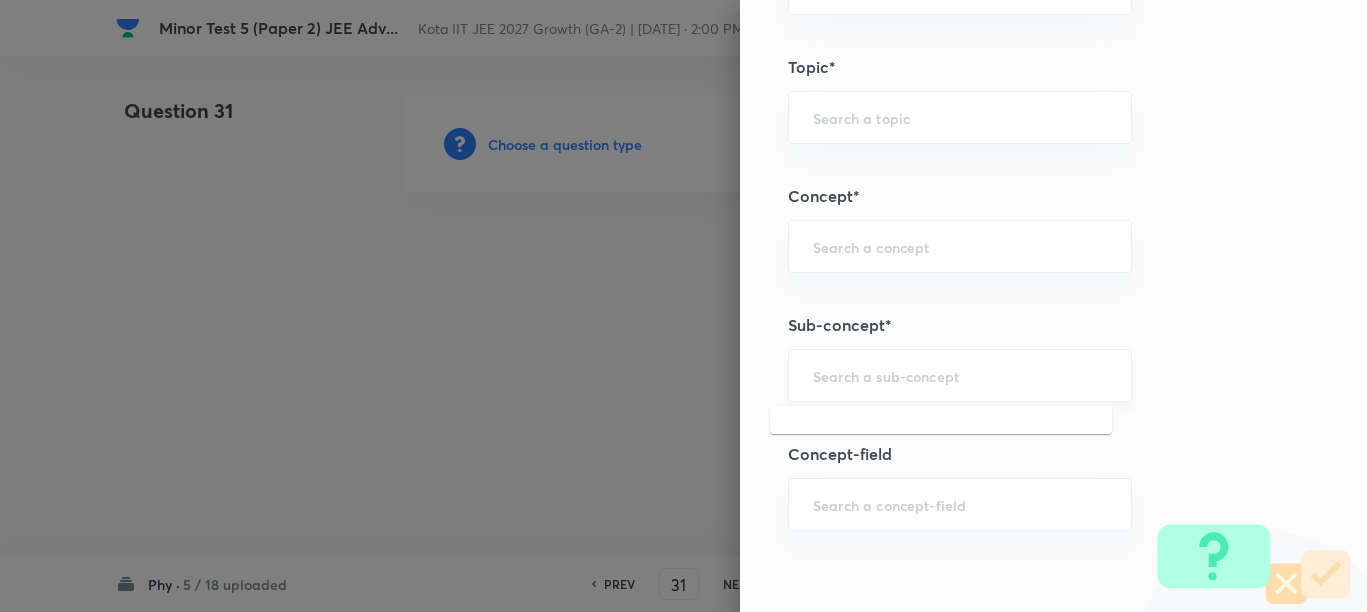 paste on "Motion in a Straight Line" 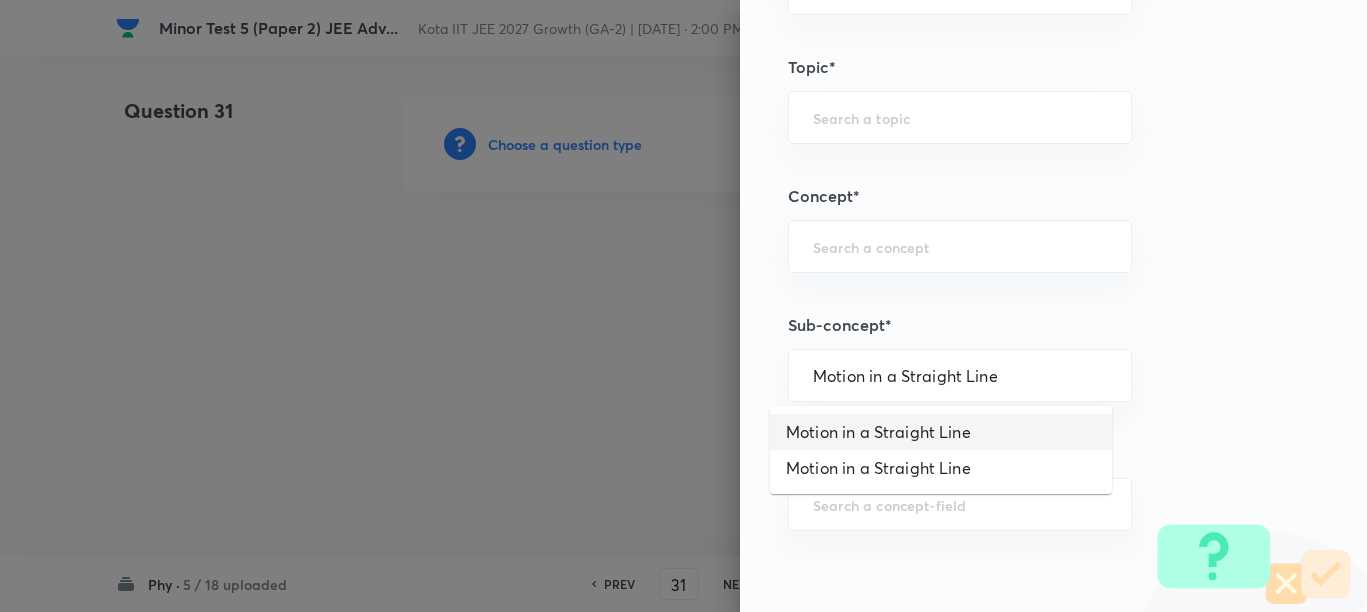 click on "Motion in a Straight Line" at bounding box center (941, 432) 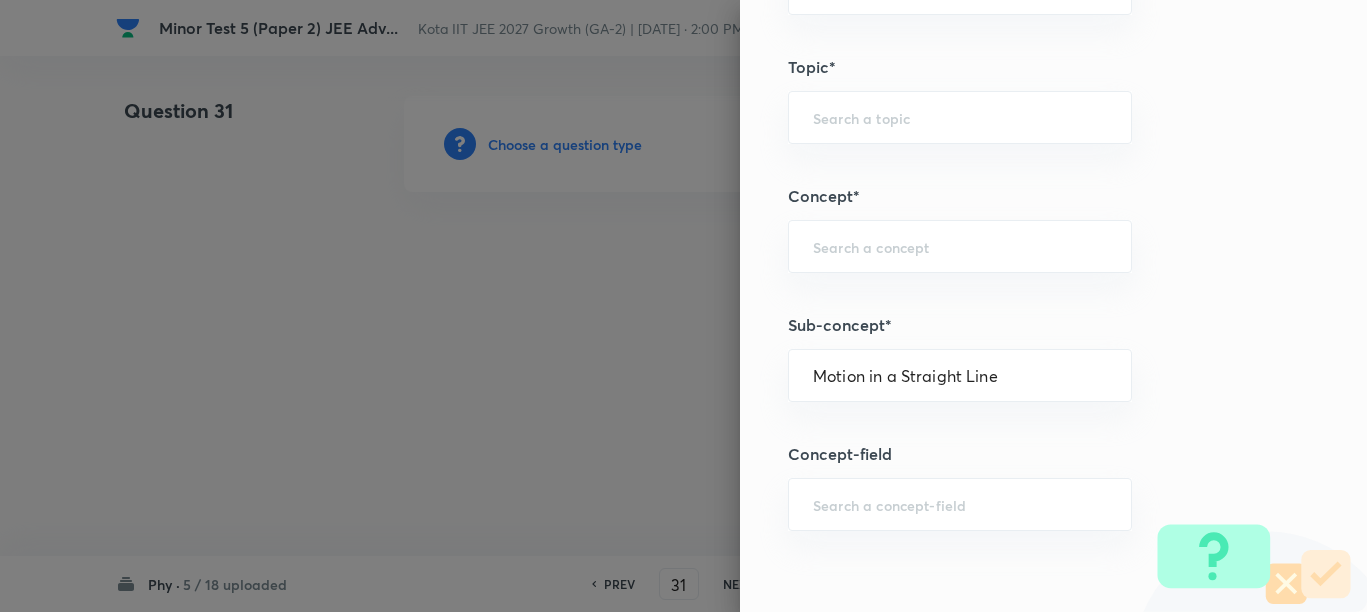 type on "Physics" 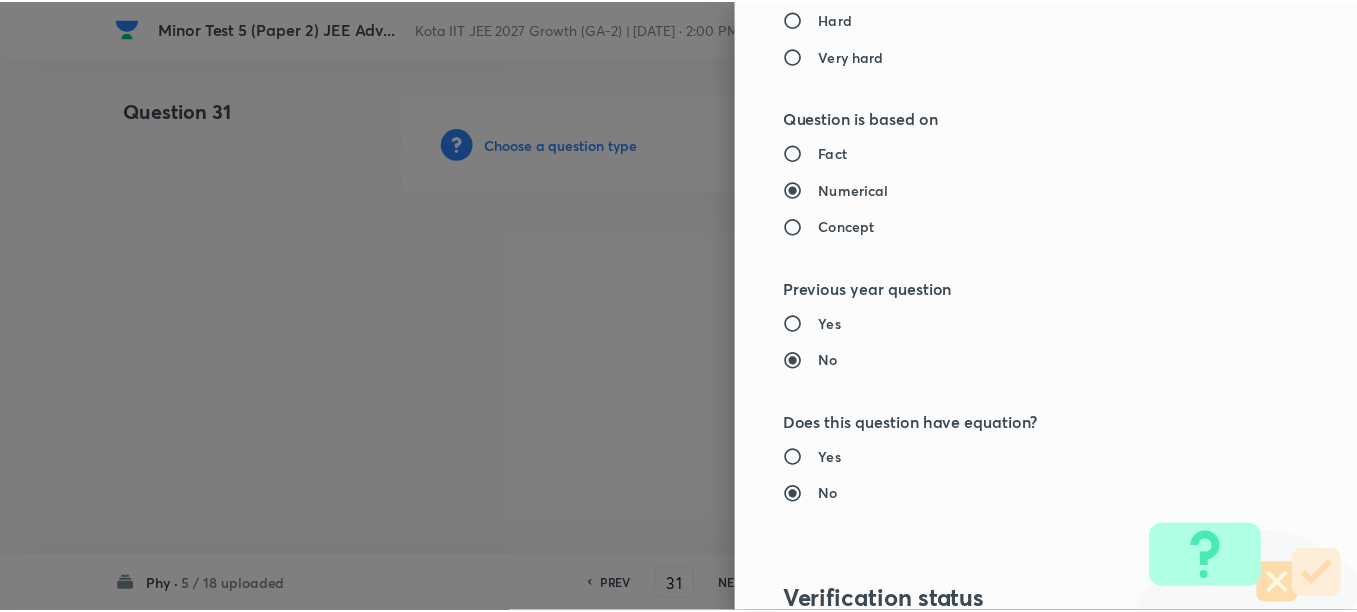 scroll, scrollTop: 2500, scrollLeft: 0, axis: vertical 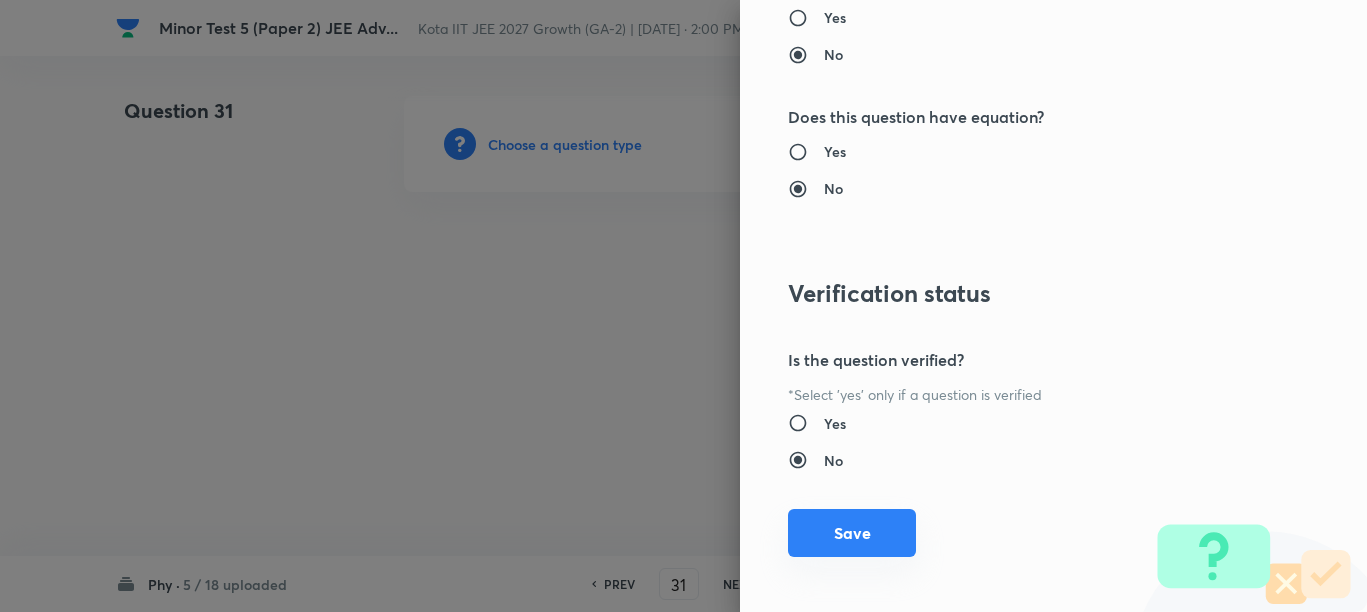 click on "Save" at bounding box center (852, 533) 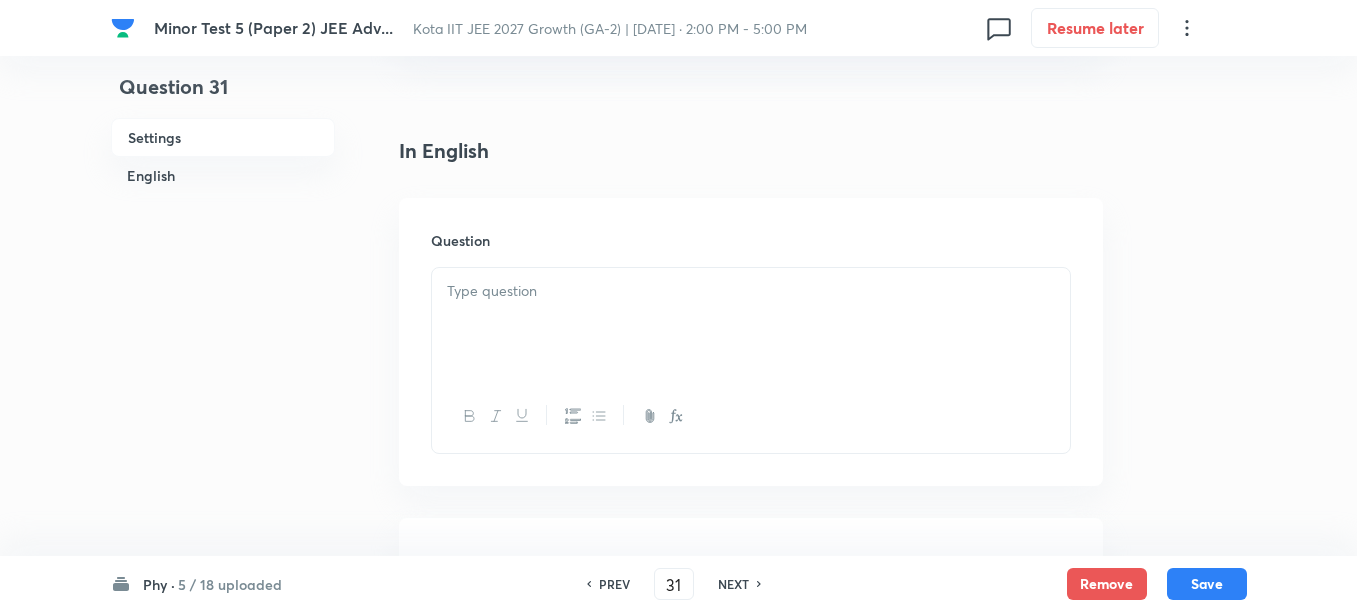 scroll, scrollTop: 500, scrollLeft: 0, axis: vertical 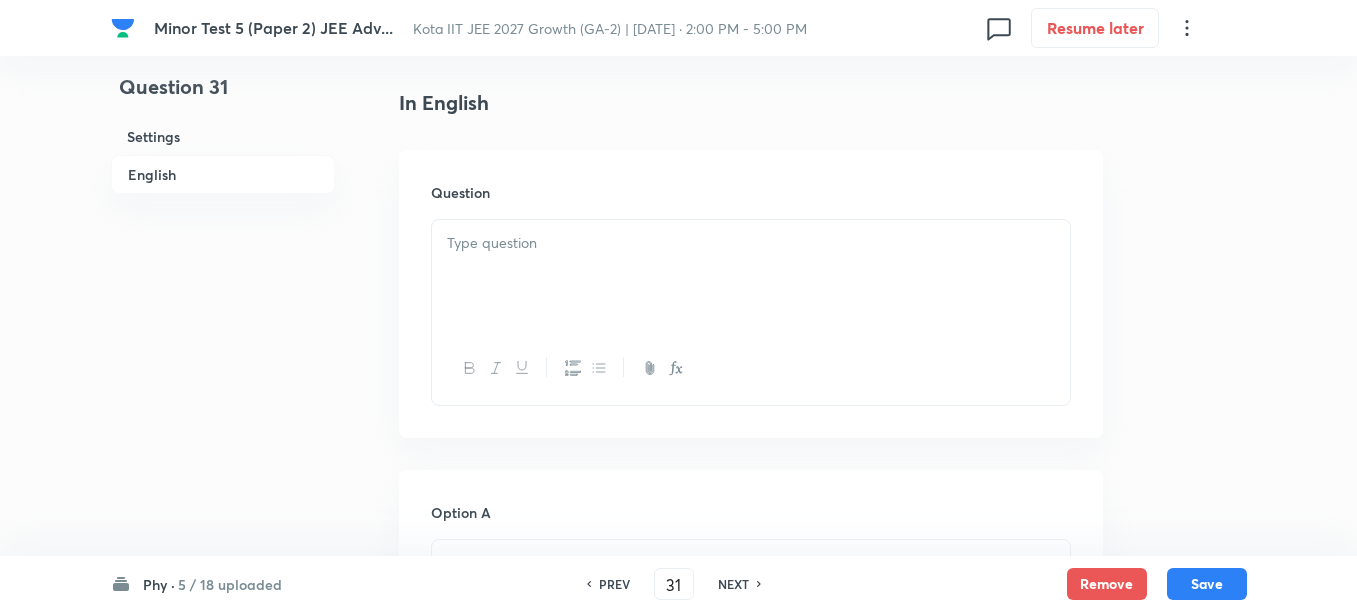 click at bounding box center (751, 276) 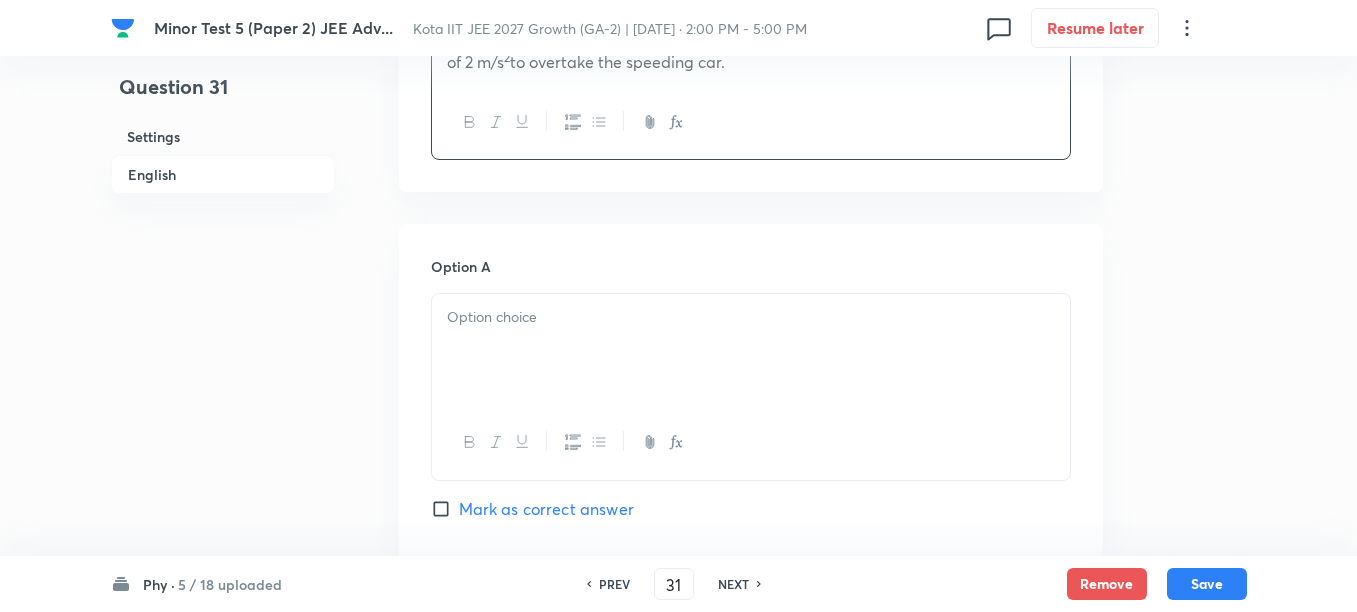 scroll, scrollTop: 750, scrollLeft: 0, axis: vertical 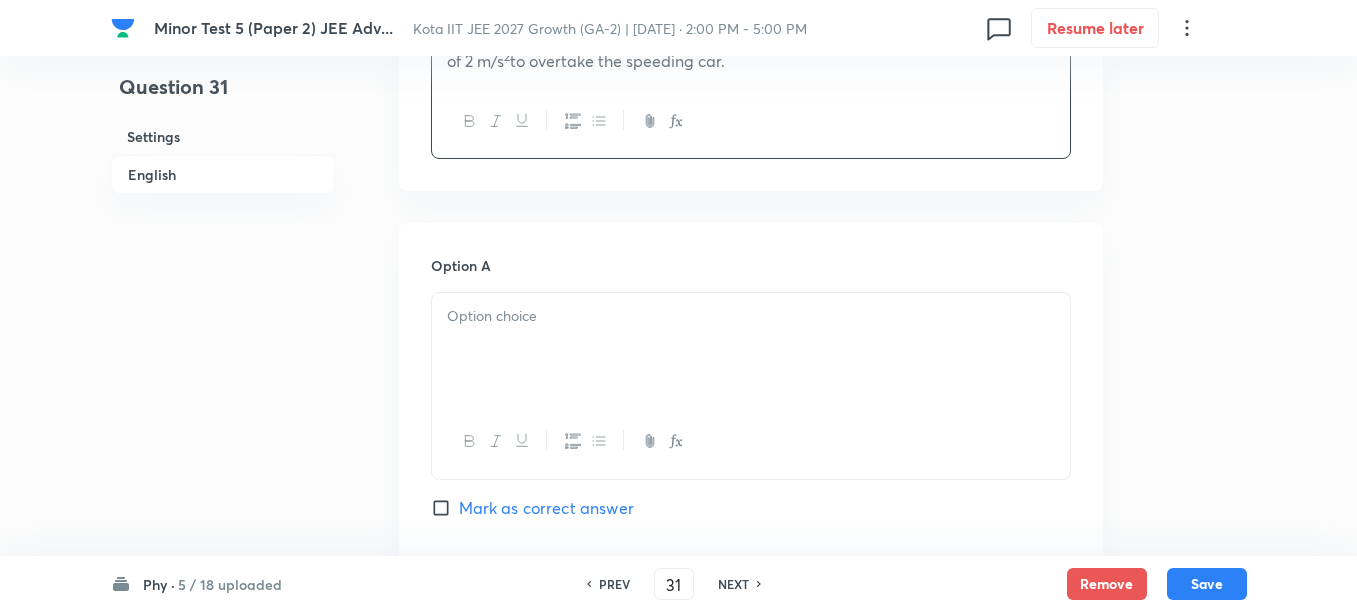 click at bounding box center [751, 349] 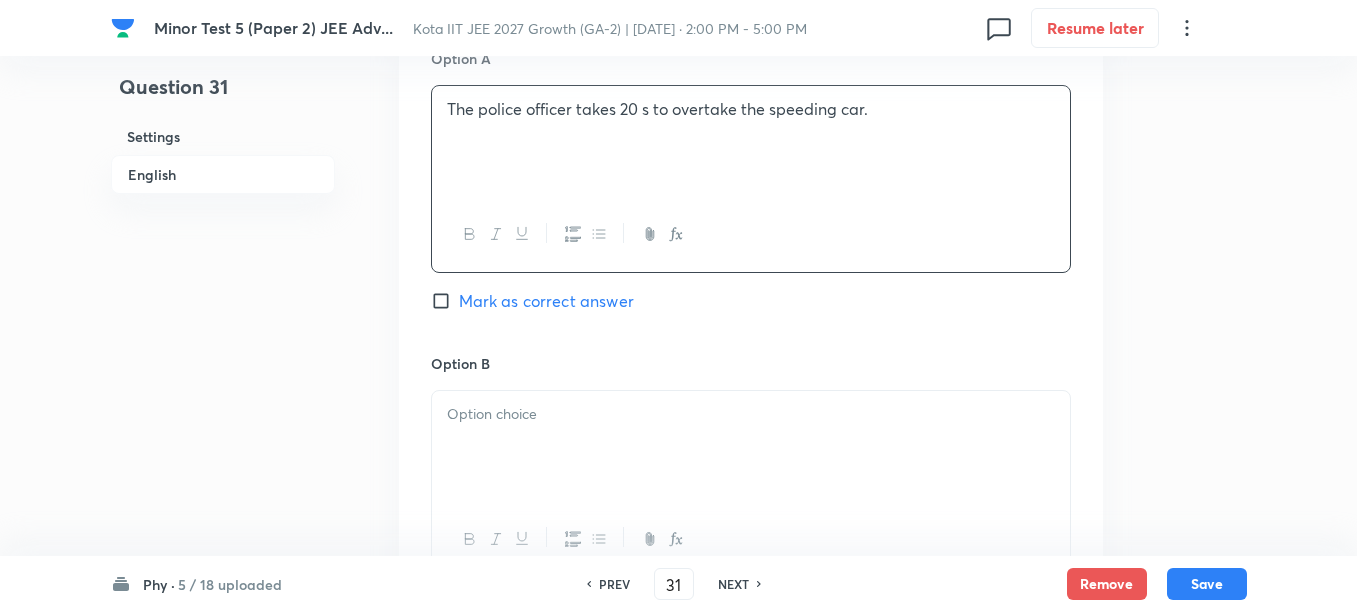 scroll, scrollTop: 1000, scrollLeft: 0, axis: vertical 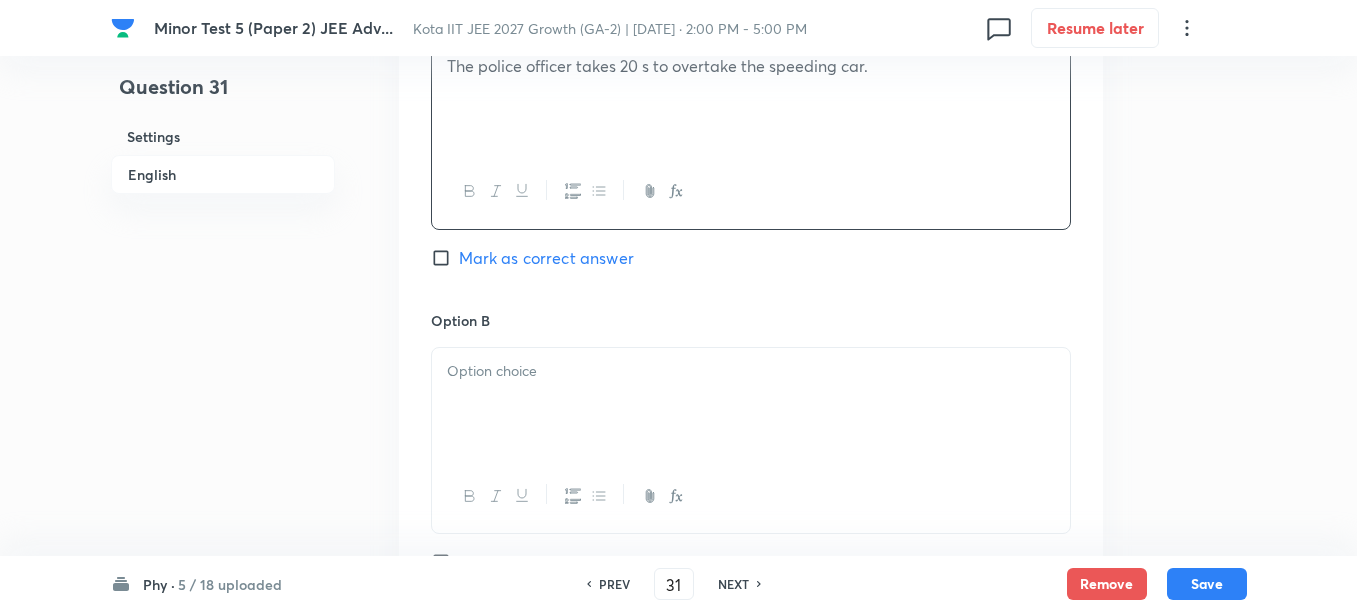 click at bounding box center [751, 404] 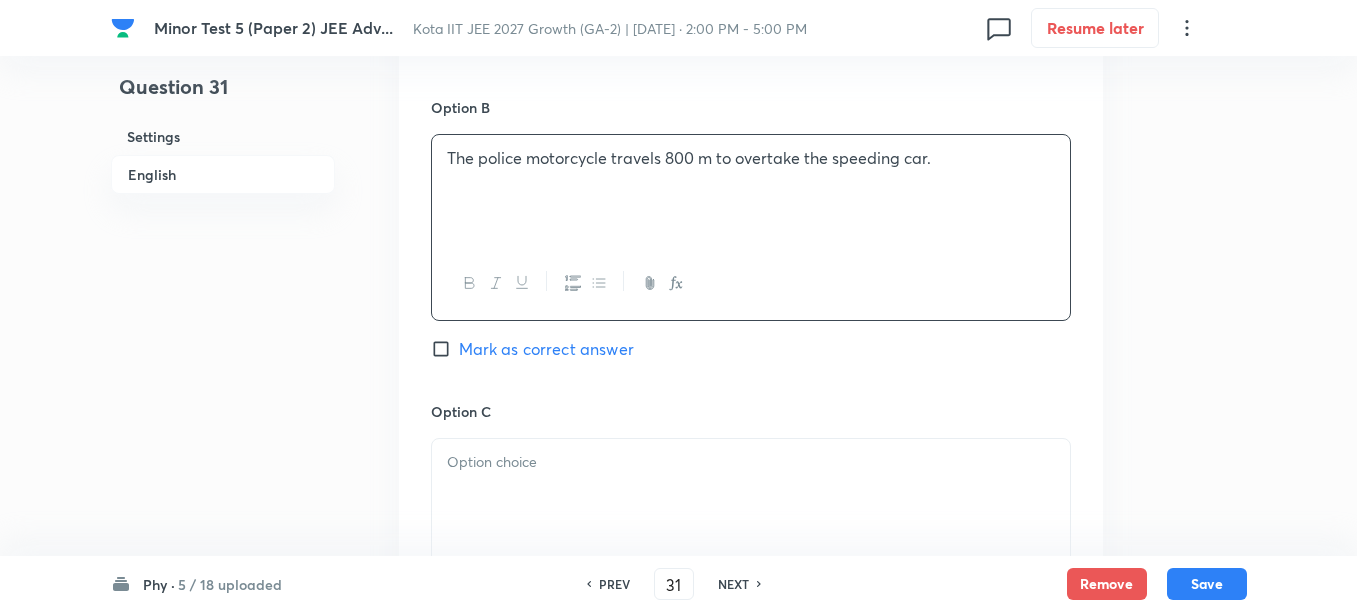 scroll, scrollTop: 1250, scrollLeft: 0, axis: vertical 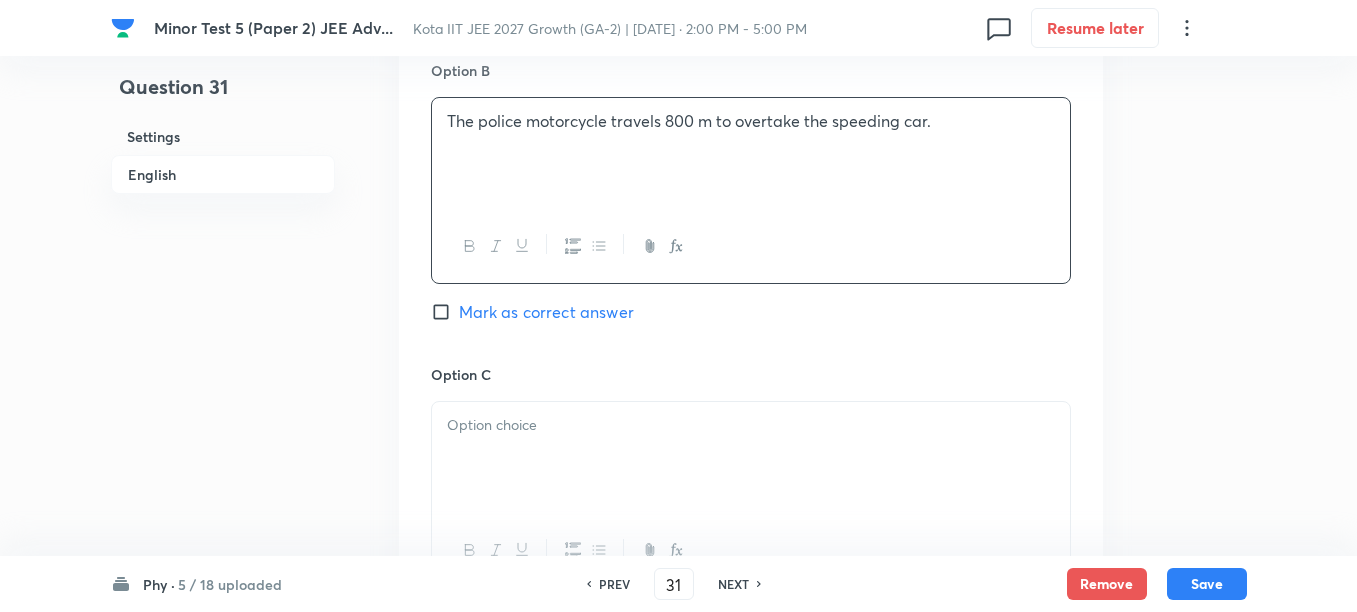 click at bounding box center (751, 425) 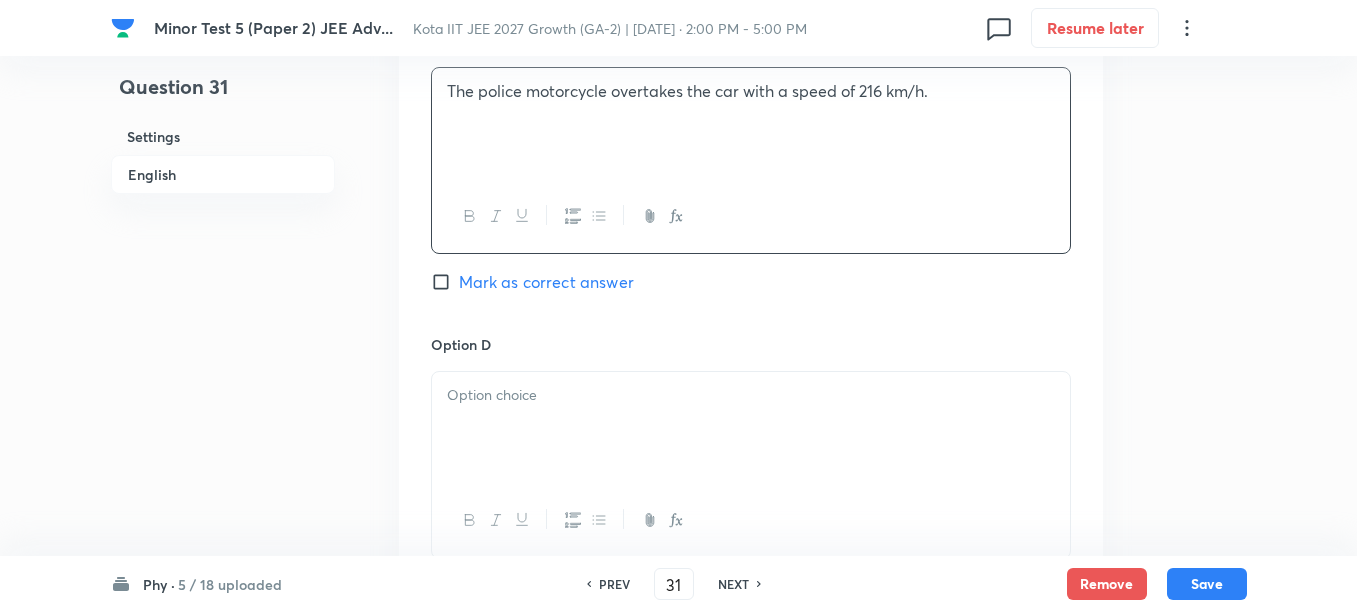 scroll, scrollTop: 1625, scrollLeft: 0, axis: vertical 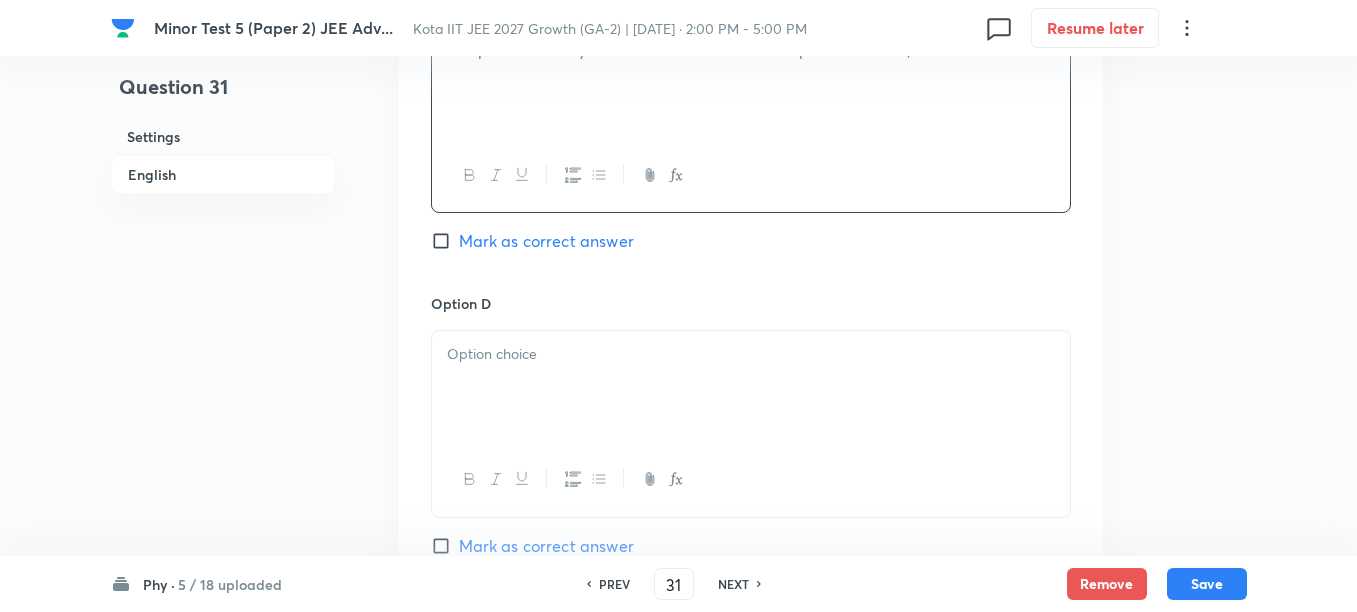 click at bounding box center [751, 387] 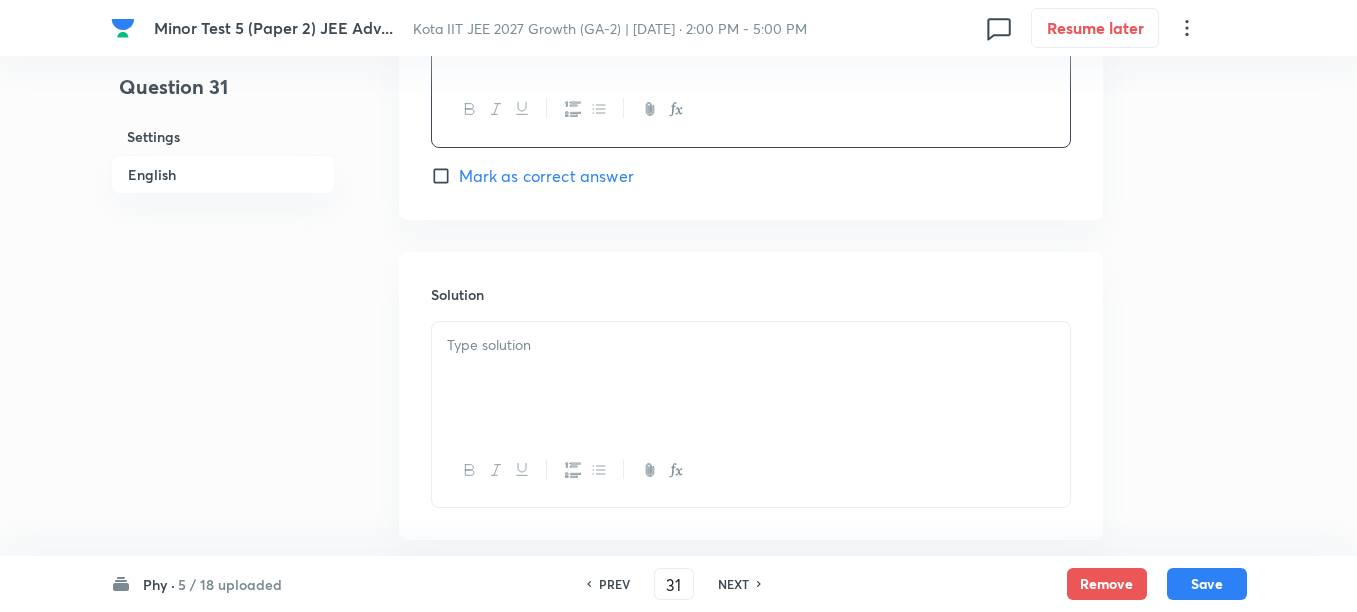 scroll, scrollTop: 2000, scrollLeft: 0, axis: vertical 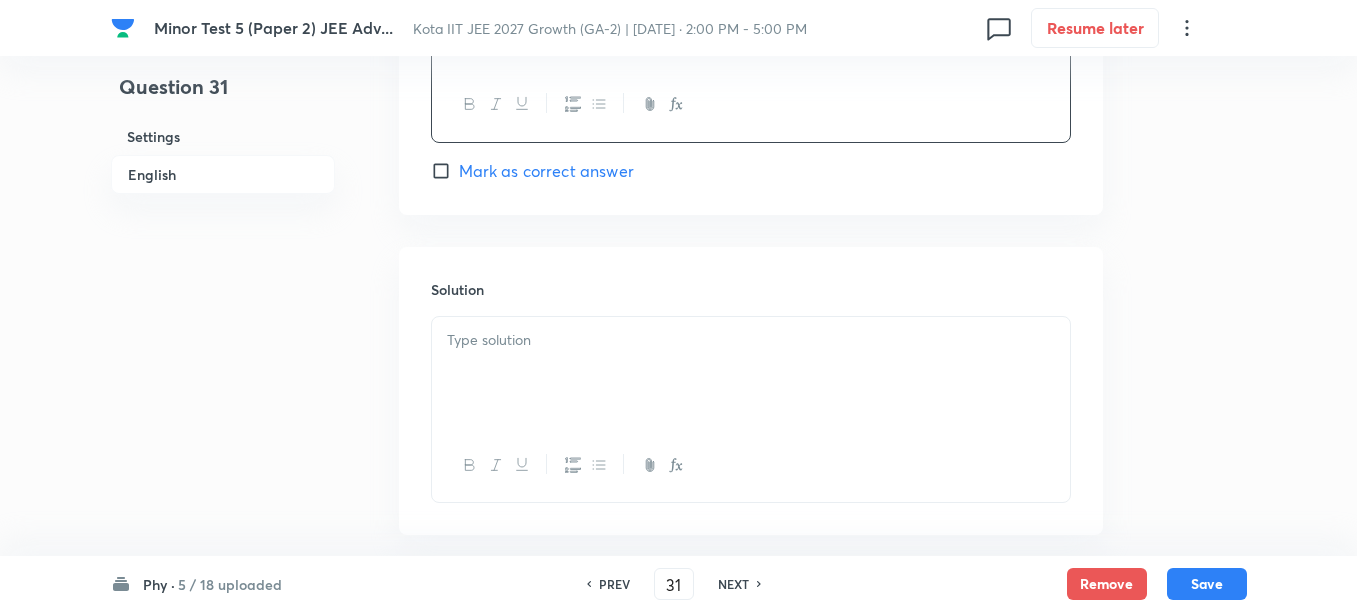 click at bounding box center (751, 373) 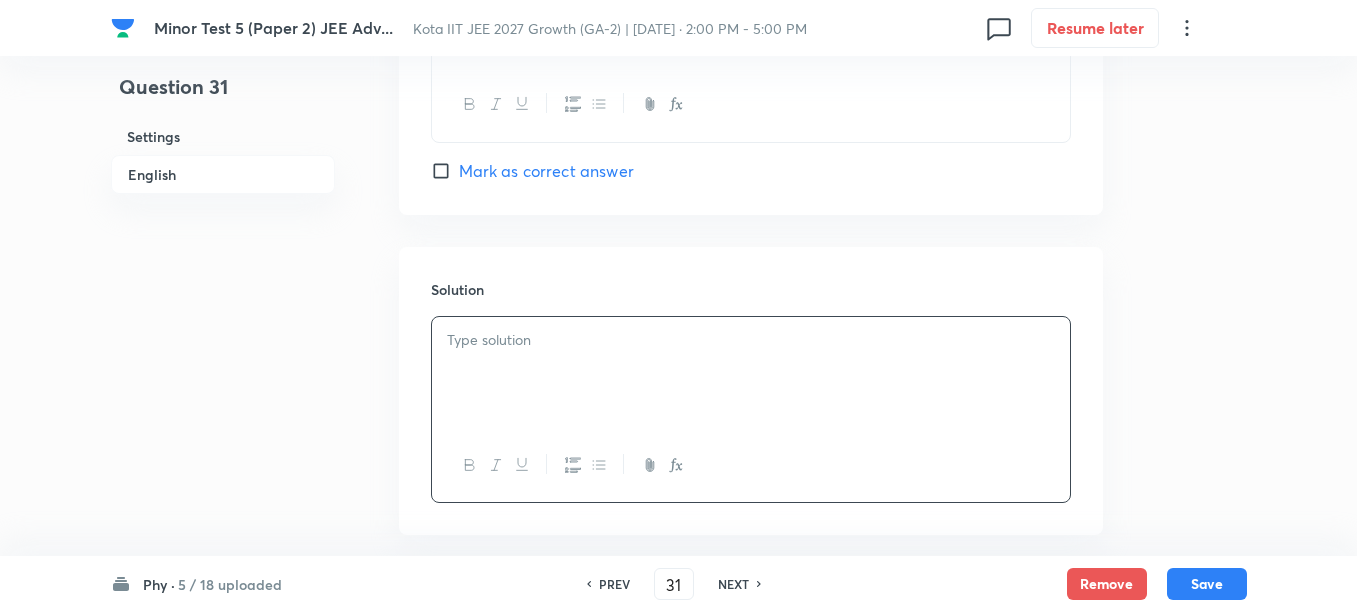 type 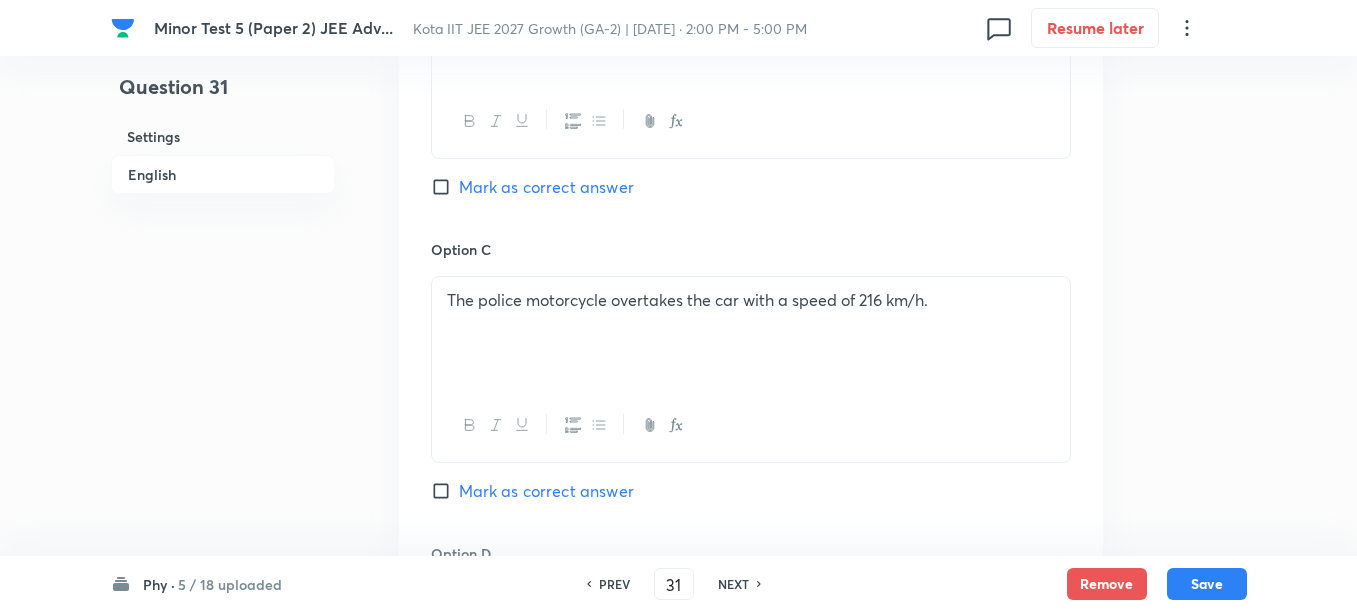 scroll, scrollTop: 750, scrollLeft: 0, axis: vertical 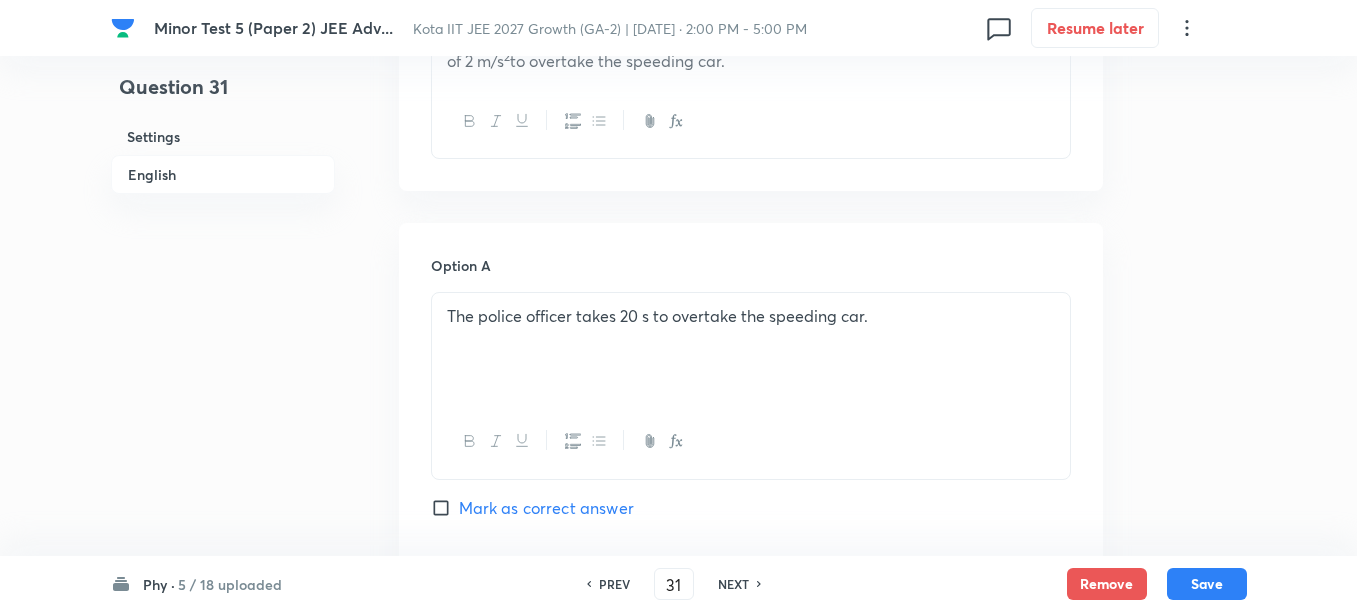 click on "Mark as correct answer" at bounding box center [546, 508] 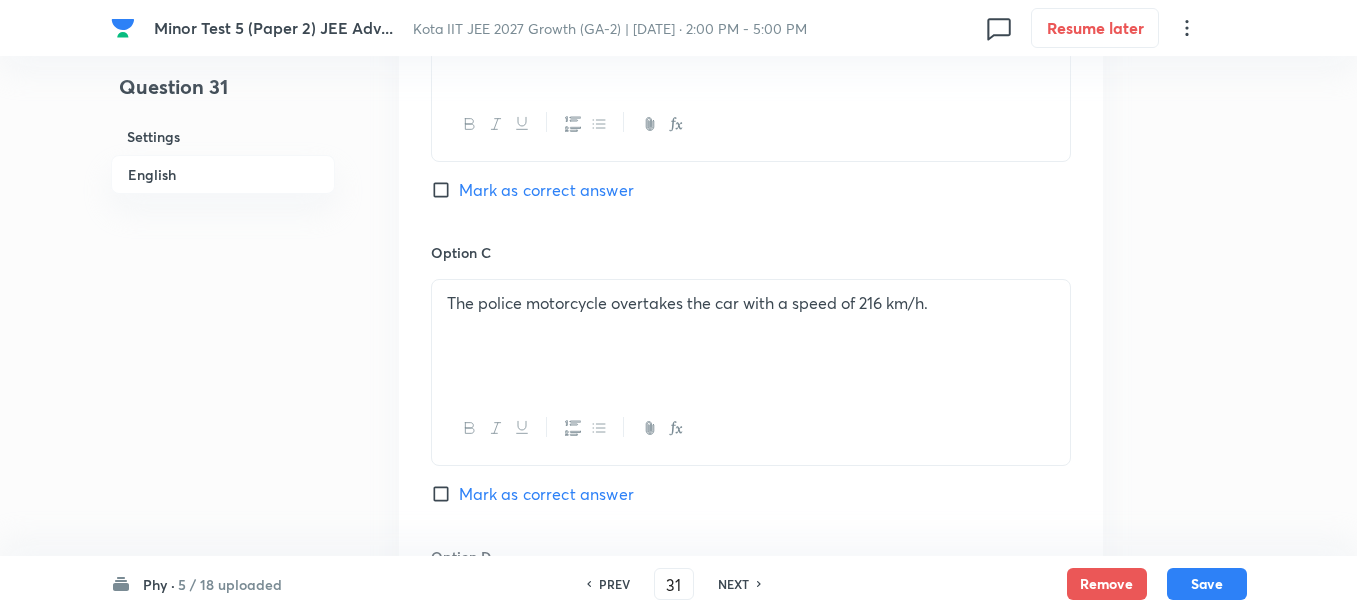 scroll, scrollTop: 1375, scrollLeft: 0, axis: vertical 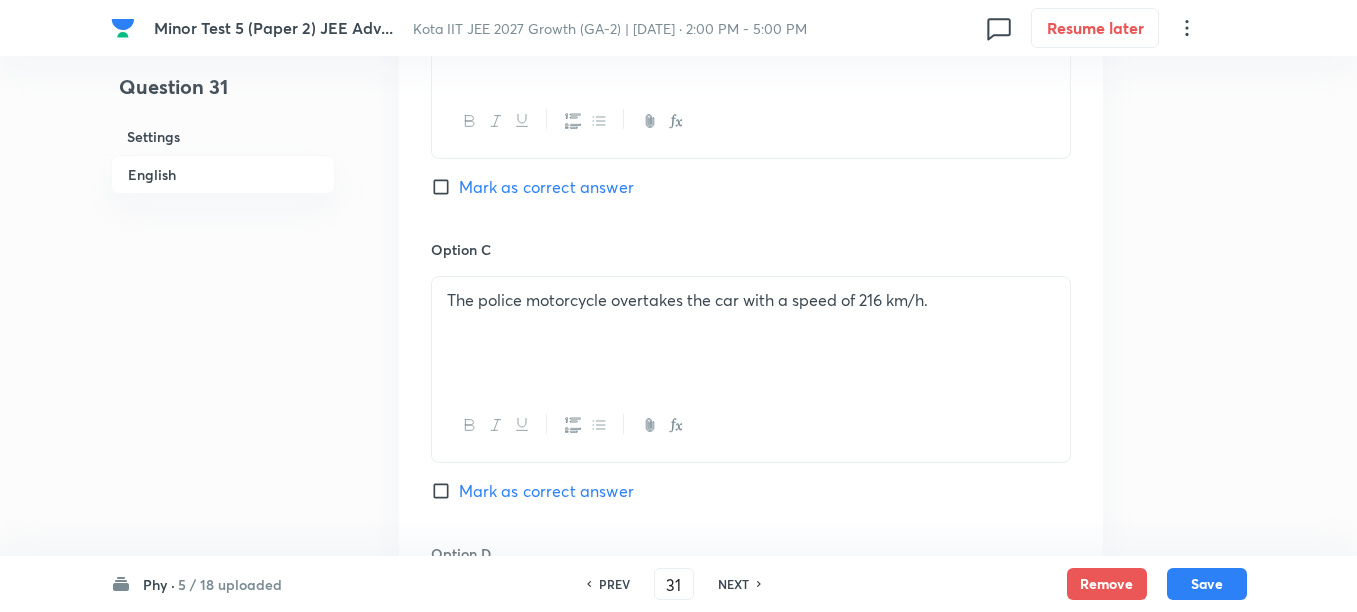 click on "Mark as correct answer" at bounding box center [546, 187] 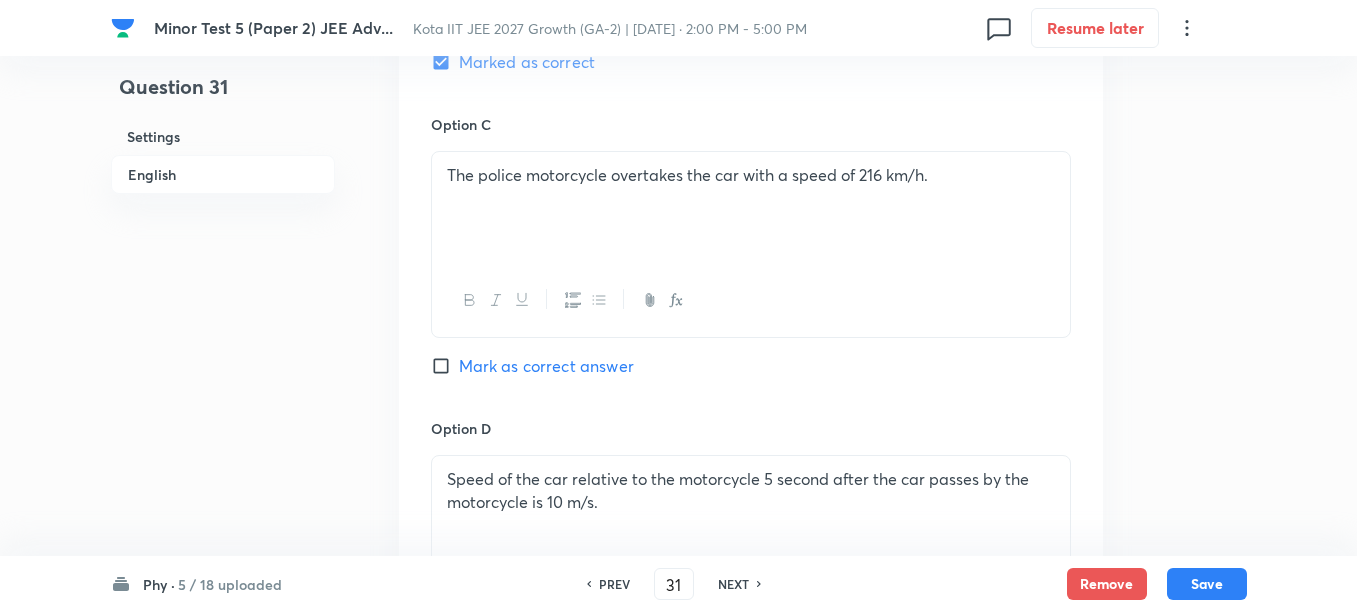 click on "Mark as correct answer" at bounding box center (546, 366) 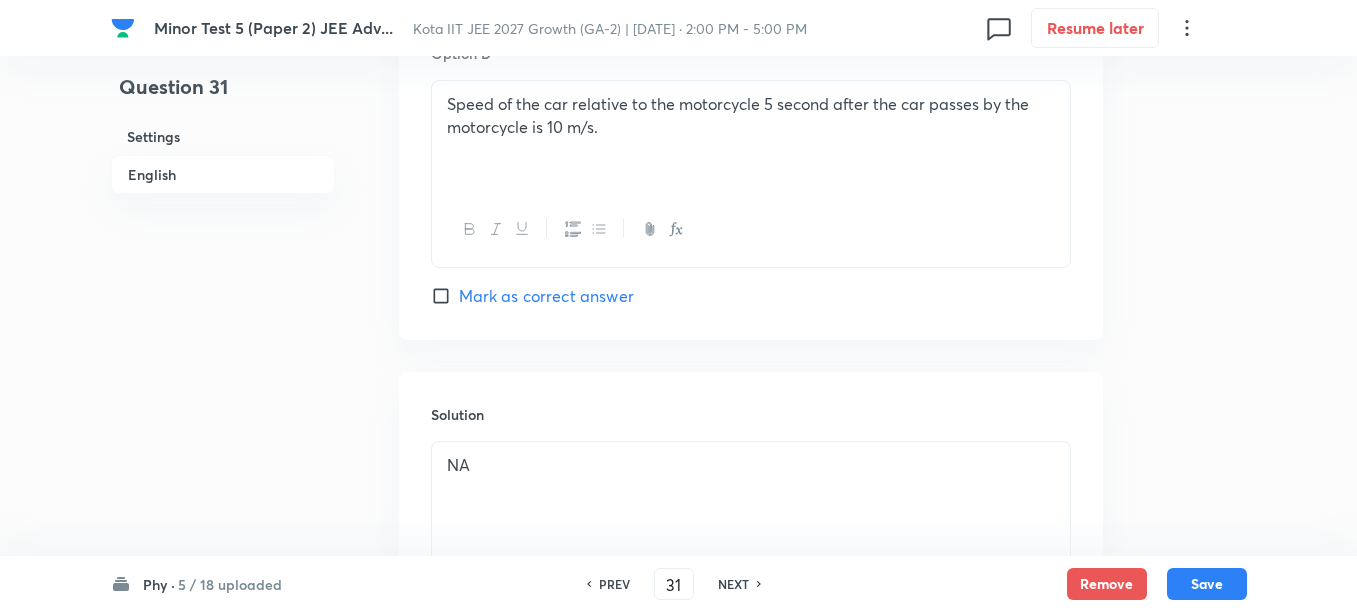 click on "Mark as correct answer" at bounding box center (546, 296) 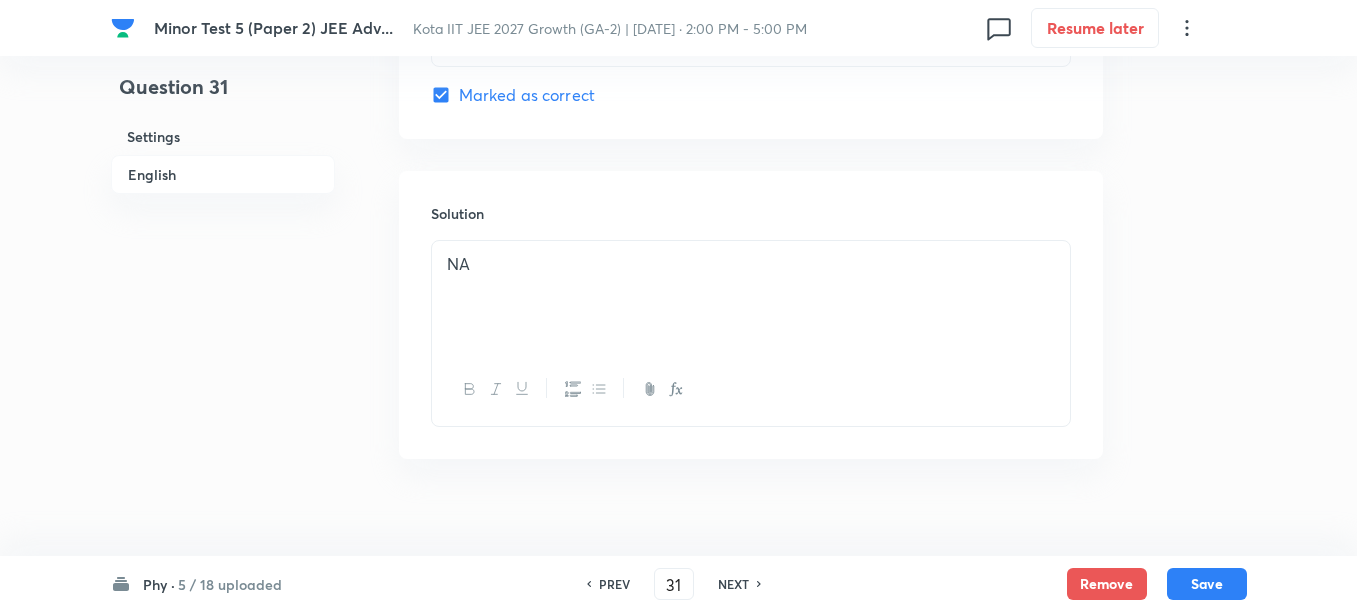 scroll, scrollTop: 2099, scrollLeft: 0, axis: vertical 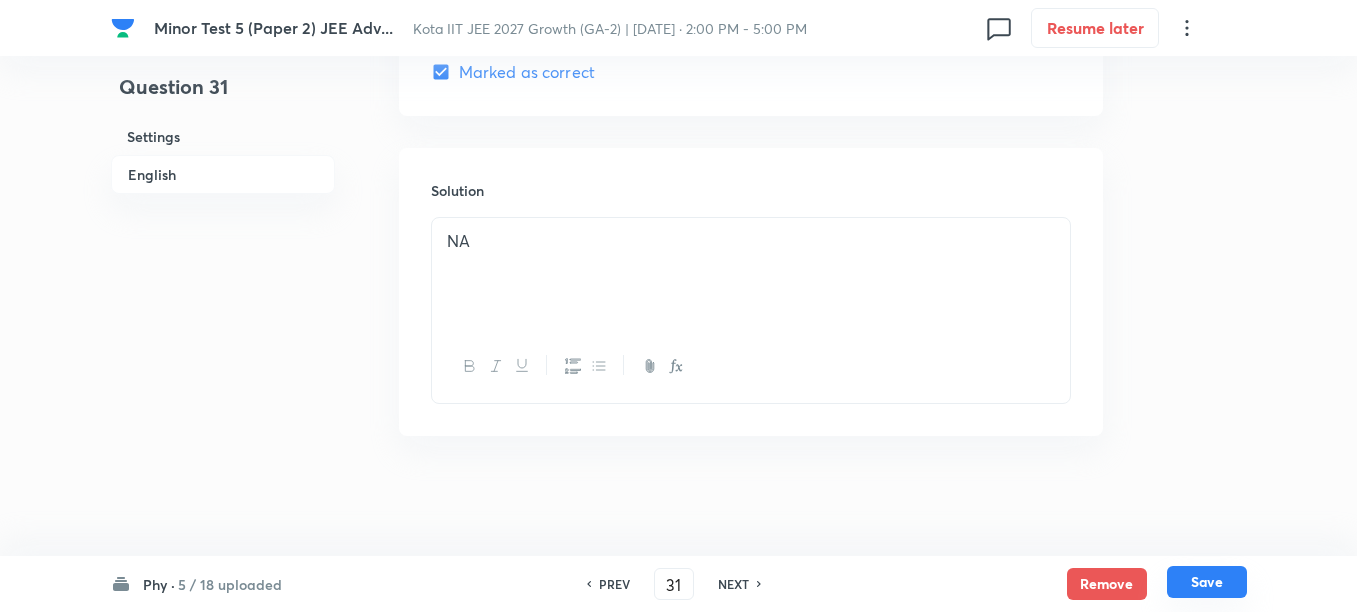 click on "Save" at bounding box center [1207, 582] 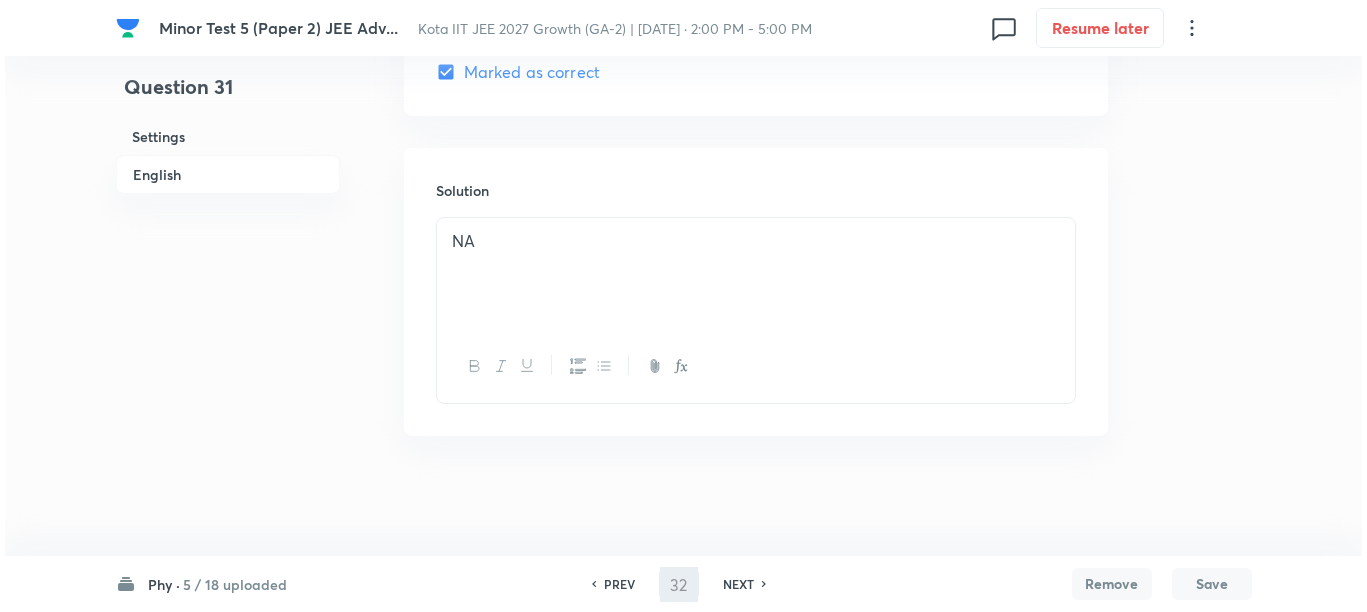 scroll, scrollTop: 0, scrollLeft: 0, axis: both 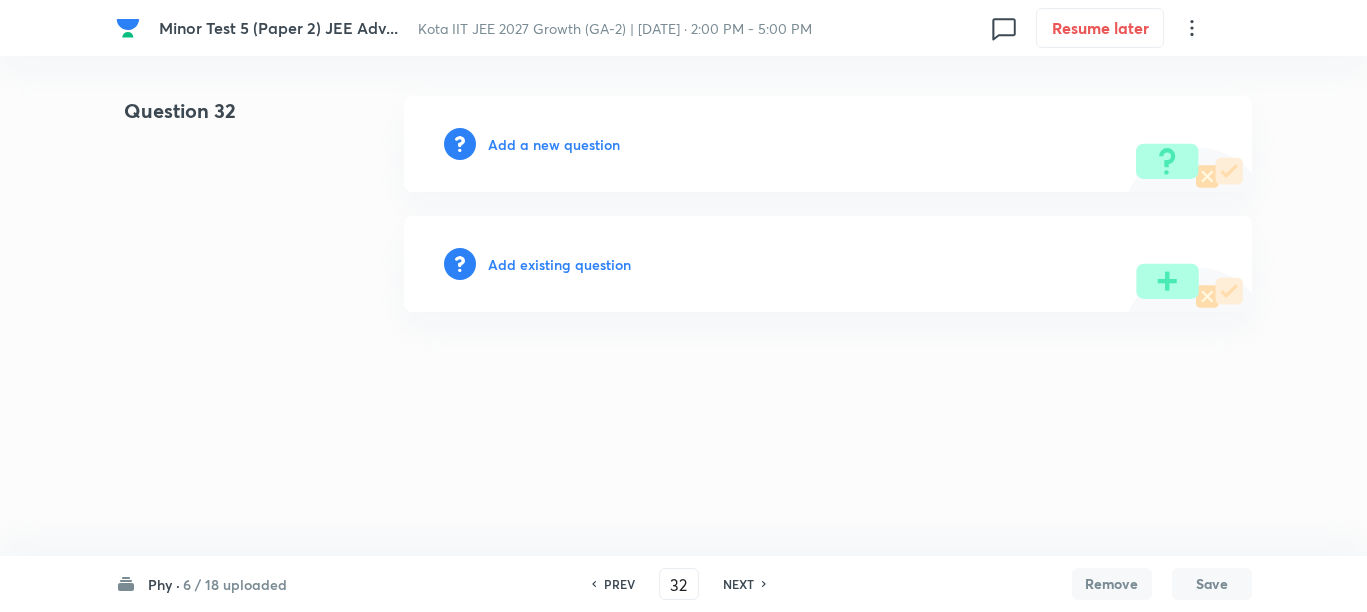 click on "NEXT" at bounding box center [741, 584] 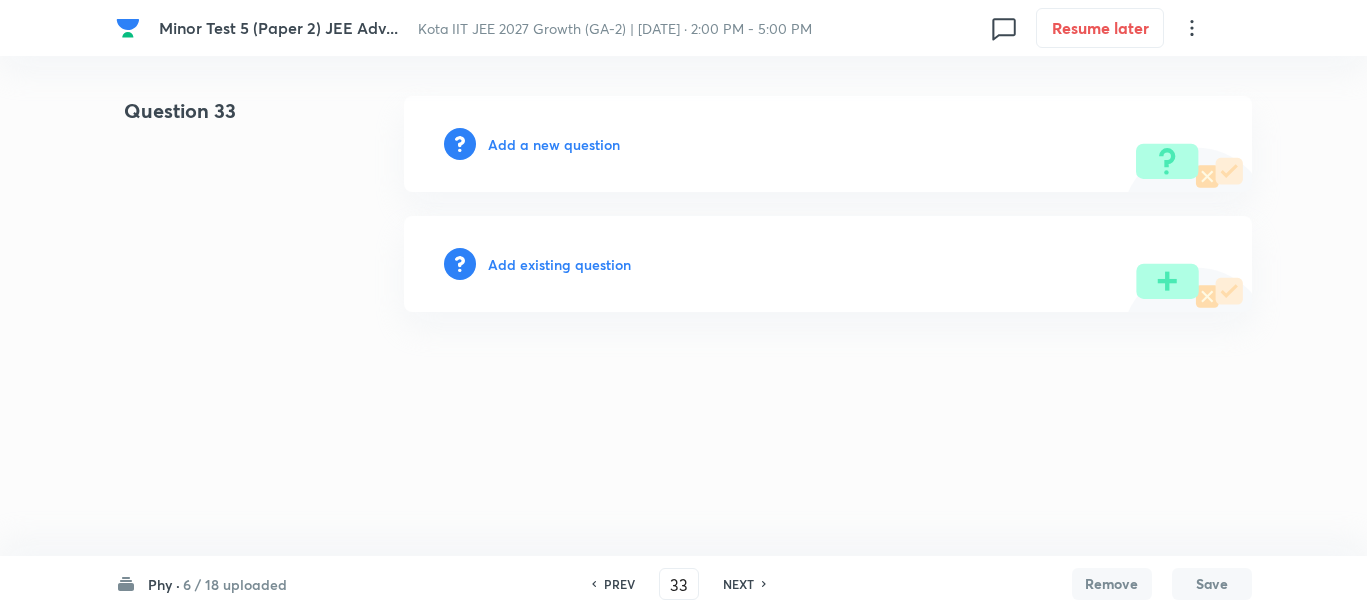 click on "NEXT" at bounding box center [741, 584] 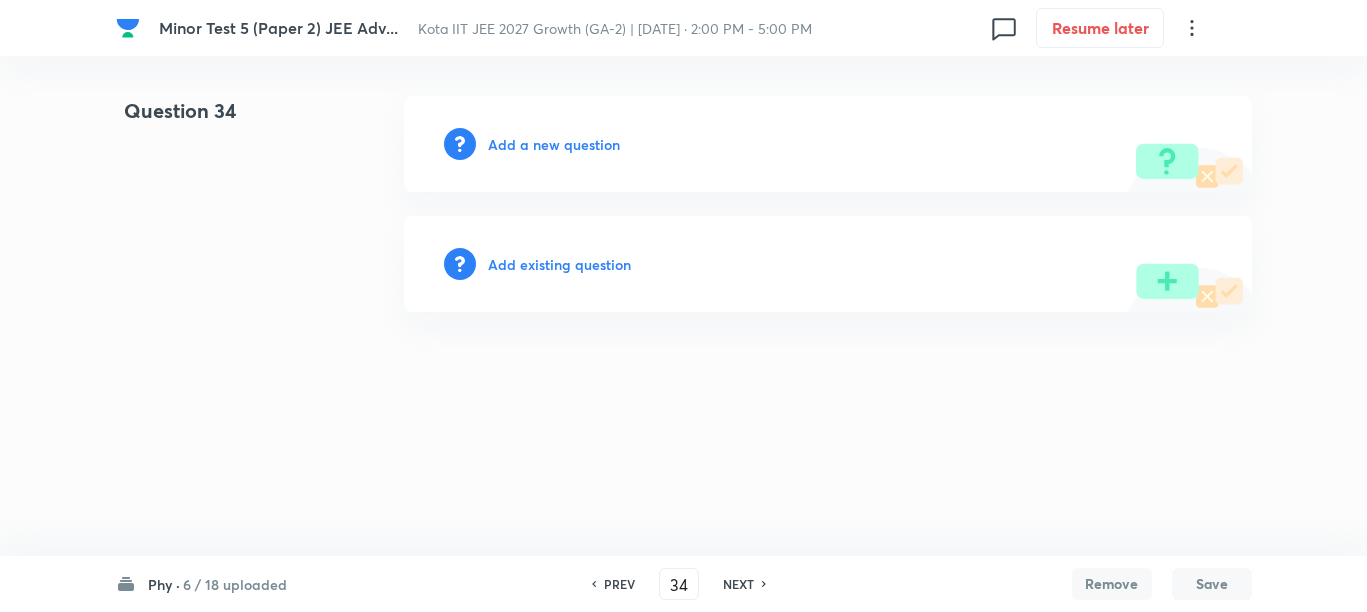 click on "PREV" at bounding box center (619, 584) 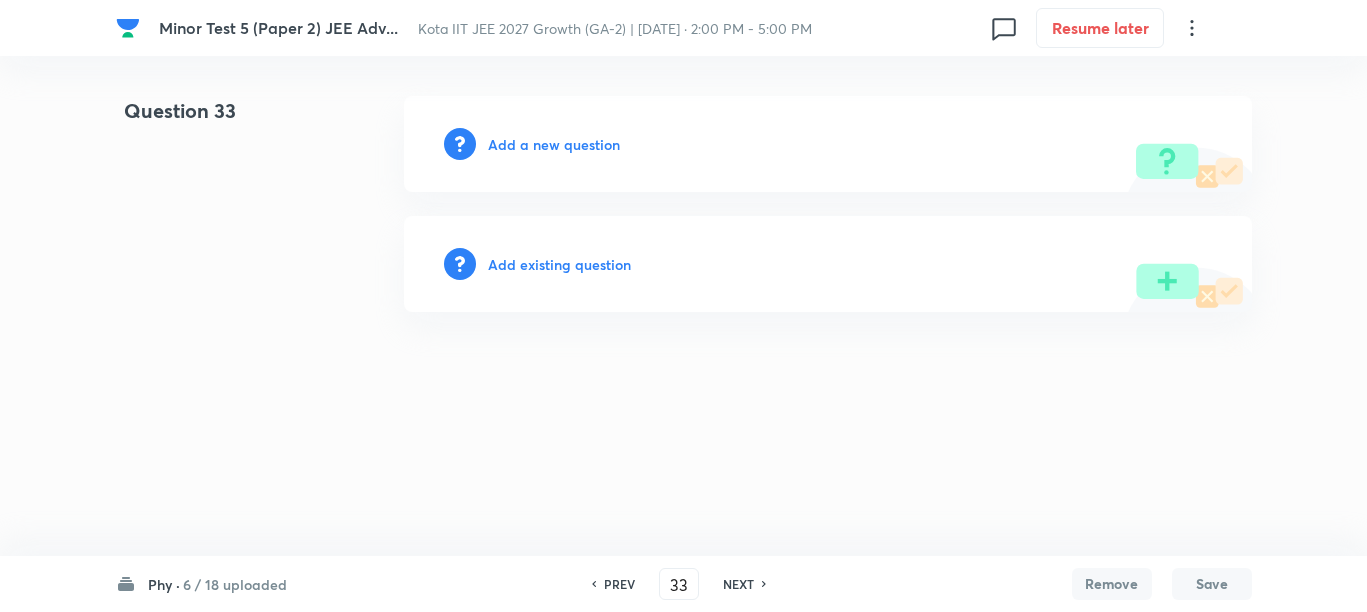 click on "Add a new question" at bounding box center [554, 144] 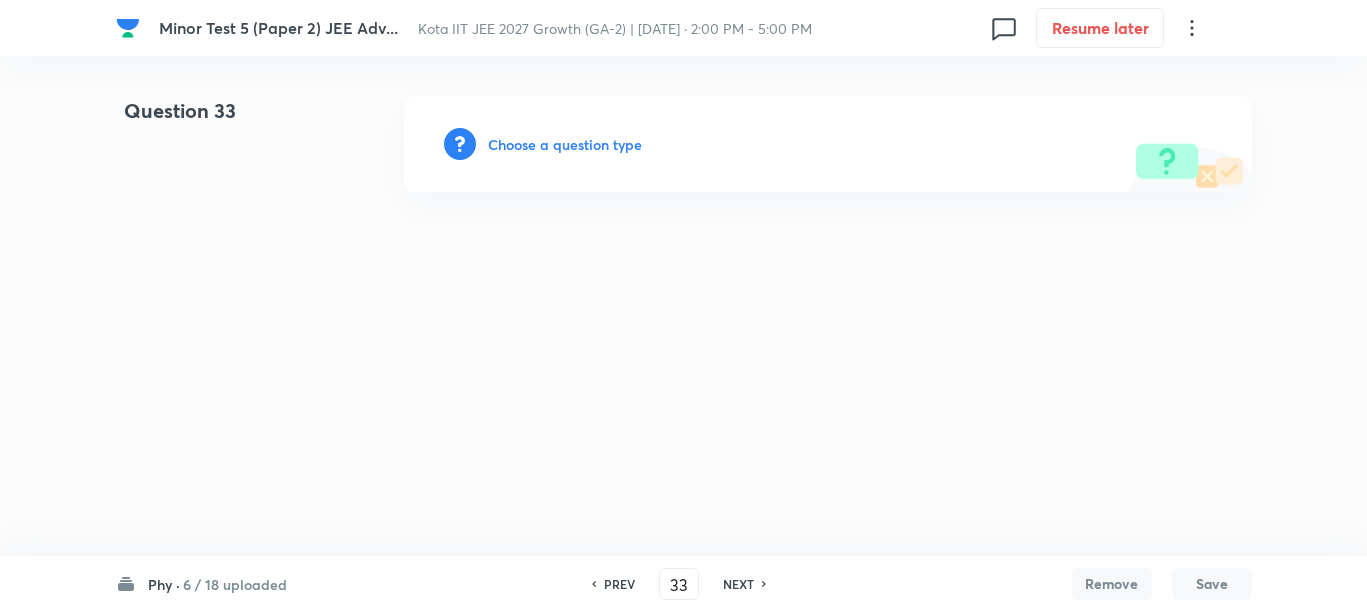 click on "Choose a question type" at bounding box center (565, 144) 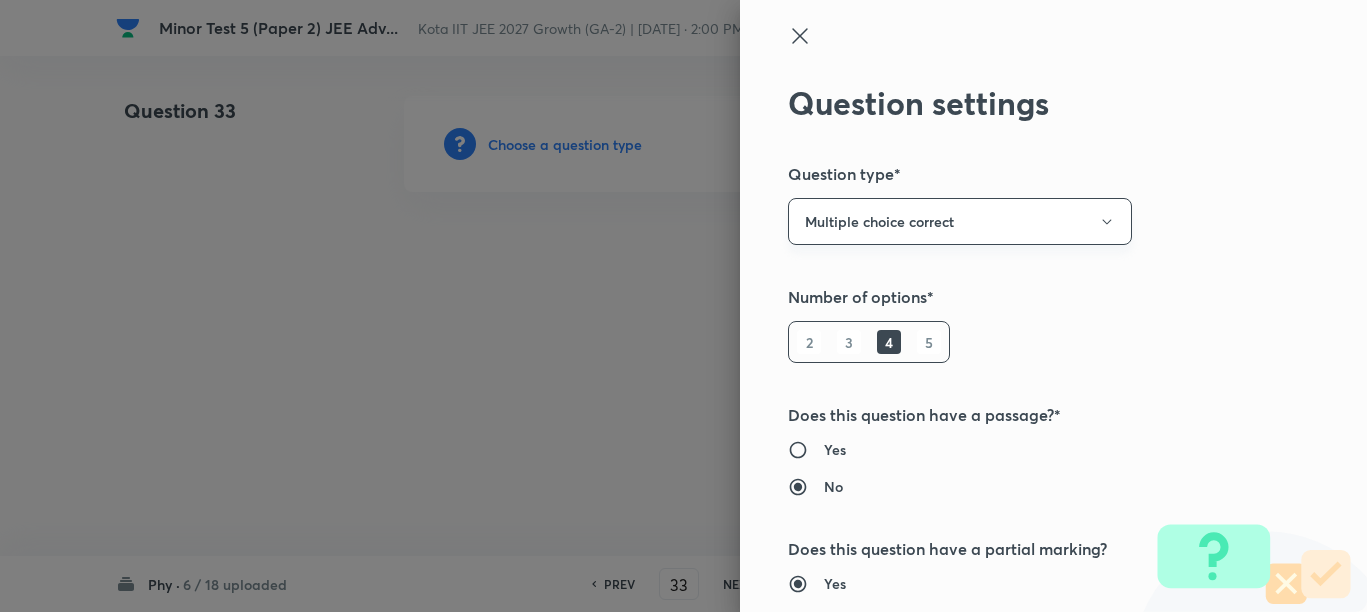 click on "Multiple choice correct" at bounding box center (960, 221) 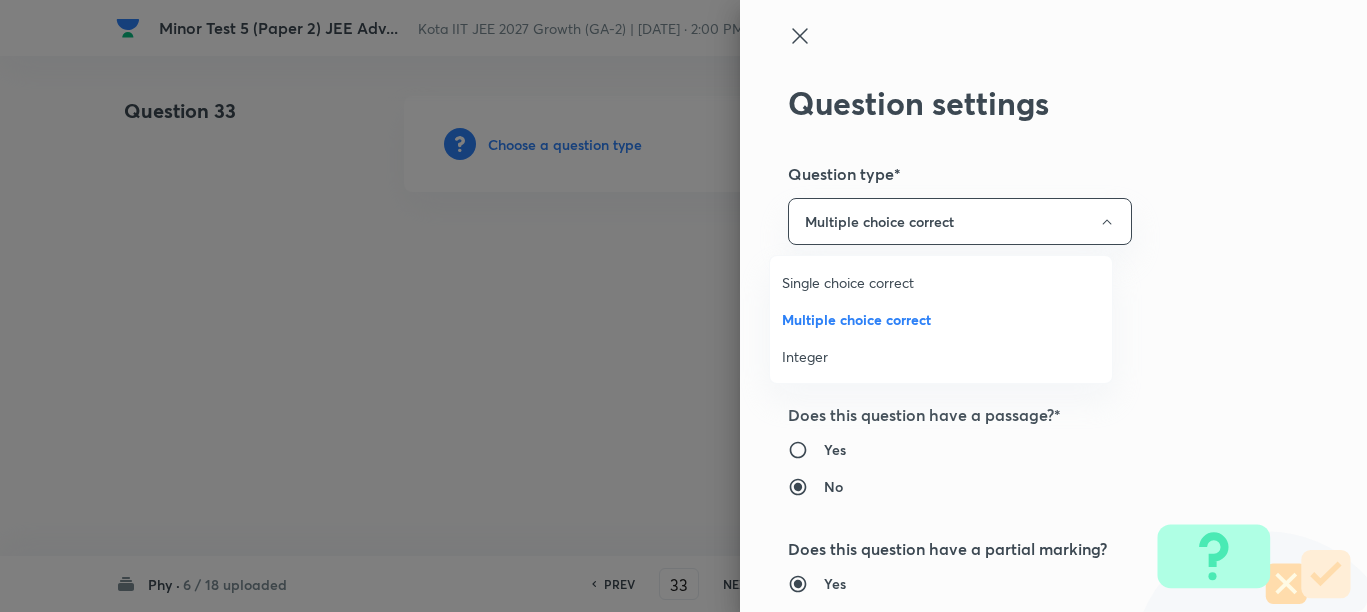 click on "Single choice correct" at bounding box center [941, 282] 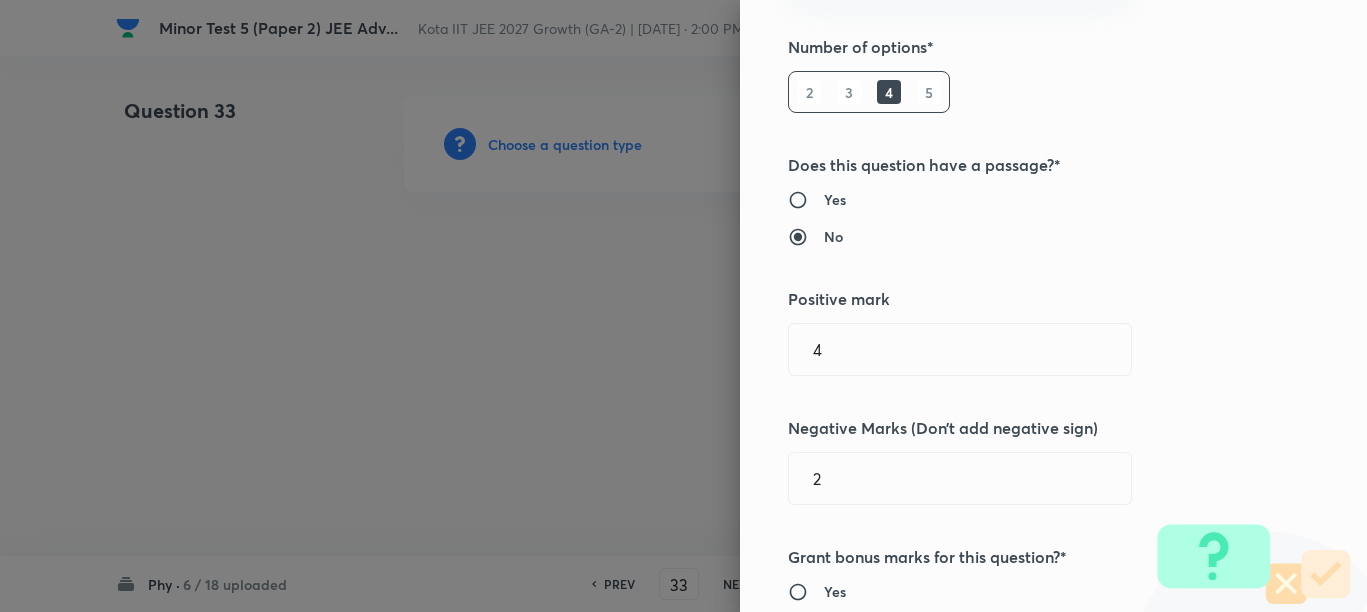 scroll, scrollTop: 375, scrollLeft: 0, axis: vertical 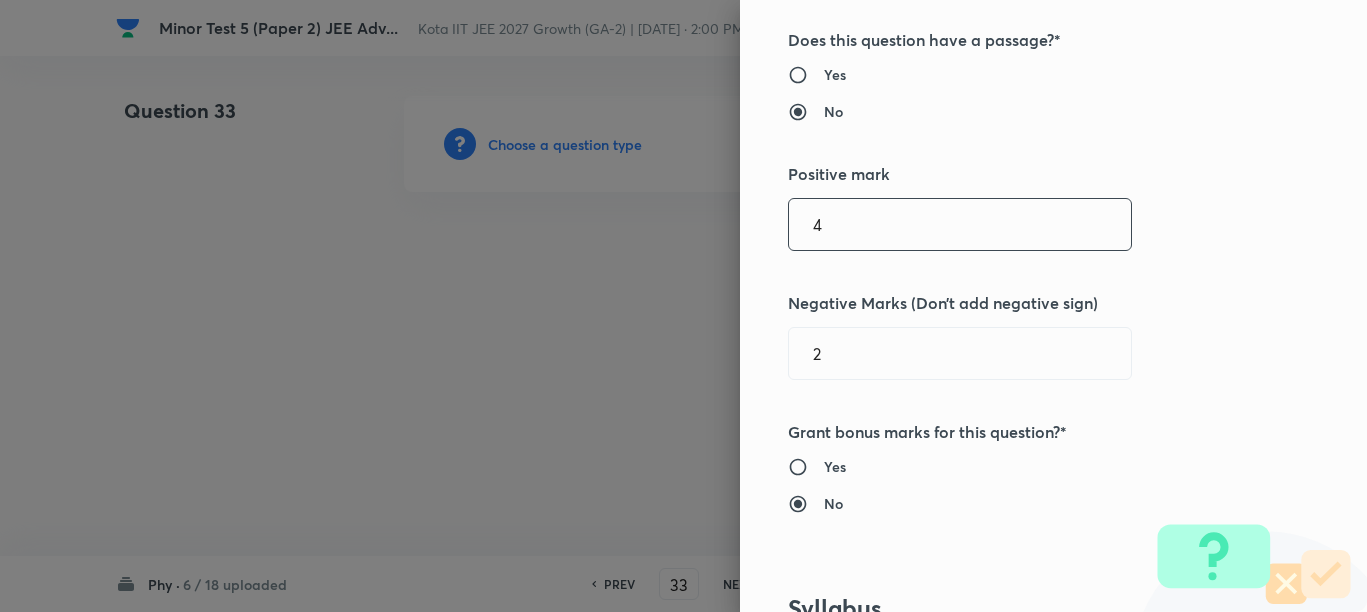 click on "4" at bounding box center (960, 224) 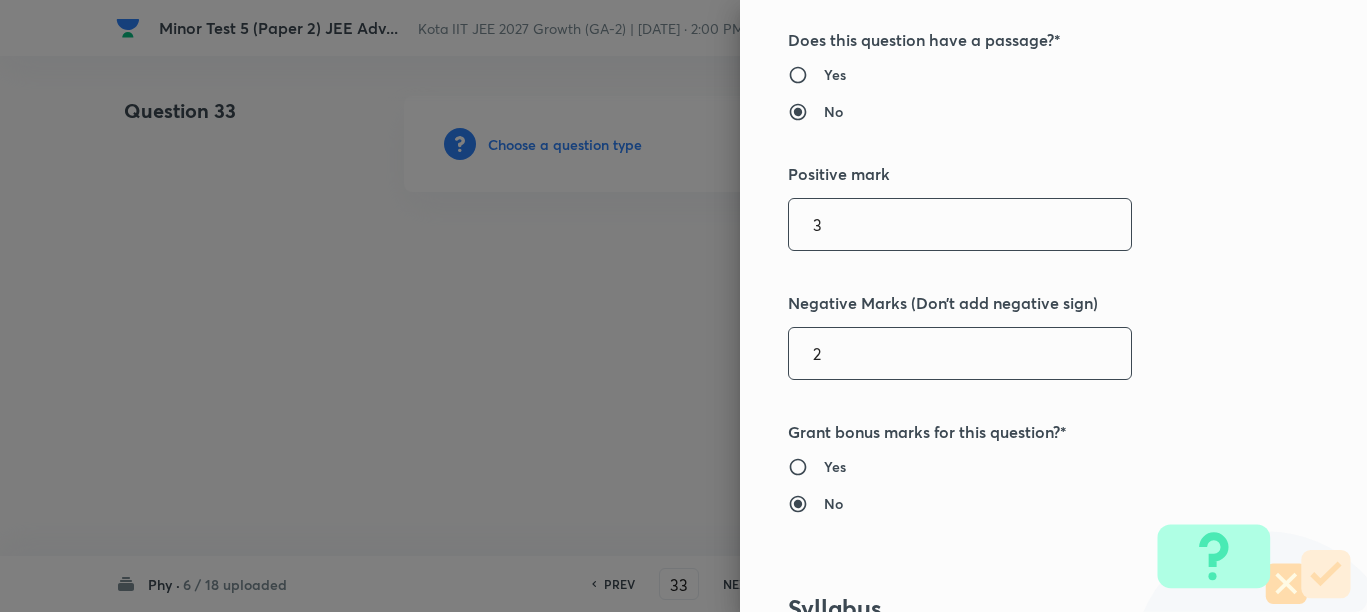 type on "3" 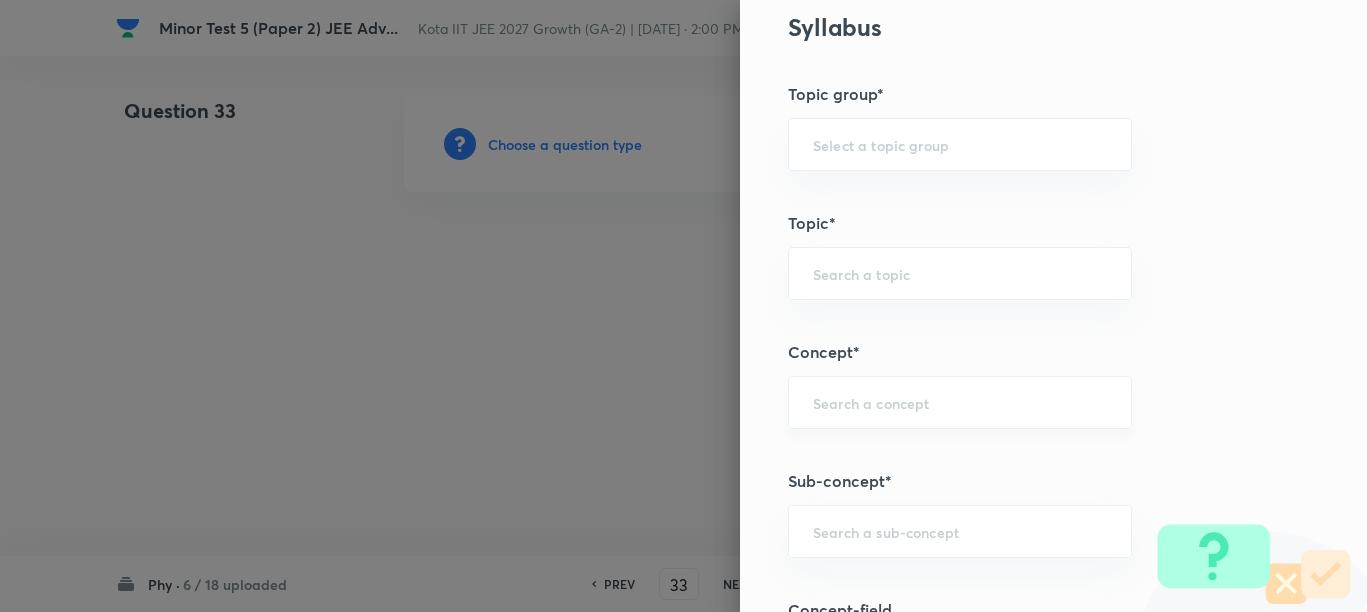 scroll, scrollTop: 1000, scrollLeft: 0, axis: vertical 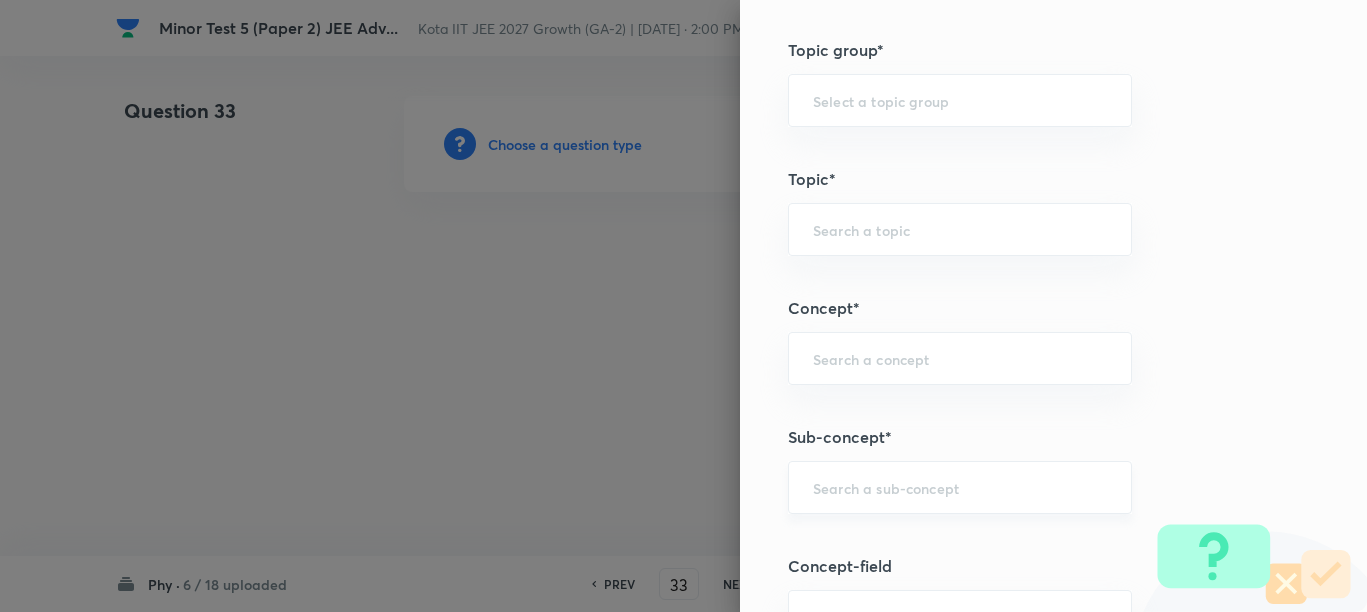 click on "​" at bounding box center [960, 487] 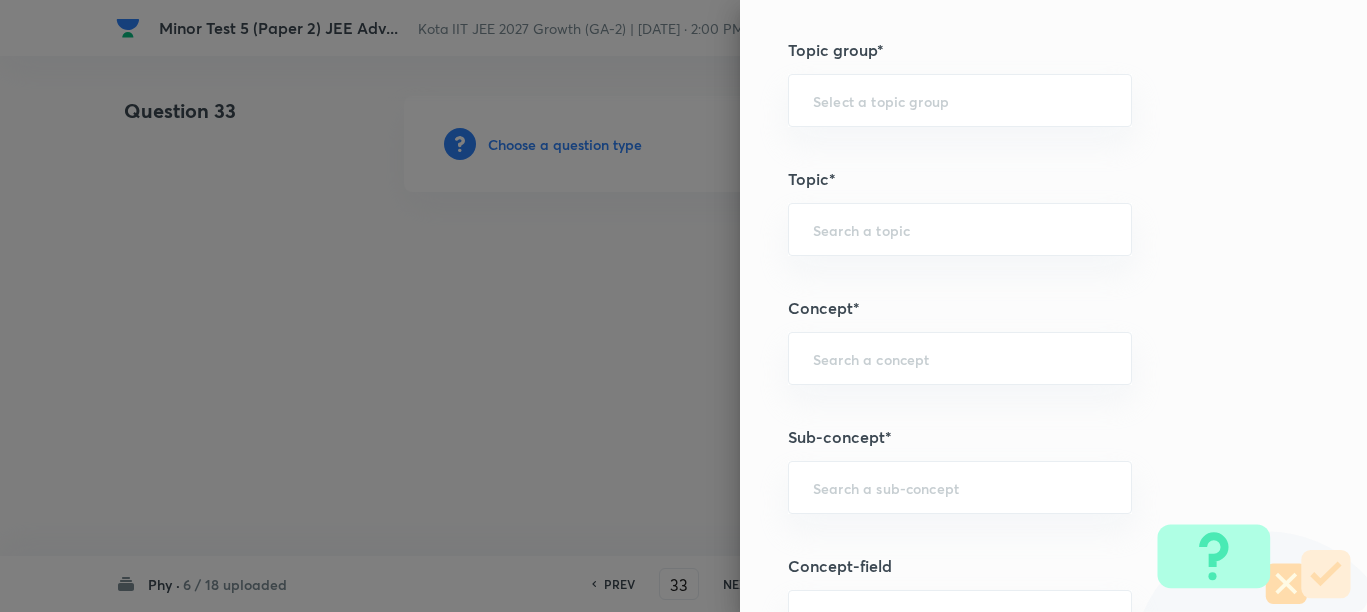 paste on "Motion in a Straight Line" 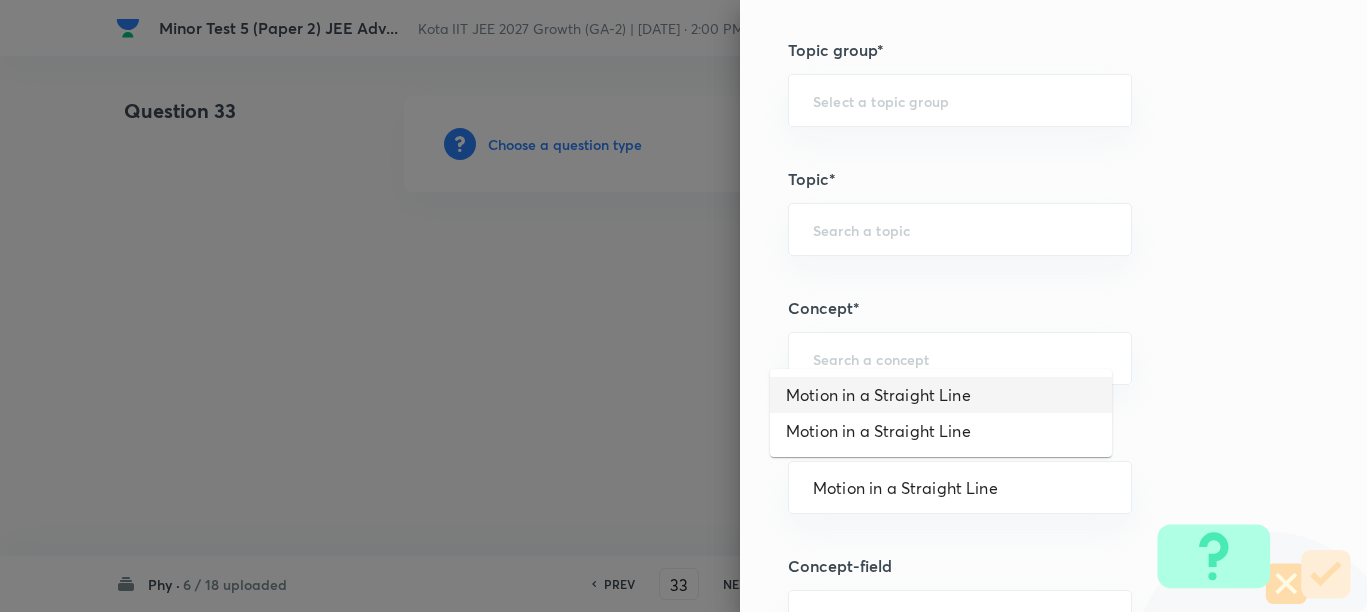 click on "Motion in a Straight Line" at bounding box center [941, 395] 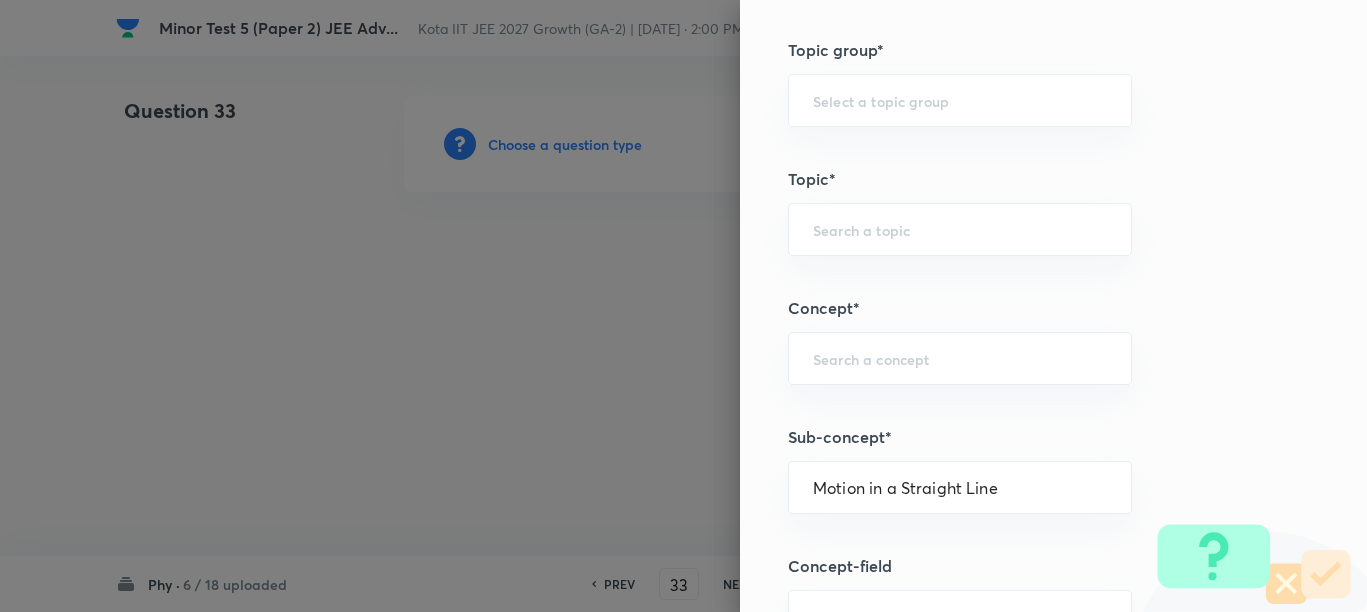 type on "Physics" 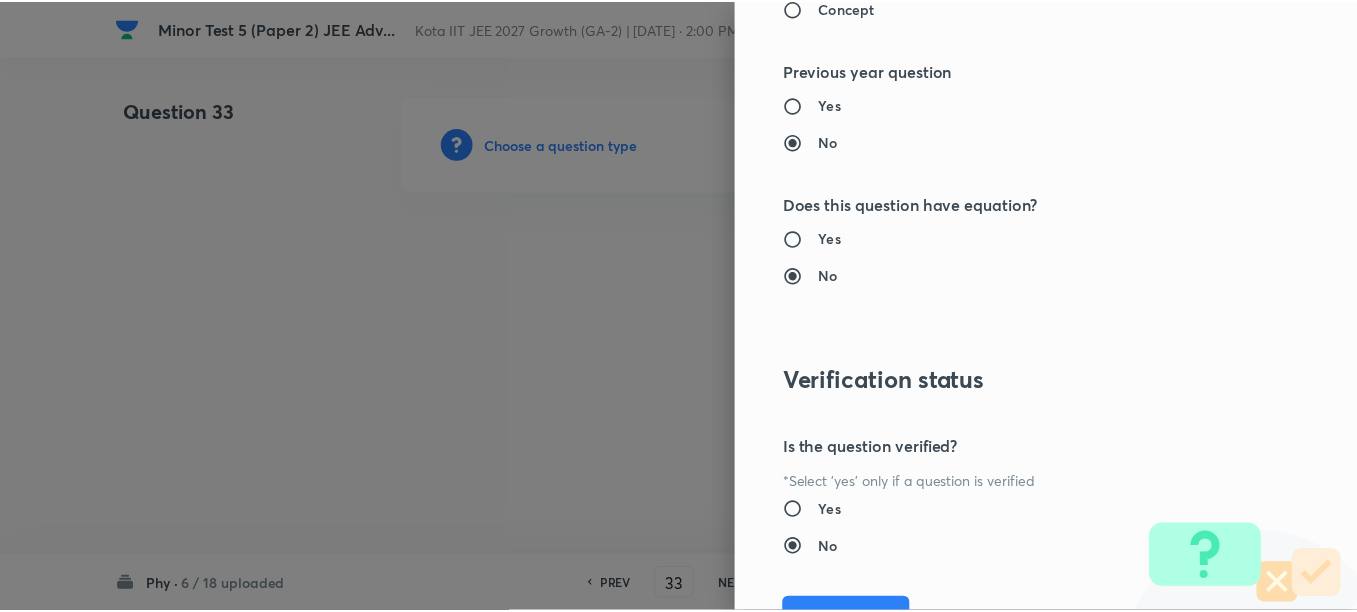 scroll, scrollTop: 2248, scrollLeft: 0, axis: vertical 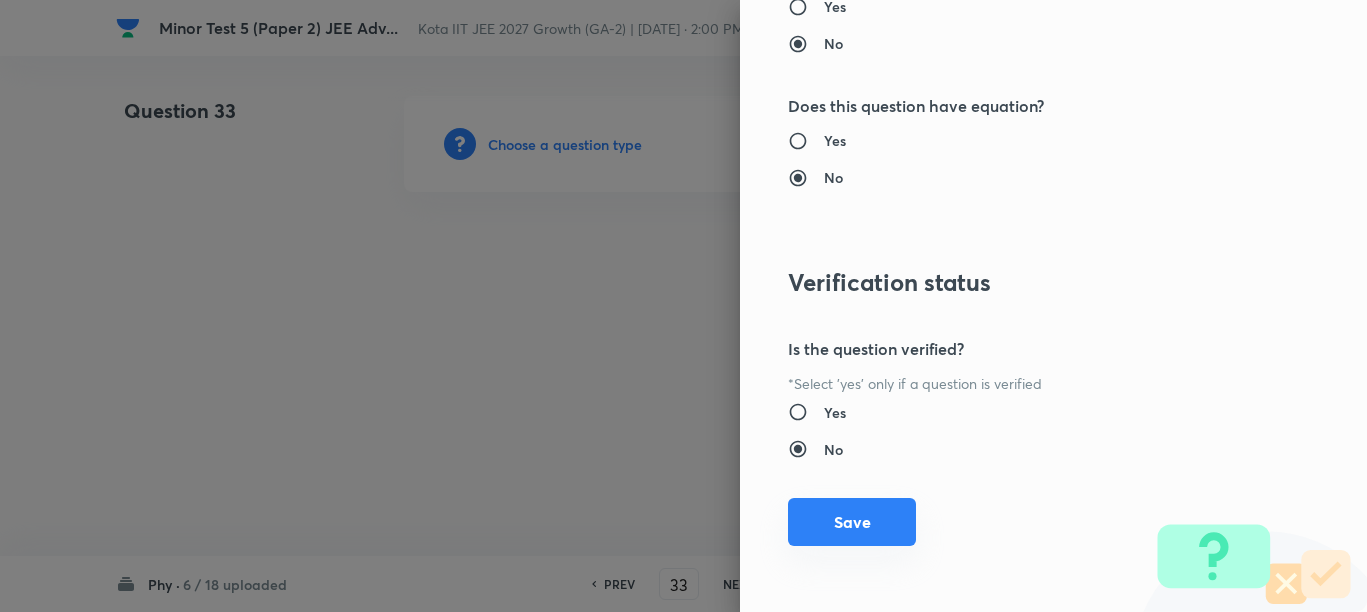 click on "Save" at bounding box center [852, 522] 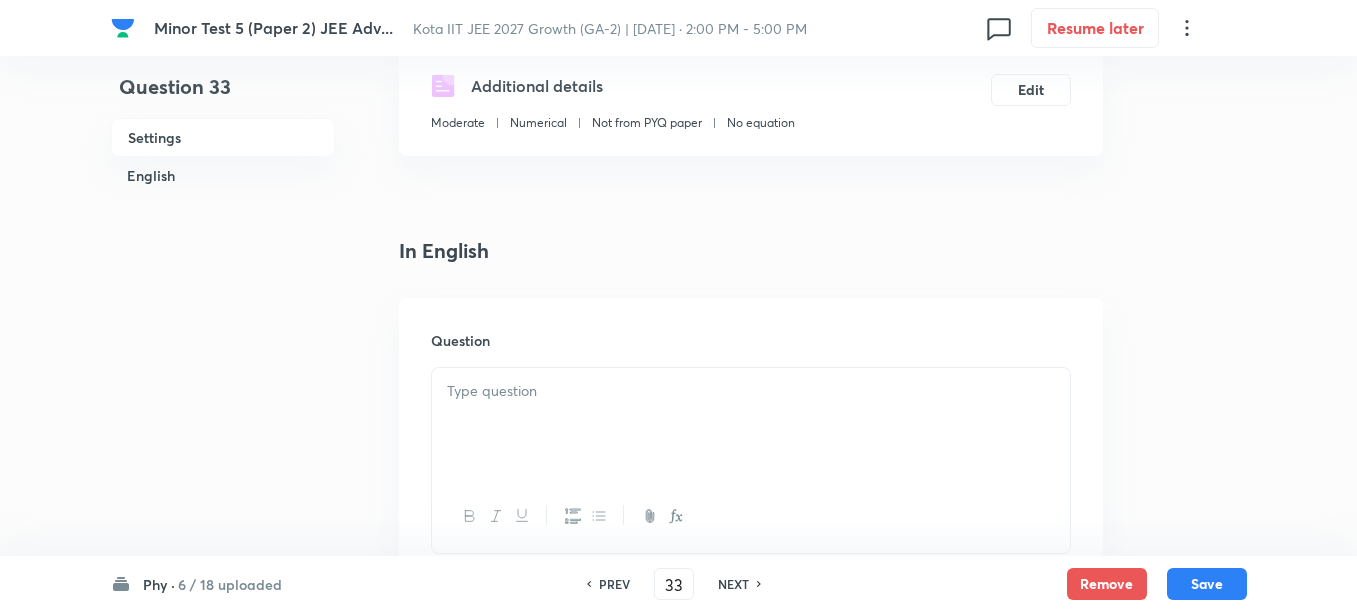 scroll, scrollTop: 500, scrollLeft: 0, axis: vertical 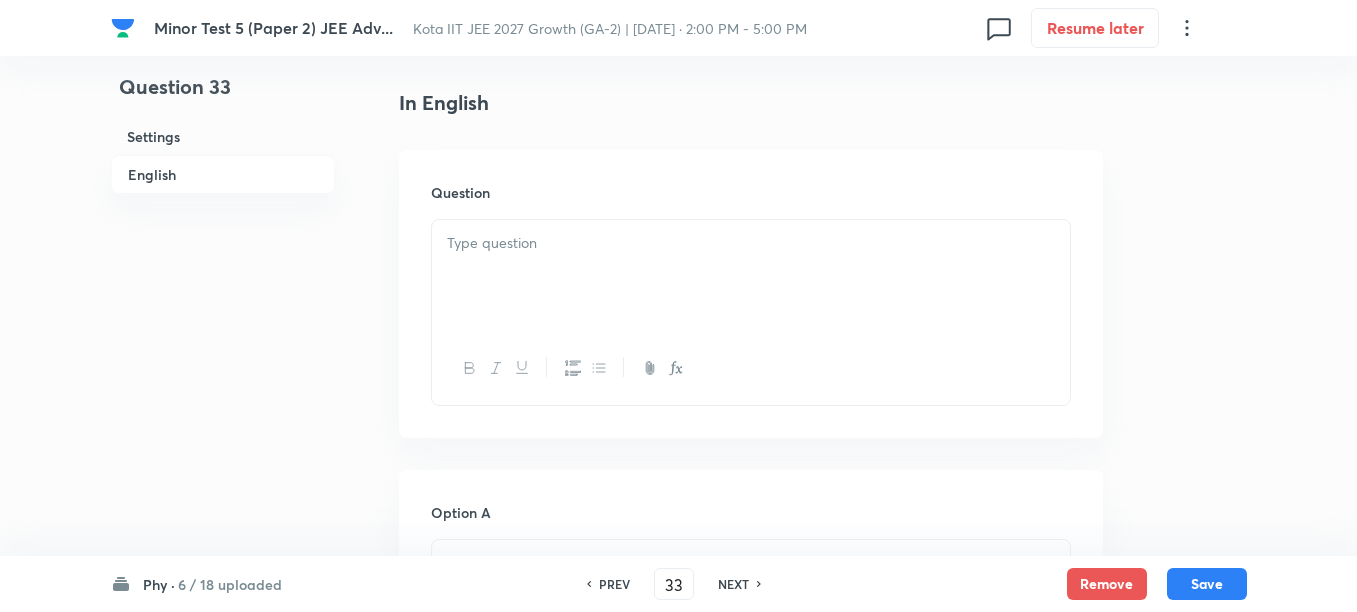 click at bounding box center [751, 276] 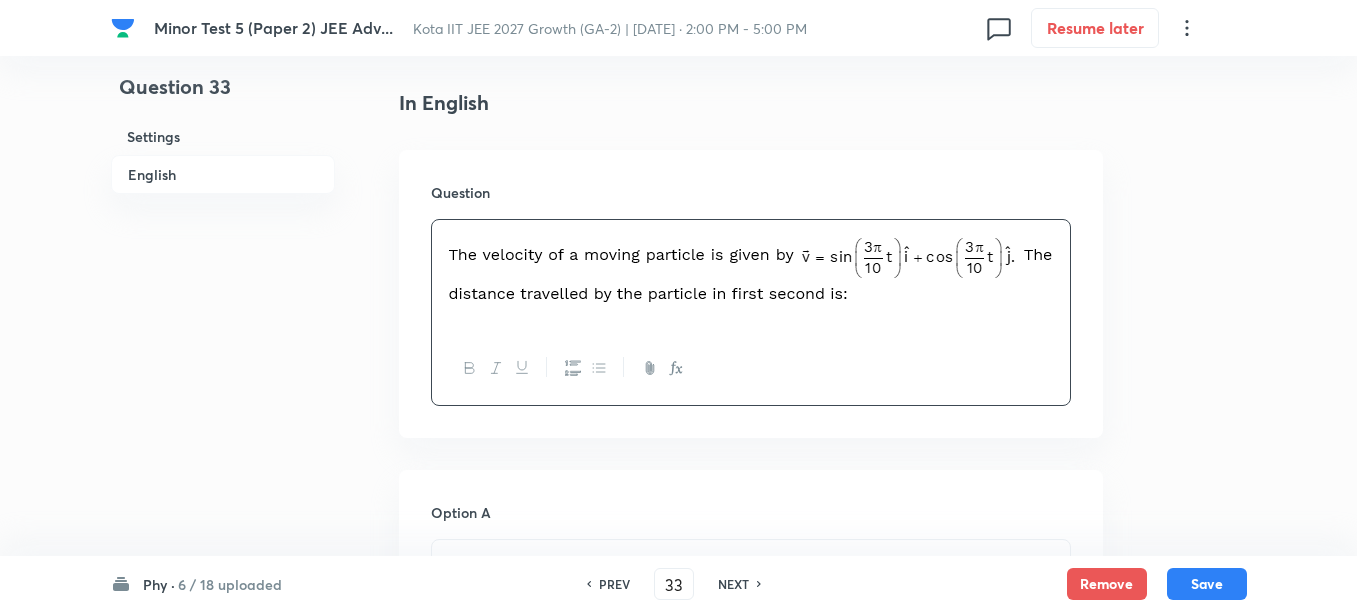 scroll, scrollTop: 625, scrollLeft: 0, axis: vertical 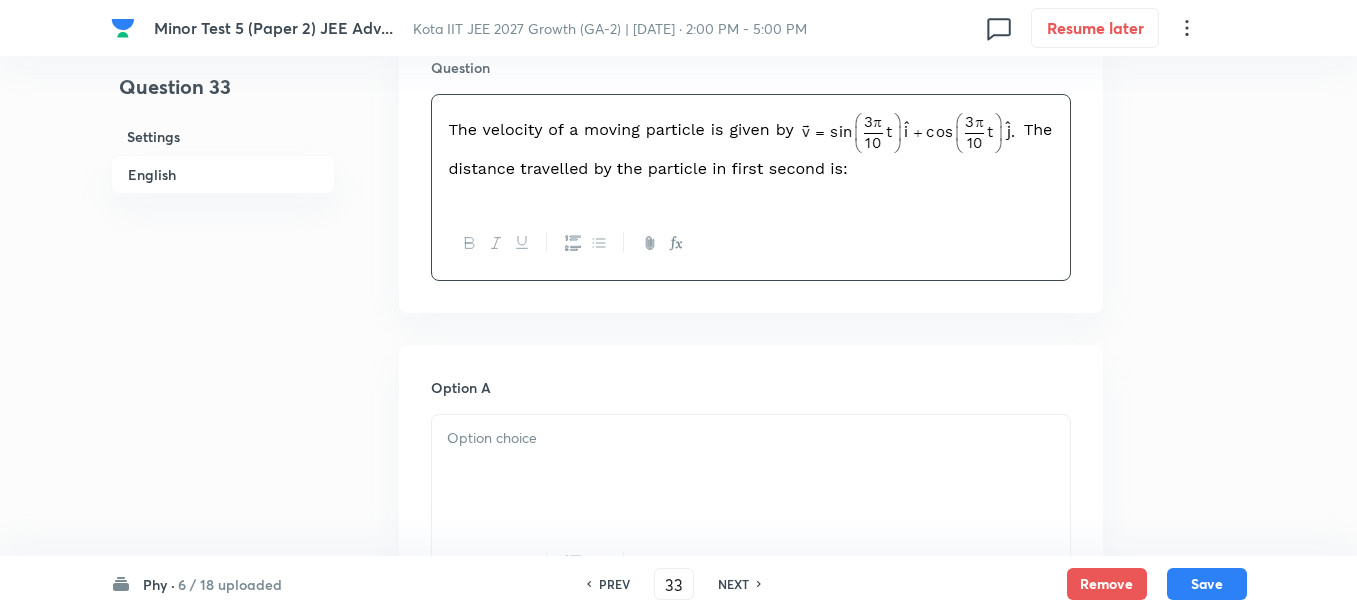 click at bounding box center [751, 471] 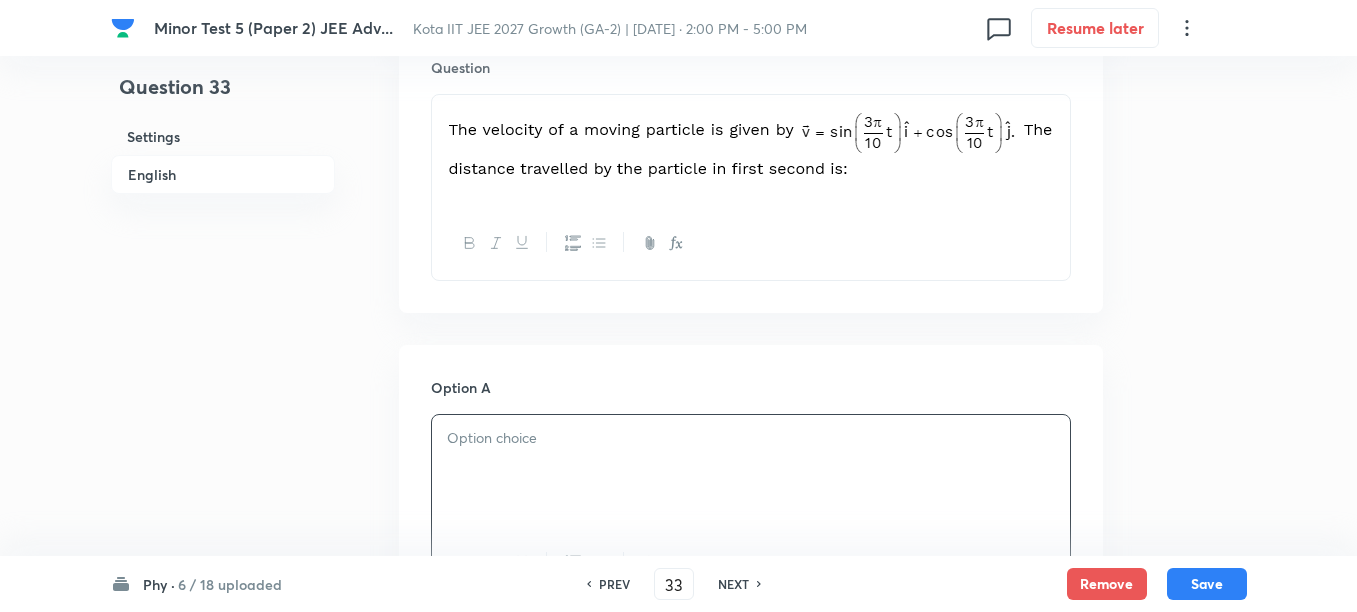 scroll, scrollTop: 750, scrollLeft: 0, axis: vertical 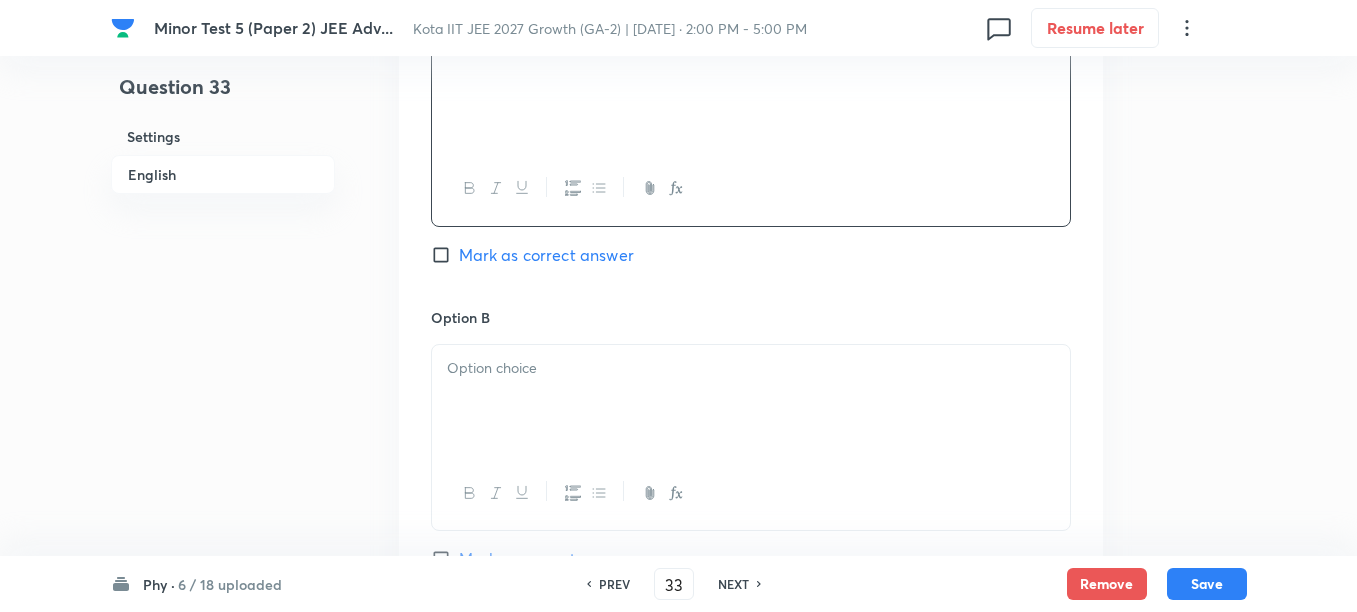click at bounding box center (751, 401) 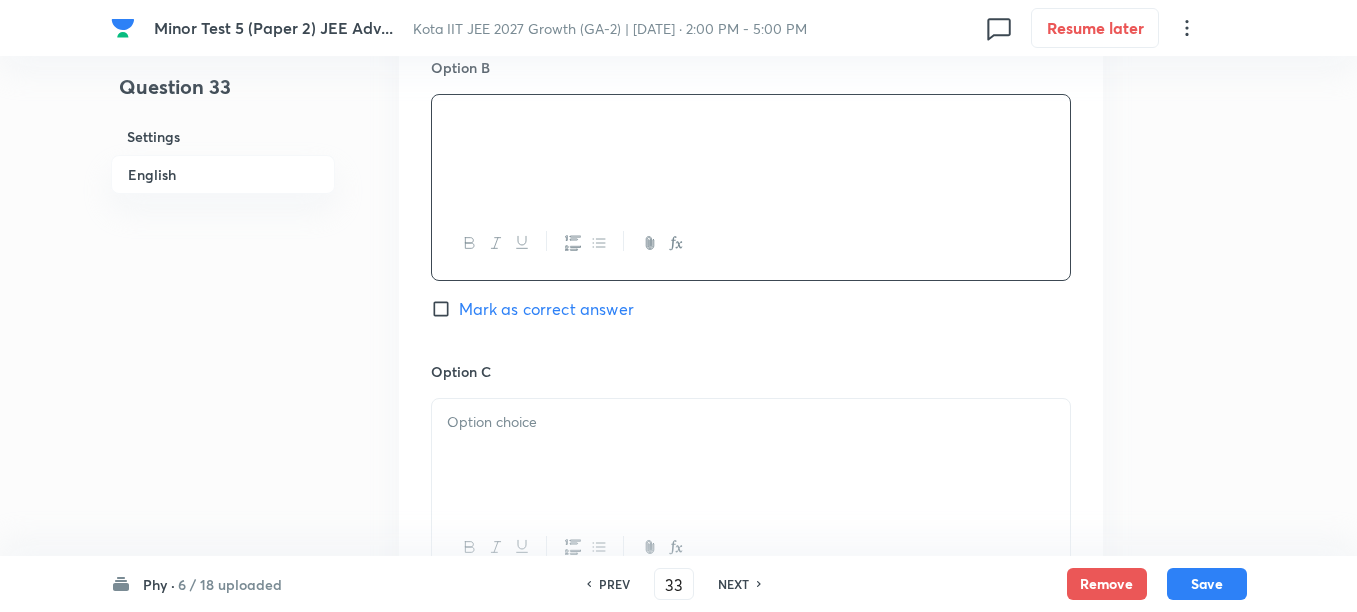 click at bounding box center (751, 422) 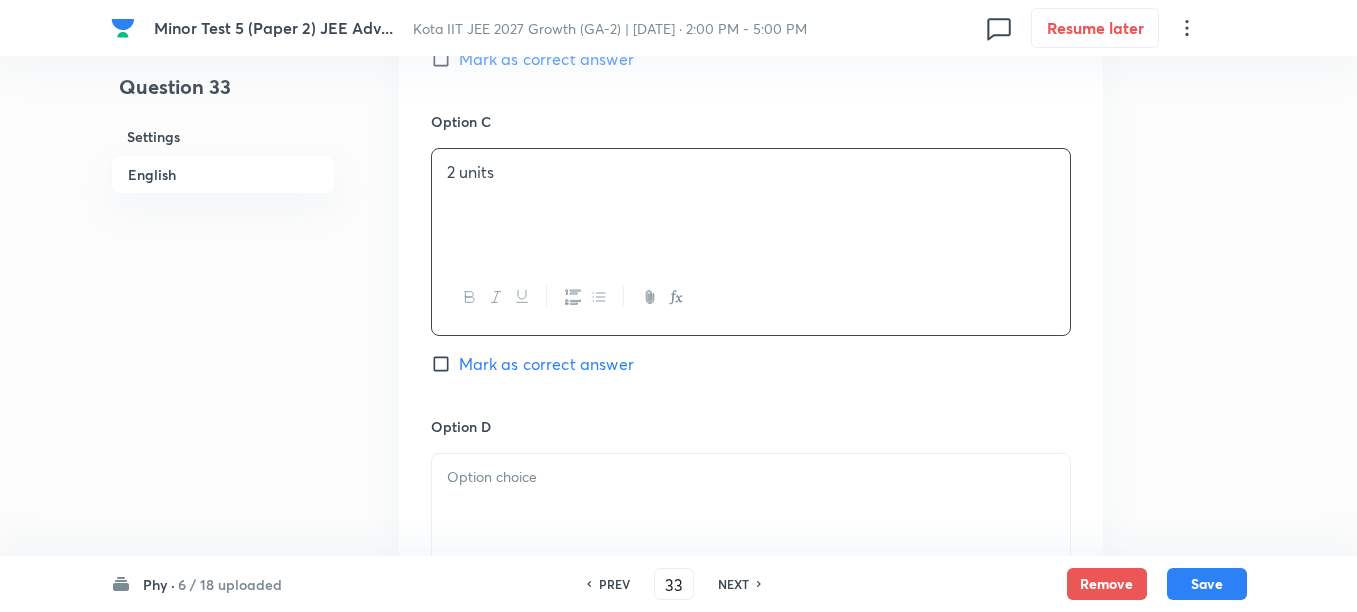 scroll, scrollTop: 1625, scrollLeft: 0, axis: vertical 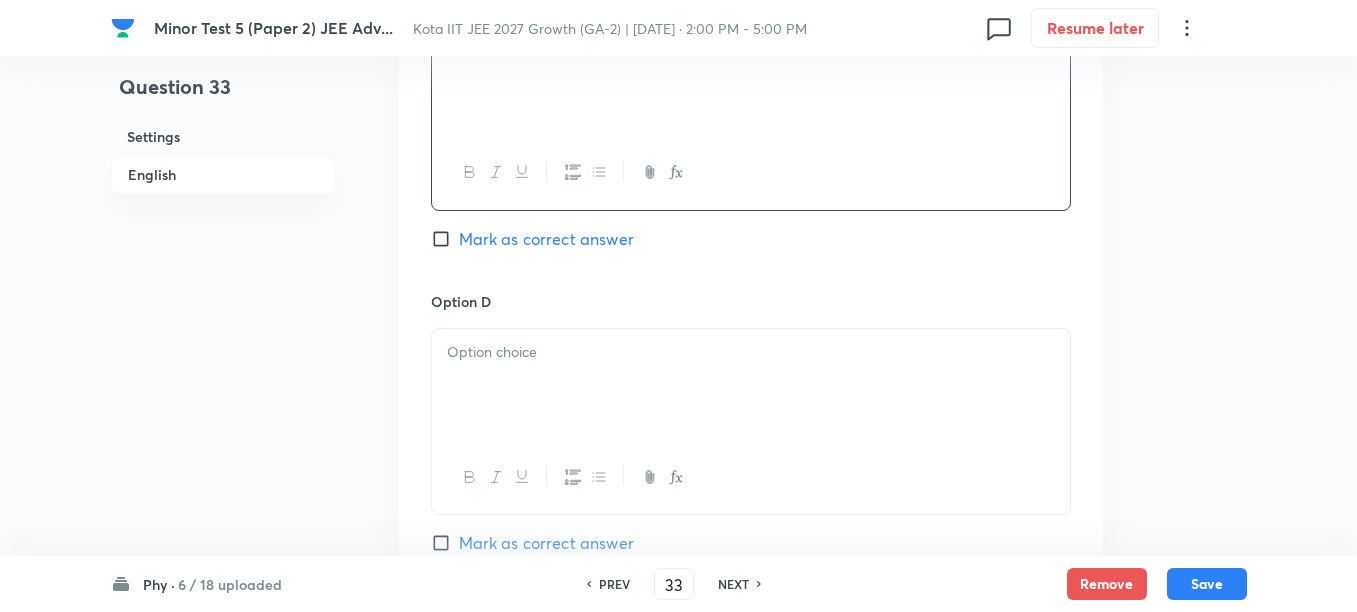 click at bounding box center [751, 352] 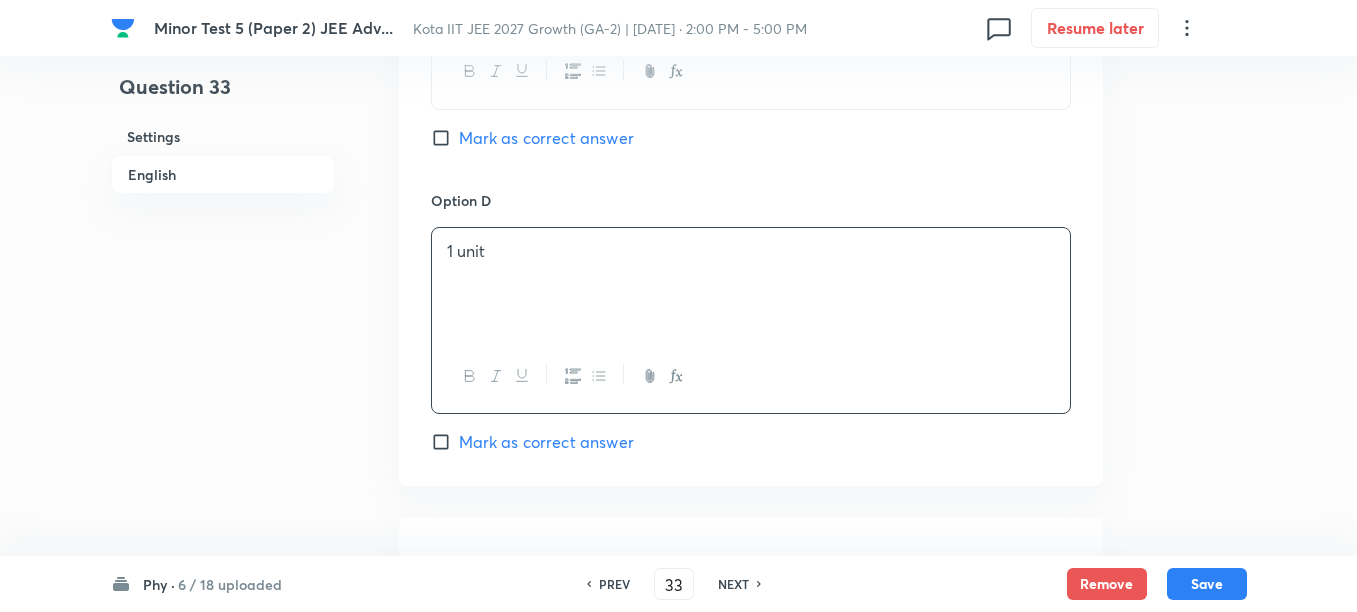 scroll, scrollTop: 1875, scrollLeft: 0, axis: vertical 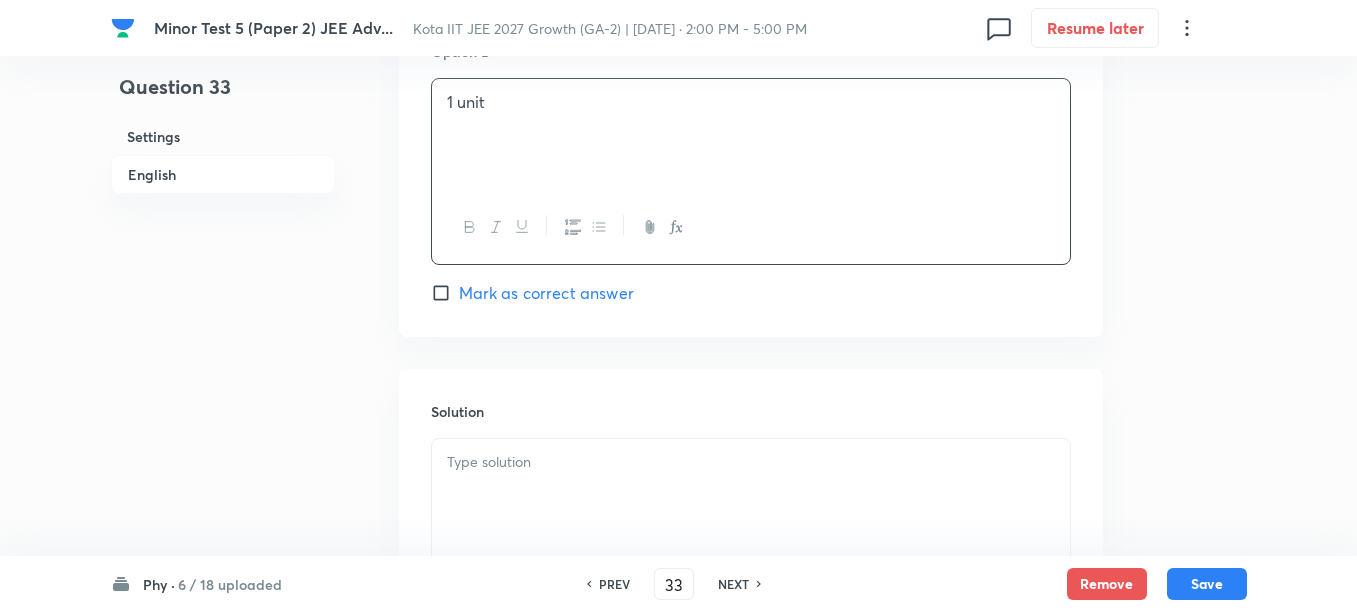 click on "Mark as correct answer" at bounding box center [546, 293] 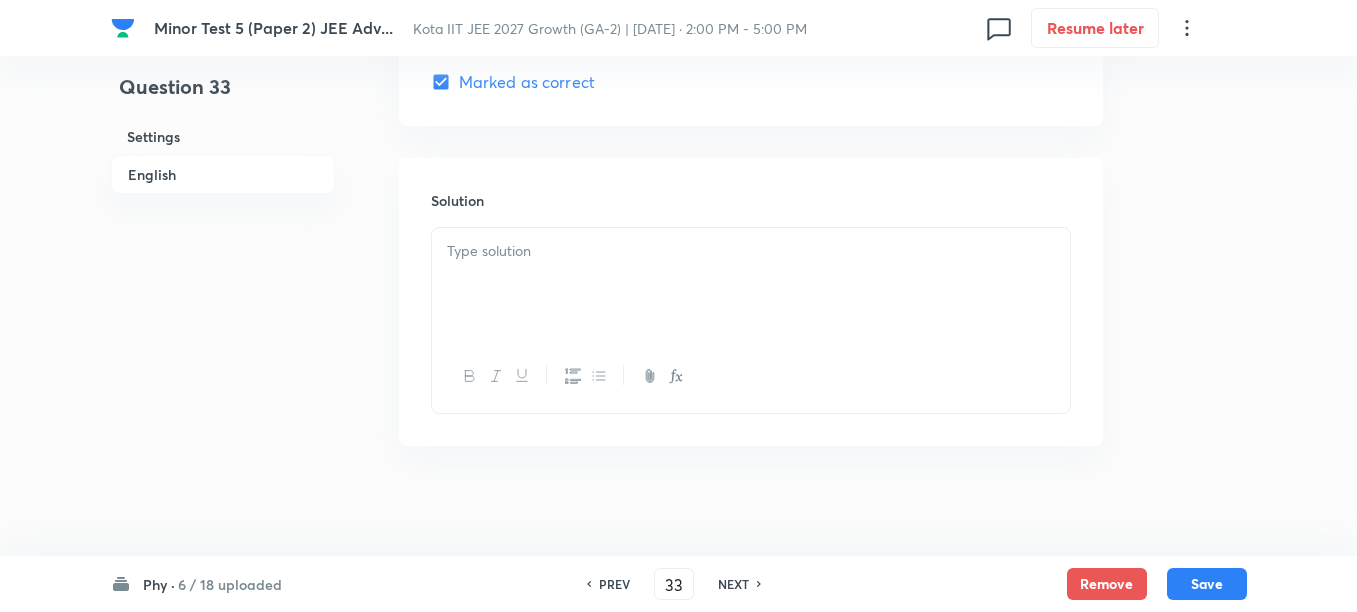 scroll, scrollTop: 2096, scrollLeft: 0, axis: vertical 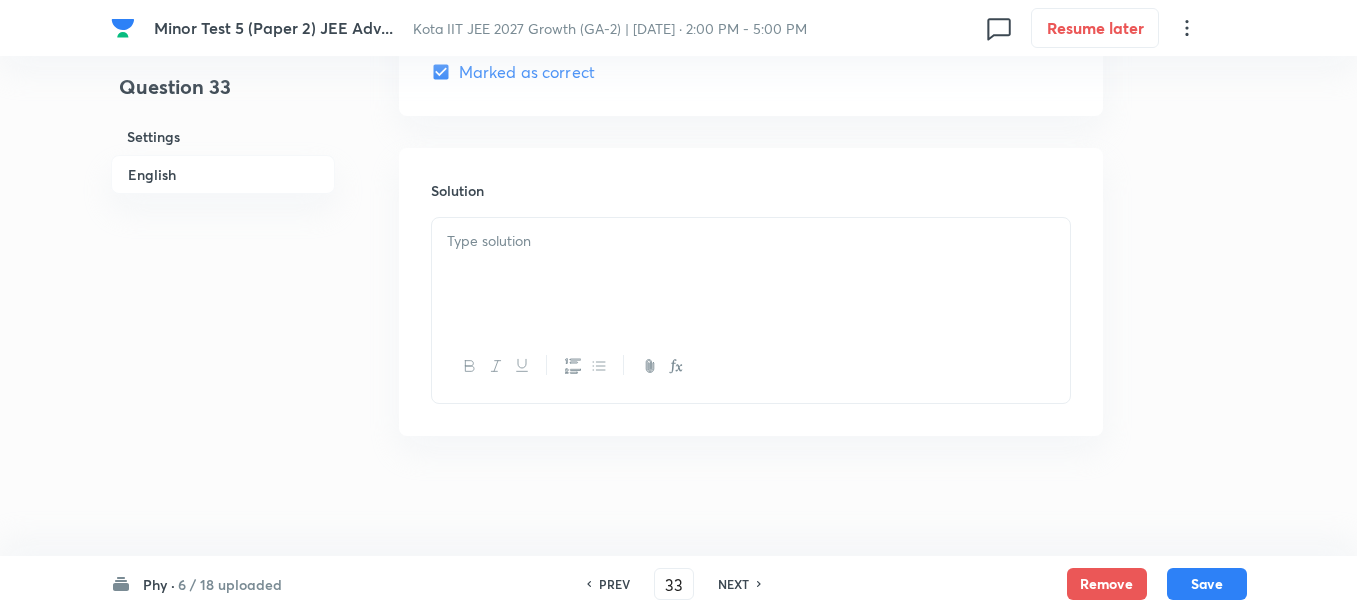 click at bounding box center (751, 274) 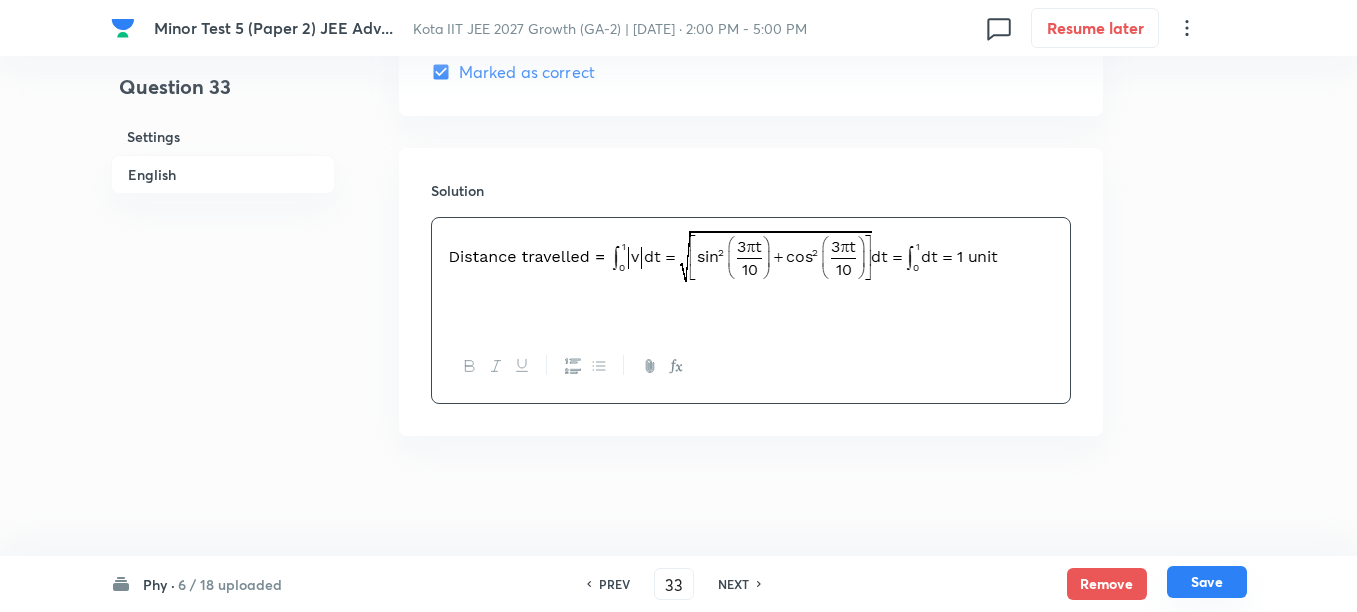 click on "Save" at bounding box center (1207, 582) 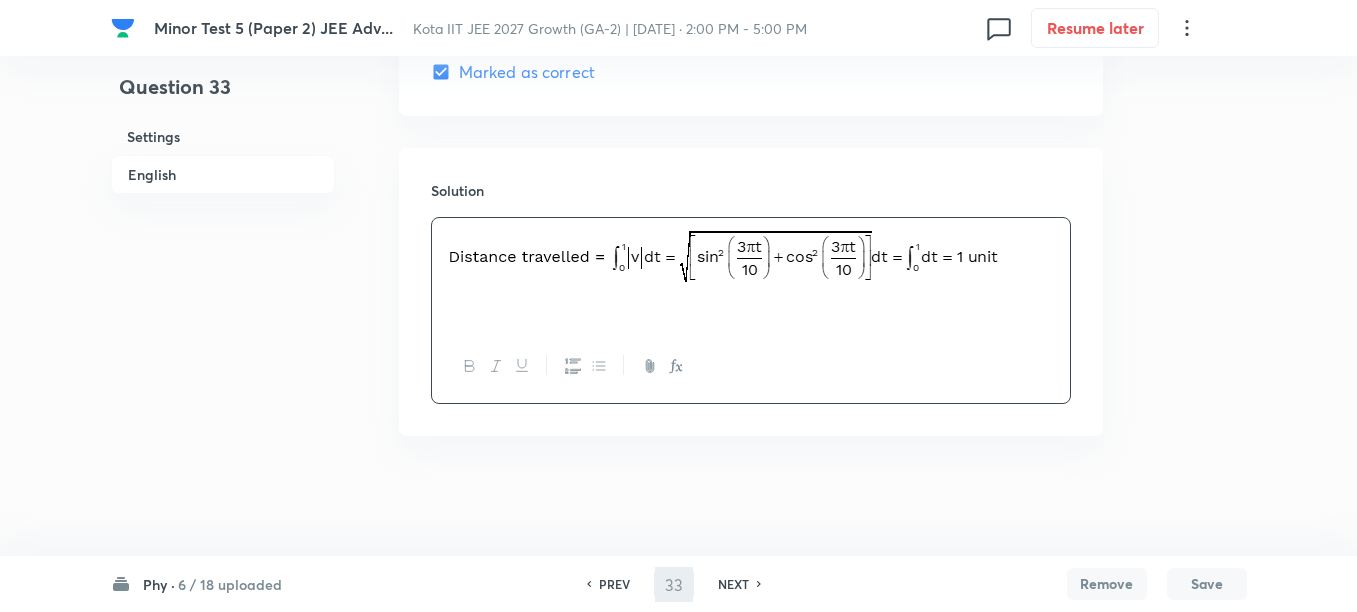 type on "34" 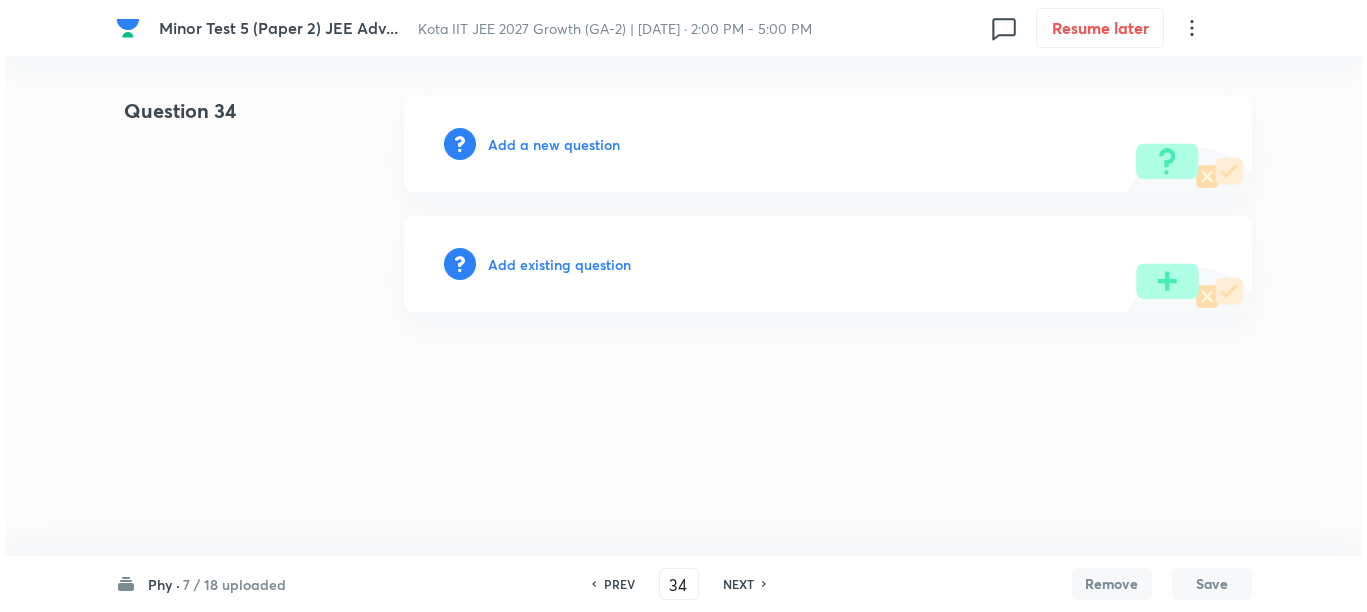 scroll, scrollTop: 0, scrollLeft: 0, axis: both 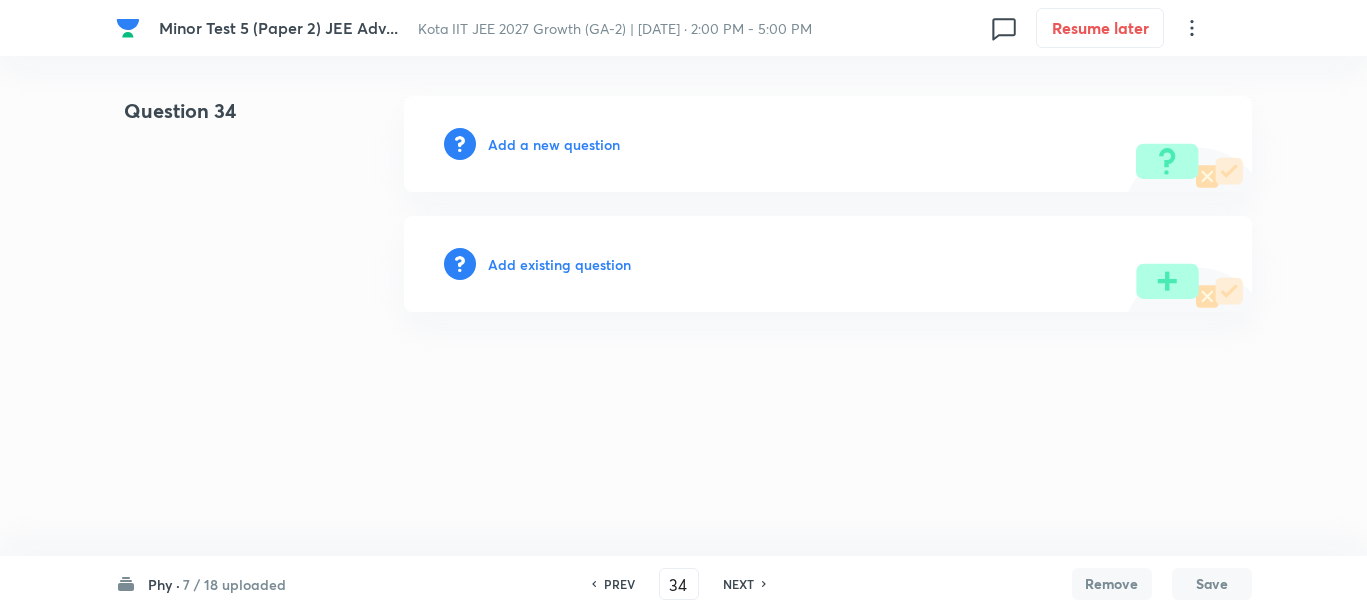 click on "Add a new question" at bounding box center (554, 144) 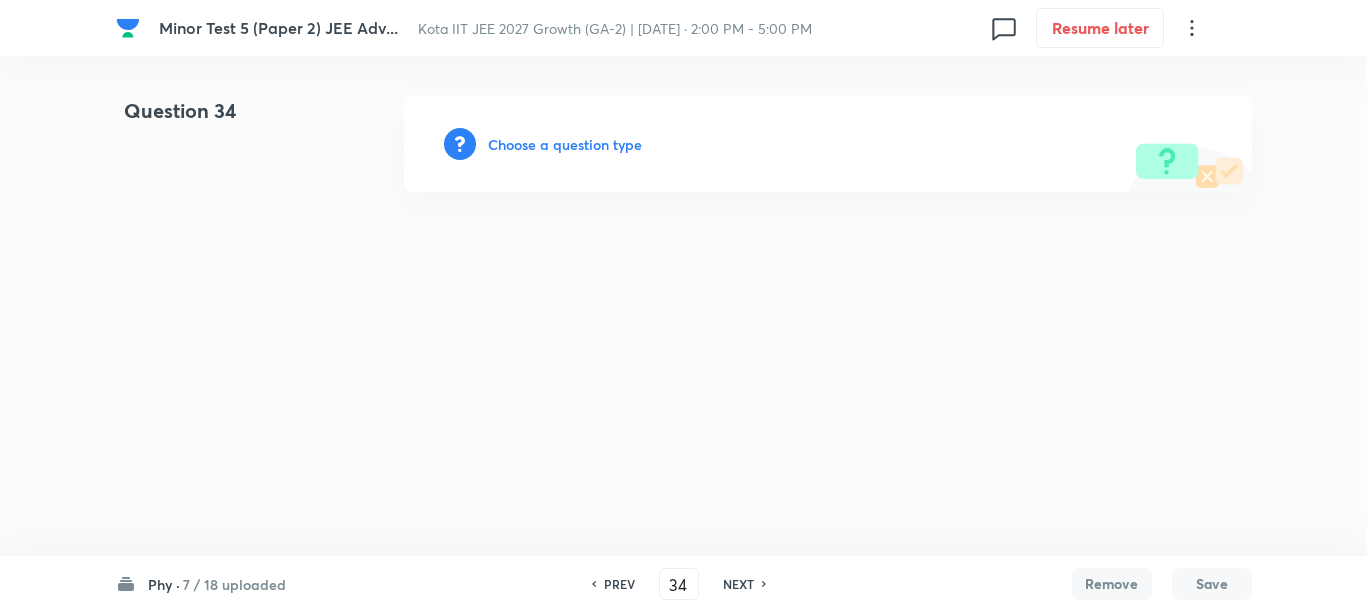 click on "Choose a question type" at bounding box center [565, 144] 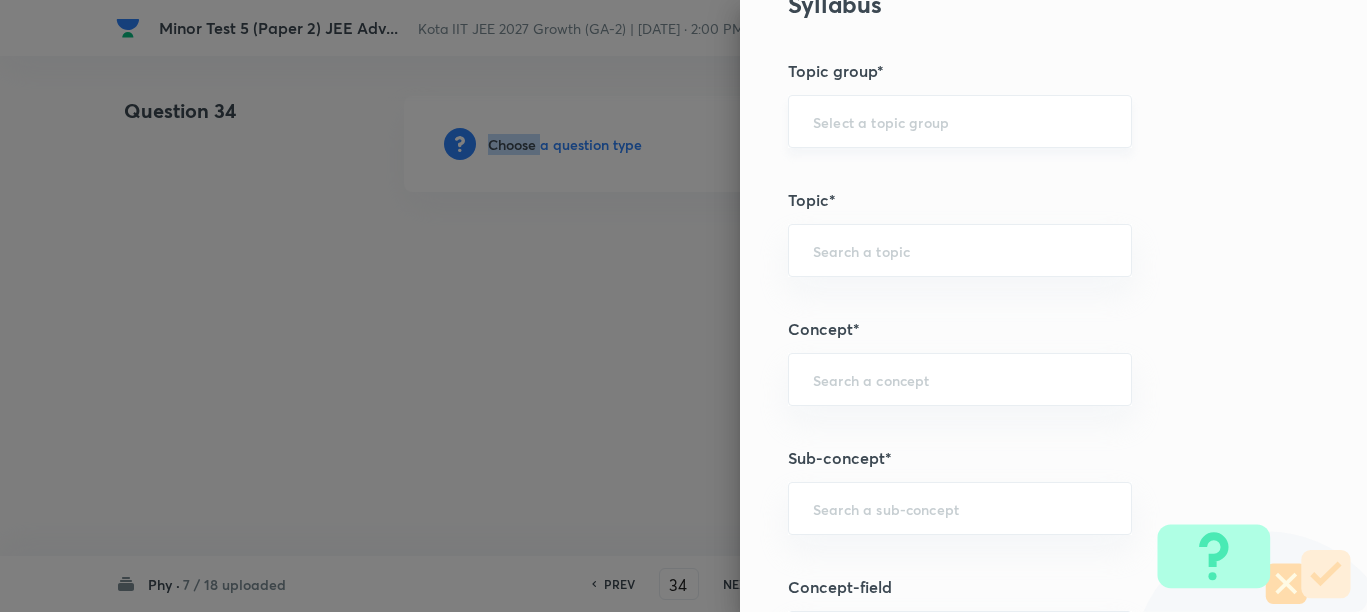 scroll, scrollTop: 1000, scrollLeft: 0, axis: vertical 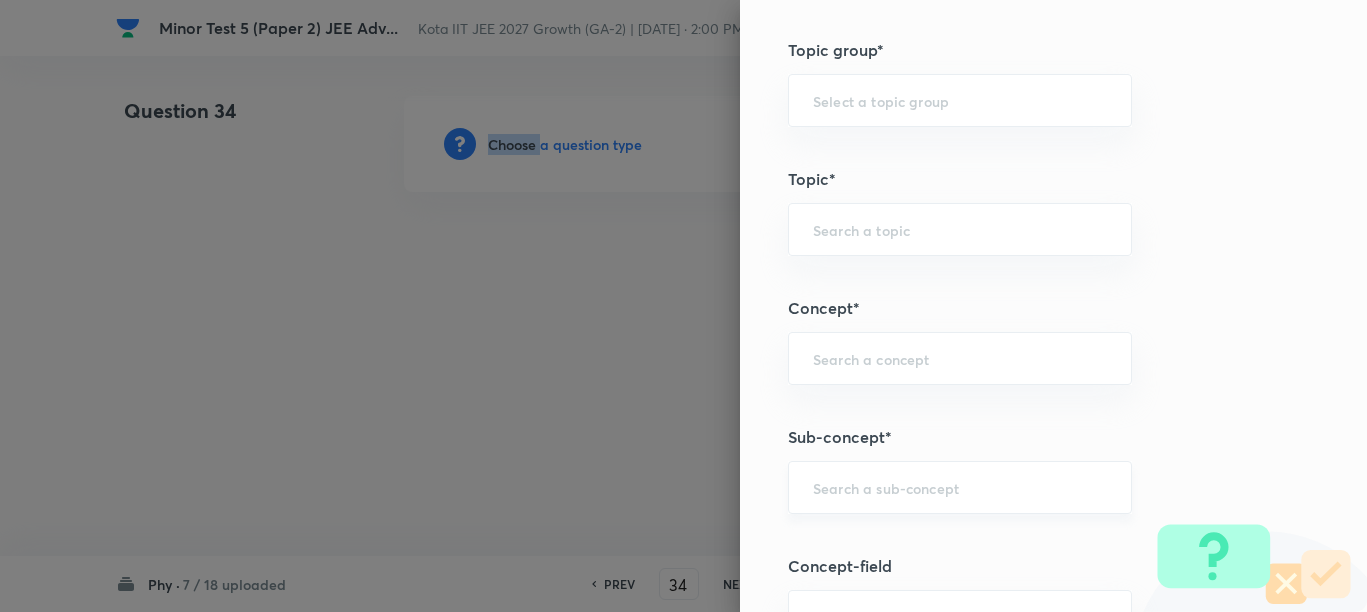 click at bounding box center [960, 487] 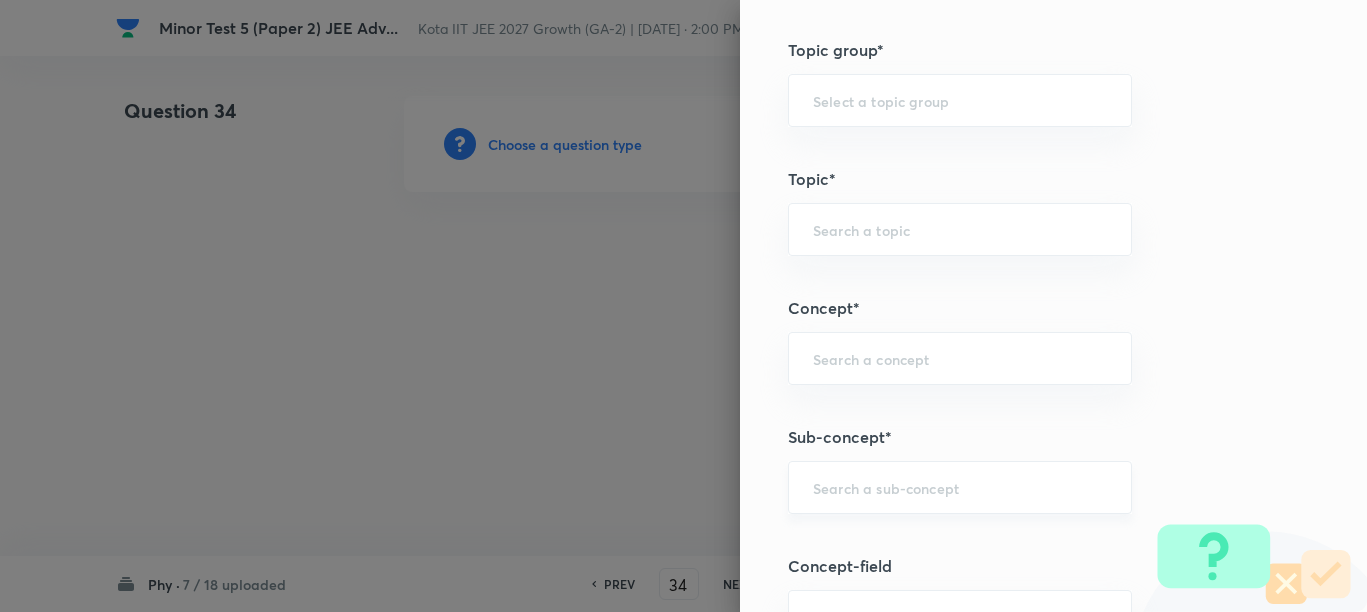 paste on "Motion in a Straight Line" 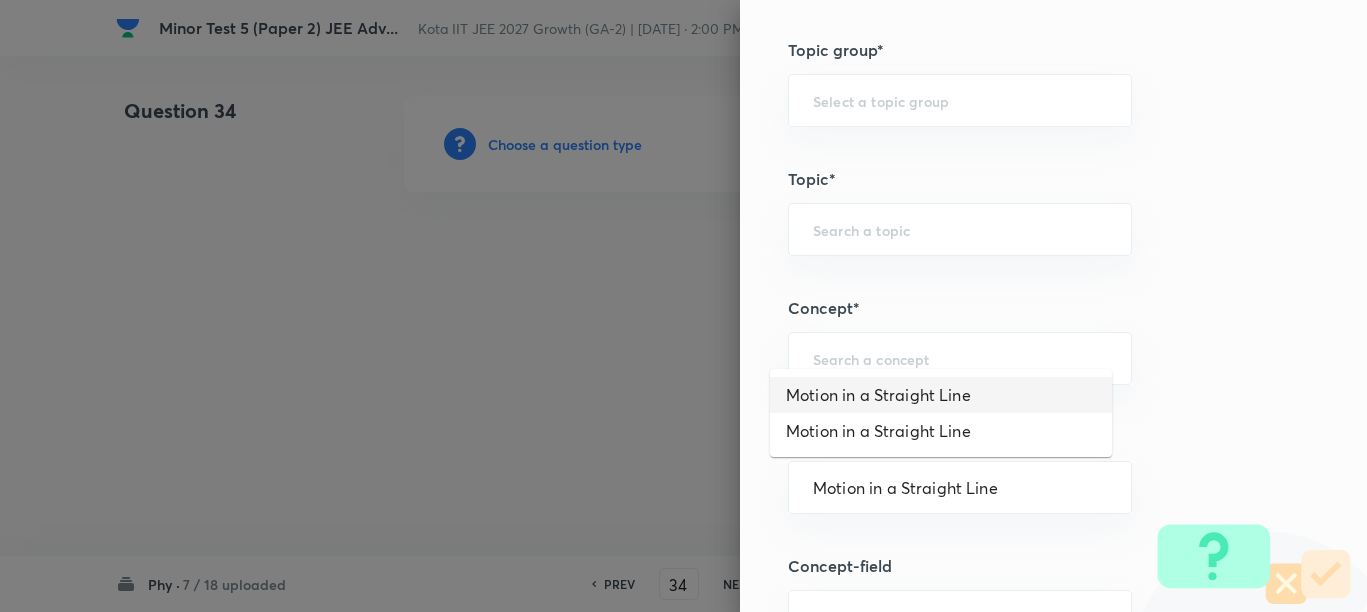 click on "Motion in a Straight Line" at bounding box center [941, 395] 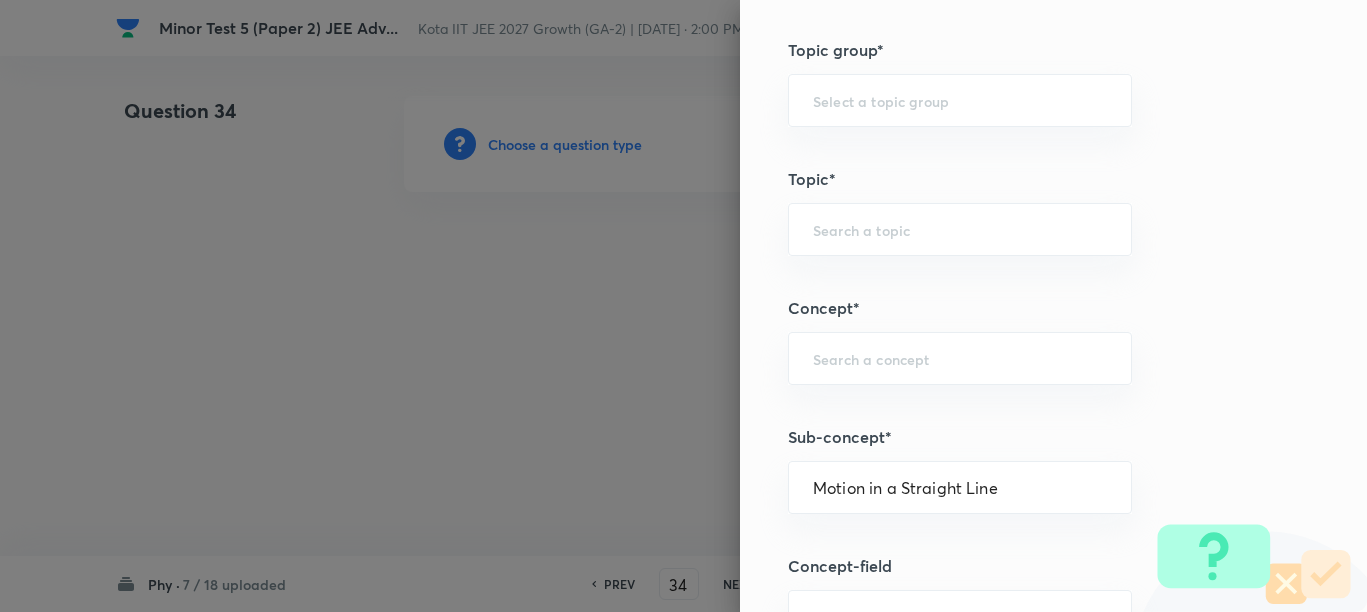 type on "Physics" 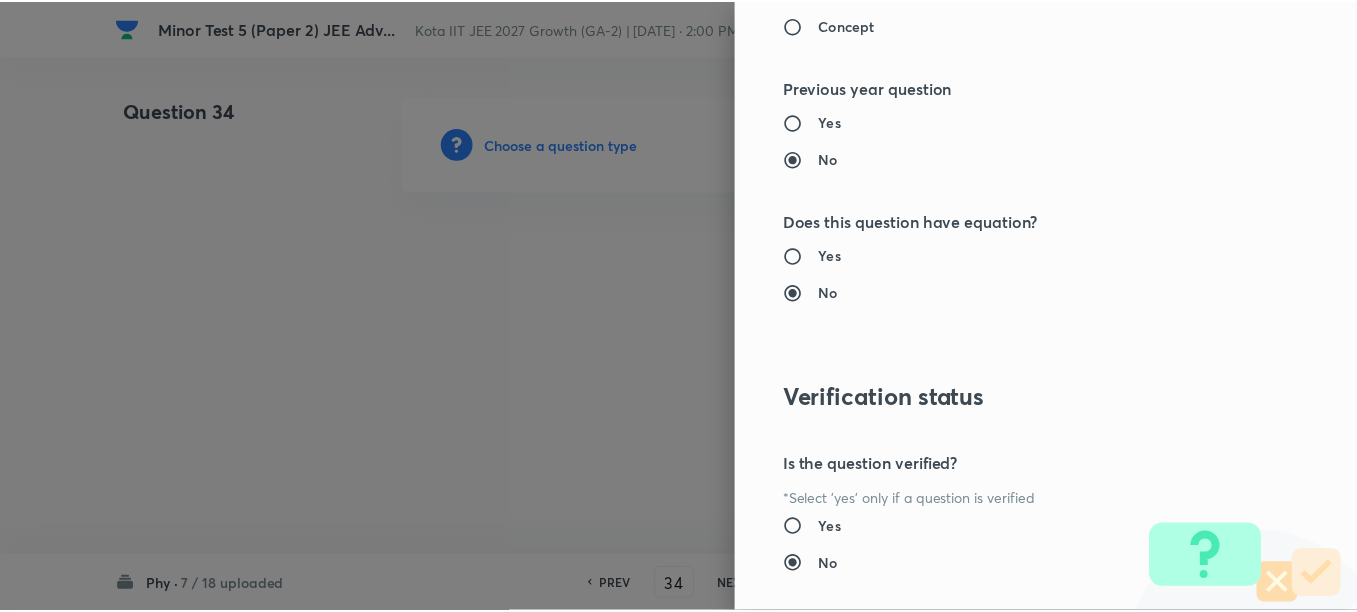 scroll, scrollTop: 2248, scrollLeft: 0, axis: vertical 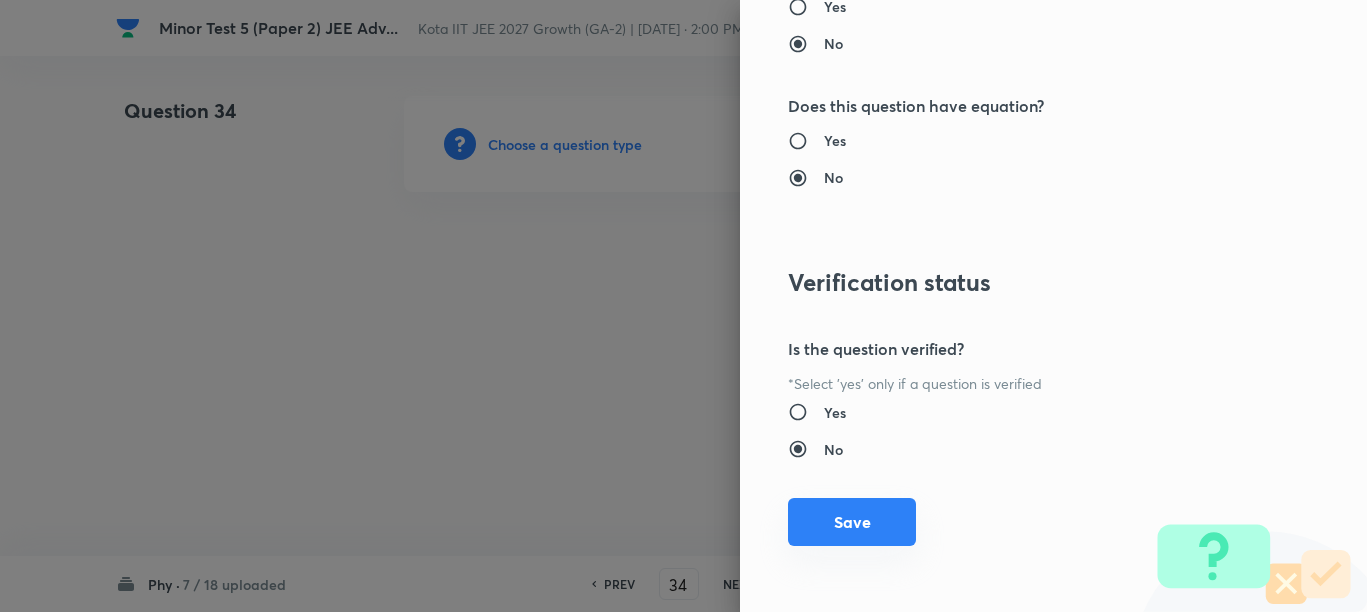 click on "Save" at bounding box center (852, 522) 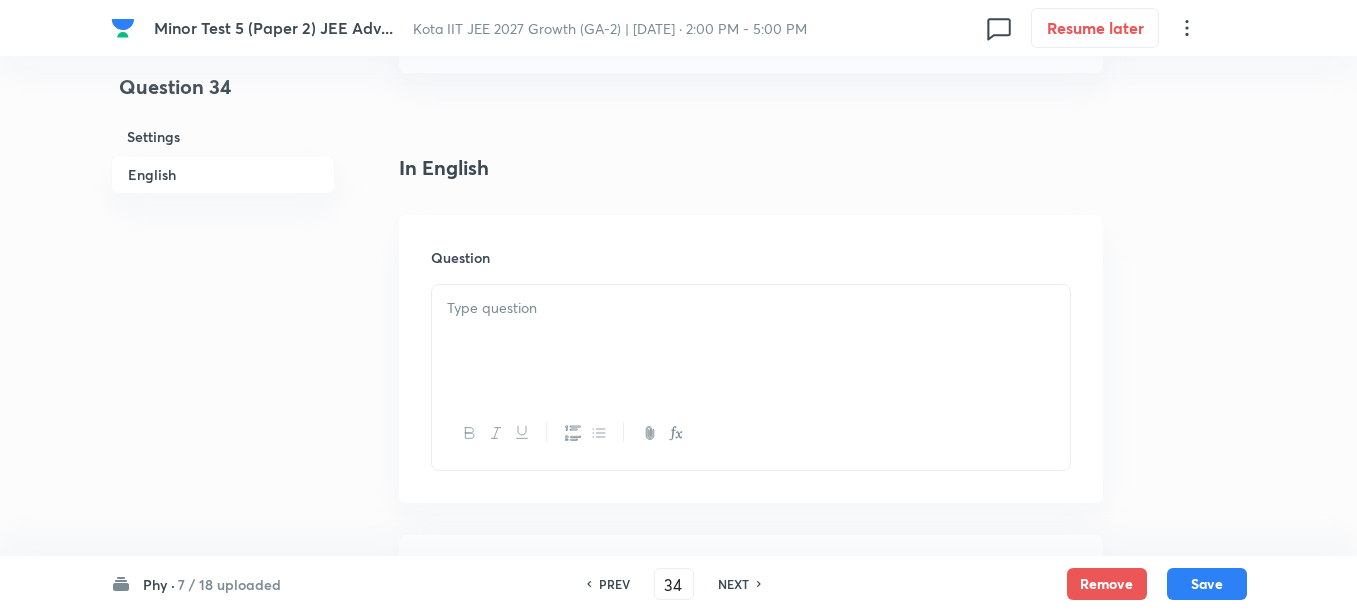 scroll, scrollTop: 500, scrollLeft: 0, axis: vertical 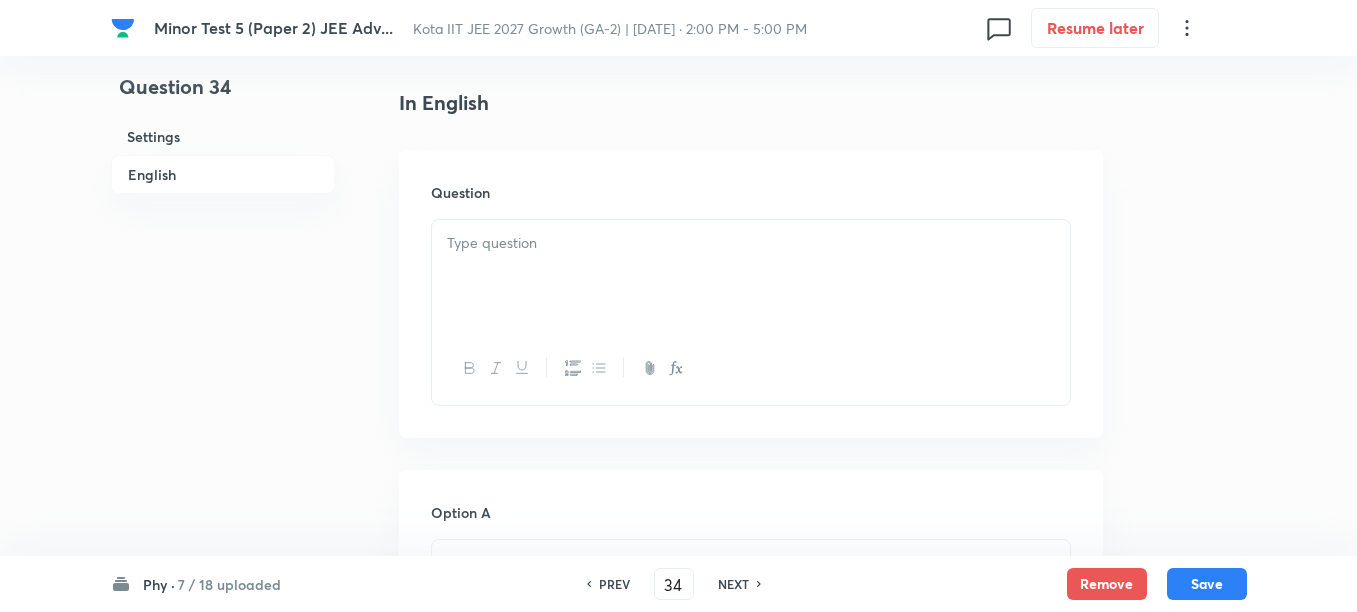 click at bounding box center (751, 276) 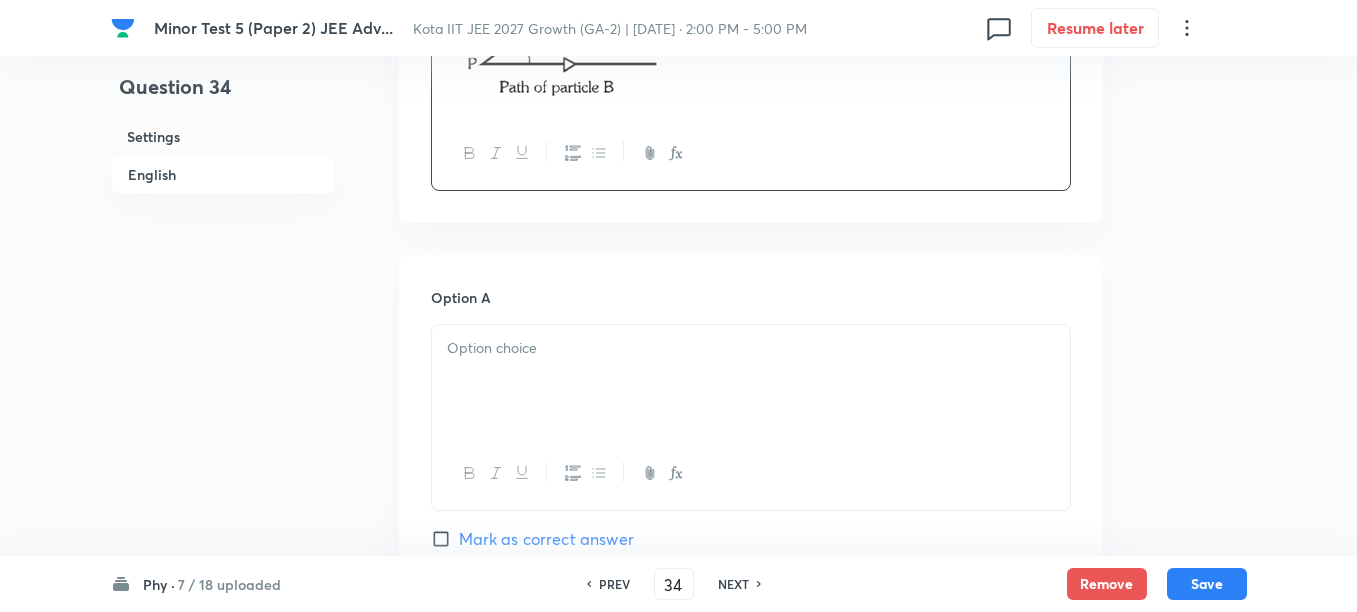 scroll, scrollTop: 1000, scrollLeft: 0, axis: vertical 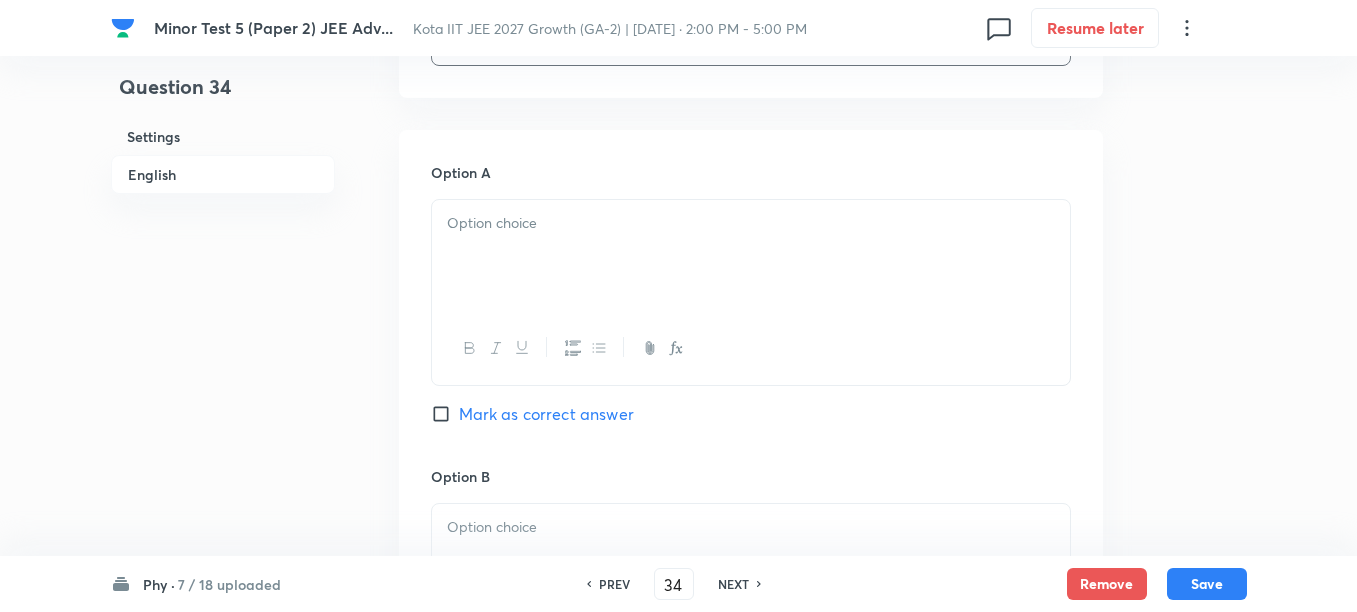 click at bounding box center [751, 256] 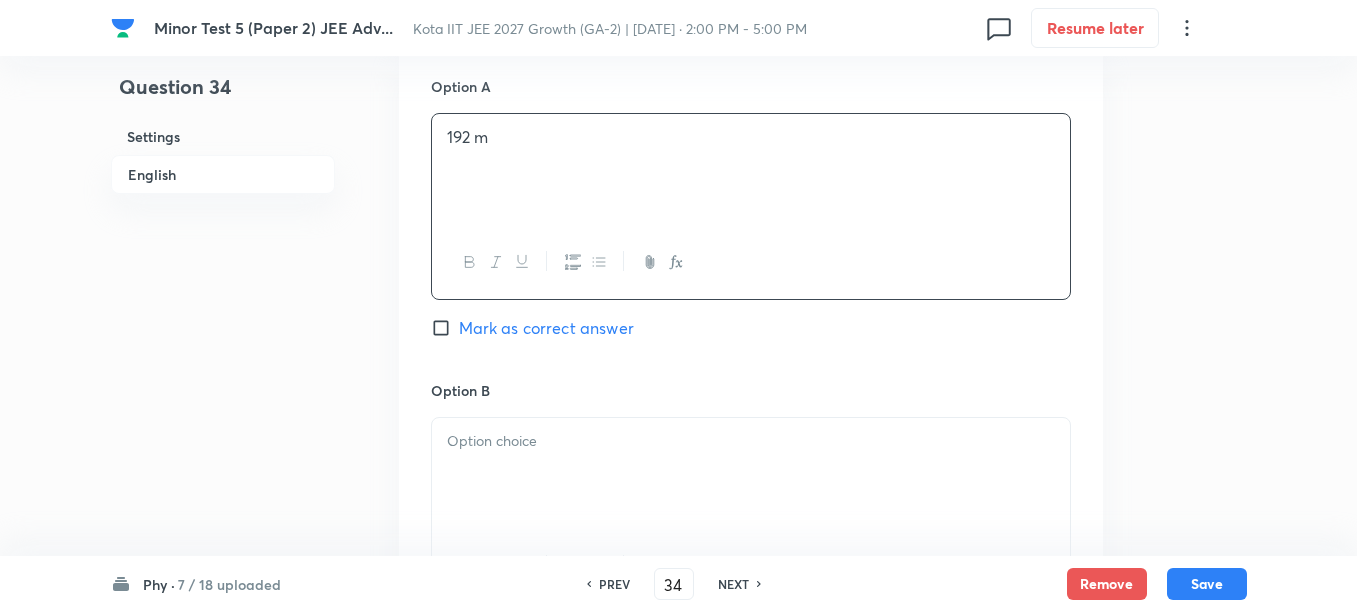 scroll, scrollTop: 1250, scrollLeft: 0, axis: vertical 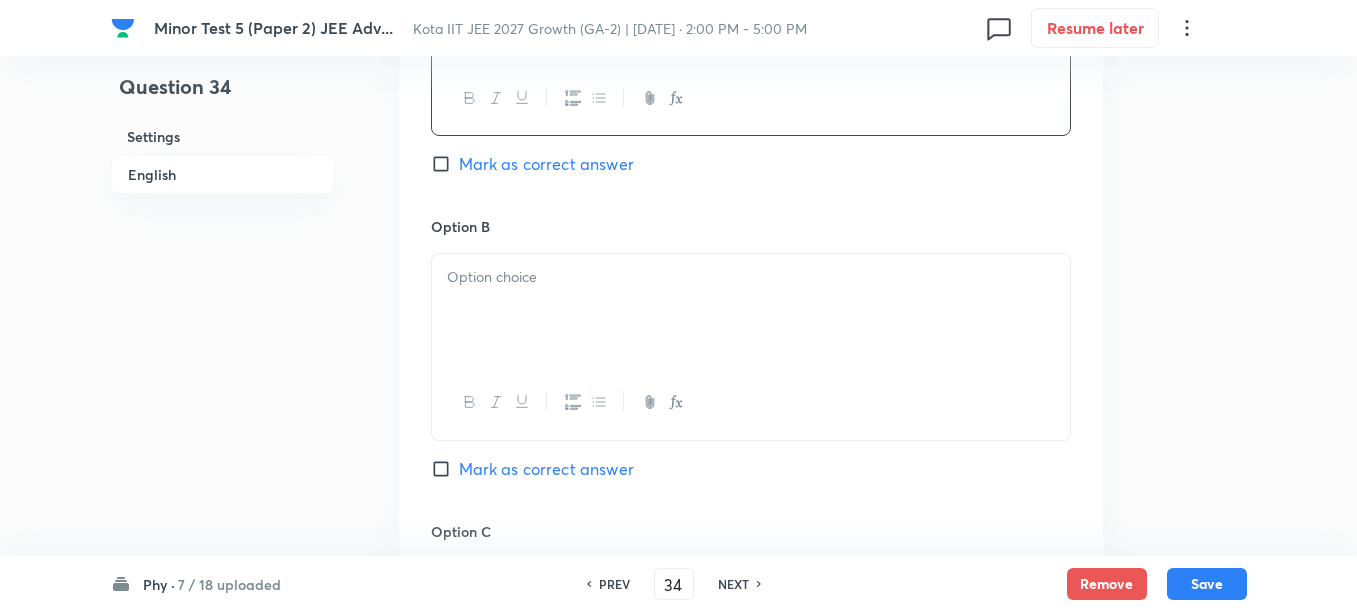 click at bounding box center [751, 310] 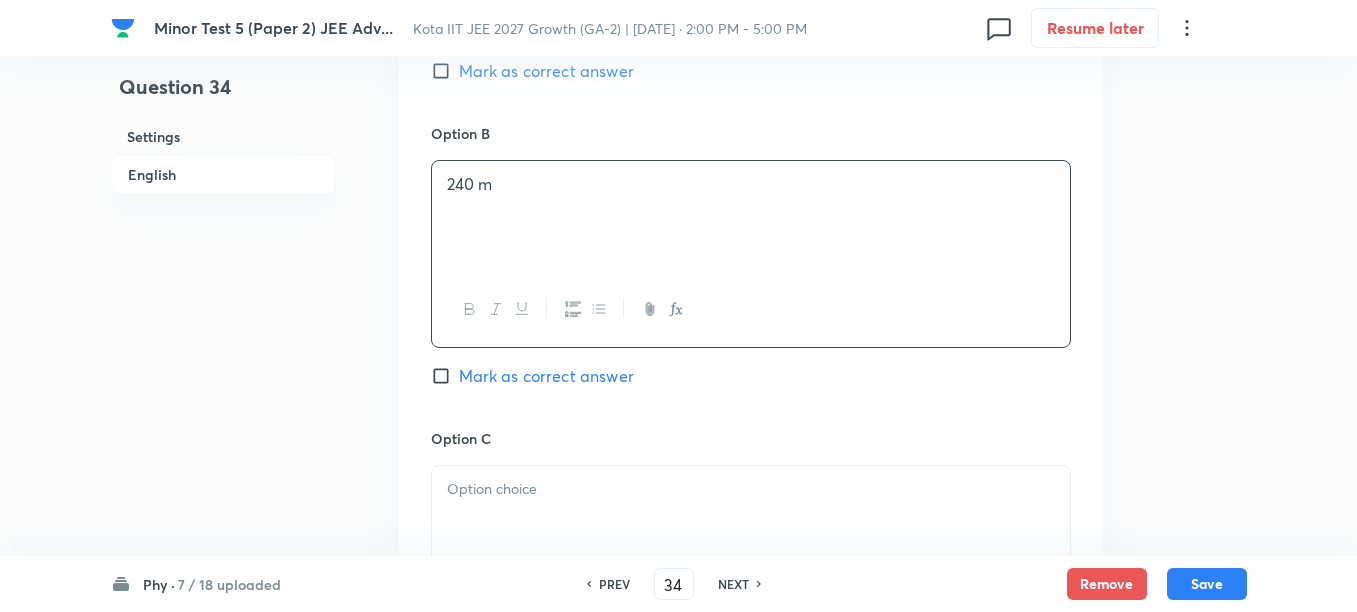 scroll, scrollTop: 1500, scrollLeft: 0, axis: vertical 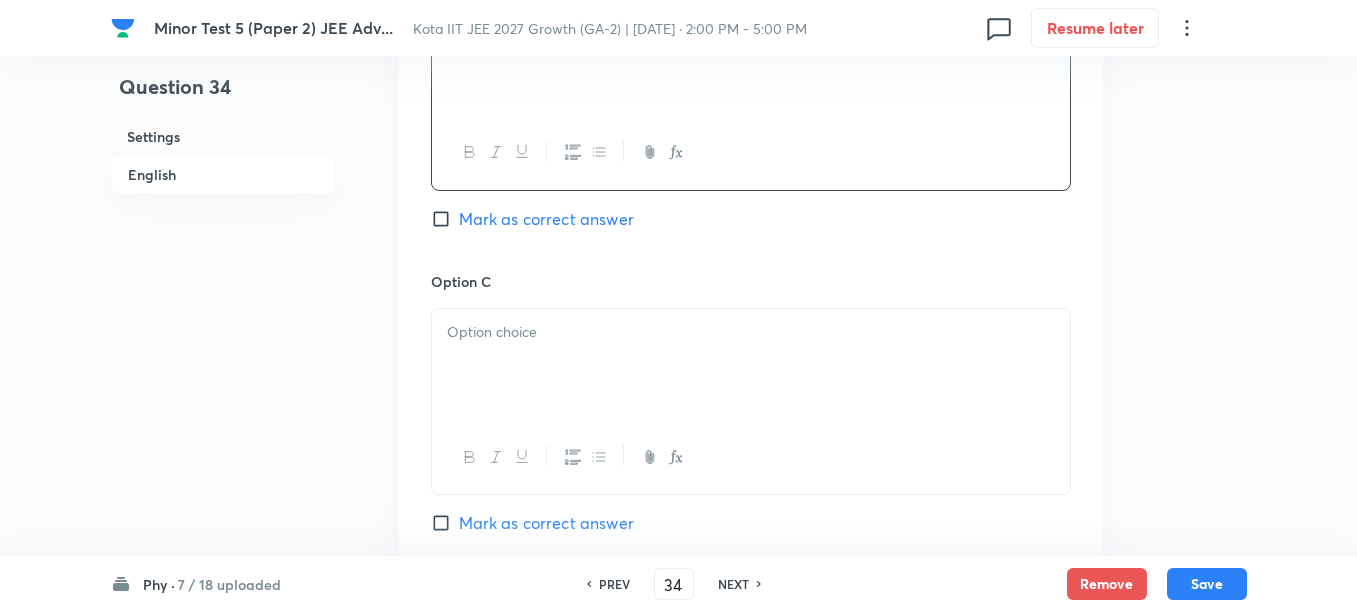click at bounding box center (751, 365) 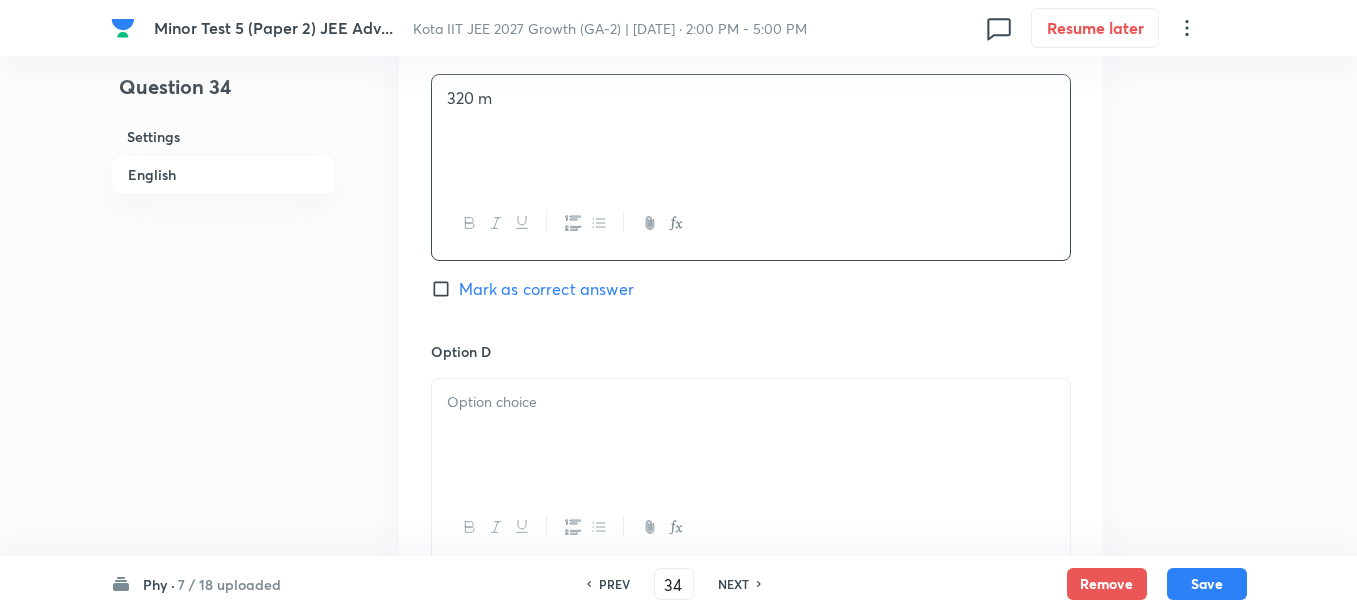 scroll, scrollTop: 1750, scrollLeft: 0, axis: vertical 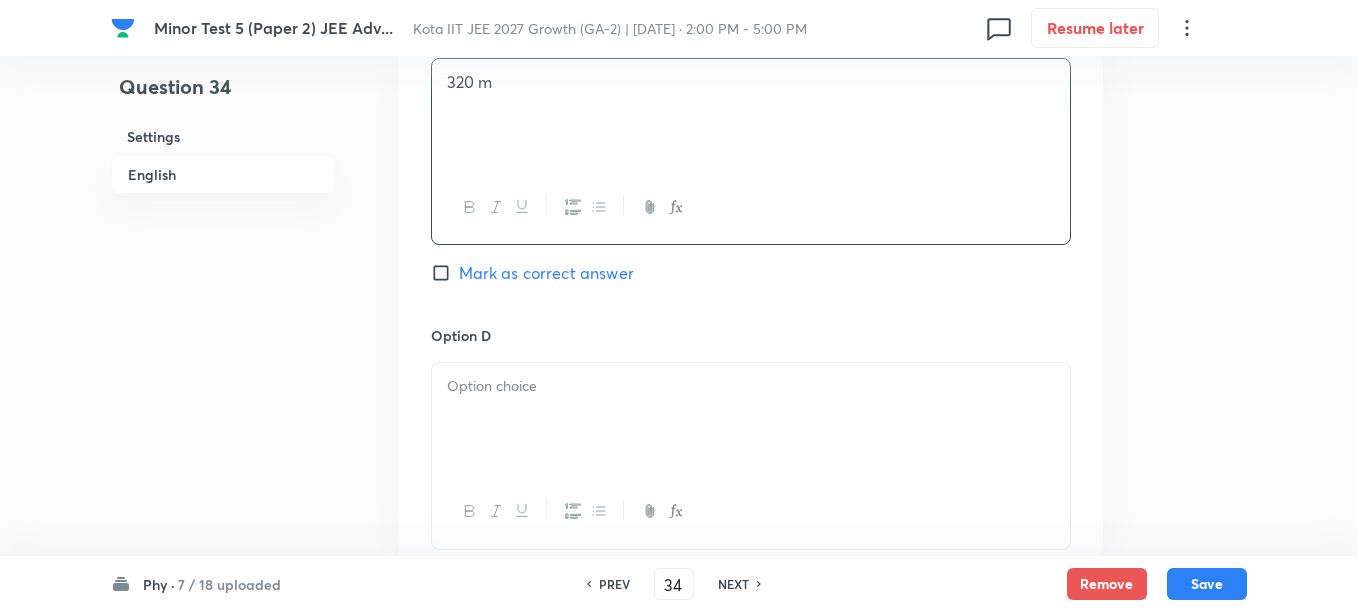 click at bounding box center [751, 386] 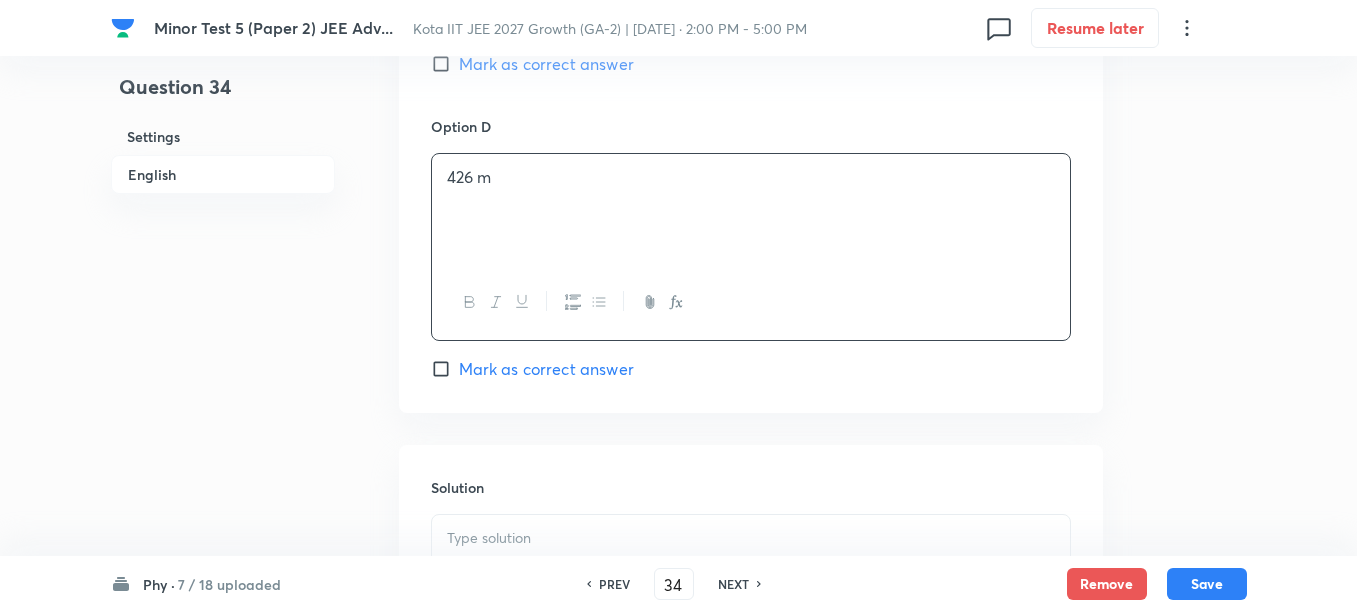 scroll, scrollTop: 2000, scrollLeft: 0, axis: vertical 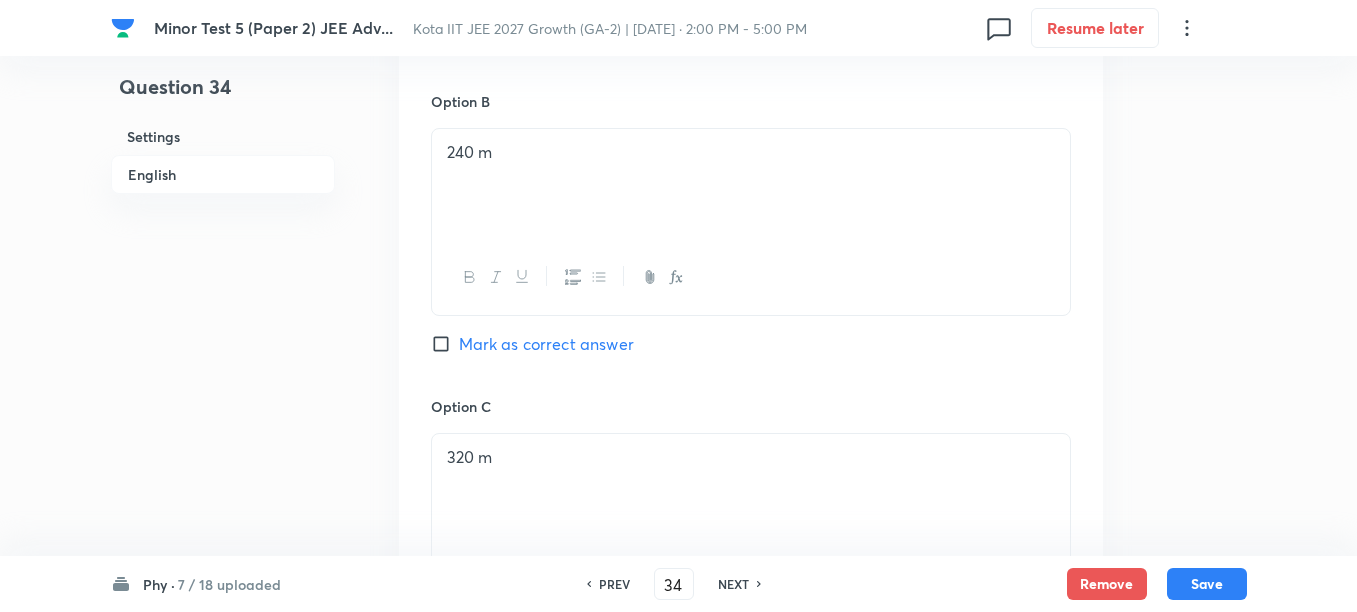 click on "Mark as correct answer" at bounding box center (546, 344) 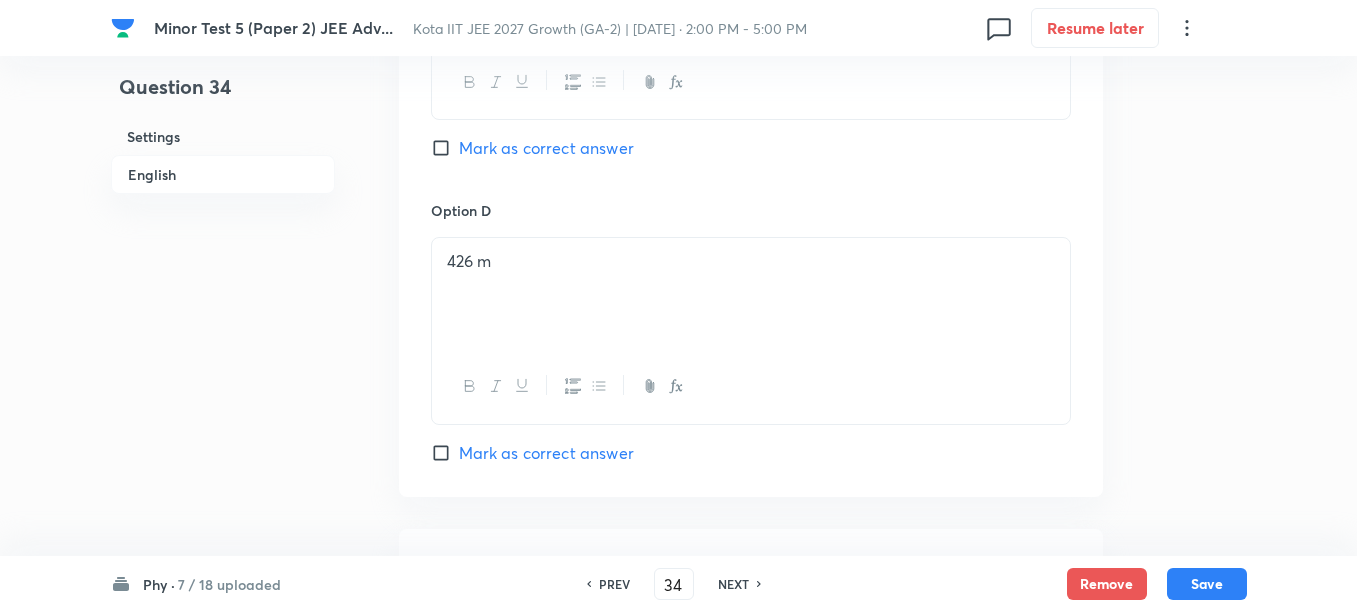 scroll, scrollTop: 2256, scrollLeft: 0, axis: vertical 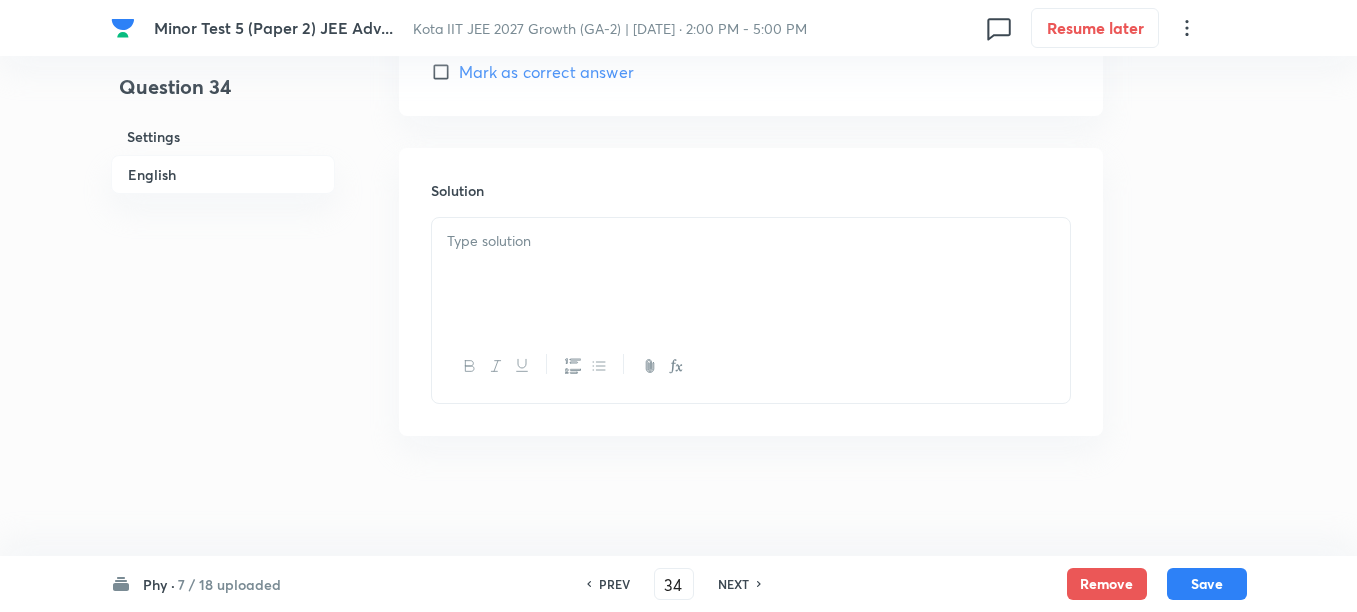 click at bounding box center (751, 274) 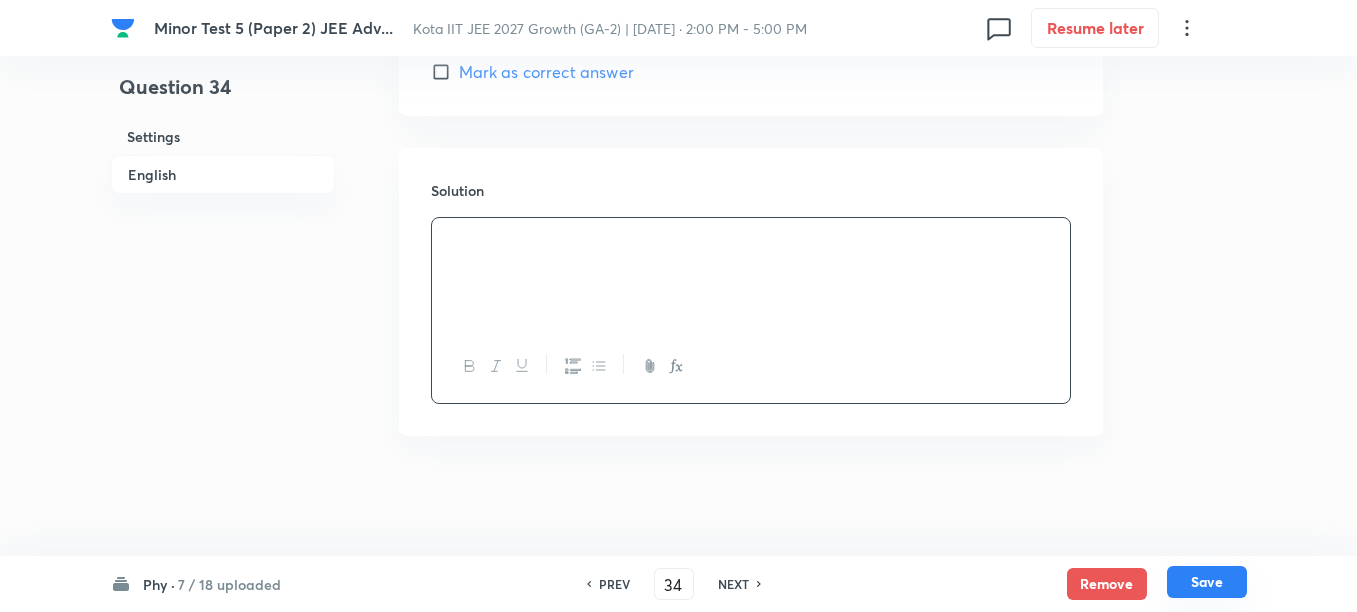 click on "Save" at bounding box center (1207, 582) 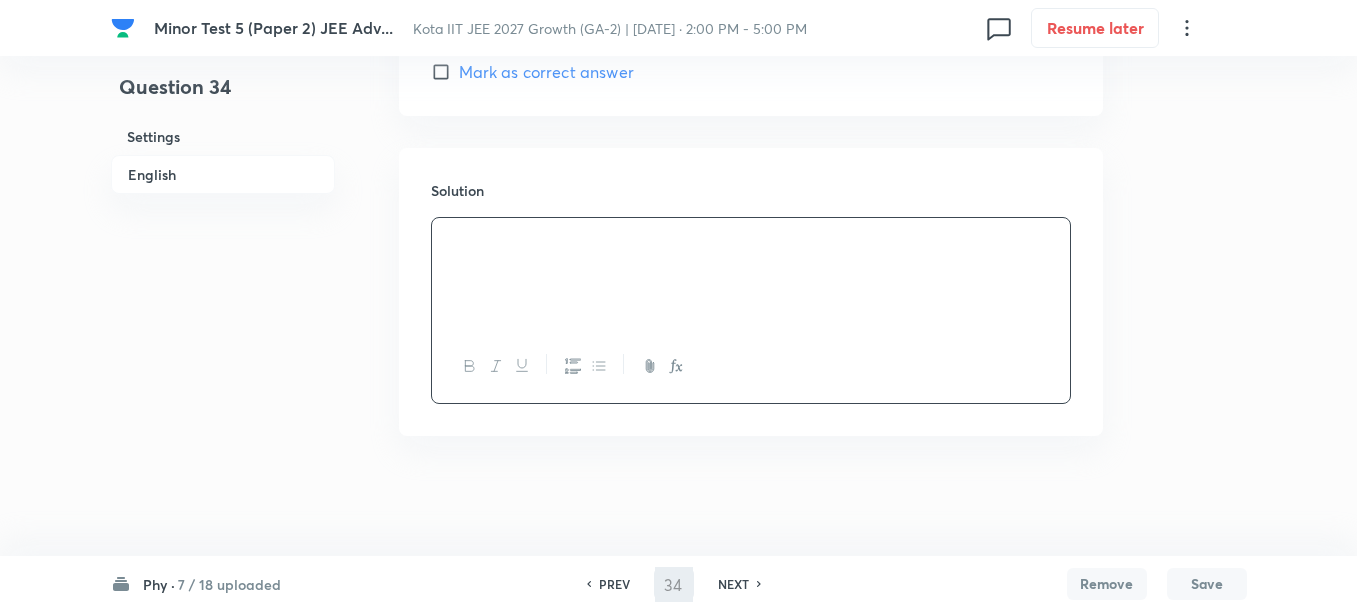 type on "35" 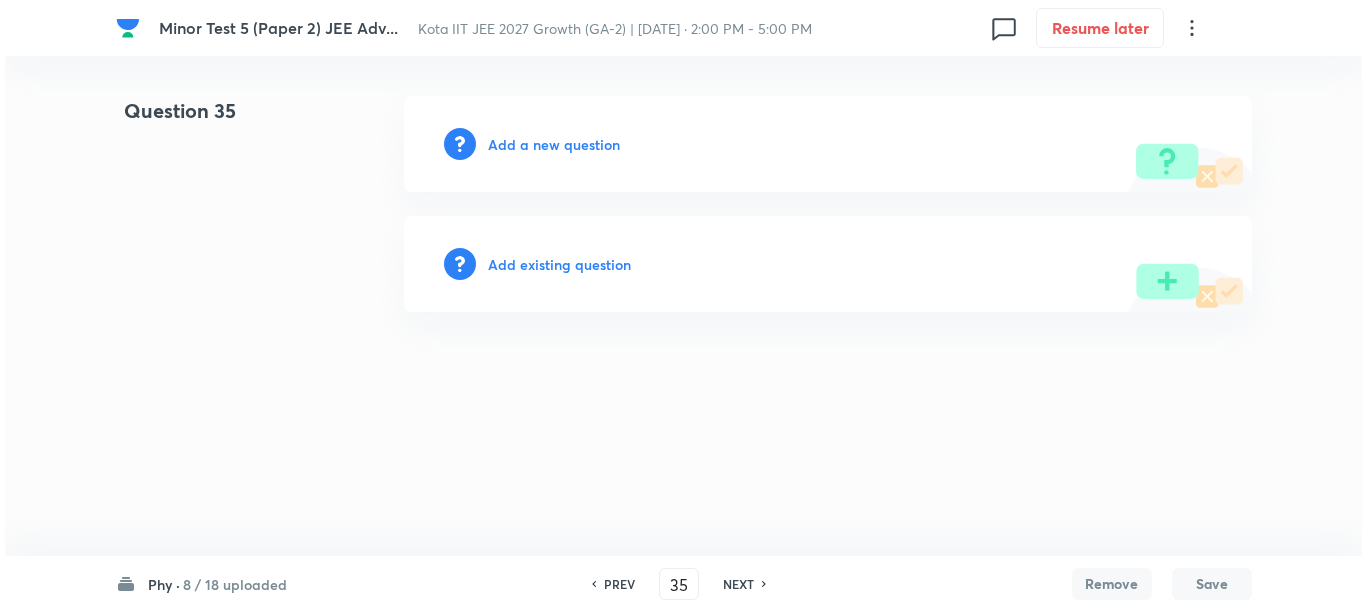 scroll, scrollTop: 0, scrollLeft: 0, axis: both 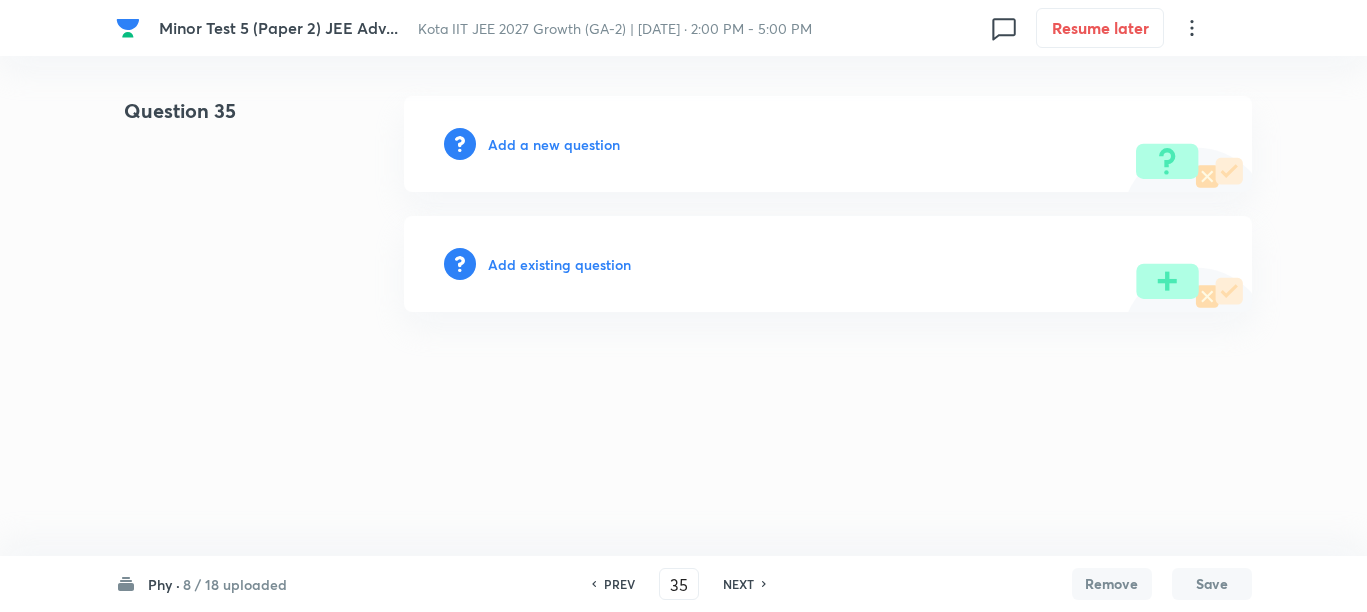 click on "Phy ·" at bounding box center (164, 584) 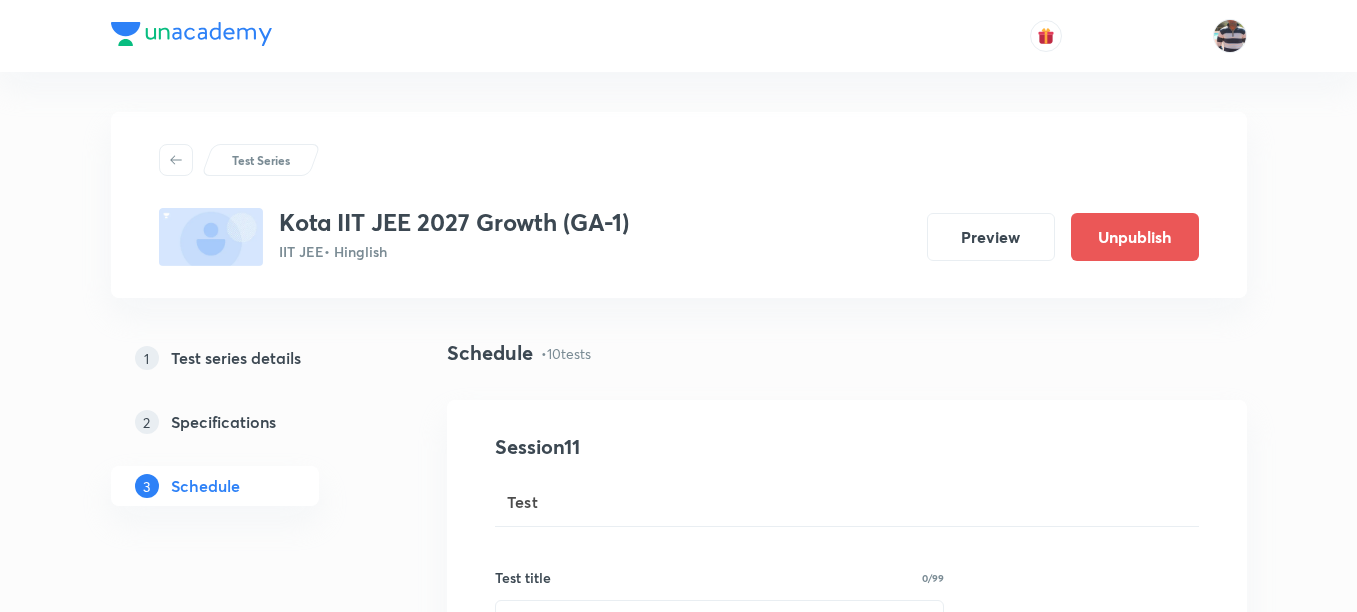 scroll, scrollTop: 3362, scrollLeft: 0, axis: vertical 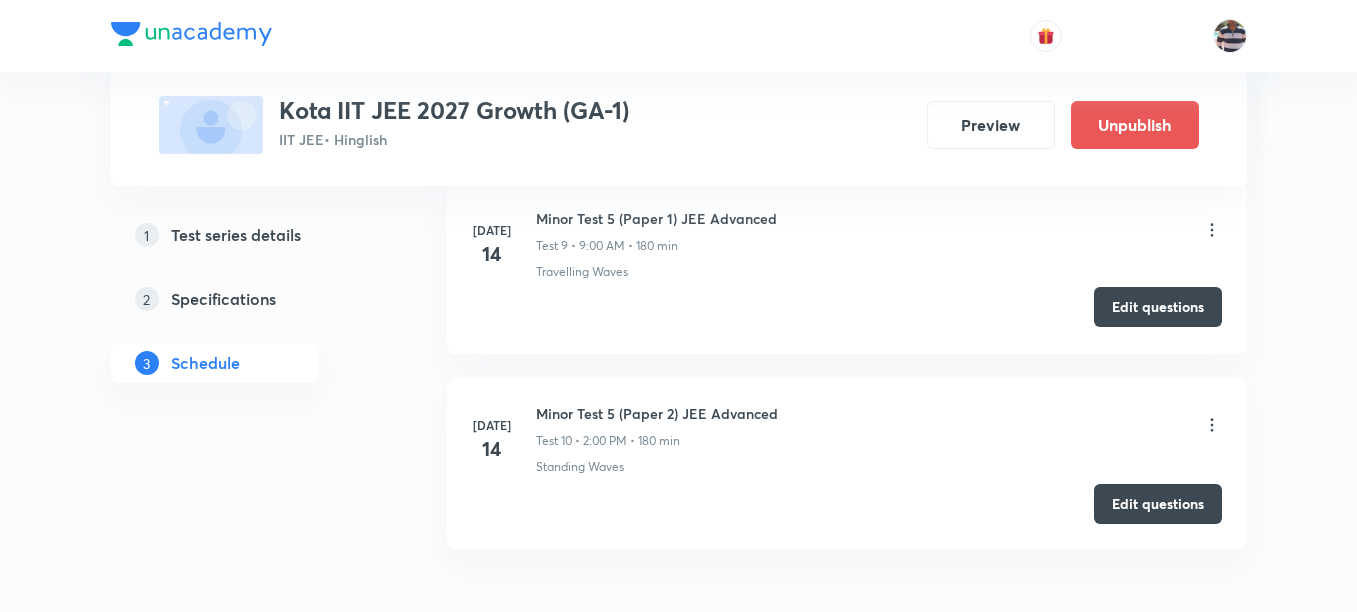 click on "Edit questions" at bounding box center [1158, 307] 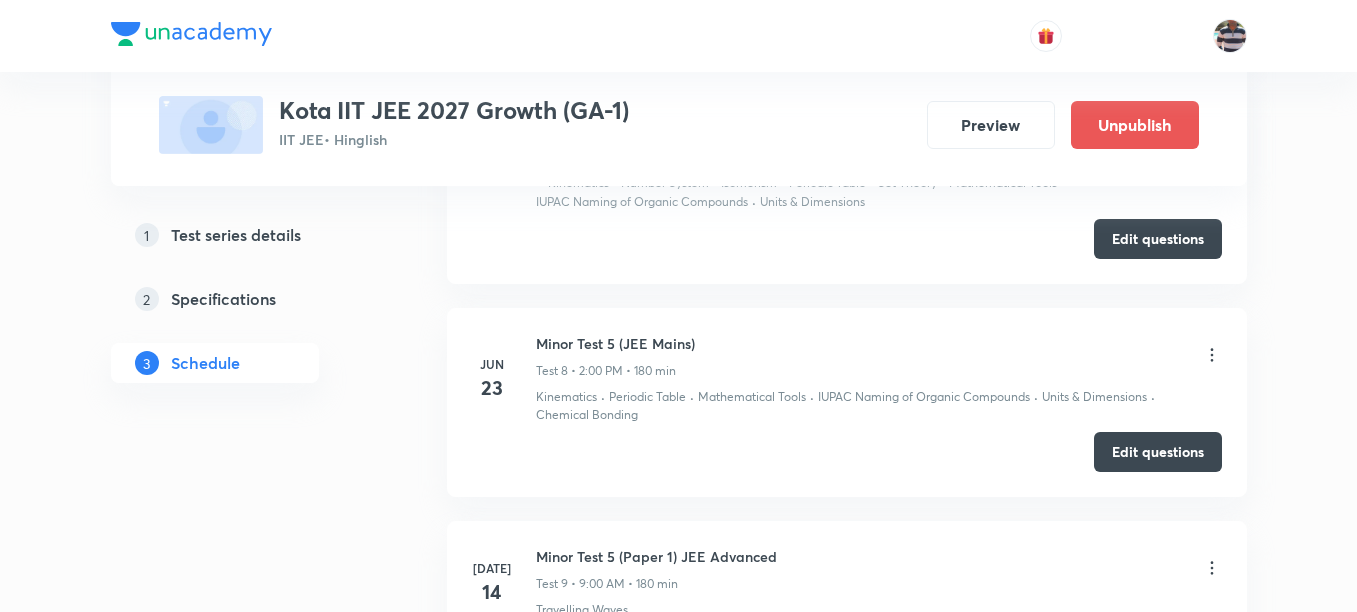 scroll, scrollTop: 2612, scrollLeft: 0, axis: vertical 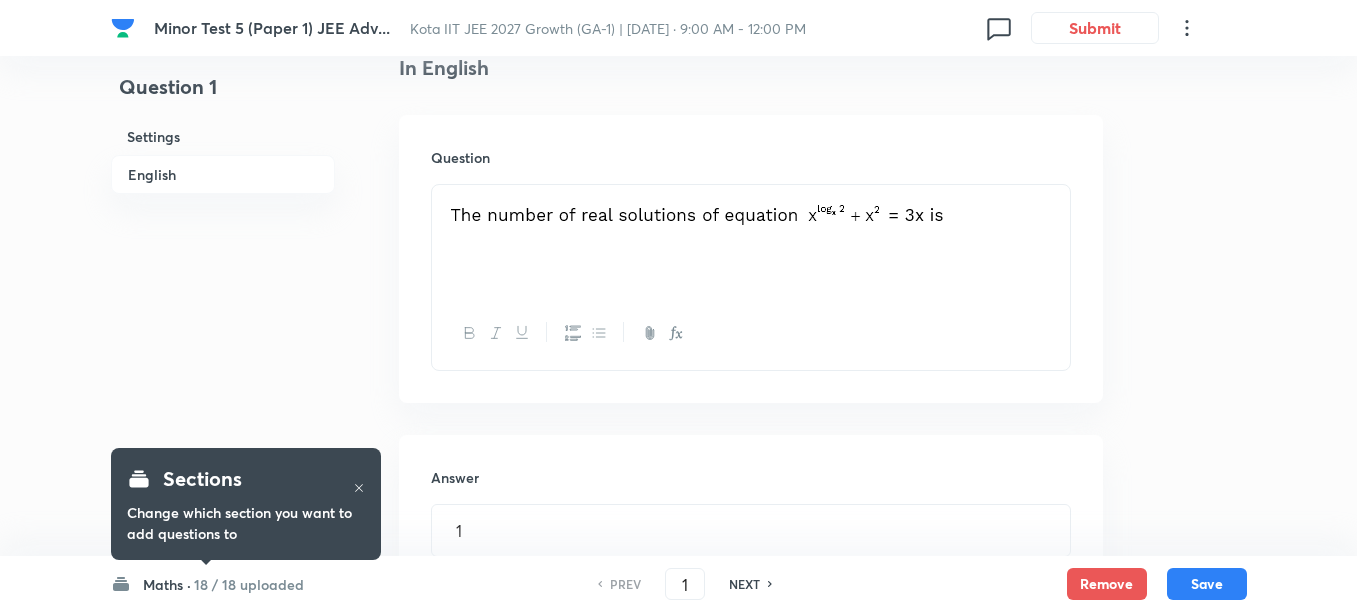 click on "18 / 18 uploaded" at bounding box center (249, 584) 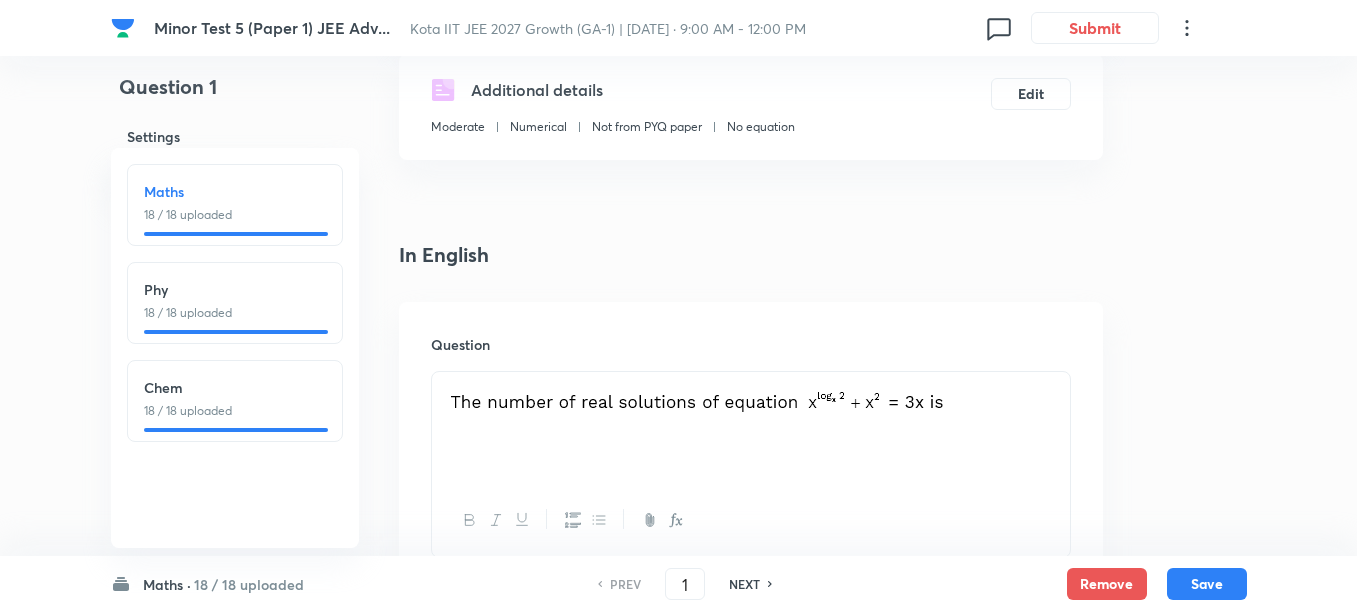 scroll, scrollTop: 35, scrollLeft: 0, axis: vertical 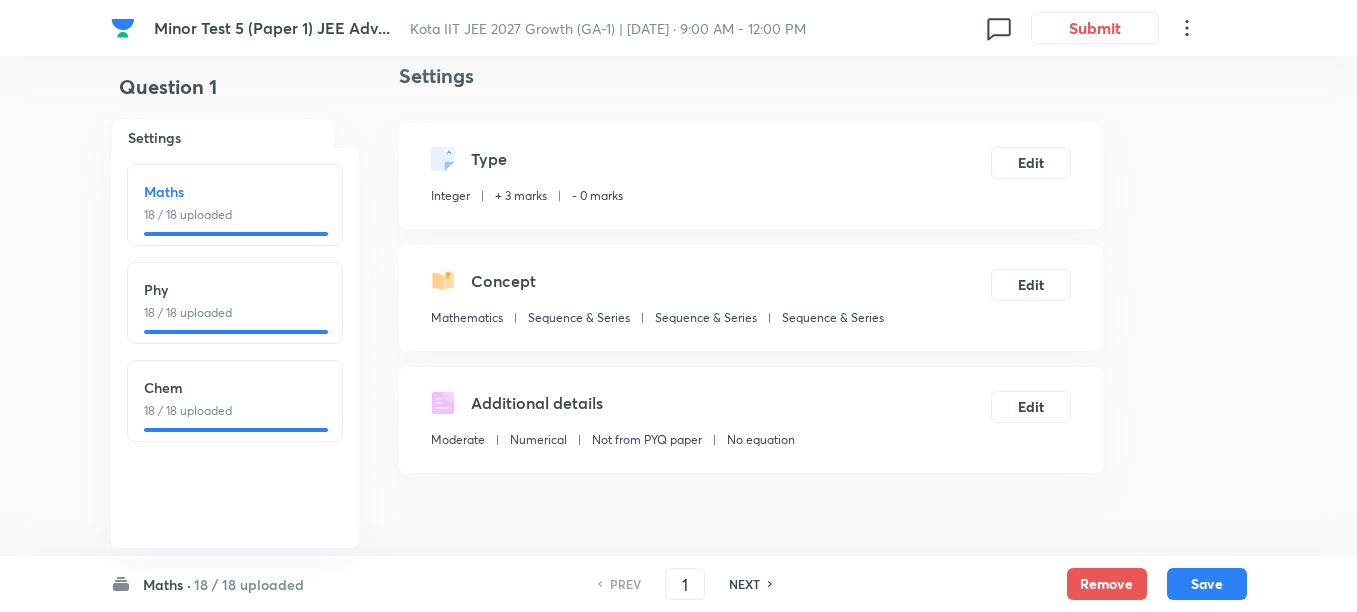 click on "Maths ·" at bounding box center [167, 584] 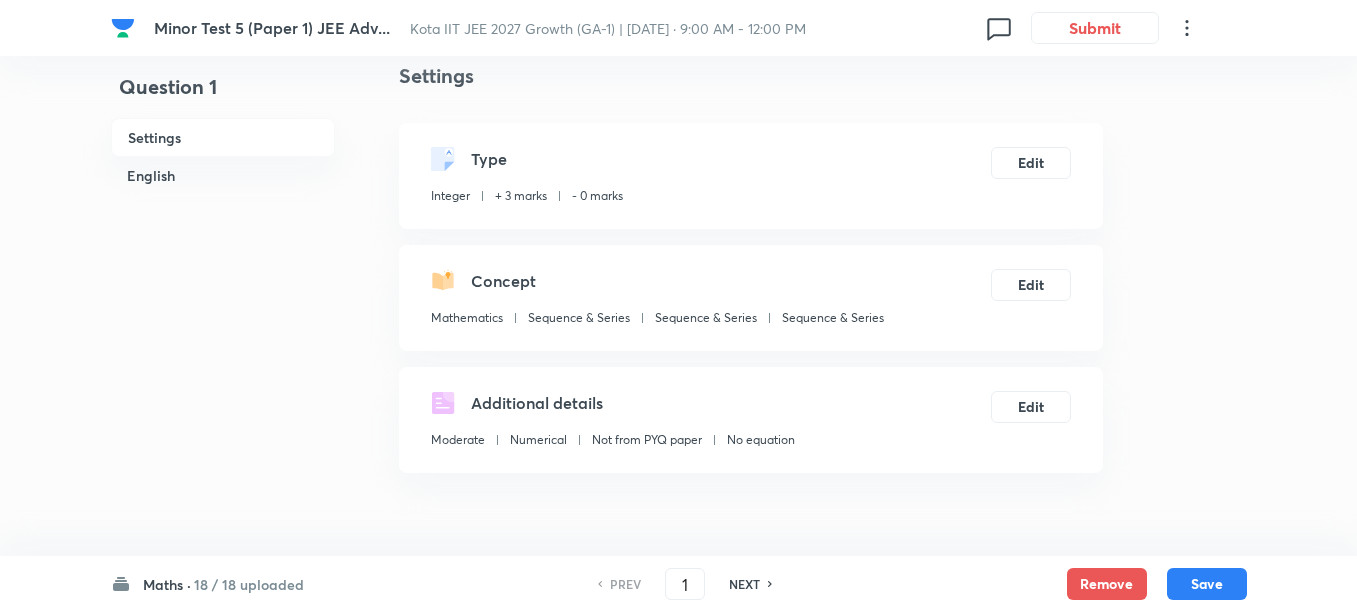click on "NEXT" at bounding box center (744, 584) 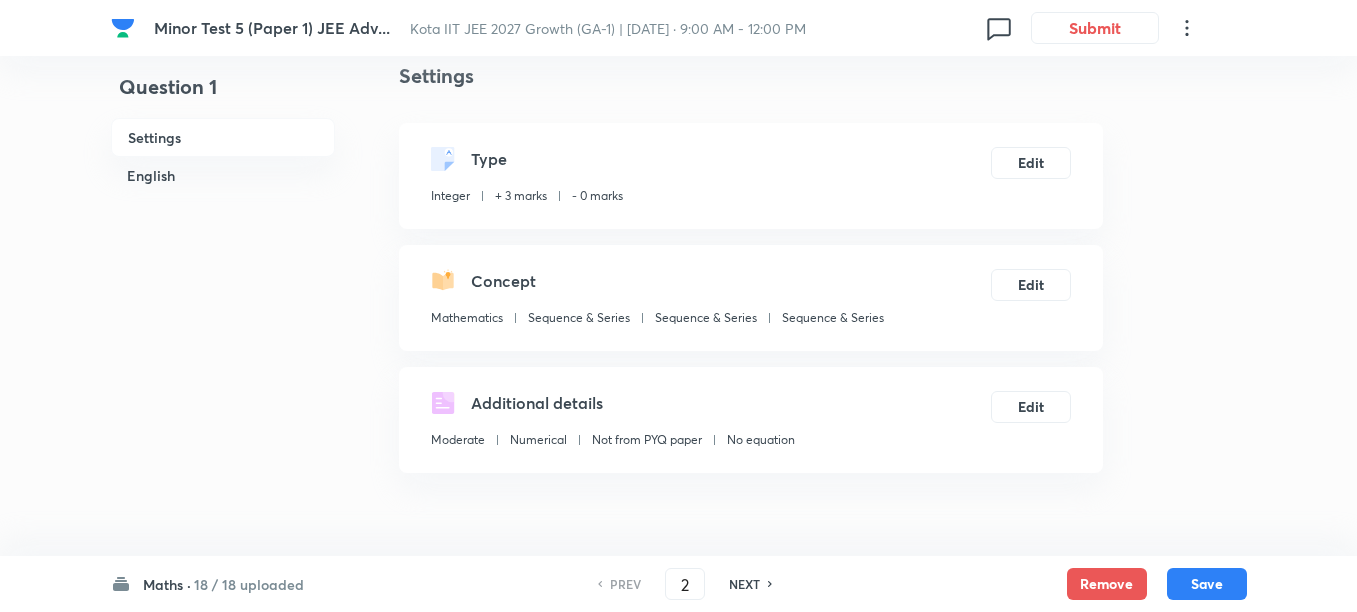 type on "3" 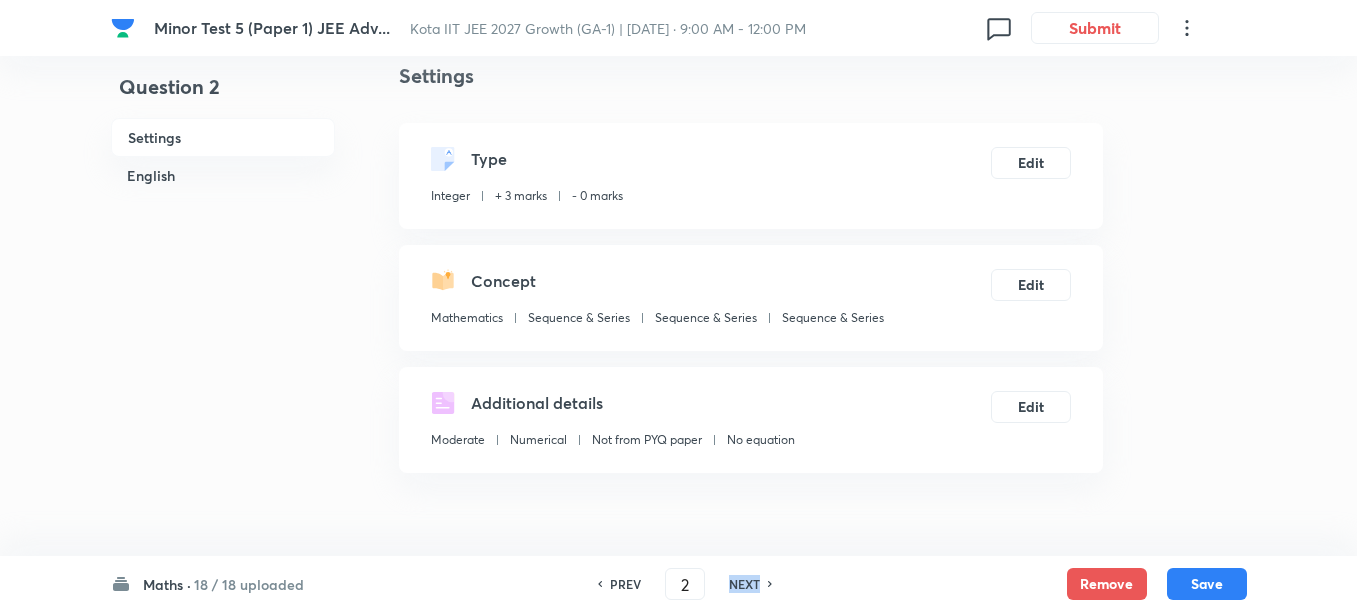 click on "NEXT" at bounding box center (744, 584) 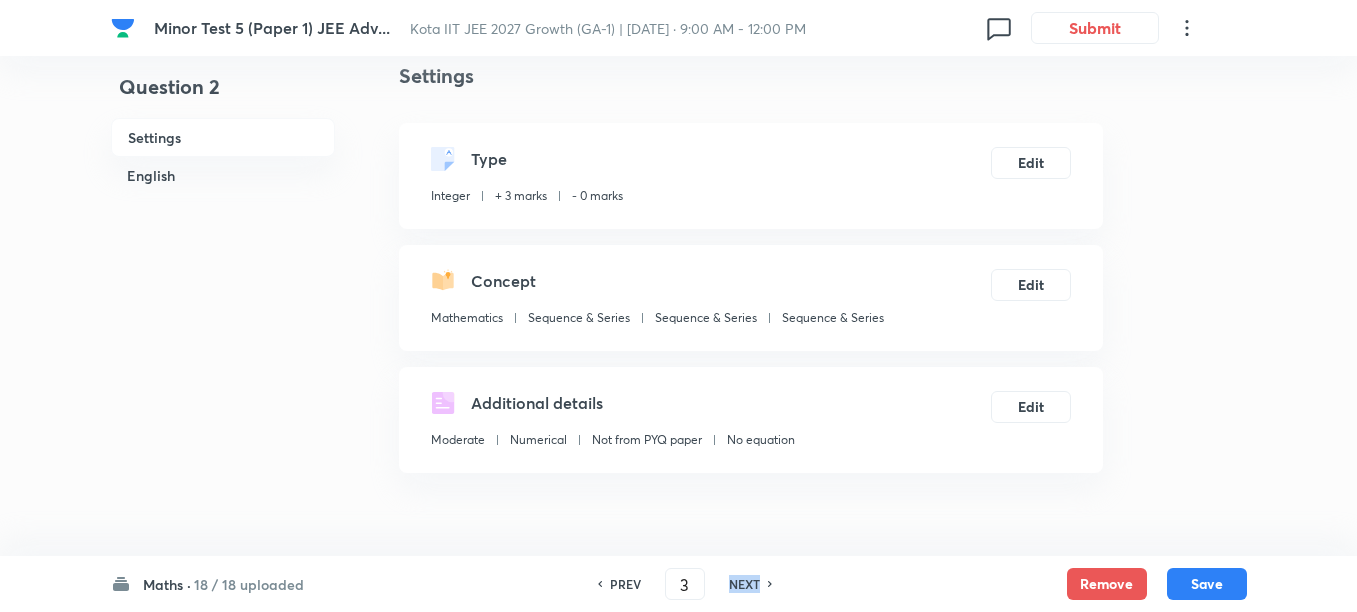 type on "5050" 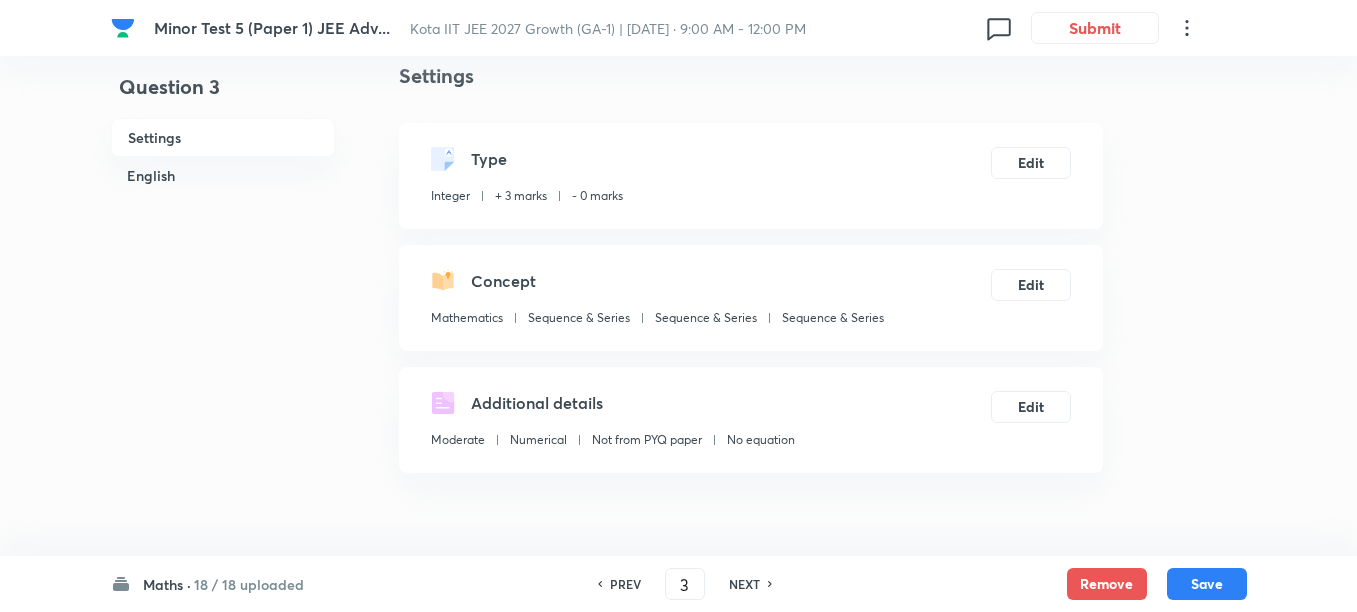 click on "NEXT" at bounding box center [744, 584] 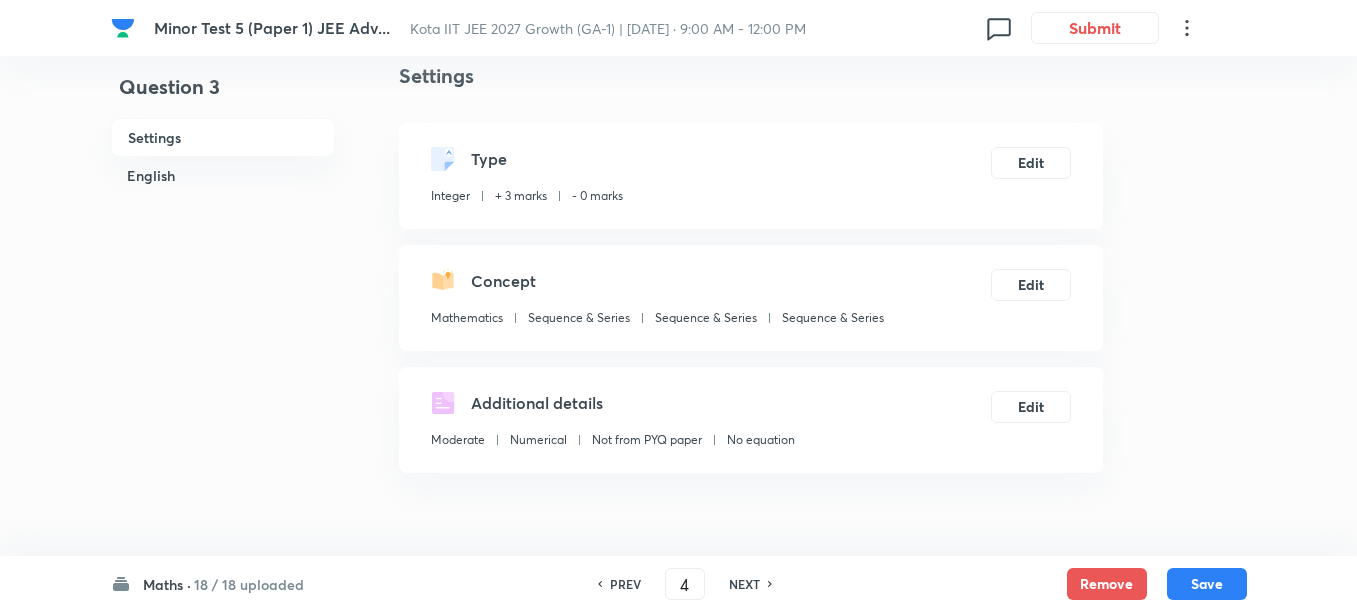 type on "160" 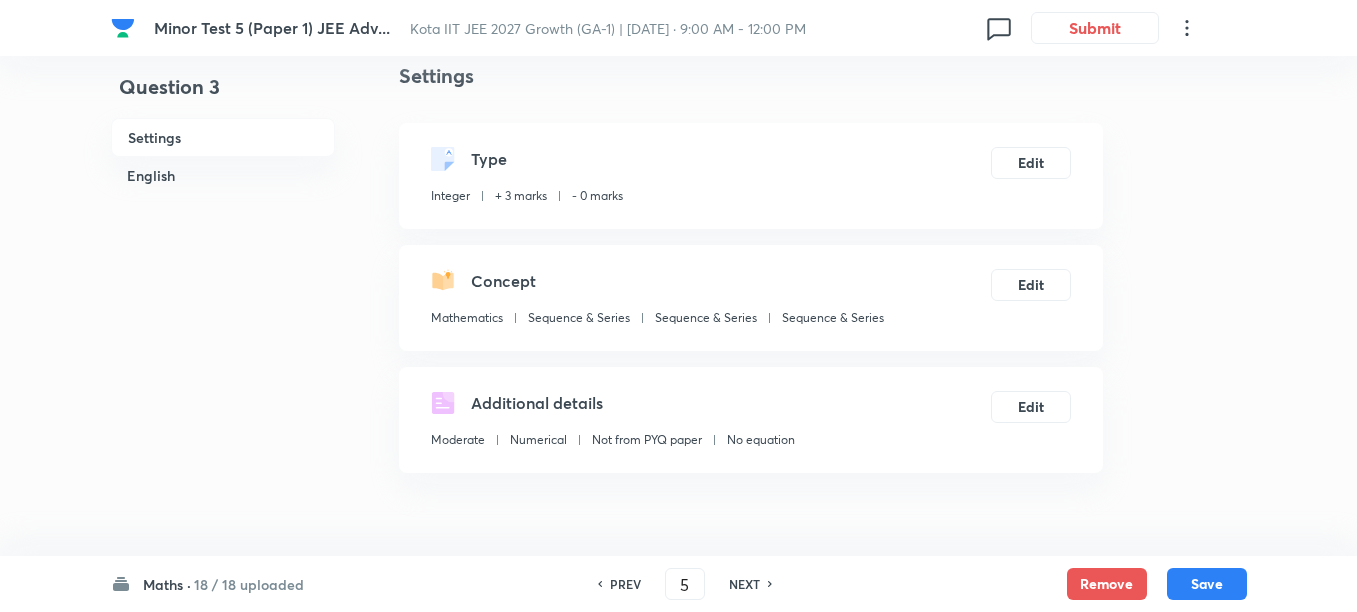 type on "330" 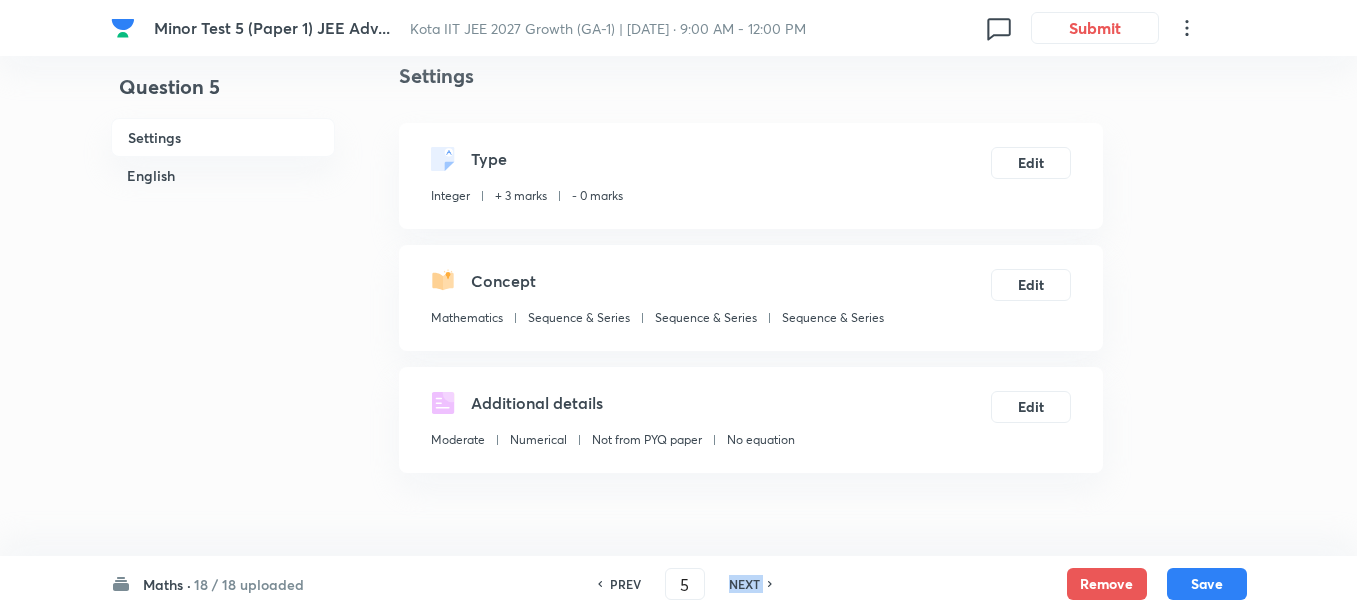 click on "NEXT" at bounding box center (744, 584) 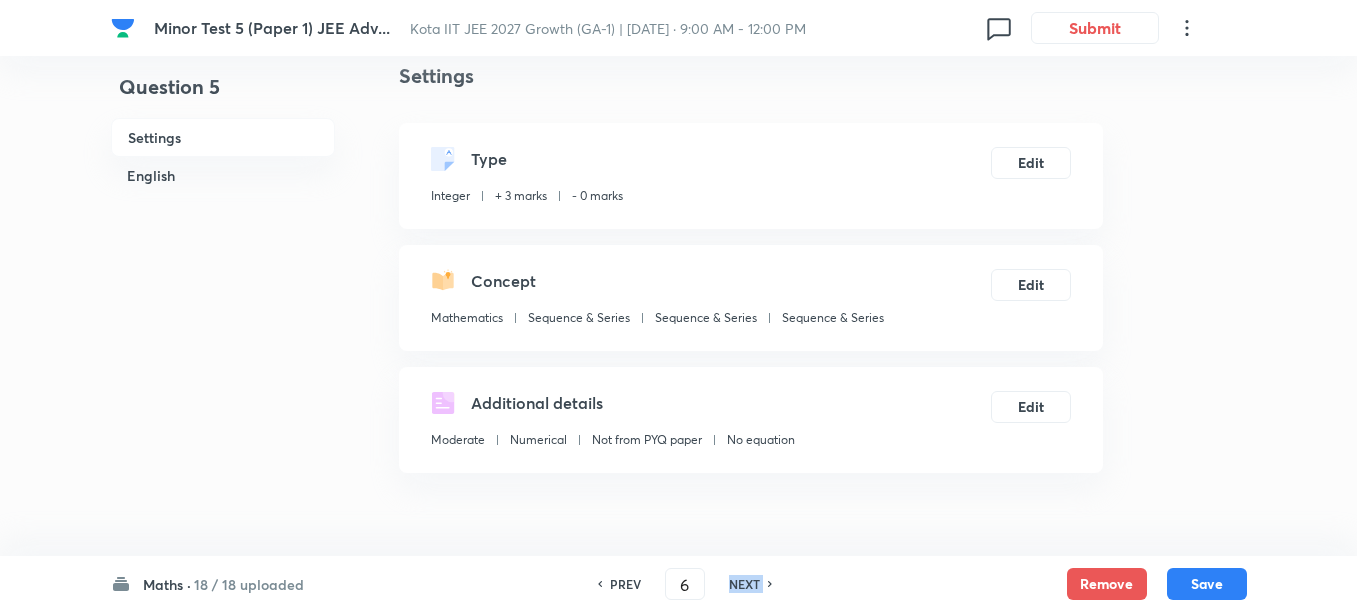 type on "35" 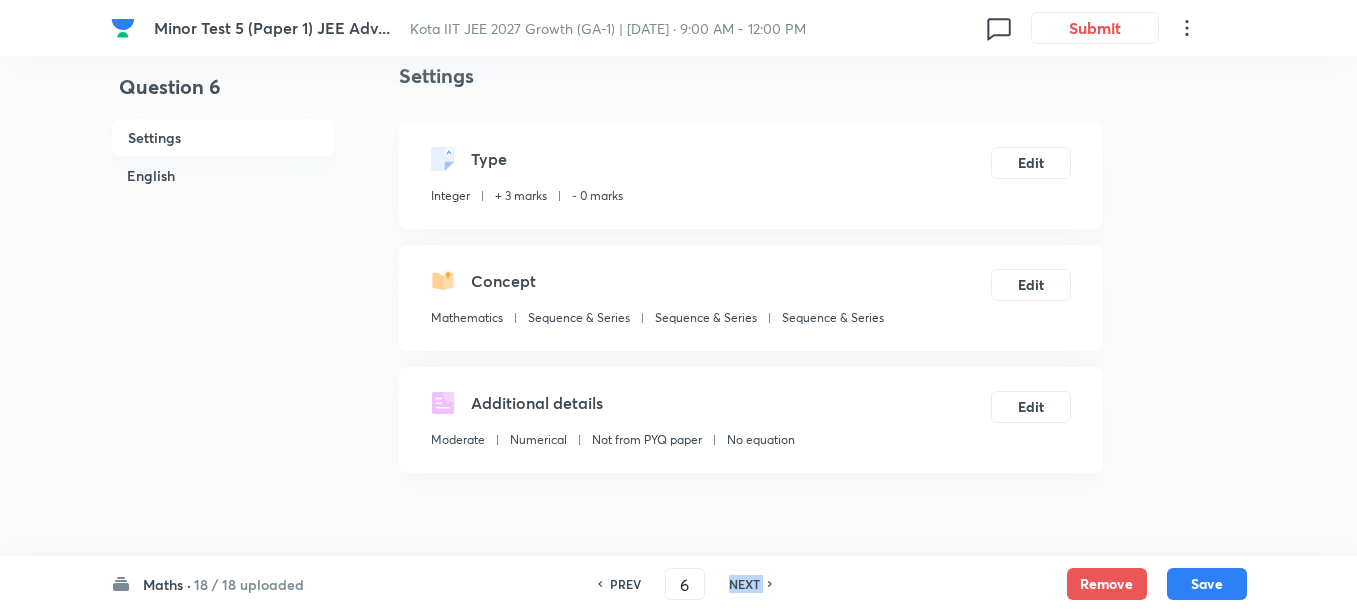 click on "NEXT" at bounding box center [744, 584] 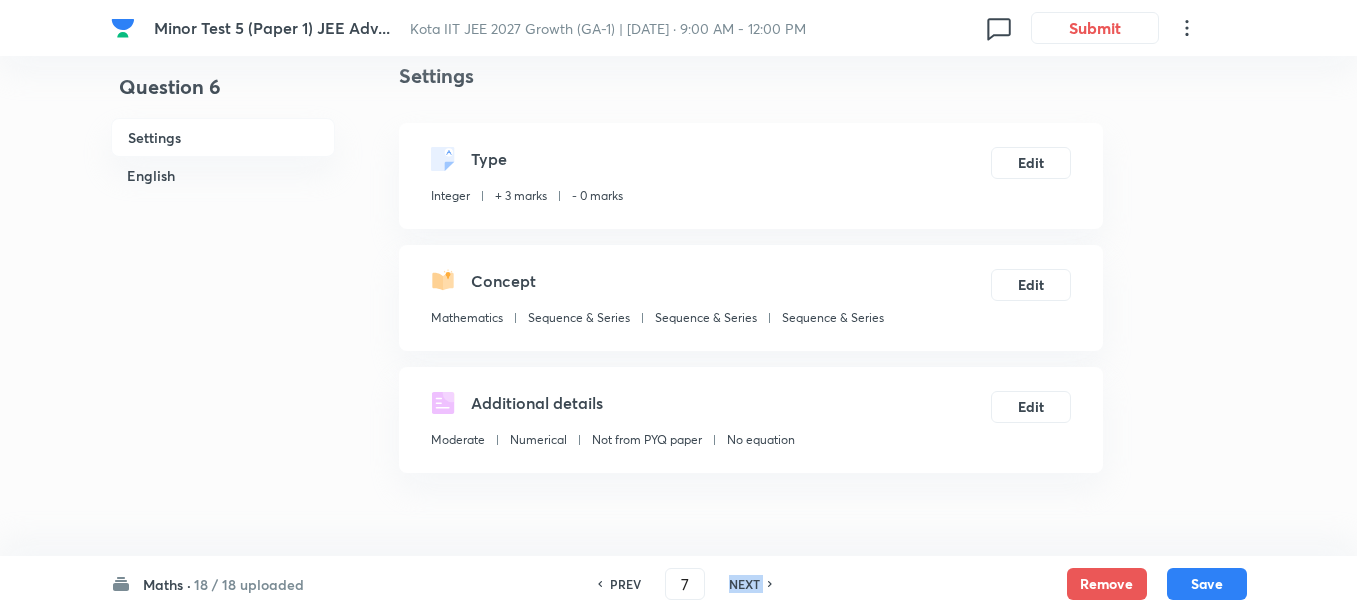 type on "5148" 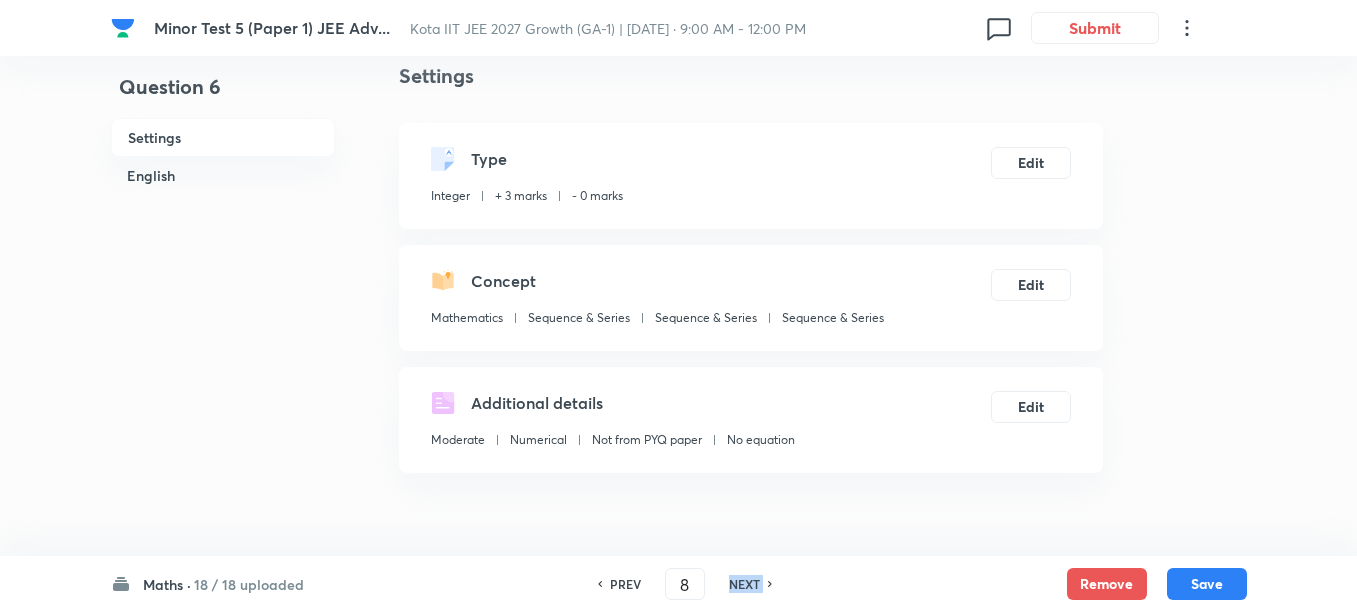 type on "23276" 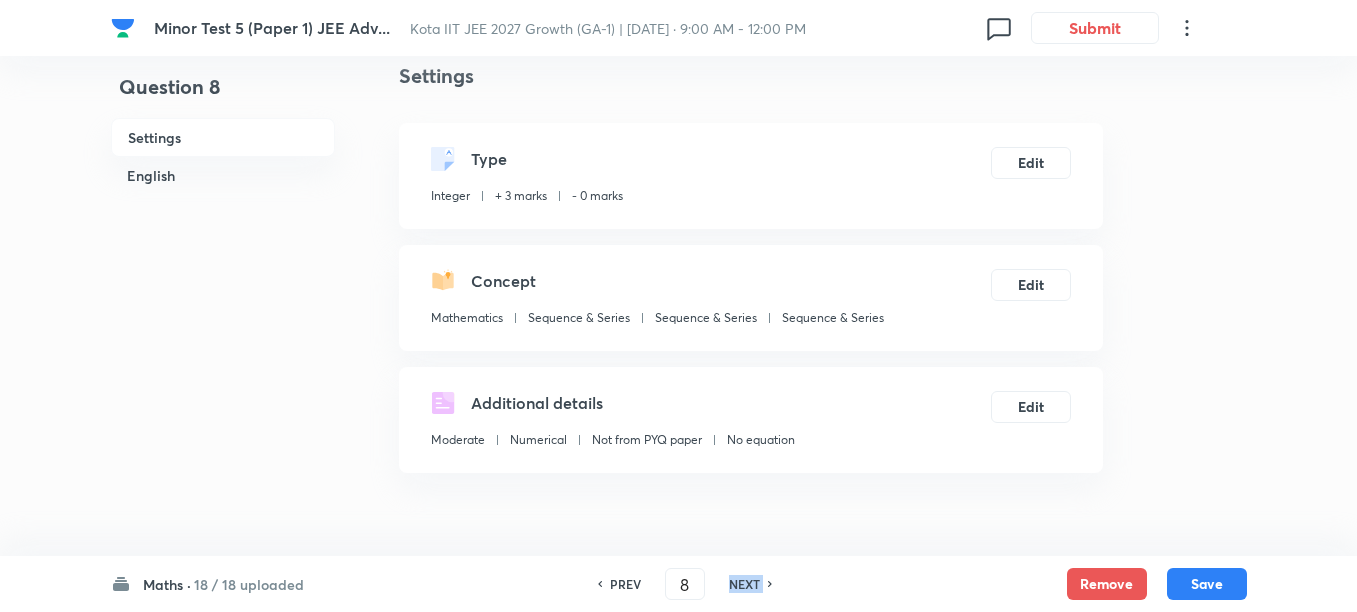 click on "NEXT" at bounding box center (744, 584) 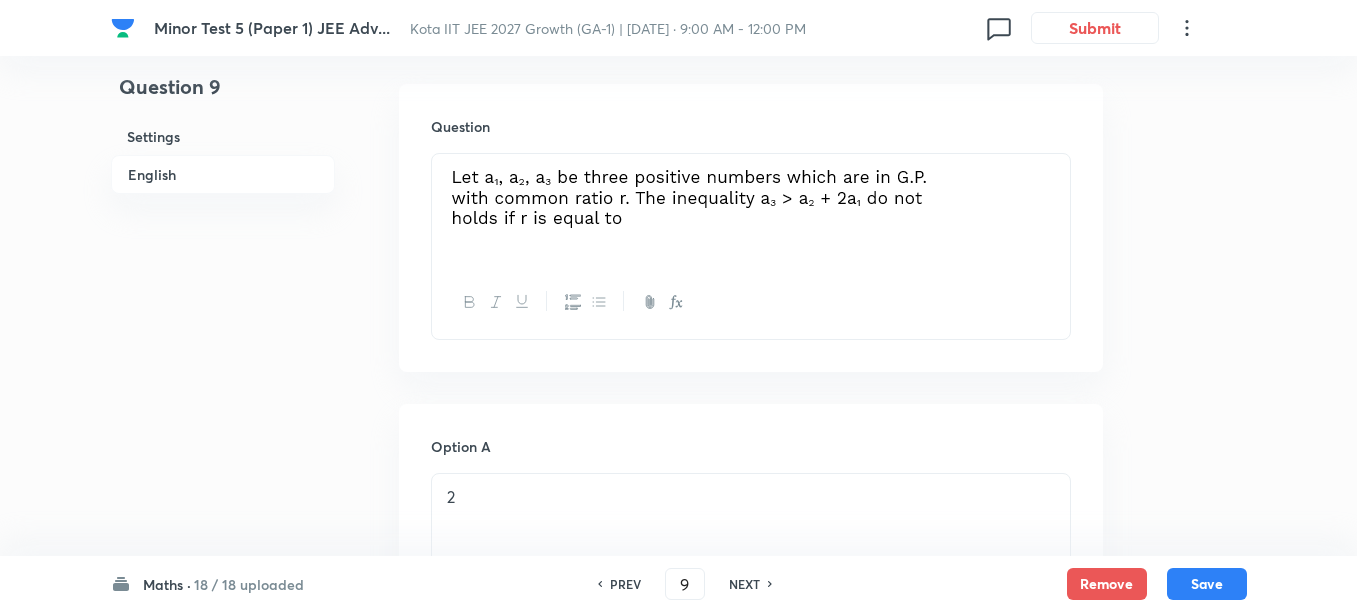 scroll, scrollTop: 625, scrollLeft: 0, axis: vertical 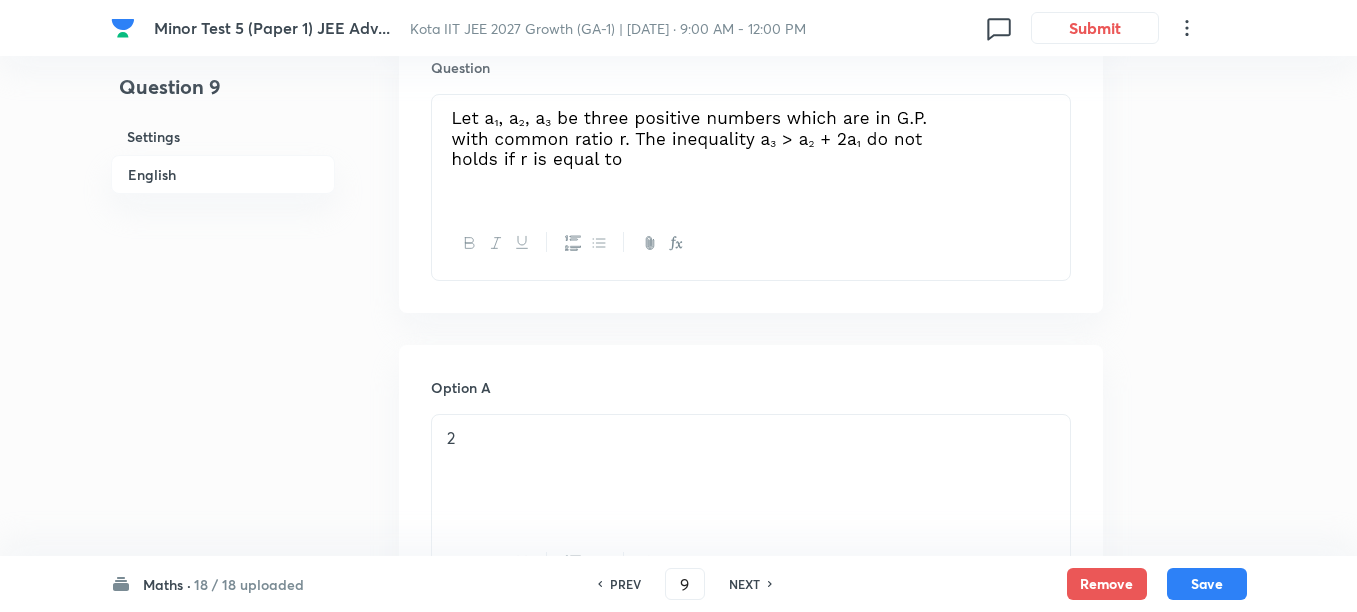 click on "Maths ·" at bounding box center (167, 584) 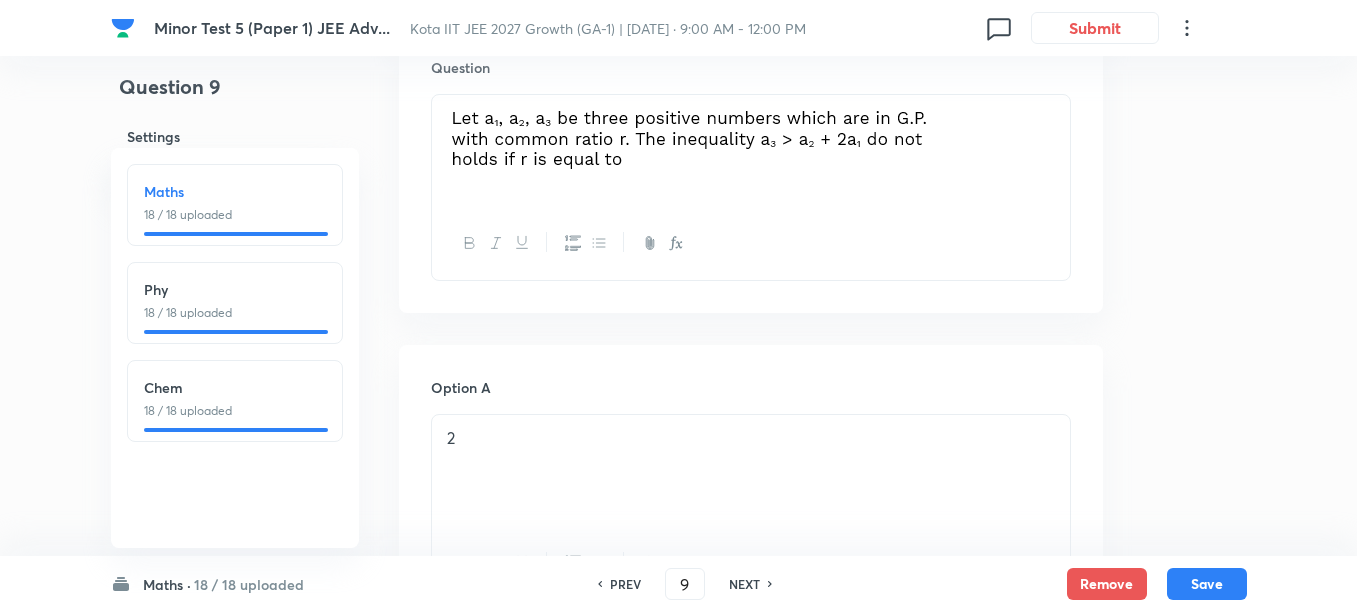 click on "18 / 18 uploaded" at bounding box center [235, 313] 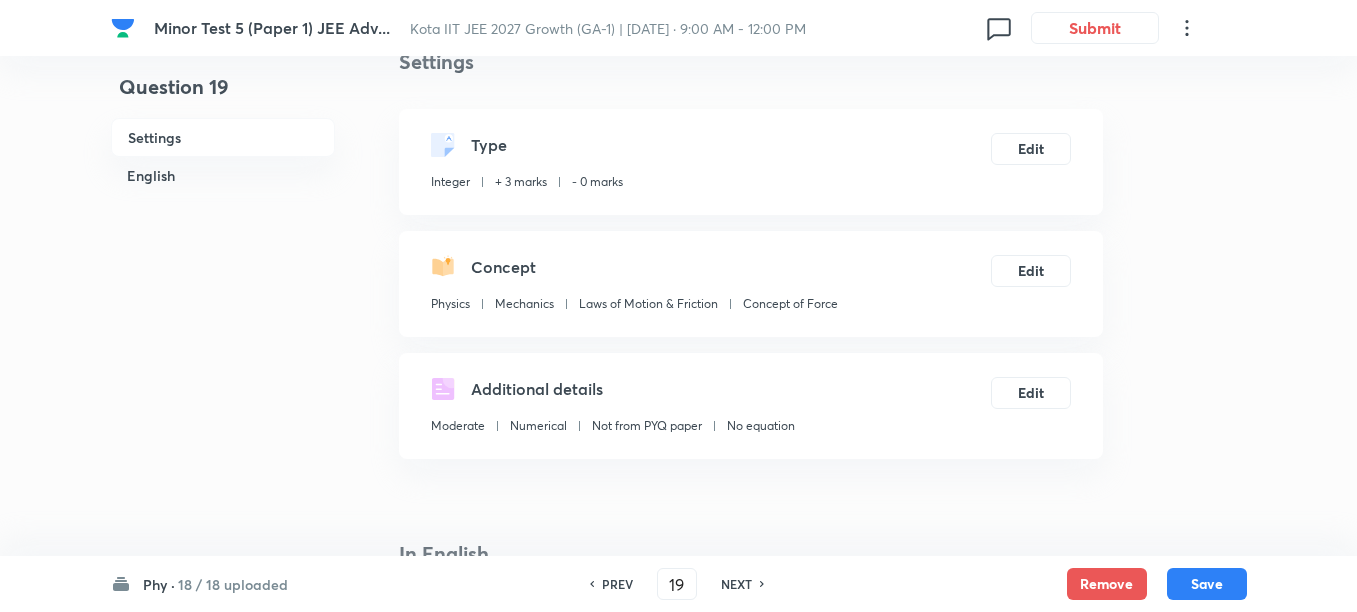 scroll, scrollTop: 6, scrollLeft: 0, axis: vertical 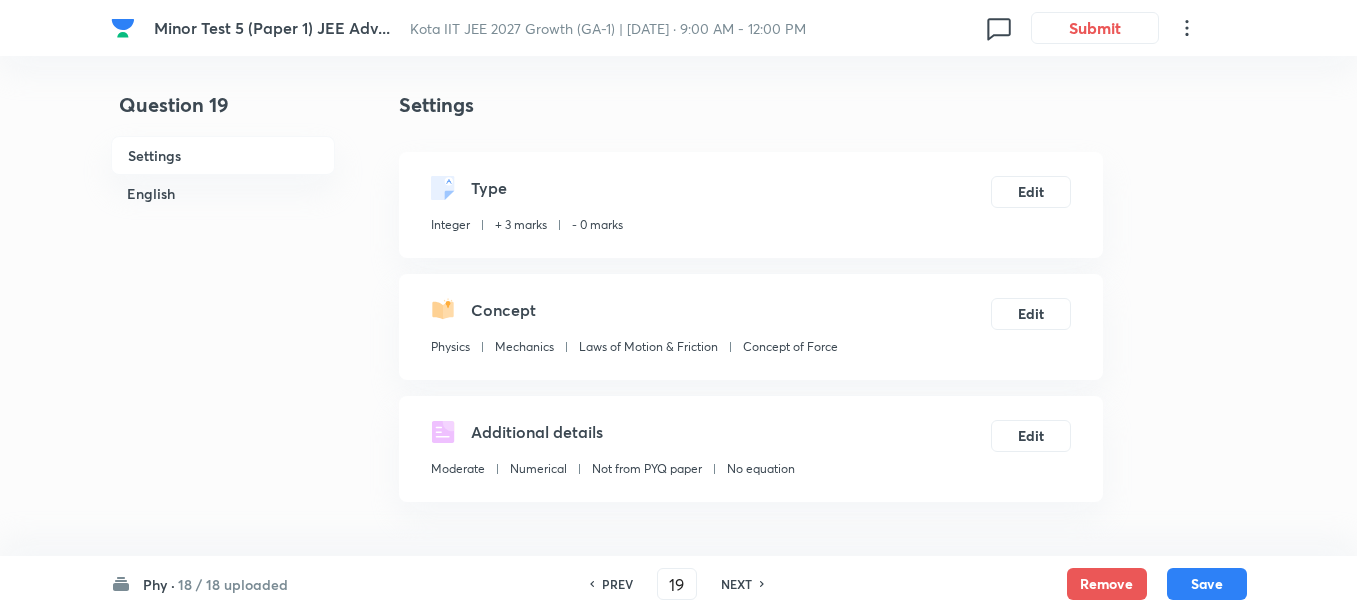 click on "NEXT" at bounding box center (736, 584) 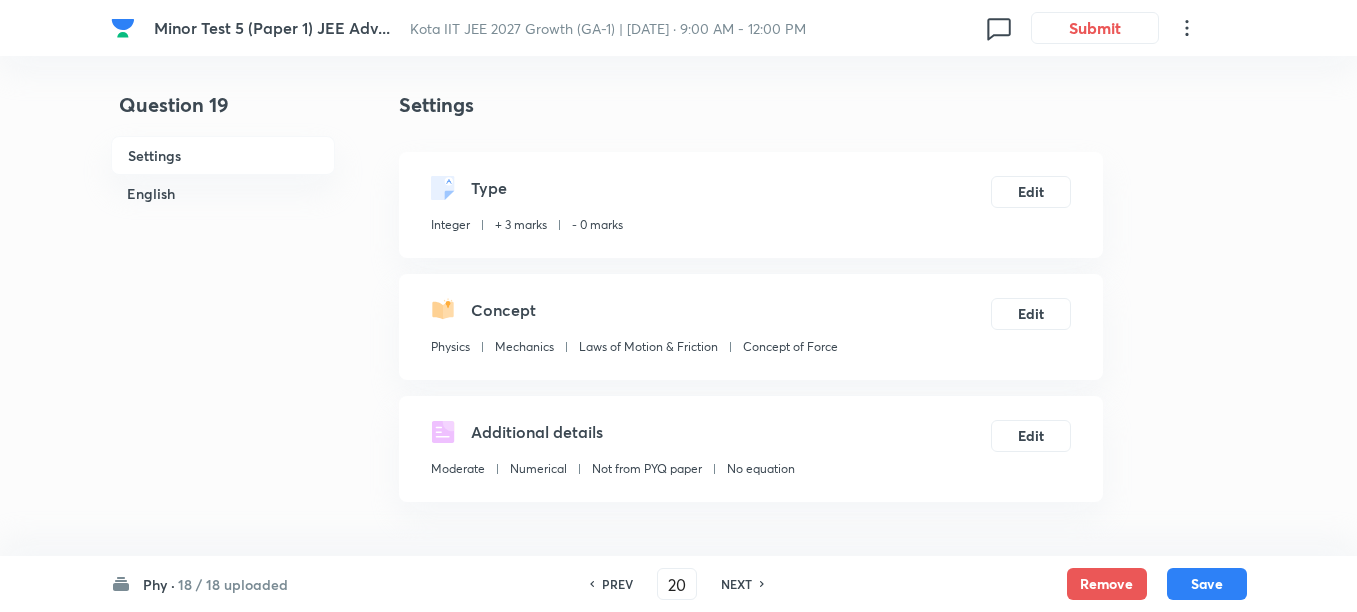 type on "40" 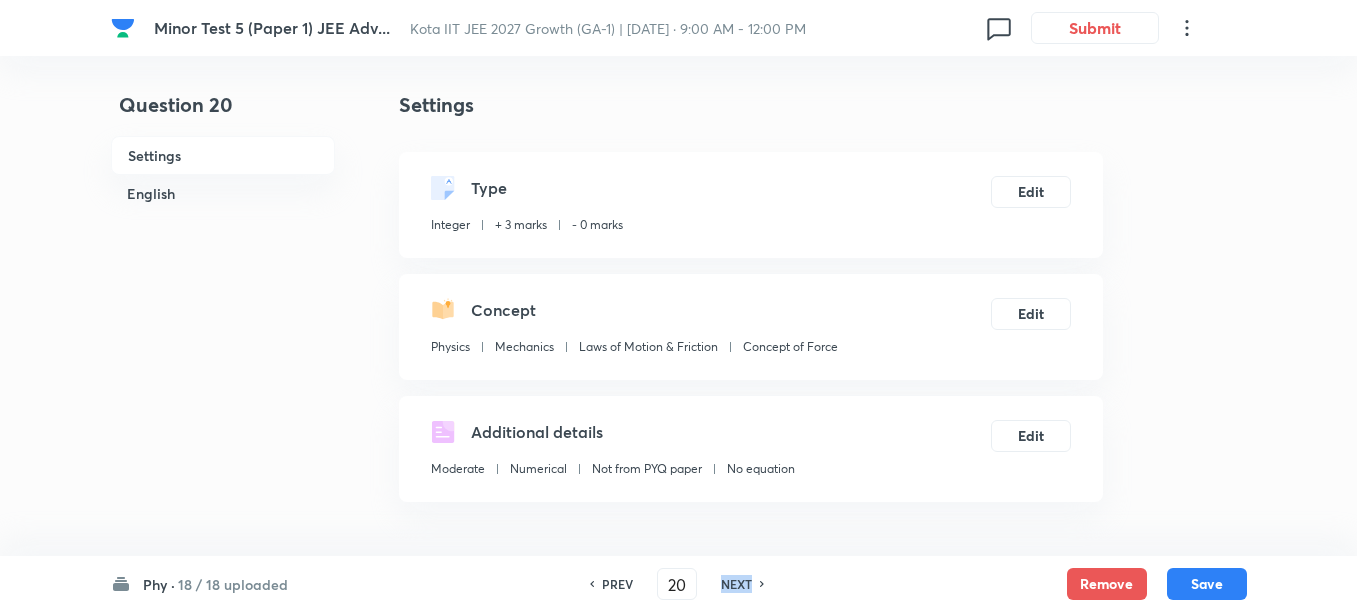 click on "NEXT" at bounding box center [736, 584] 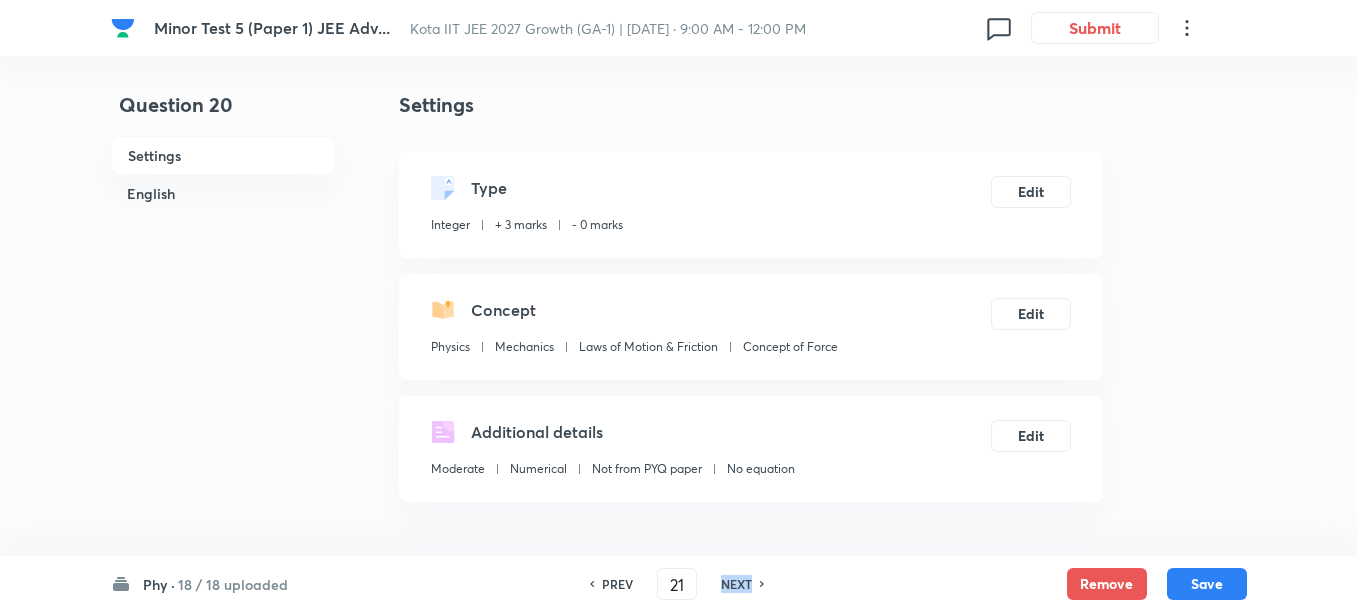 type on "2" 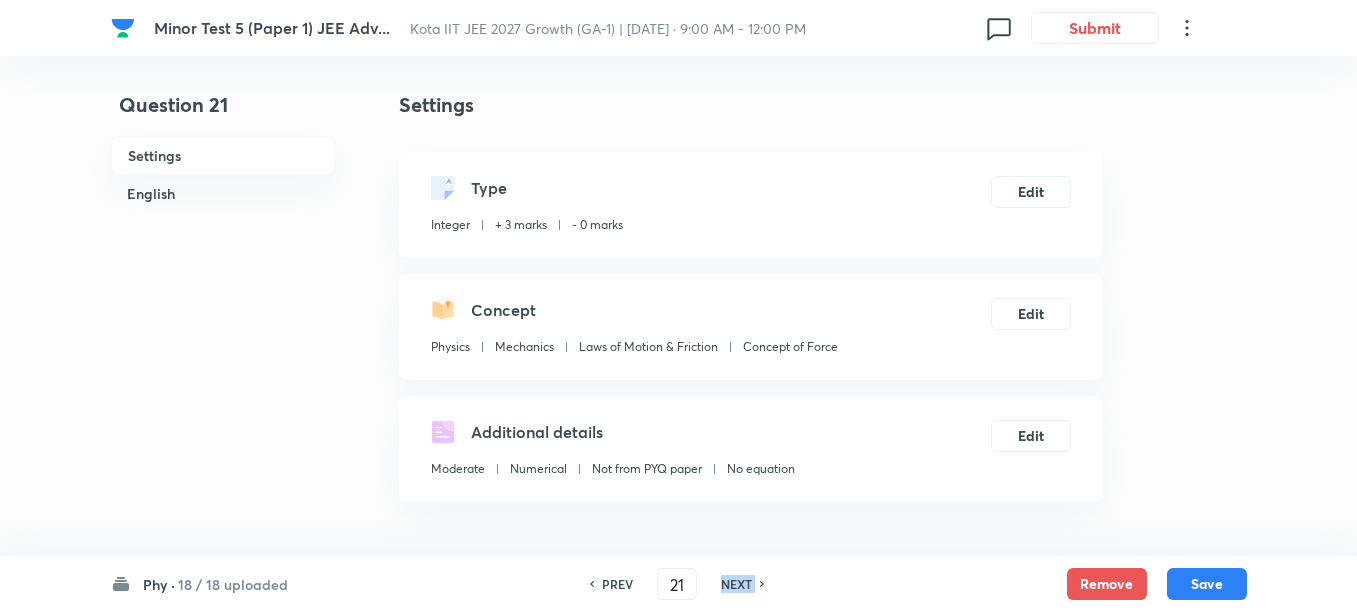 click on "NEXT" at bounding box center (736, 584) 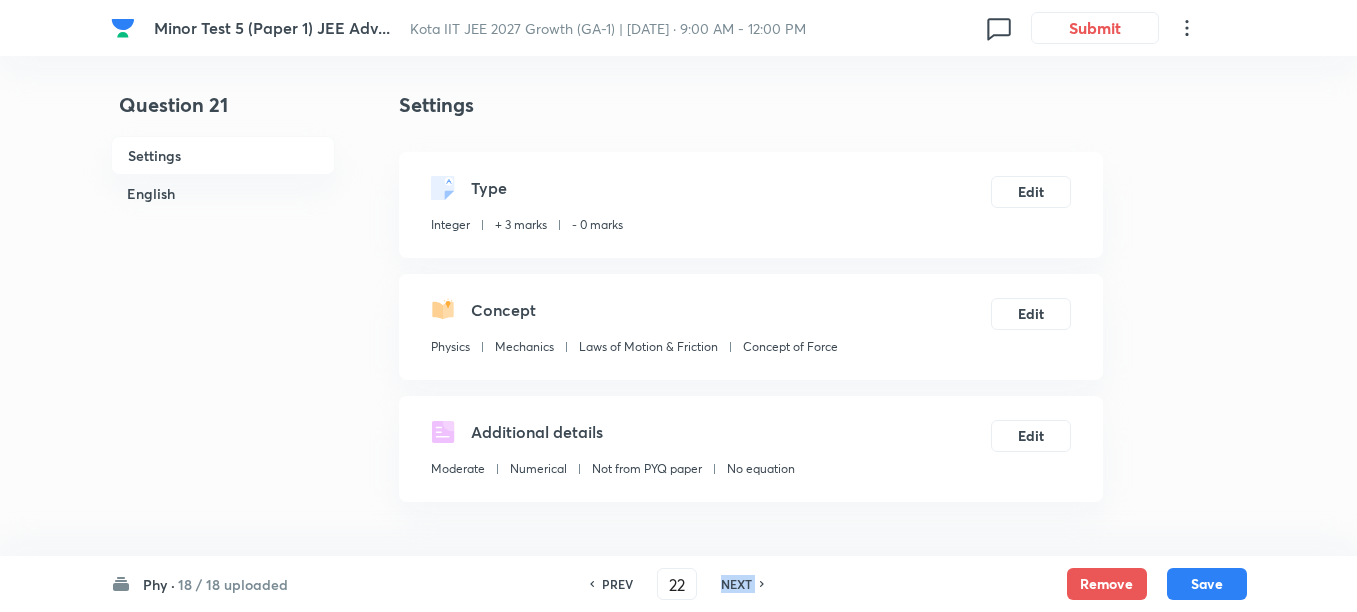 type on "30" 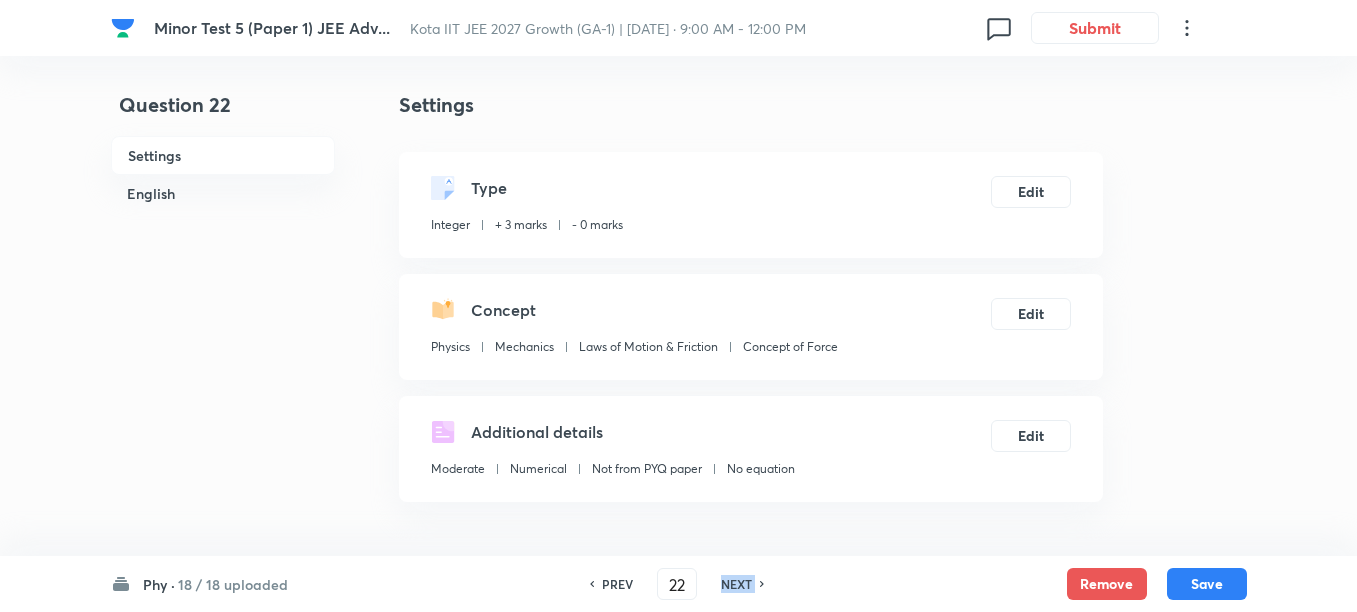 click on "NEXT" at bounding box center (736, 584) 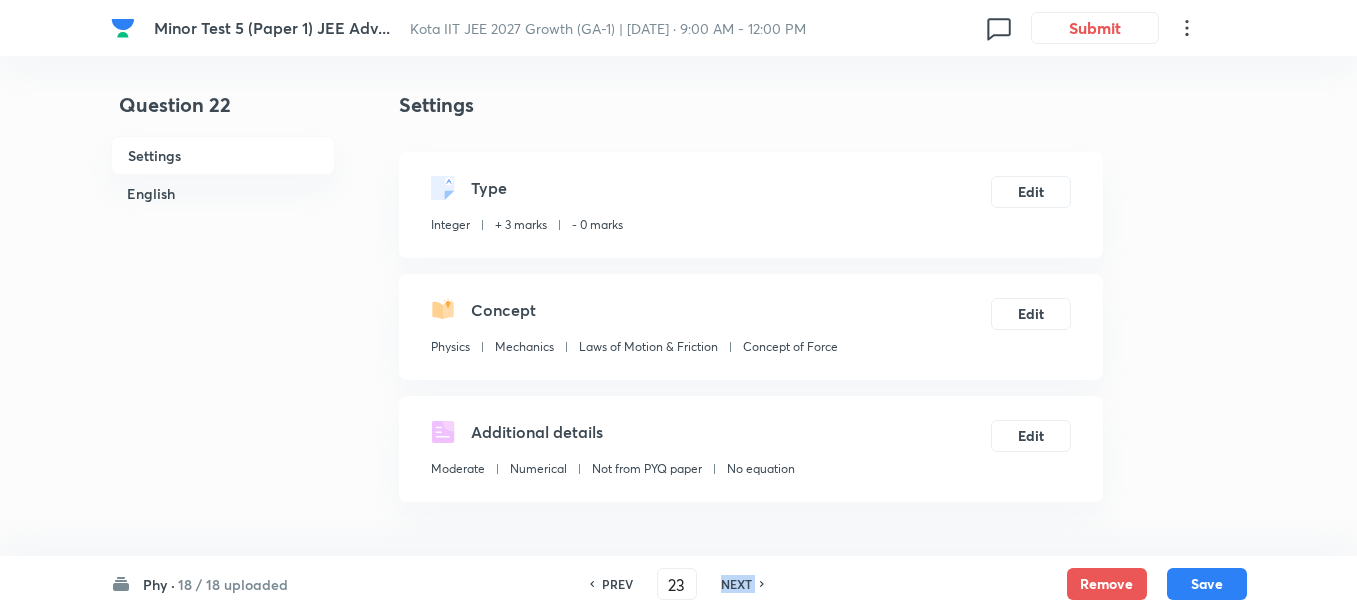 type on "7" 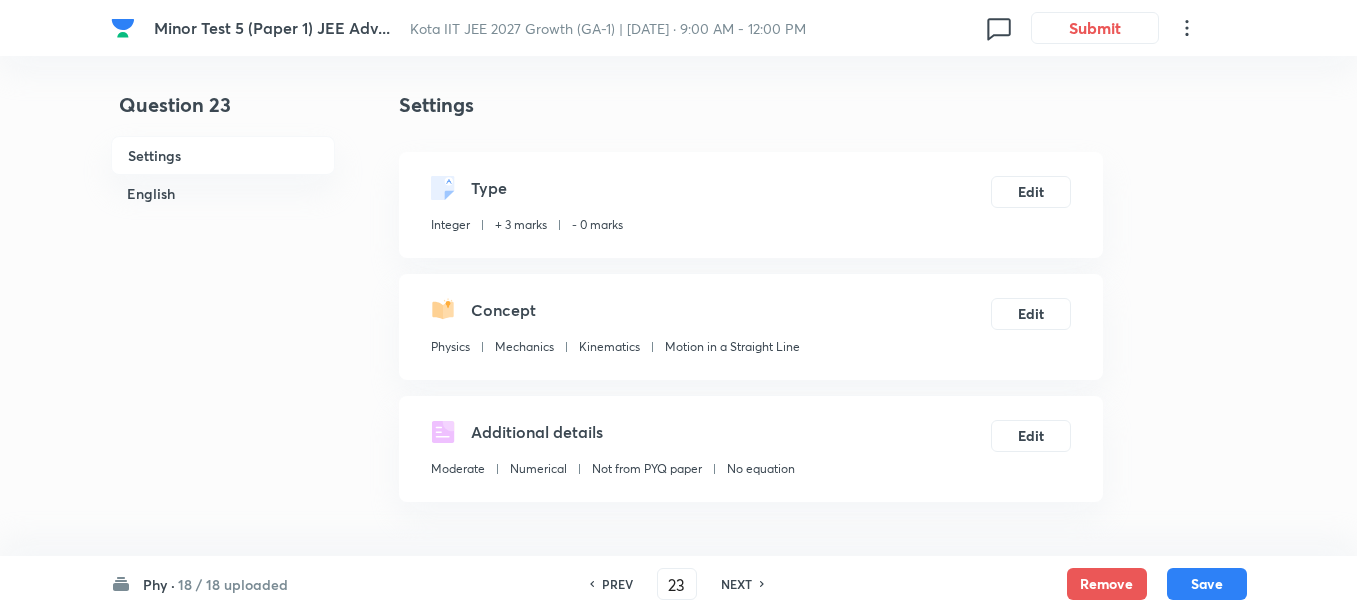 click on "NEXT" at bounding box center [736, 584] 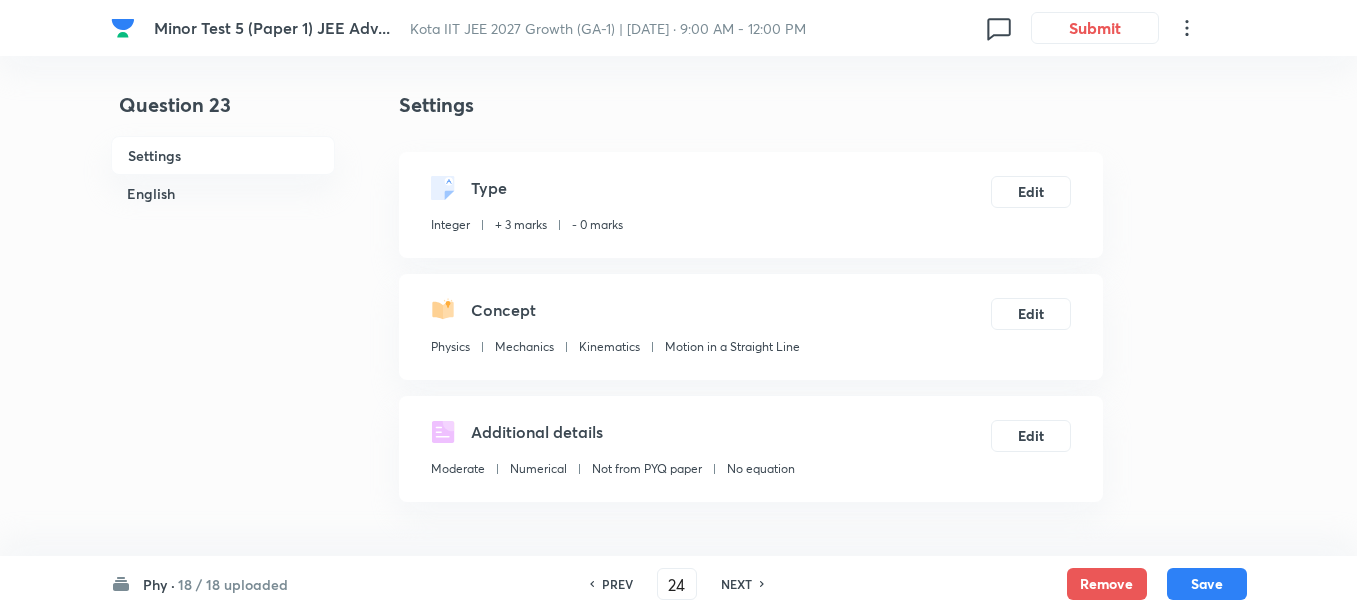 type on "2" 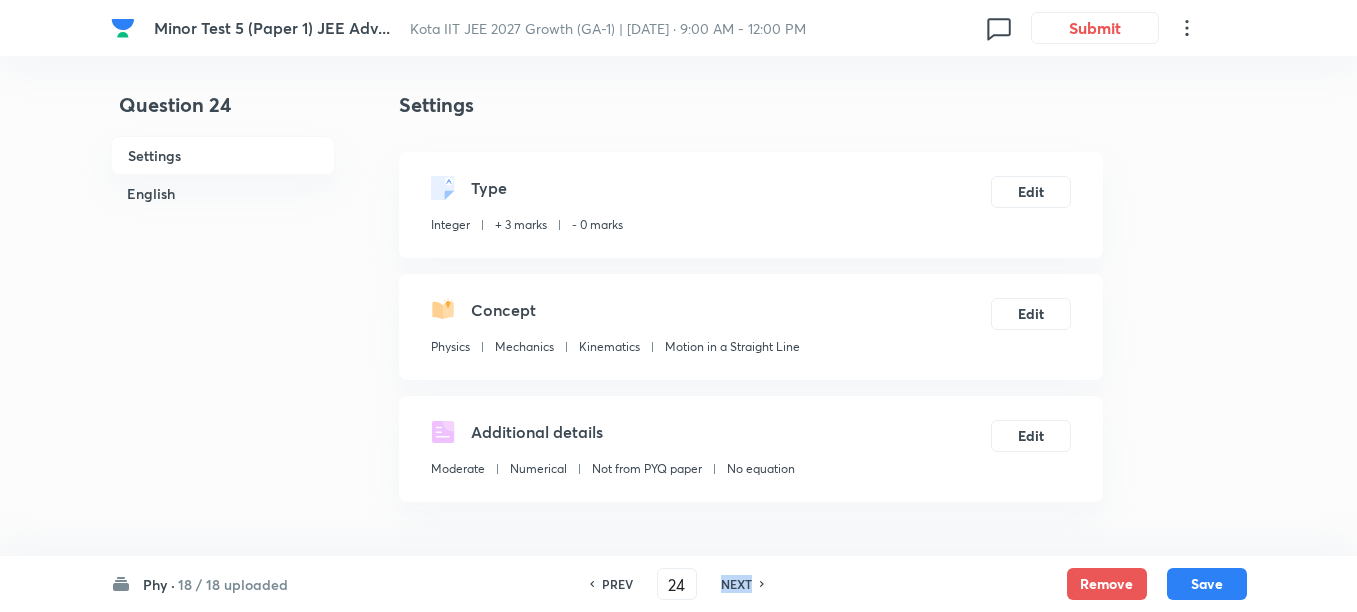 click on "NEXT" at bounding box center [736, 584] 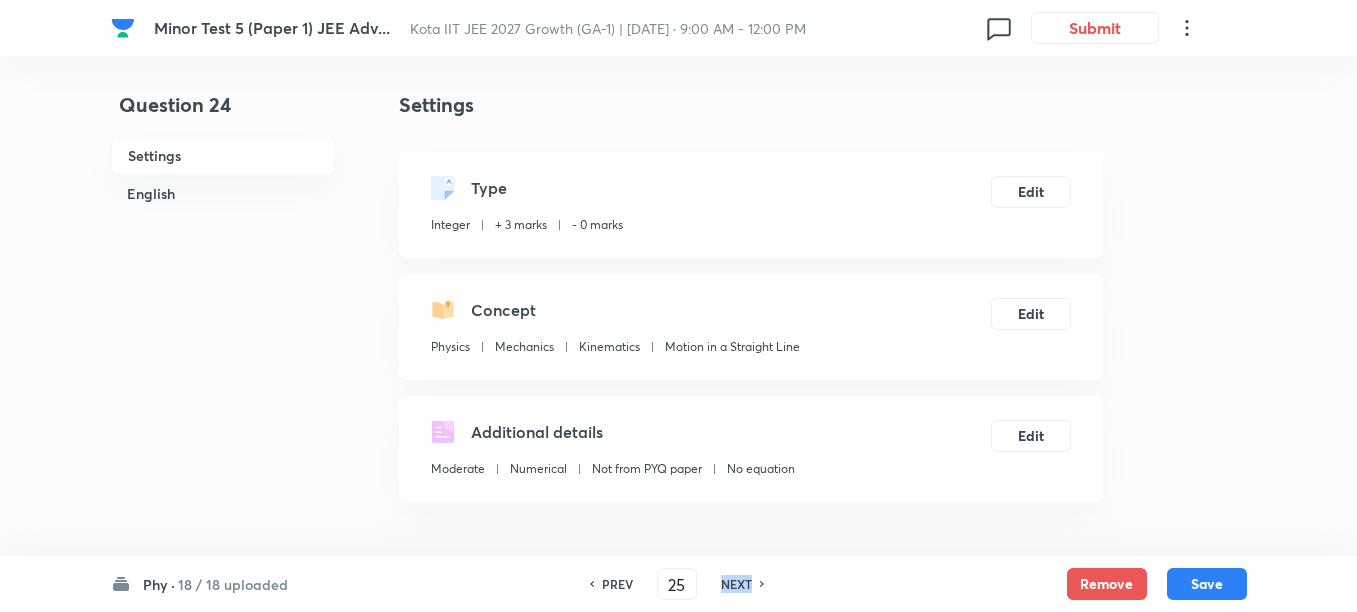 type on "1" 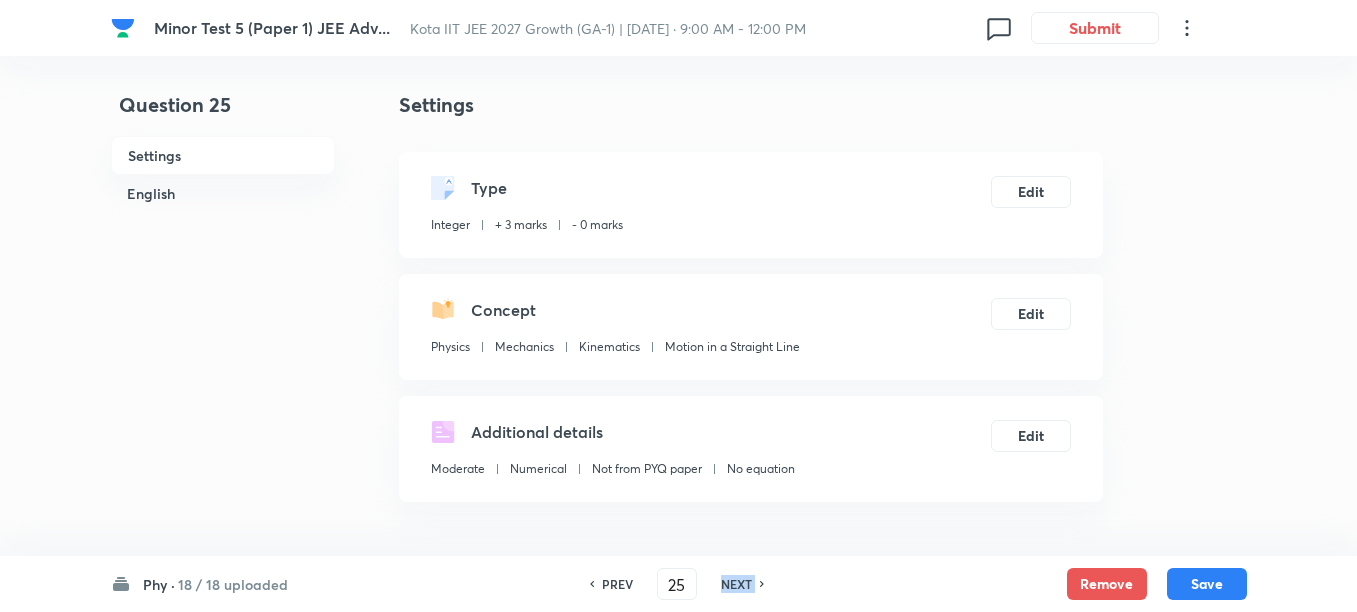 click on "NEXT" at bounding box center (736, 584) 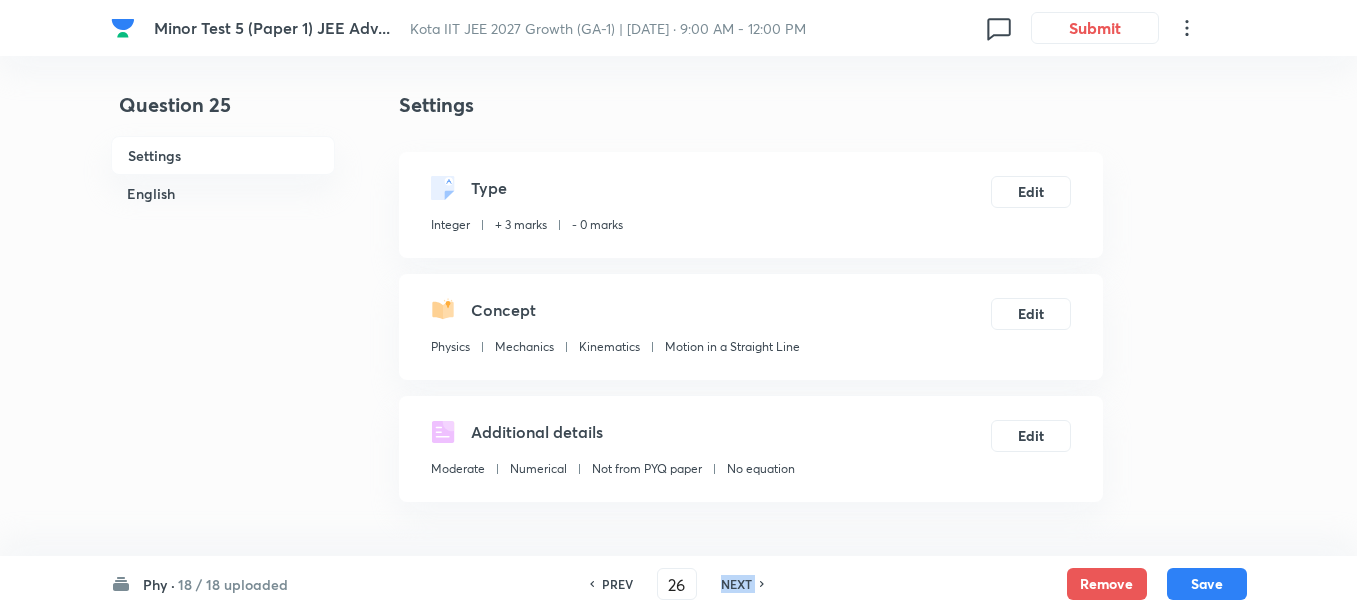 type on "9" 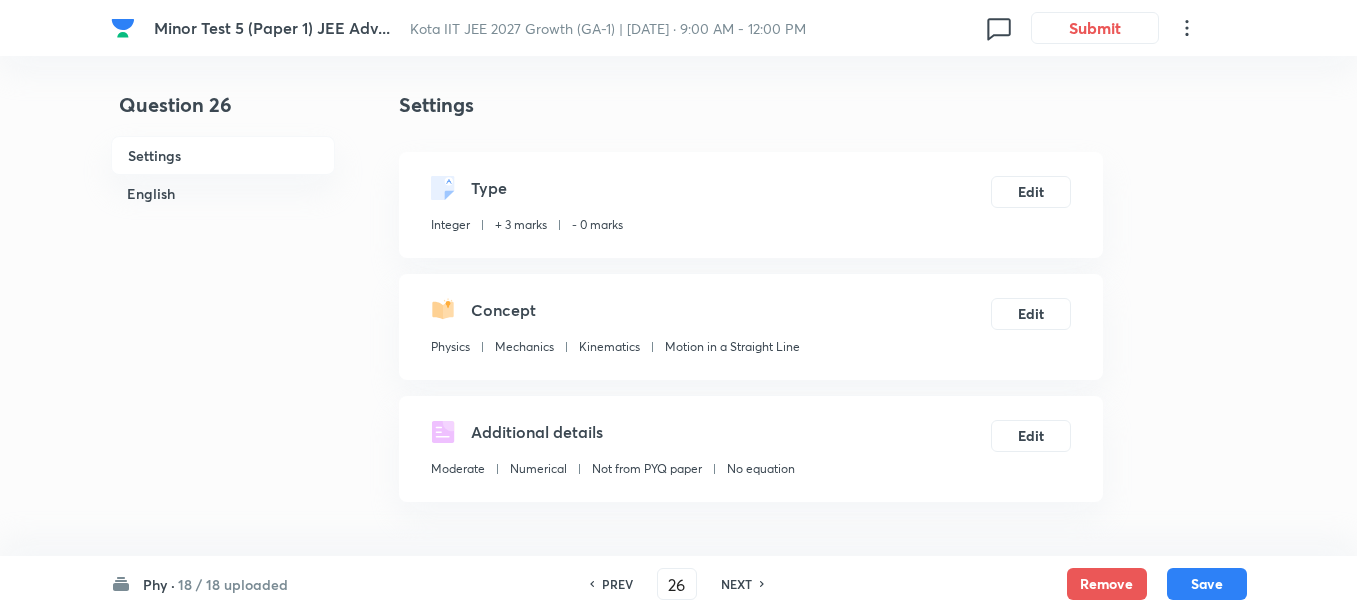 click on "NEXT" at bounding box center (736, 584) 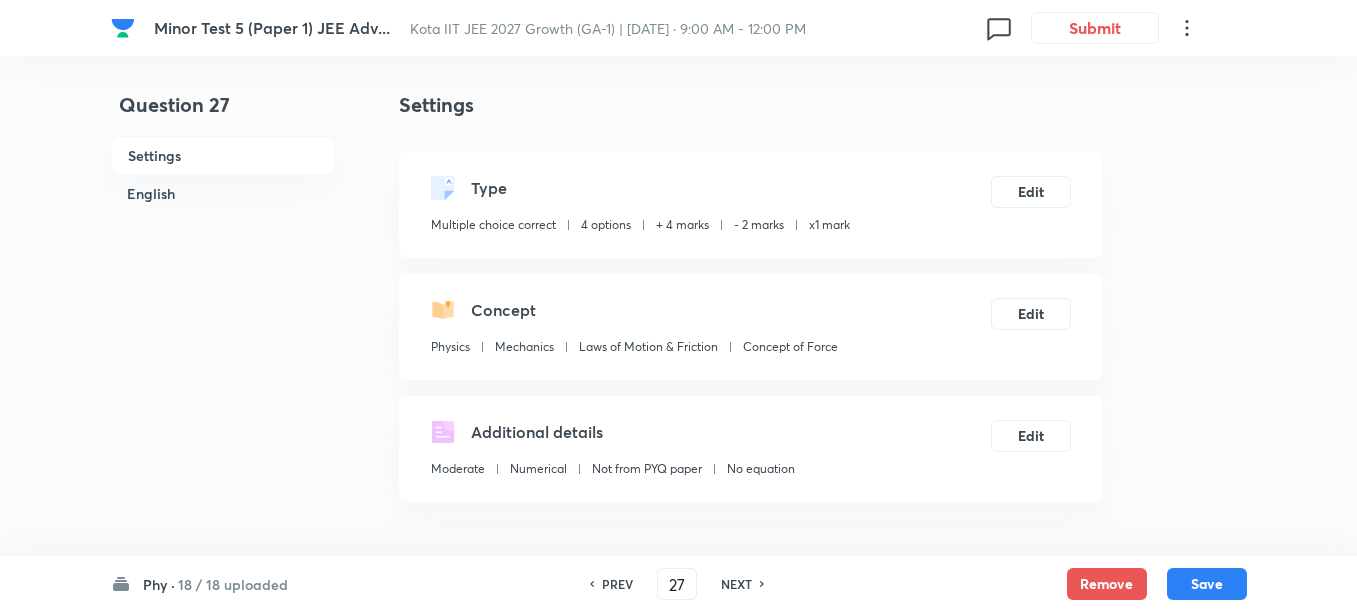 click on "NEXT" at bounding box center (736, 584) 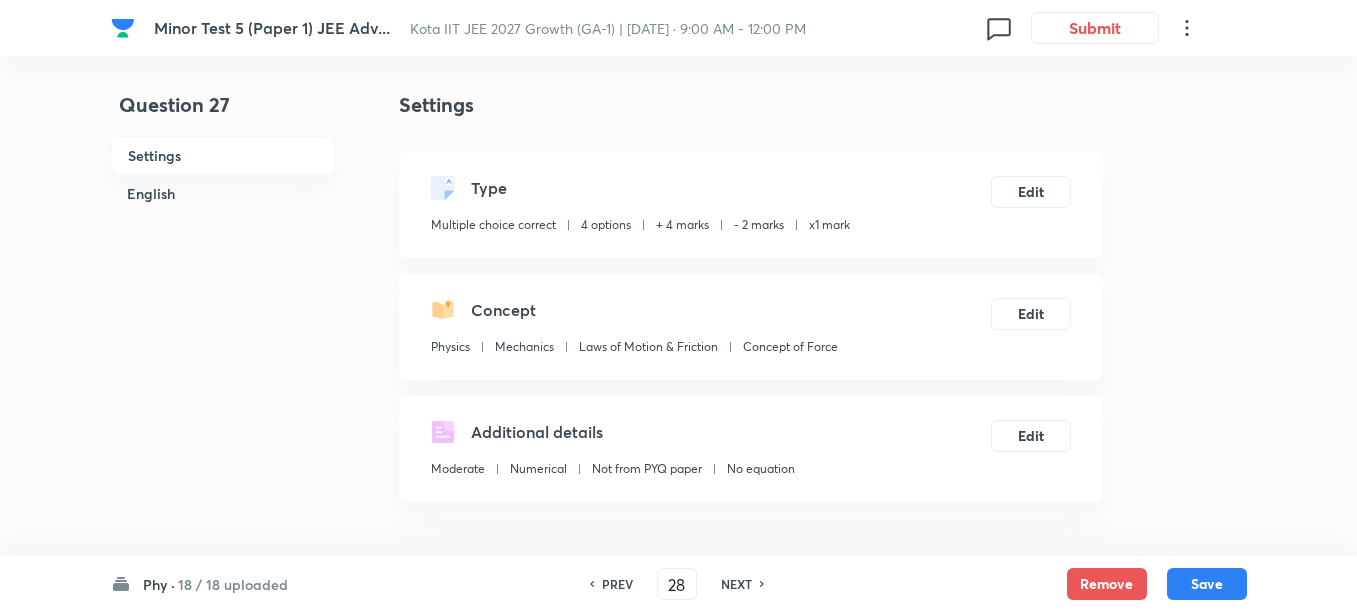 checkbox on "false" 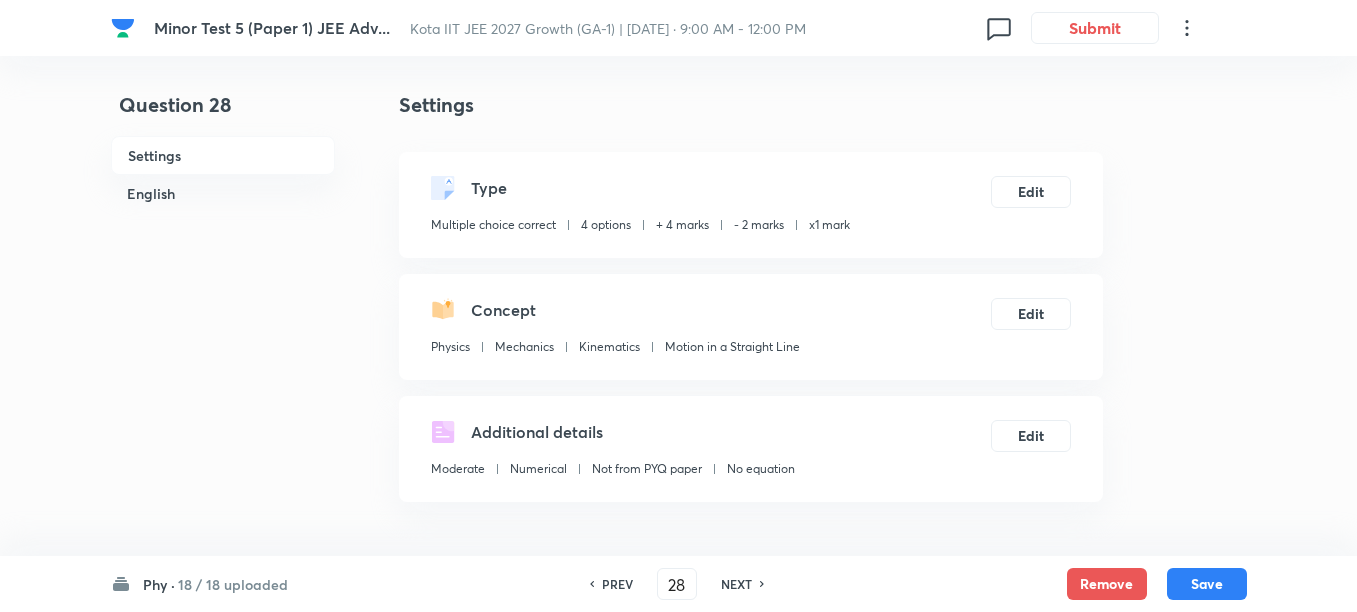 click on "NEXT" at bounding box center [736, 584] 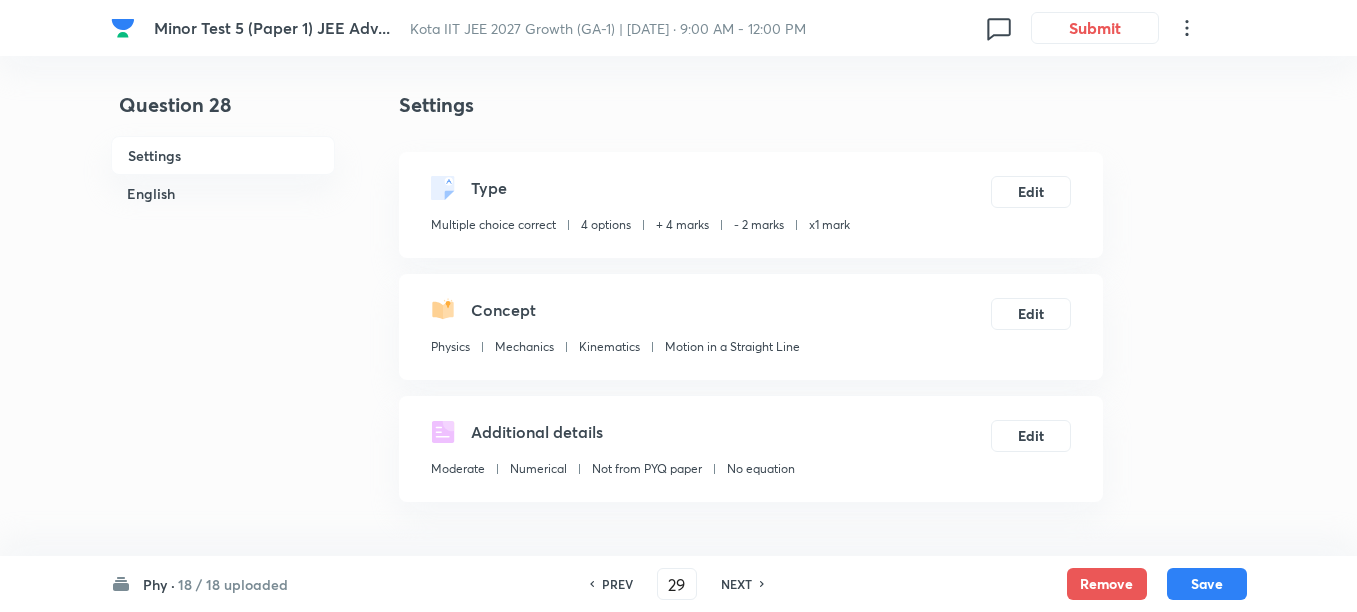 checkbox on "true" 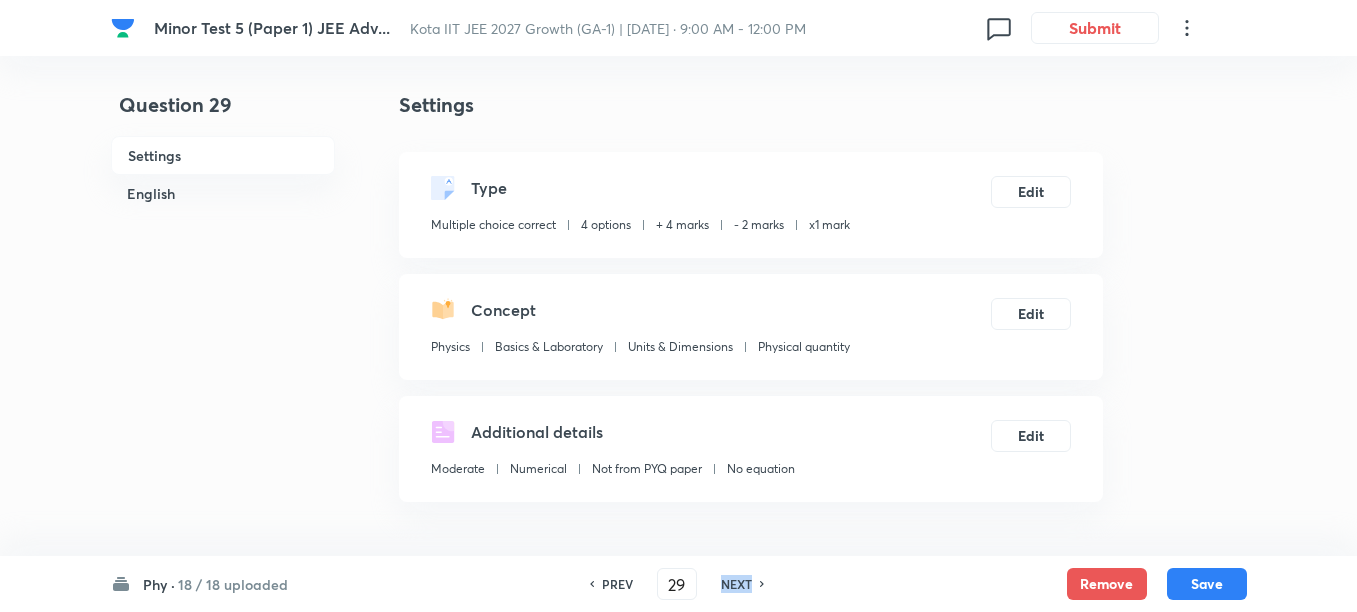click on "NEXT" at bounding box center [736, 584] 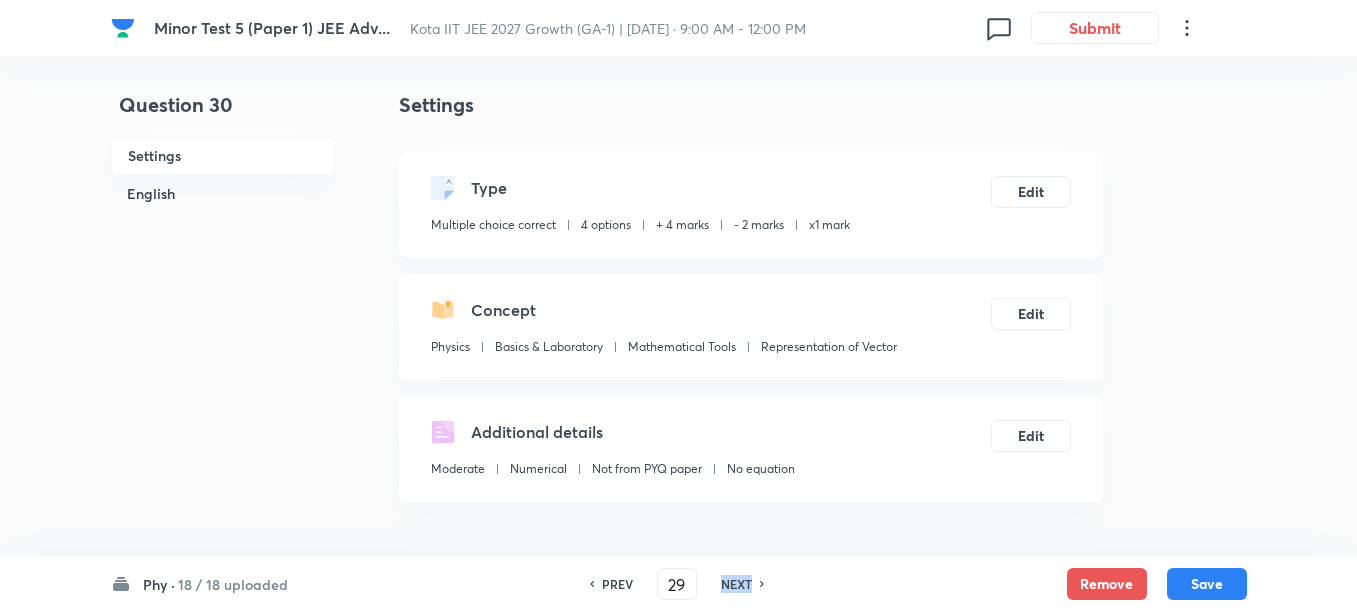 type on "30" 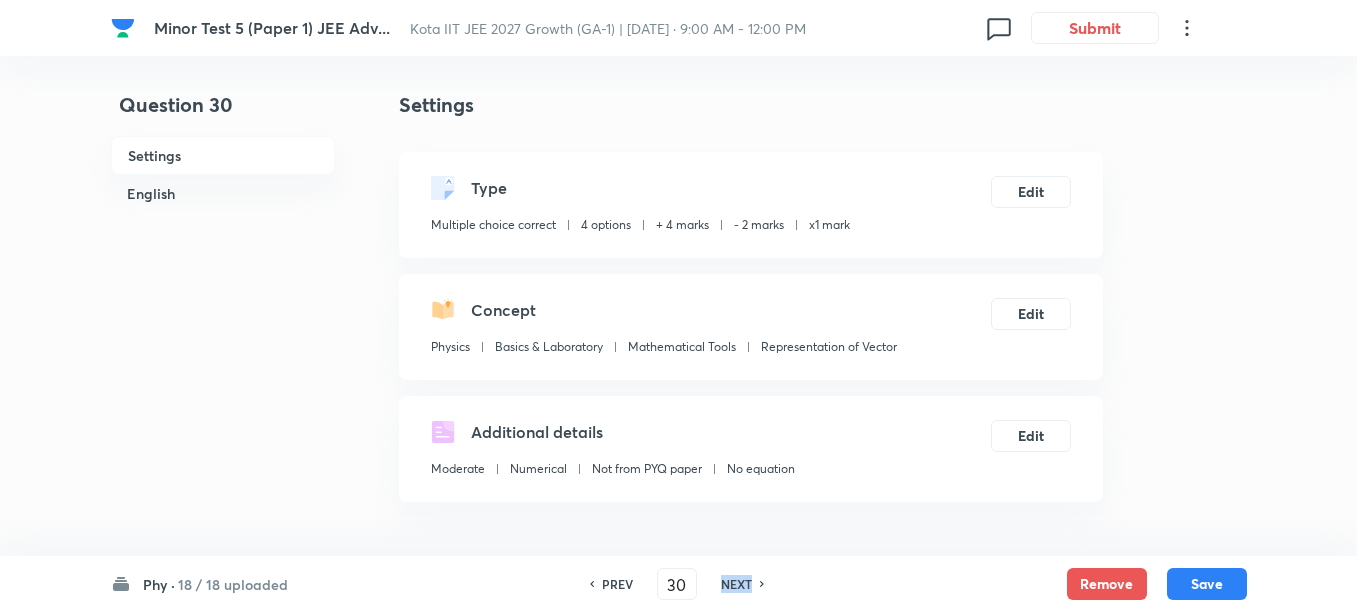 checkbox on "true" 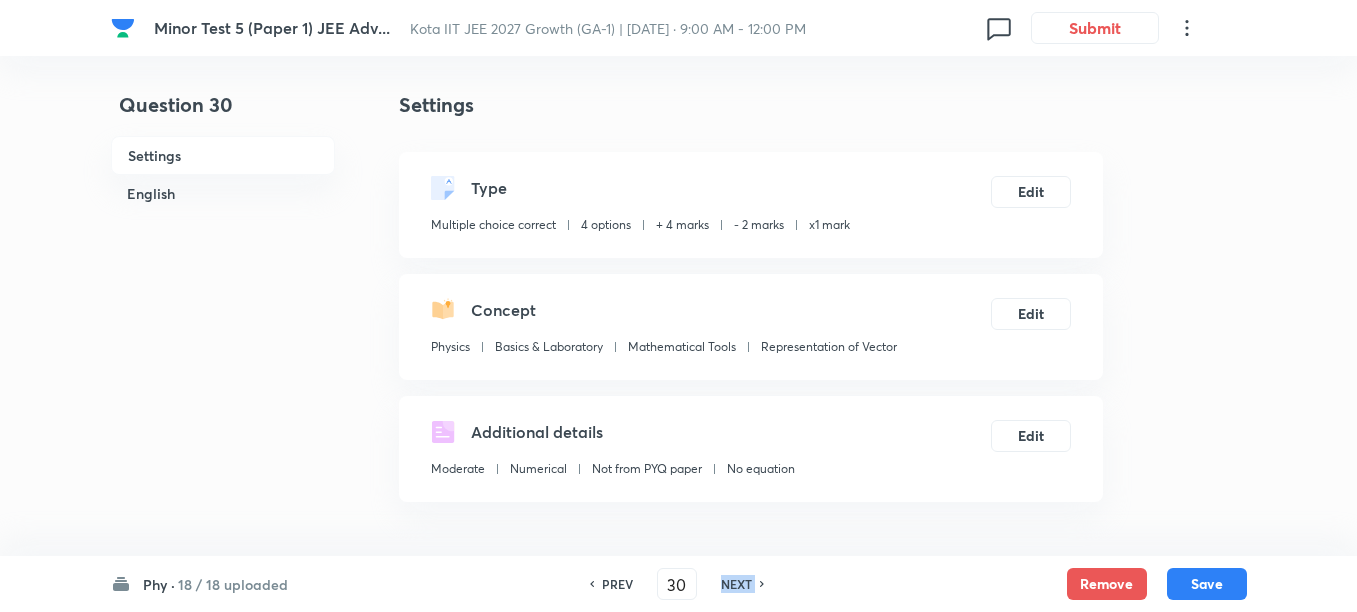 click on "NEXT" at bounding box center [736, 584] 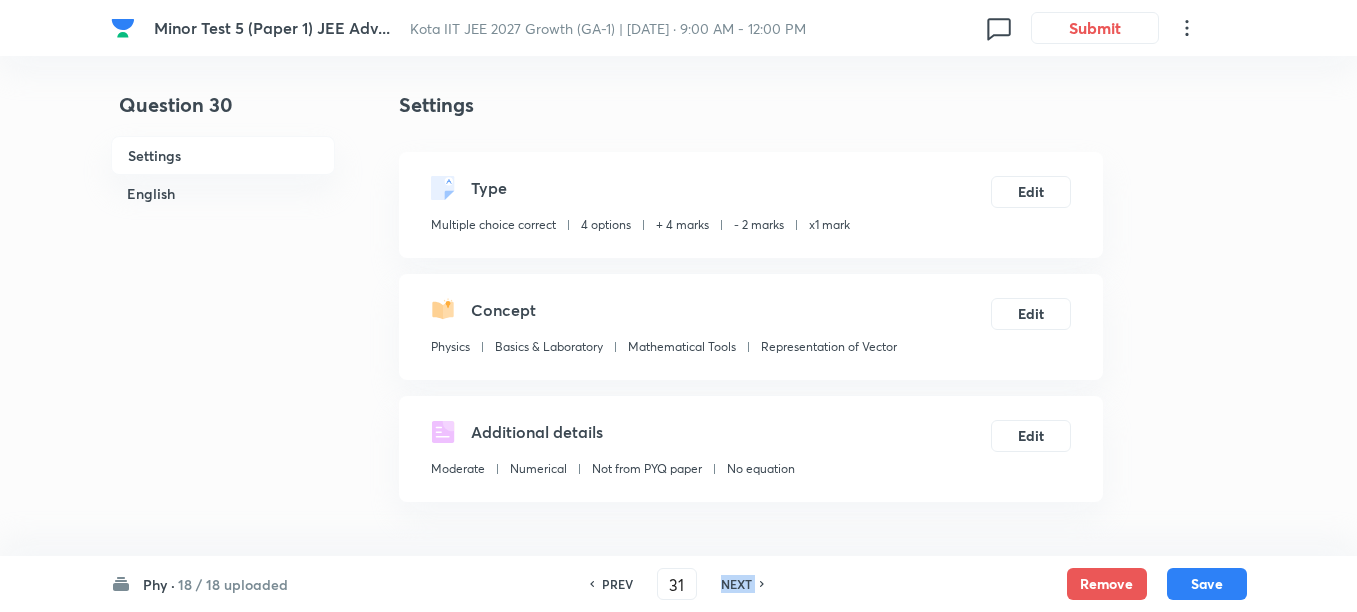 checkbox on "true" 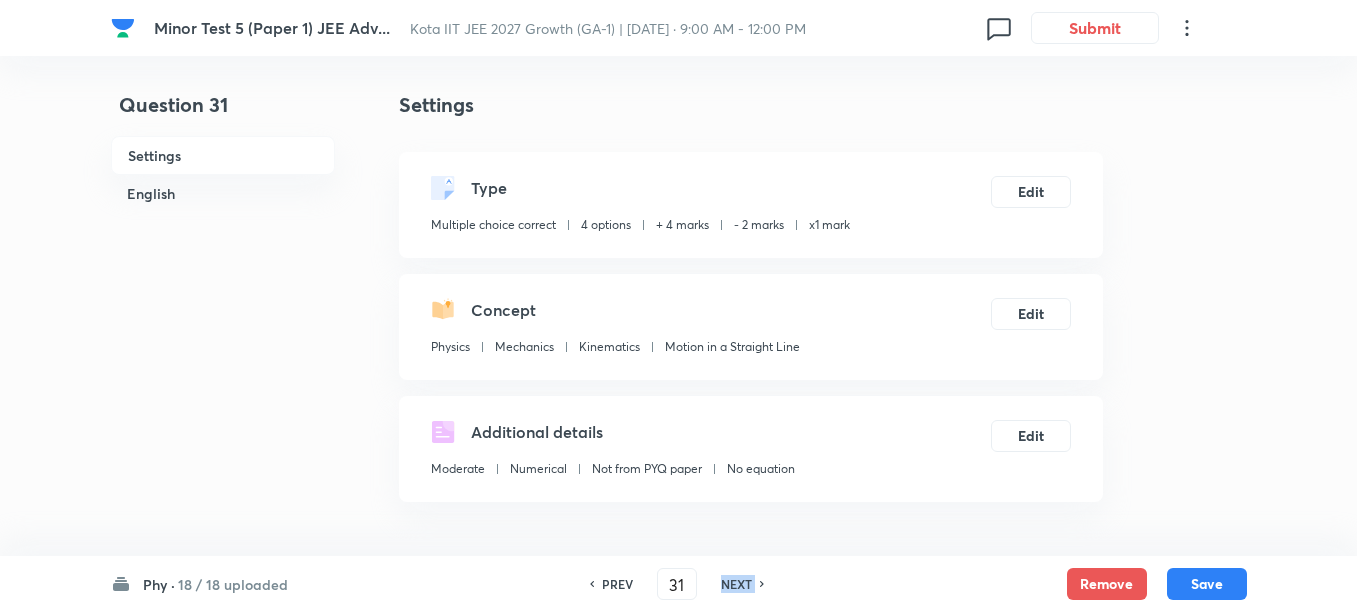 click on "NEXT" at bounding box center (736, 584) 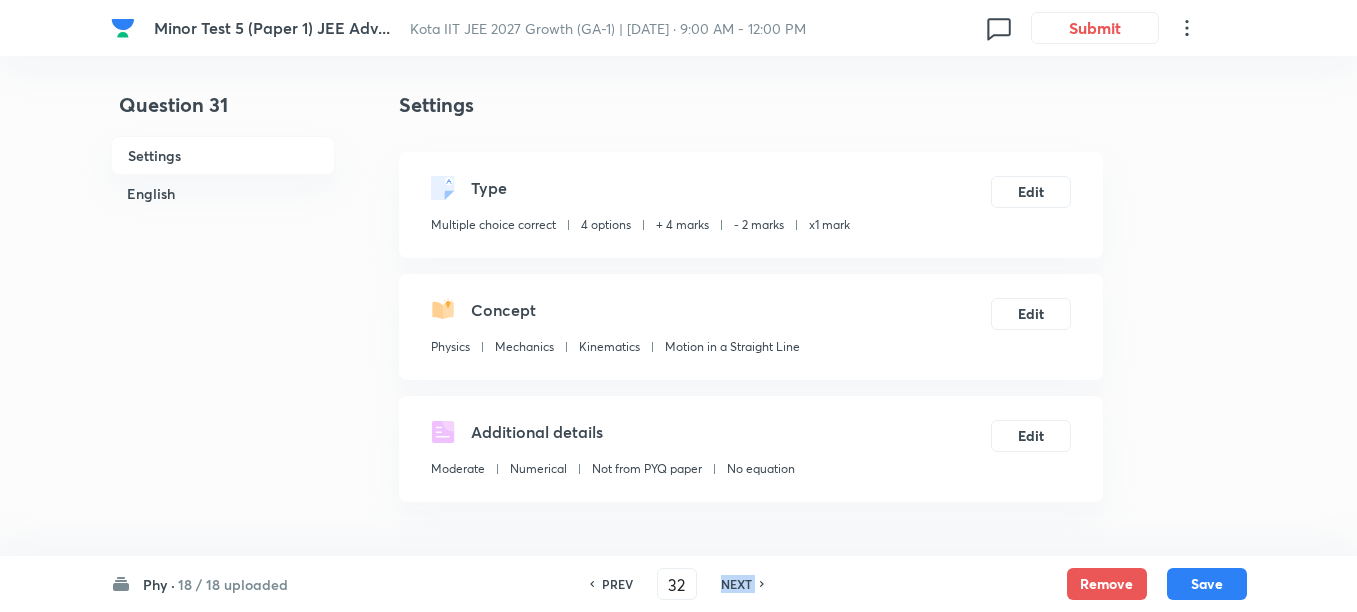 checkbox on "true" 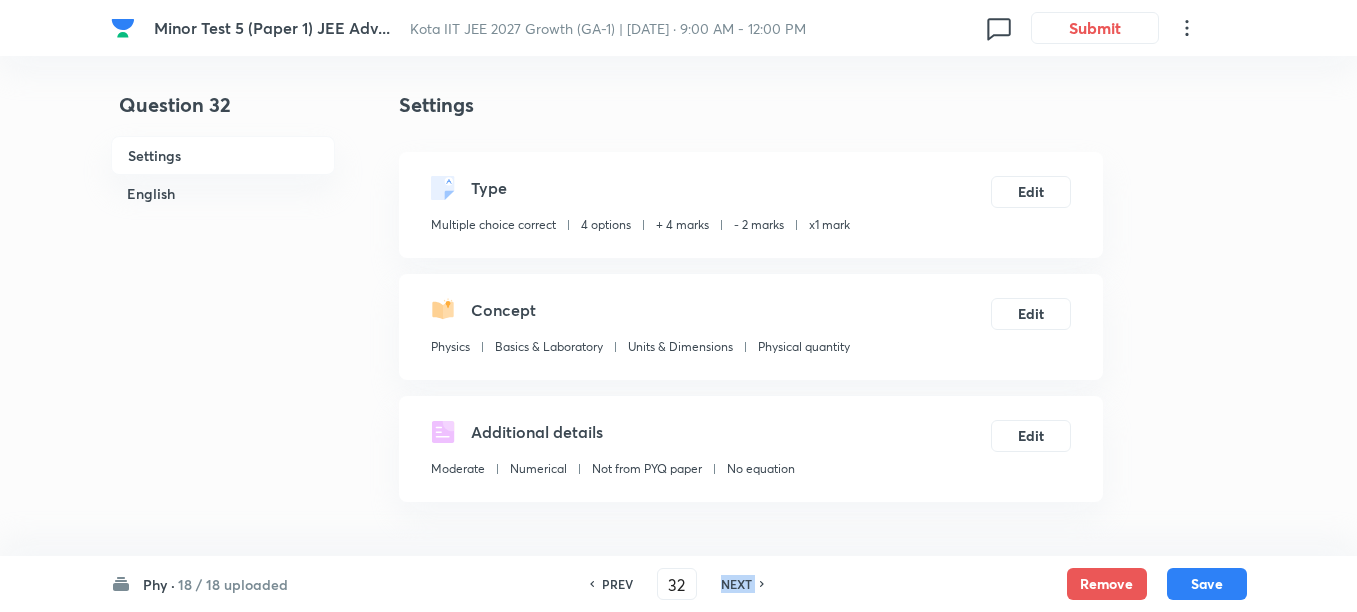 click on "NEXT" at bounding box center (736, 584) 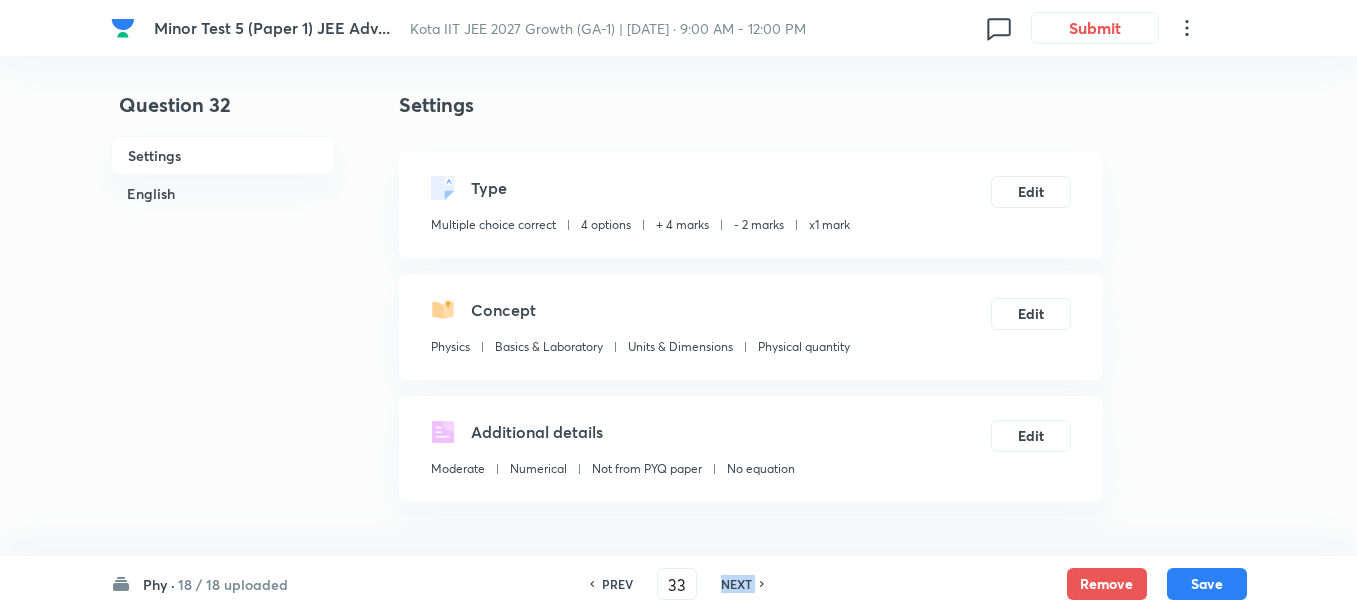 checkbox on "true" 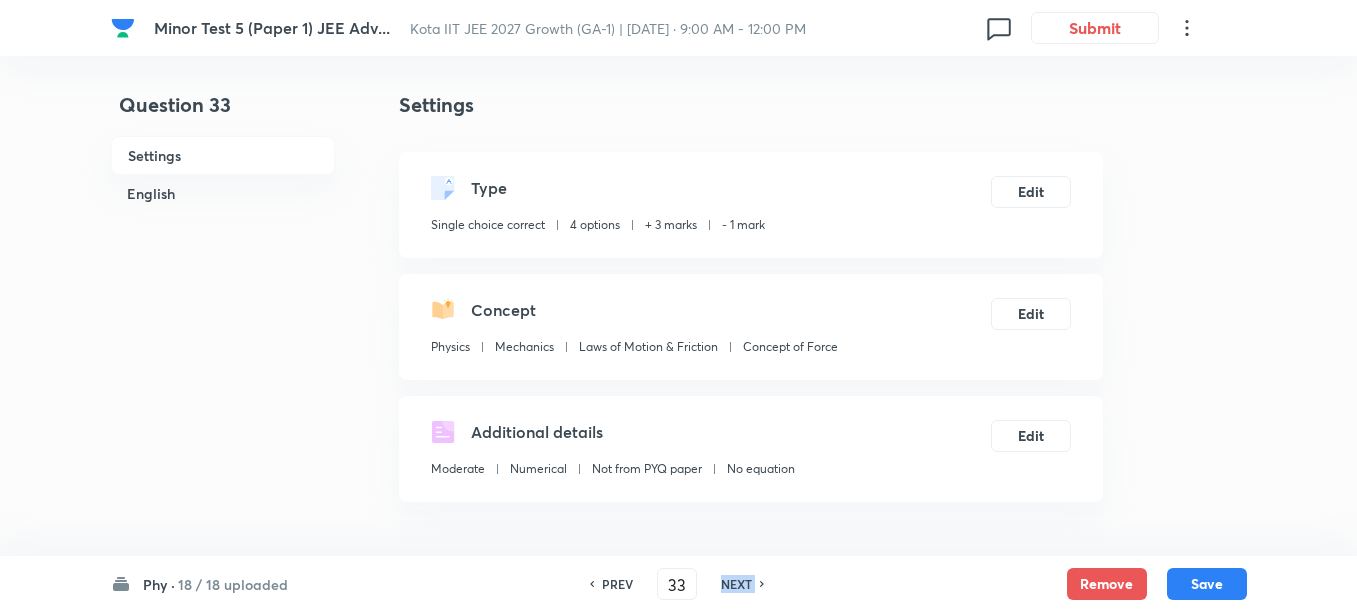 click on "NEXT" at bounding box center [736, 584] 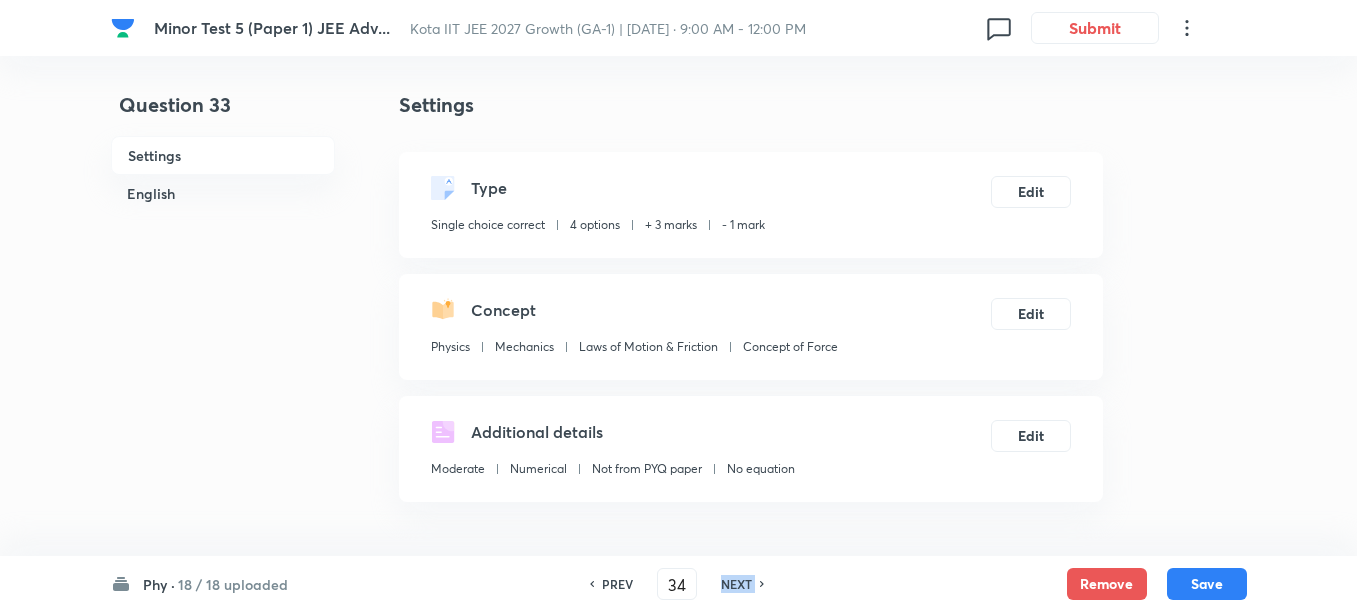 checkbox on "true" 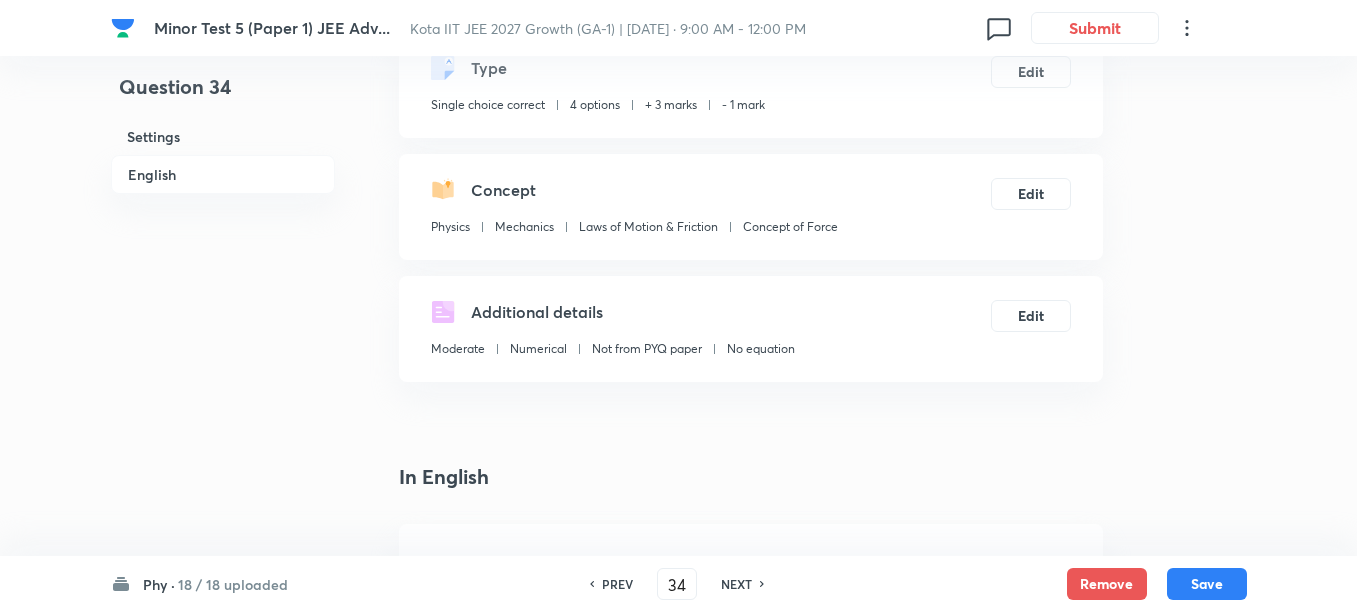 scroll, scrollTop: 125, scrollLeft: 0, axis: vertical 